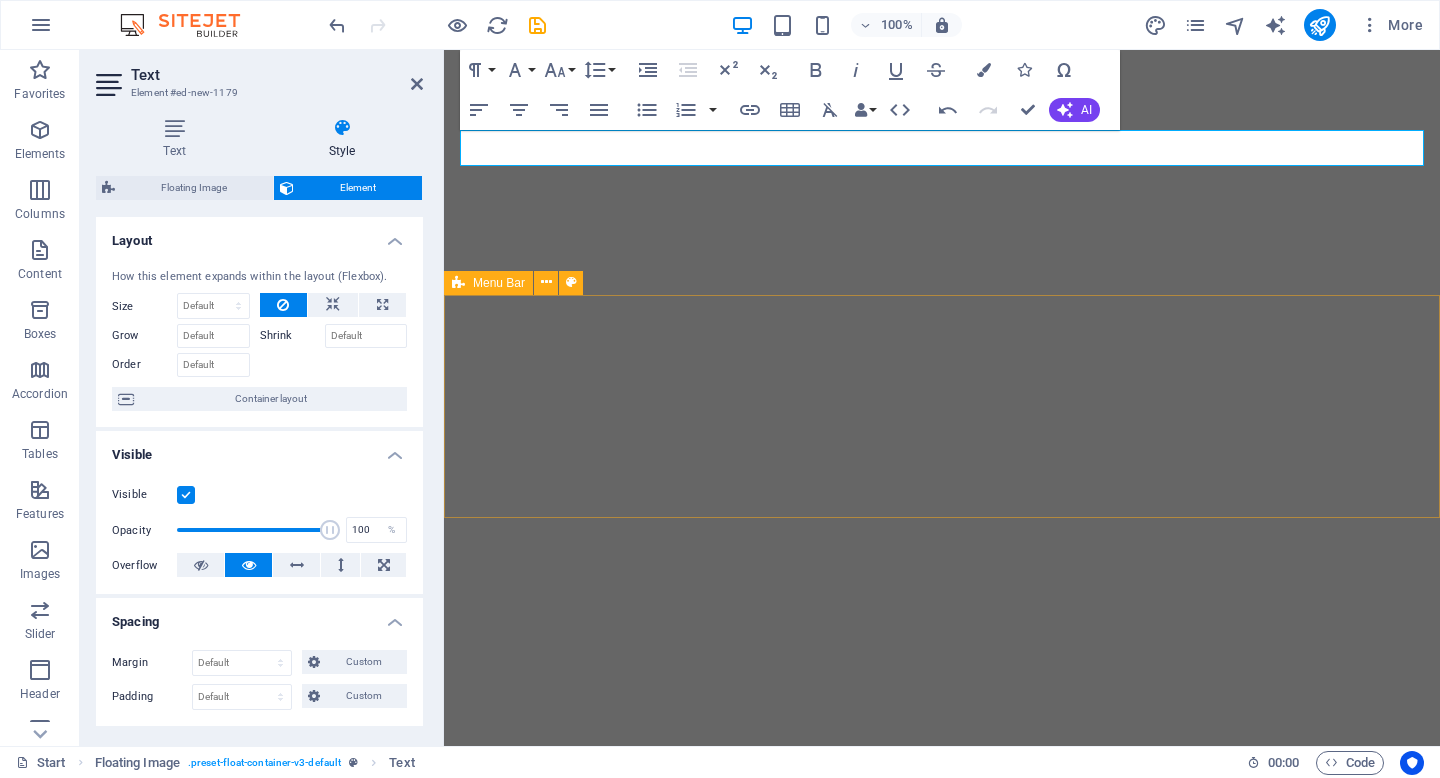 scroll, scrollTop: 0, scrollLeft: 0, axis: both 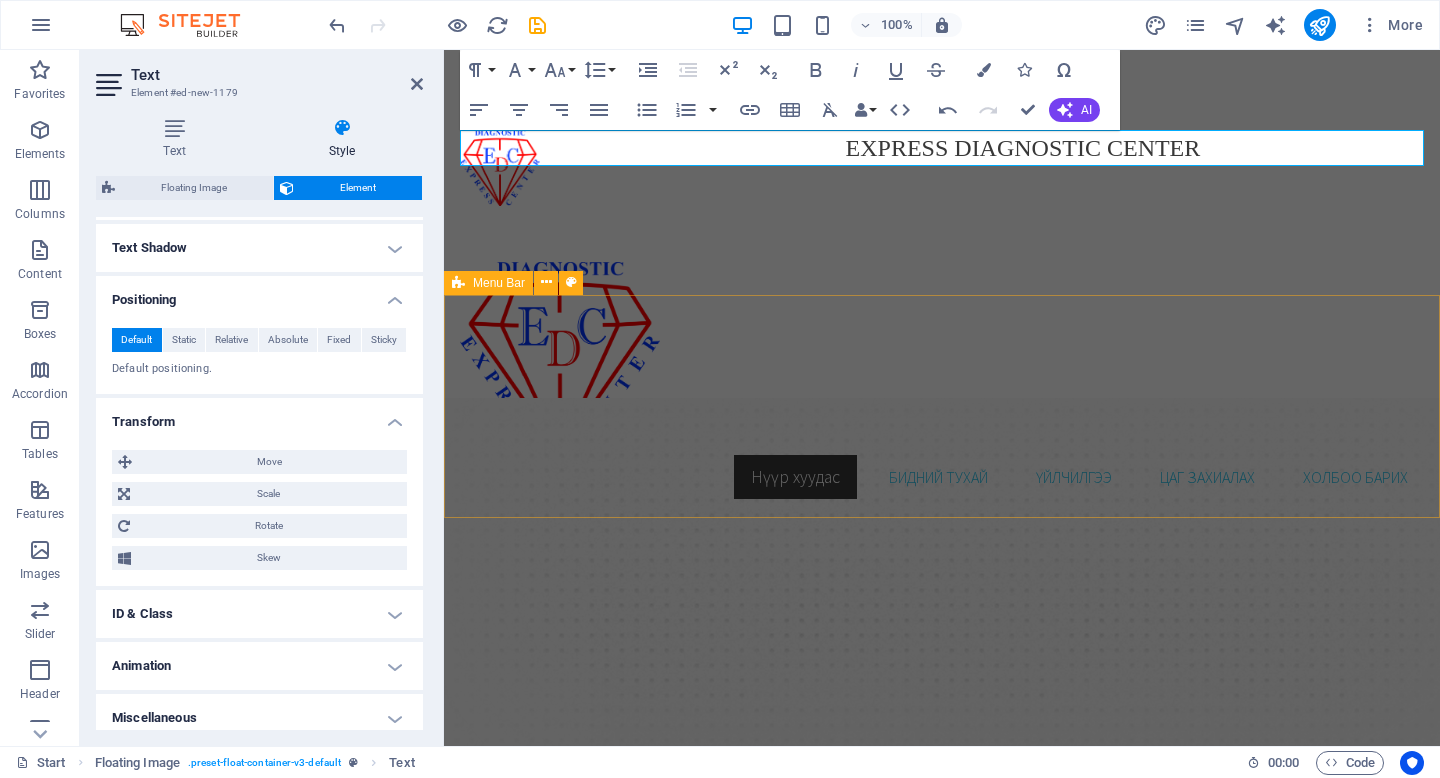 click on "Нүүр хуудас Бидний тухай Үйлчилгээ Цаг захиалах Холбоо барих" at bounding box center (942, 381) 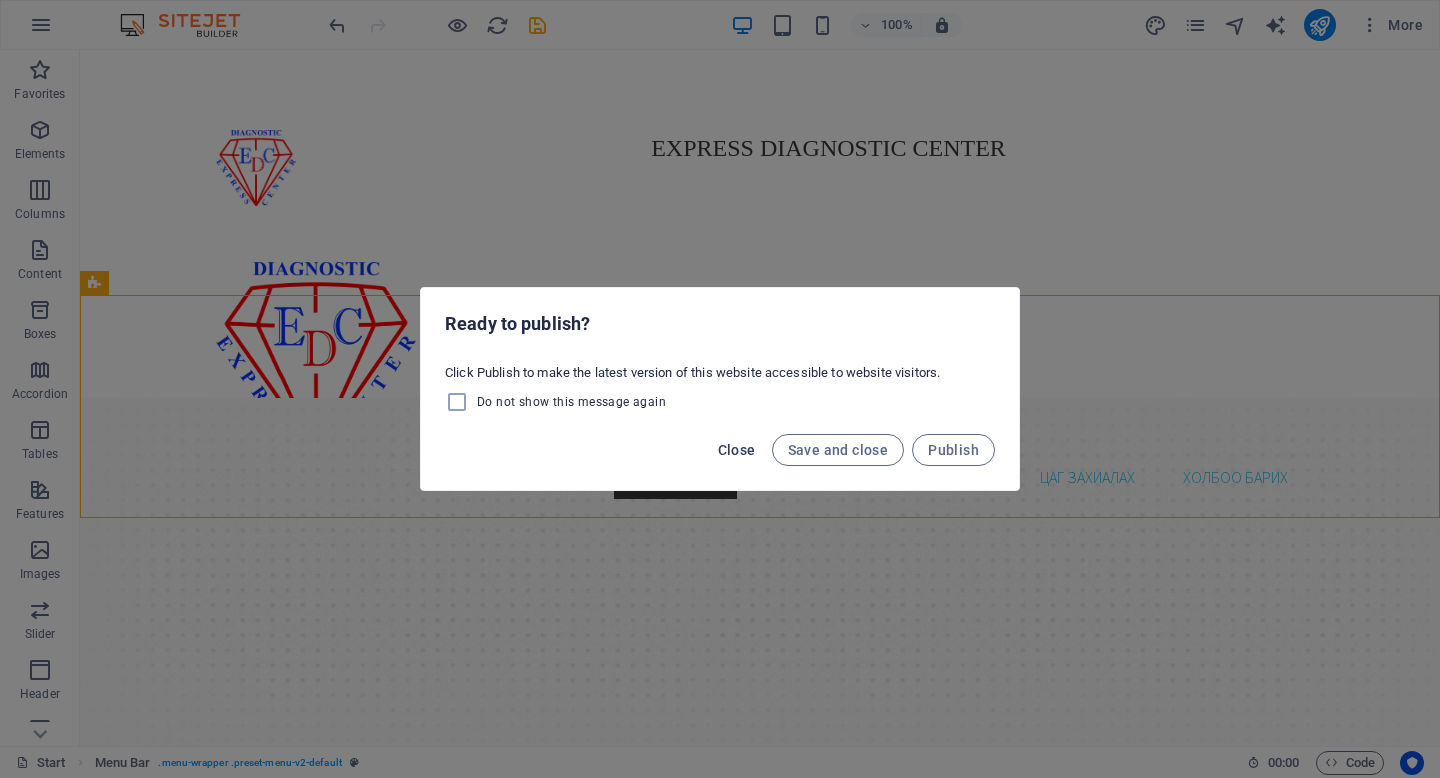 click on "Close" at bounding box center [737, 450] 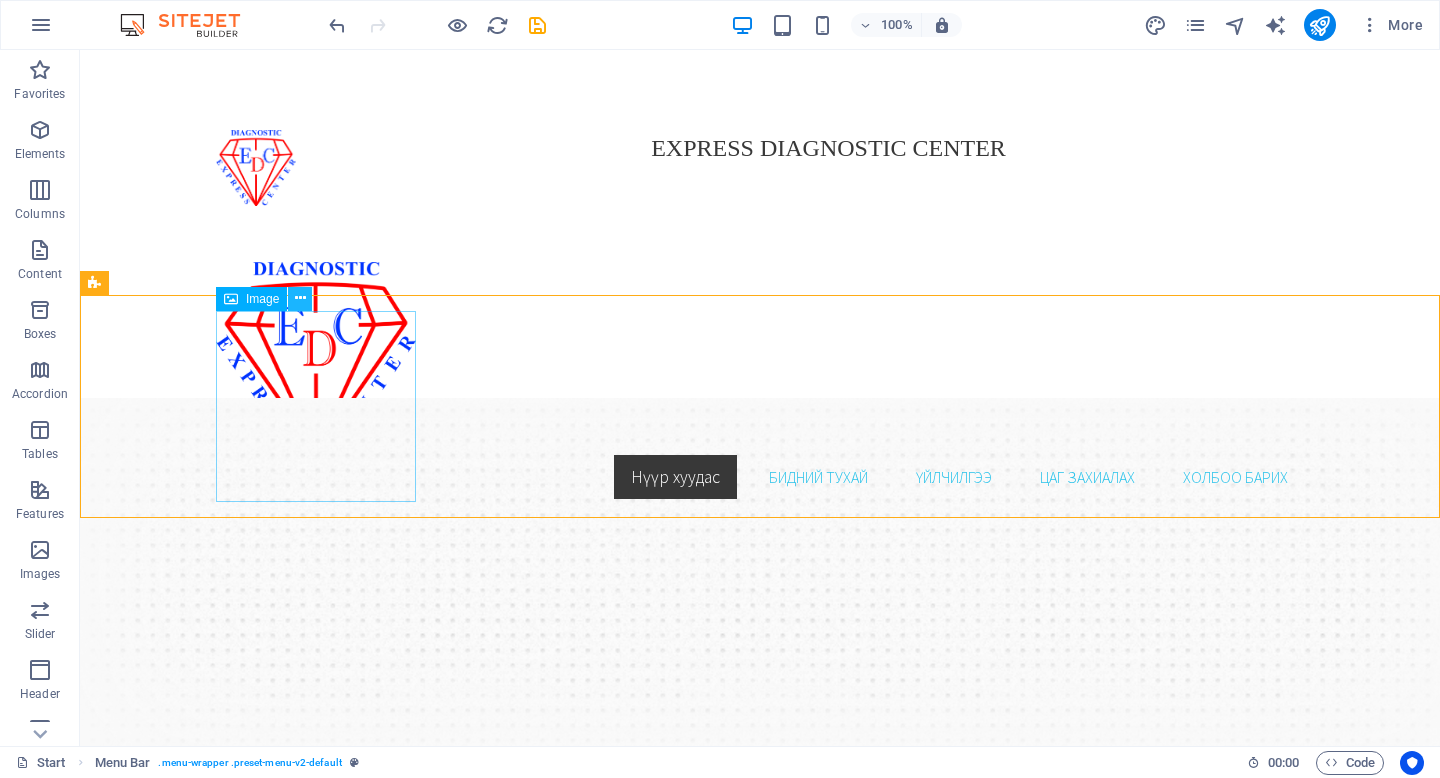 click at bounding box center (300, 298) 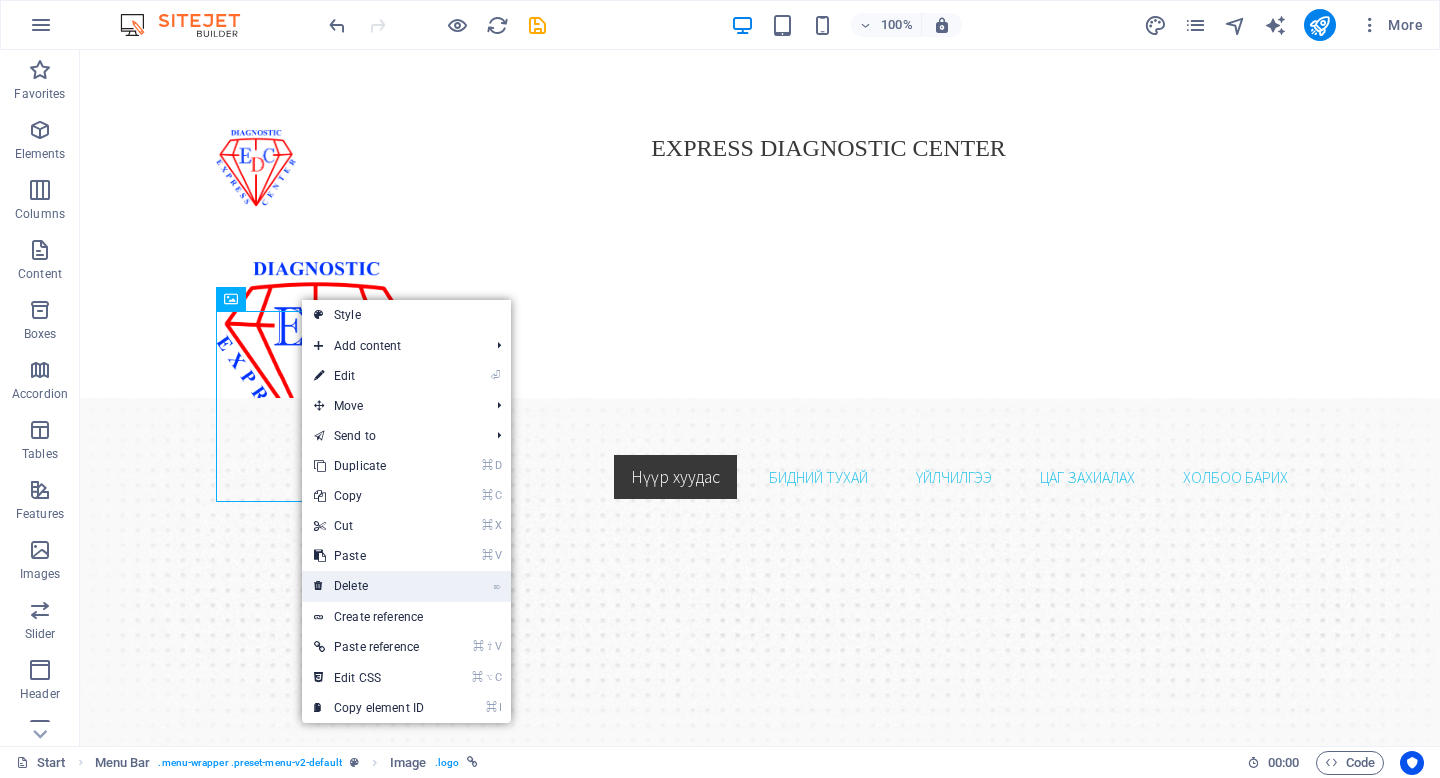 click on "⌦  Delete" at bounding box center (369, 586) 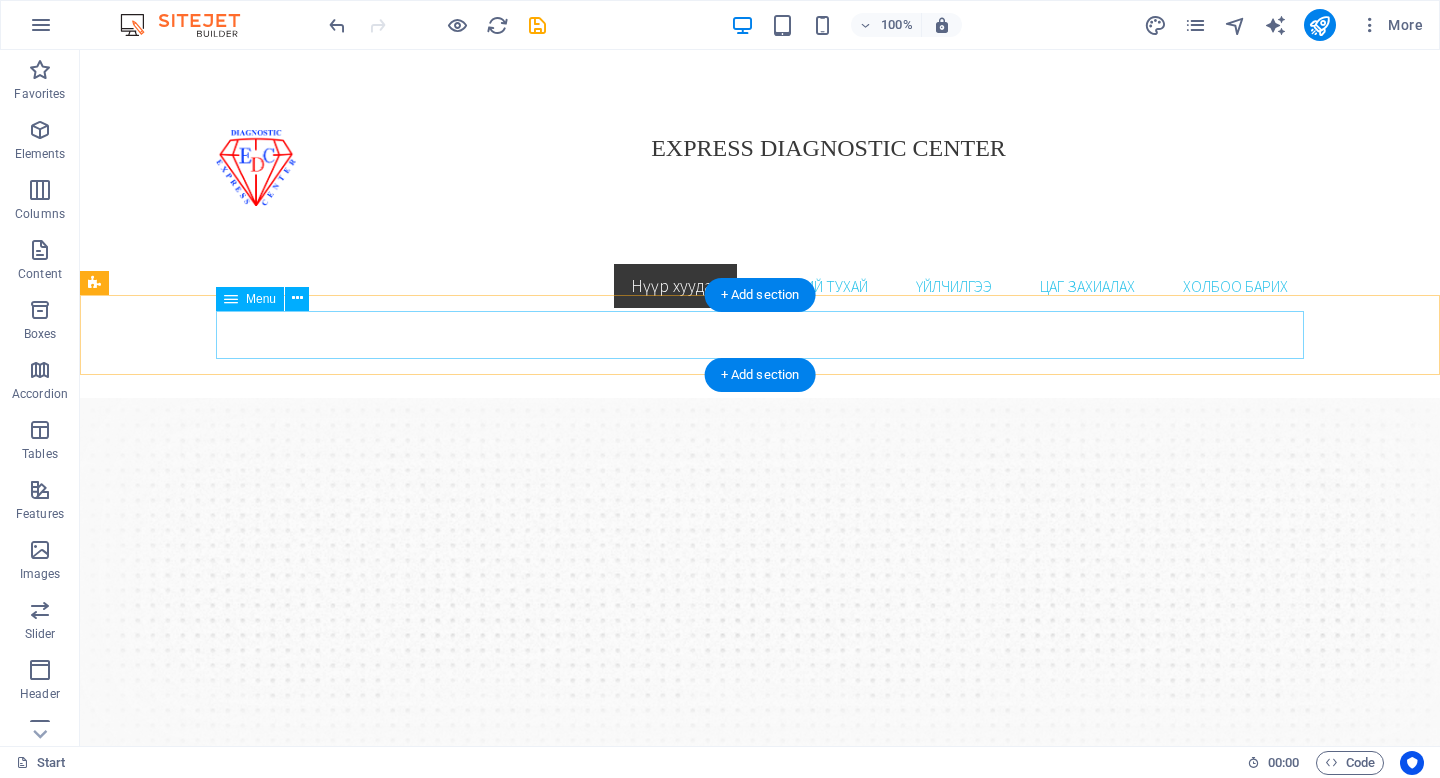 click on "Нүүр хуудас Бидний тухай Үйлчилгээ Цаг захиалах Холбоо барих" at bounding box center (760, 286) 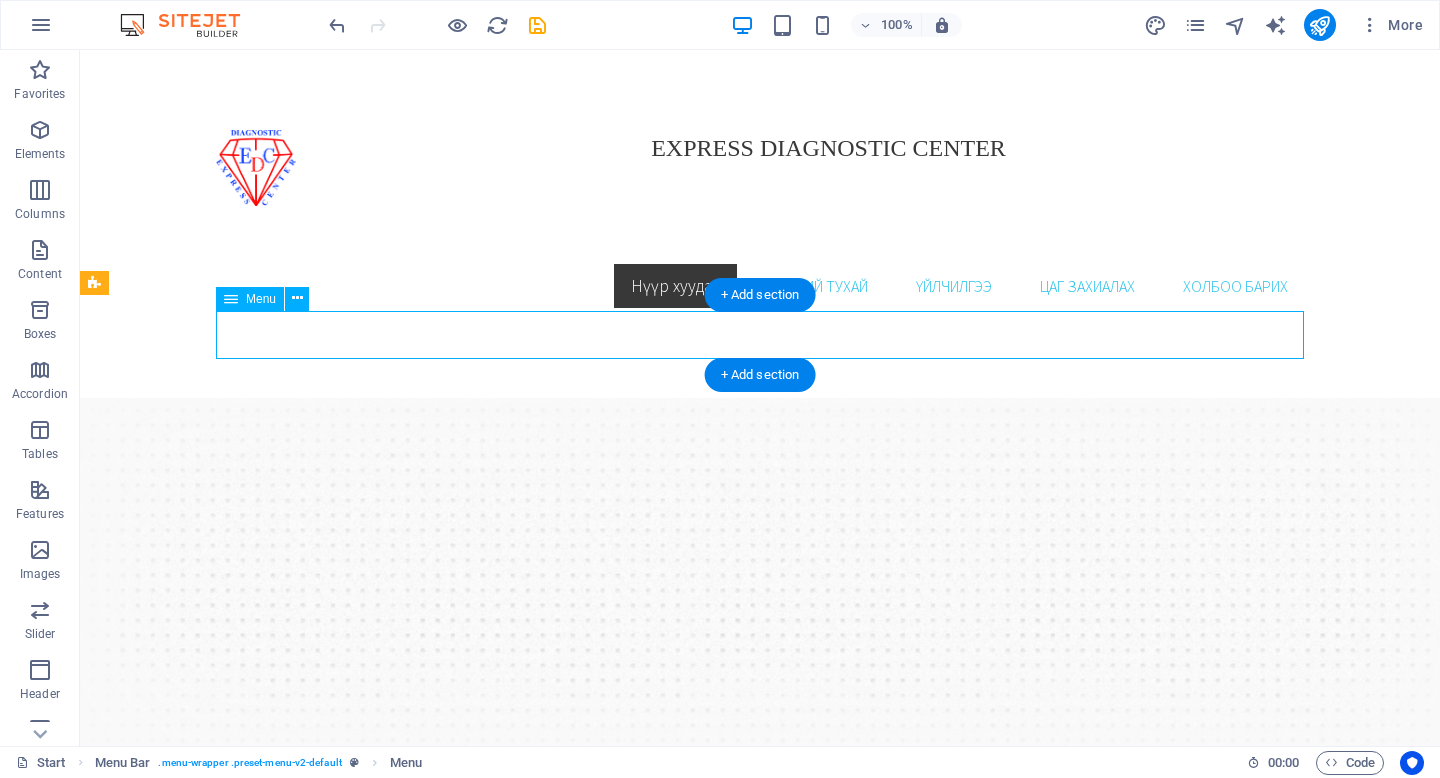 click on "Нүүр хуудас Бидний тухай Үйлчилгээ Цаг захиалах Холбоо барих" at bounding box center [760, 286] 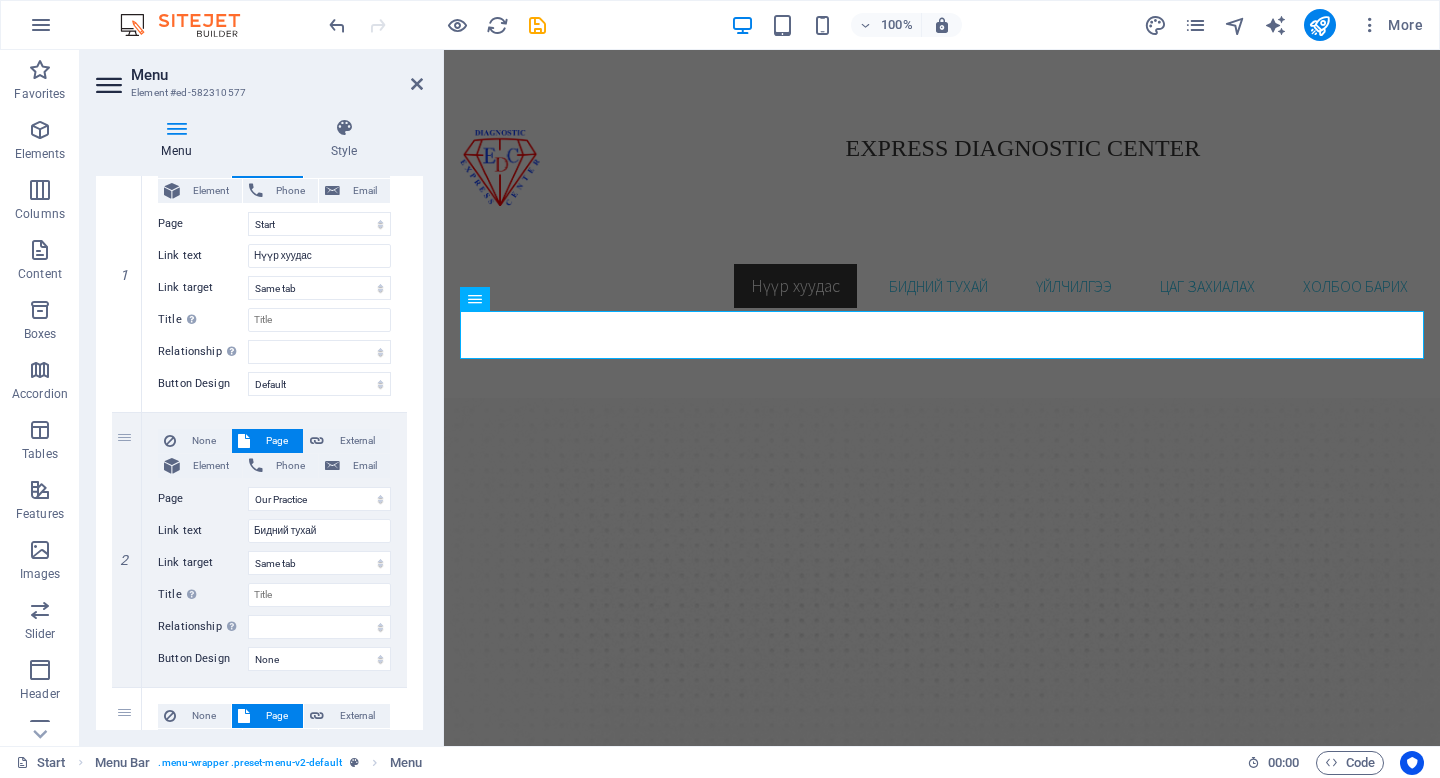 scroll, scrollTop: 238, scrollLeft: 0, axis: vertical 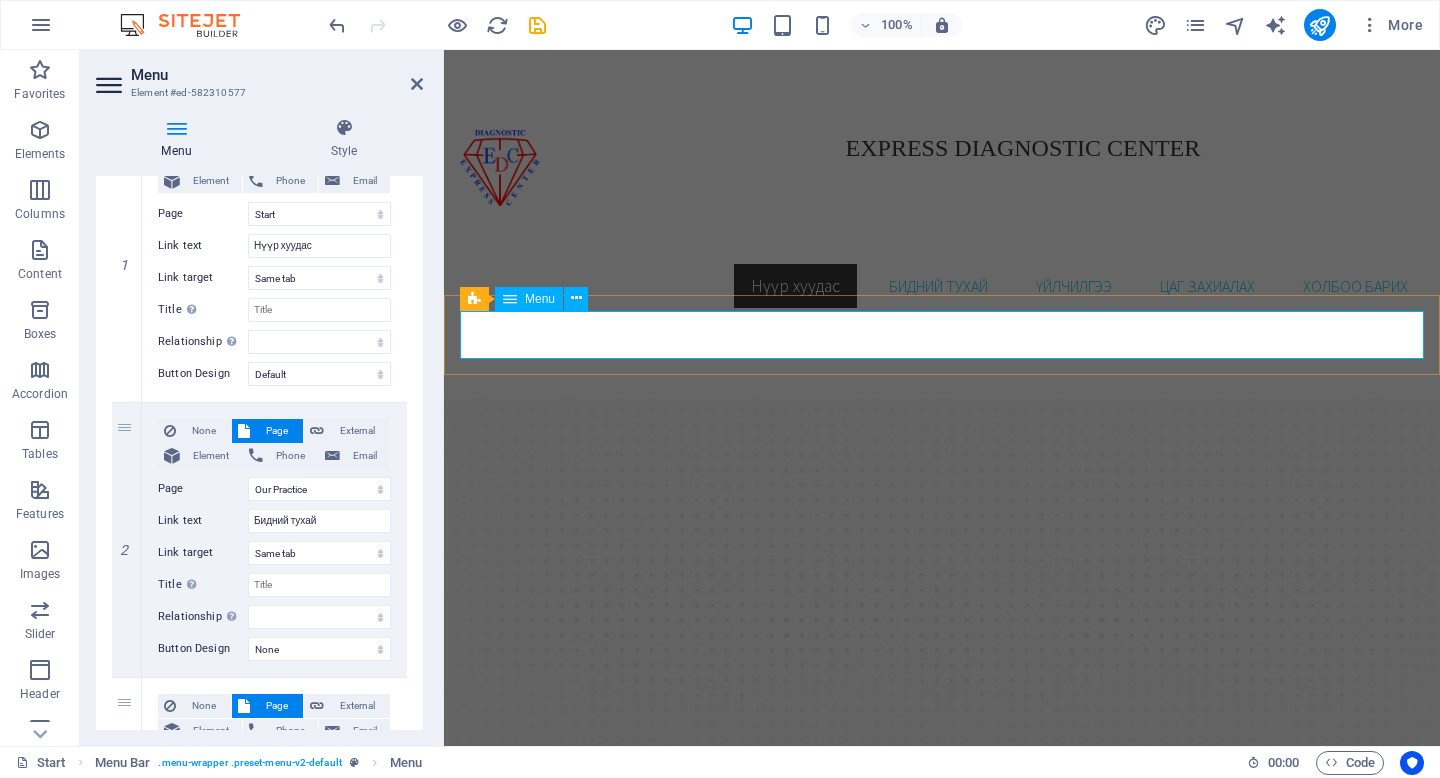 click on "Нүүр хуудас Бидний тухай Үйлчилгээ Цаг захиалах Холбоо барих" at bounding box center (942, 286) 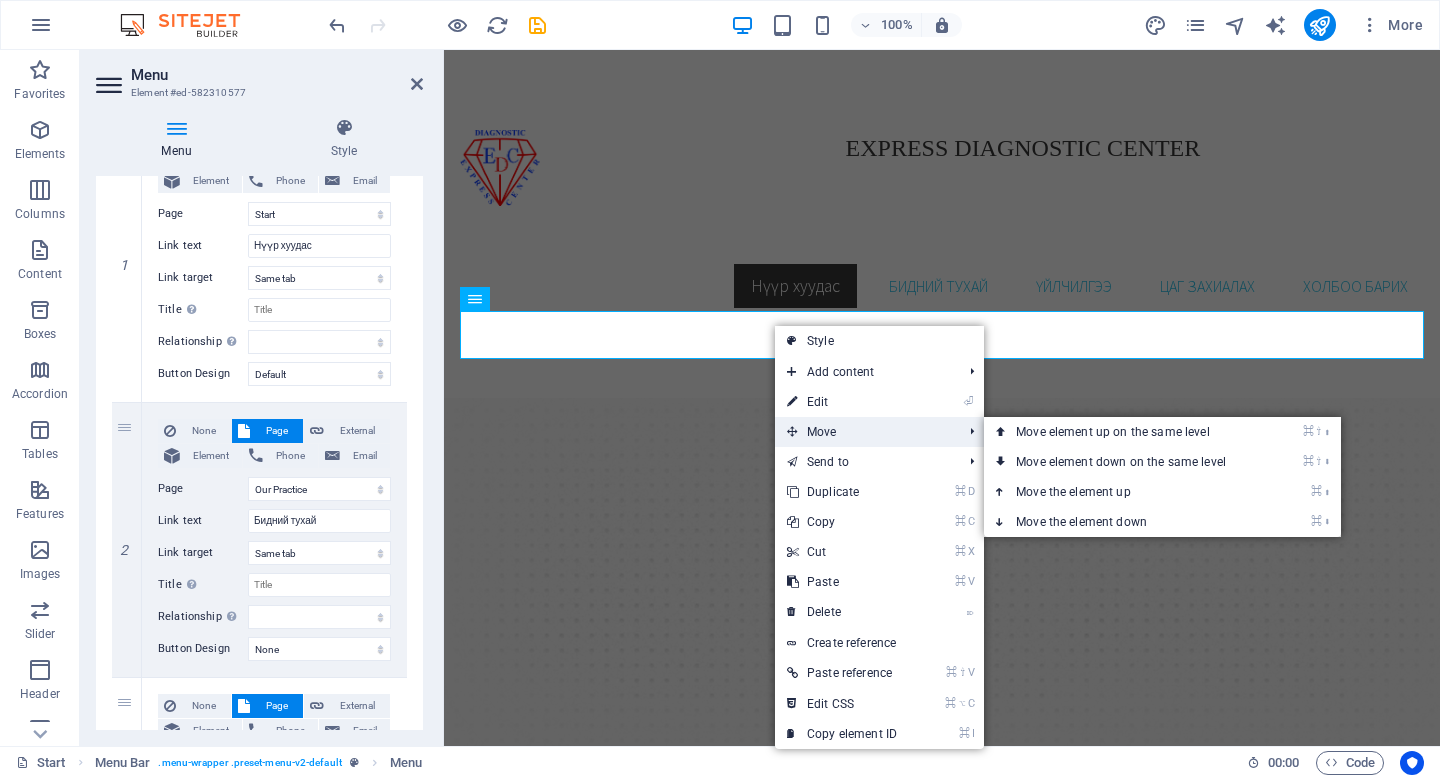 click on "Move" at bounding box center (864, 432) 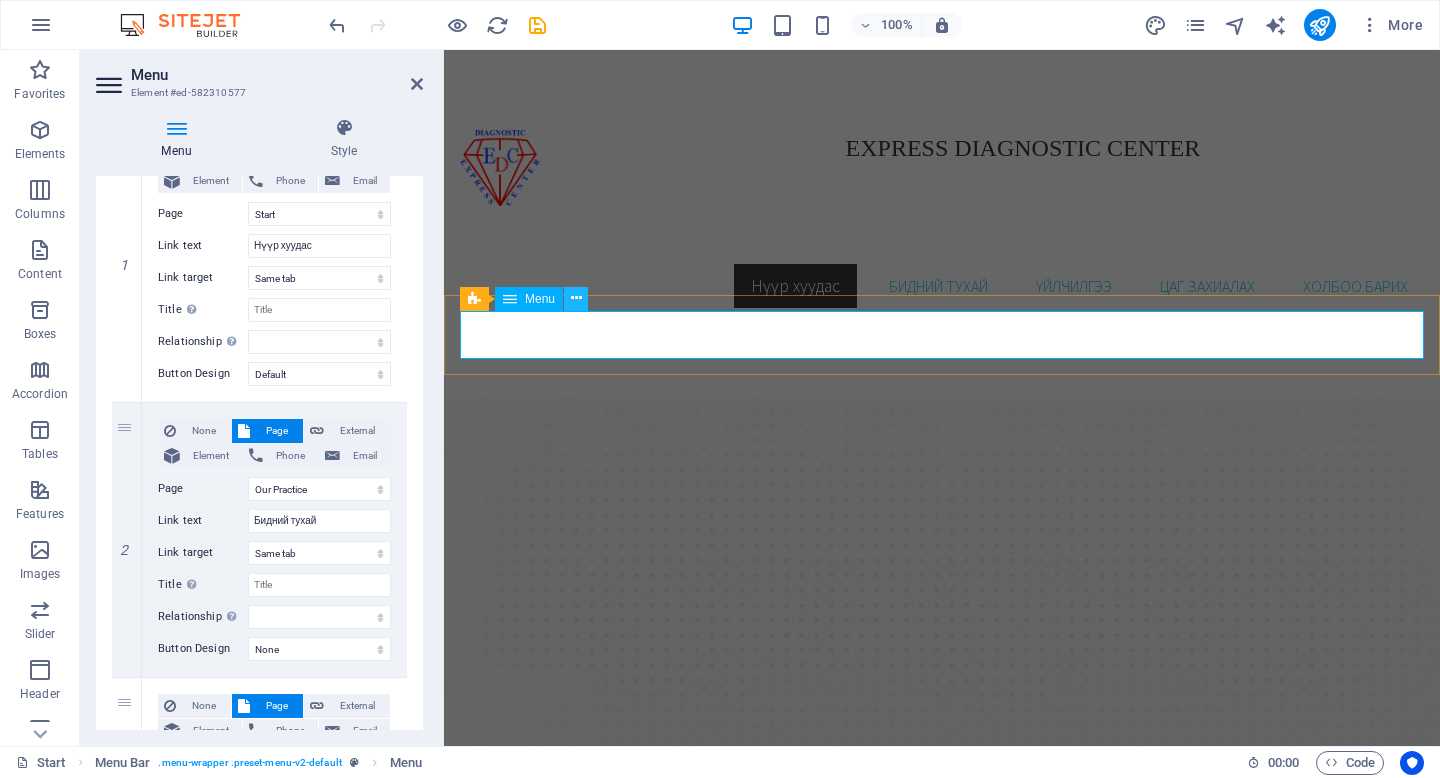 click at bounding box center (576, 298) 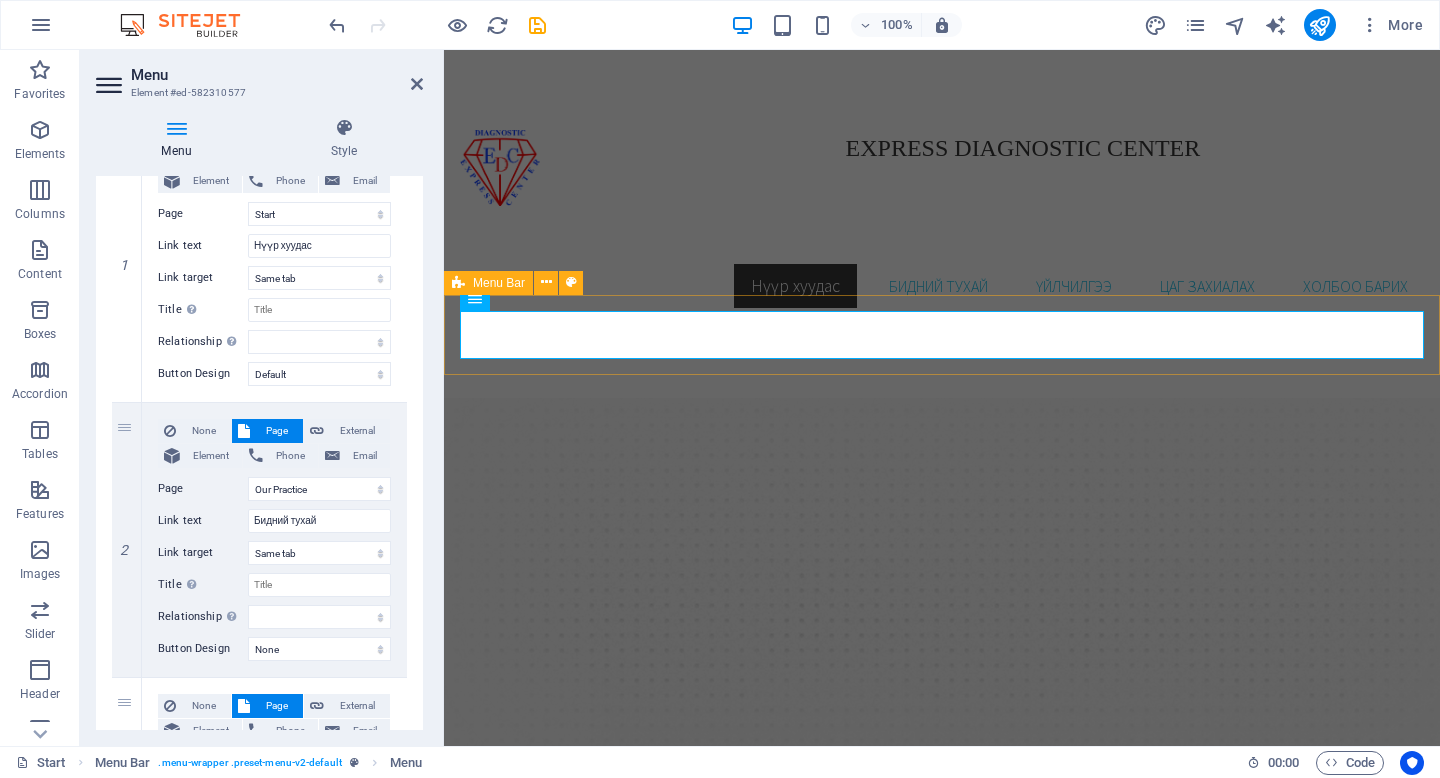 click on "Нүүр хуудас Бидний тухай Үйлчилгээ Цаг захиалах Холбоо барих" at bounding box center [942, 286] 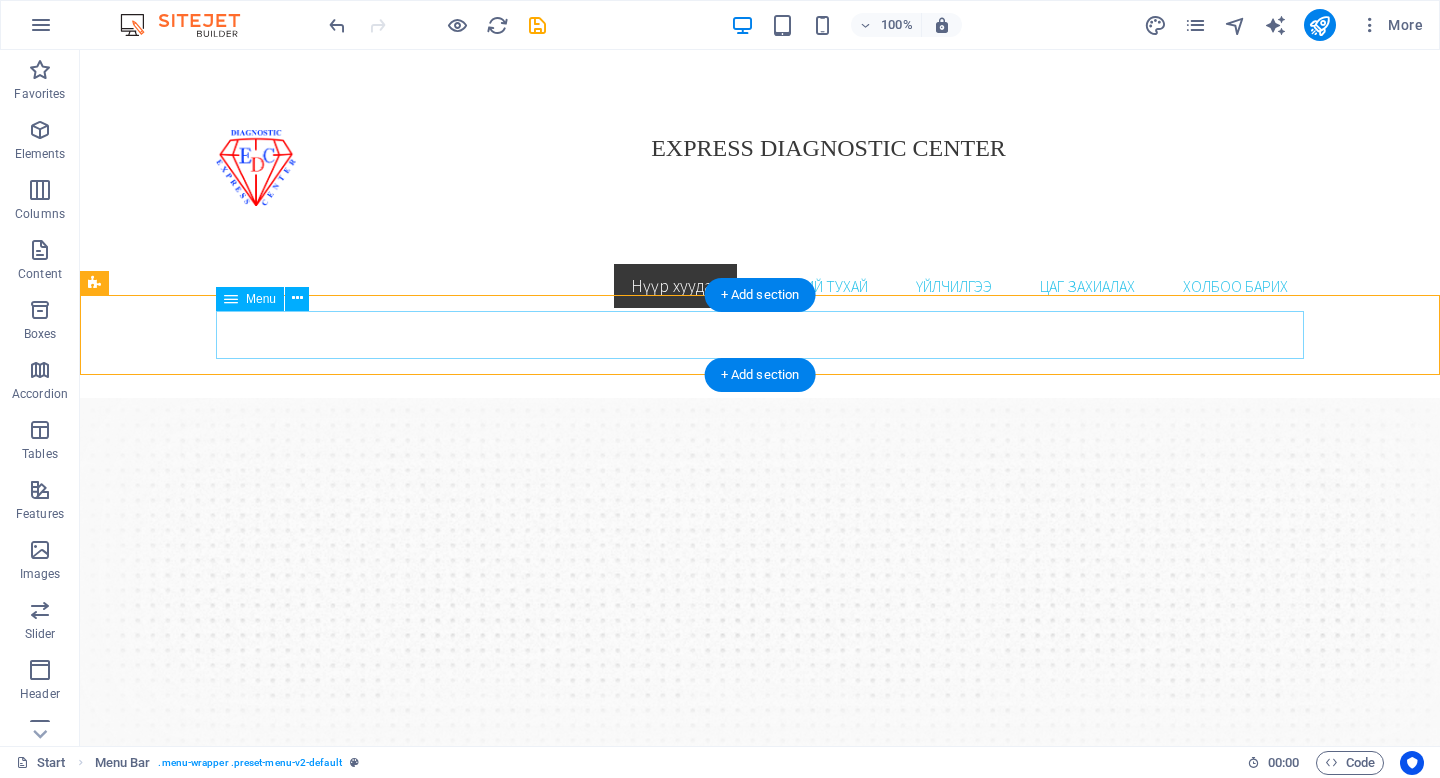 click on "Нүүр хуудас Бидний тухай Үйлчилгээ Цаг захиалах Холбоо барих" at bounding box center (760, 286) 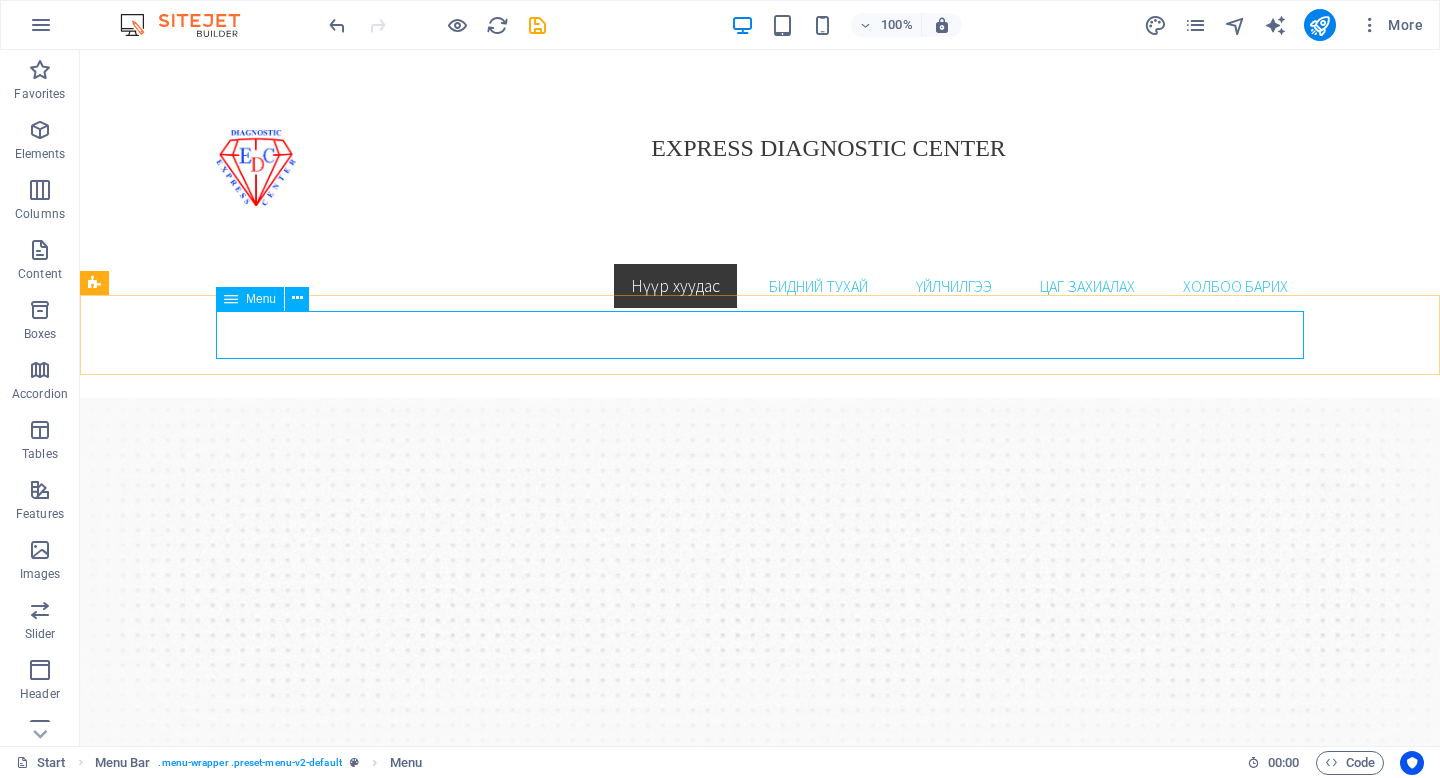 click at bounding box center [231, 299] 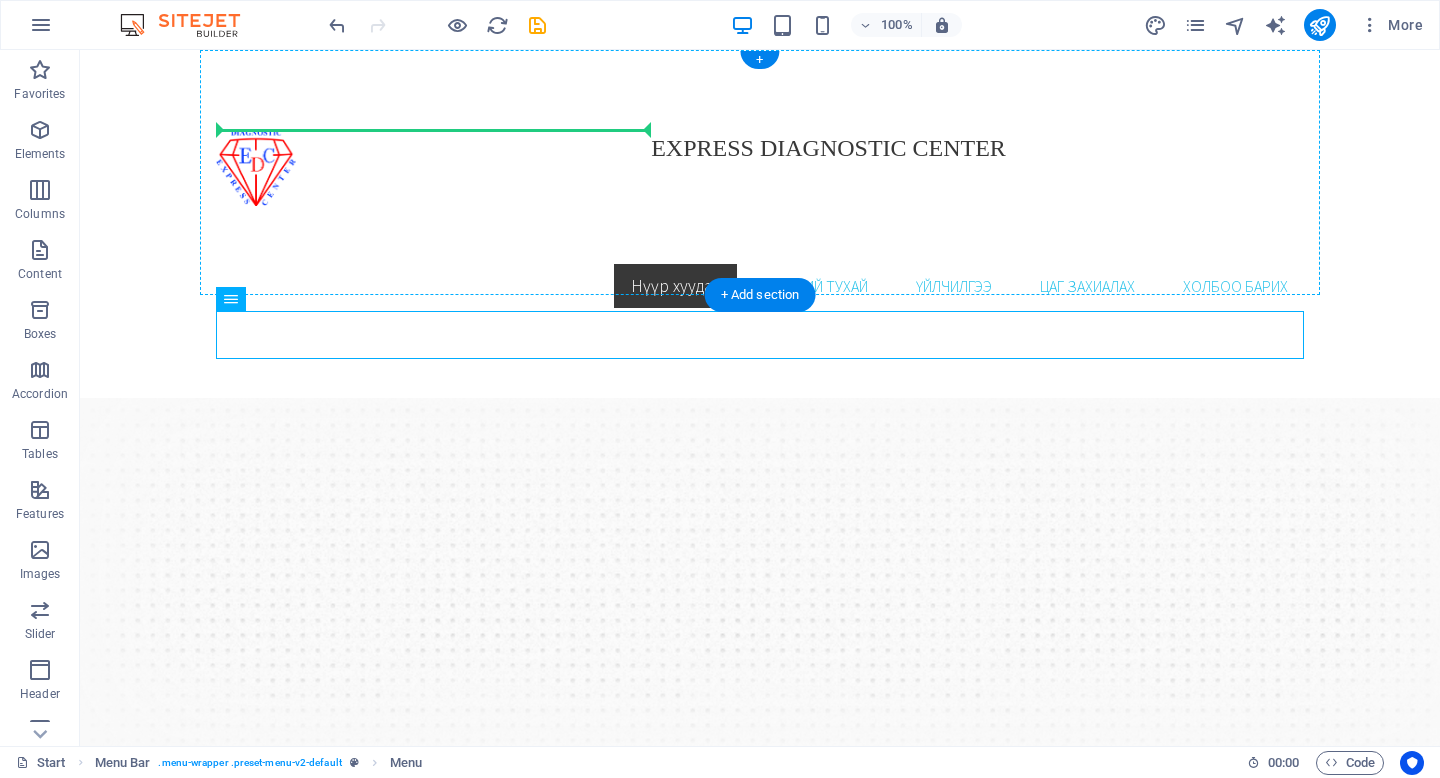 drag, startPoint x: 350, startPoint y: 358, endPoint x: 543, endPoint y: 164, distance: 273.65125 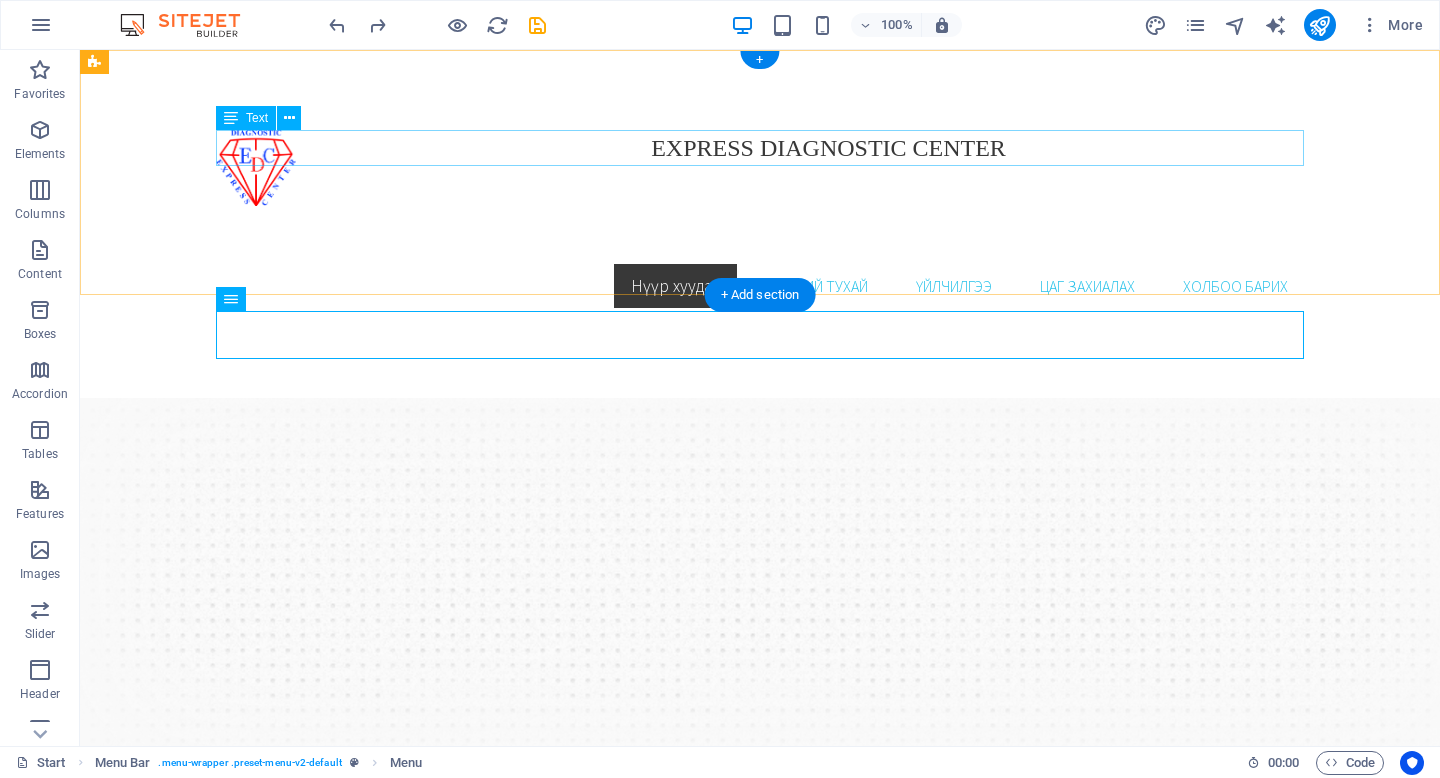 click on "EXPRESS DIAGNOSTIC CENTER" at bounding box center [760, 148] 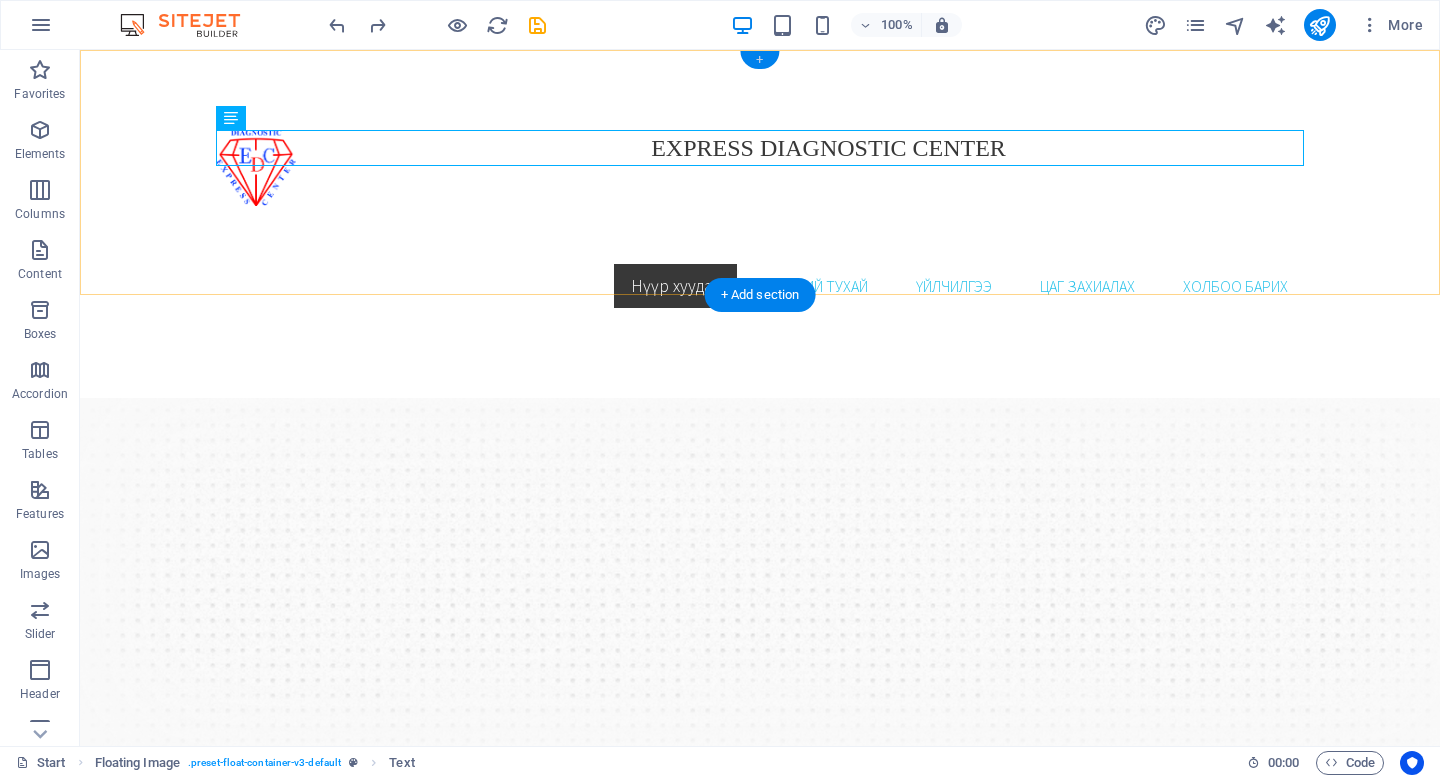 click on "+" at bounding box center [759, 60] 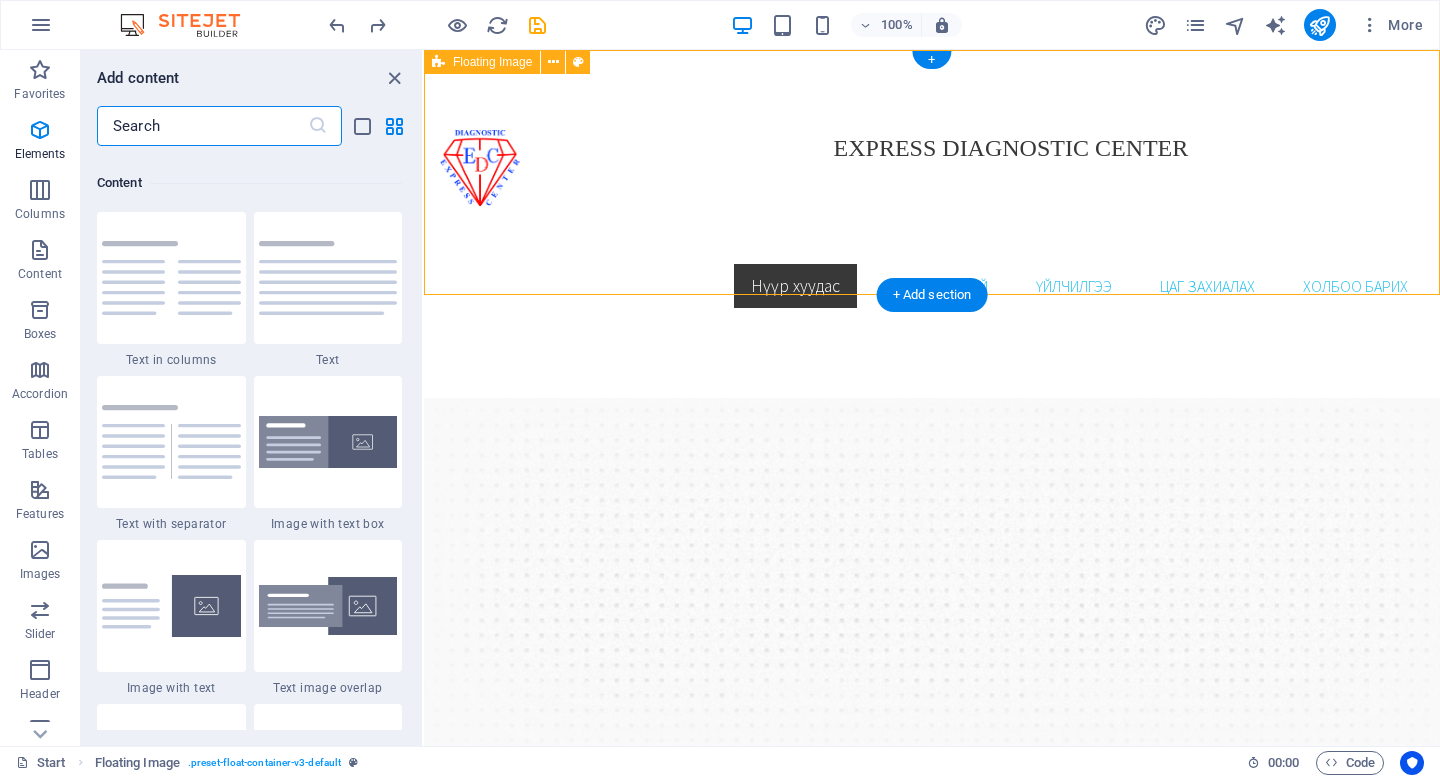 scroll, scrollTop: 3499, scrollLeft: 0, axis: vertical 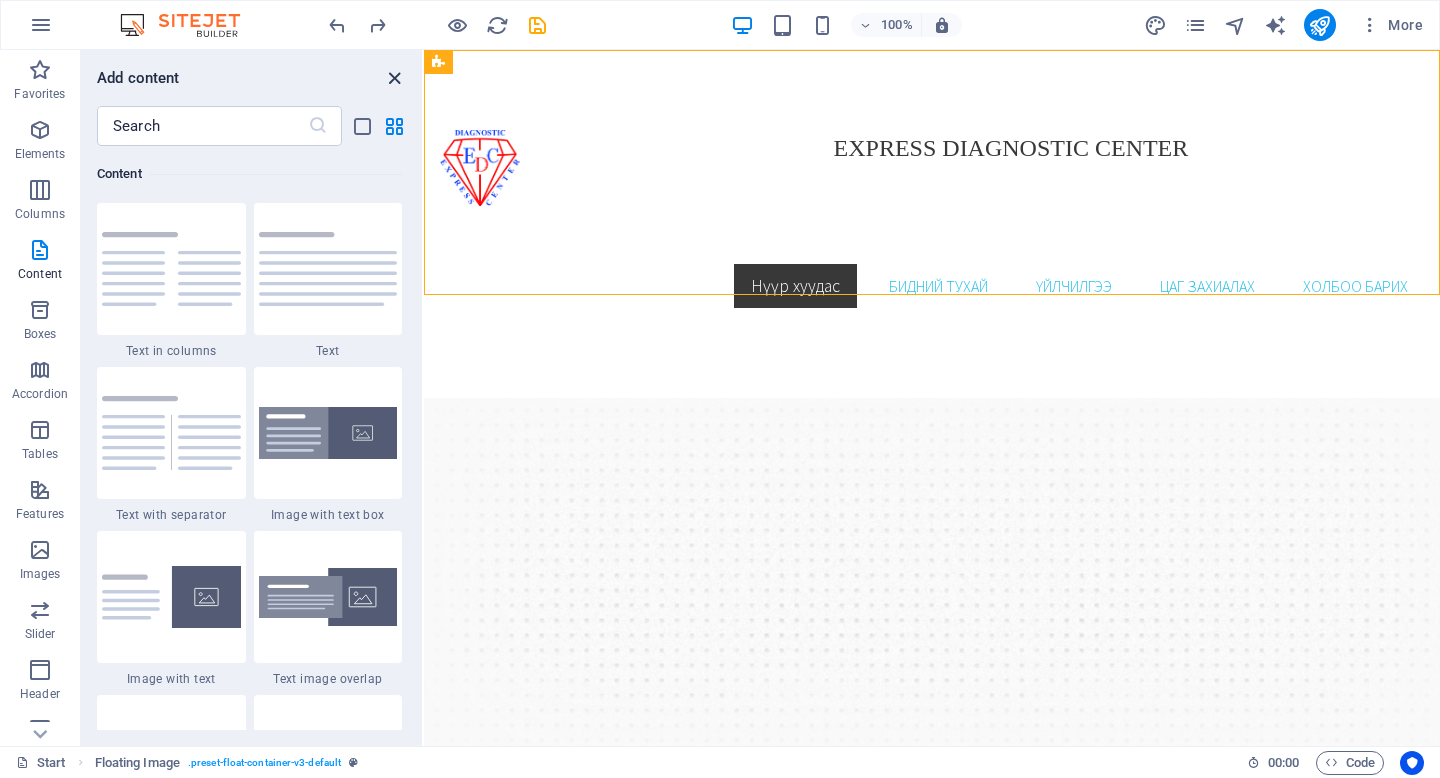 click at bounding box center [394, 78] 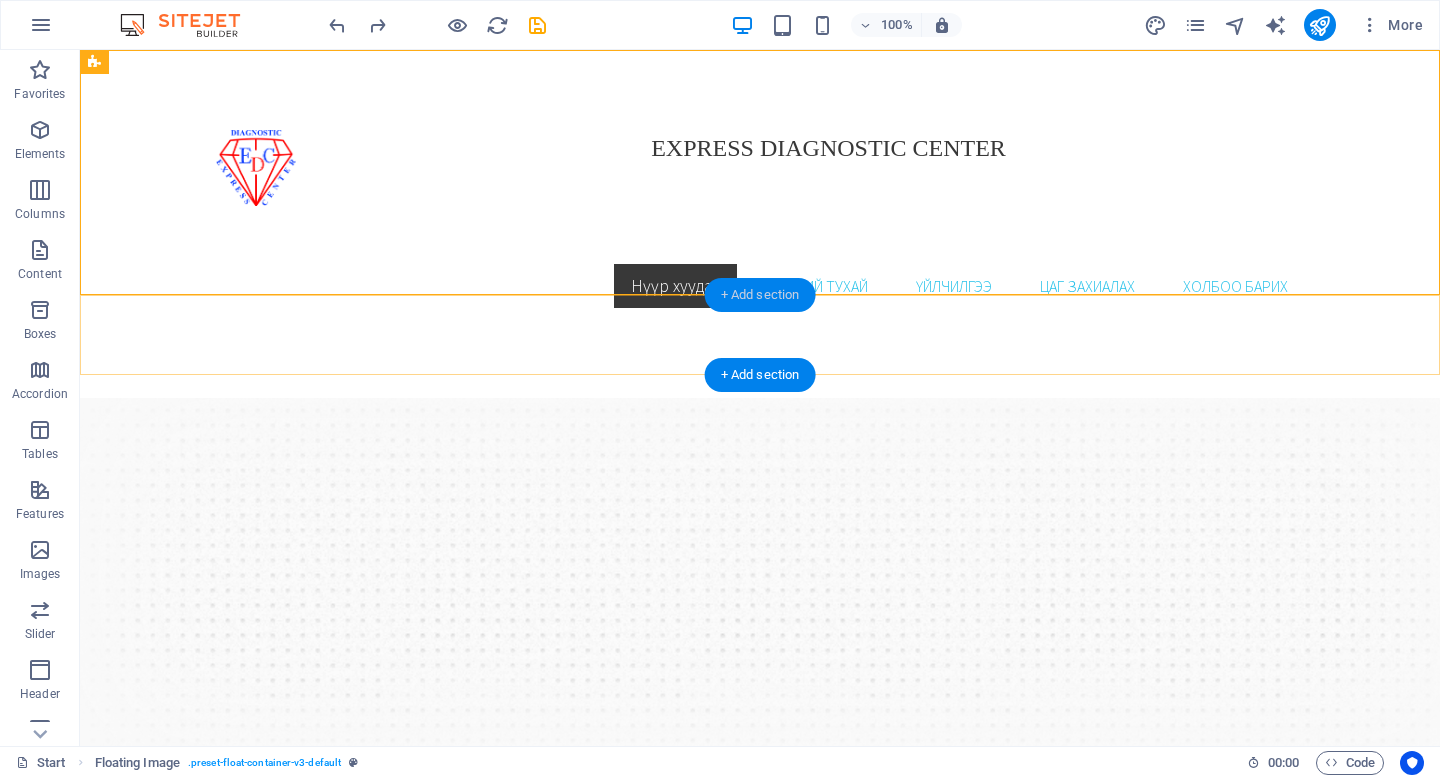 click on "+ Add section" at bounding box center [760, 295] 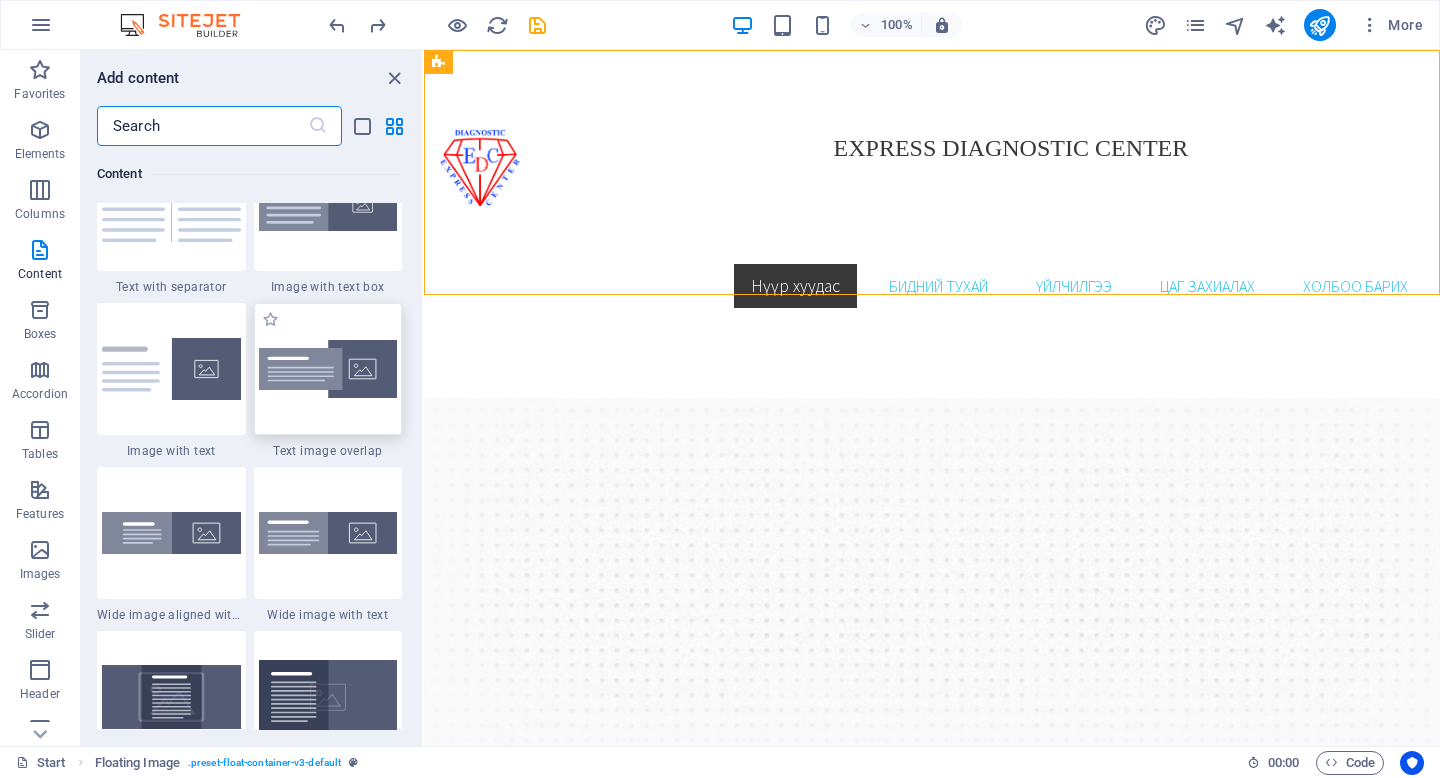 scroll, scrollTop: 3831, scrollLeft: 0, axis: vertical 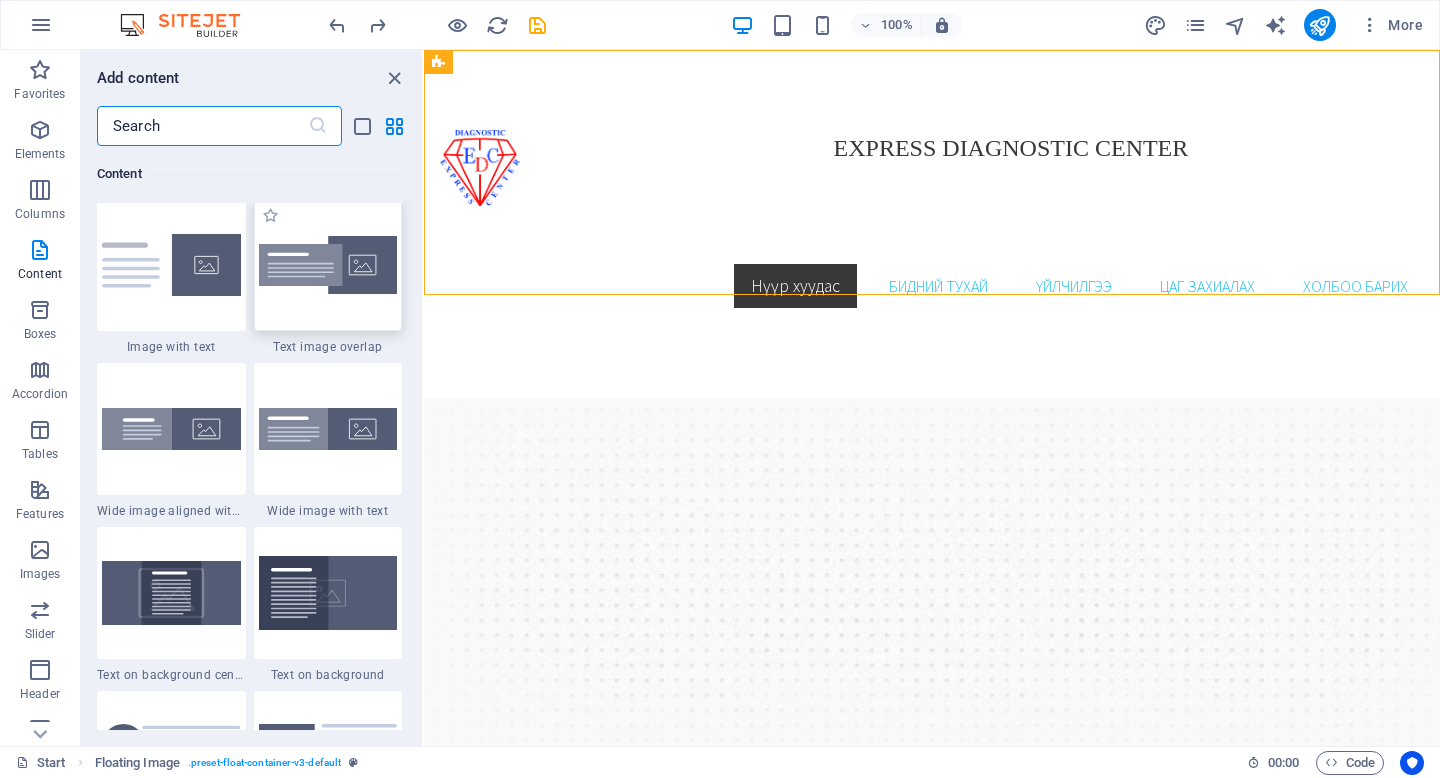 click at bounding box center (328, 265) 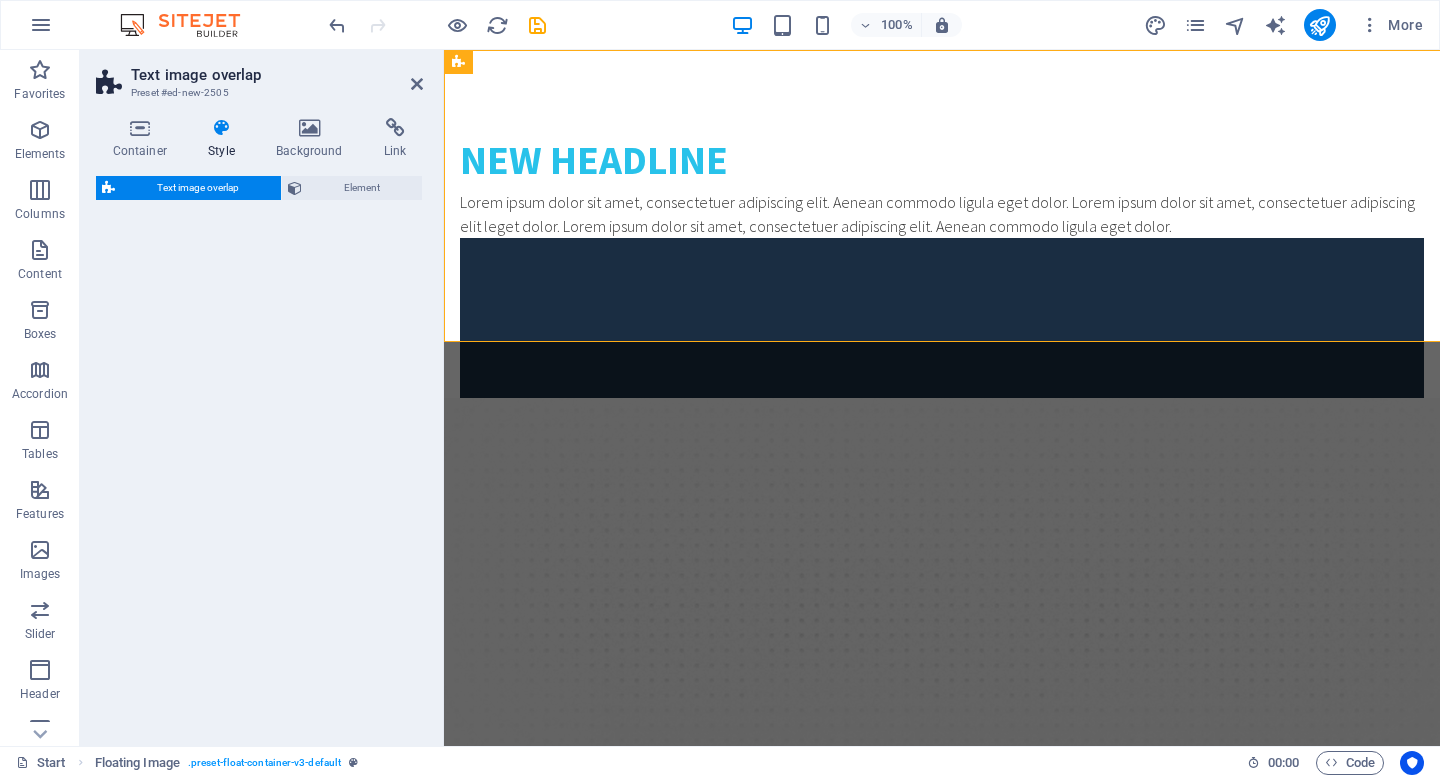 select on "rem" 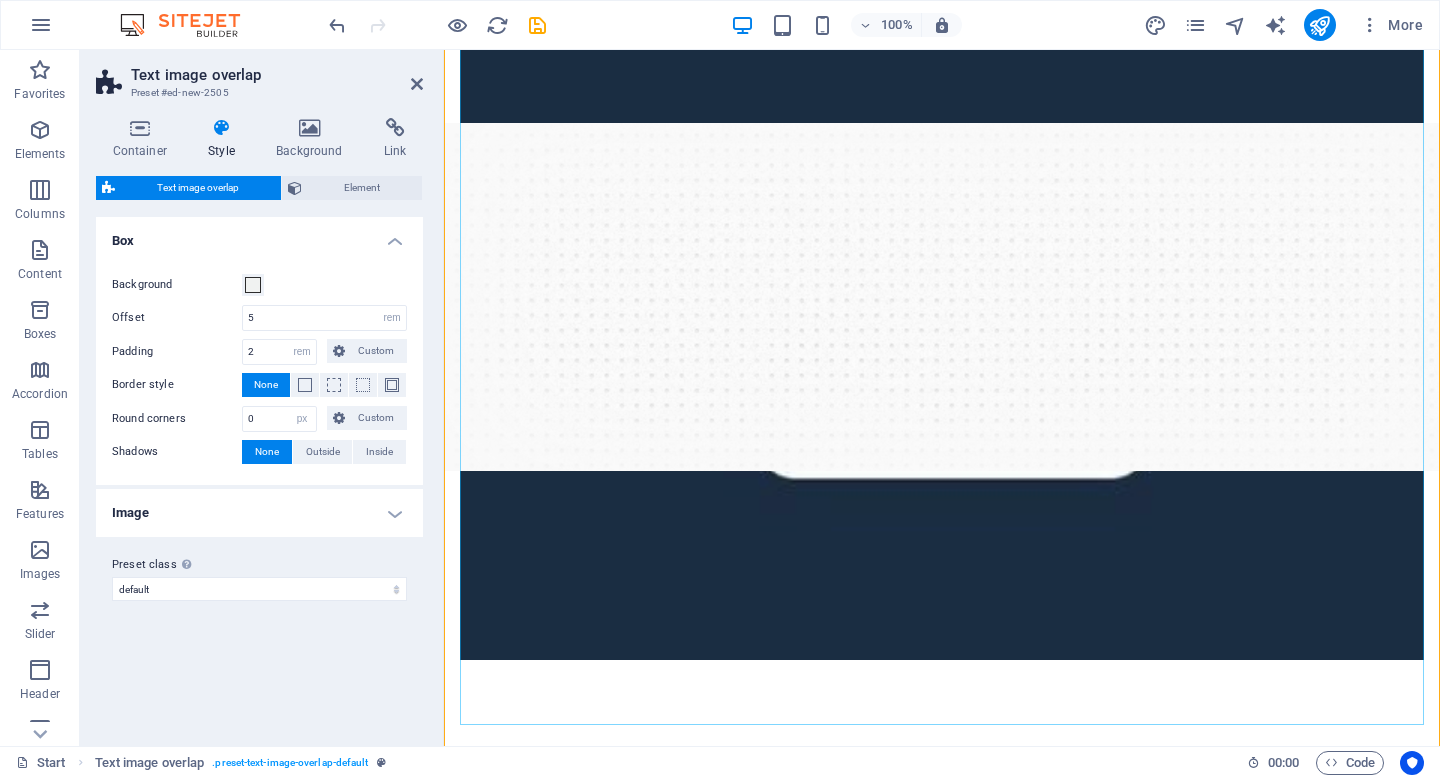 scroll, scrollTop: 301, scrollLeft: 0, axis: vertical 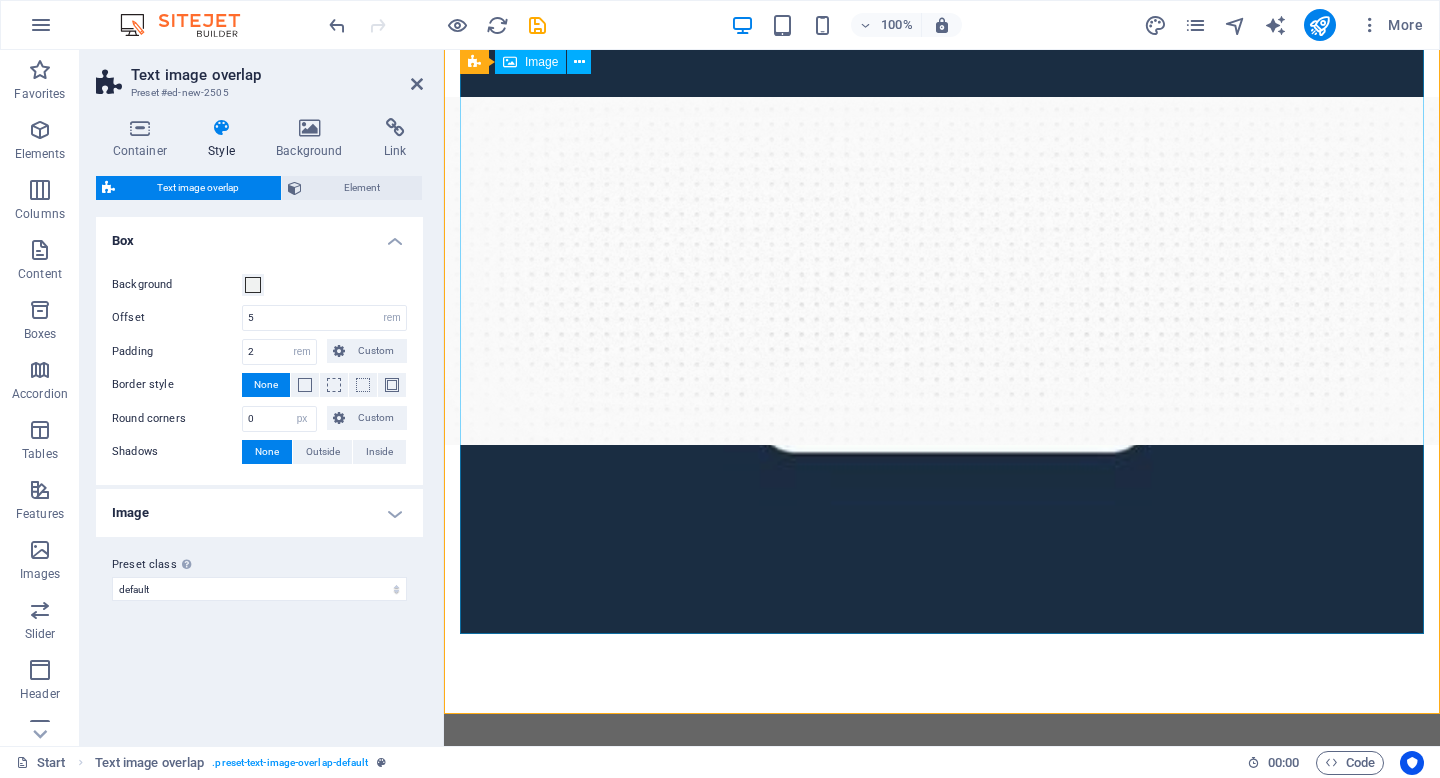 click on "Text image overlap   Image" at bounding box center [532, 62] 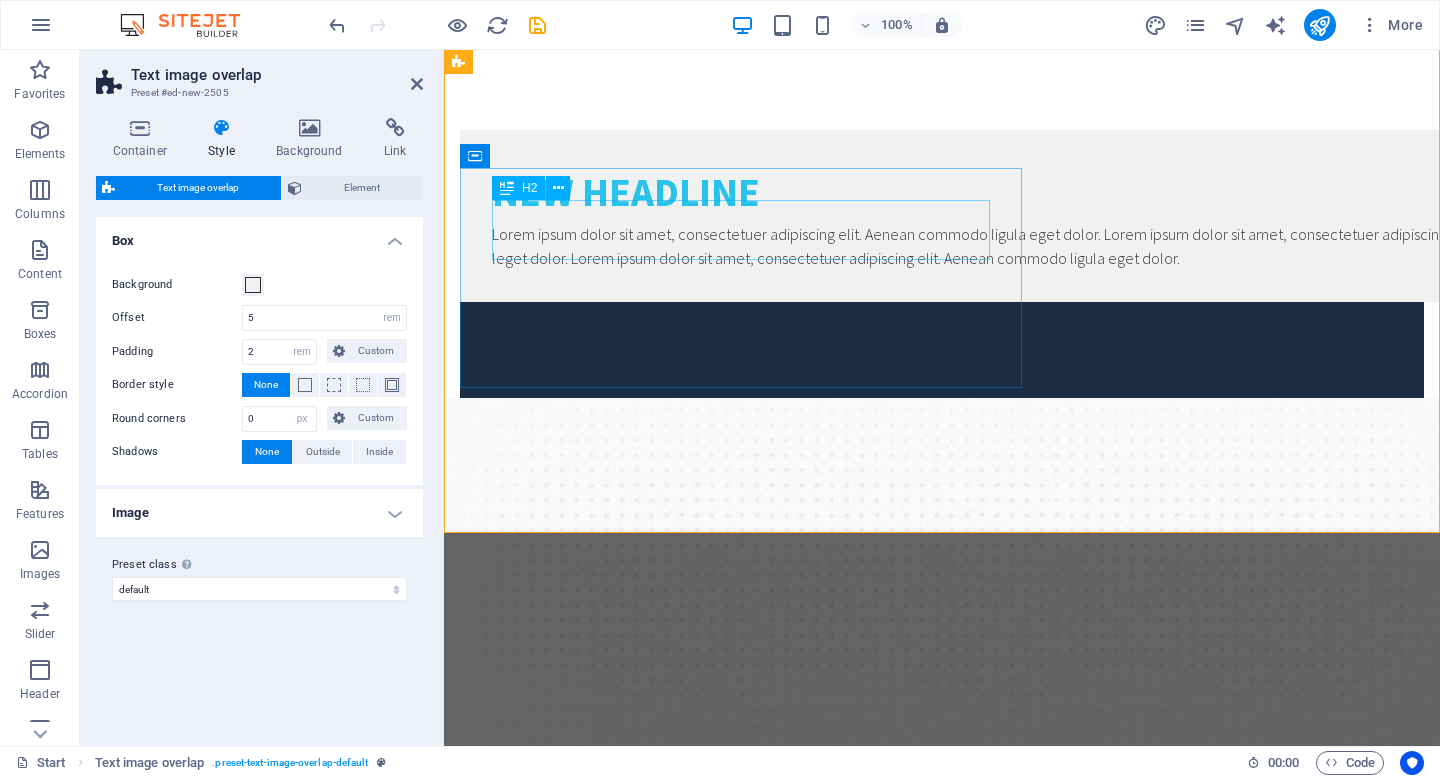 scroll, scrollTop: 31, scrollLeft: 0, axis: vertical 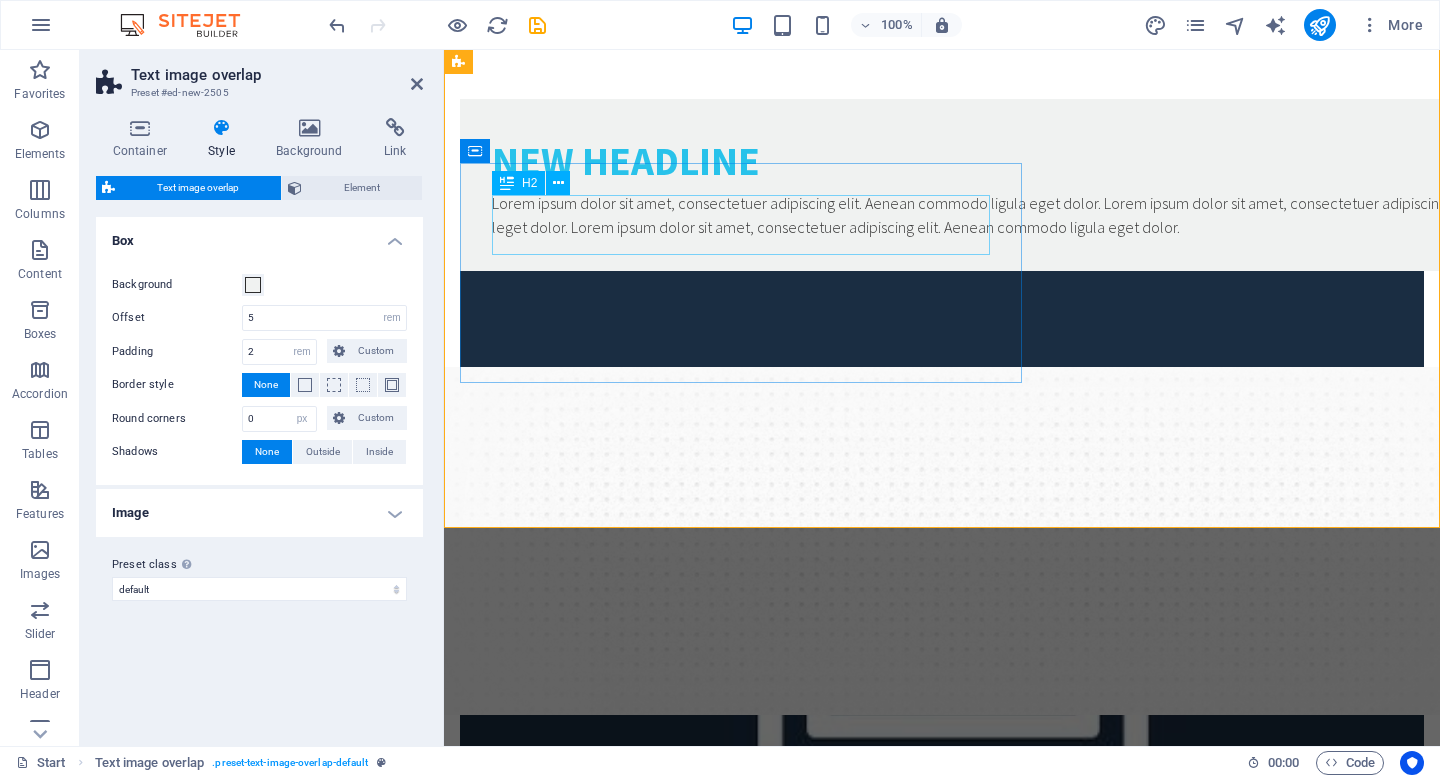 click on "New headline" at bounding box center [982, 161] 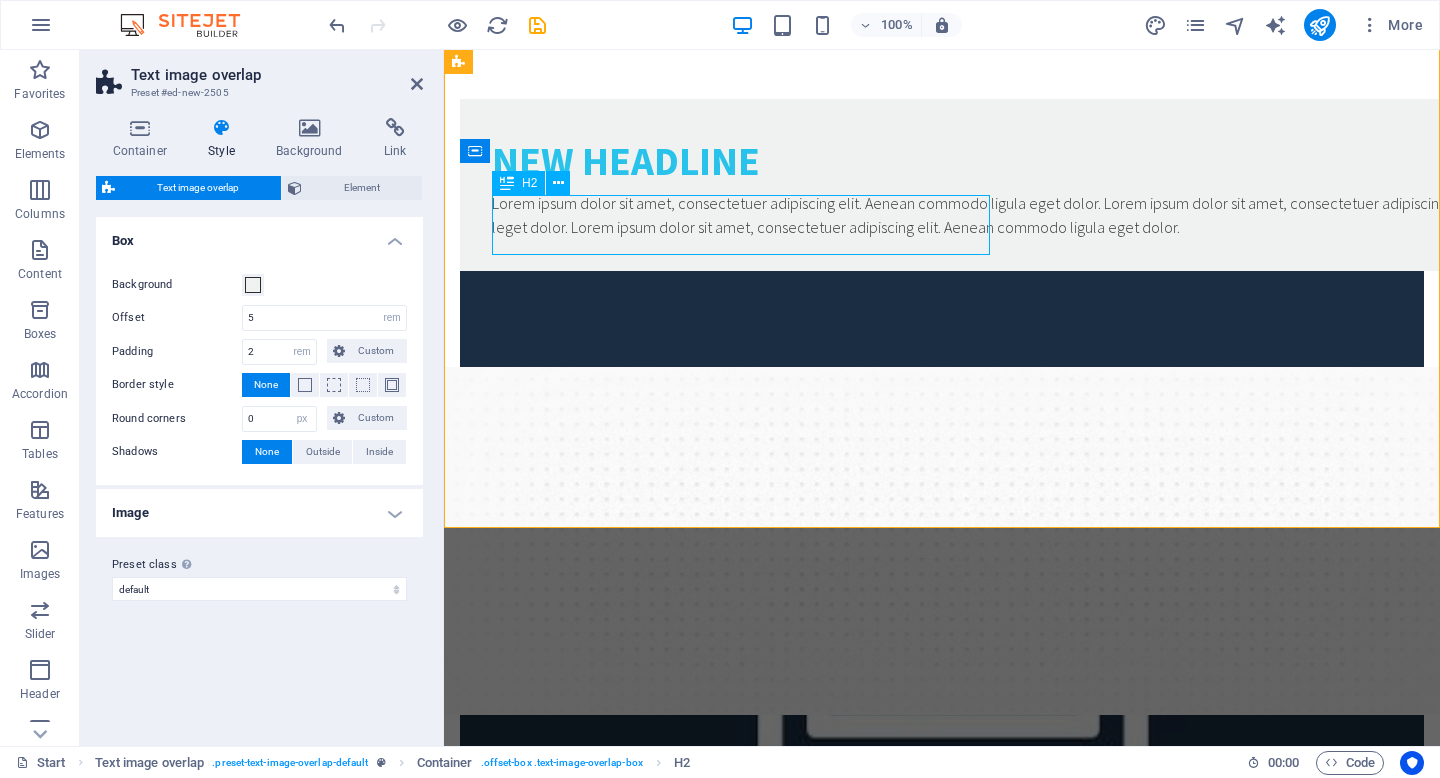 click on "New headline" at bounding box center [982, 161] 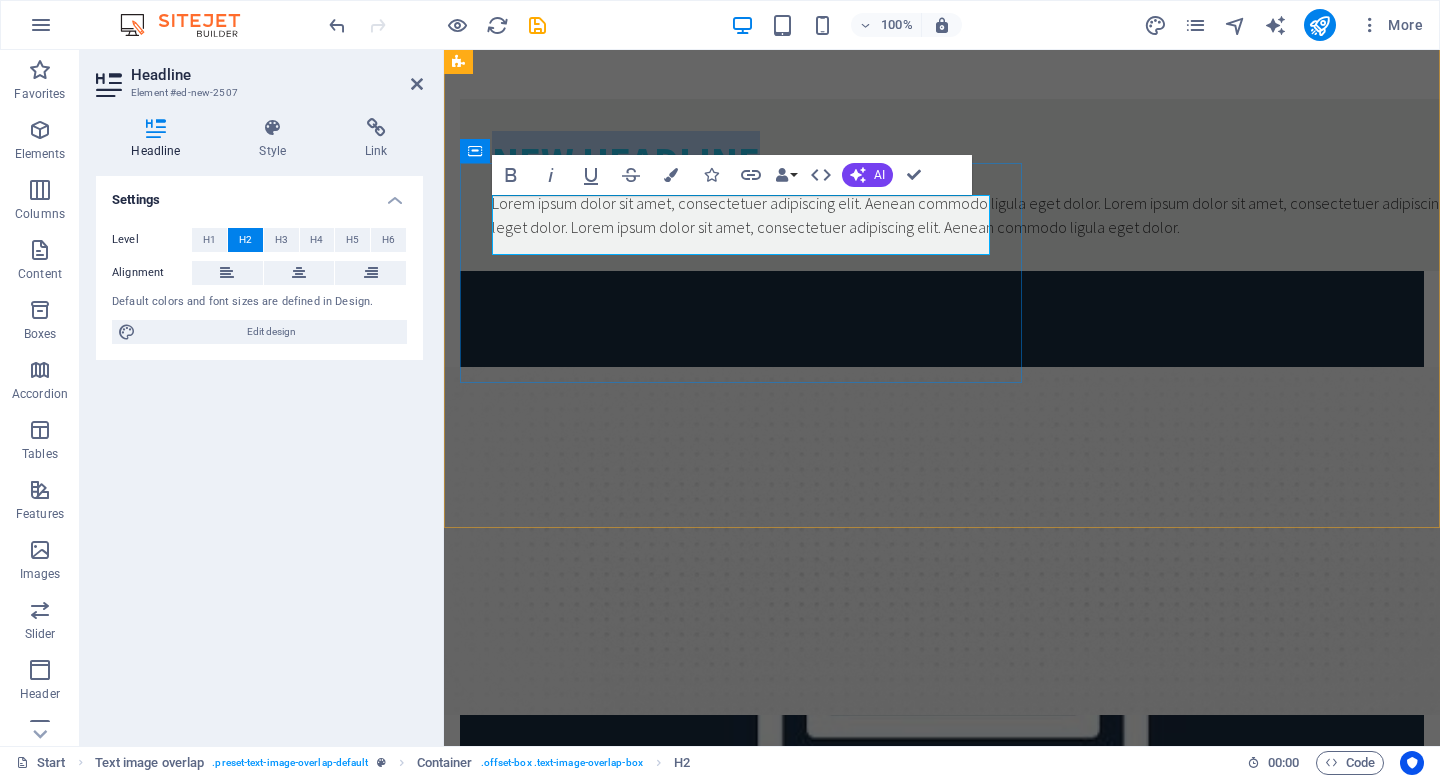type 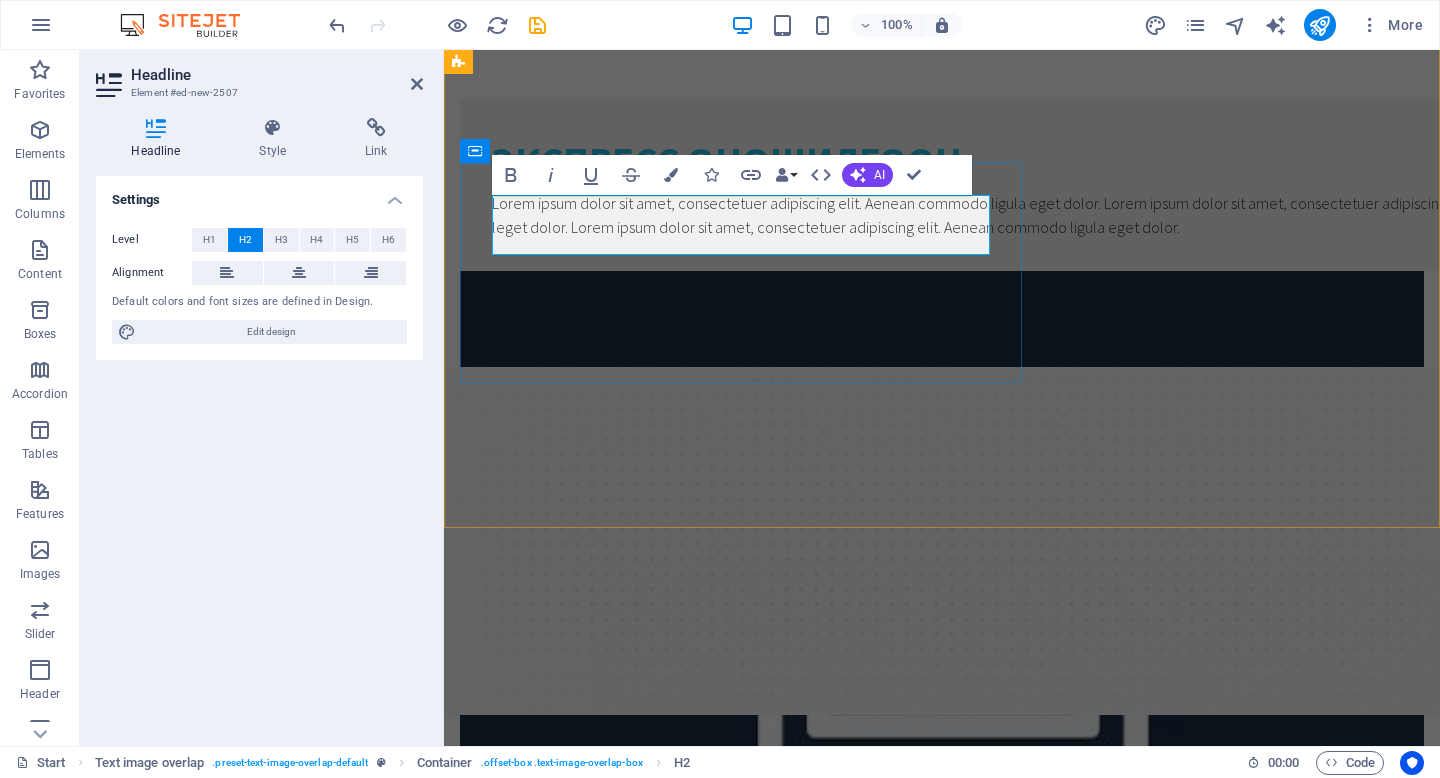 scroll, scrollTop: 1, scrollLeft: 0, axis: vertical 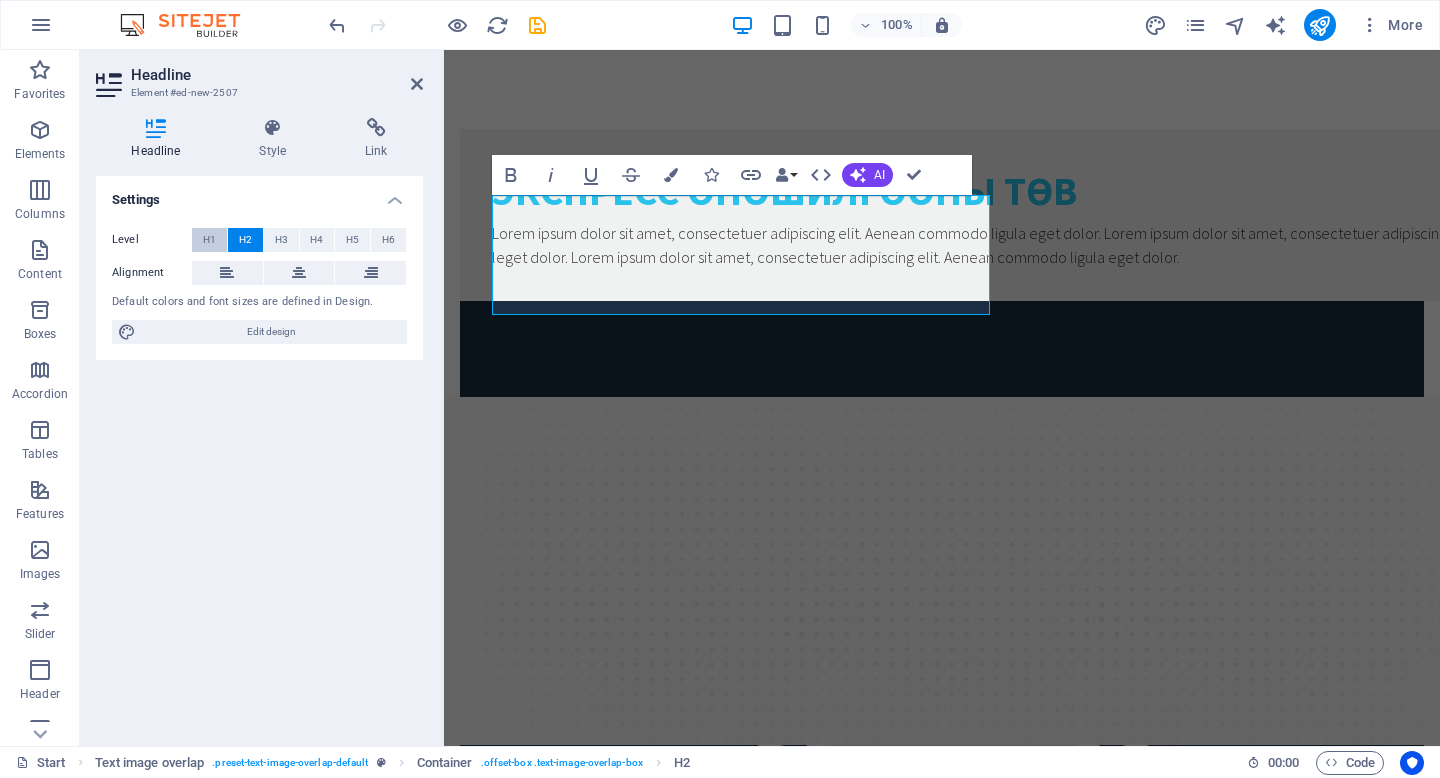 click on "H1" at bounding box center (209, 240) 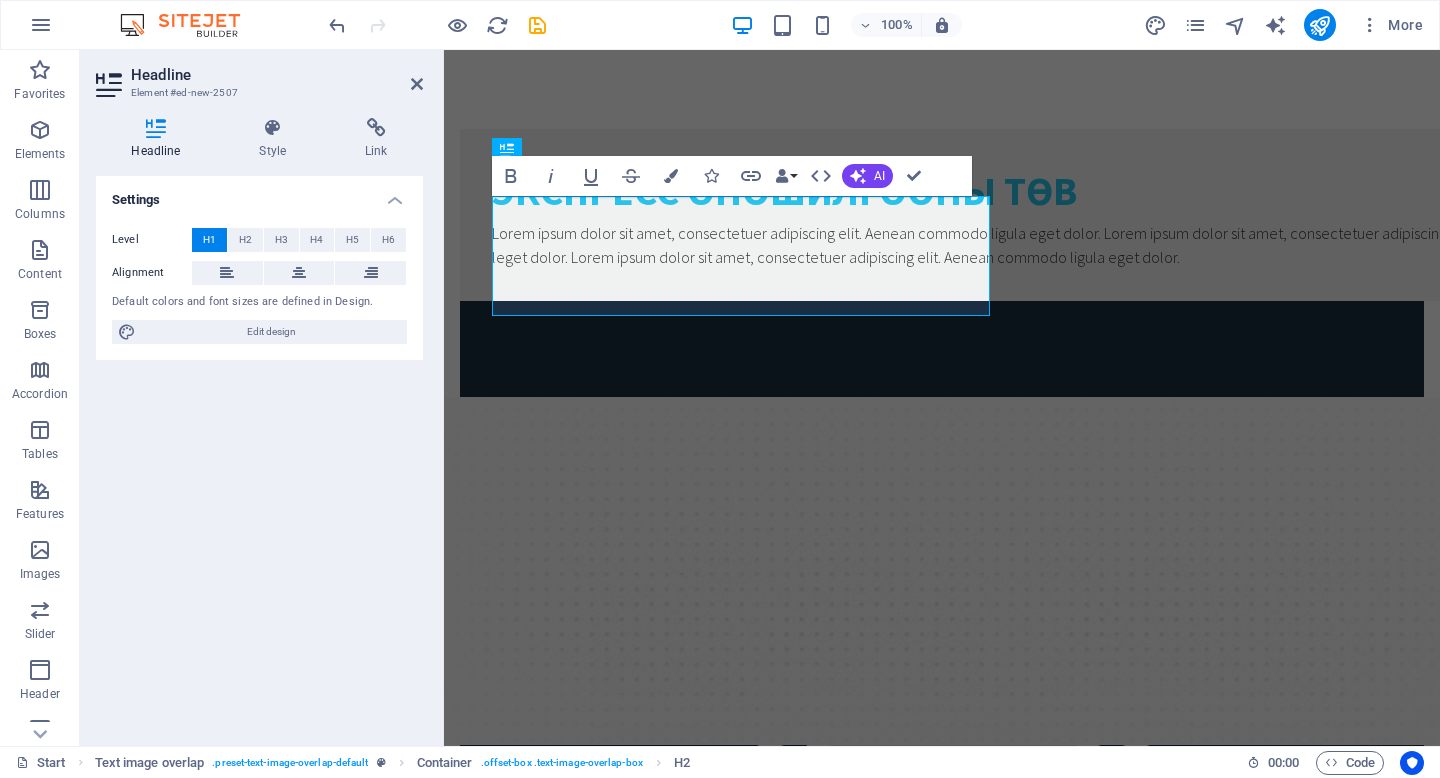 scroll, scrollTop: 0, scrollLeft: 0, axis: both 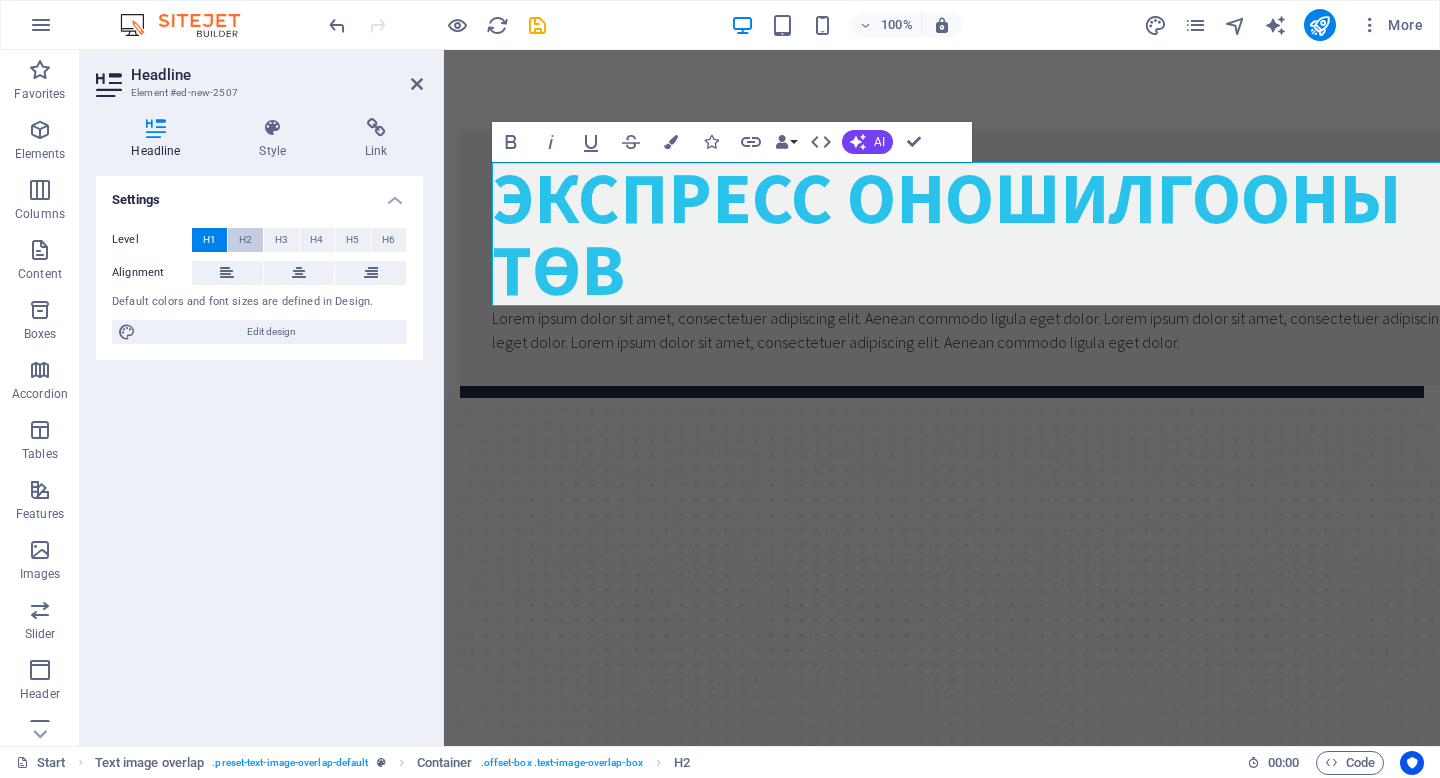 click on "H2" at bounding box center [245, 240] 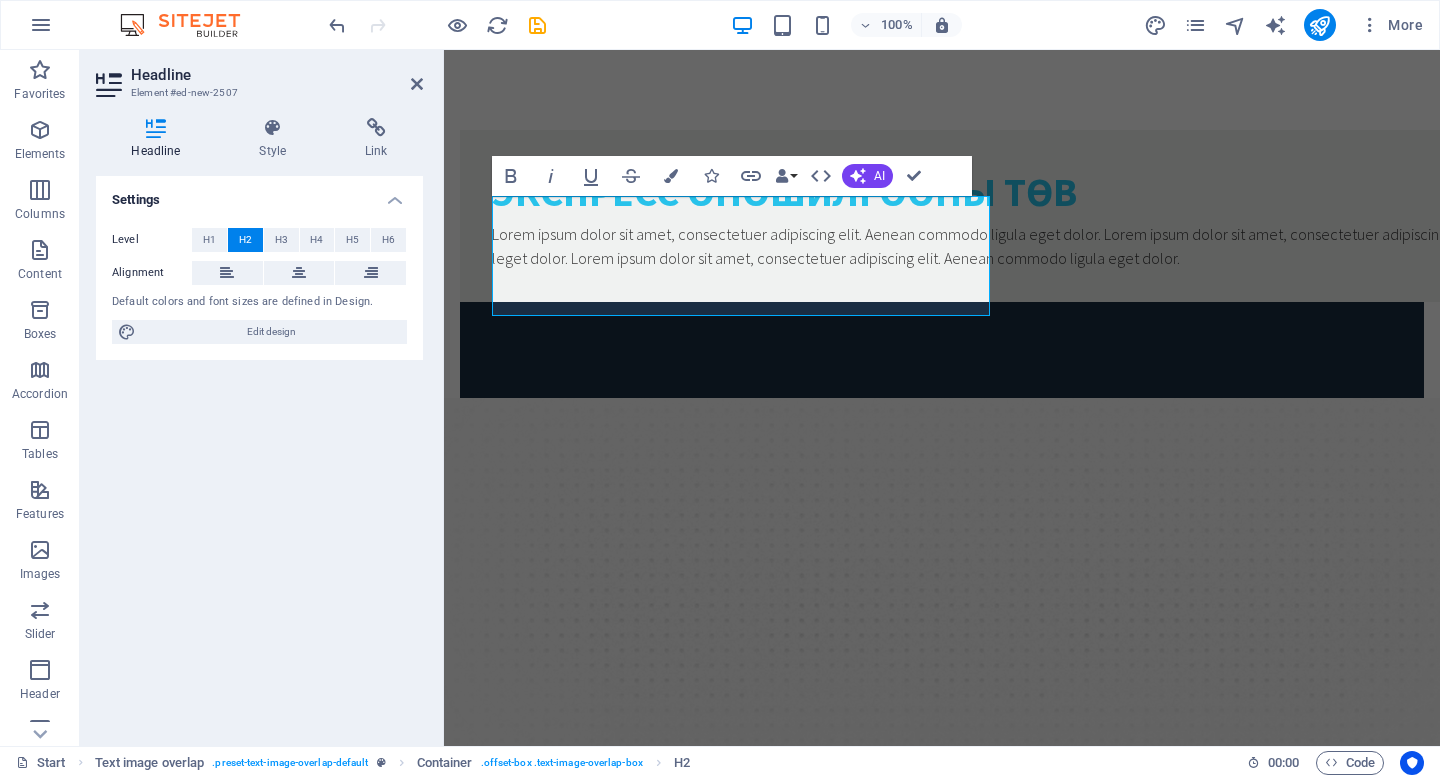 click on "Level H1 H2 H3 H4 H5 H6" at bounding box center (259, 240) 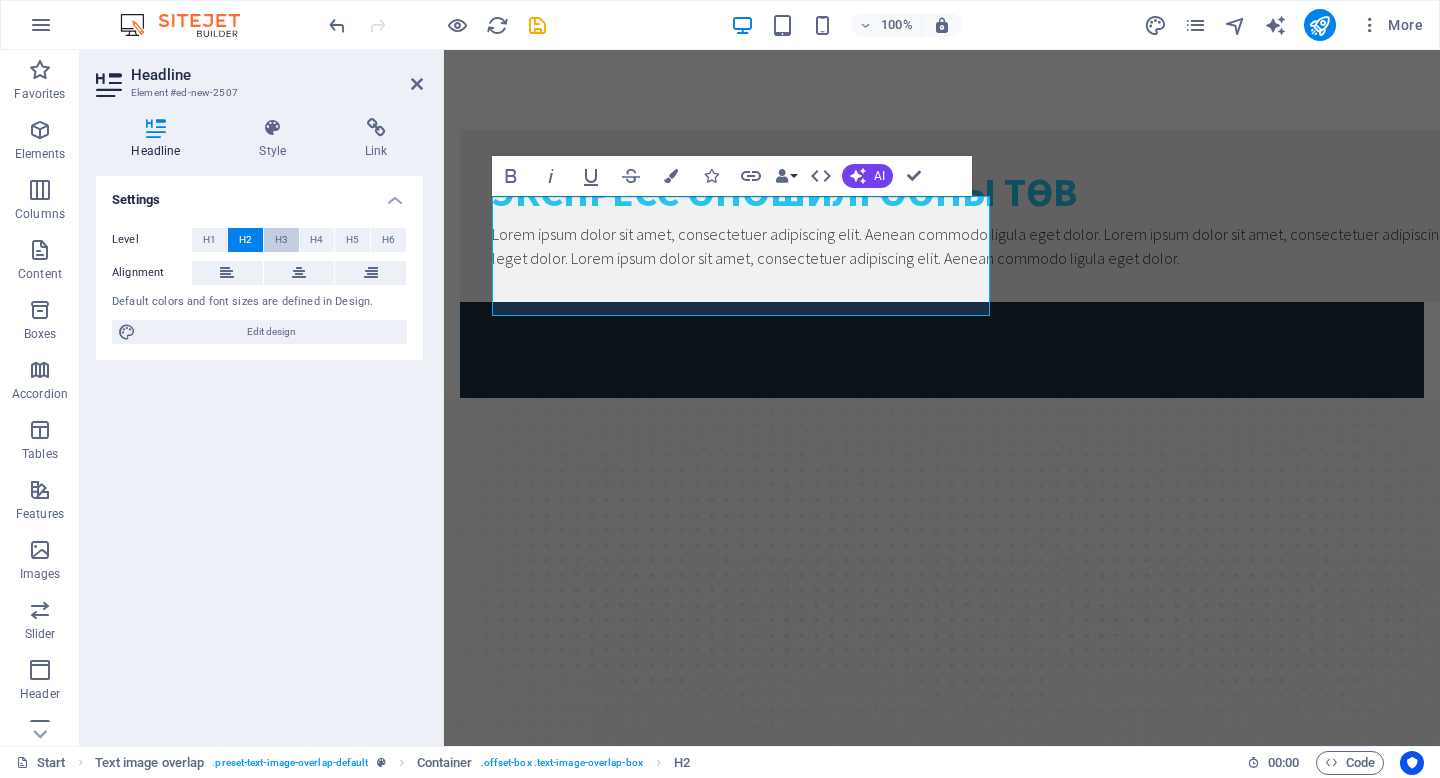 click on "H3" at bounding box center [281, 240] 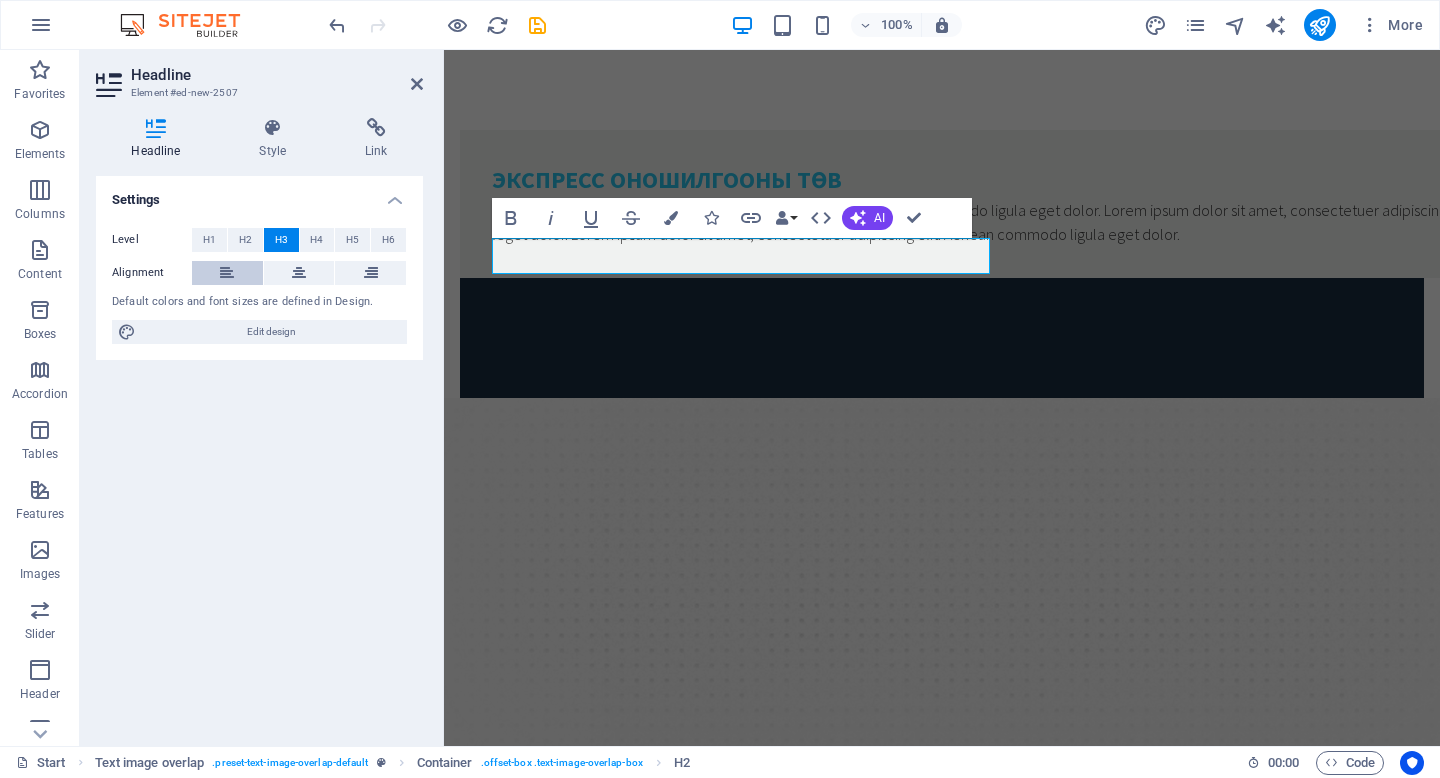click at bounding box center (227, 273) 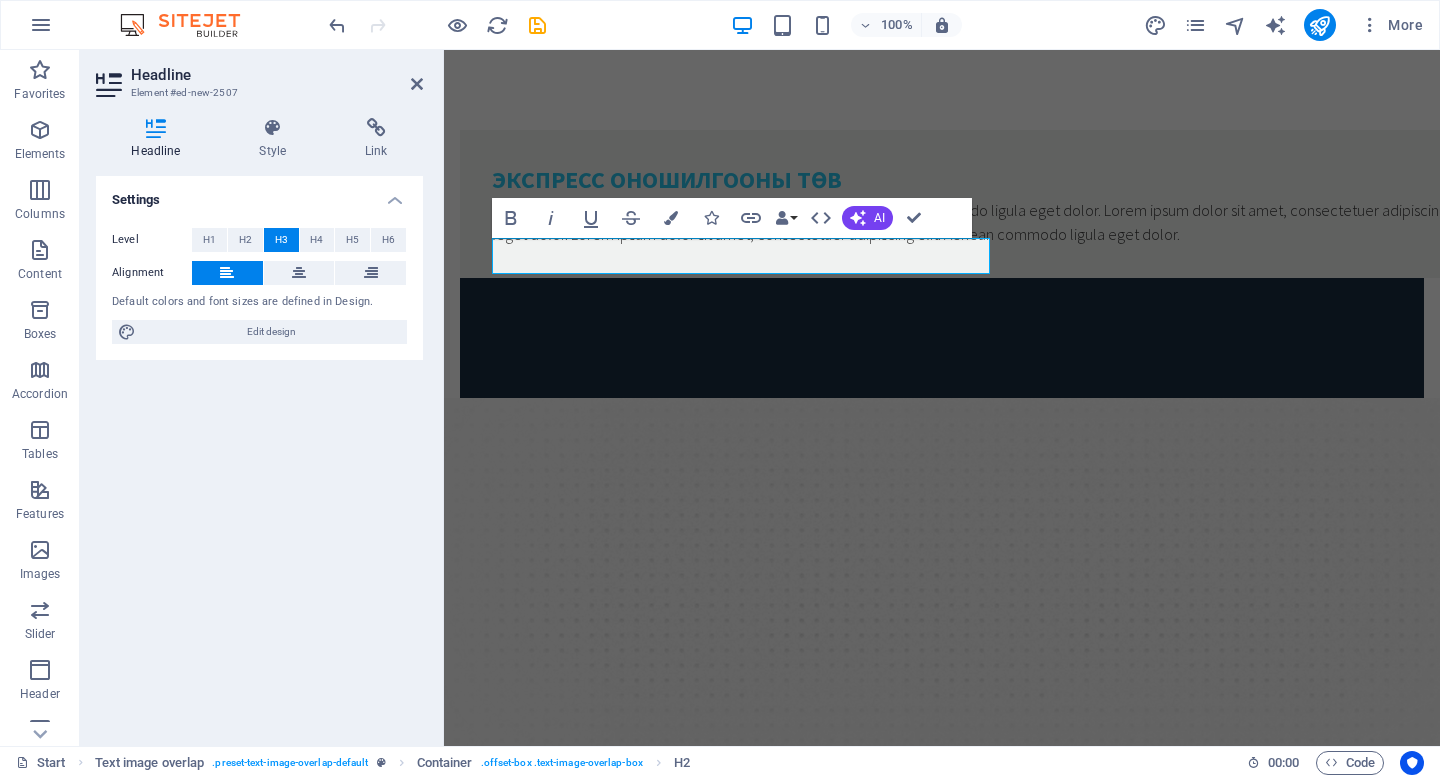 click on "Settings Level H1 H2 H3 H4 H5 H6 Alignment Default colors and font sizes are defined in Design. Edit design" at bounding box center [259, 453] 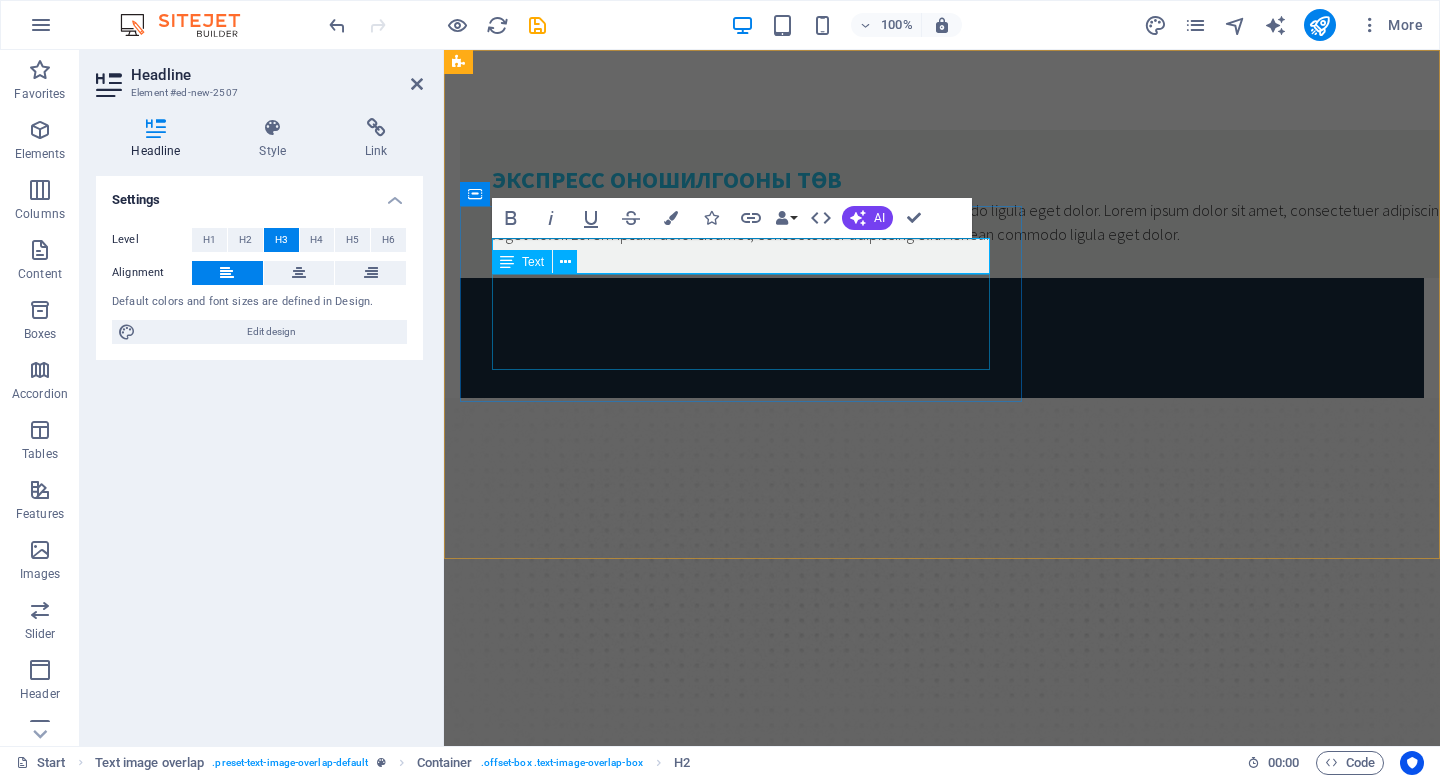 click on "Lorem ipsum dolor sit amet, consectetuer adipiscing elit. Aenean commodo ligula eget dolor. Lorem ipsum dolor sit amet, consectetuer adipiscing elit leget dolor. Lorem ipsum dolor sit amet, consectetuer adipiscing elit. Aenean commodo ligula eget dolor." at bounding box center [982, 222] 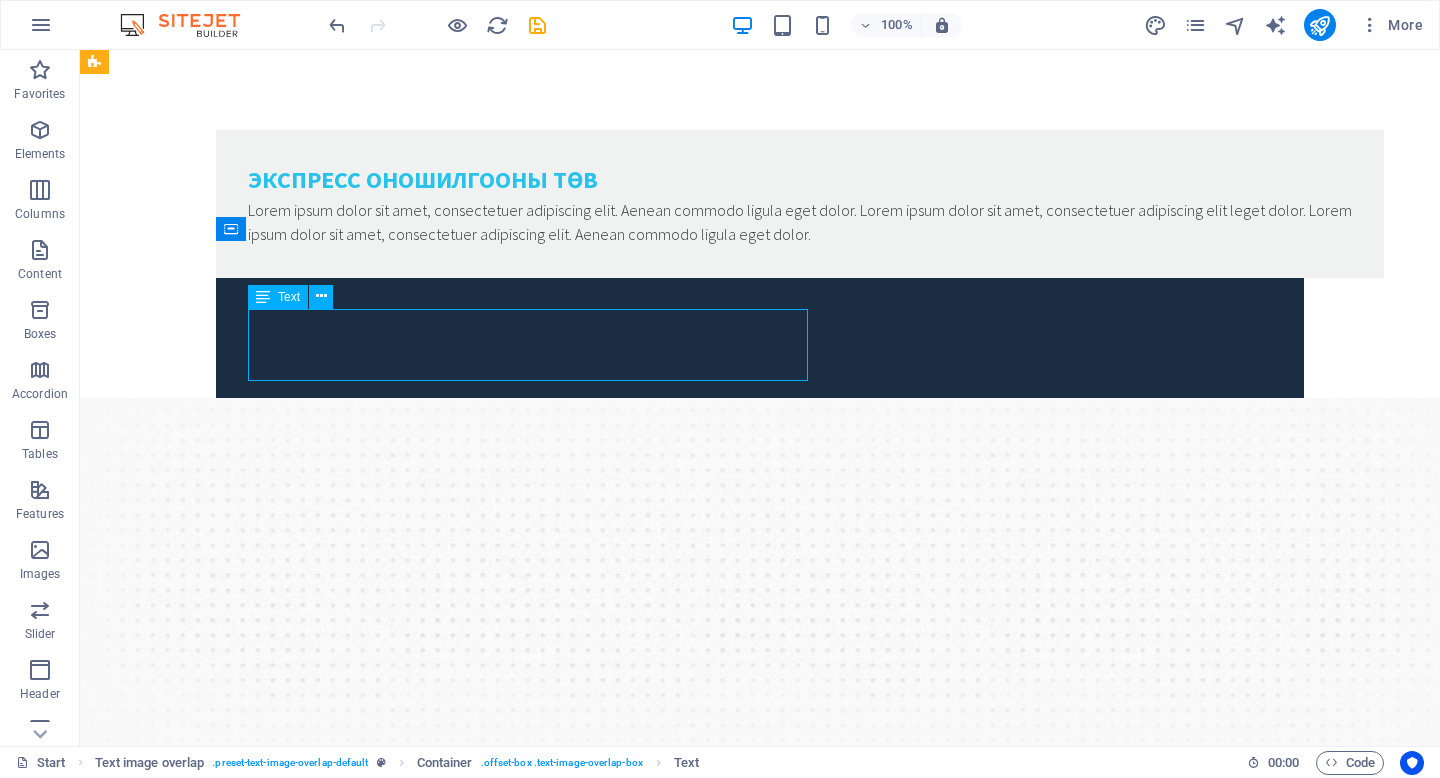 click on "Lorem ipsum dolor sit amet, consectetuer adipiscing elit. Aenean commodo ligula eget dolor. Lorem ipsum dolor sit amet, consectetuer adipiscing elit leget dolor. Lorem ipsum dolor sit amet, consectetuer adipiscing elit. Aenean commodo ligula eget dolor." at bounding box center [800, 222] 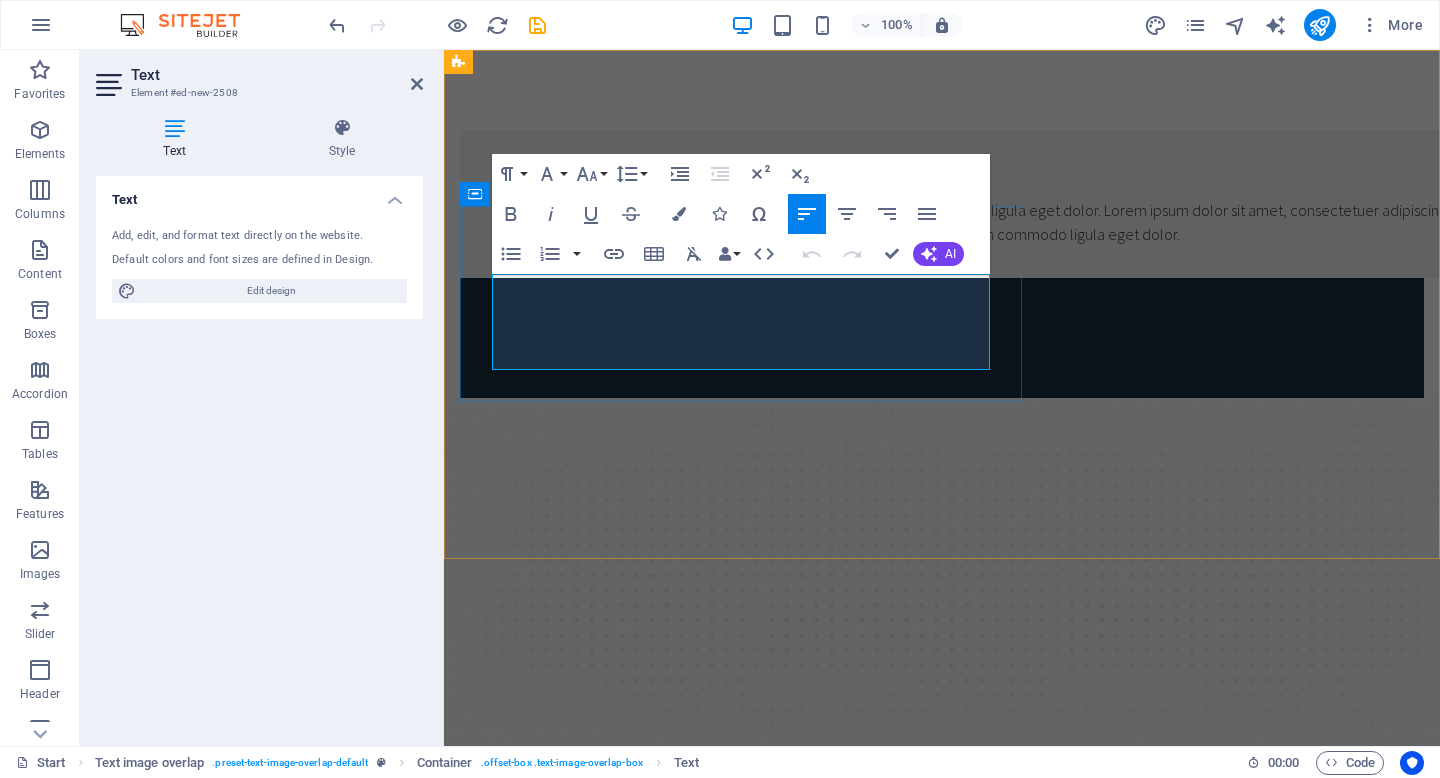 click on "Lorem ipsum dolor sit amet, consectetuer adipiscing elit. Aenean commodo ligula eget dolor. Lorem ipsum dolor sit amet, consectetuer adipiscing elit leget dolor. Lorem ipsum dolor sit amet, consectetuer adipiscing elit. Aenean commodo ligula eget dolor." at bounding box center (982, 222) 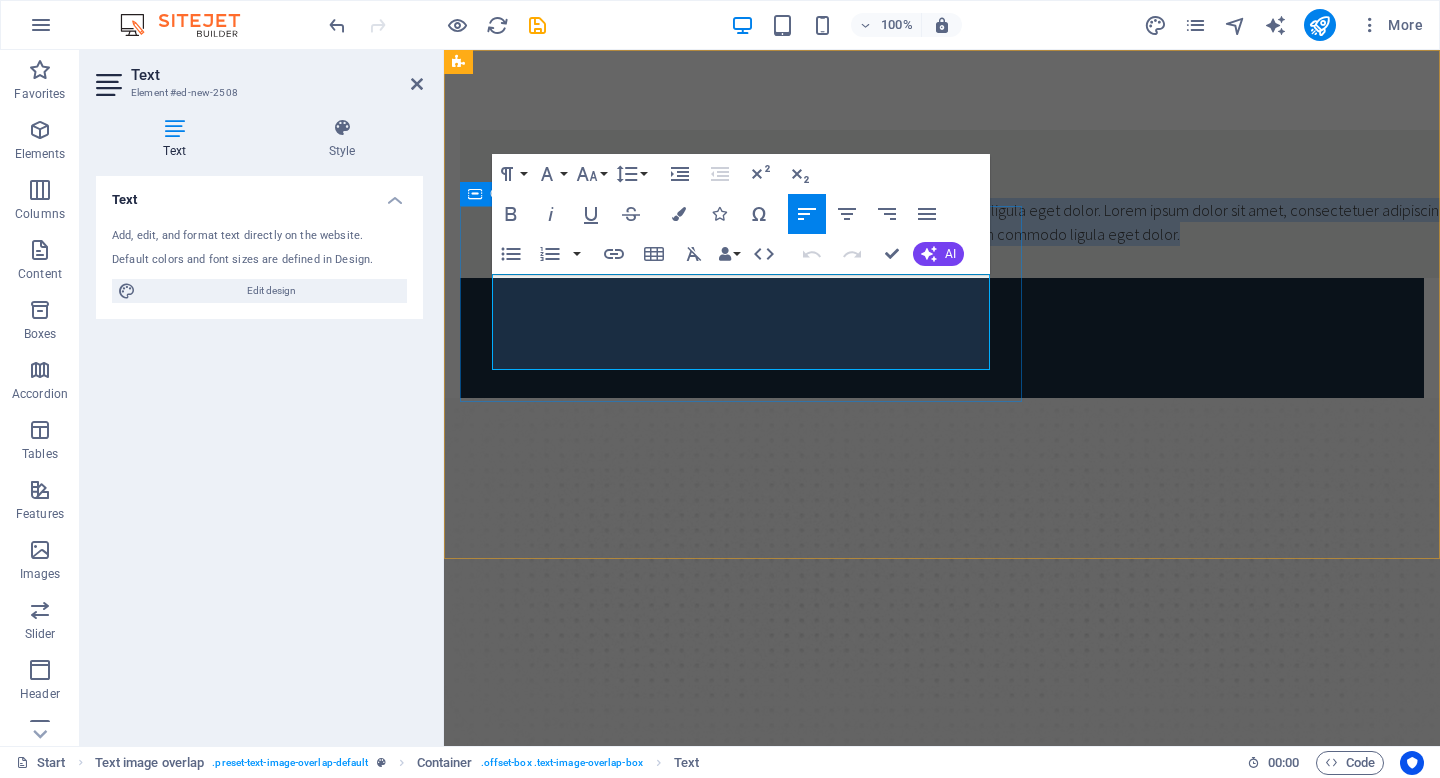 drag, startPoint x: 702, startPoint y: 357, endPoint x: 464, endPoint y: 284, distance: 248.94377 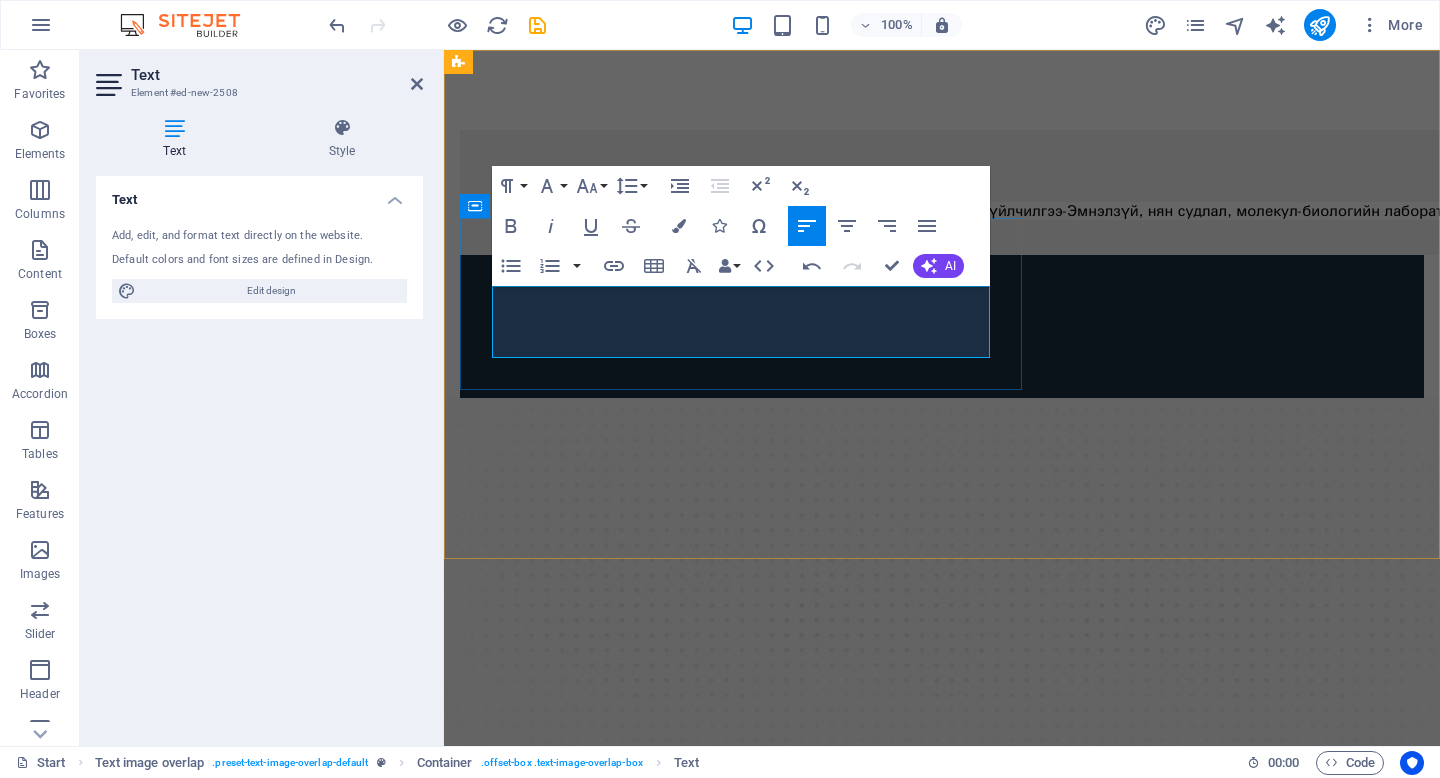 drag, startPoint x: 706, startPoint y: 341, endPoint x: 583, endPoint y: 340, distance: 123.00407 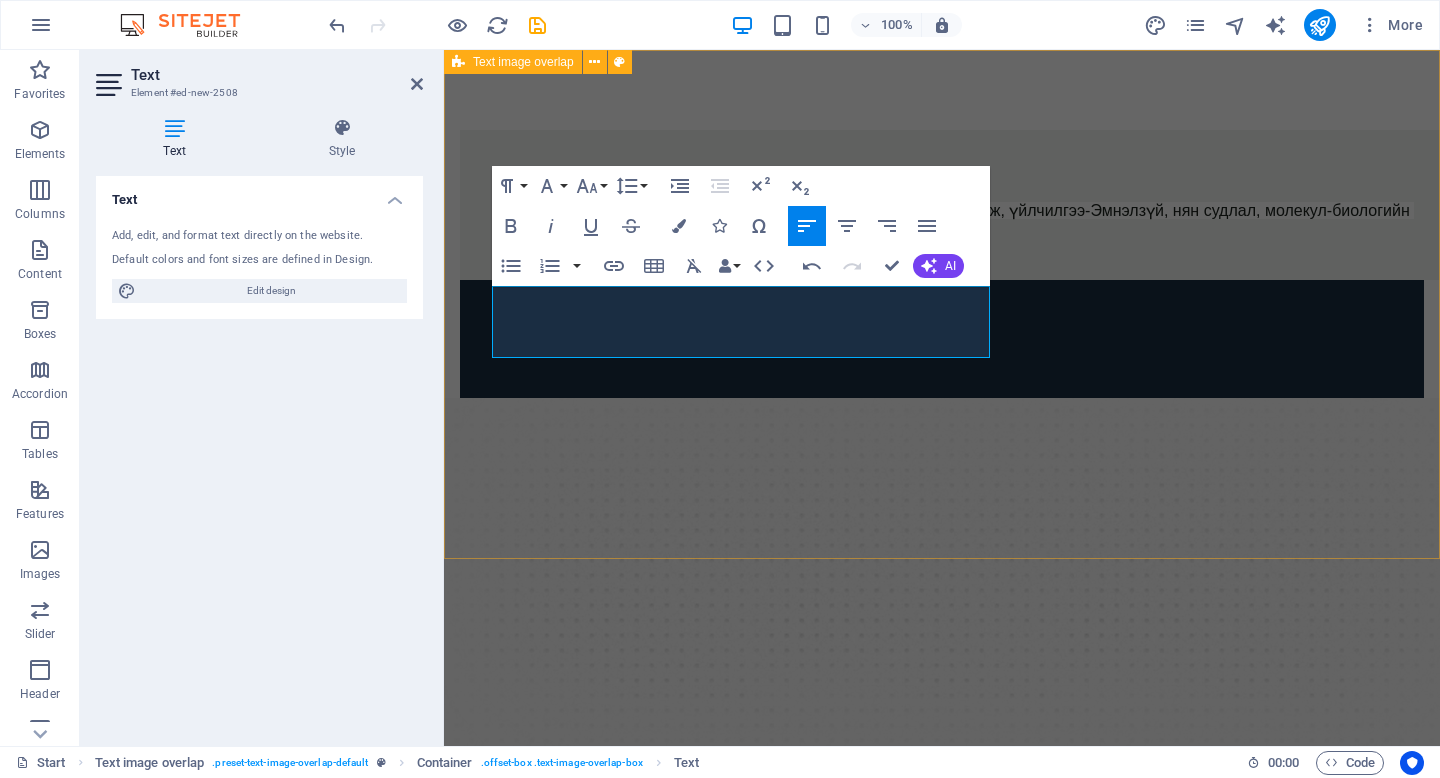 click on "ЭКСПРЕСС ОНОШИЛГООНЫ ТӨВ Дотрын эмч-Зүрх судасны эмч-Өдрийн эмчилгээ-Яаралтай тусламж, үйлчилгээ-Эмнэлзүй, нян судлал, молекул-биологийн лаборатори" at bounding box center (942, 553) 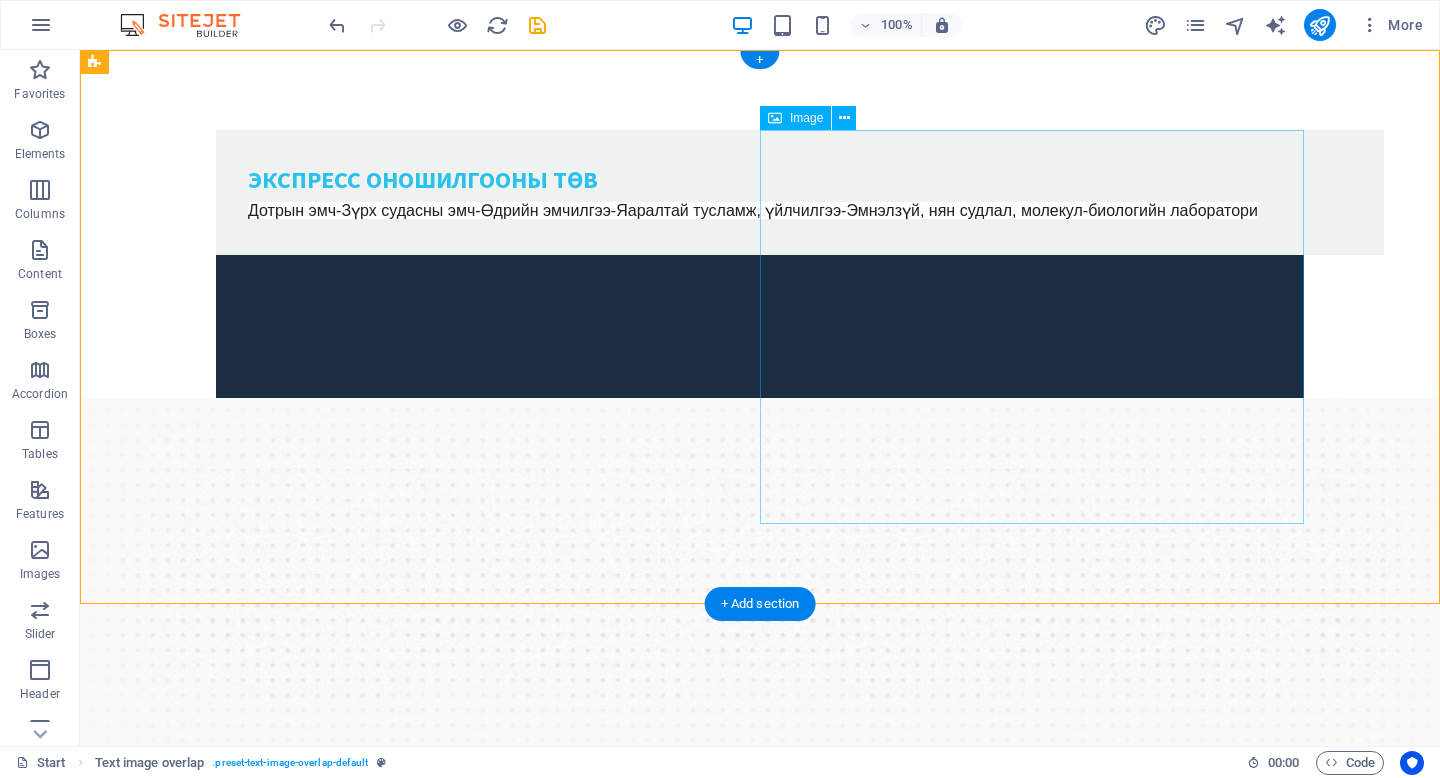 click at bounding box center [760, 648] 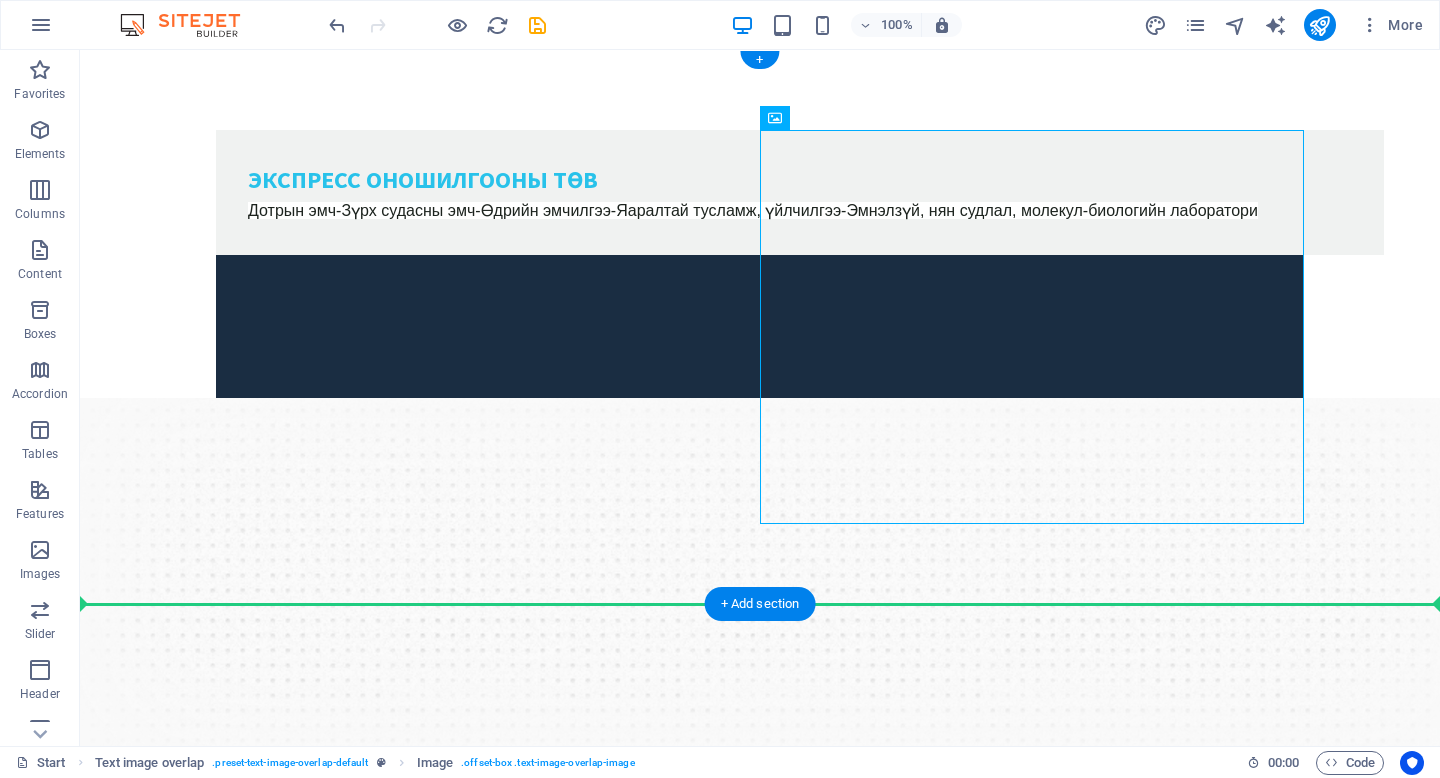 drag, startPoint x: 1004, startPoint y: 423, endPoint x: 448, endPoint y: 414, distance: 556.0728 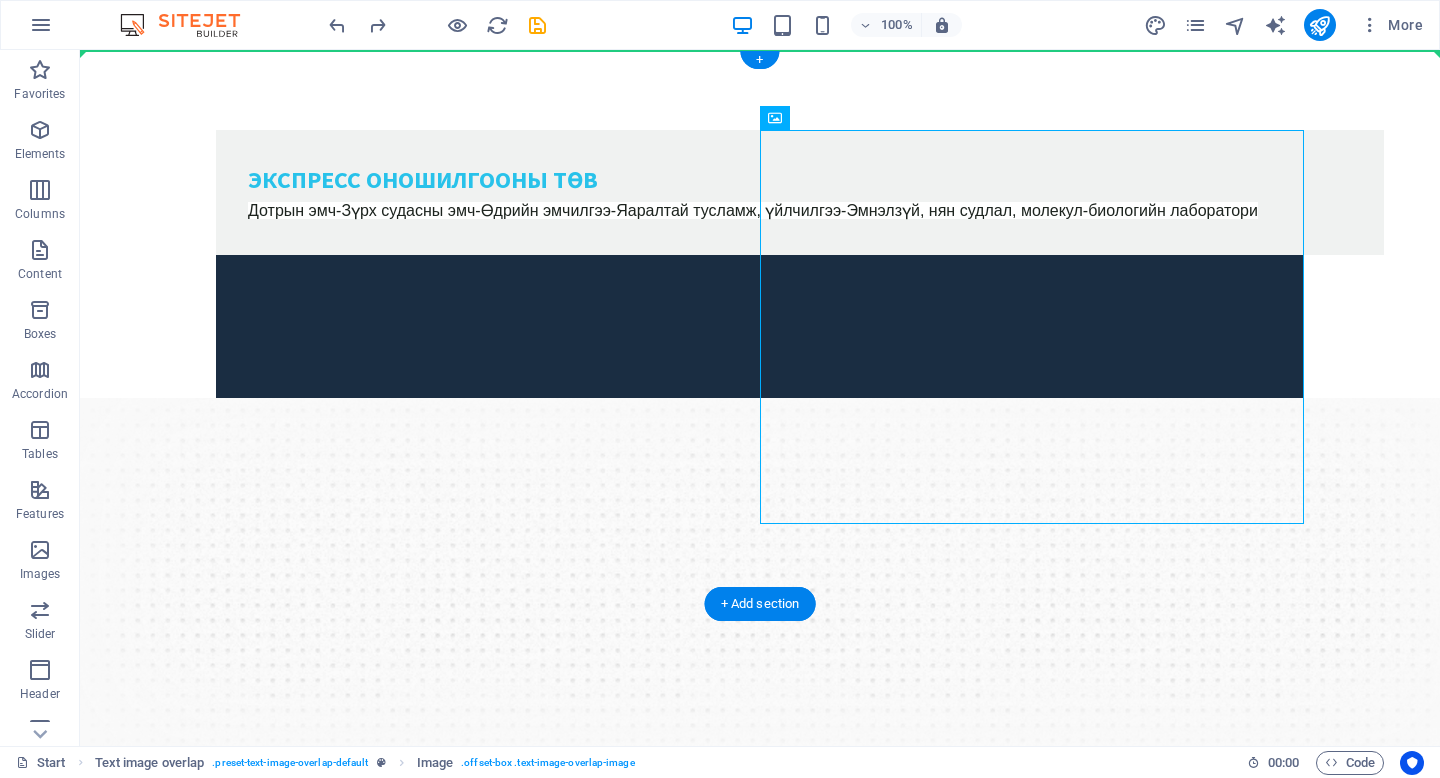 drag, startPoint x: 865, startPoint y: 167, endPoint x: 222, endPoint y: 154, distance: 643.1314 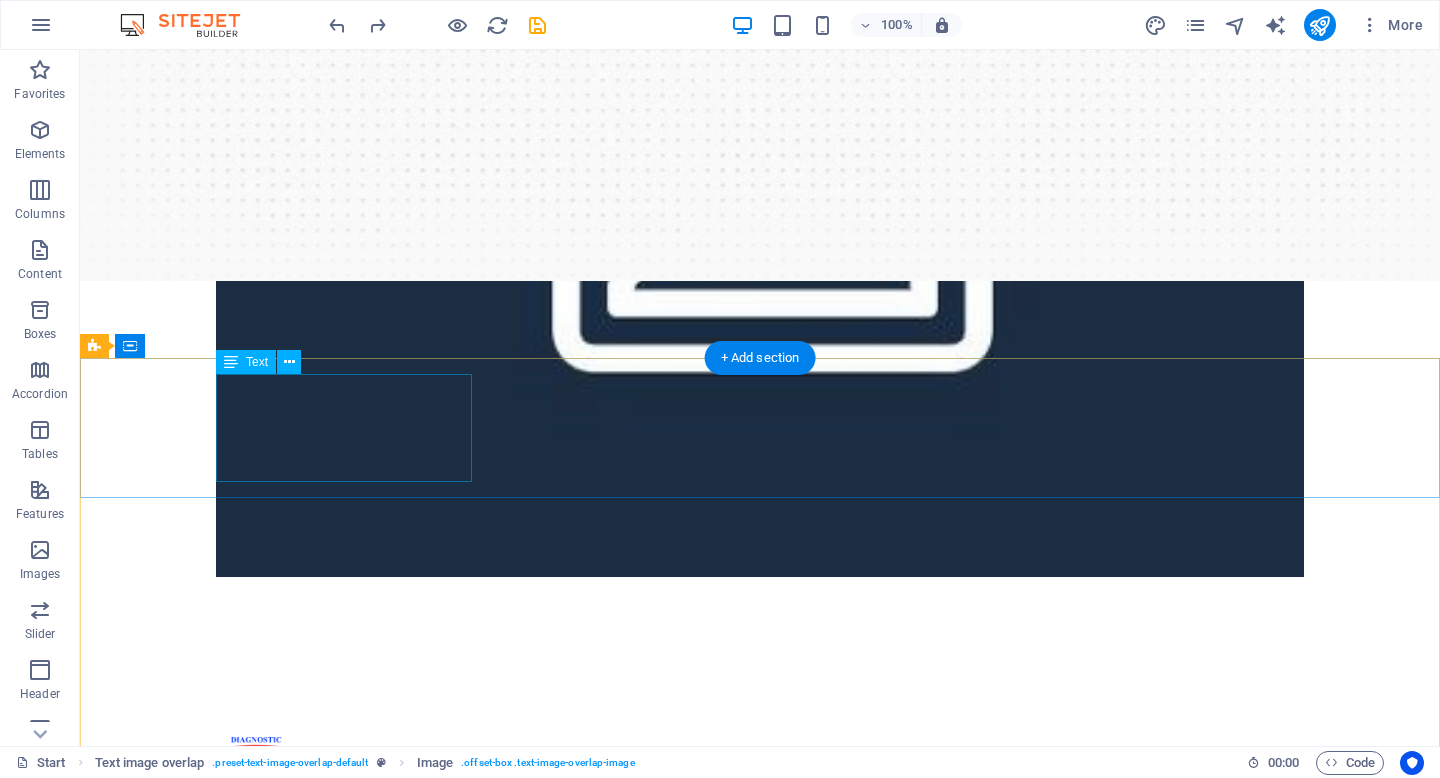 scroll, scrollTop: 446, scrollLeft: 0, axis: vertical 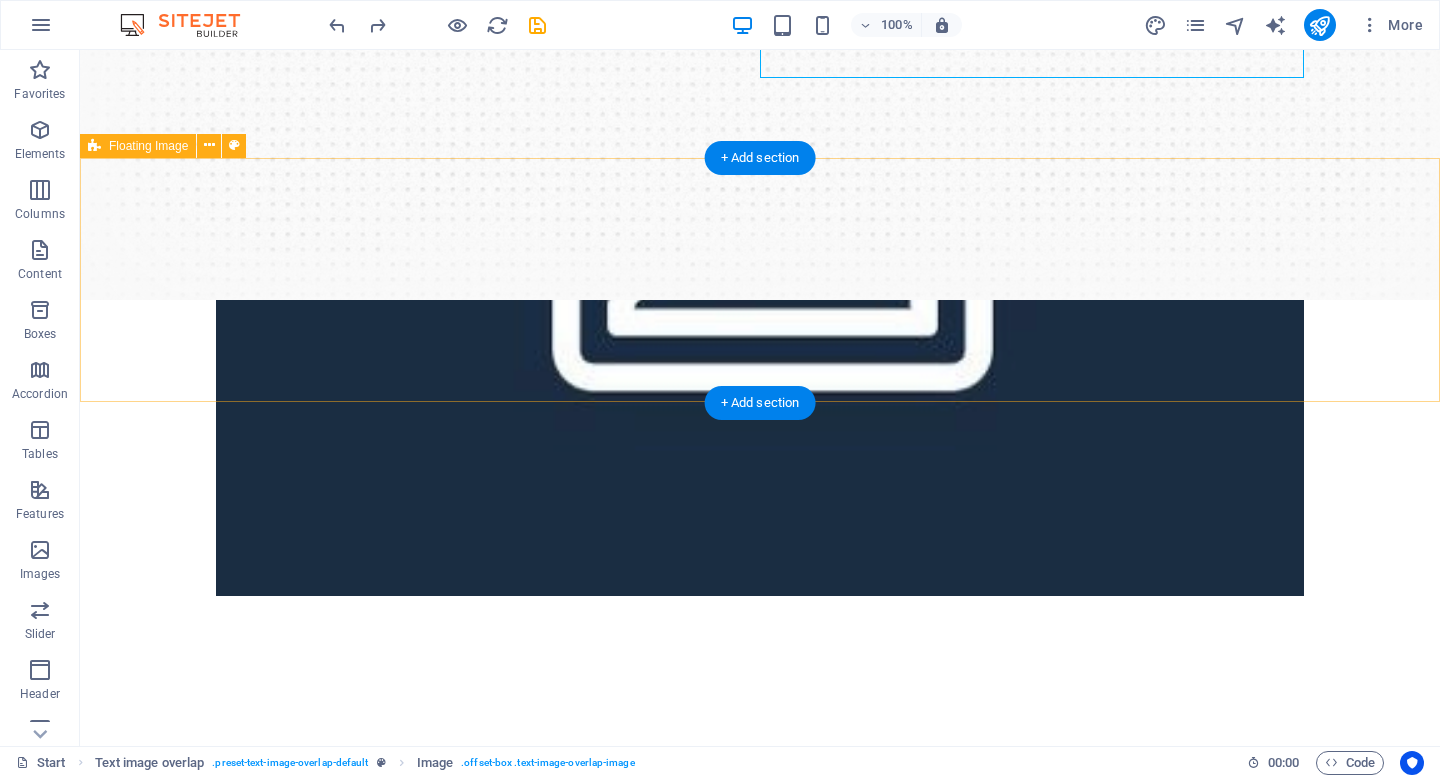 click on "EXPRESS DIAGNOSTIC CENTER" at bounding box center (760, 774) 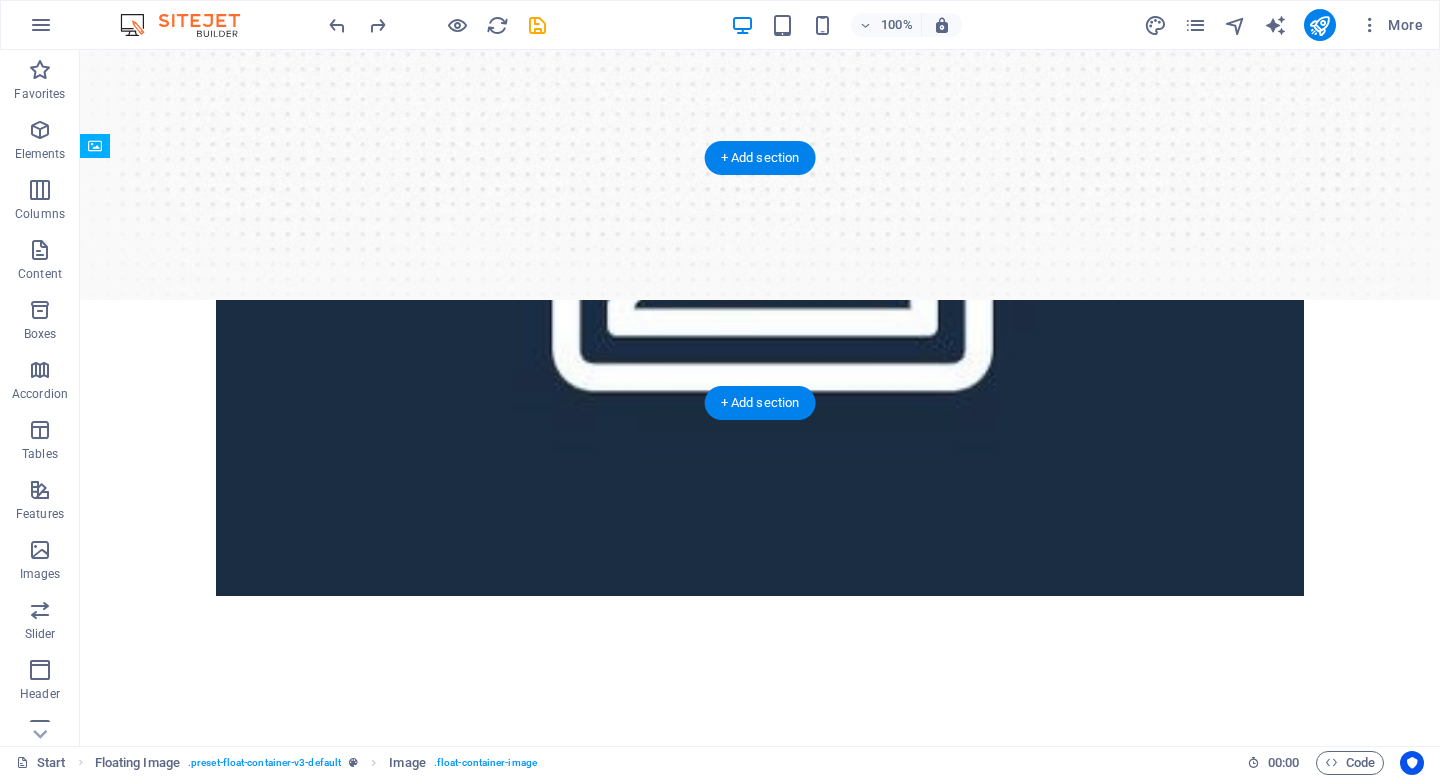 drag, startPoint x: 254, startPoint y: 289, endPoint x: 235, endPoint y: 252, distance: 41.59327 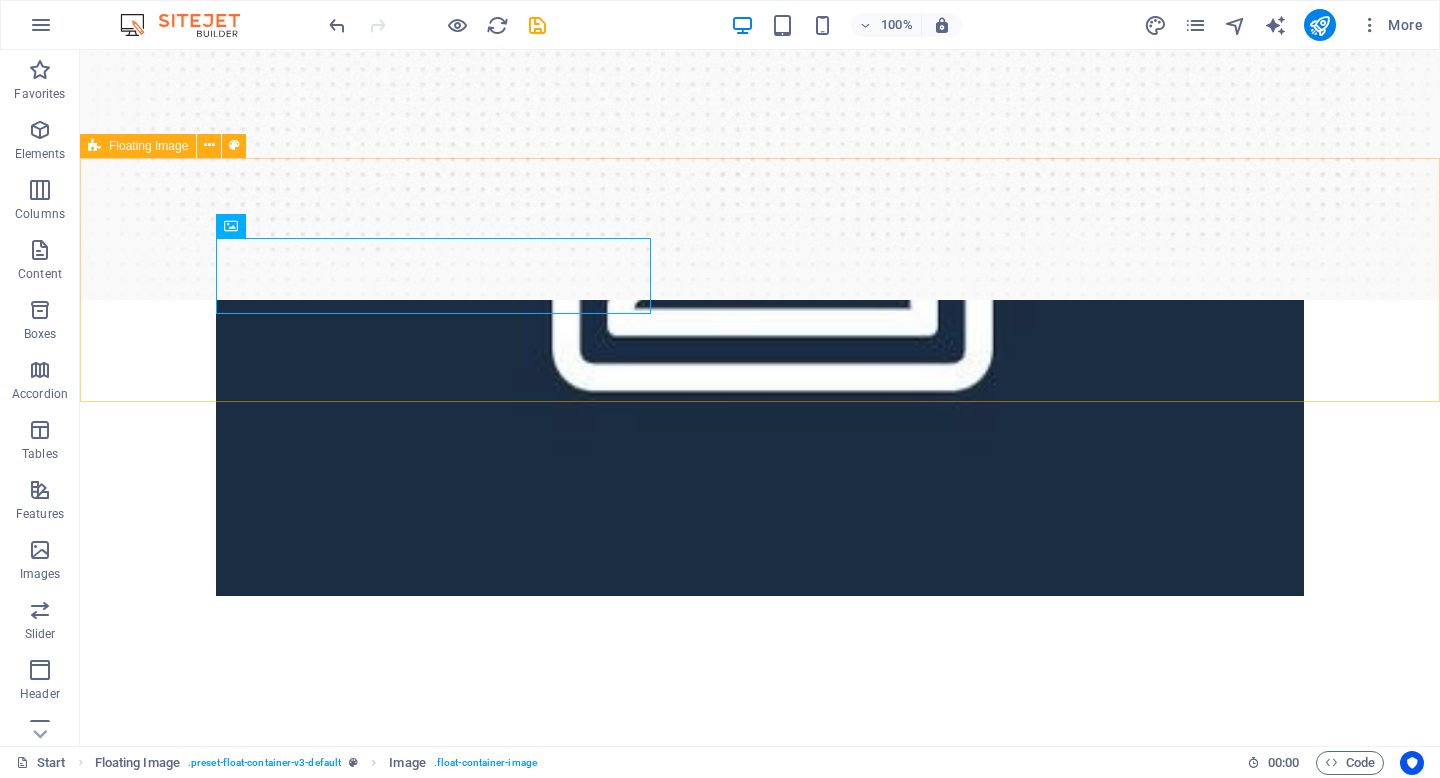 click on "Floating Image" at bounding box center [148, 146] 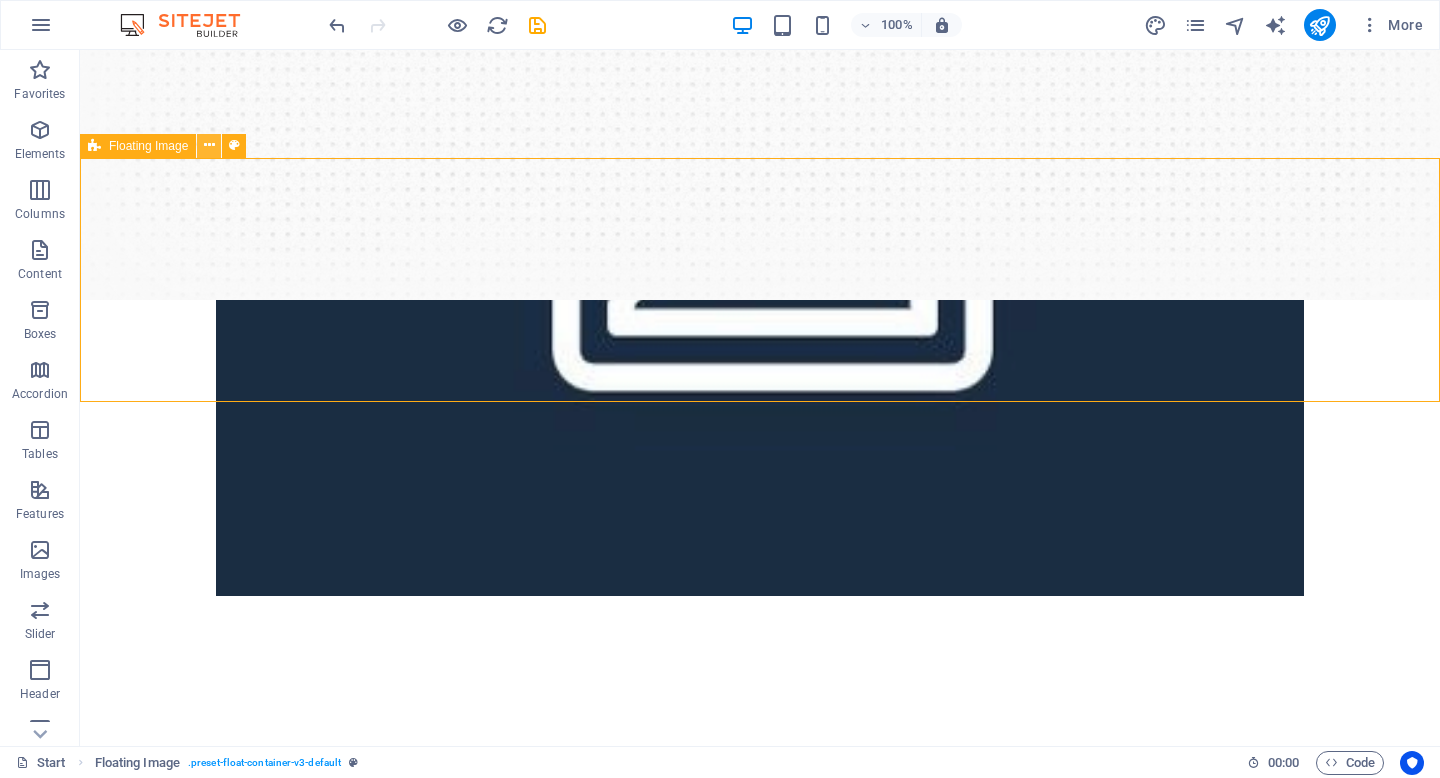 click at bounding box center (209, 145) 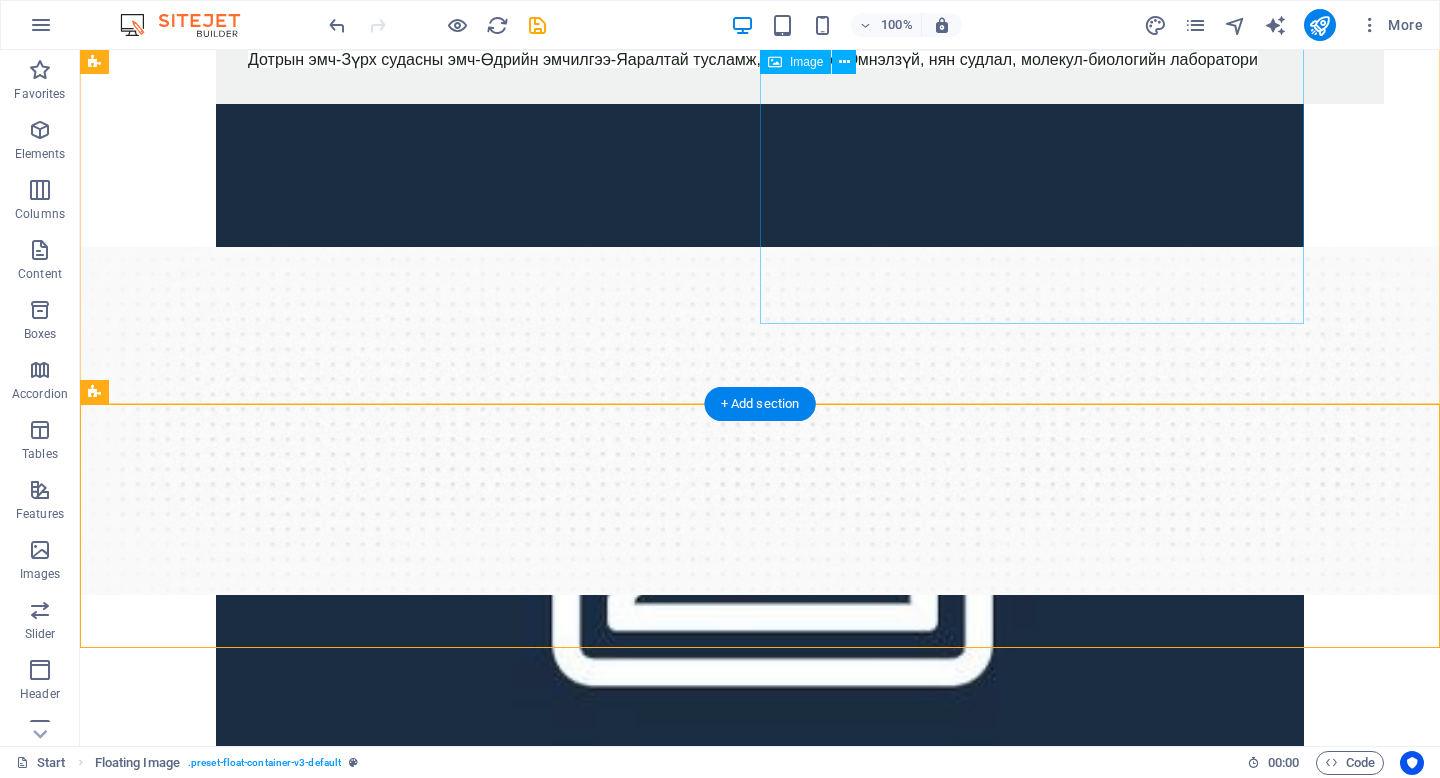 scroll, scrollTop: 0, scrollLeft: 0, axis: both 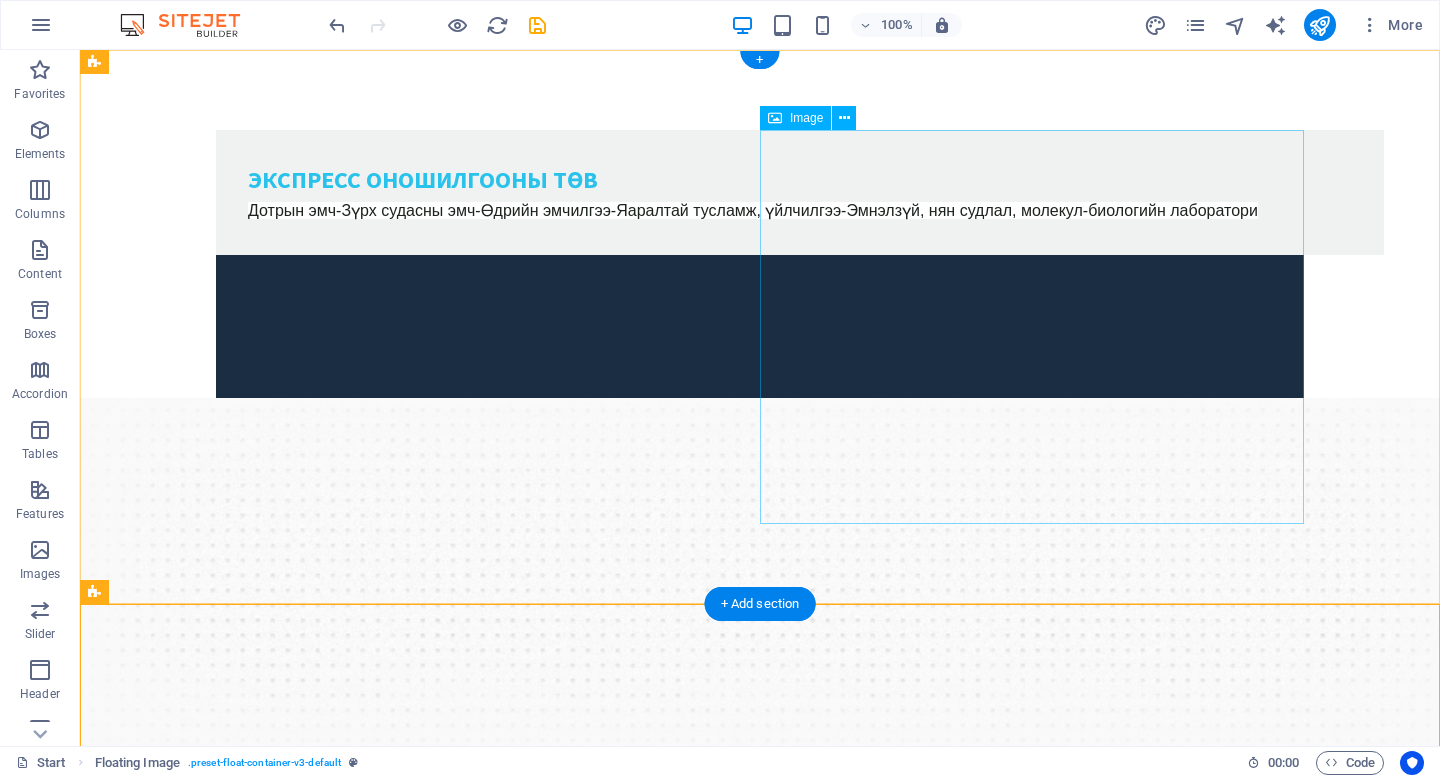 click at bounding box center [760, 648] 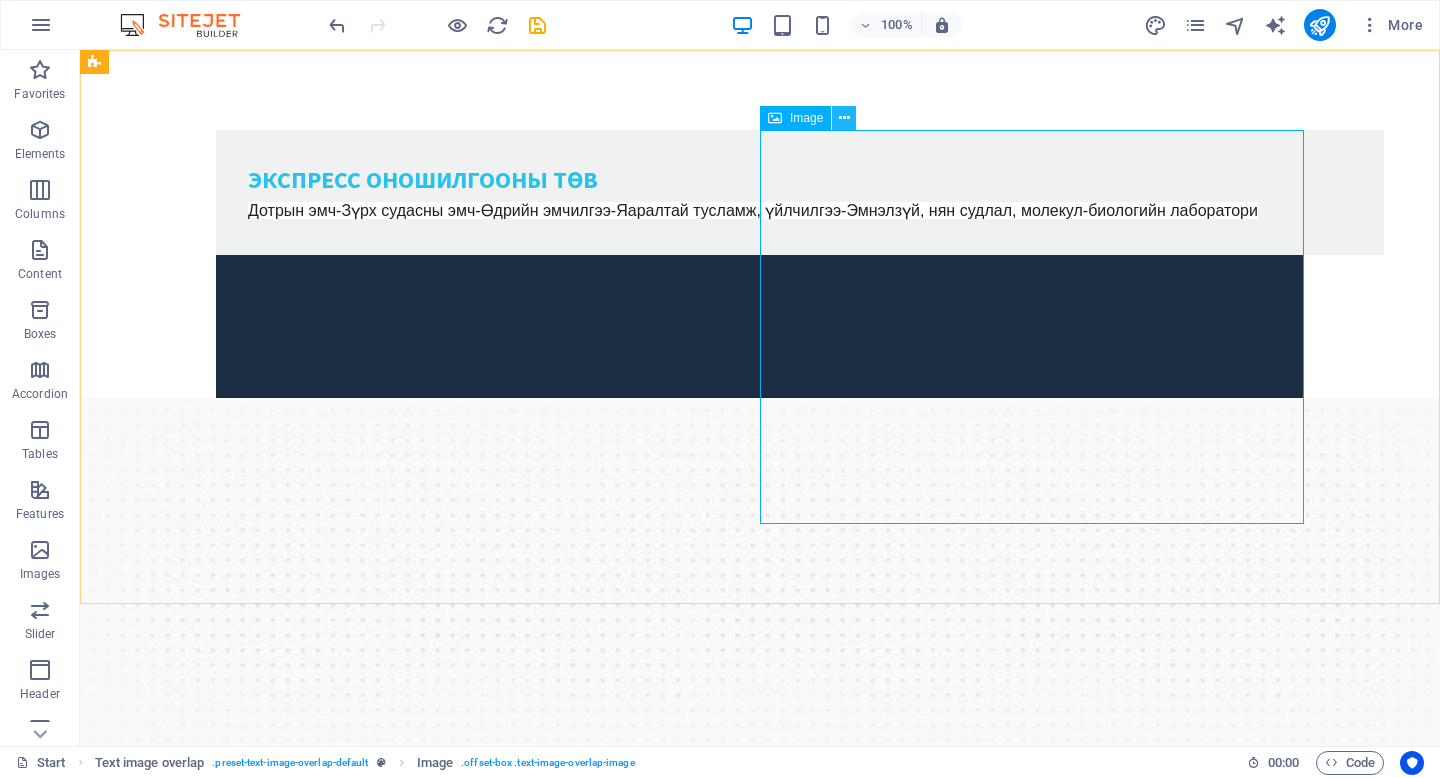 click at bounding box center (844, 118) 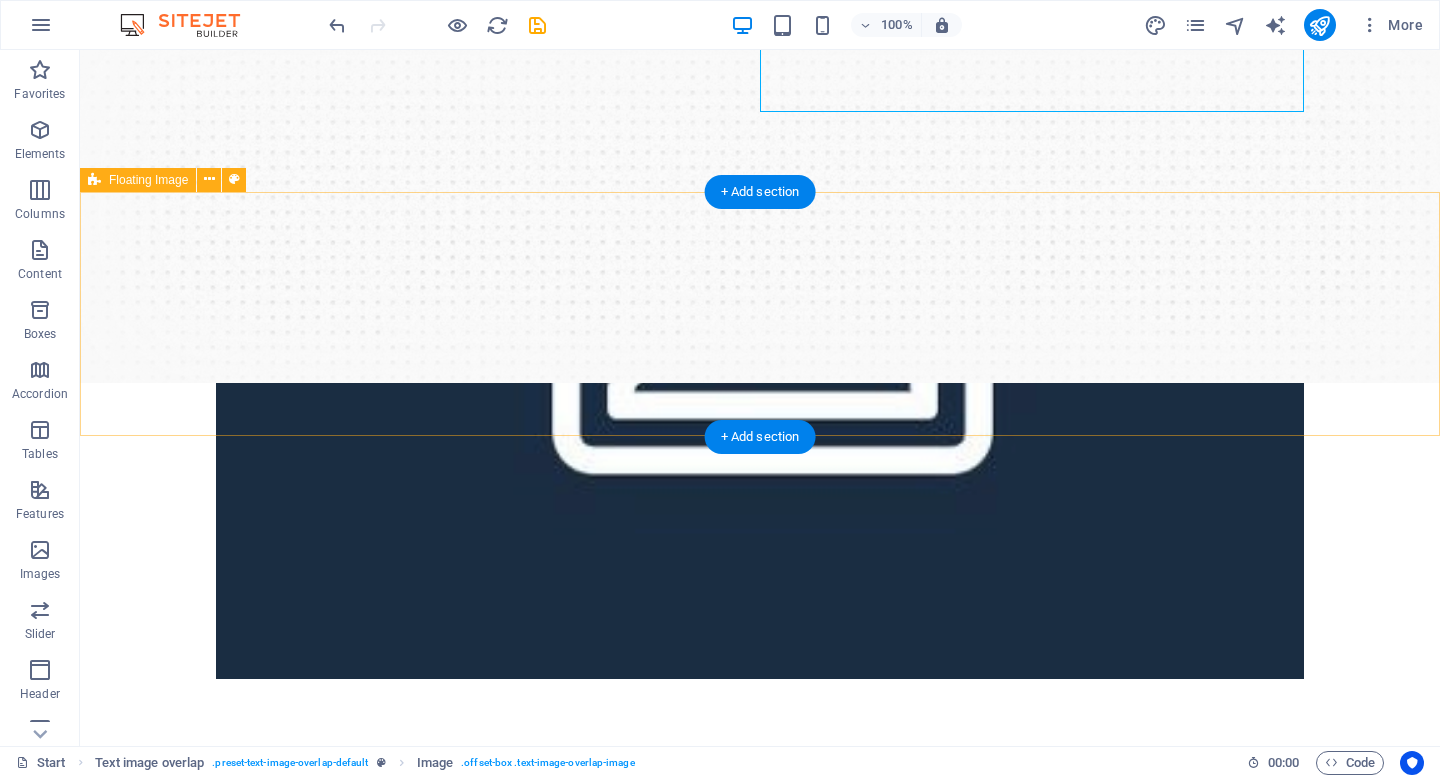 scroll, scrollTop: 355, scrollLeft: 0, axis: vertical 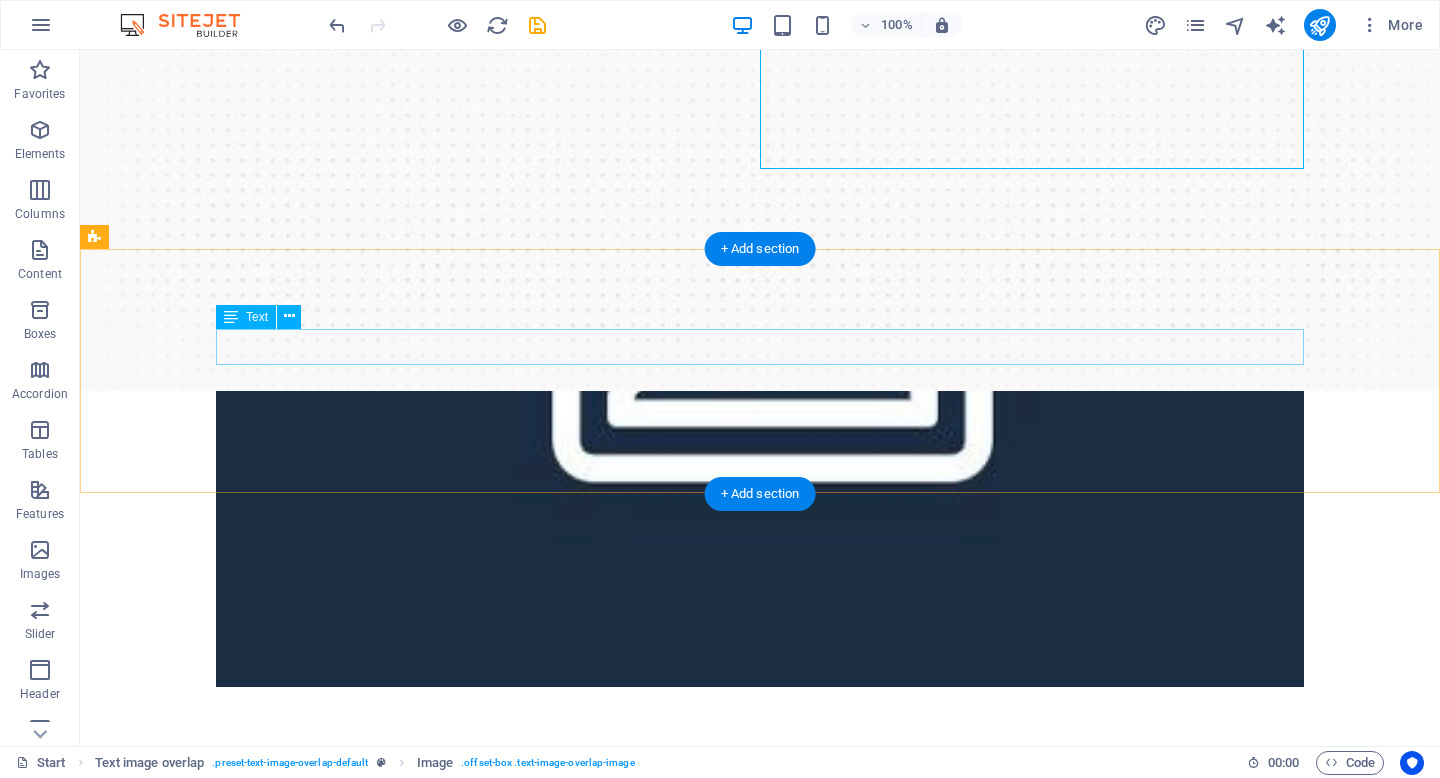 click on "EXPRESS DIAGNOSTIC CENTER" at bounding box center [760, 865] 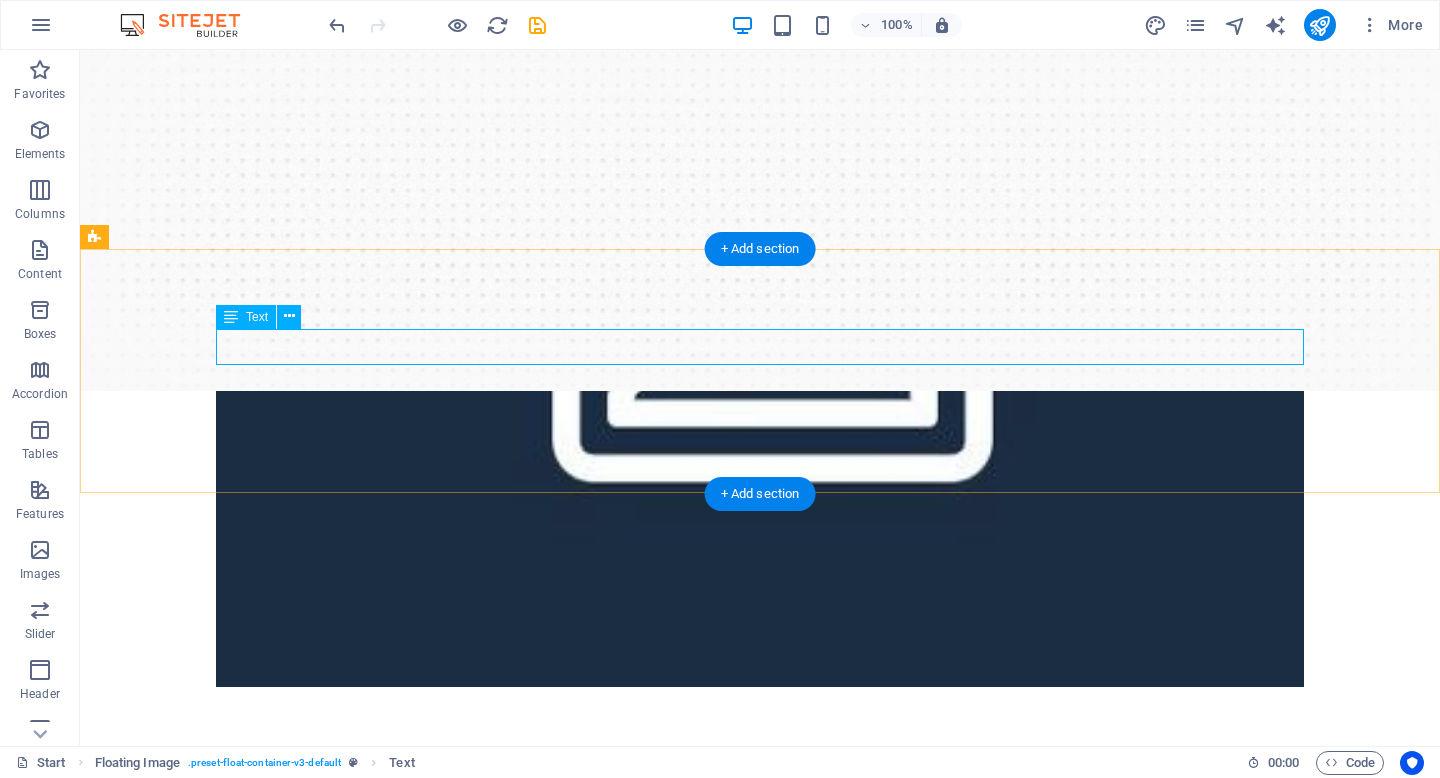 click on "EXPRESS DIAGNOSTIC CENTER" at bounding box center (760, 865) 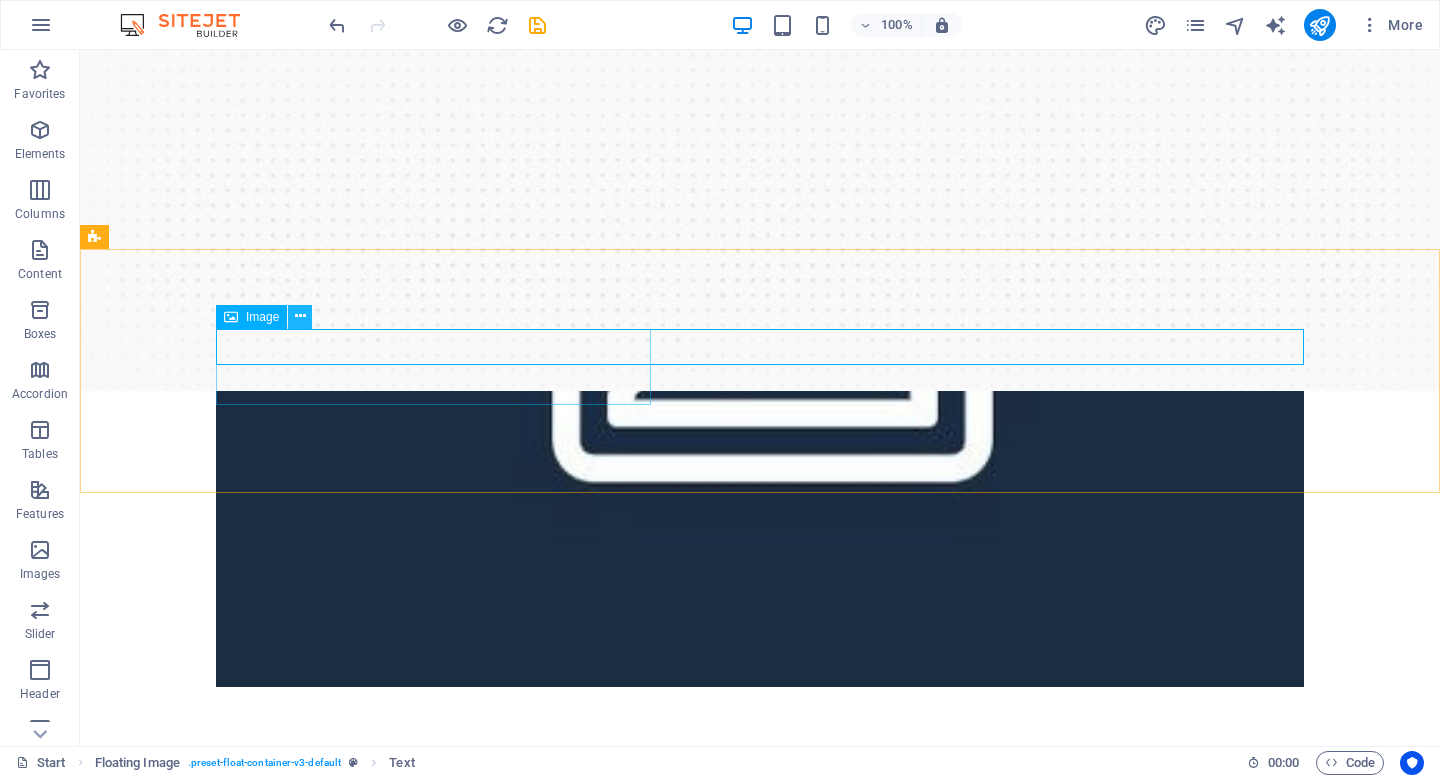 click at bounding box center [300, 316] 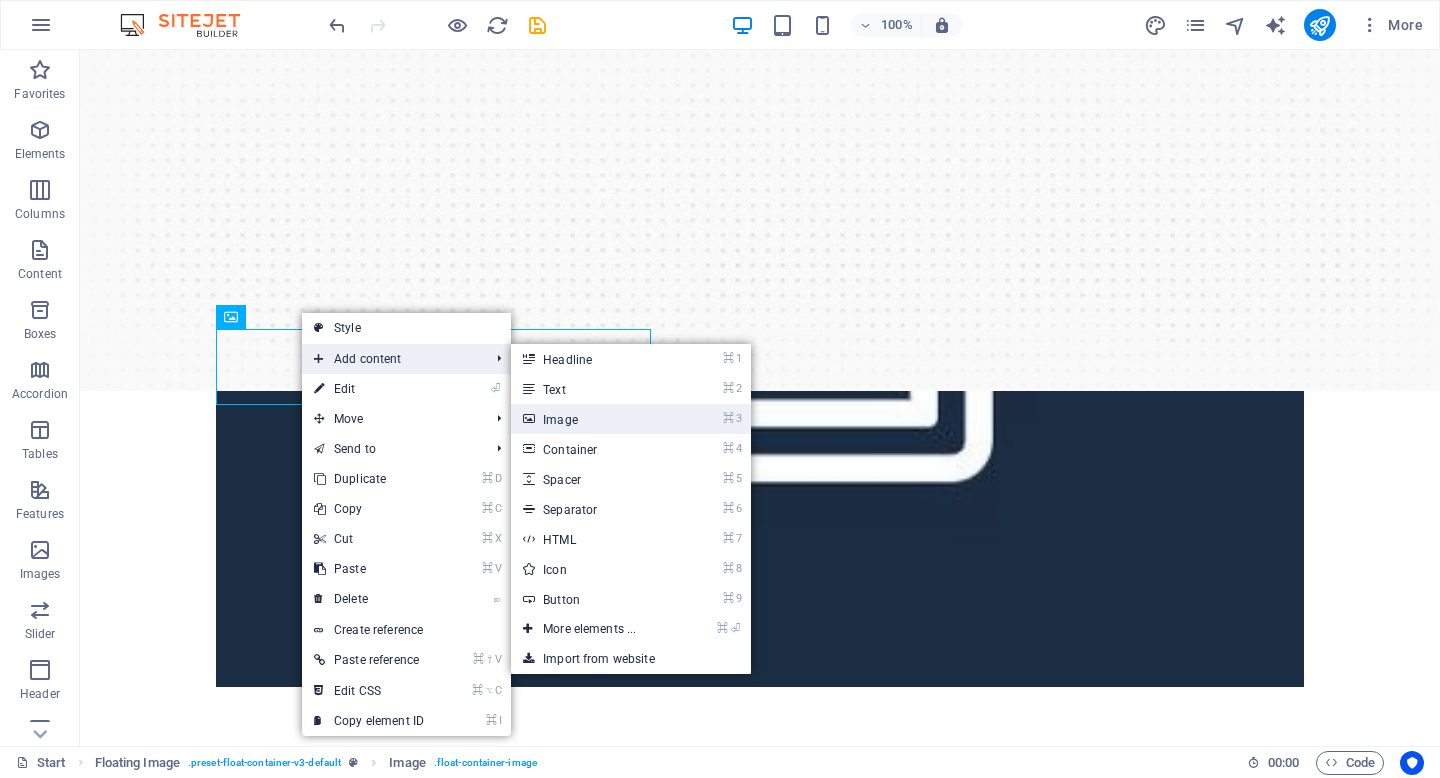 click on "⌘ 3  Image" at bounding box center [593, 419] 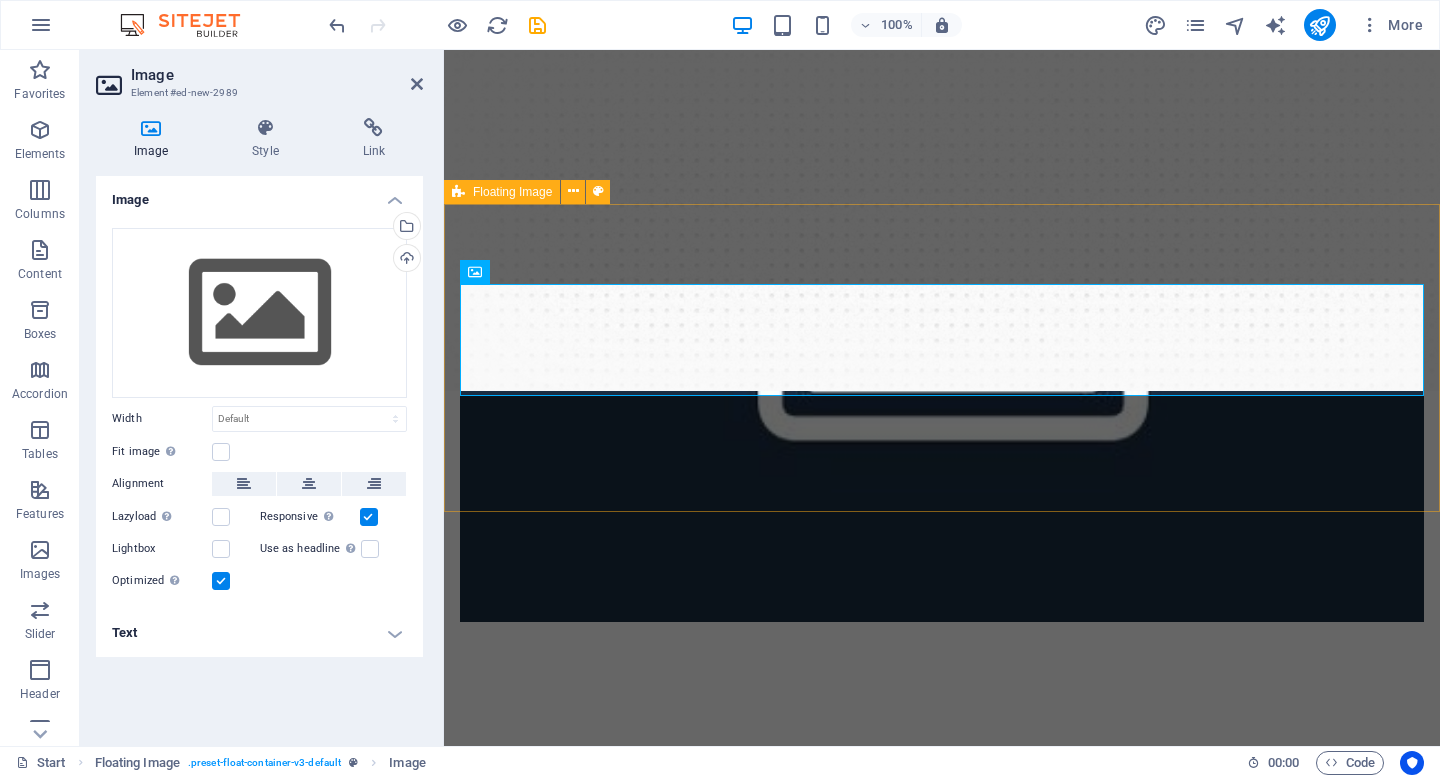 click on "EXPRESS DIAGNOSTIC CENTER" at bounding box center [942, 912] 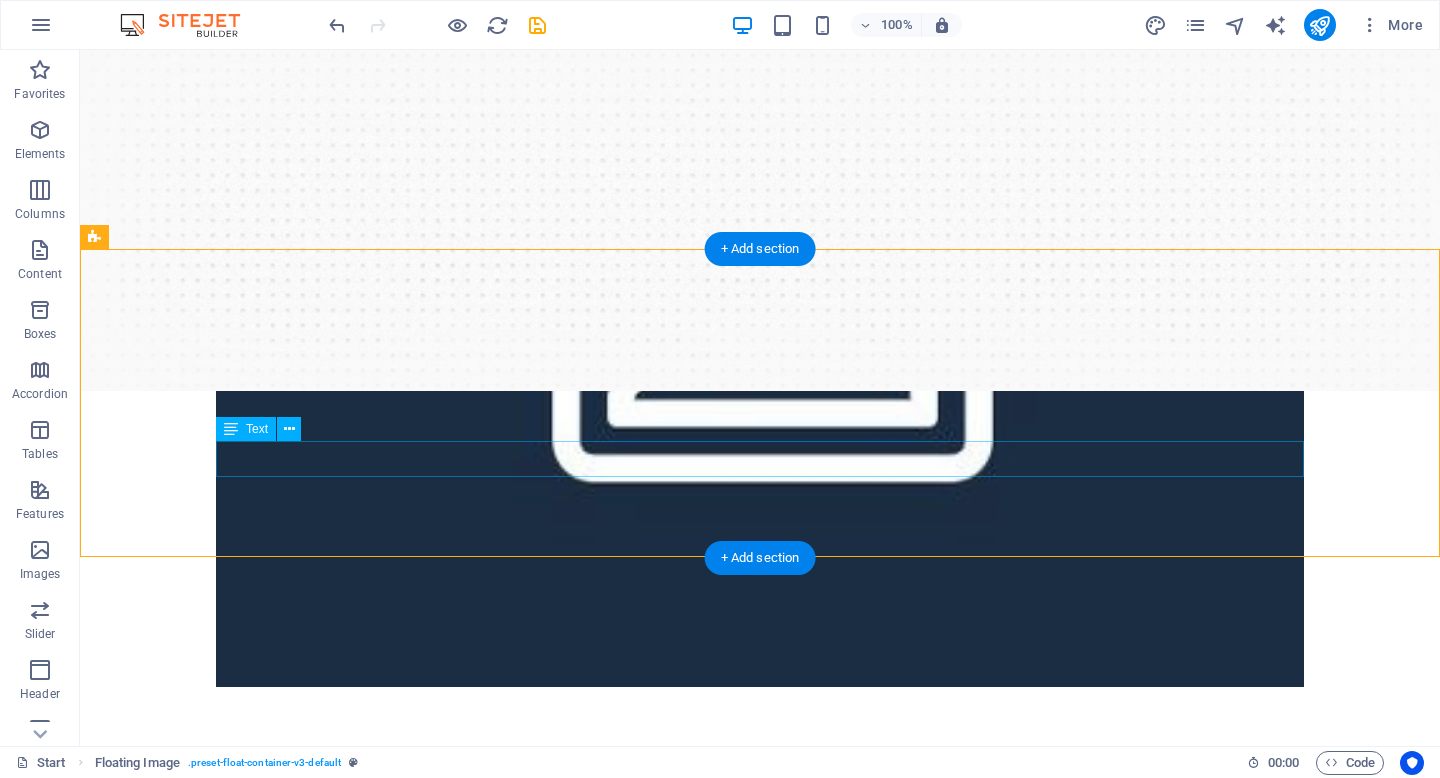click on "EXPRESS DIAGNOSTIC CENTER" at bounding box center [760, 1090] 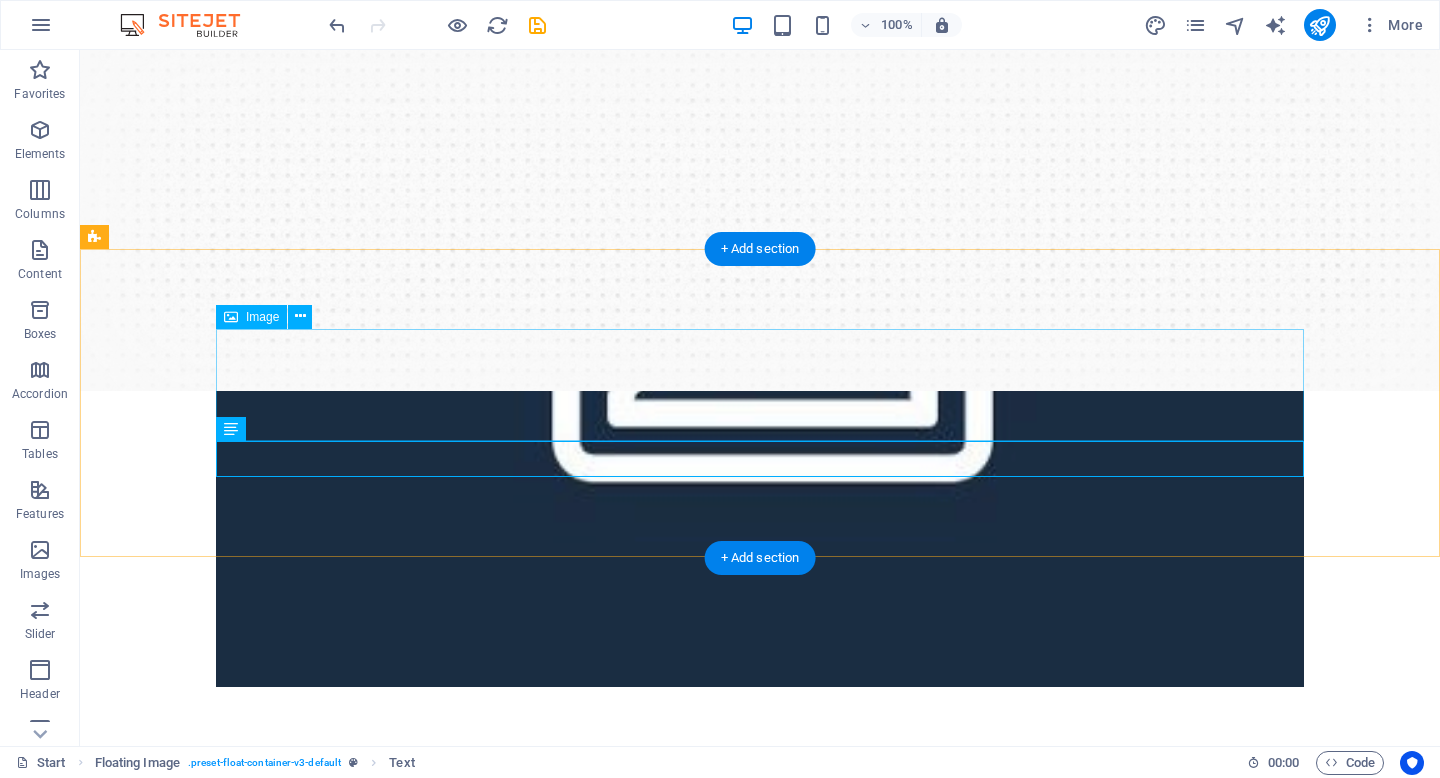 click at bounding box center (760, 959) 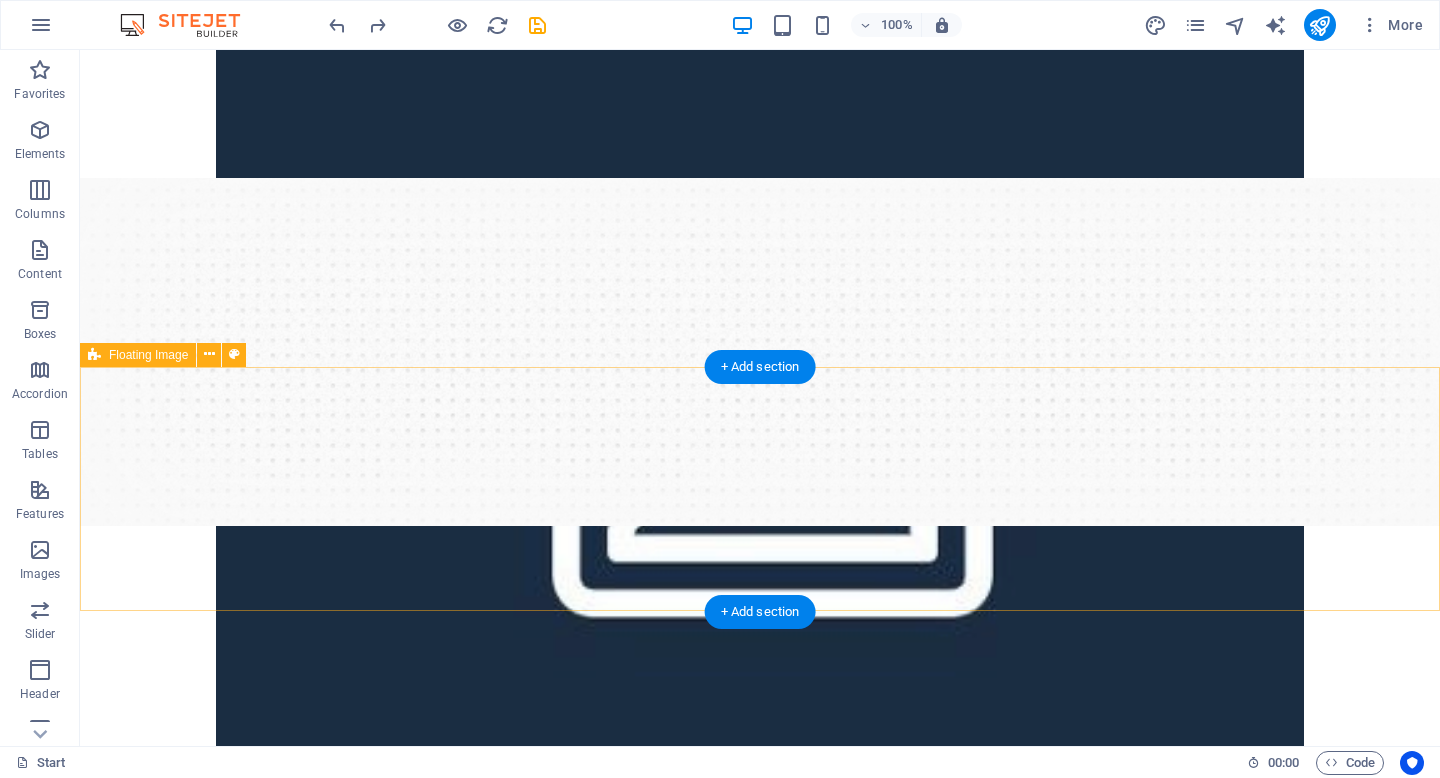 scroll, scrollTop: 0, scrollLeft: 0, axis: both 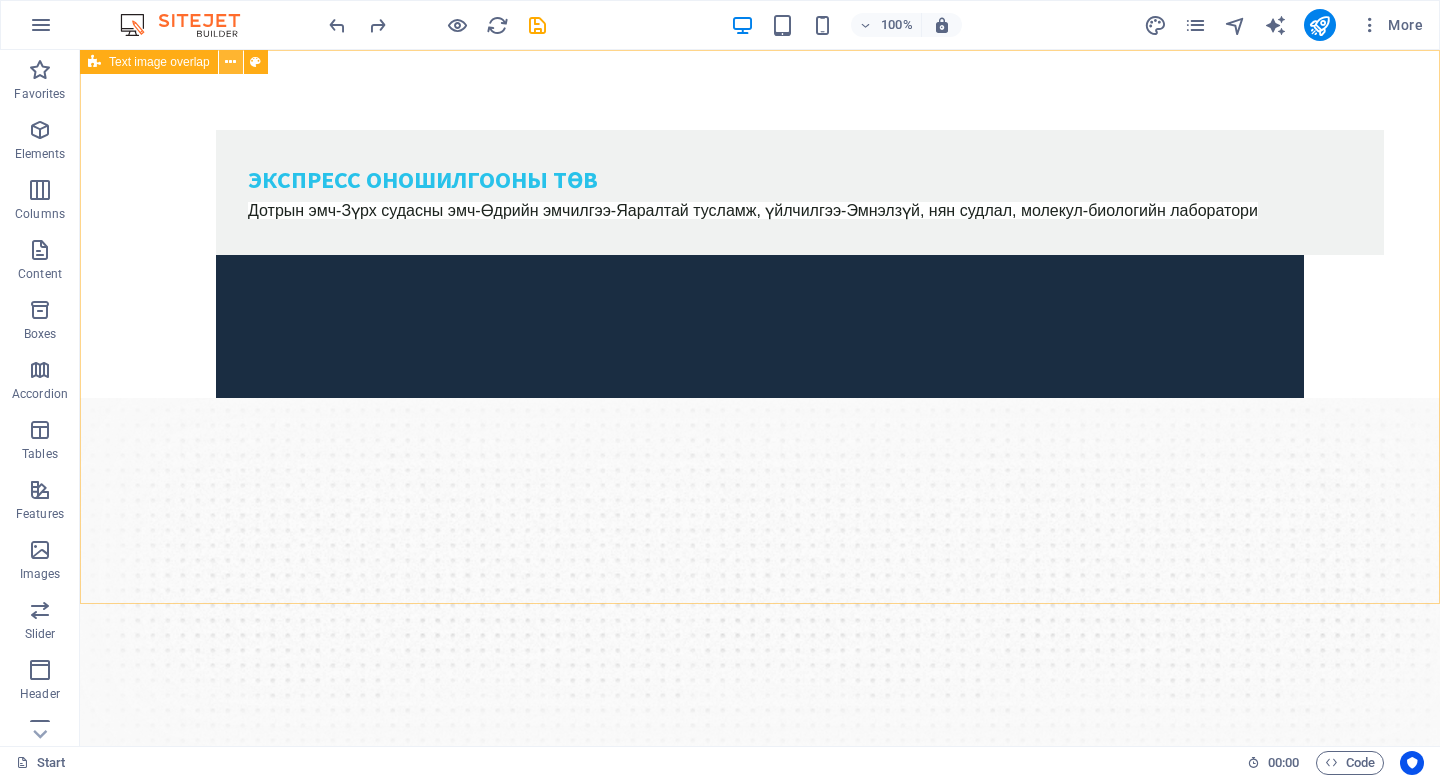 click at bounding box center [230, 62] 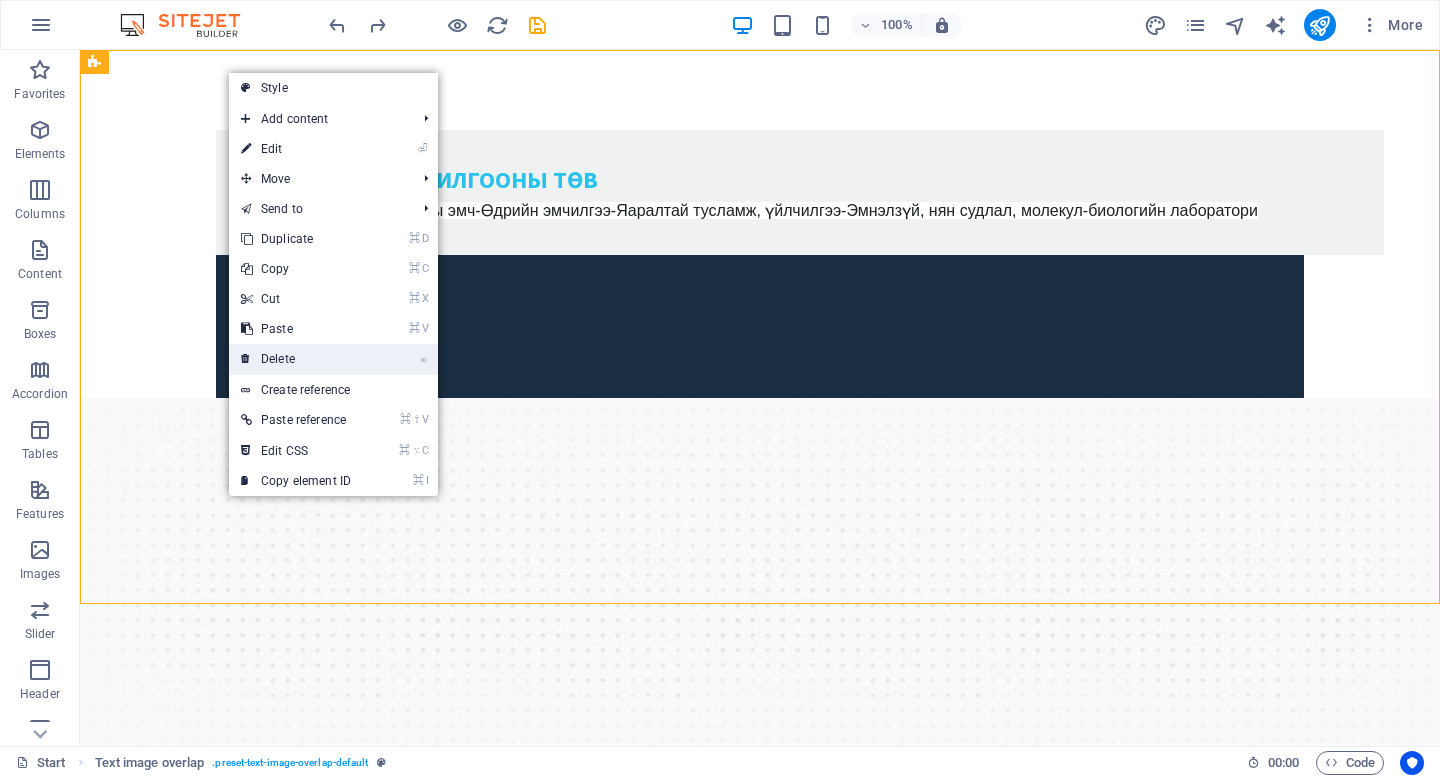 click on "⌦  Delete" at bounding box center (296, 359) 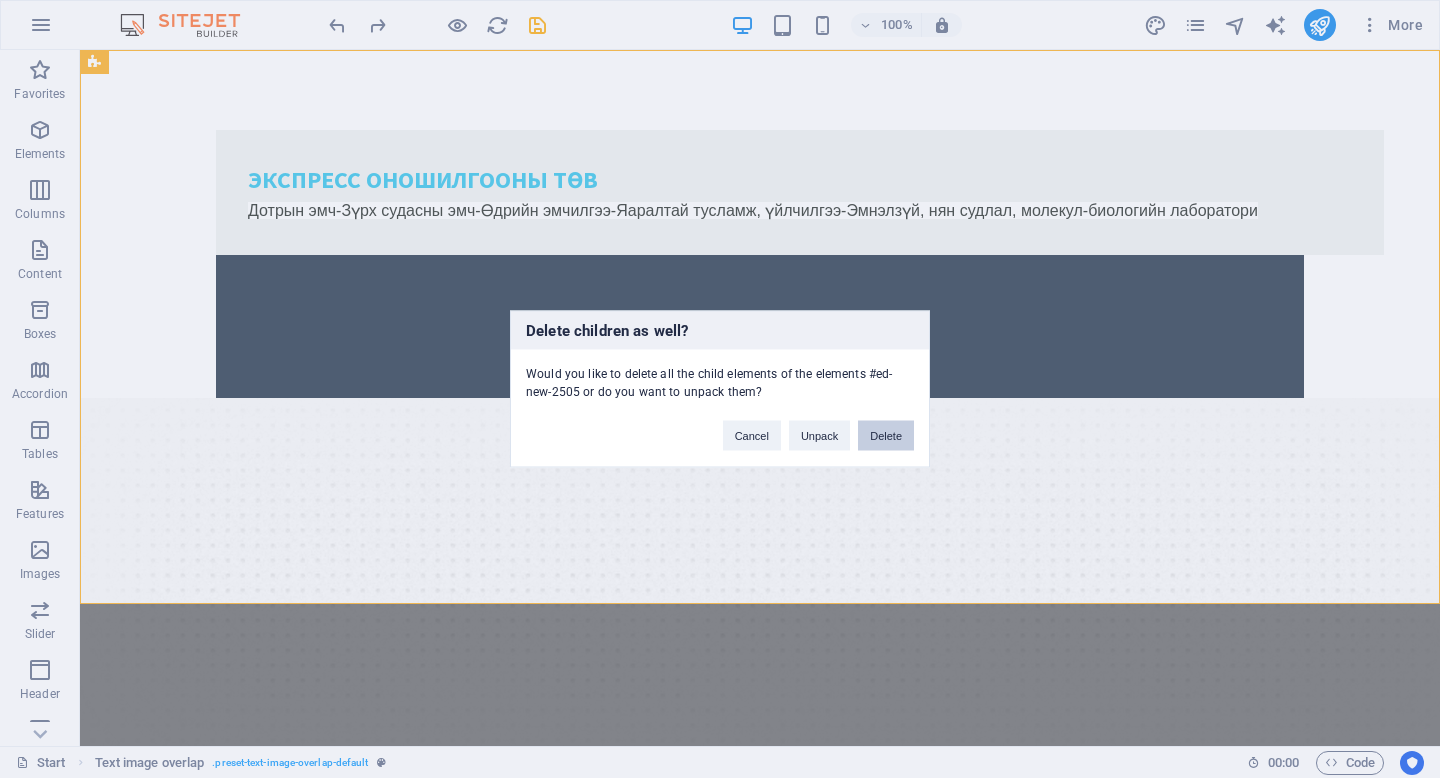 click on "Delete" at bounding box center [886, 436] 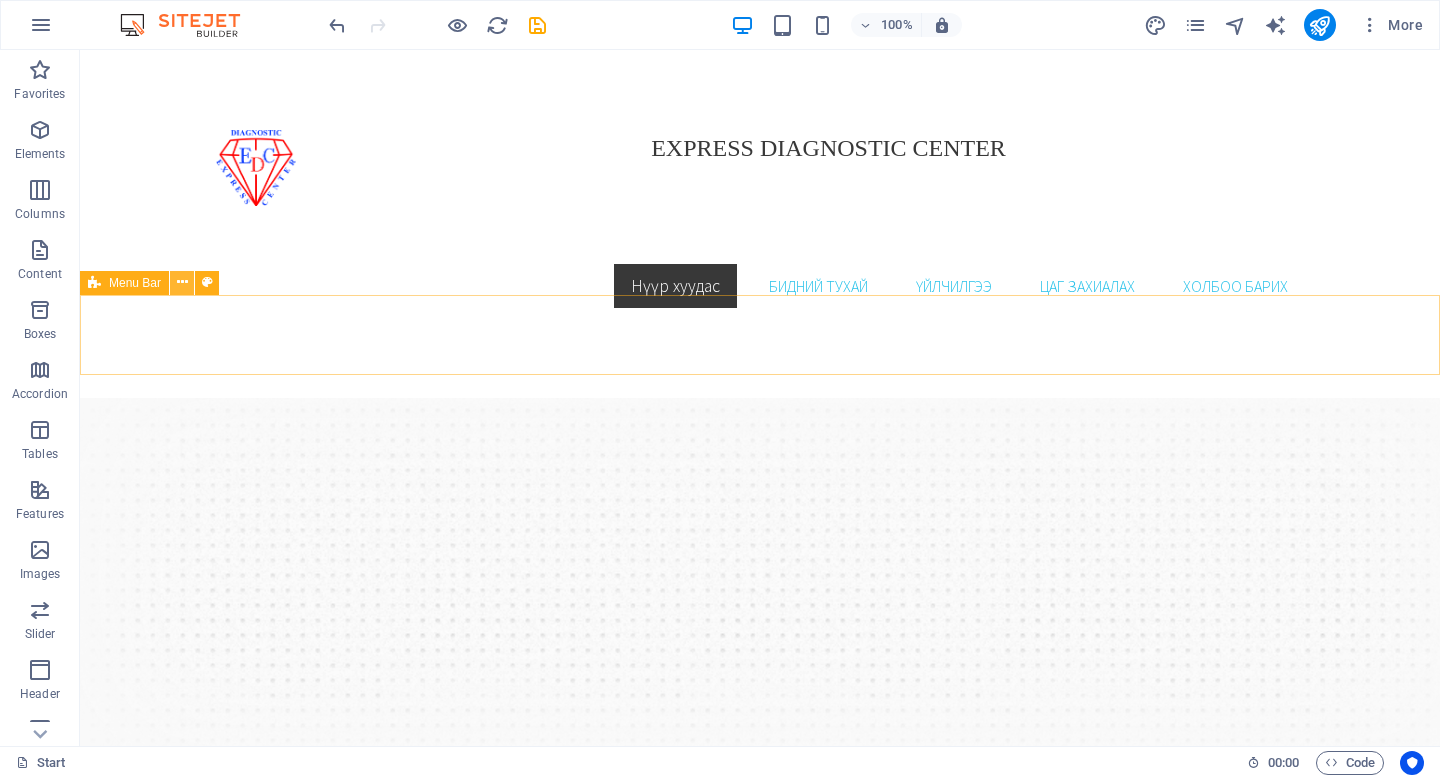 click at bounding box center (182, 282) 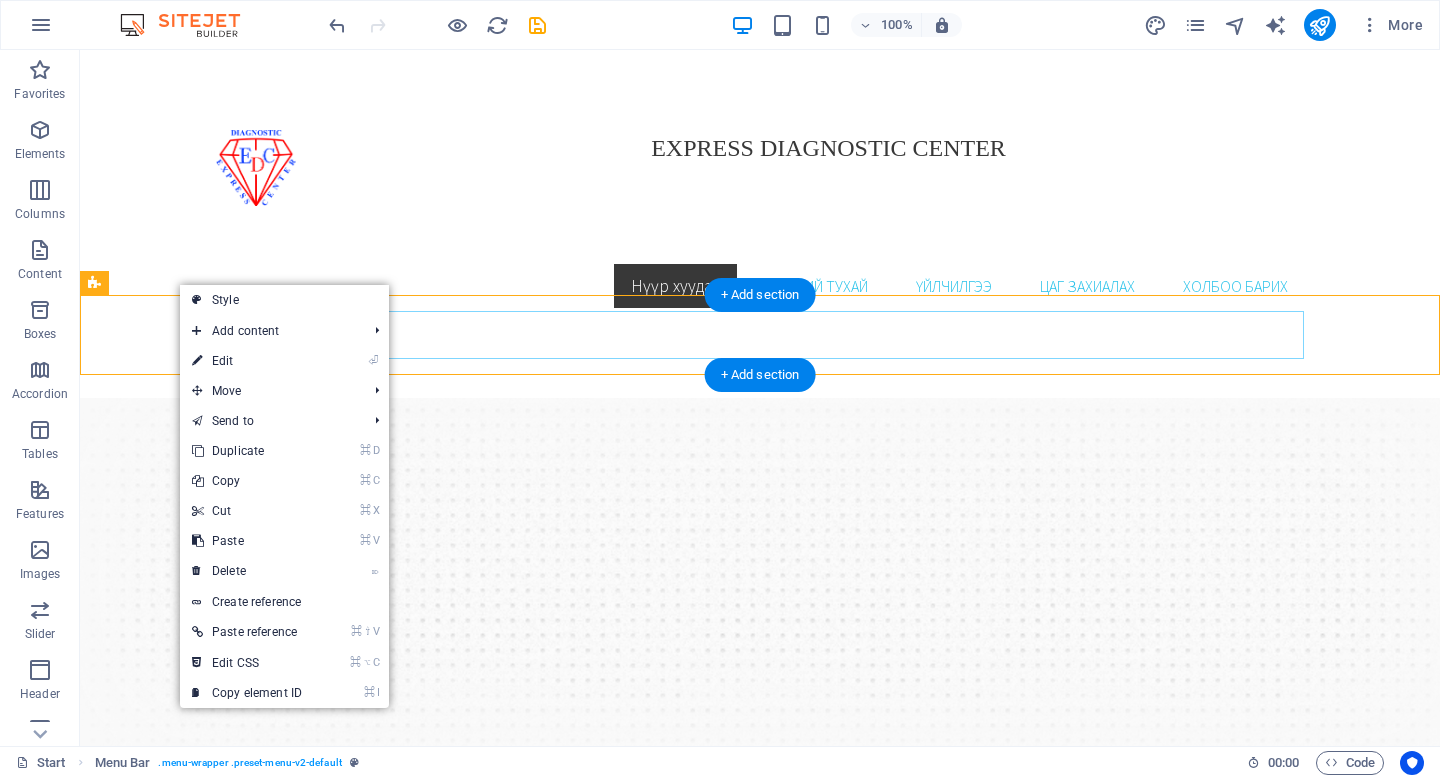 click on "Нүүр хуудас Бидний тухай Үйлчилгээ Цаг захиалах Холбоо барих" at bounding box center [760, 286] 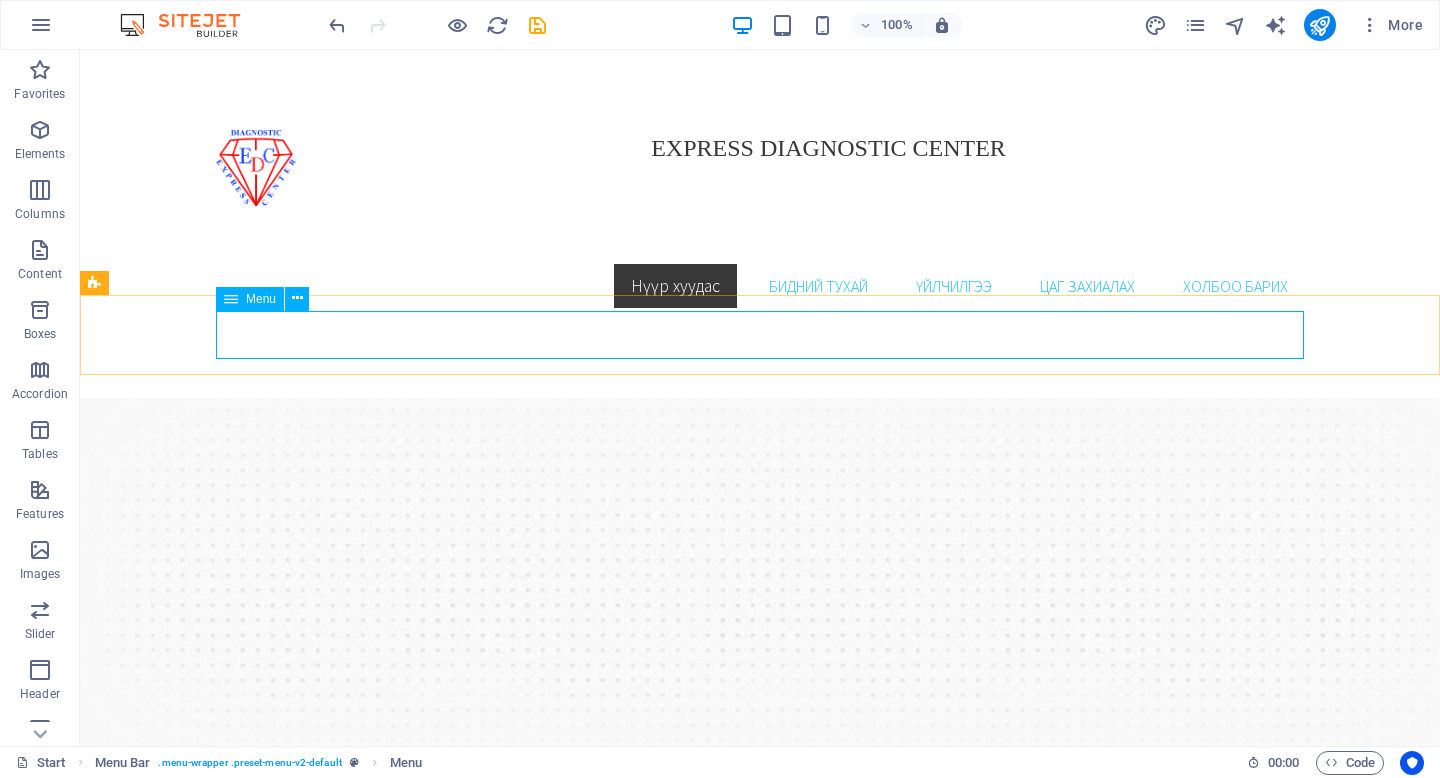 click on "Menu" at bounding box center (250, 299) 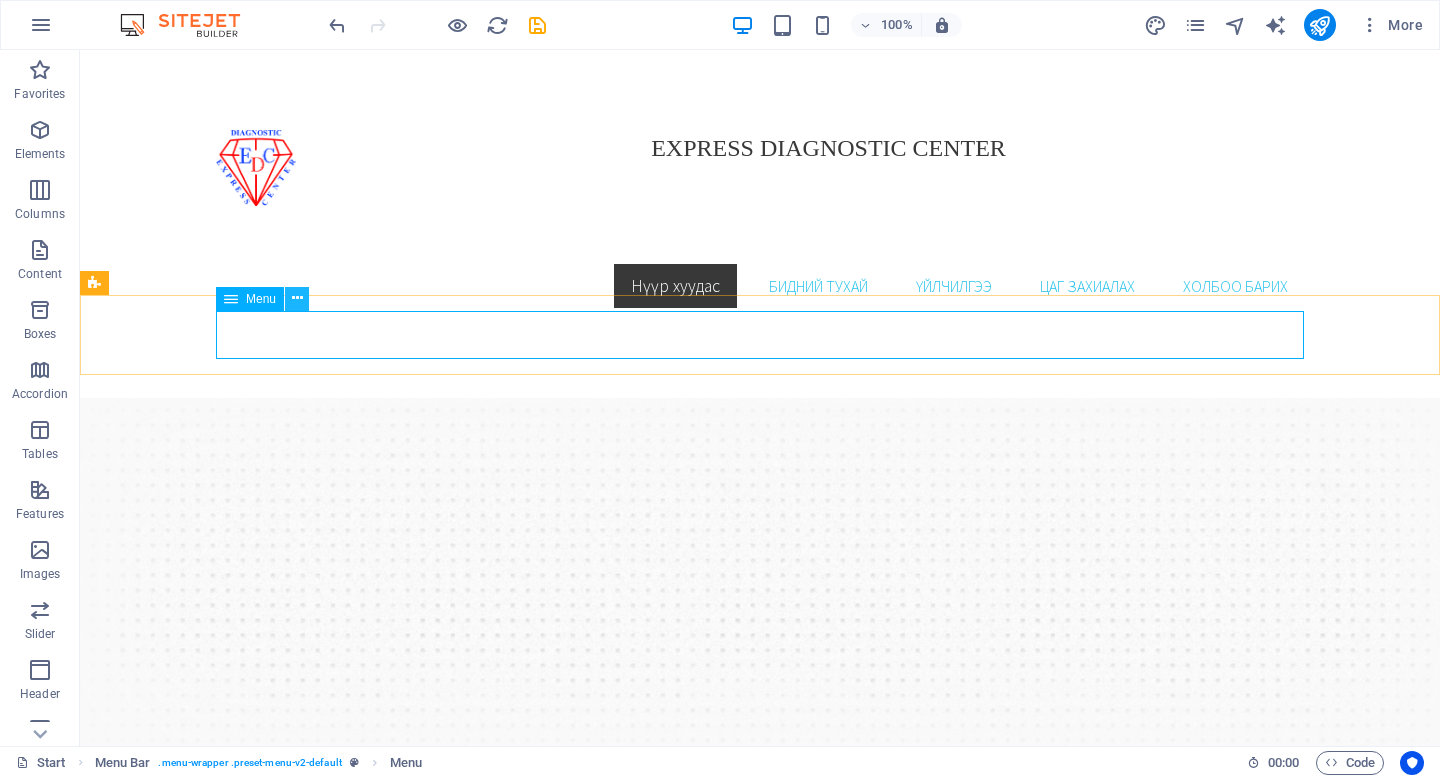 click at bounding box center [297, 298] 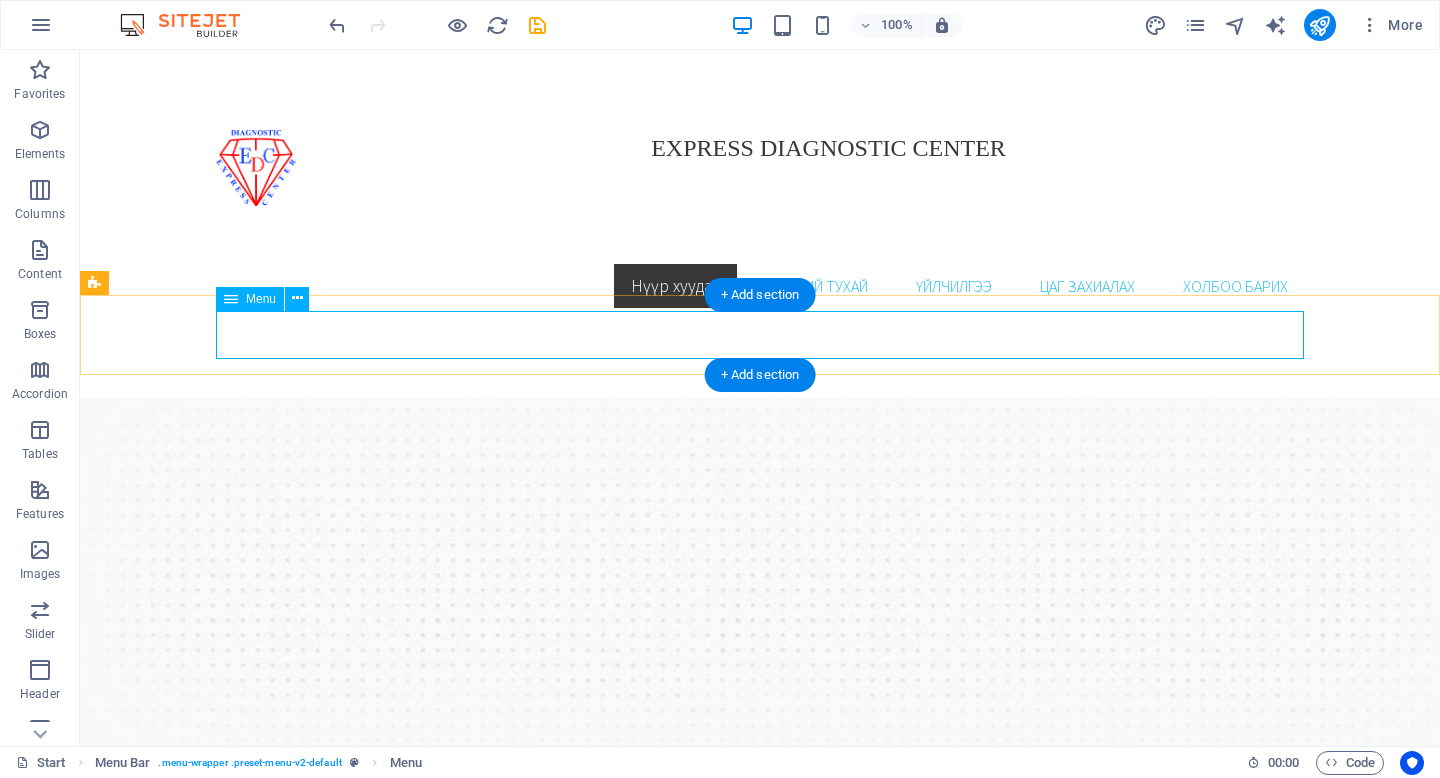 click on "Нүүр хуудас Бидний тухай Үйлчилгээ Цаг захиалах Холбоо барих" at bounding box center (760, 286) 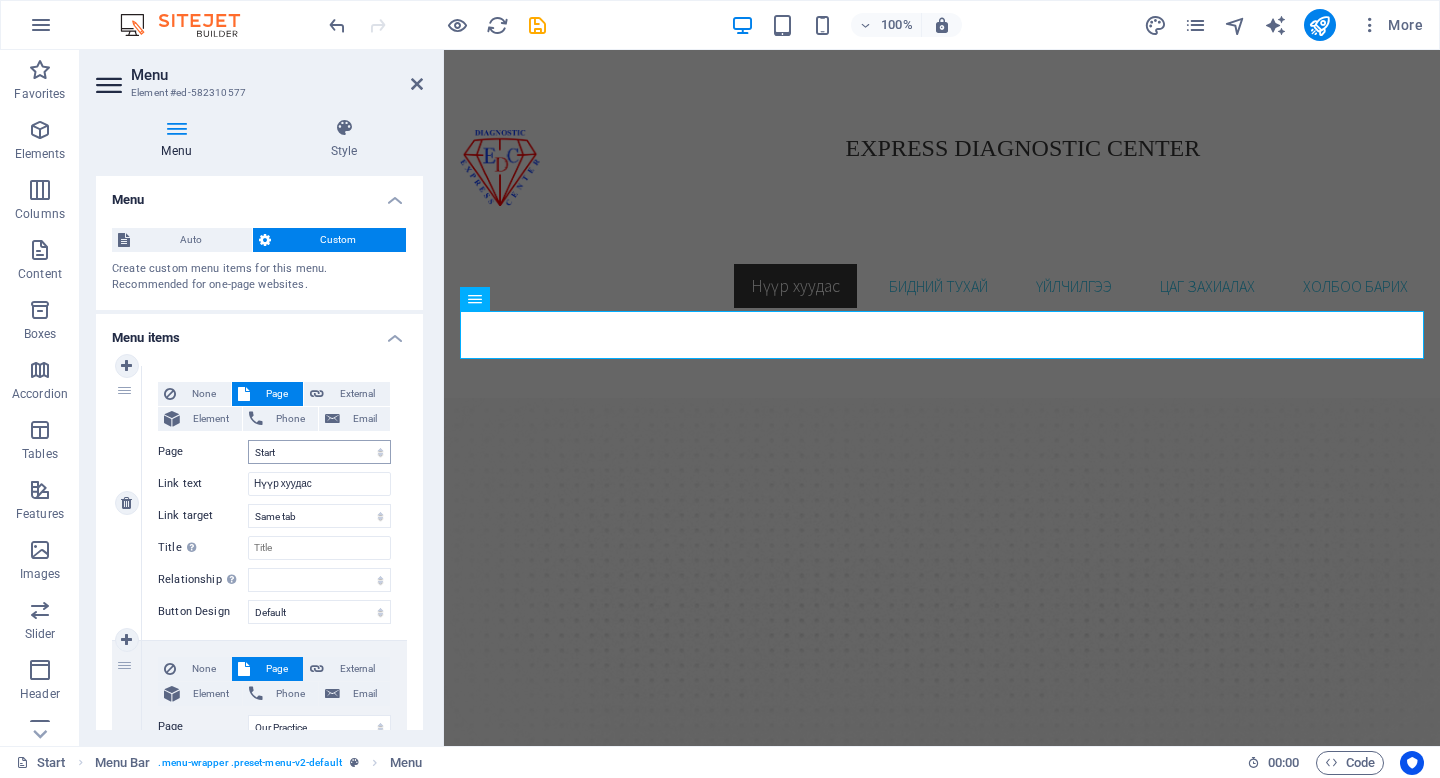 scroll, scrollTop: 1066, scrollLeft: 0, axis: vertical 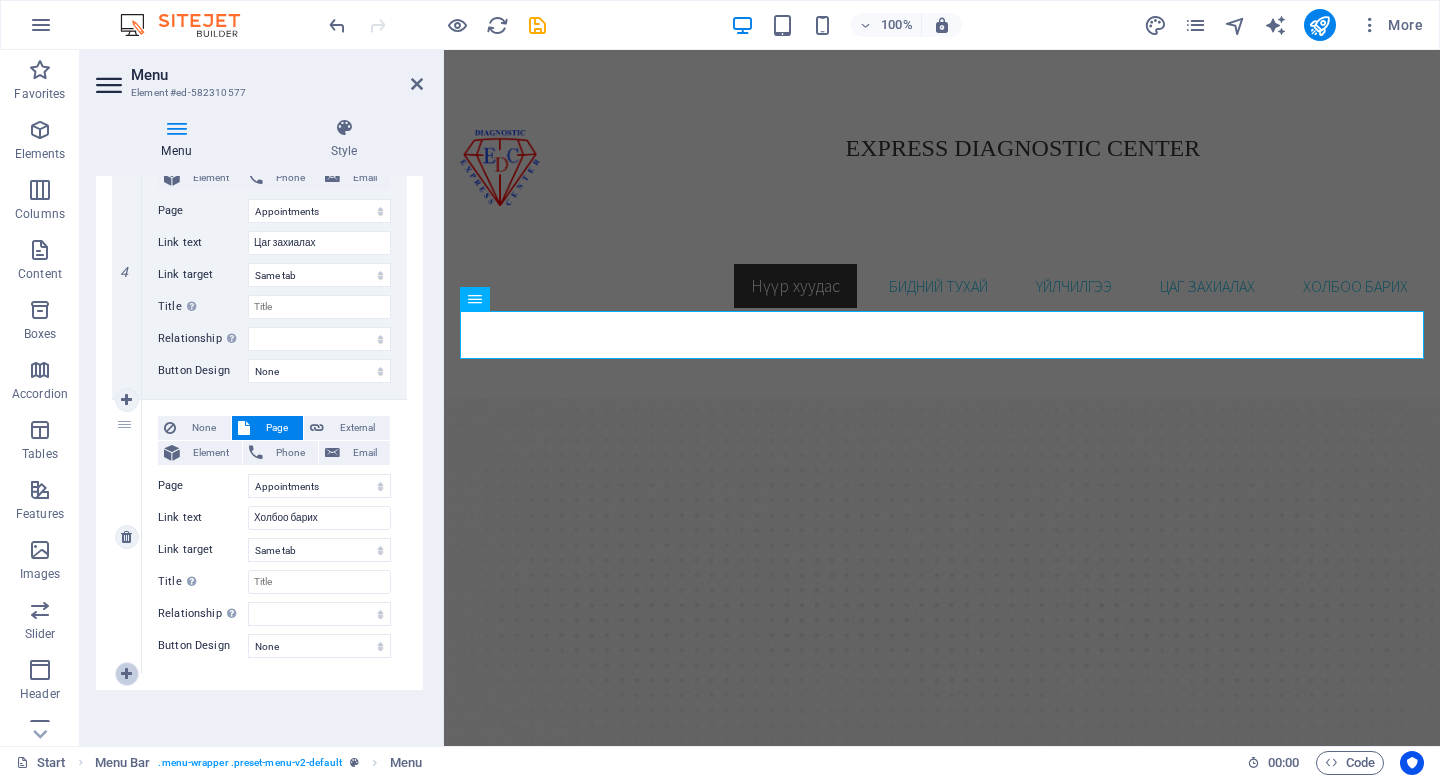 click at bounding box center [126, 674] 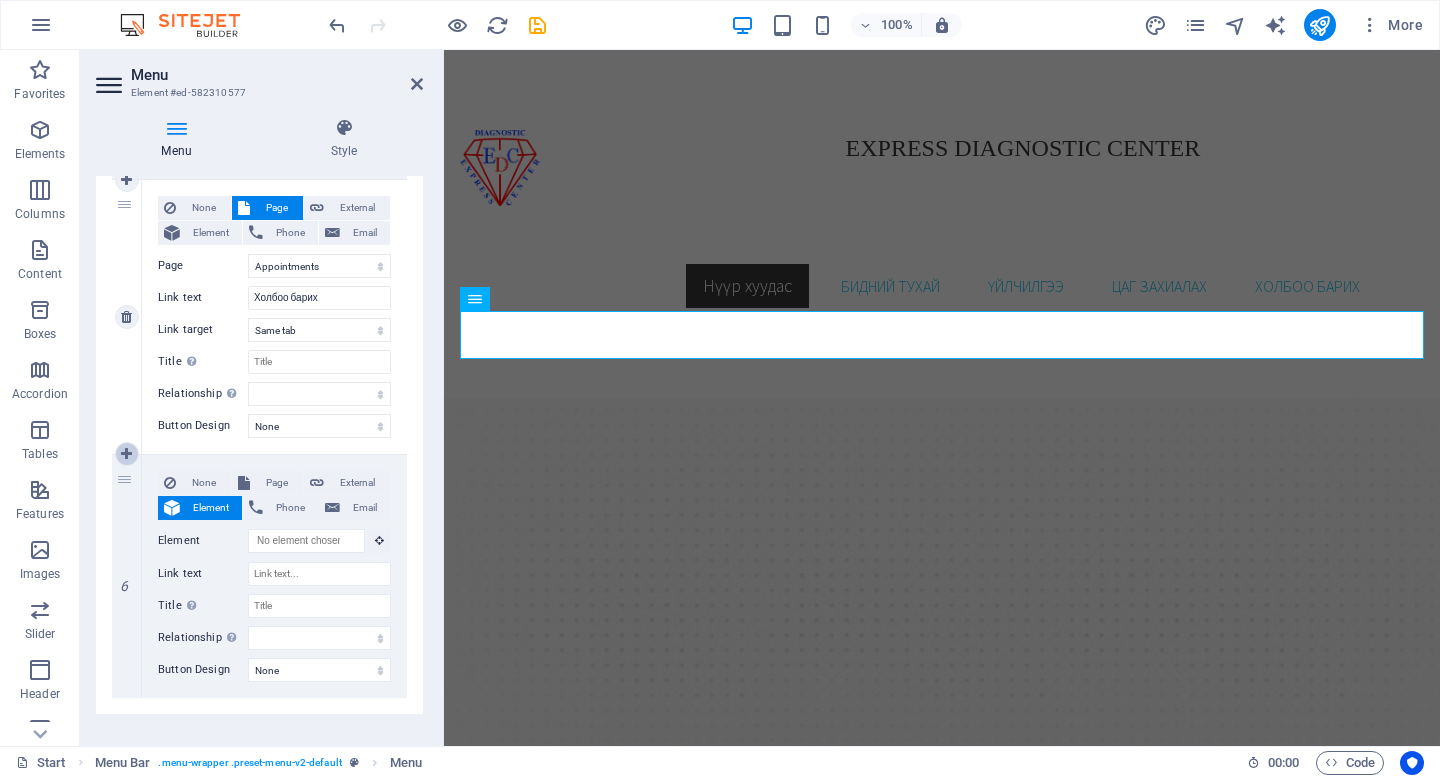 scroll, scrollTop: 1310, scrollLeft: 0, axis: vertical 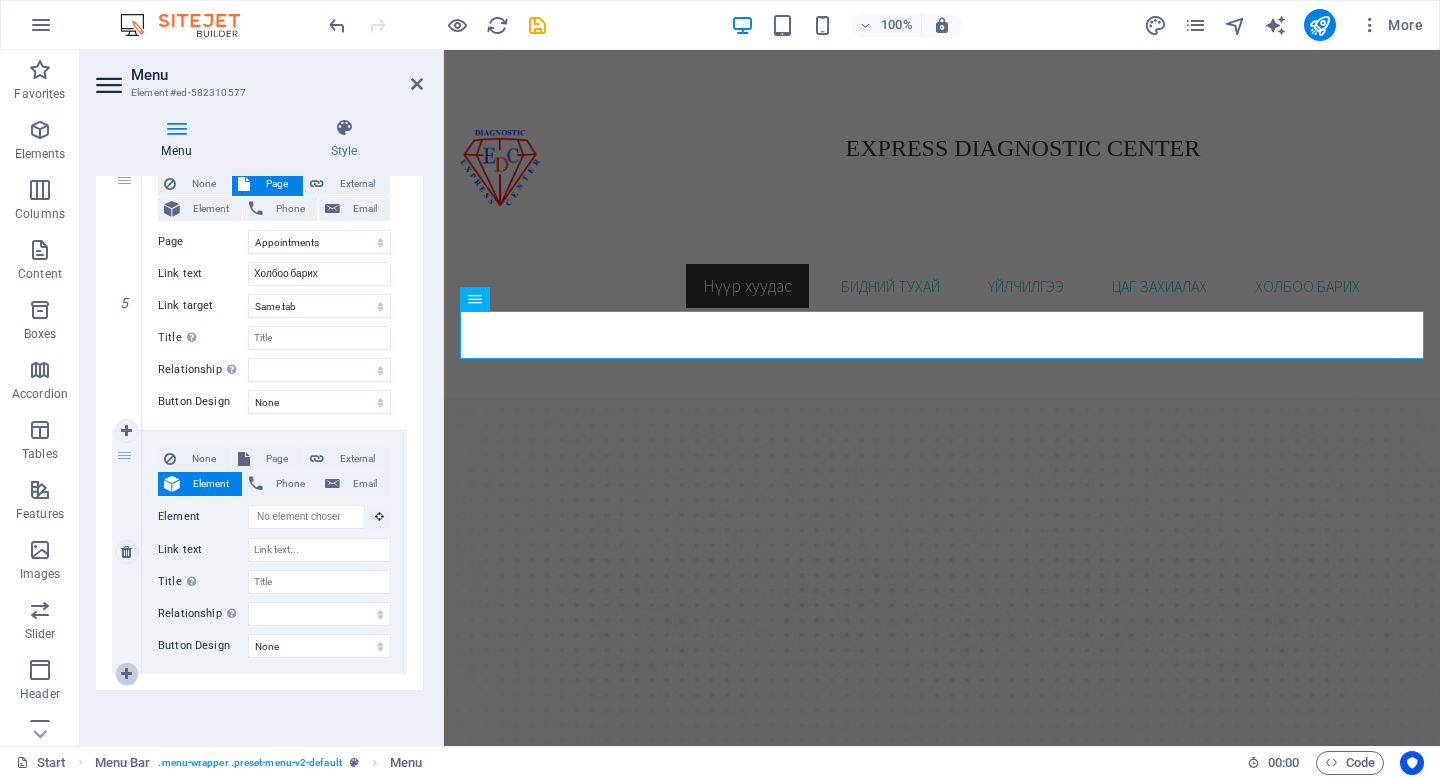click at bounding box center [126, 674] 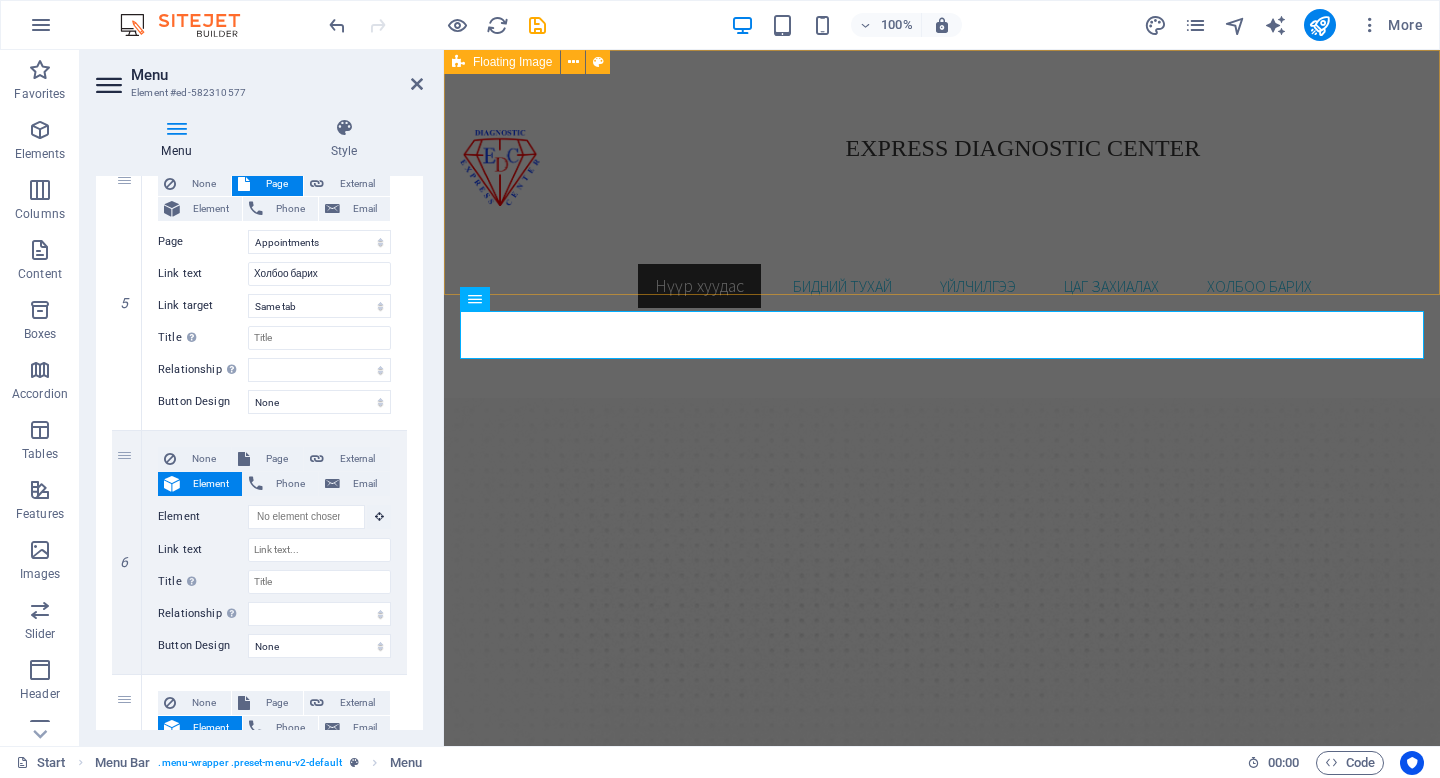 click on "EXPRESS DIAGNOSTIC CENTER" at bounding box center [942, 148] 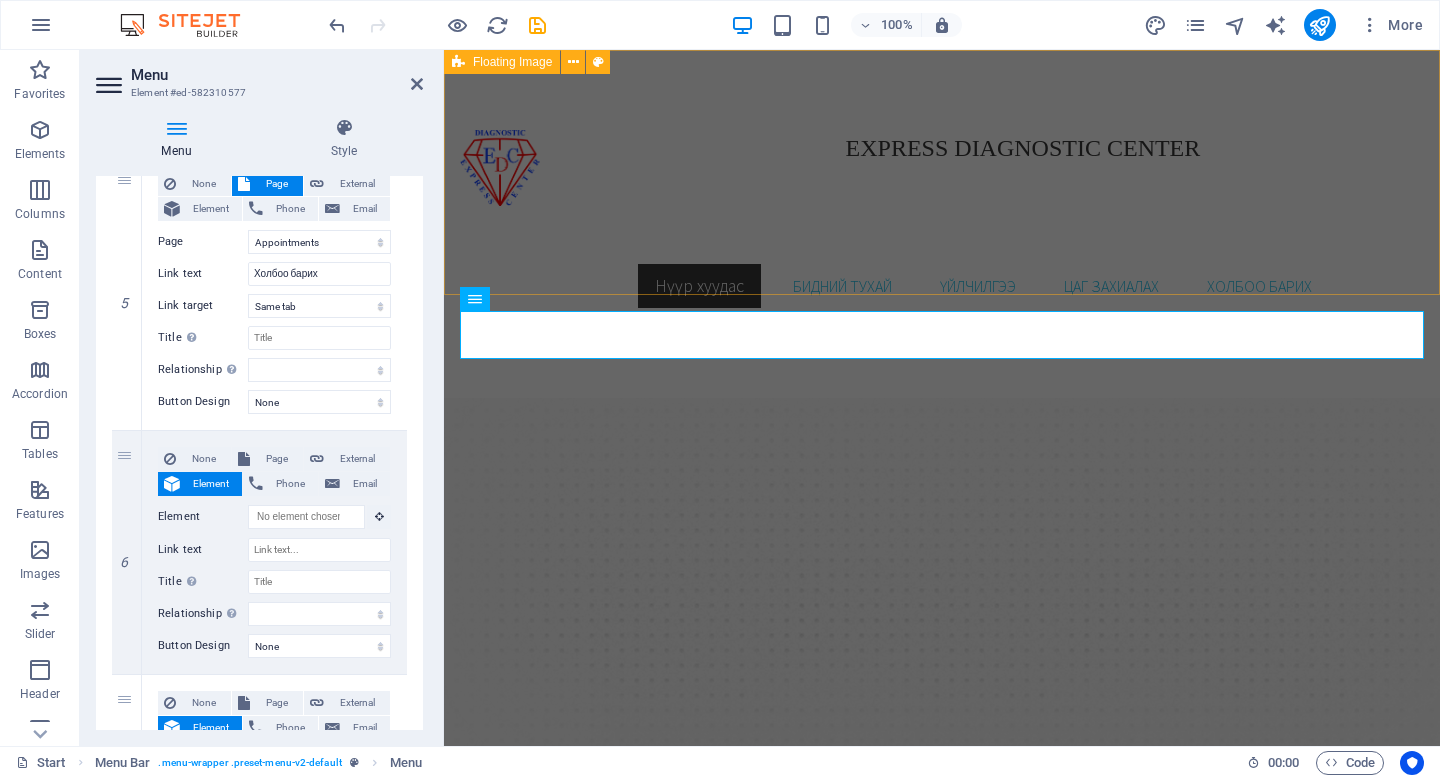 click on "EXPRESS DIAGNOSTIC CENTER" at bounding box center [942, 148] 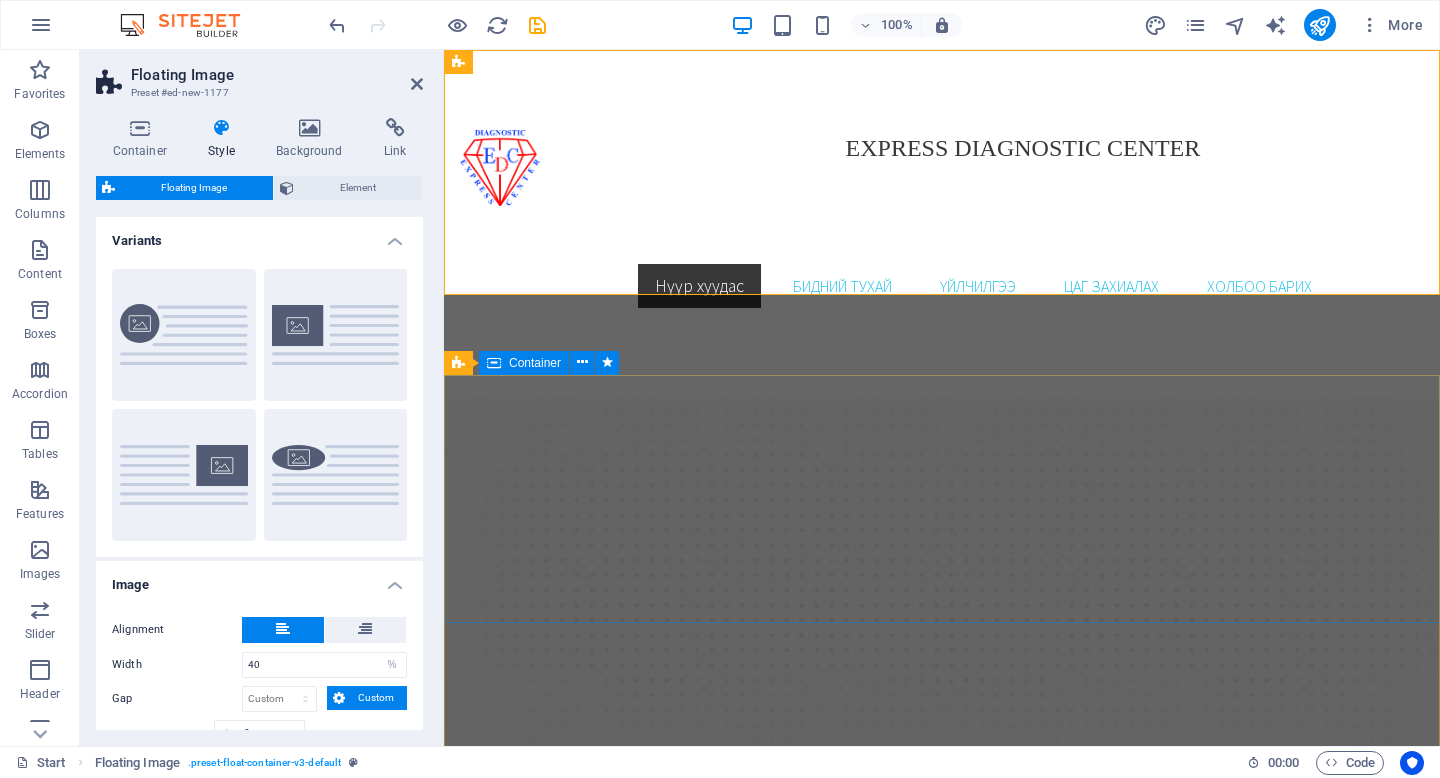 click on "Address [STREET] [POSTAL_CODE] [CITY] Phone [PHONE] Call us! Open hours Monday - Friday 8am - 5pm Book an appointment [EMAIL] Book now" at bounding box center [942, 1217] 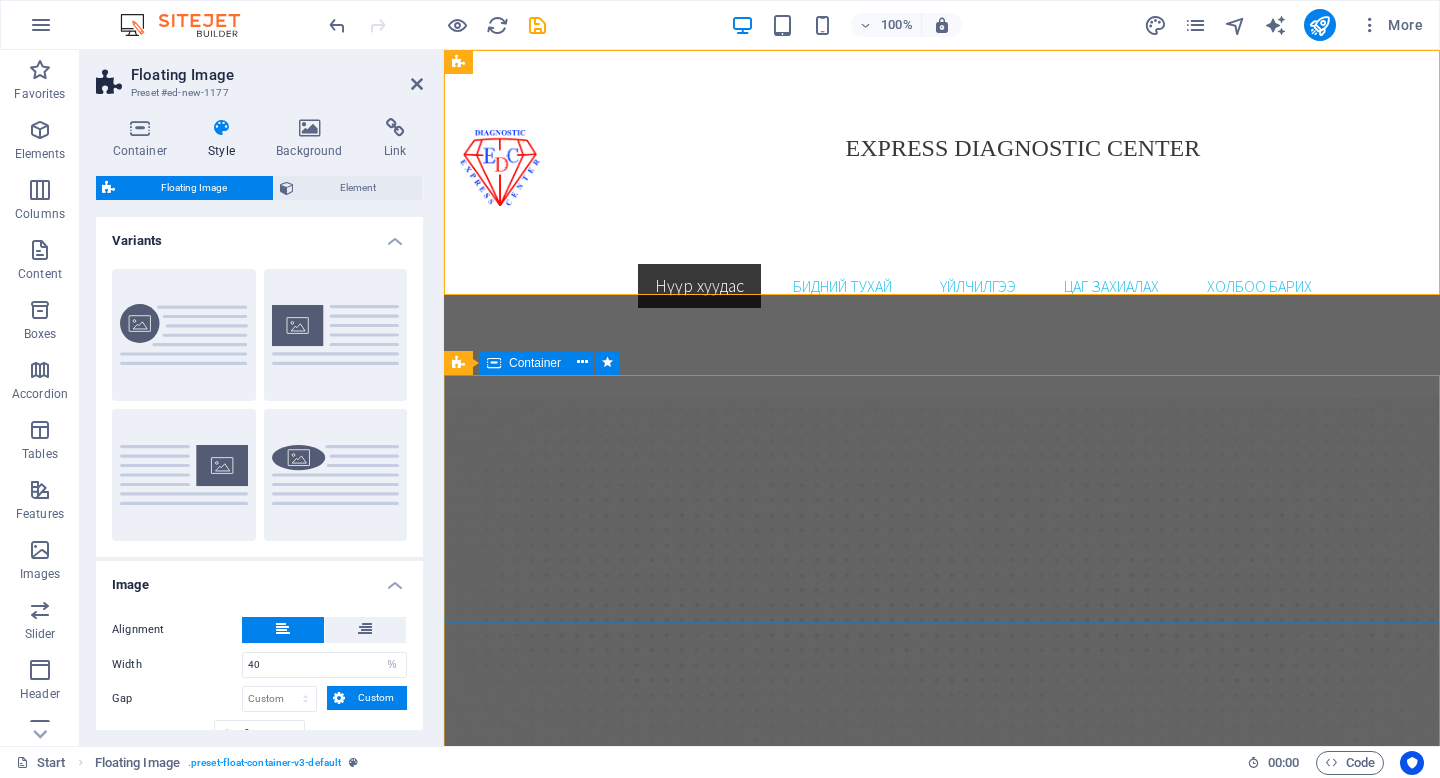 click on "Address [STREET] [POSTAL_CODE] [CITY] Phone [PHONE] Call us! Open hours Monday - Friday 8am - 5pm Book an appointment [EMAIL] Book now" at bounding box center (942, 1217) 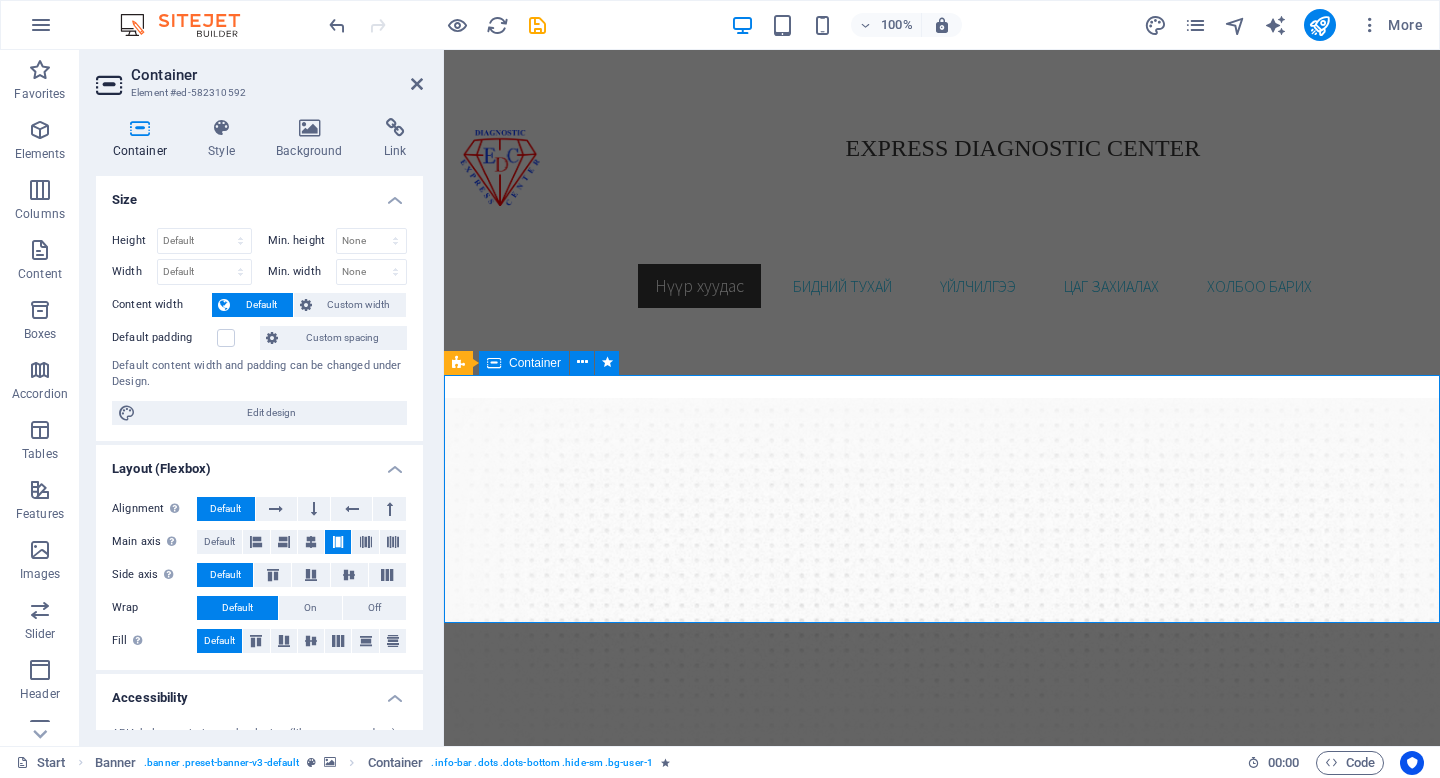 click on "Address [STREET] [POSTAL_CODE] [CITY] Phone [PHONE] Call us! Open hours Monday - Friday 8am - 5pm Book an appointment [EMAIL] Book now" at bounding box center [942, 1217] 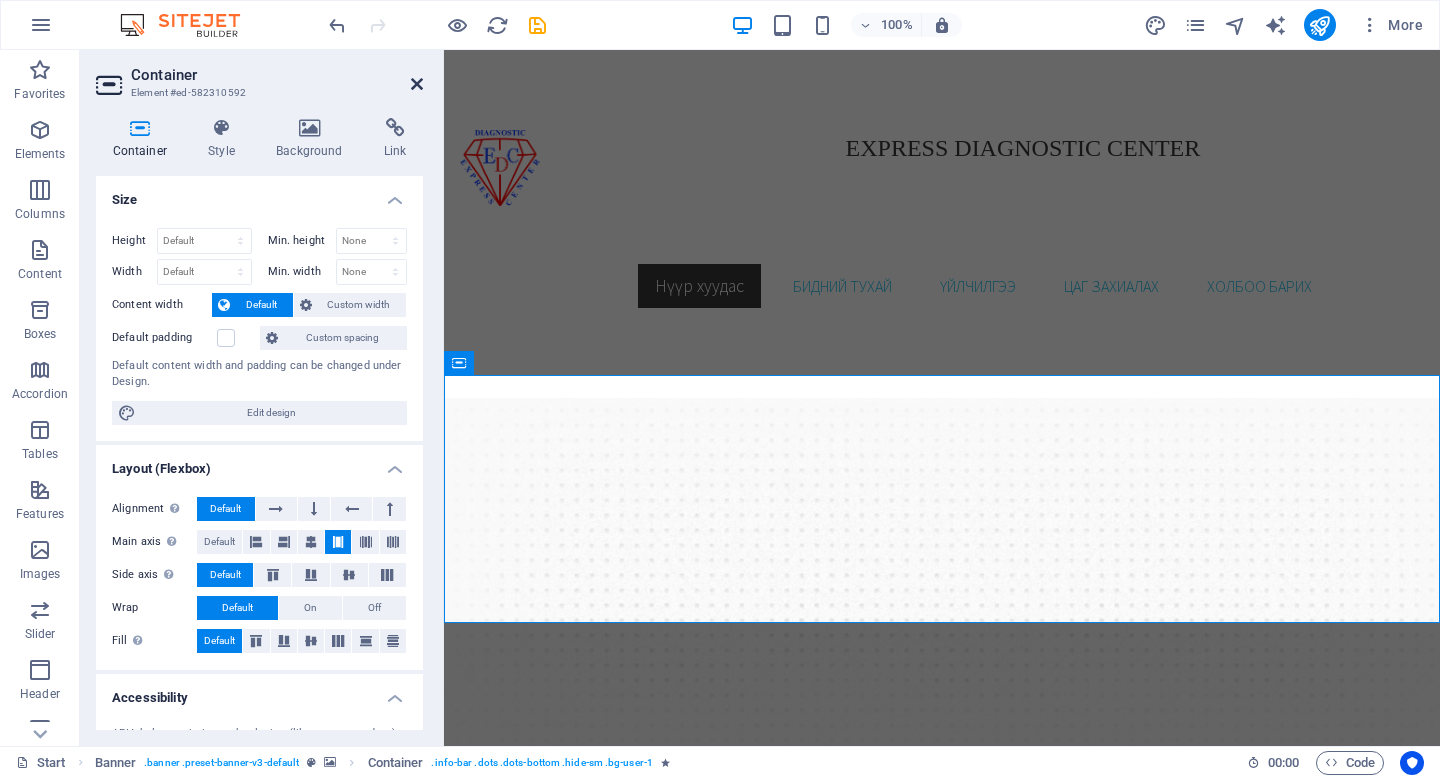 click at bounding box center (417, 84) 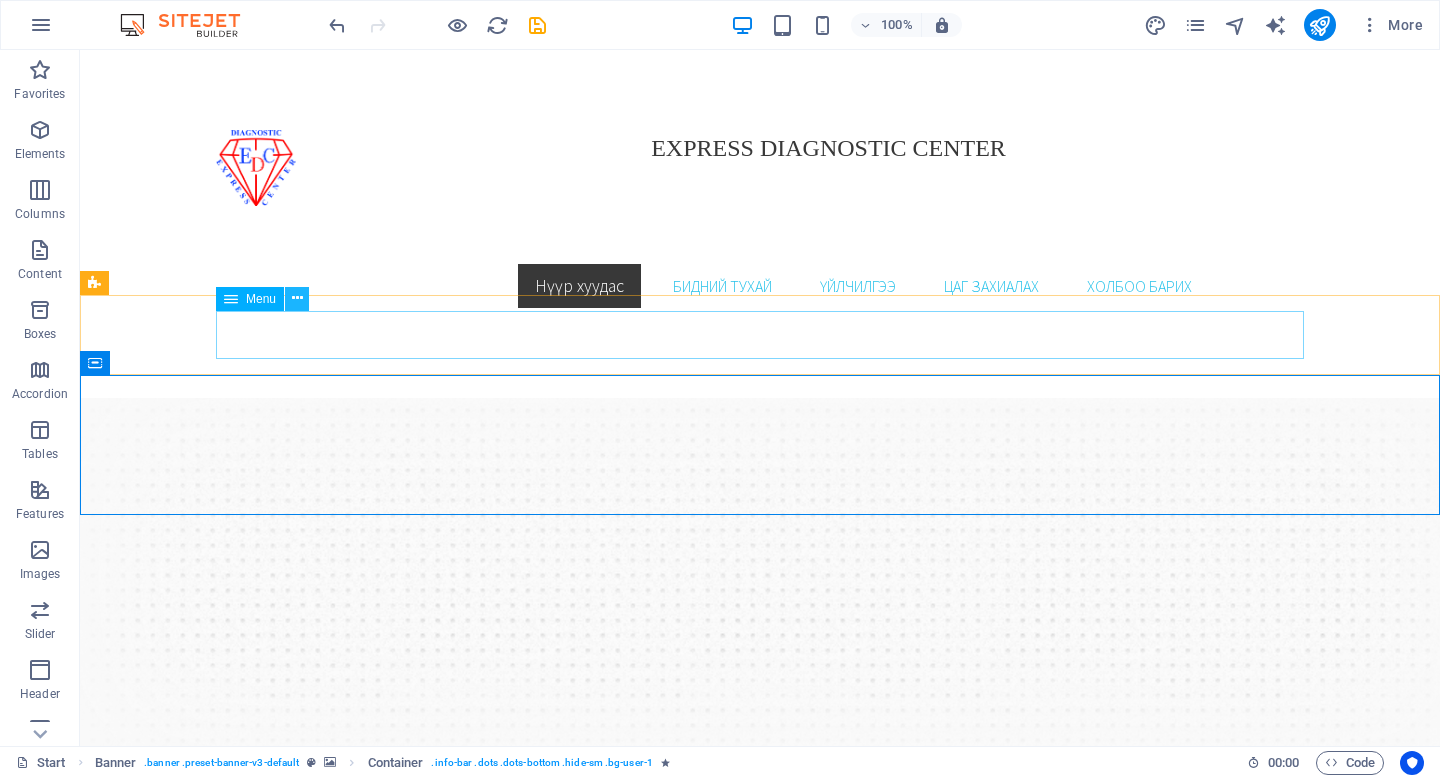 click at bounding box center [297, 298] 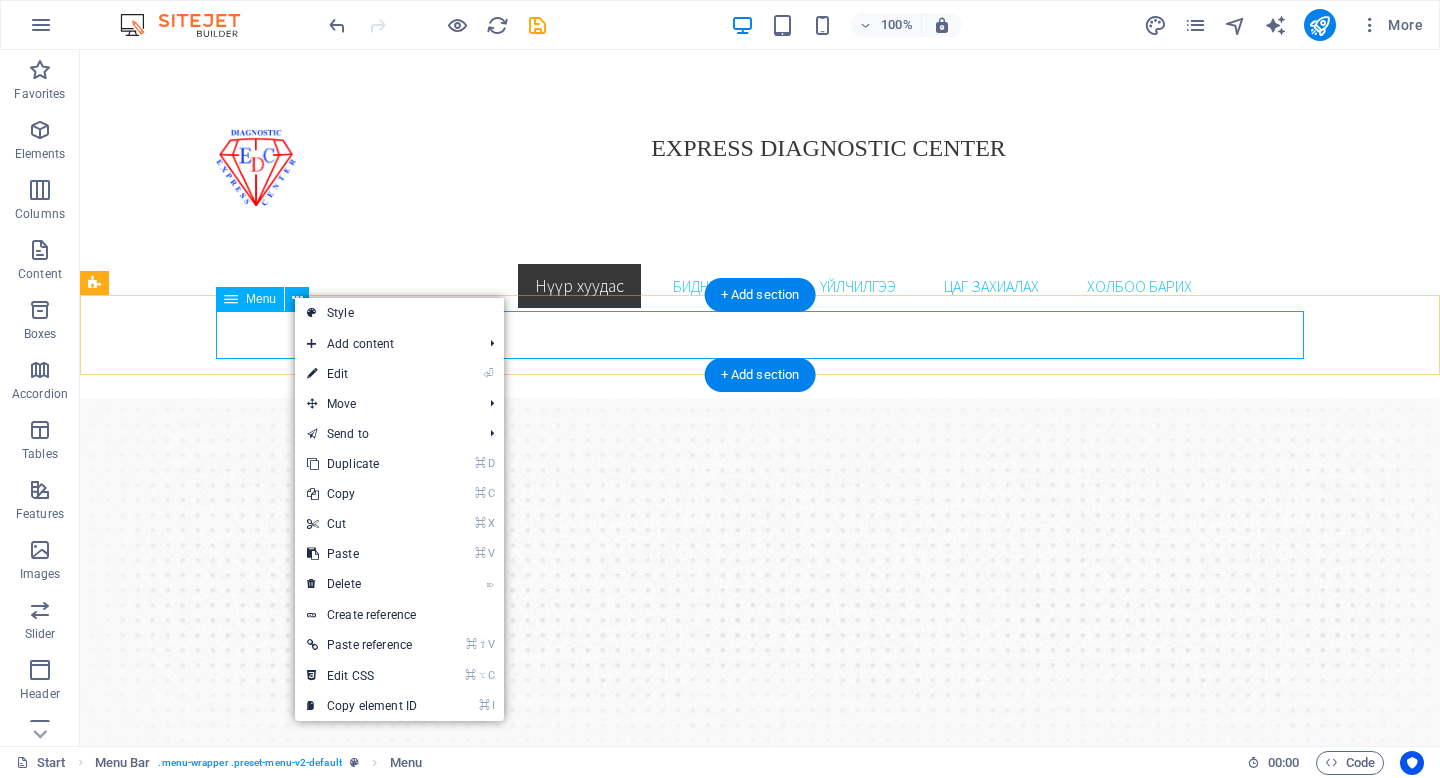 click on "Нүүр хуудас Бидний тухай Үйлчилгээ Цаг захиалах Холбоо барих" at bounding box center (760, 286) 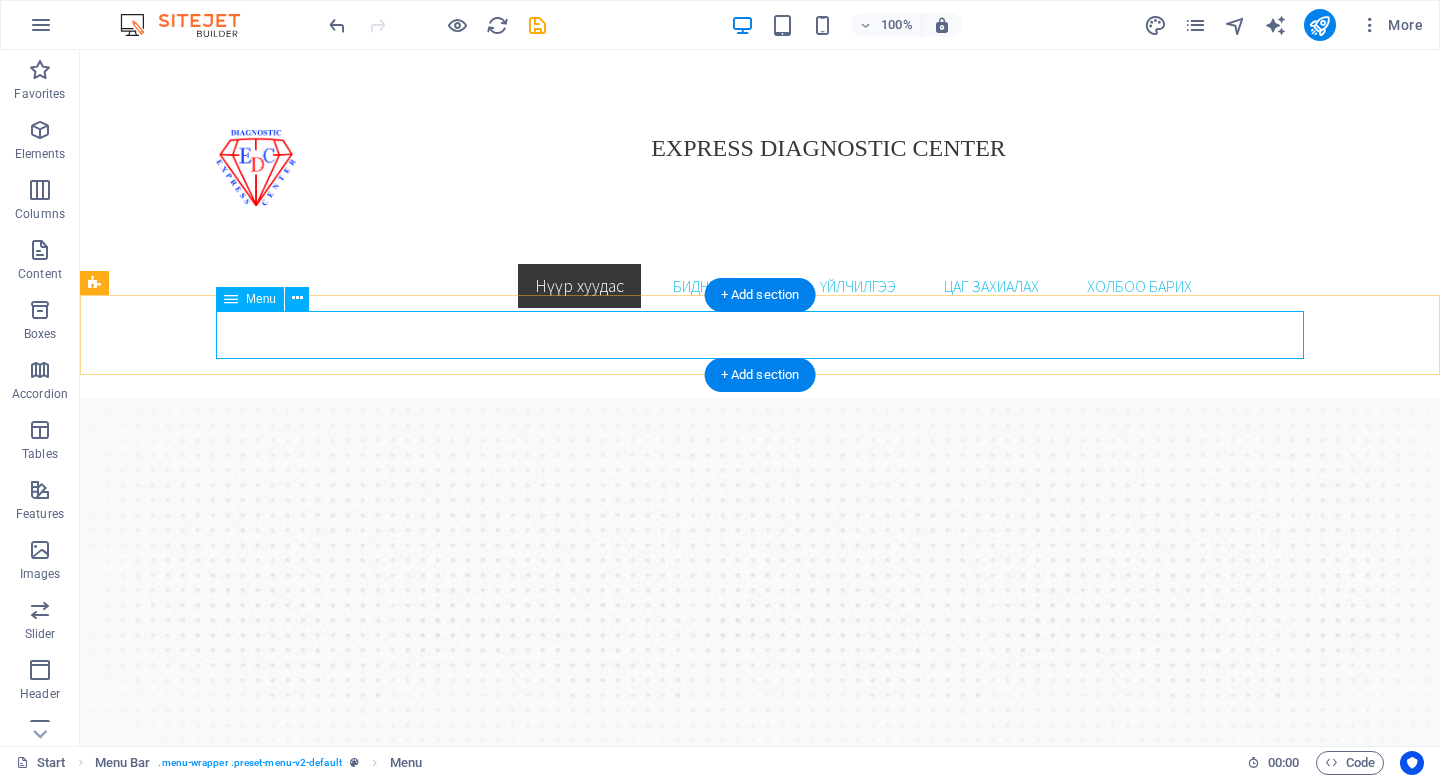 click on "Нүүр хуудас Бидний тухай Үйлчилгээ Цаг захиалах Холбоо барих" at bounding box center [760, 286] 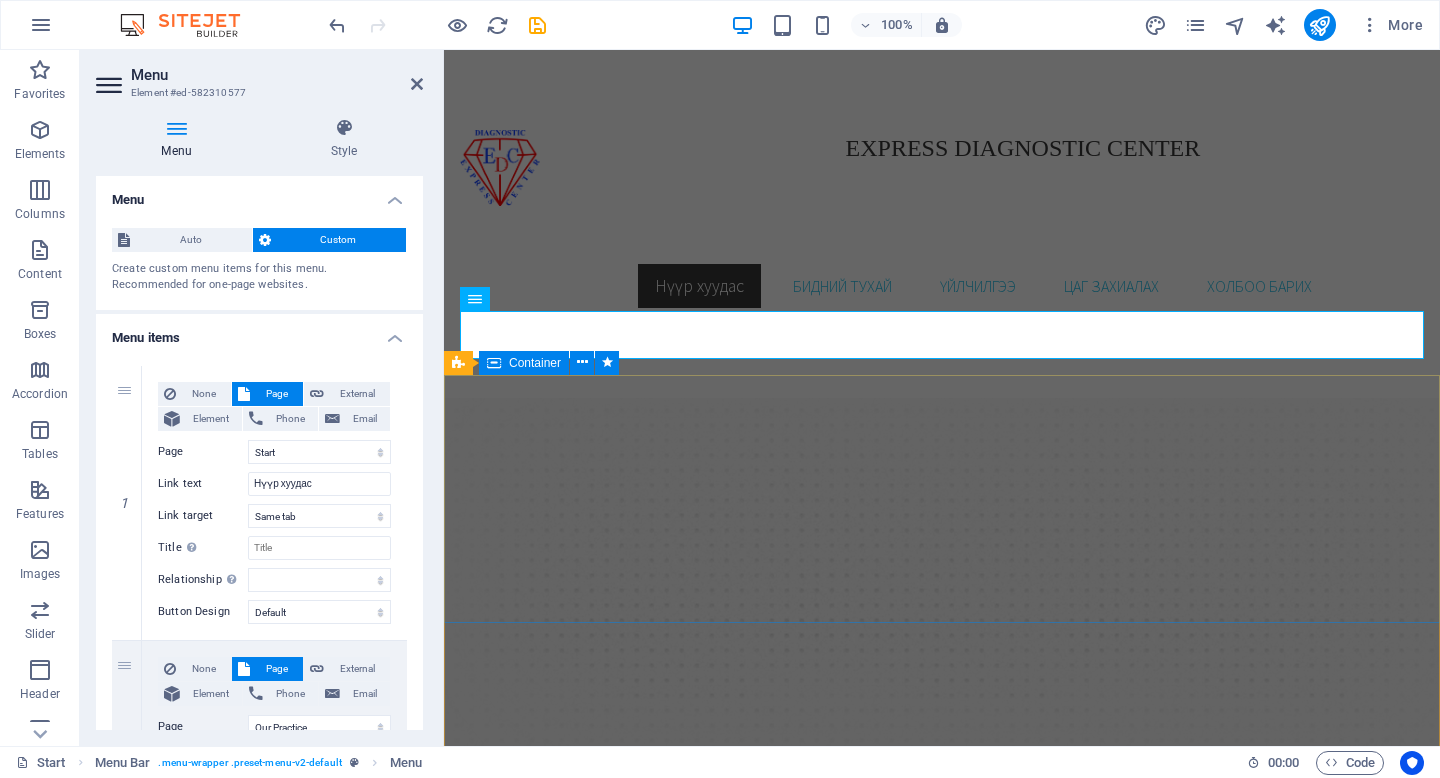 click on "Address [STREET] [POSTAL_CODE] [CITY] Phone [PHONE] Call us! Open hours Monday - Friday 8am - 5pm Book an appointment [EMAIL] Book now" at bounding box center [942, 1217] 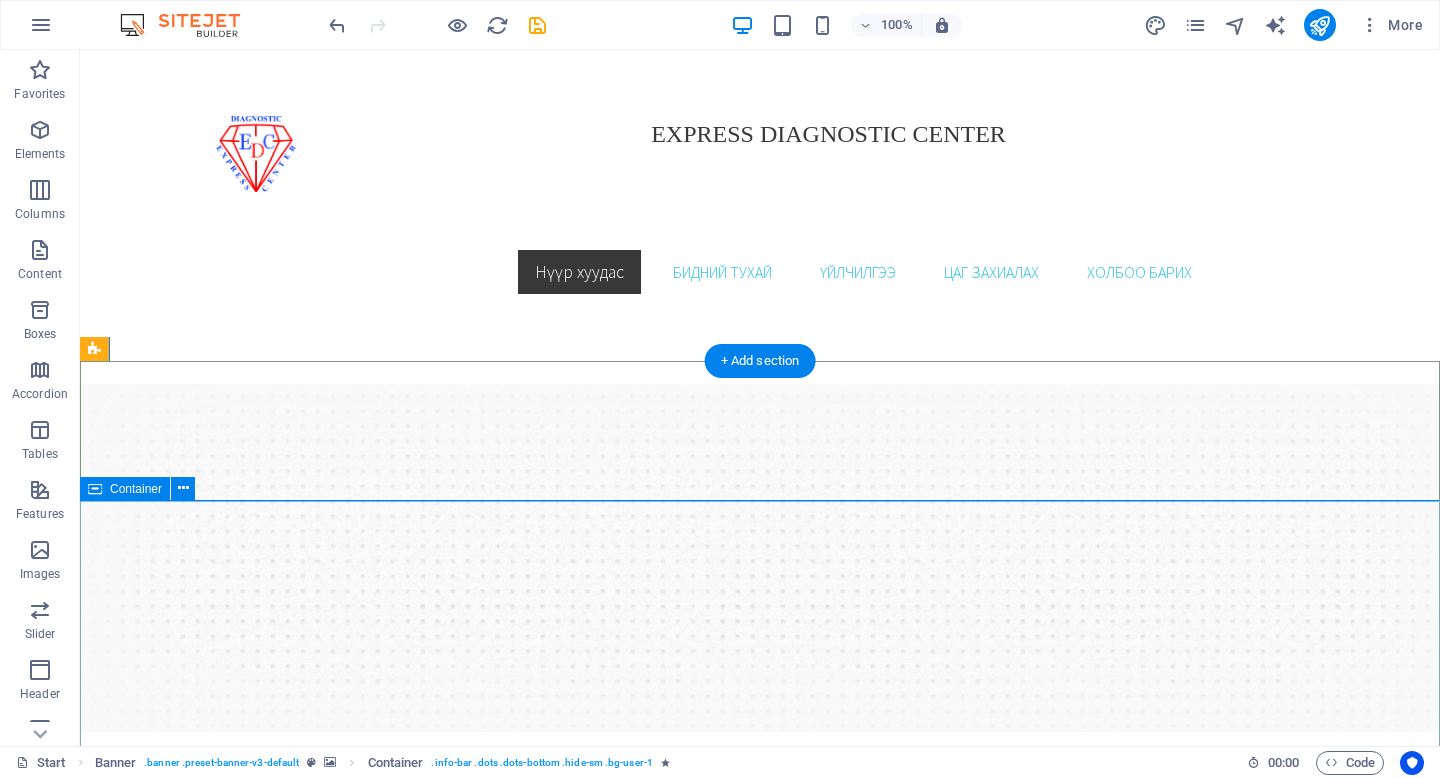 scroll, scrollTop: 2, scrollLeft: 0, axis: vertical 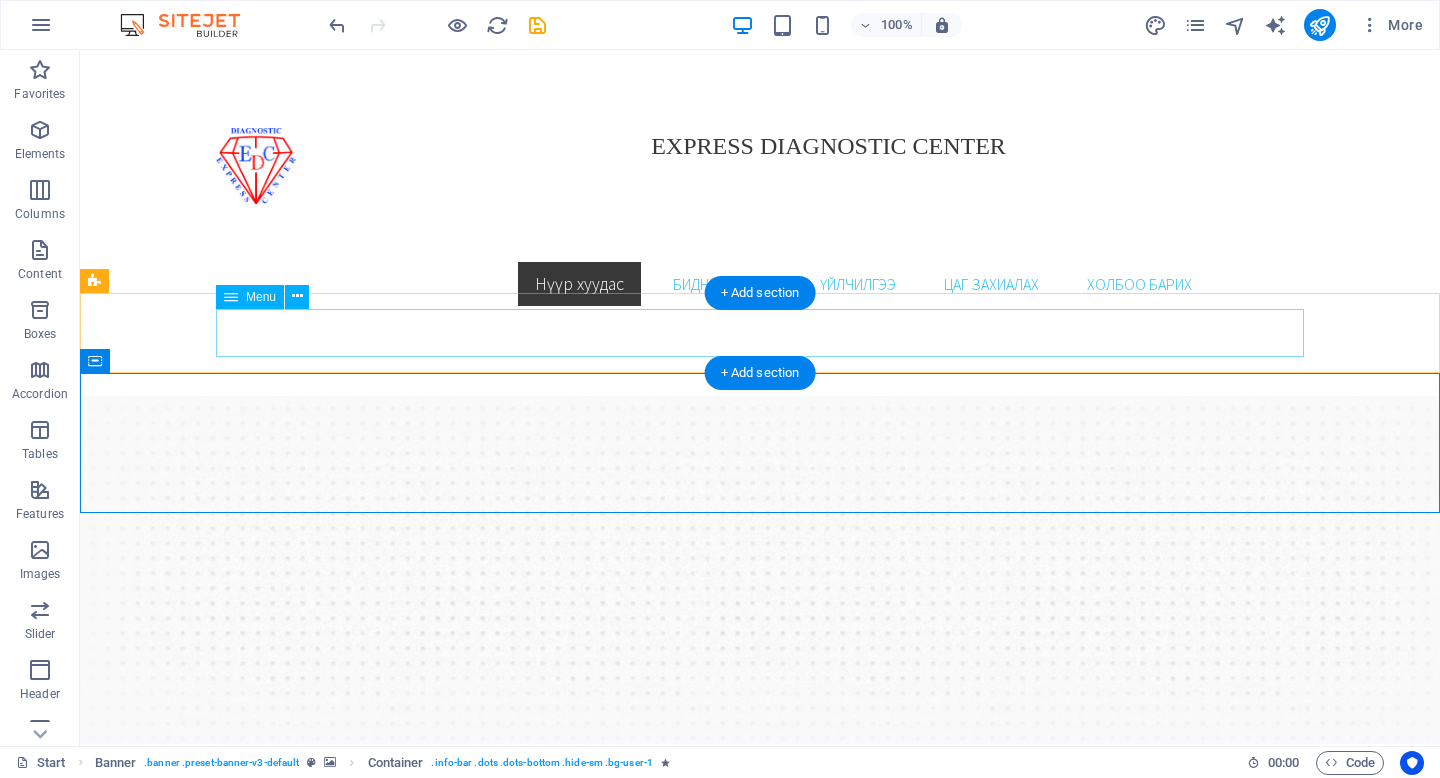 click on "Нүүр хуудас Бидний тухай Үйлчилгээ Цаг захиалах Холбоо барих" at bounding box center [760, 284] 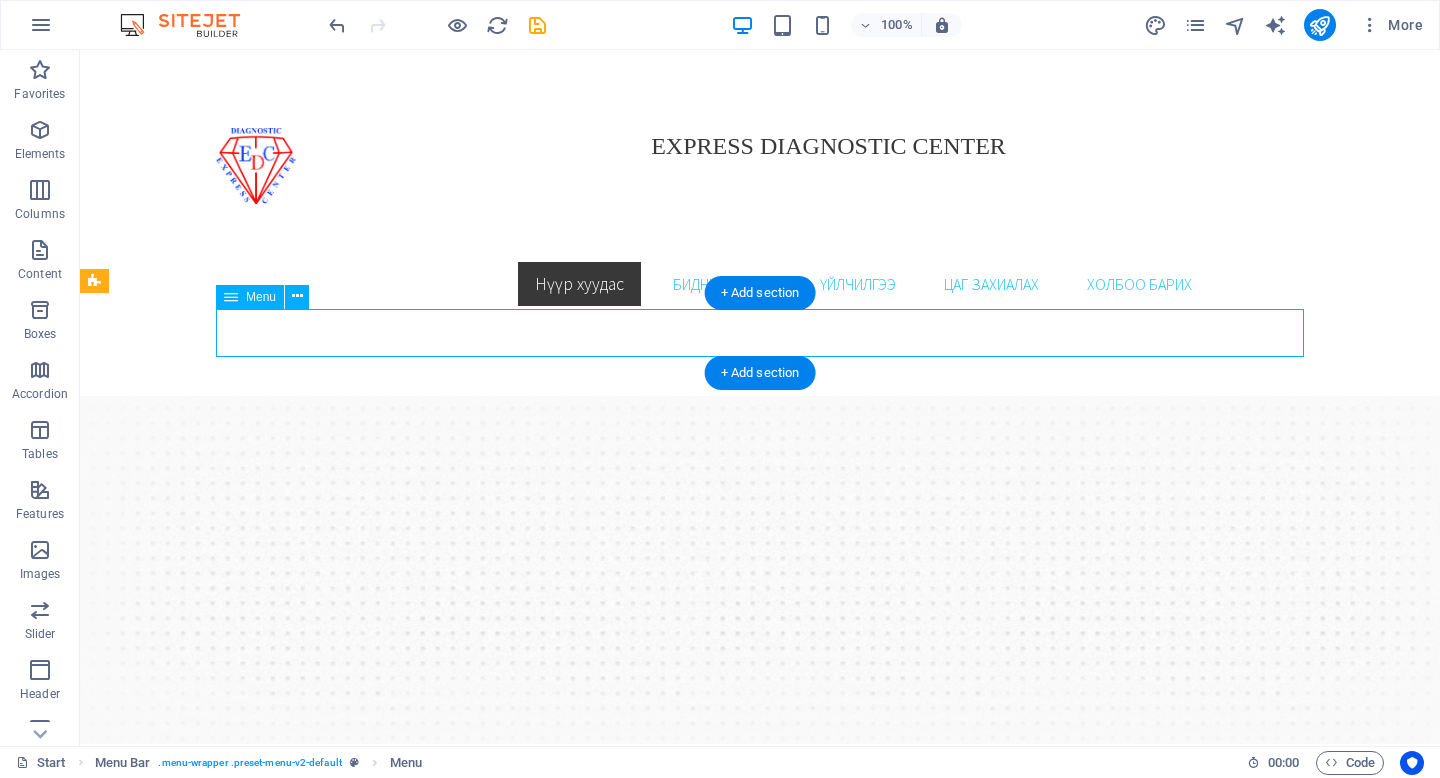 click on "Нүүр хуудас Бидний тухай Үйлчилгээ Цаг захиалах Холбоо барих" at bounding box center (760, 284) 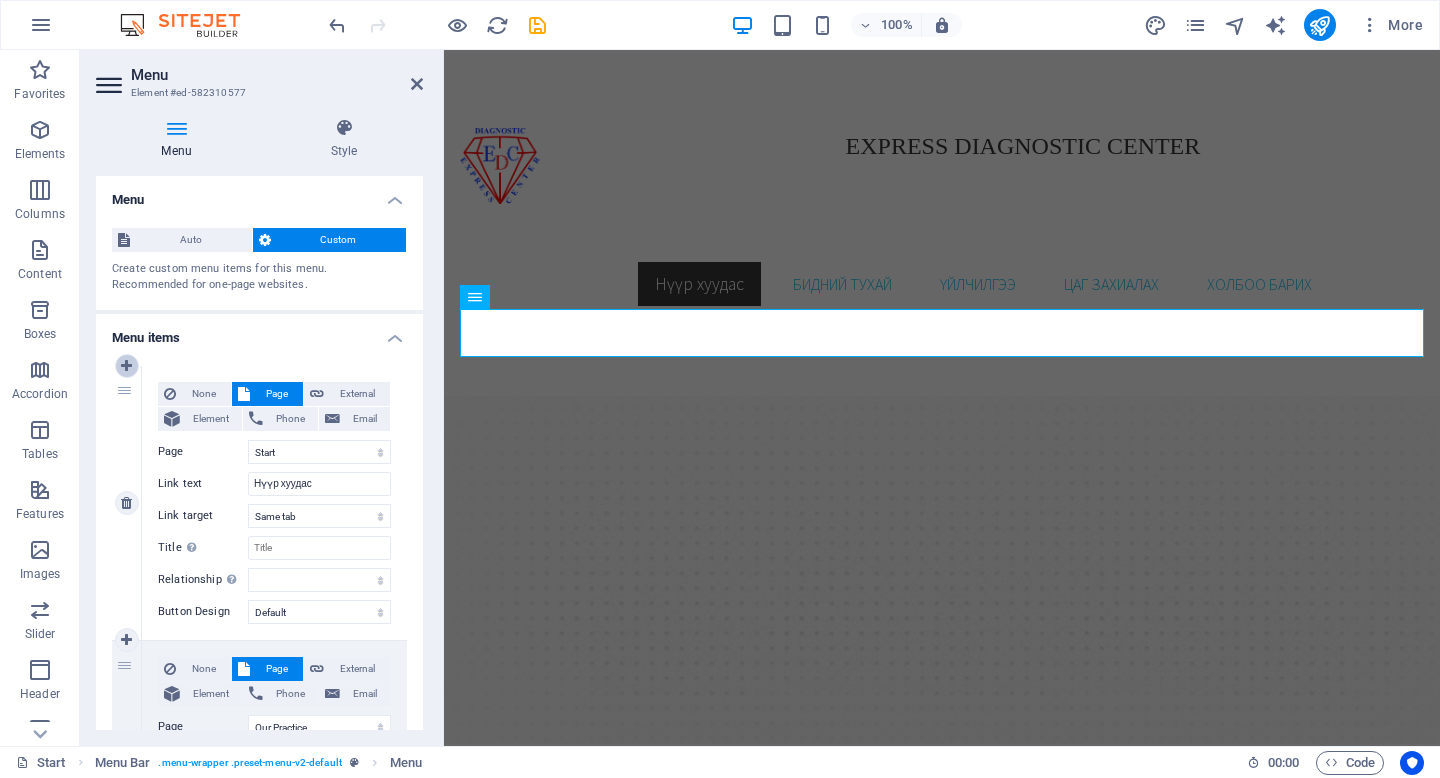 click at bounding box center (126, 366) 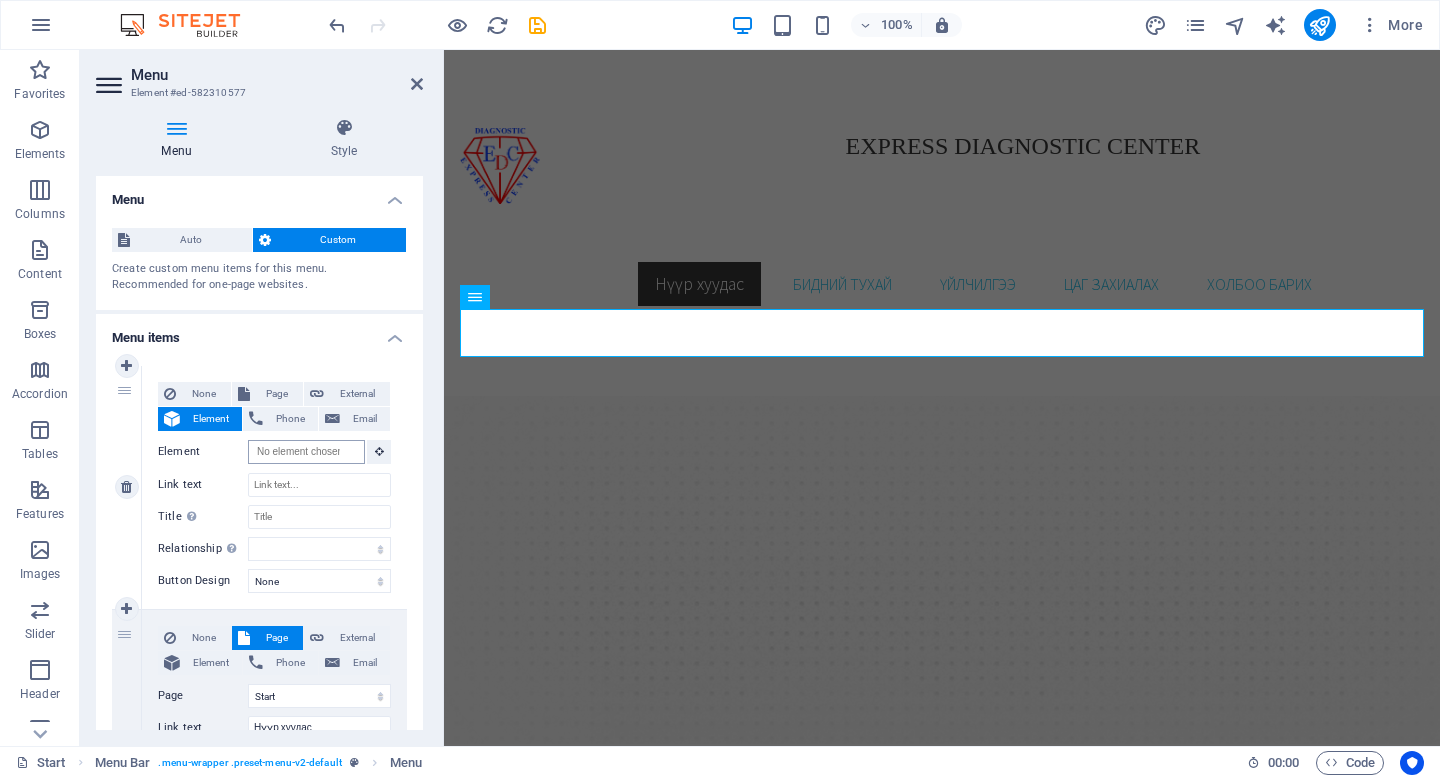 scroll, scrollTop: 0, scrollLeft: 0, axis: both 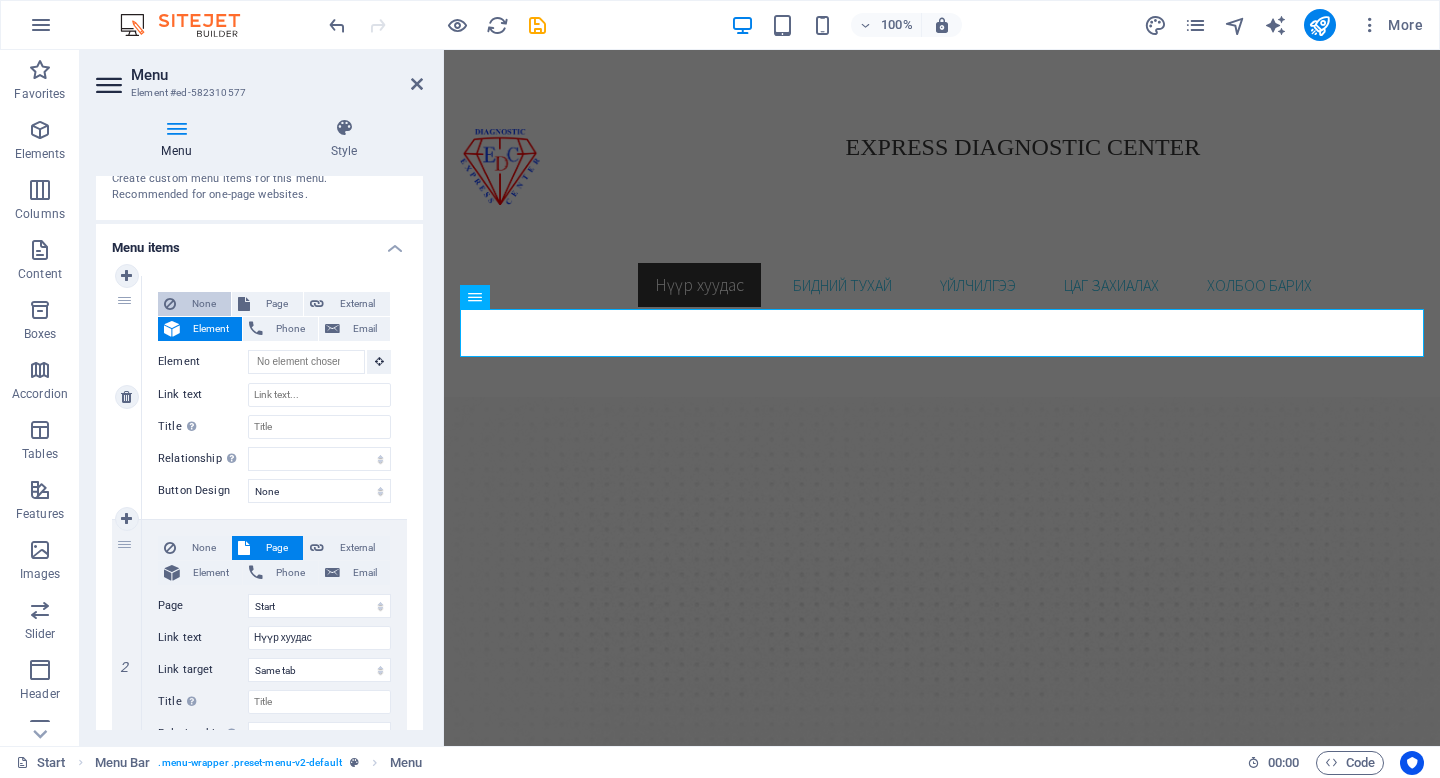 click at bounding box center [170, 304] 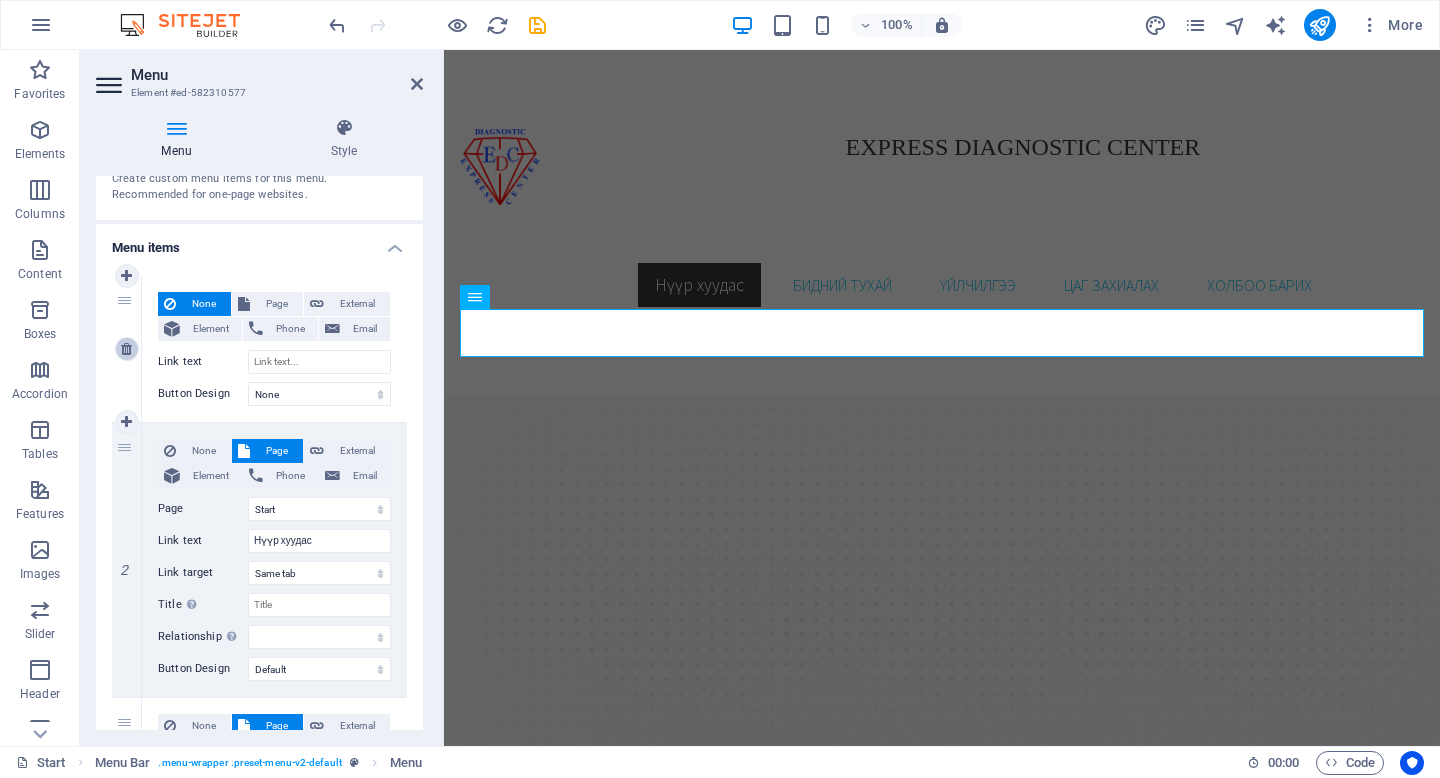 click at bounding box center [126, 349] 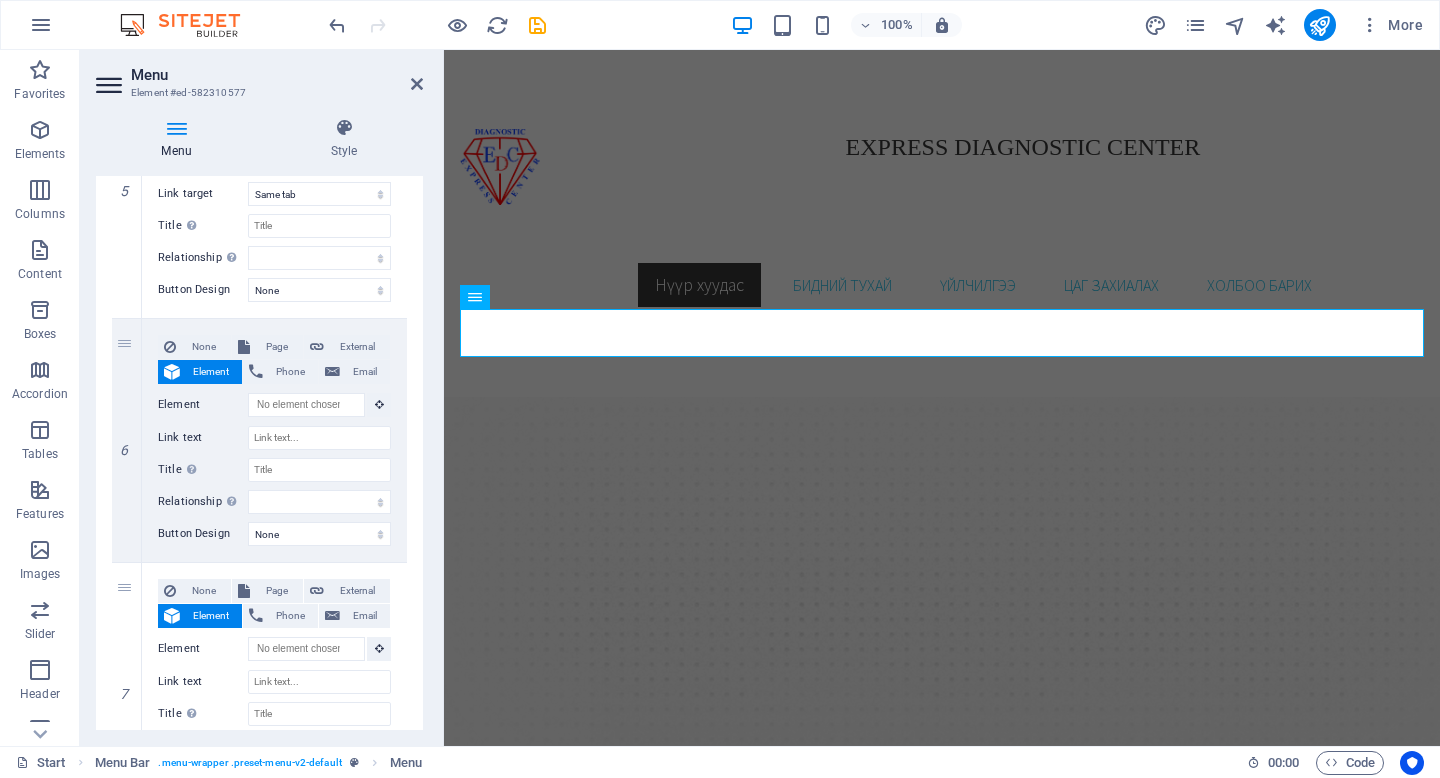 scroll, scrollTop: 1420, scrollLeft: 0, axis: vertical 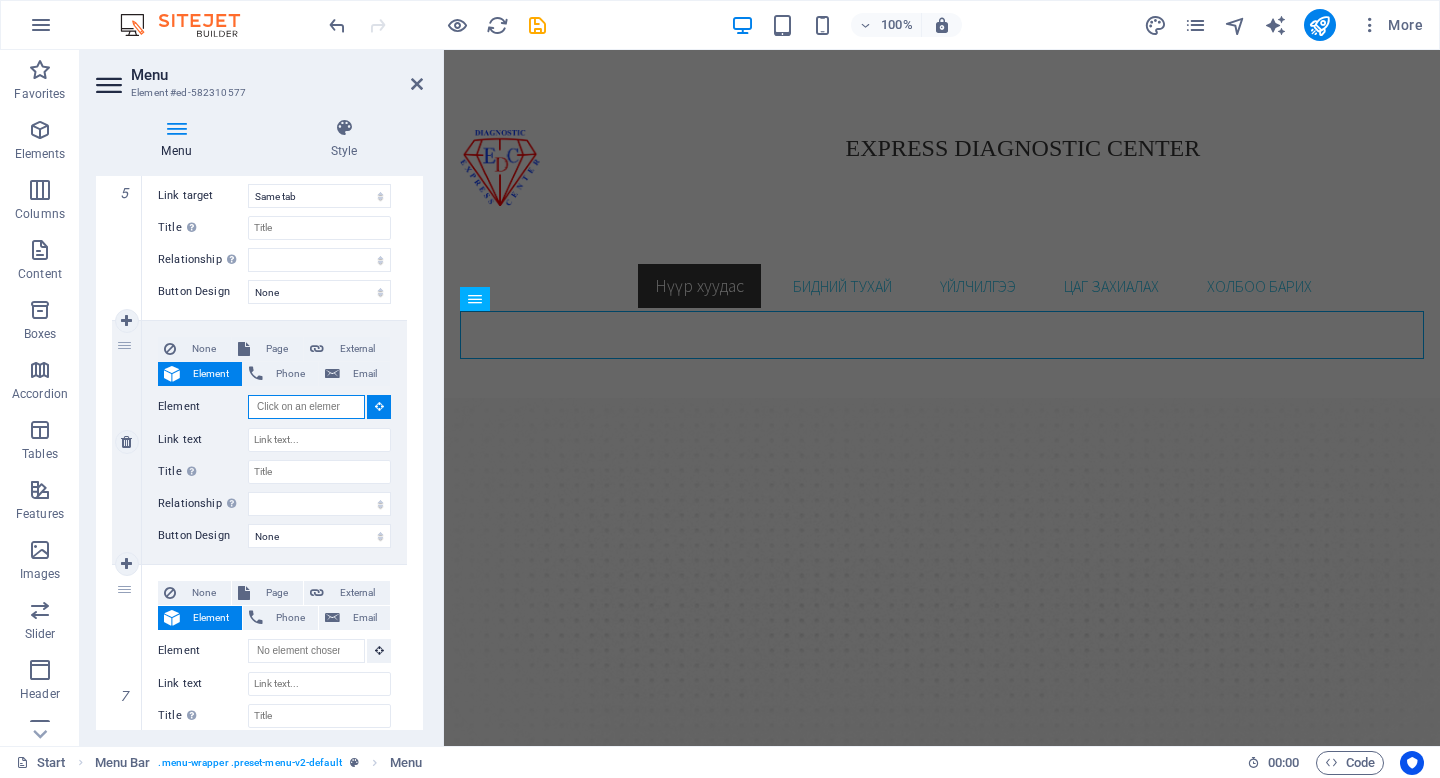 click on "Element" at bounding box center (306, 407) 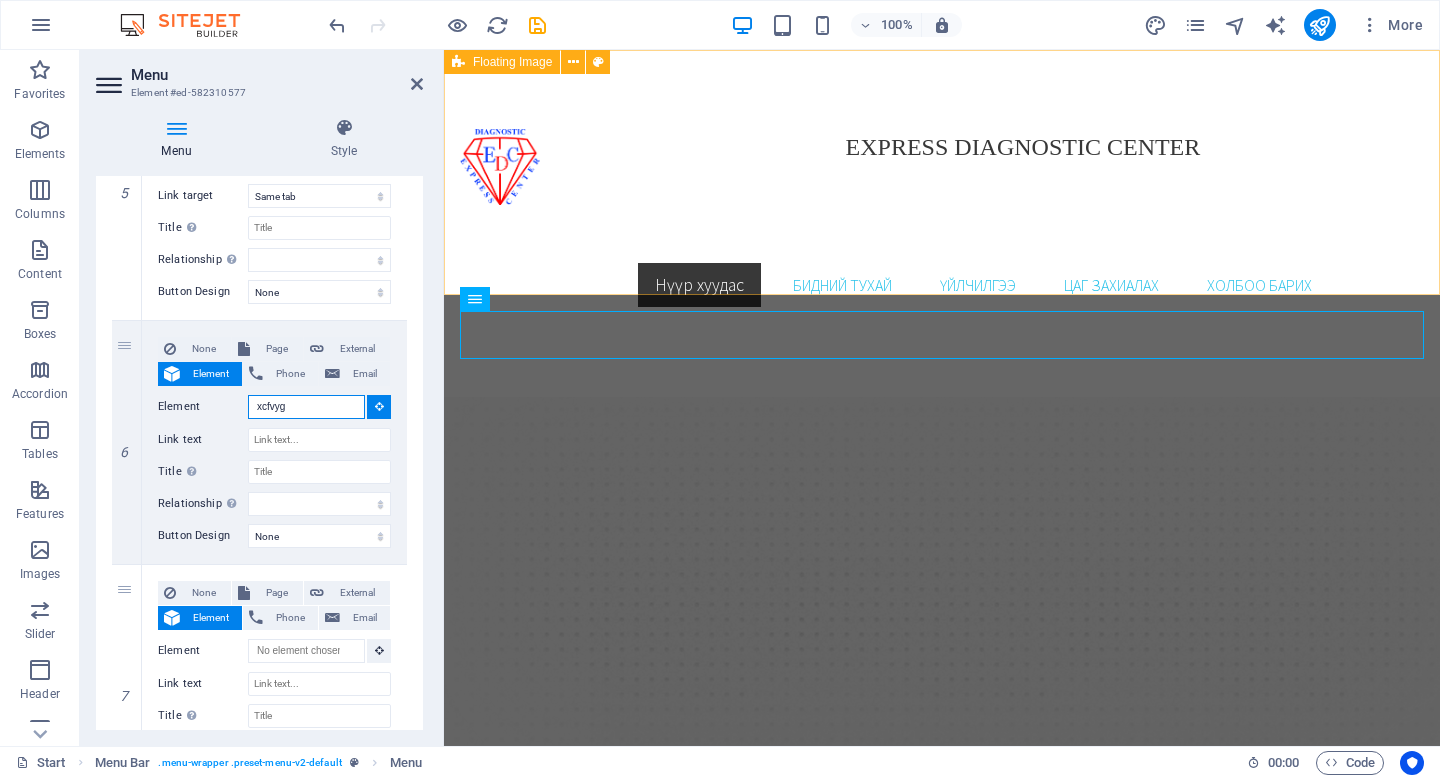scroll, scrollTop: 1, scrollLeft: 0, axis: vertical 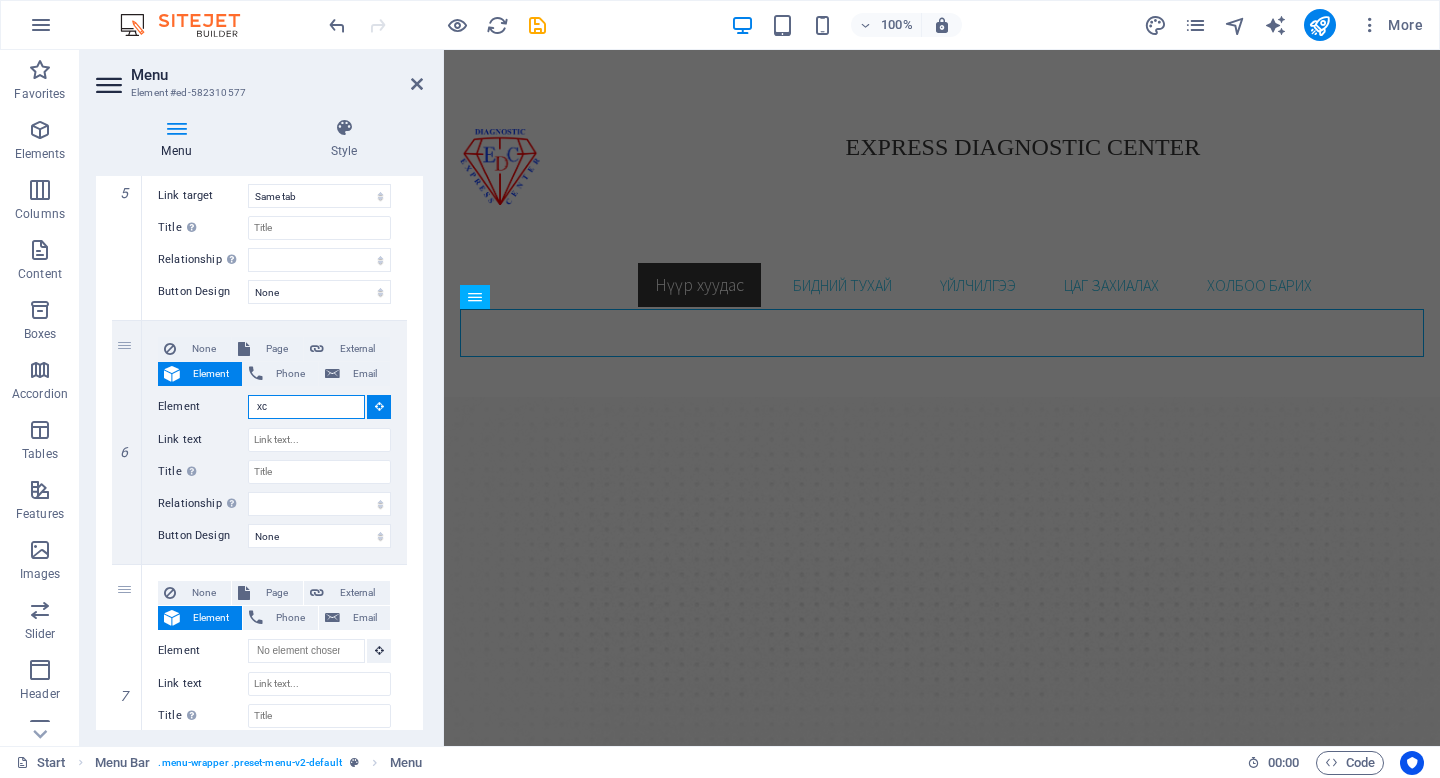 type on "x" 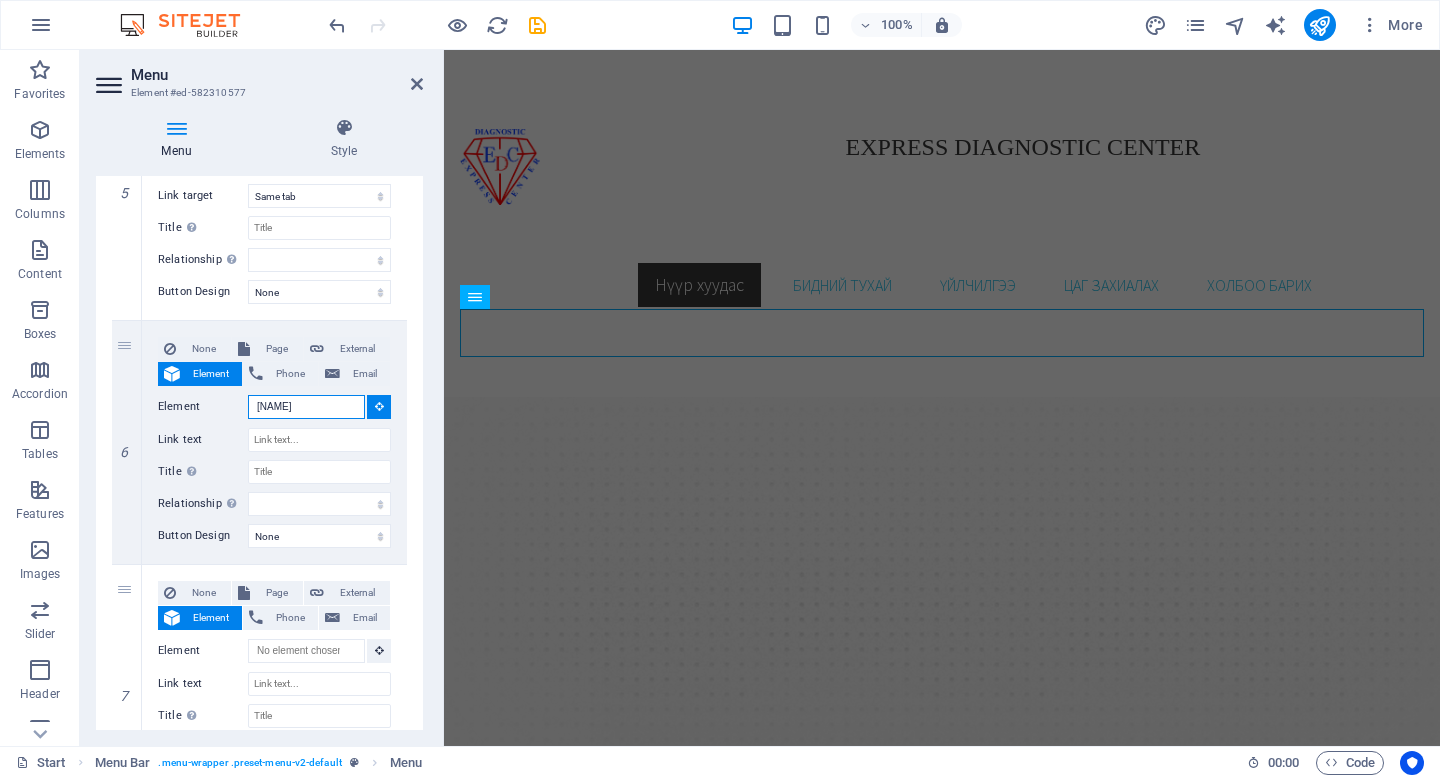 type on "[NAME]" 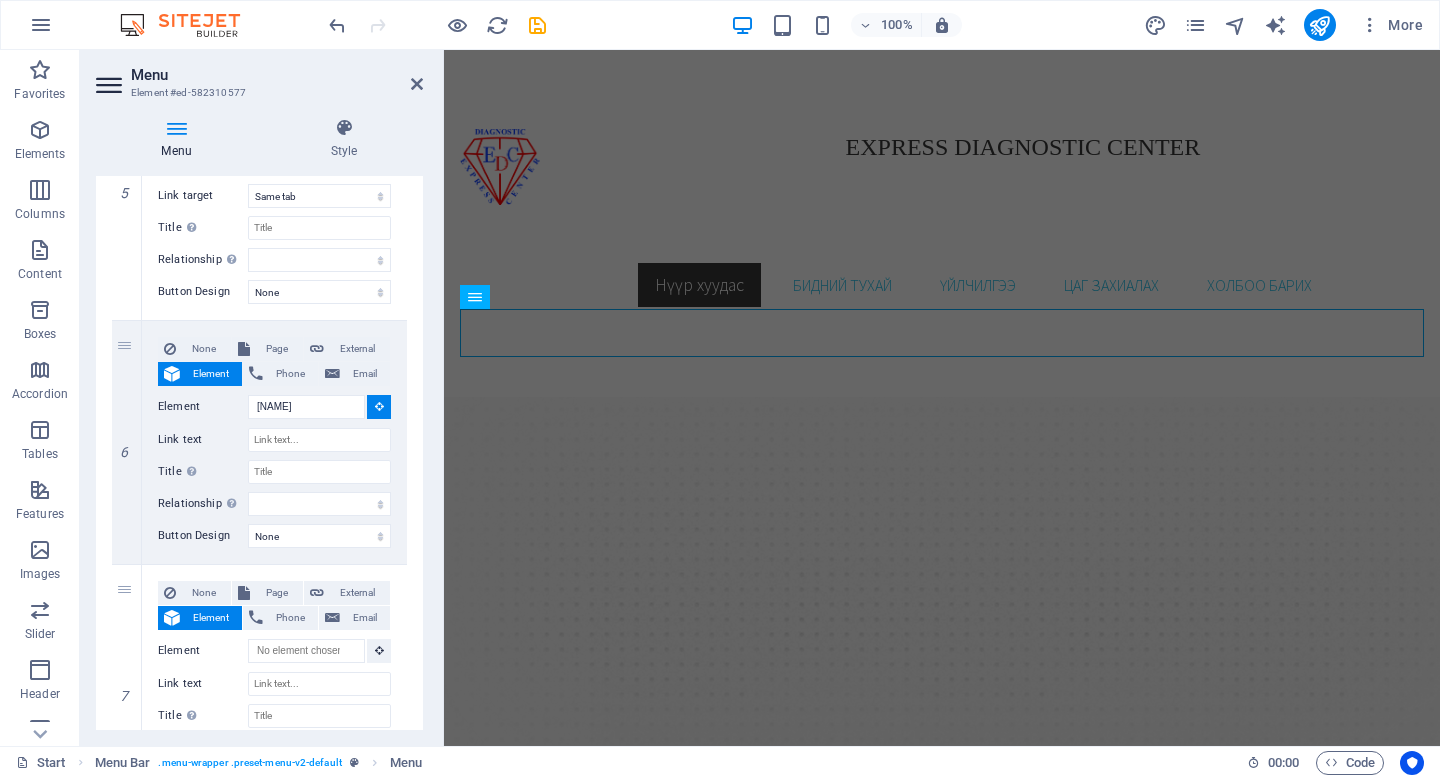 type 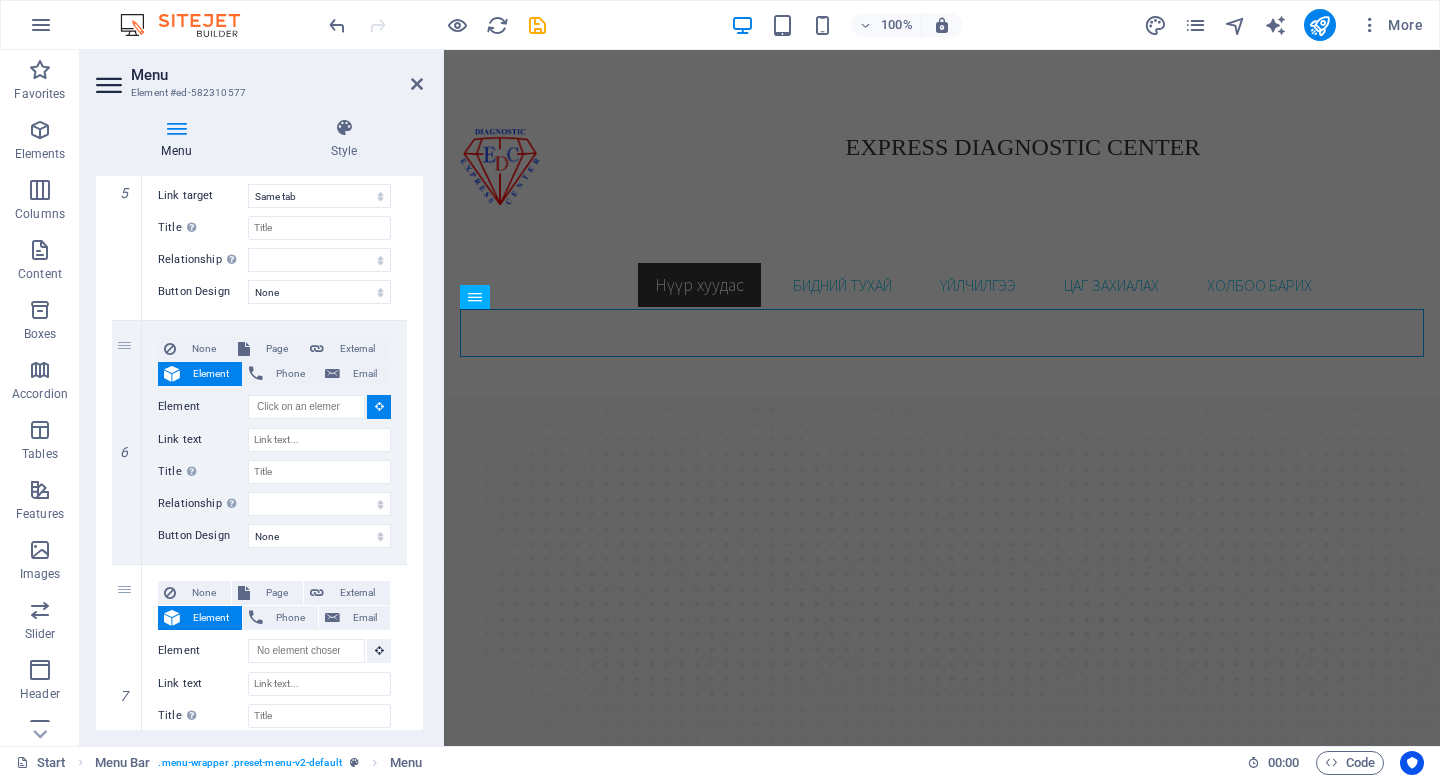 click on "Menu Style Menu Auto Custom Create custom menu items for this menu. Recommended for one-page websites. Manage pages Menu items 1 None Page External Element Phone Email Page Start Our Practice Doctors Services Appointments Legal Notice Privacy Element
URL /11452286 Phone Email Link text Нүүр хуудас Link target New tab Same tab Overlay Title Additional link description, should not be the same as the link text. The title is most often shown as a tooltip text when the mouse moves over the element. Leave empty if uncertain. Relationship Sets the  relationship of this link to the link target . For example, the value "nofollow" instructs search engines not to follow the link. Can be left empty. alternate author bookmark external help license next nofollow noreferrer noopener prev search tag Button Design None Default Primary Secondary 2 None Page External Element Phone Email Page Start Our Practice Doctors Services Appointments Legal Notice Privacy Element
3" at bounding box center (259, 424) 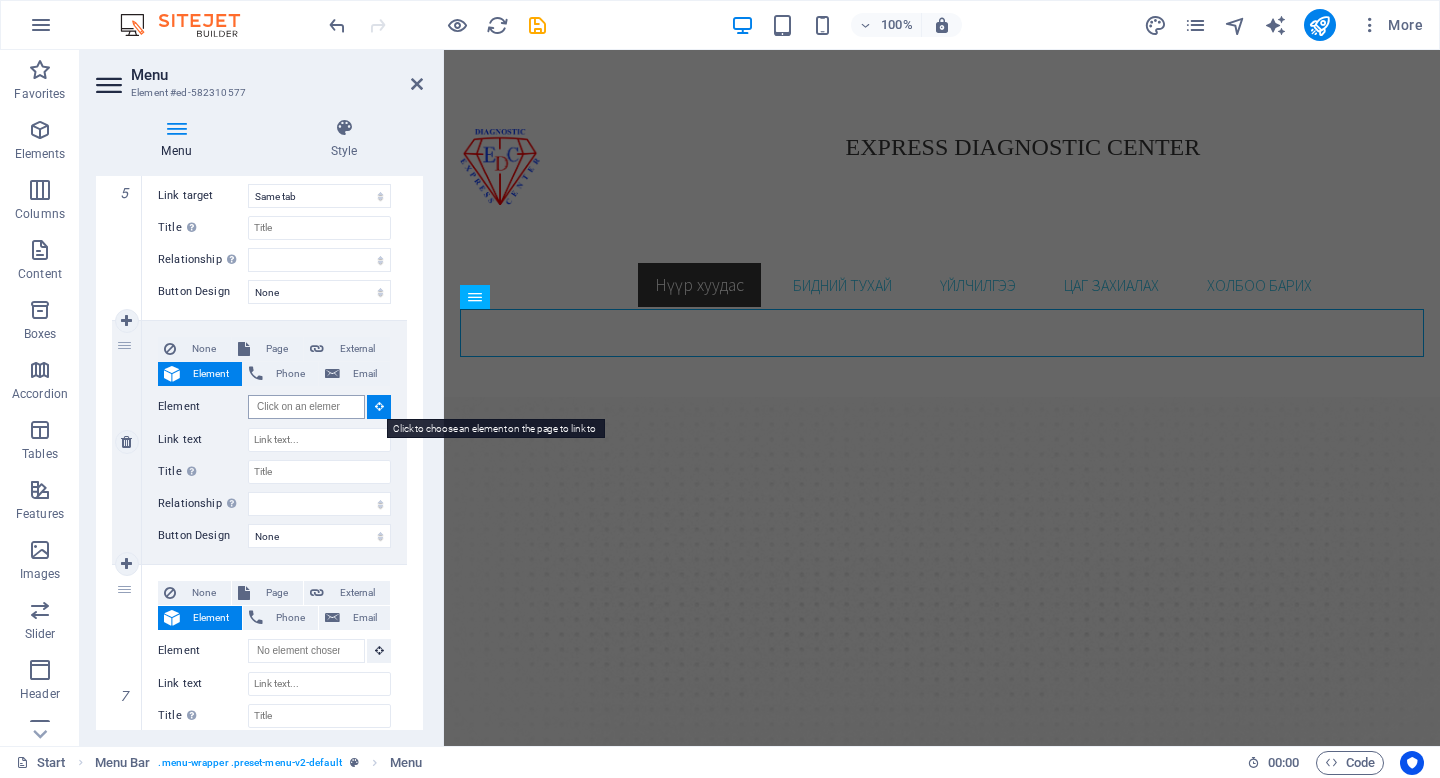 scroll, scrollTop: 0, scrollLeft: 0, axis: both 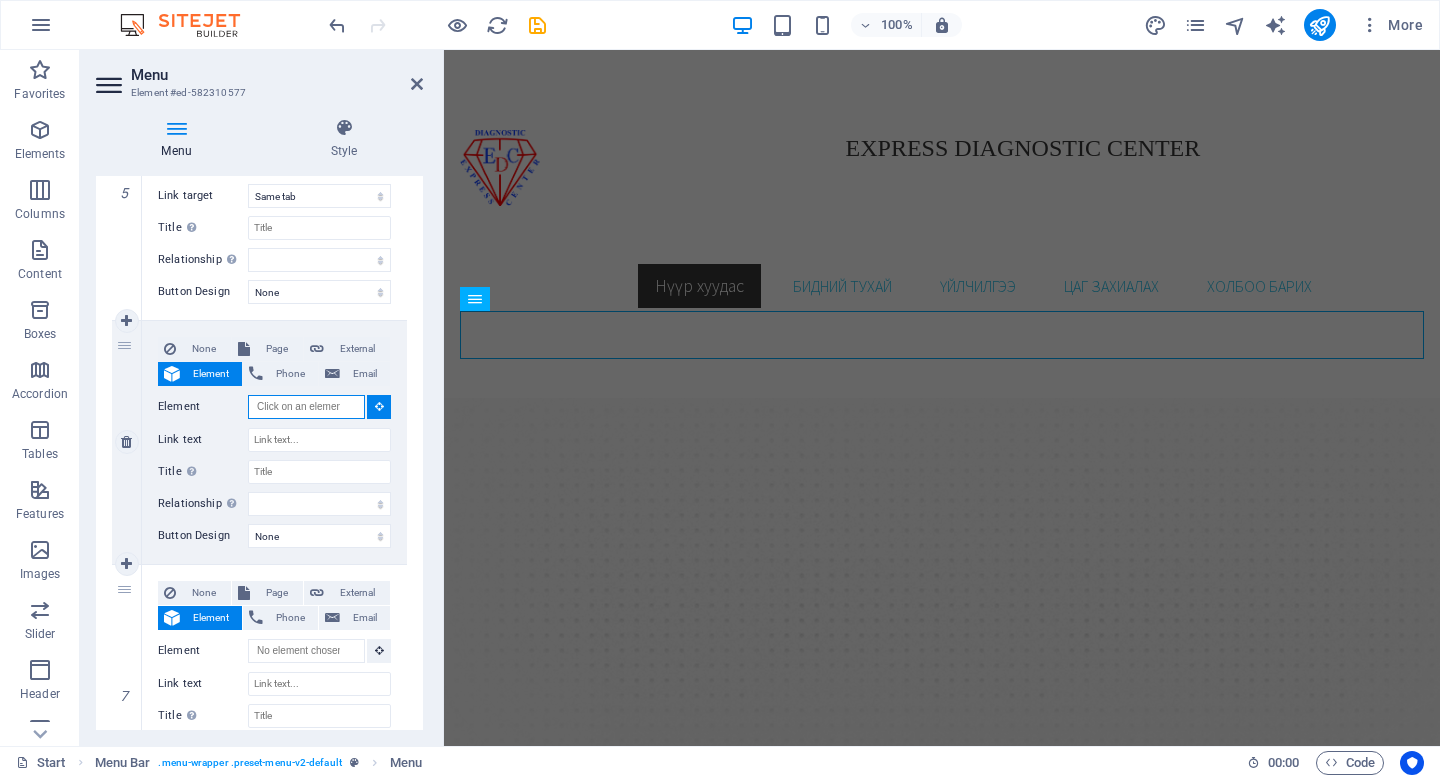 click on "Element" at bounding box center [306, 407] 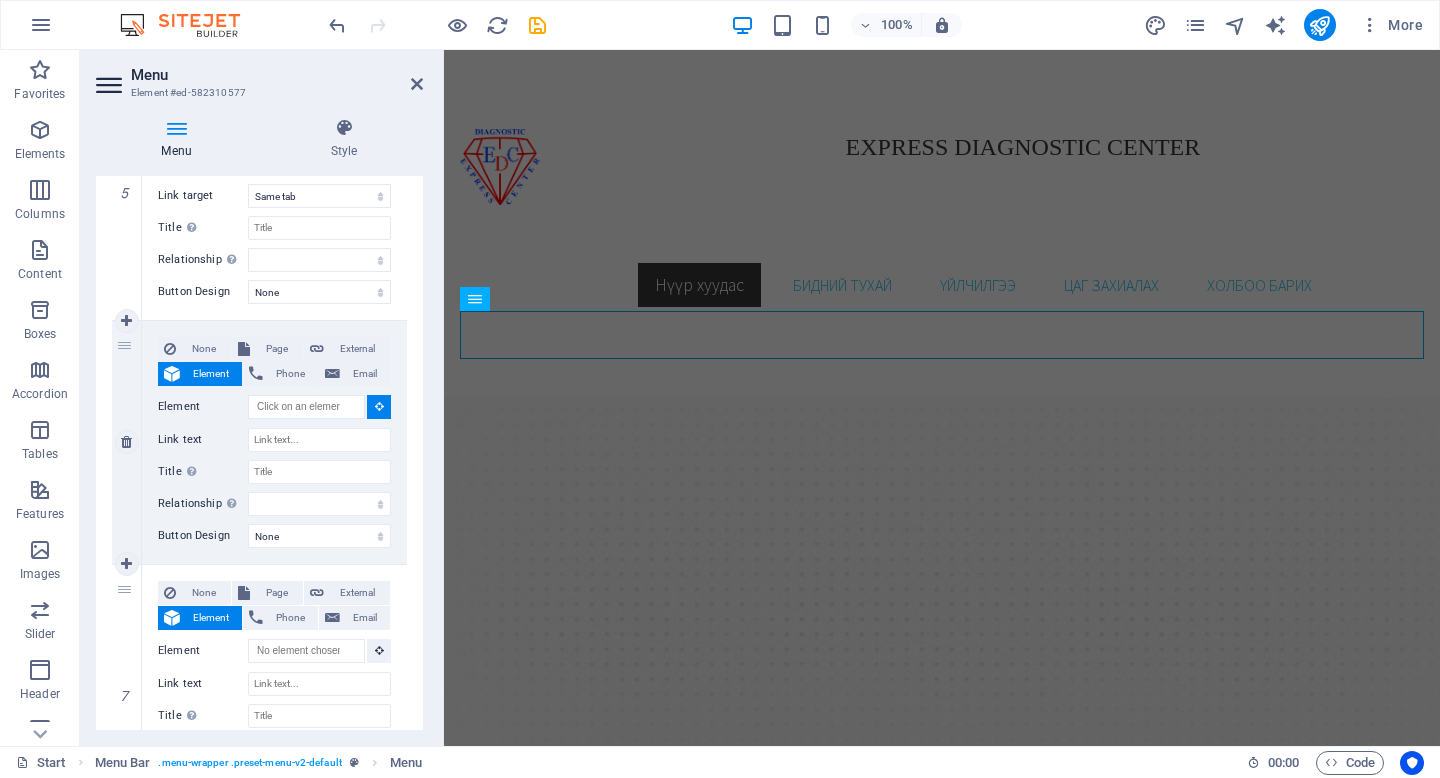 scroll, scrollTop: 1, scrollLeft: 0, axis: vertical 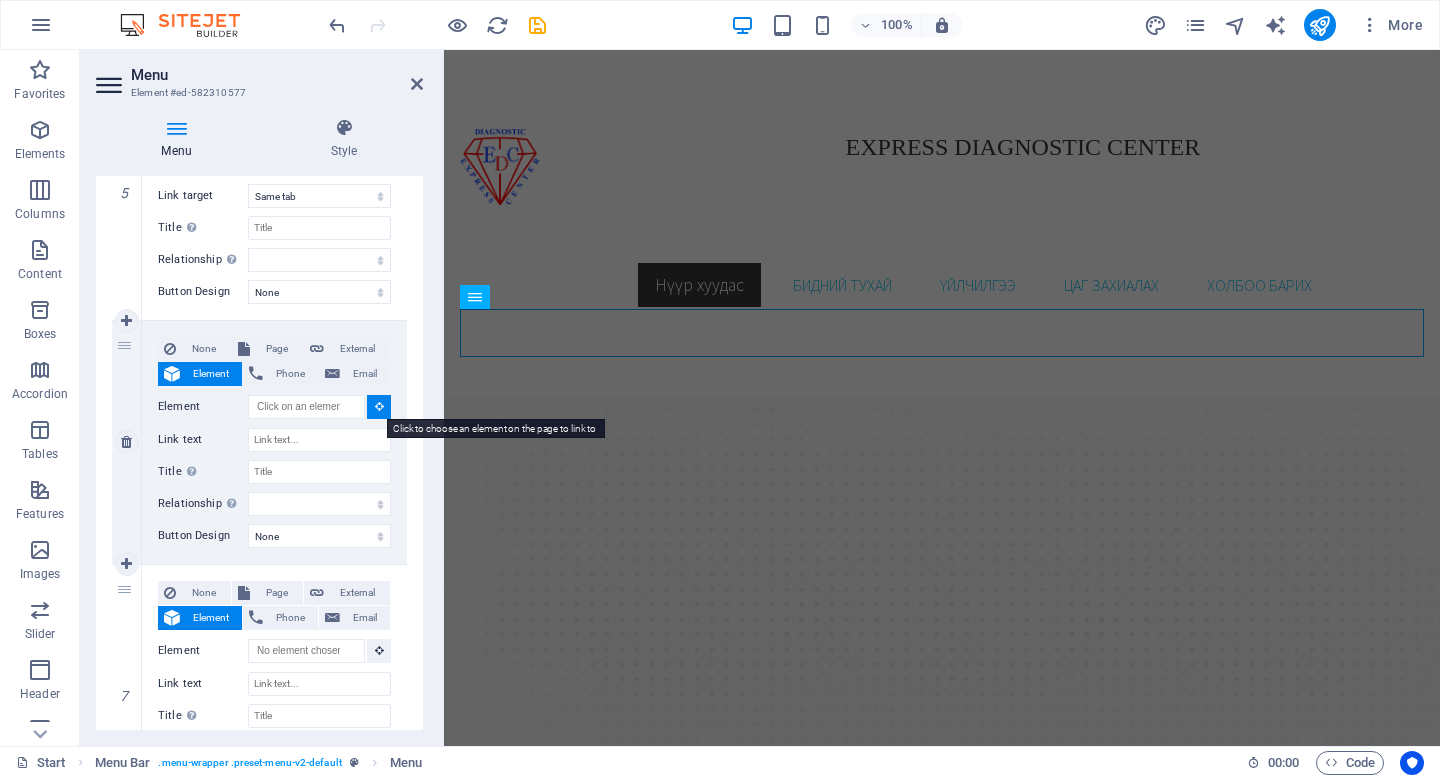 click at bounding box center [379, 407] 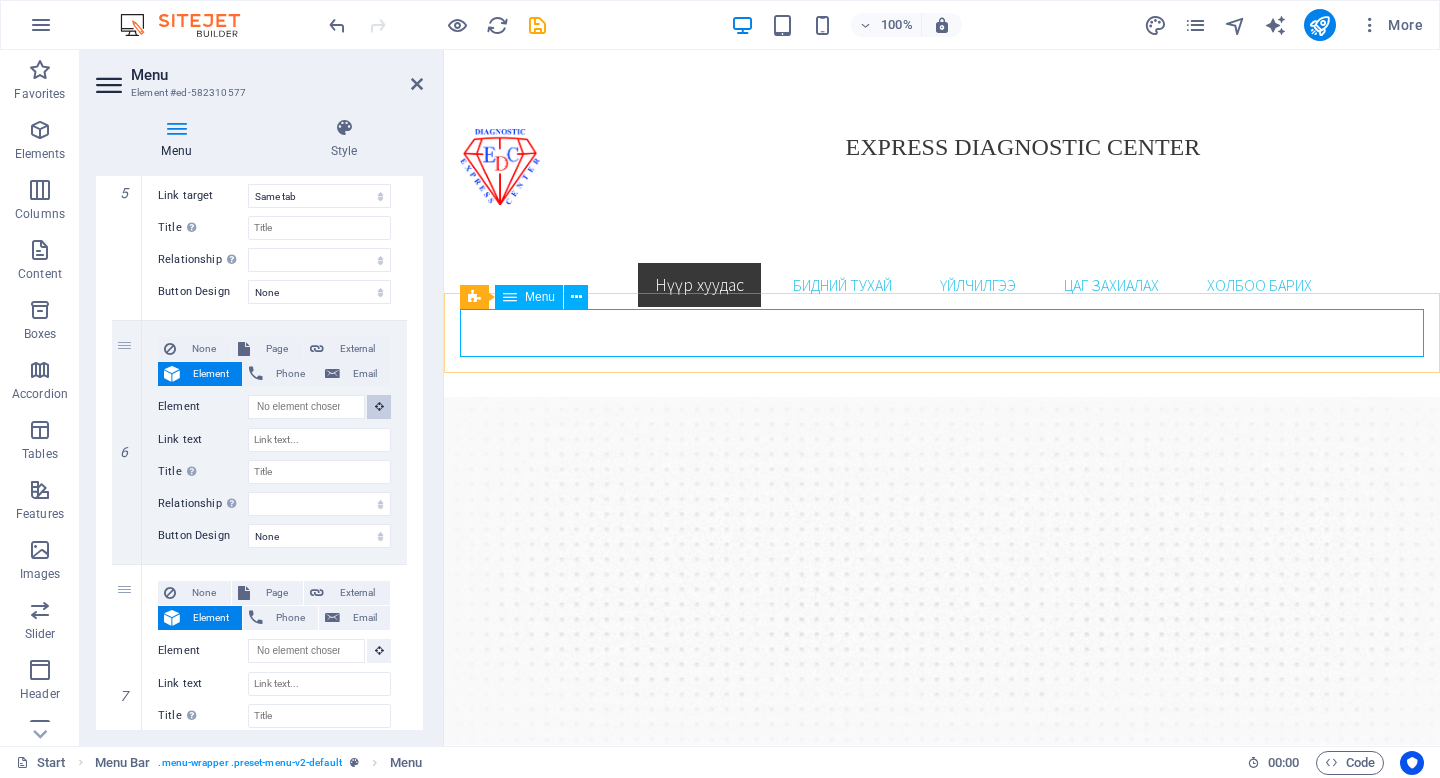 drag, startPoint x: 818, startPoint y: 455, endPoint x: 510, endPoint y: 336, distance: 330.18933 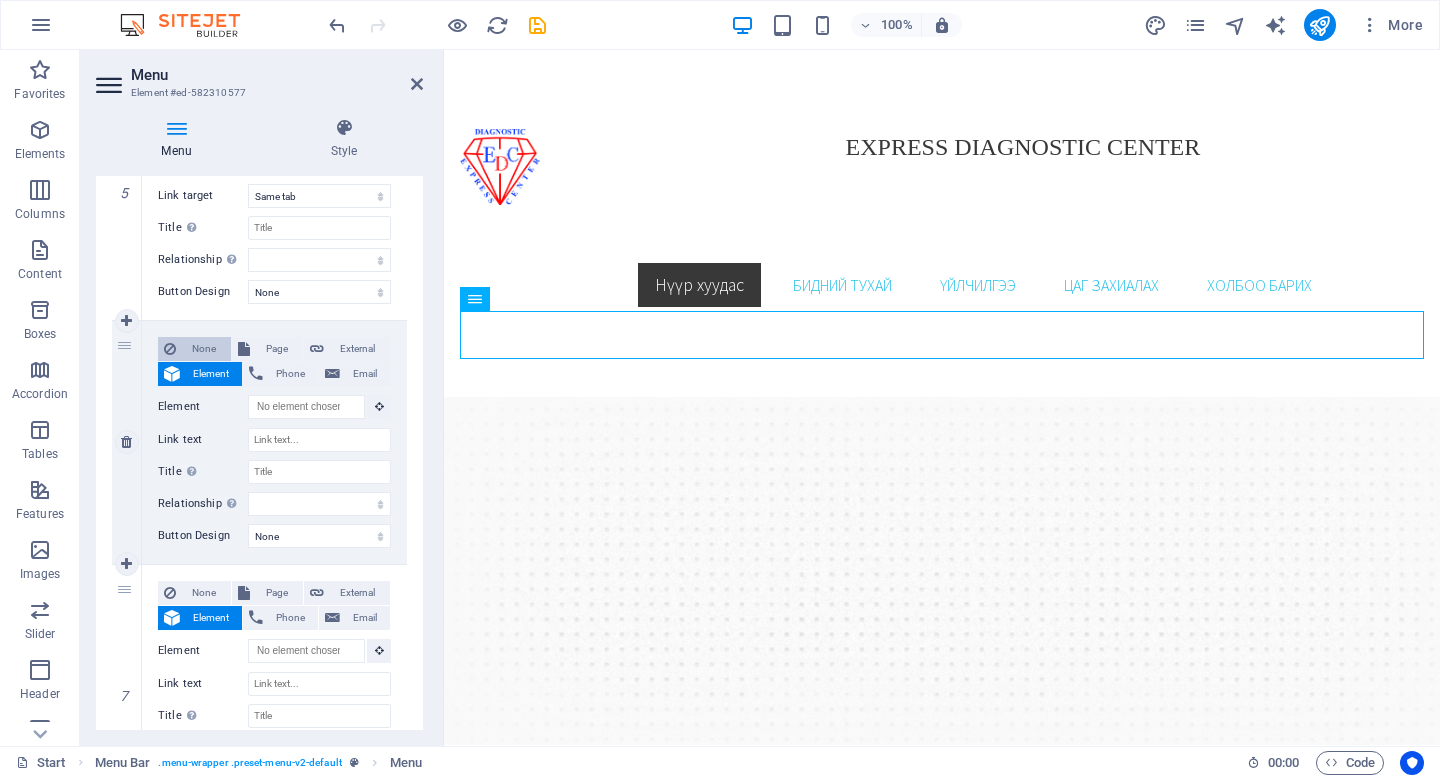 scroll, scrollTop: 1, scrollLeft: 0, axis: vertical 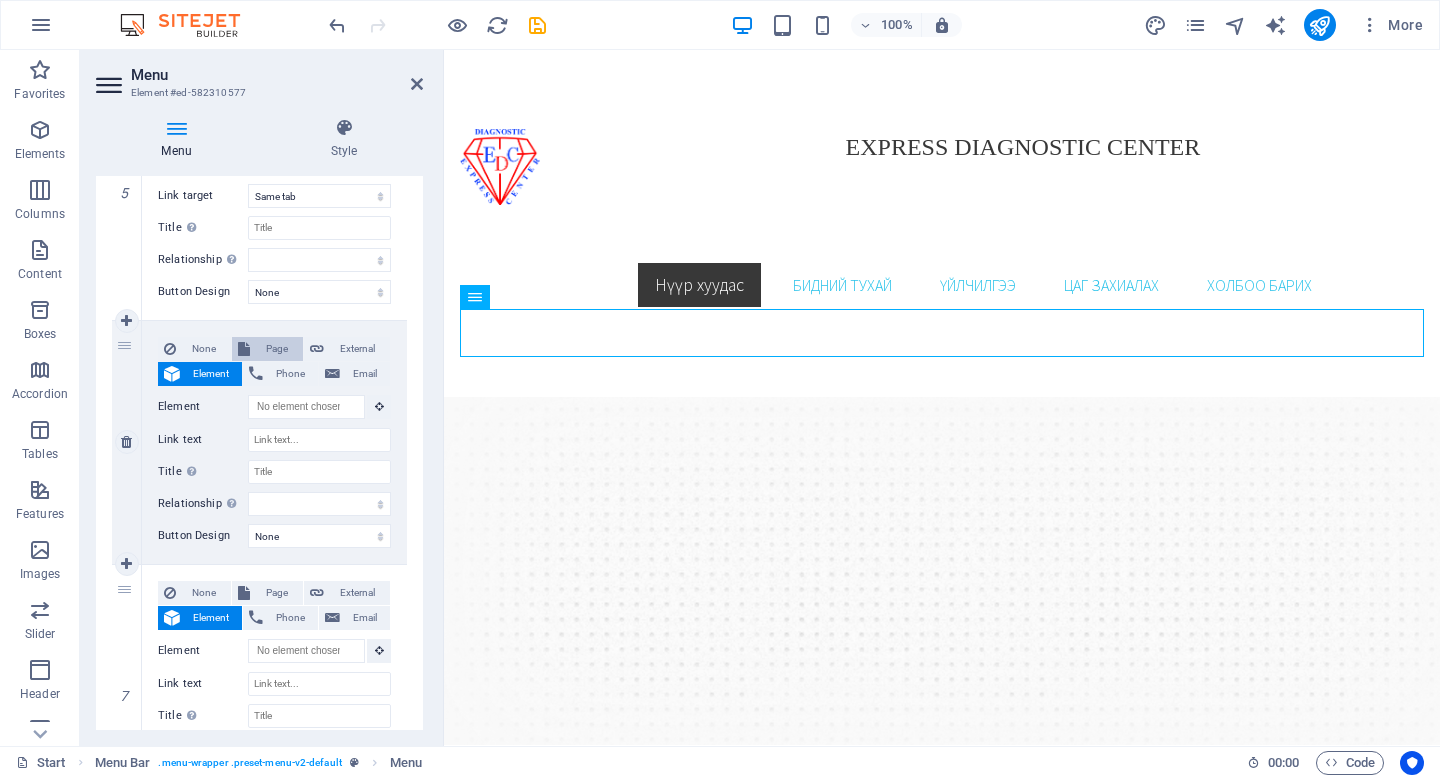 click on "Page" at bounding box center (267, 349) 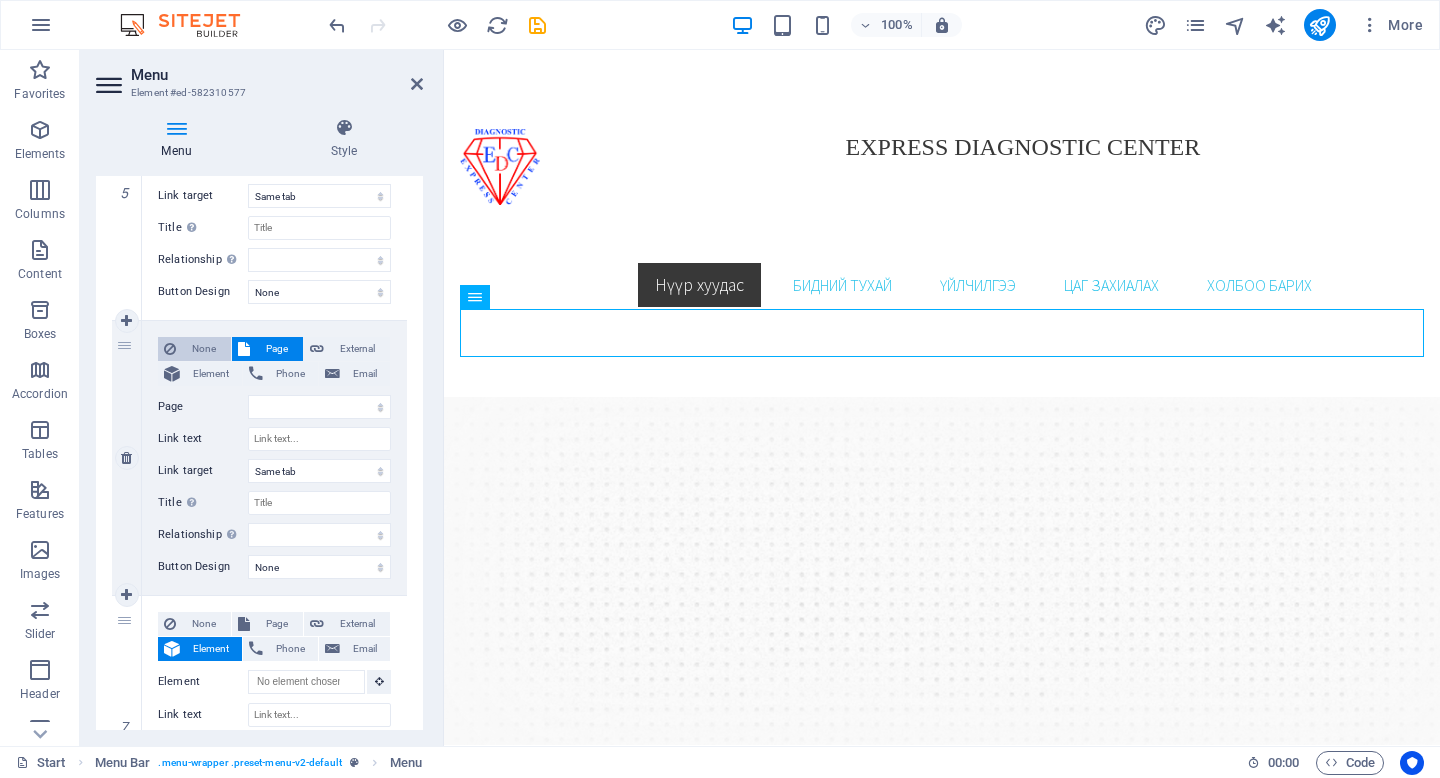 click on "None" at bounding box center (203, 349) 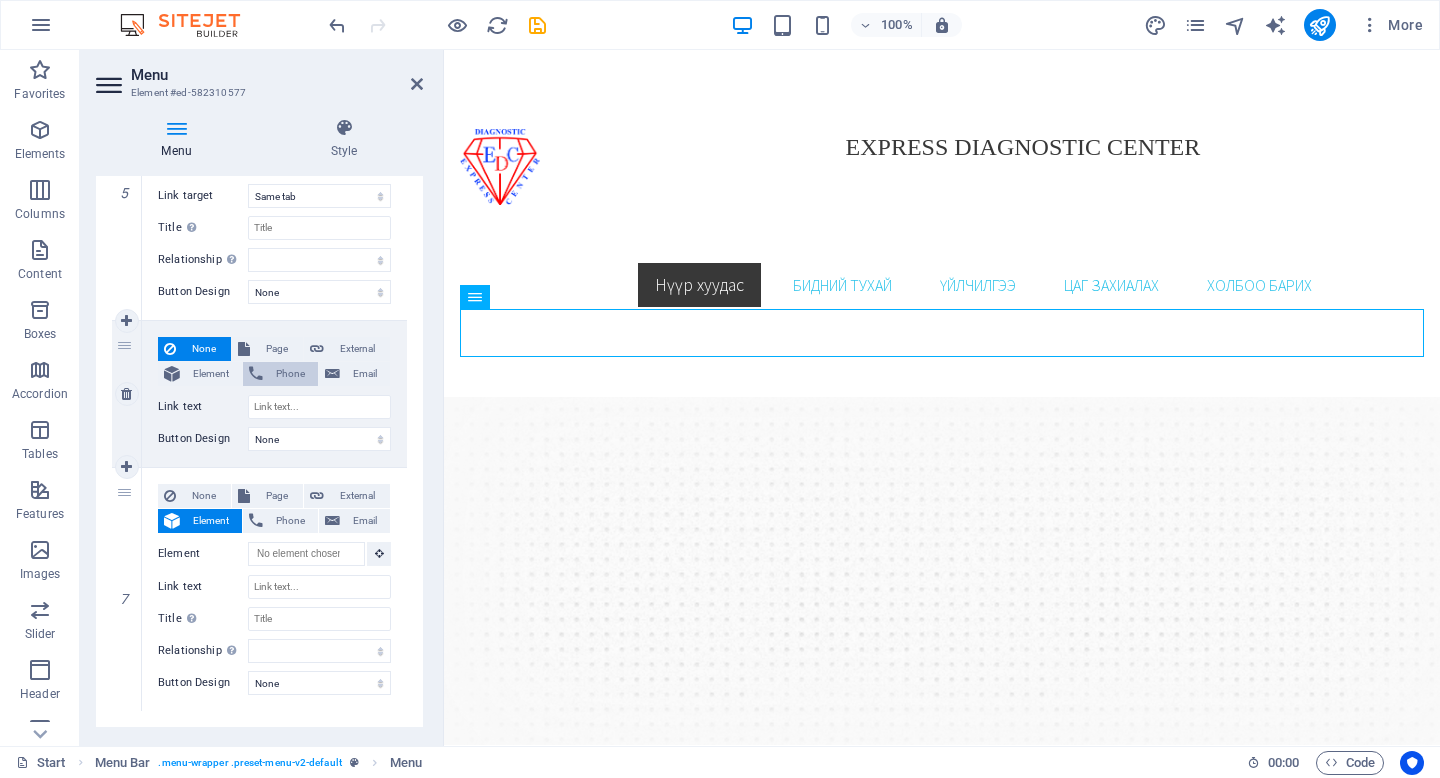 click on "Phone" at bounding box center [290, 374] 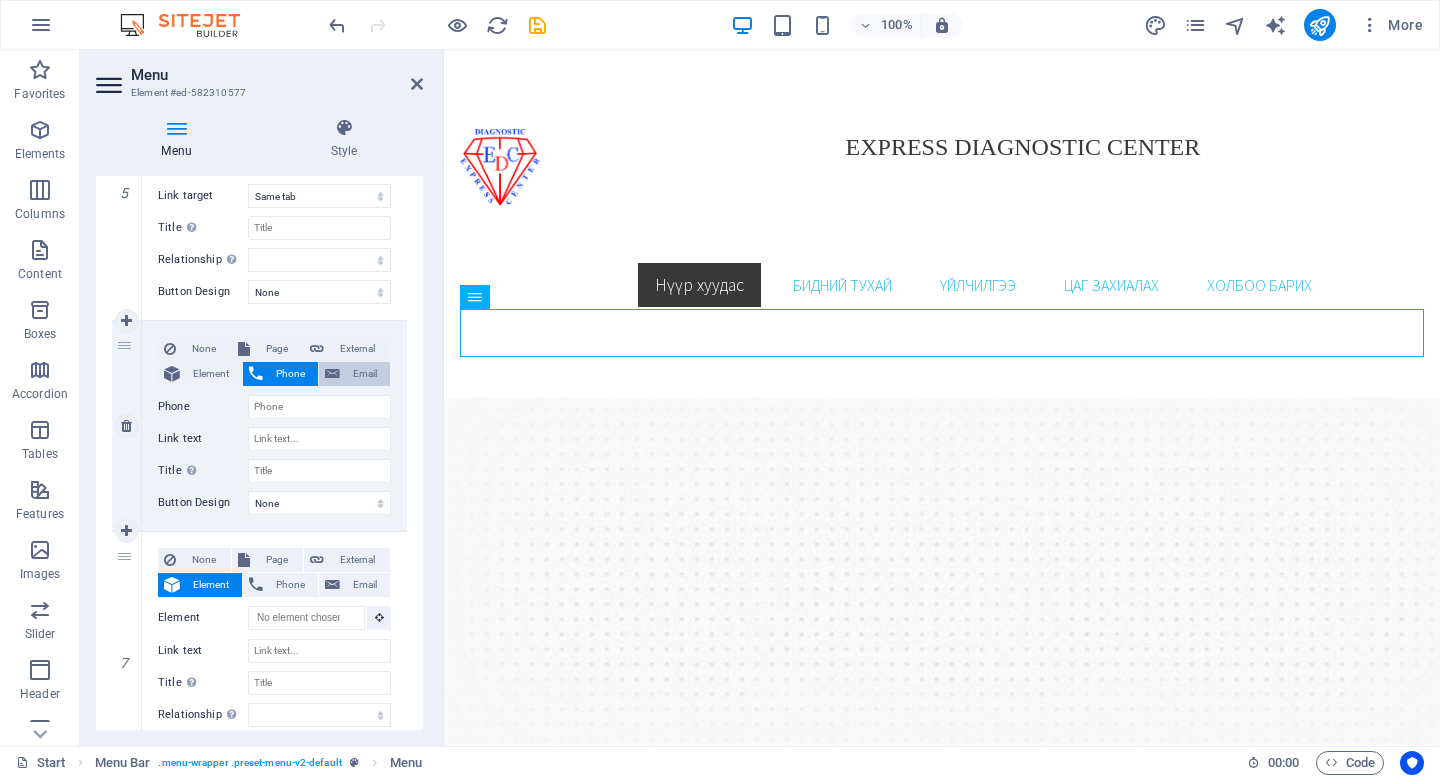 click on "Email" at bounding box center (365, 374) 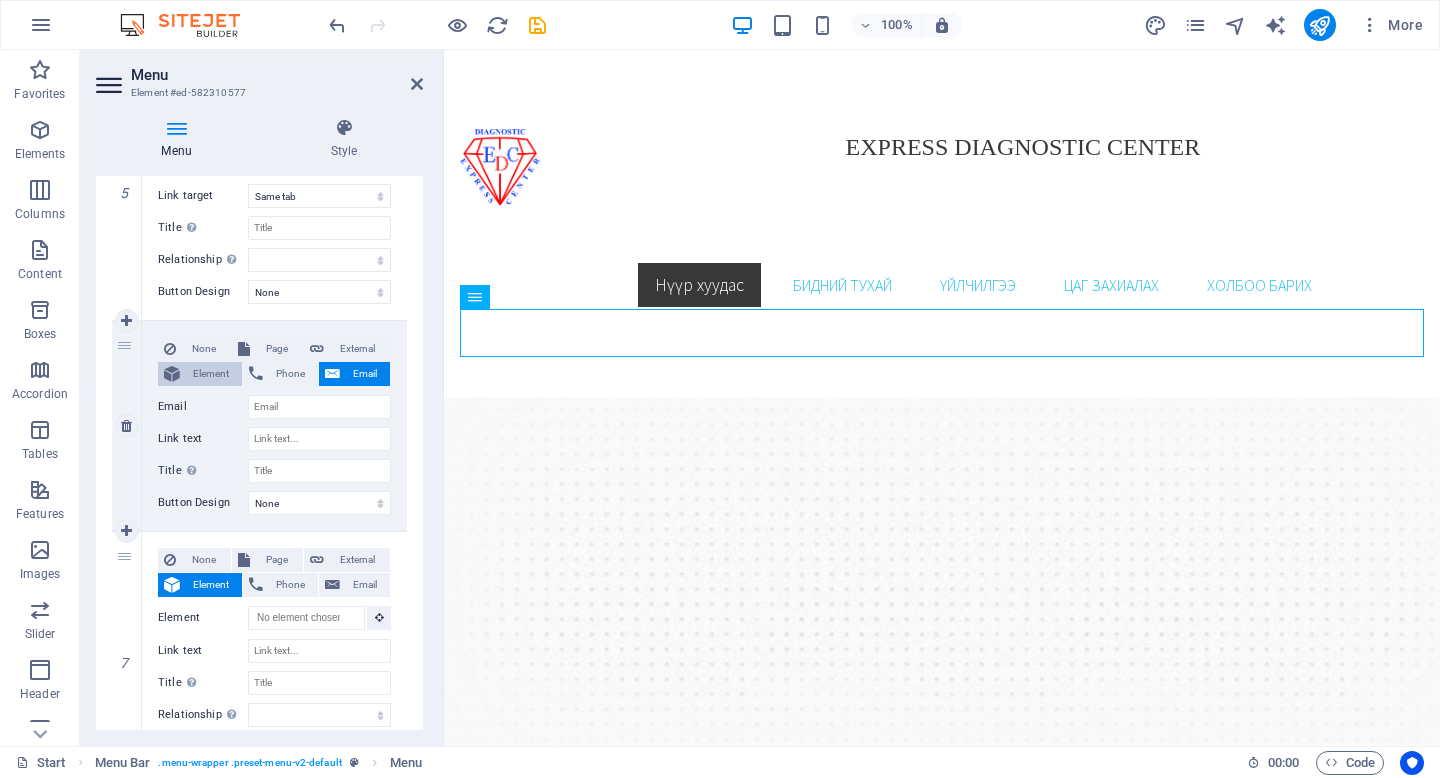 click on "Element" at bounding box center [211, 374] 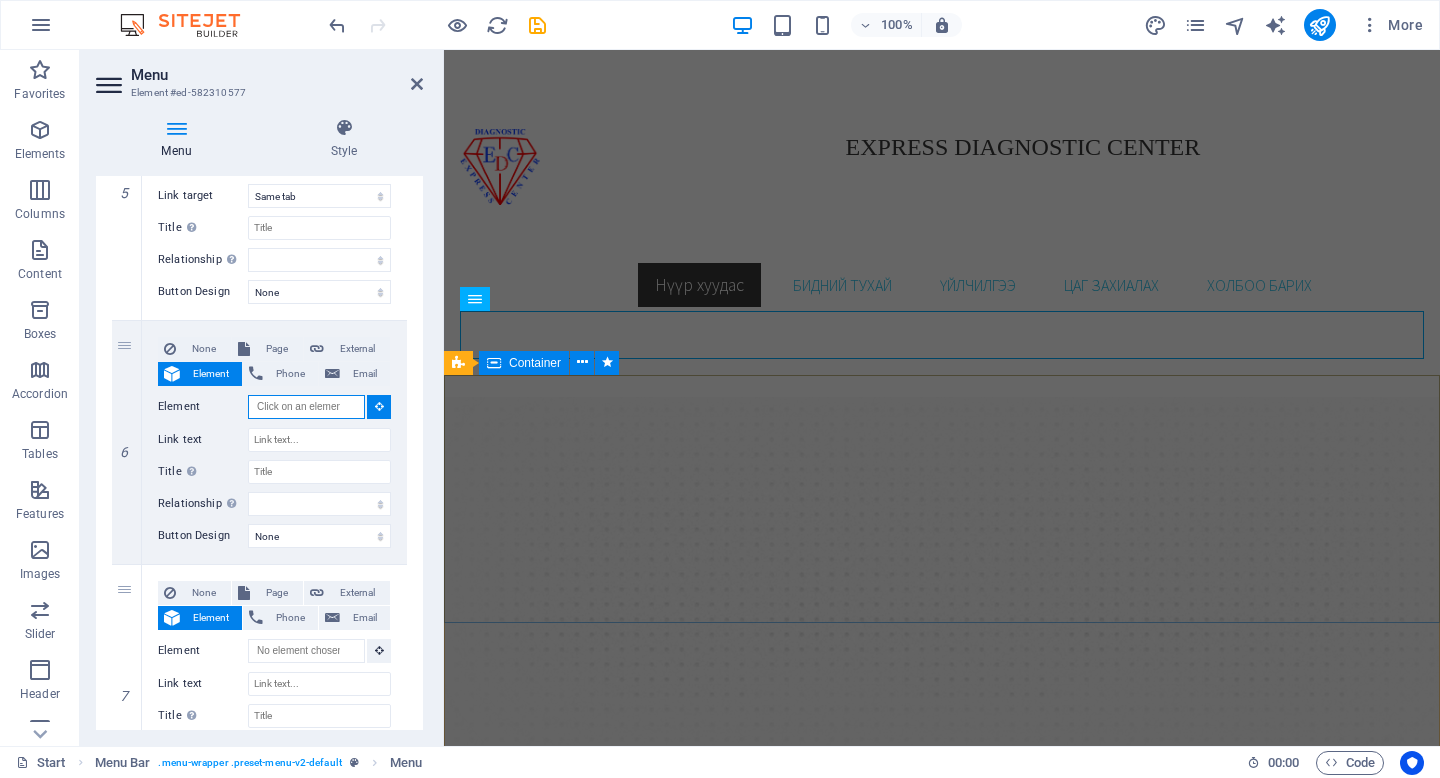 scroll, scrollTop: 1, scrollLeft: 0, axis: vertical 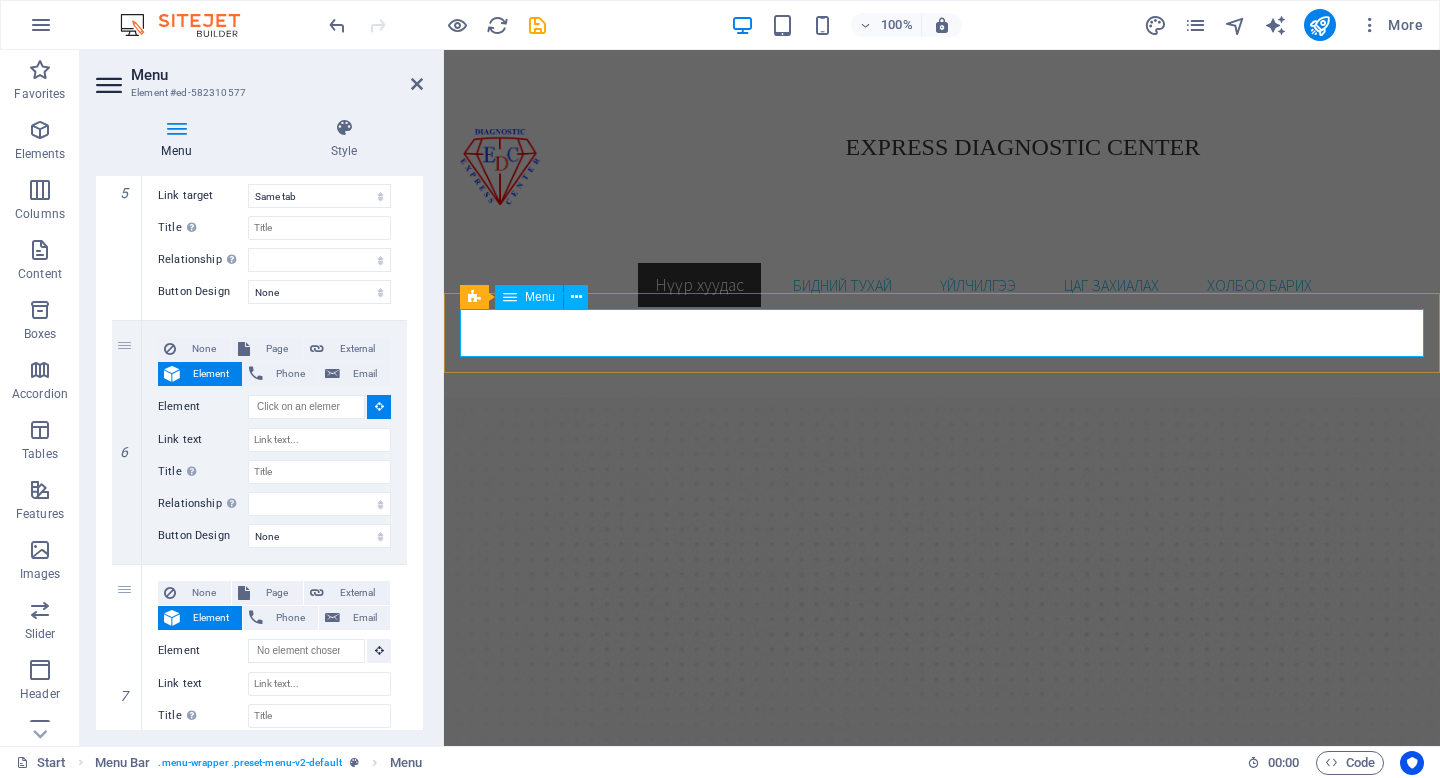 click on "Нүүр хуудас Бидний тухай Үйлчилгээ Цаг захиалах Холбоо барих" at bounding box center (942, 285) 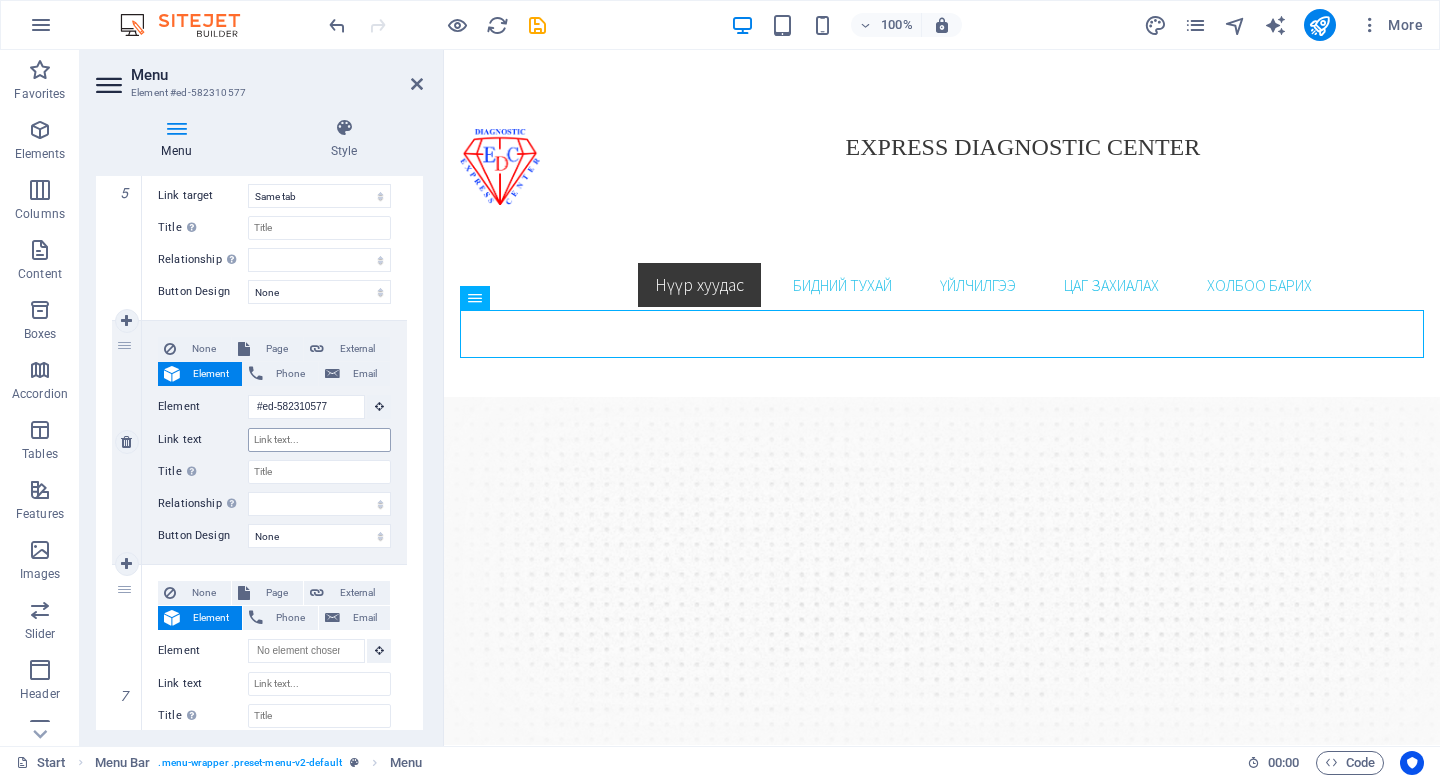 scroll, scrollTop: 1, scrollLeft: 0, axis: vertical 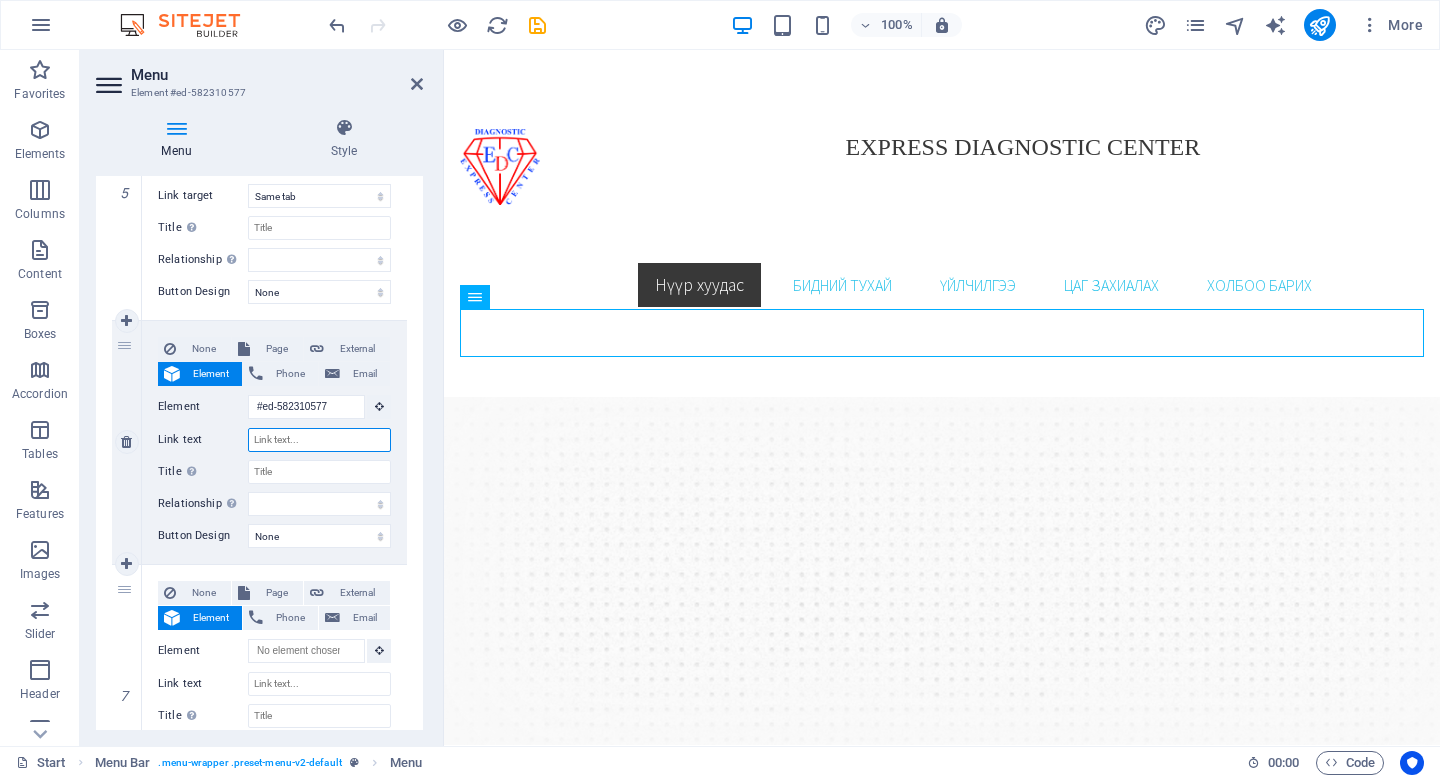 click on "Link text" at bounding box center (319, 440) 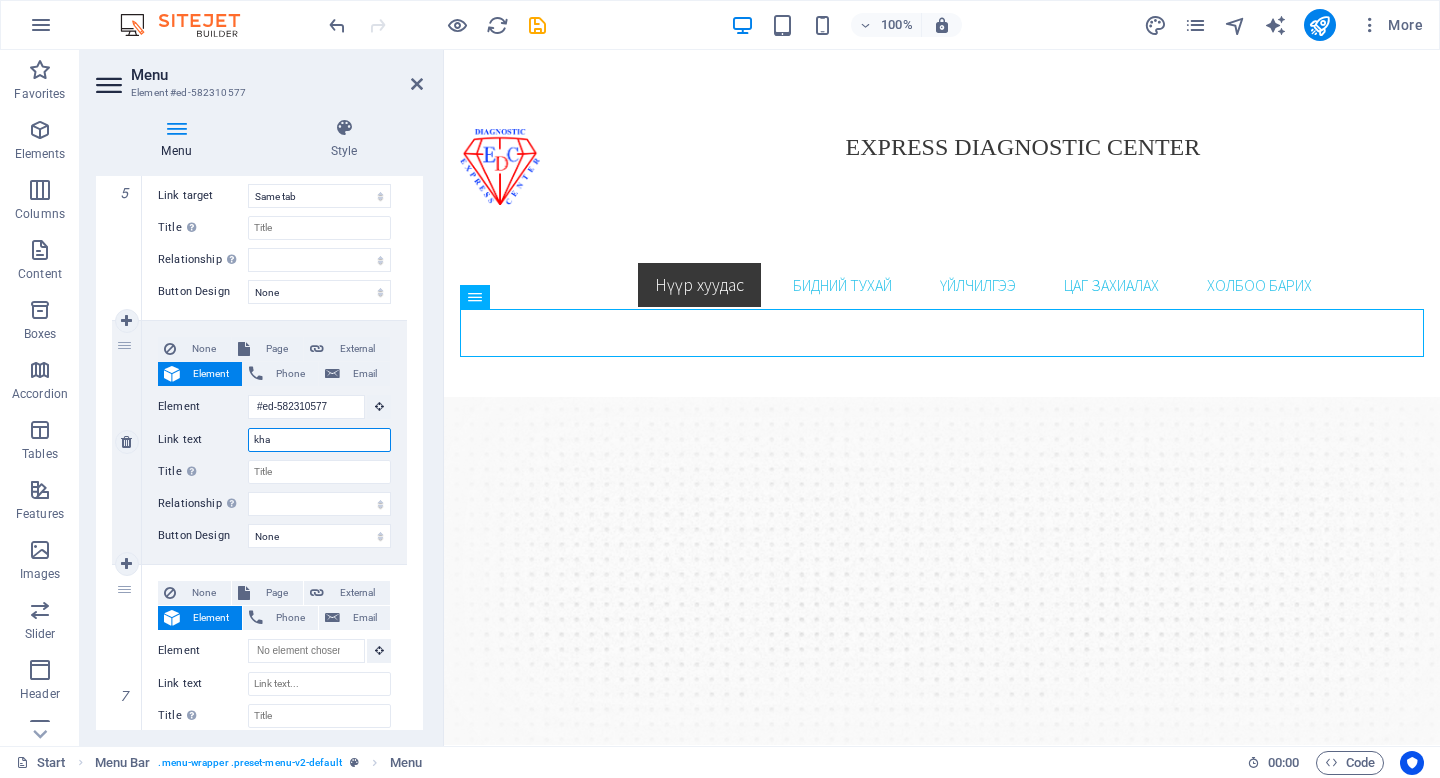 type on "khal" 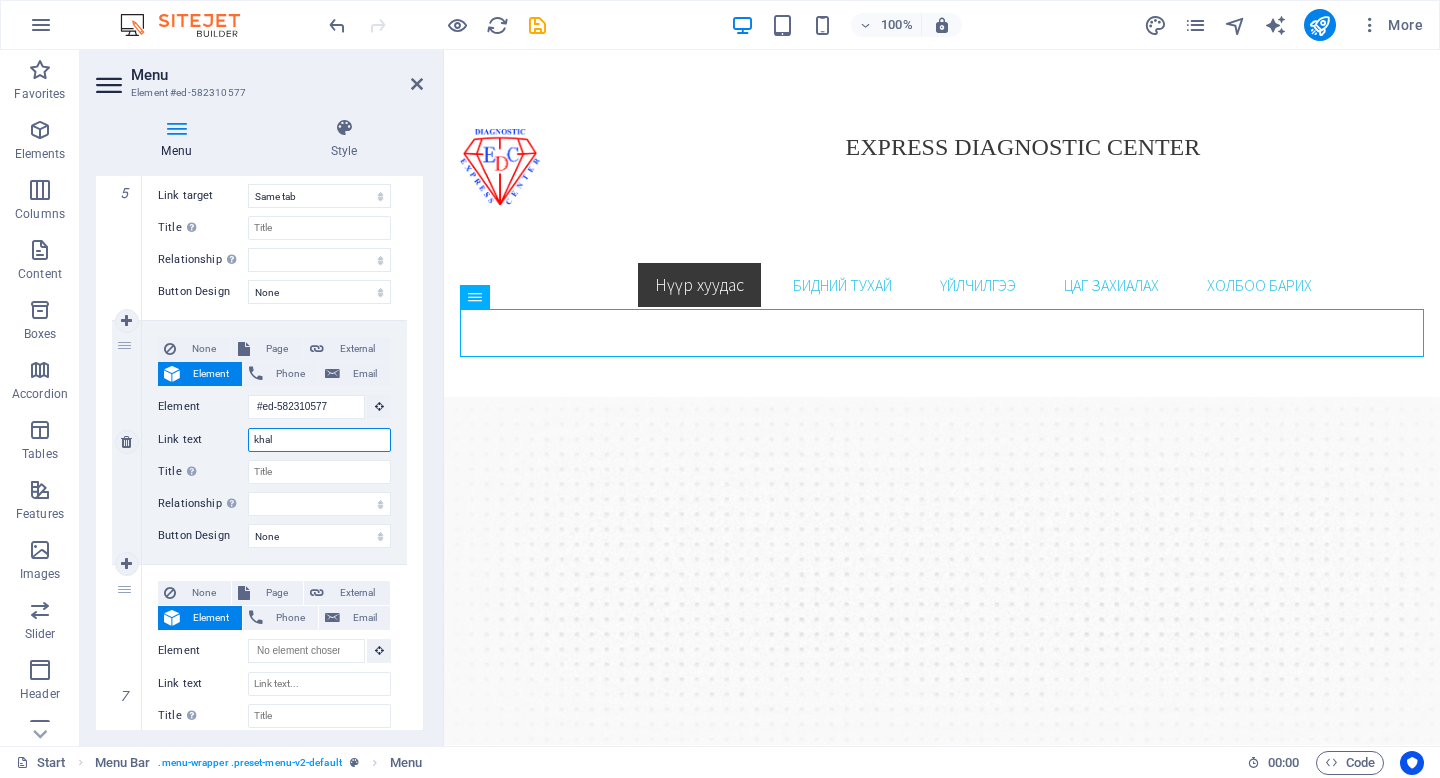 select 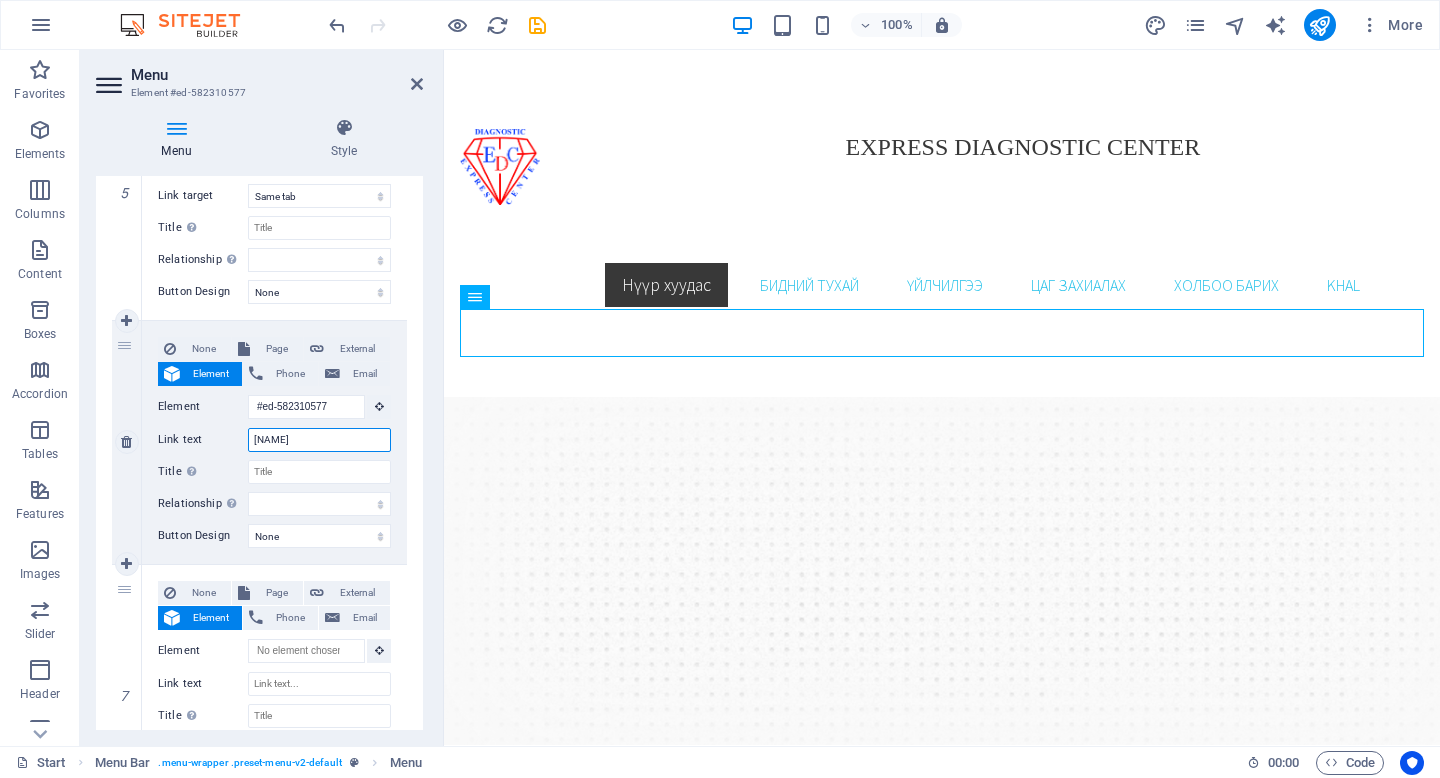 type on "[NAME]" 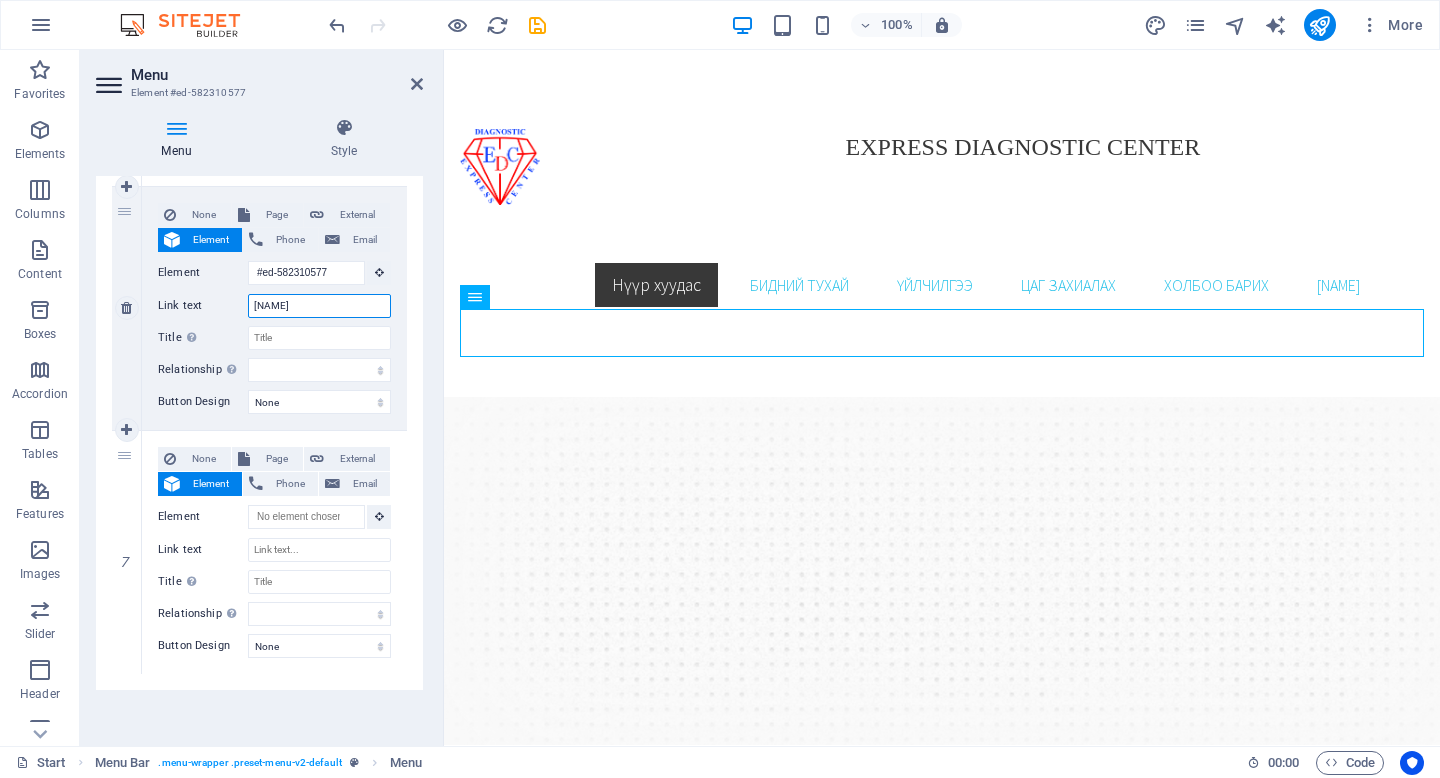 scroll, scrollTop: 1405, scrollLeft: 0, axis: vertical 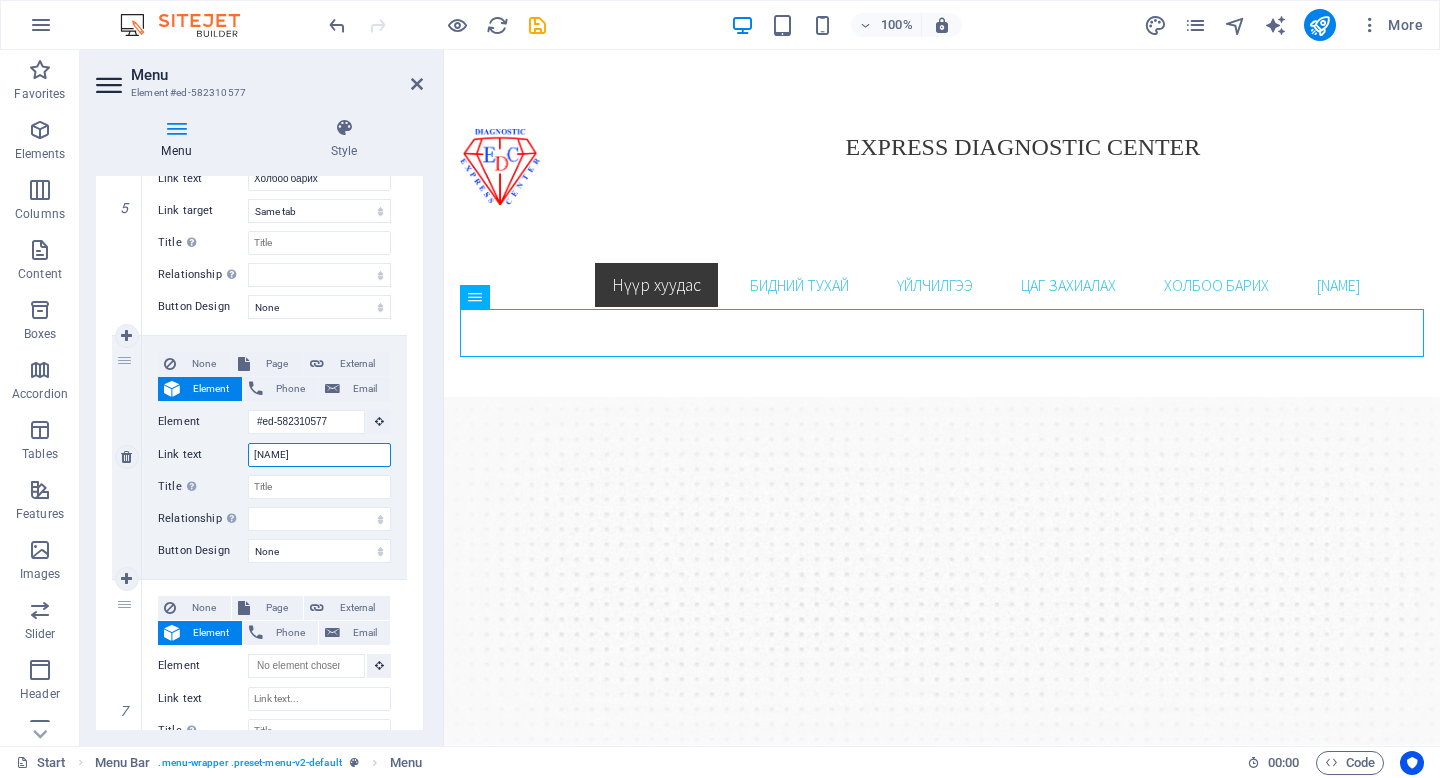 drag, startPoint x: 317, startPoint y: 455, endPoint x: 206, endPoint y: 455, distance: 111 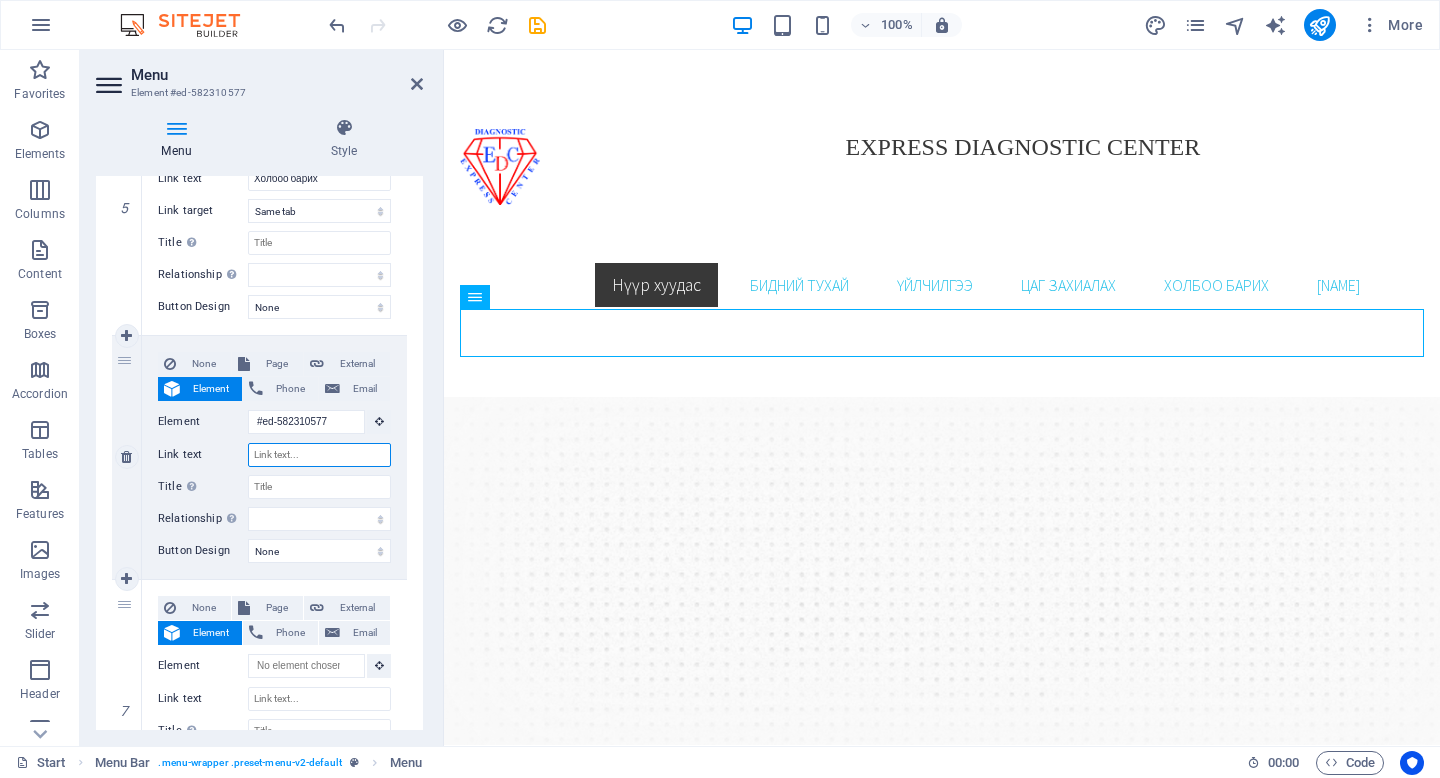 select 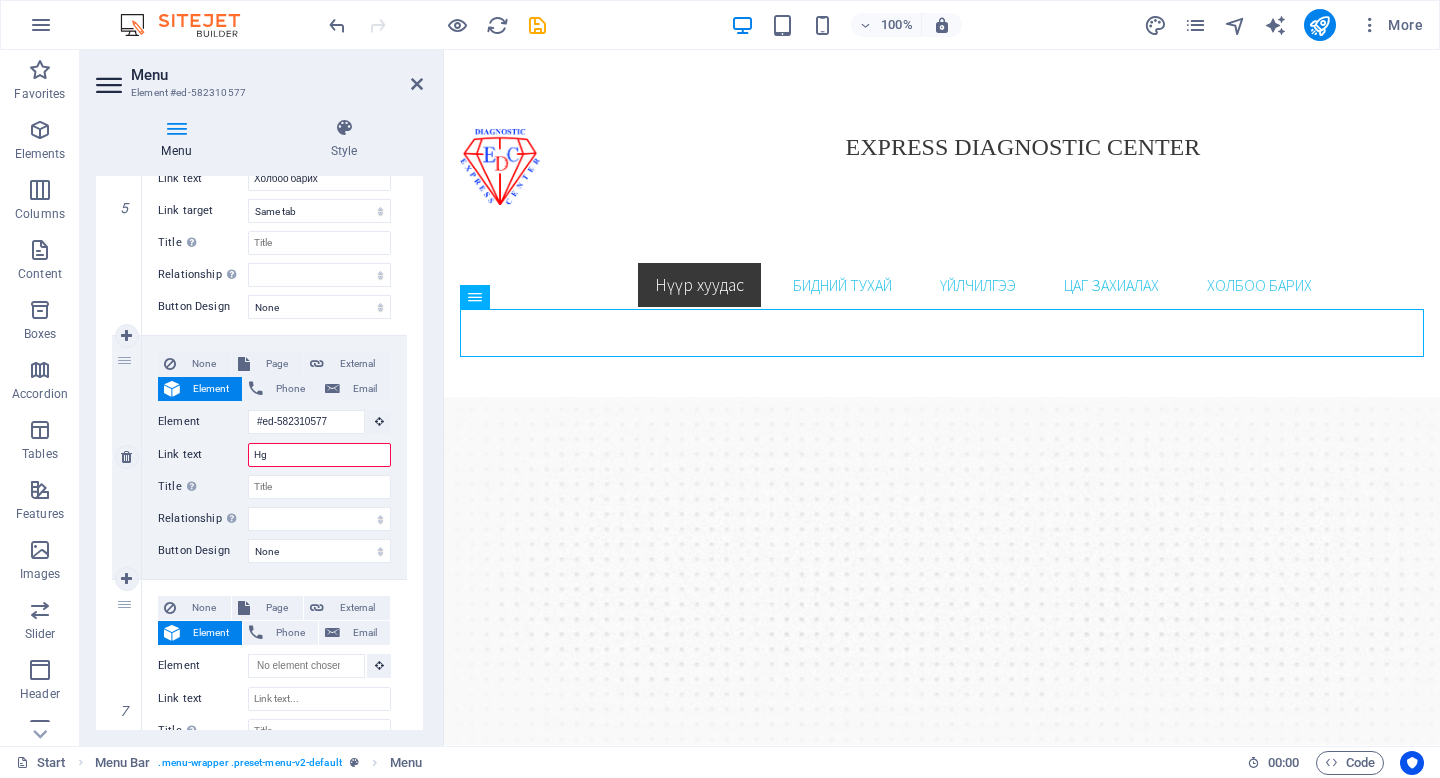 type on "H" 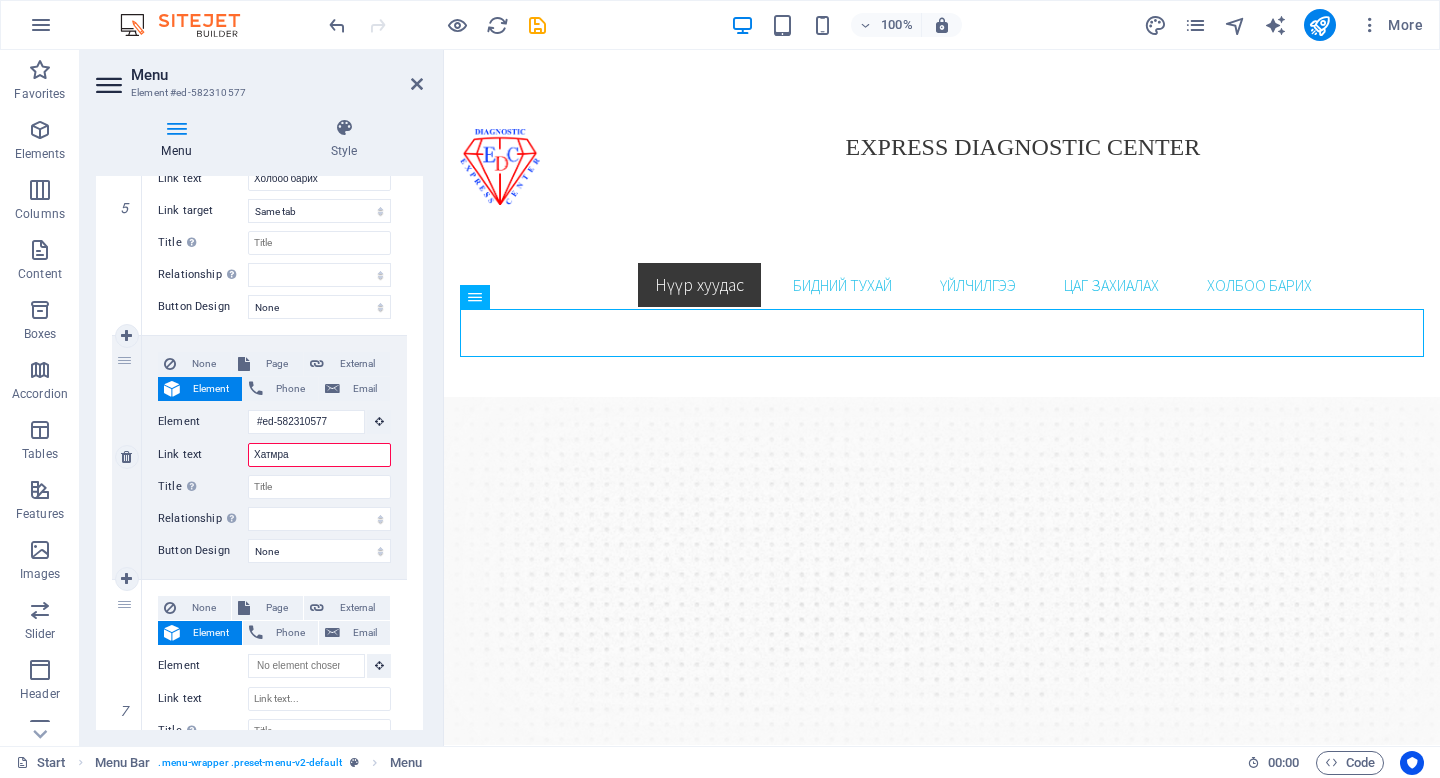 type on "Хатмран" 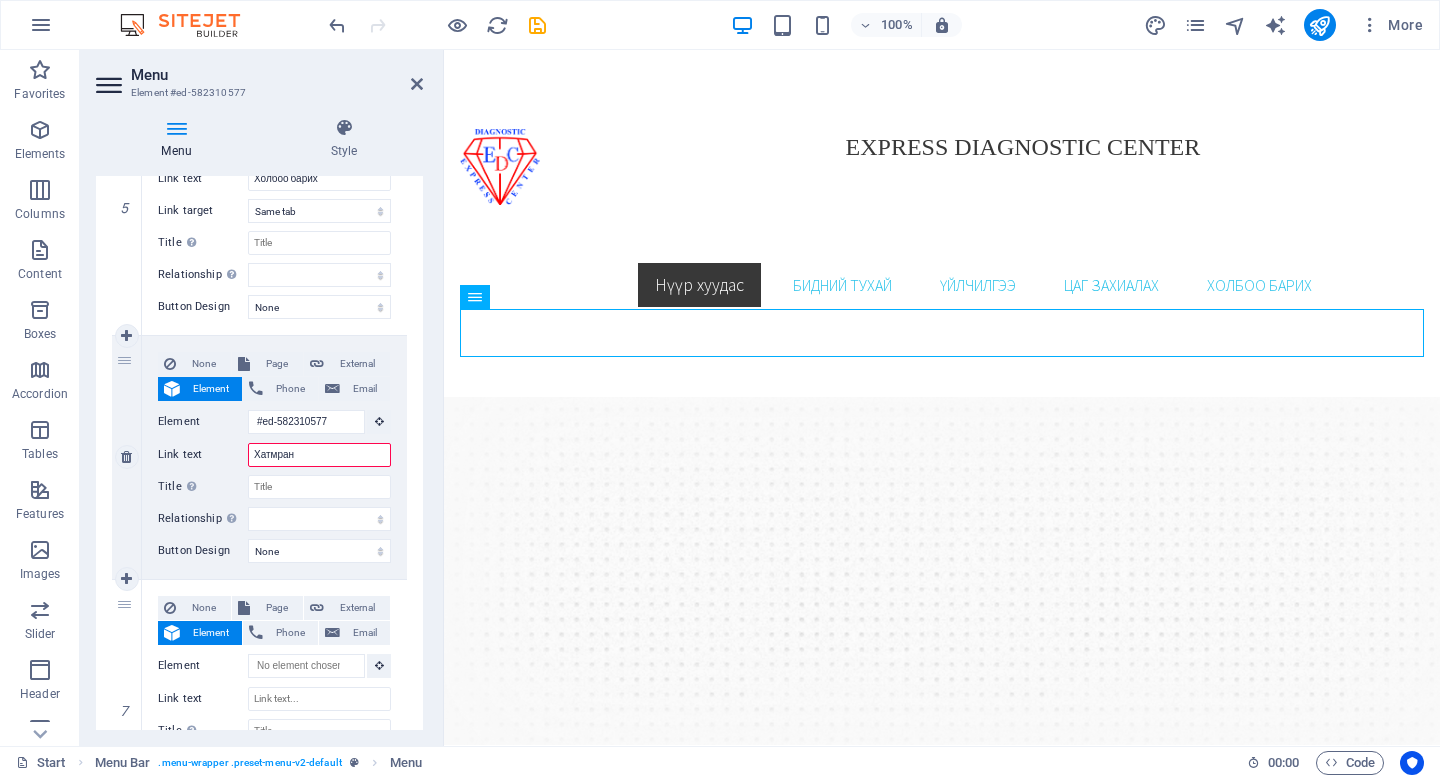 select 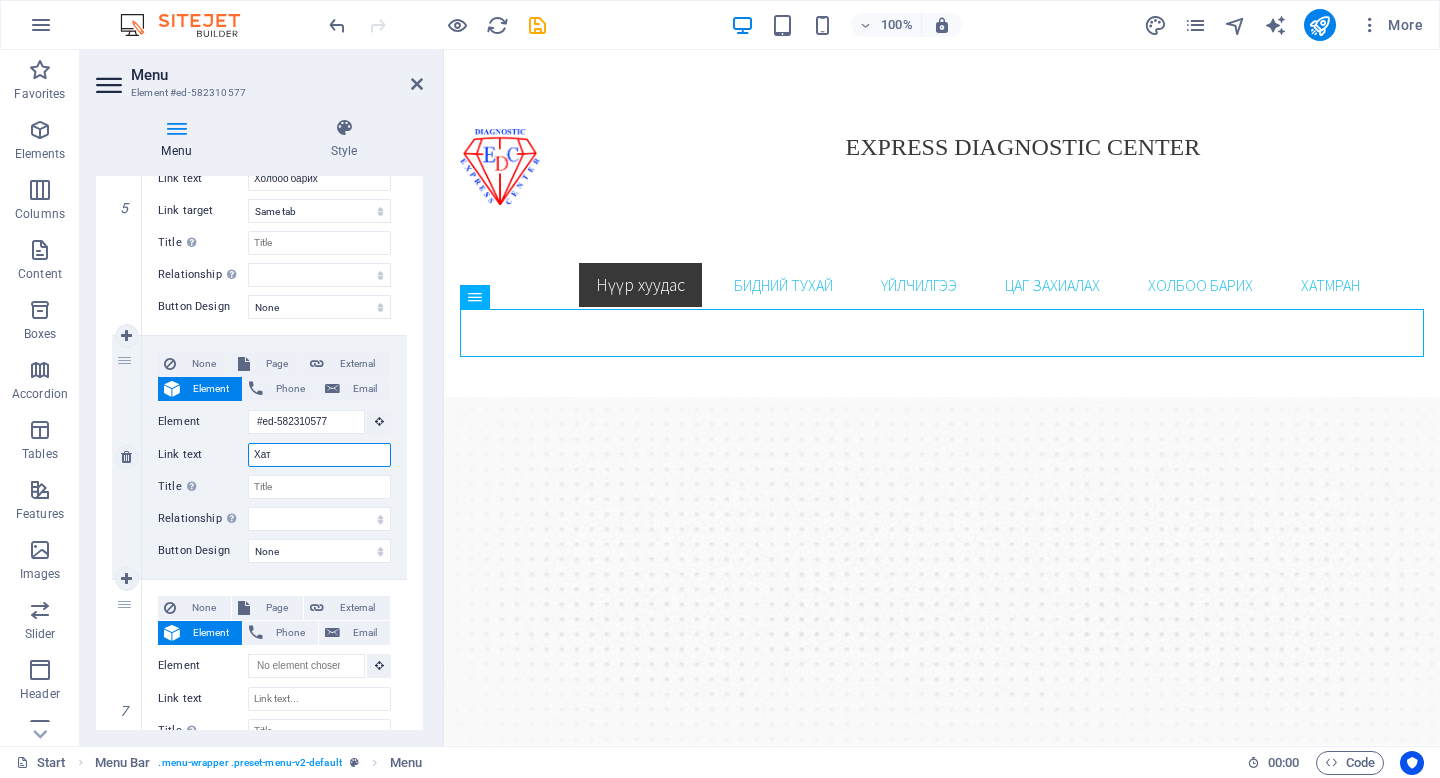 type on "Ха" 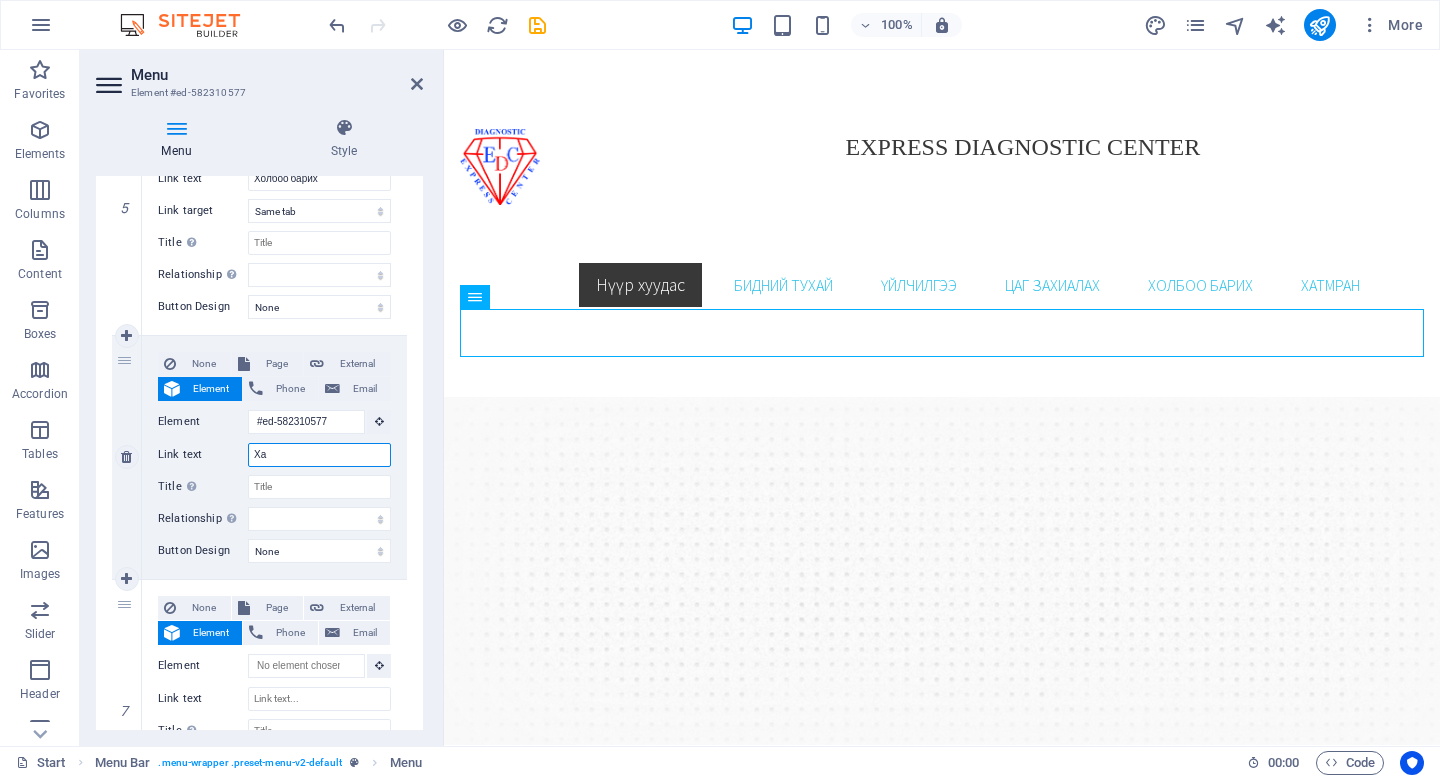 select 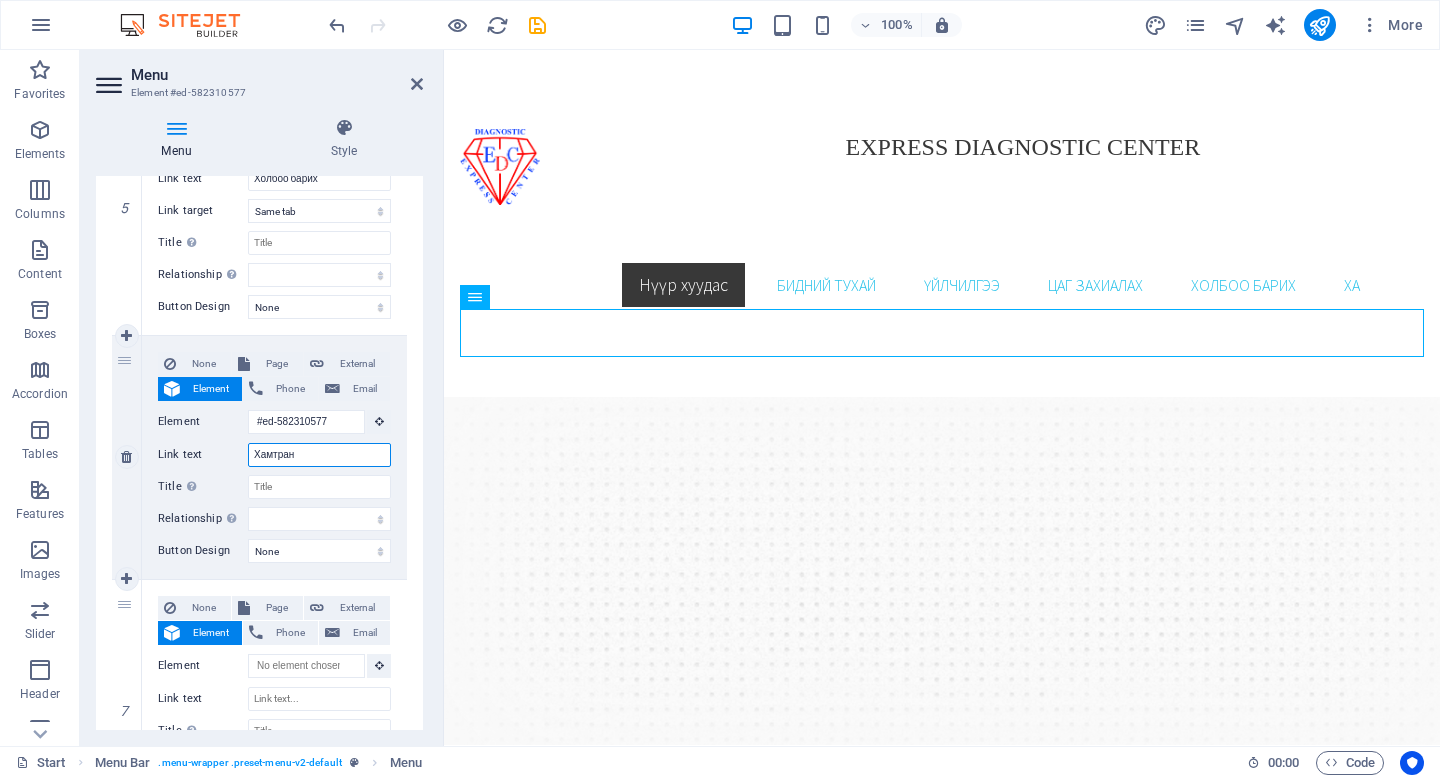 type on "Хамтран" 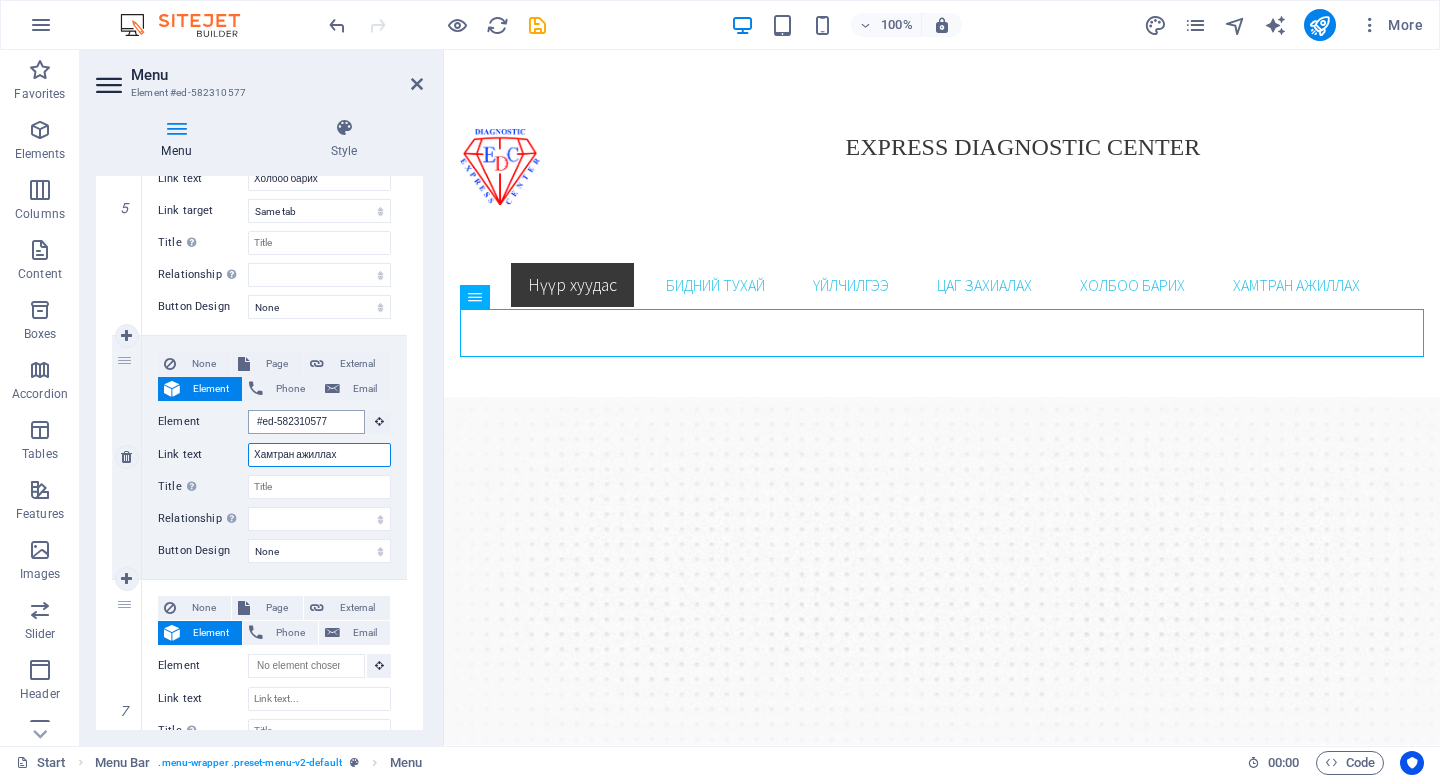 scroll, scrollTop: 0, scrollLeft: 0, axis: both 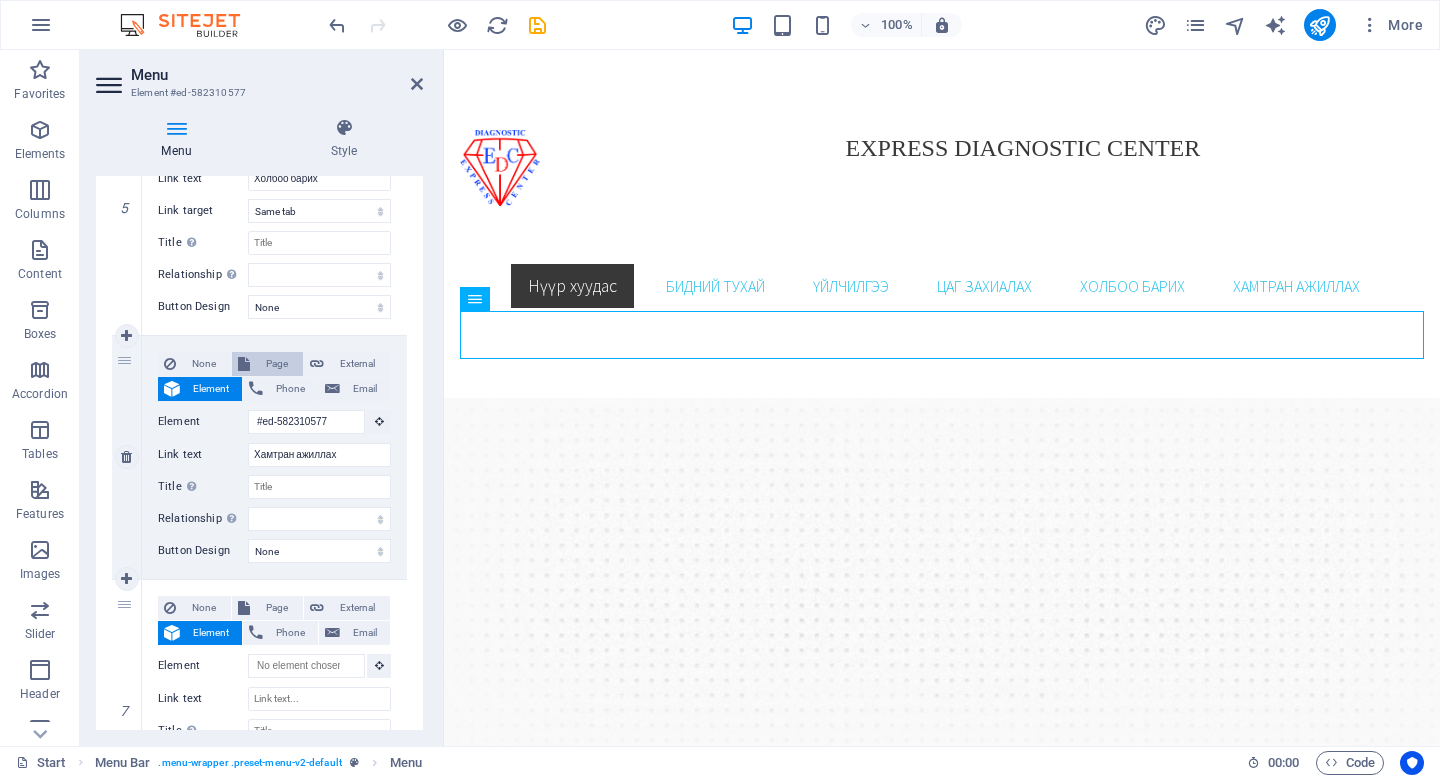 click on "Page" at bounding box center (276, 364) 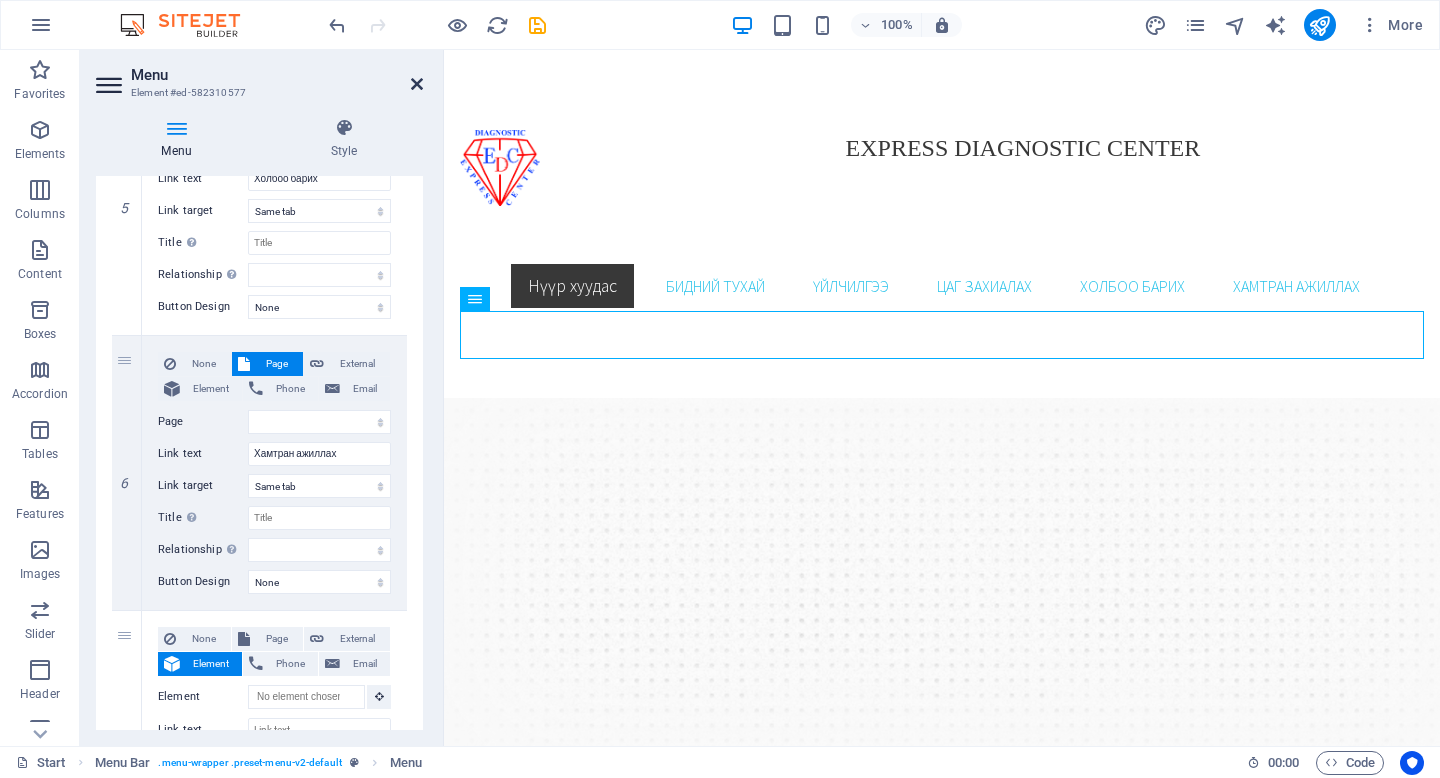 click at bounding box center [417, 84] 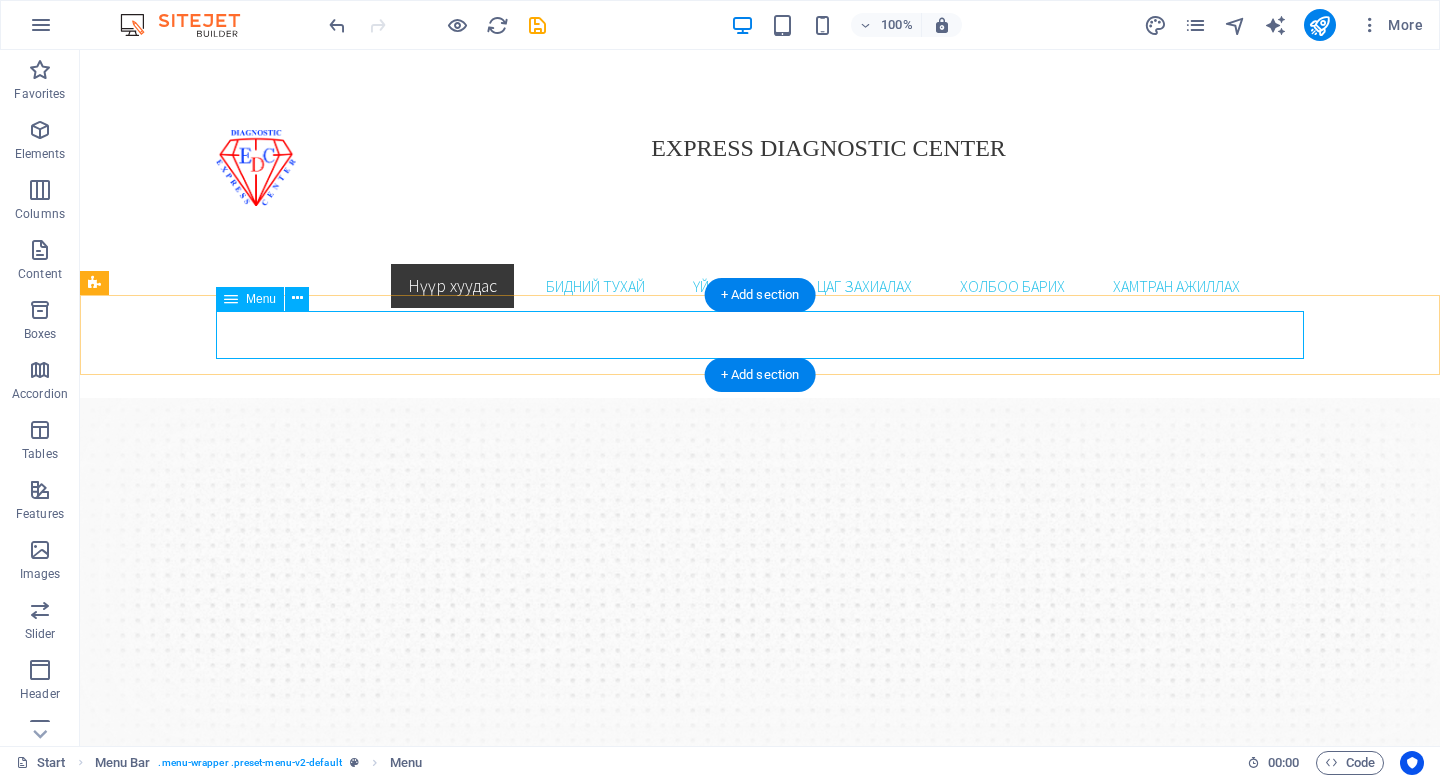 click on "Нүүр хуудас Бидний тухай Үйлчилгээ Цаг захиалах Холбоо барих Хамтран ажиллах" at bounding box center (760, 286) 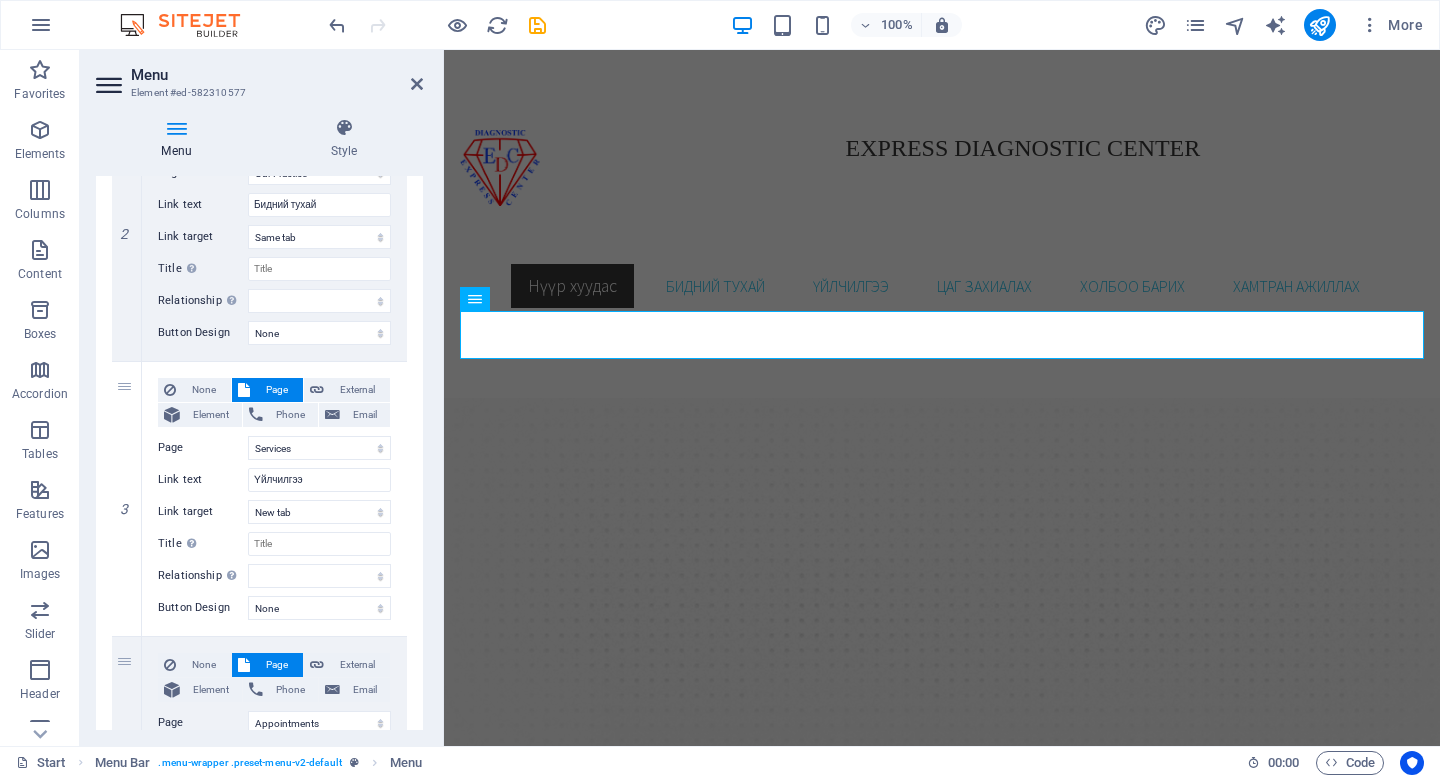 scroll, scrollTop: 1585, scrollLeft: 0, axis: vertical 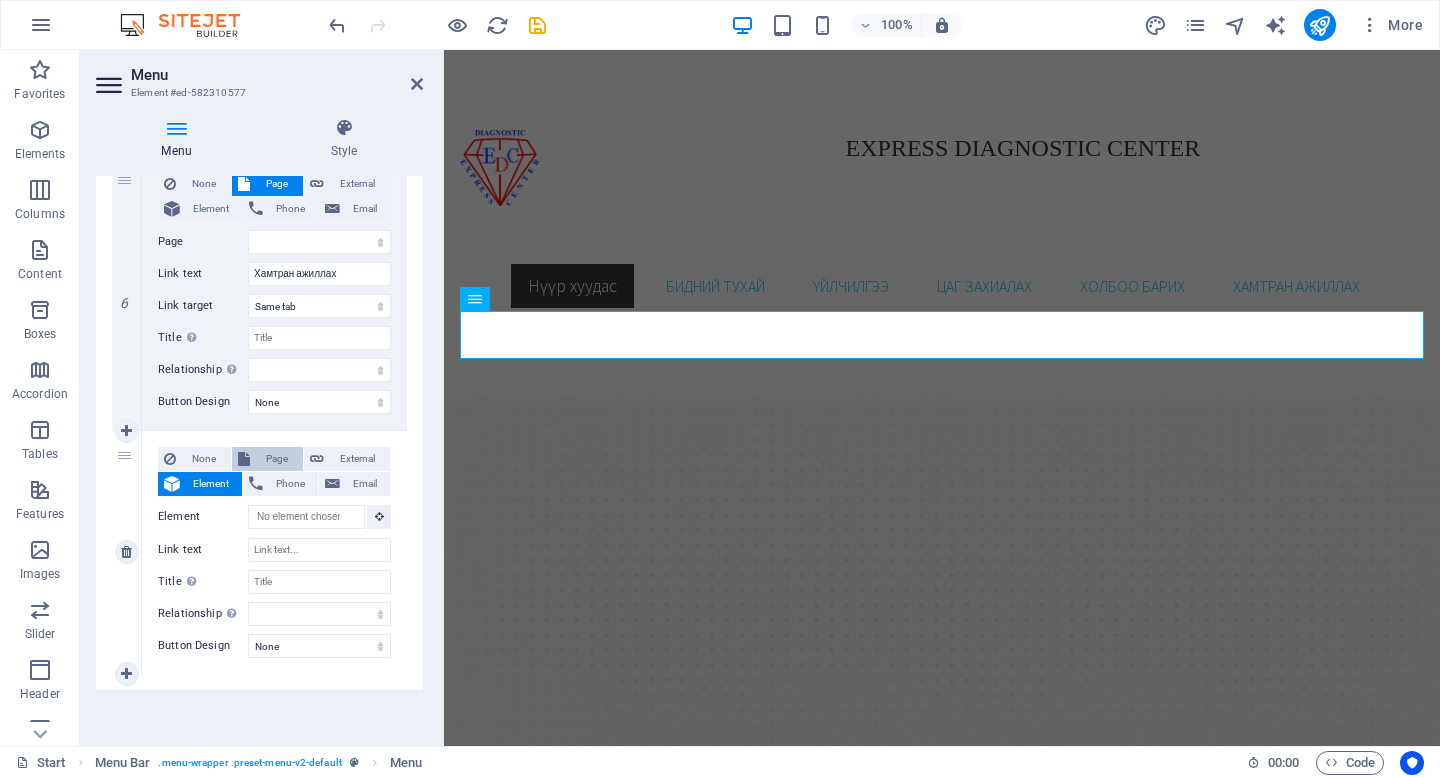 click on "Page" at bounding box center [276, 459] 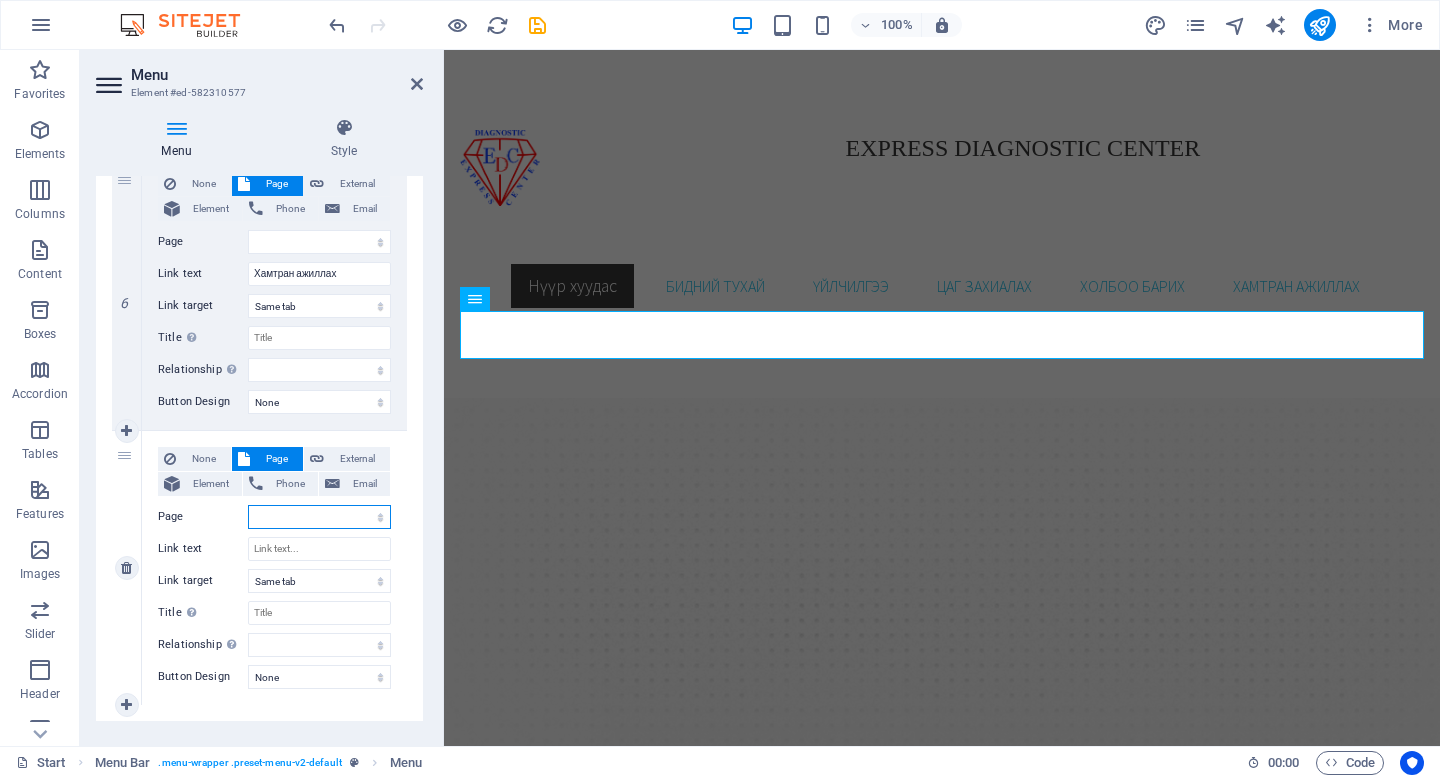 click on "Start Our Practice Doctors Services Appointments Legal Notice Privacy" at bounding box center [319, 517] 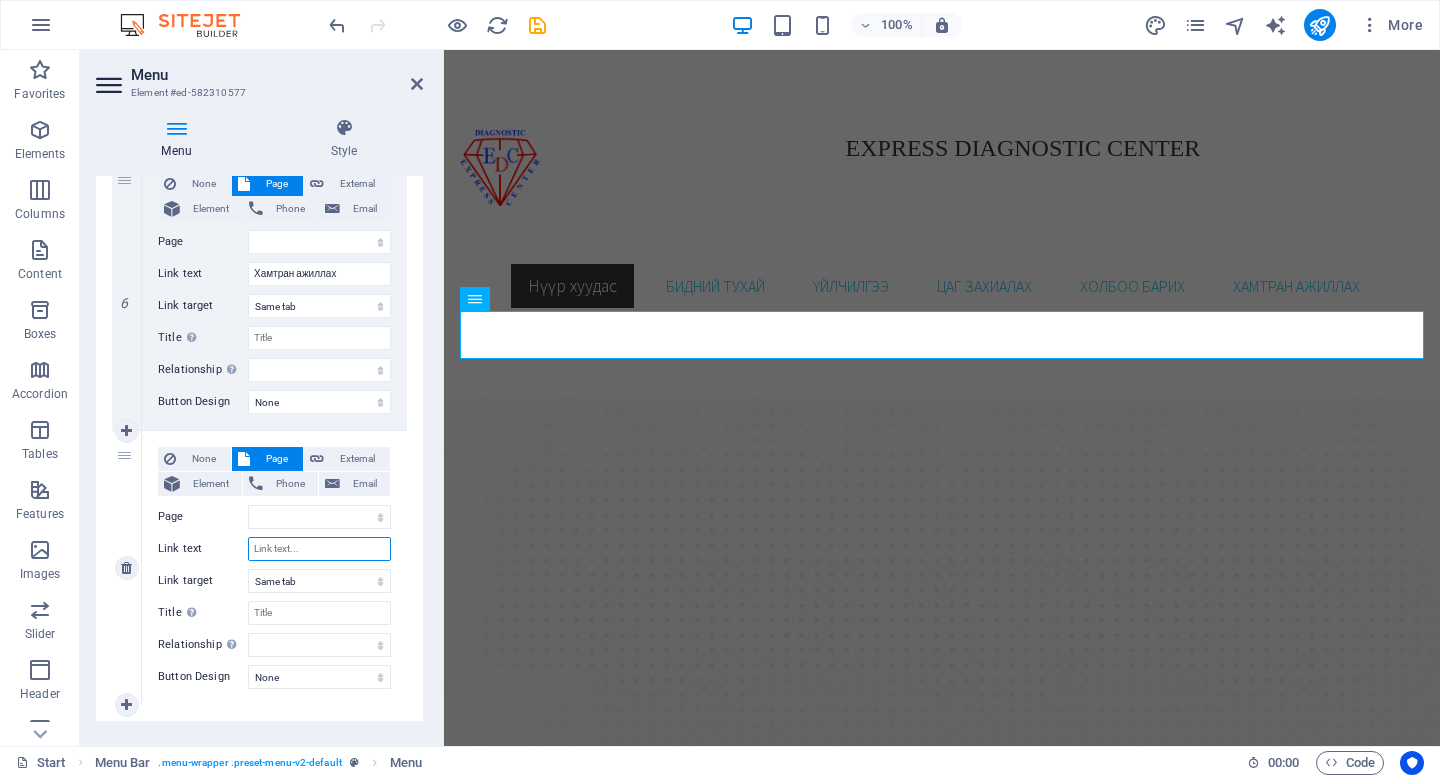 click on "Link text" at bounding box center [319, 549] 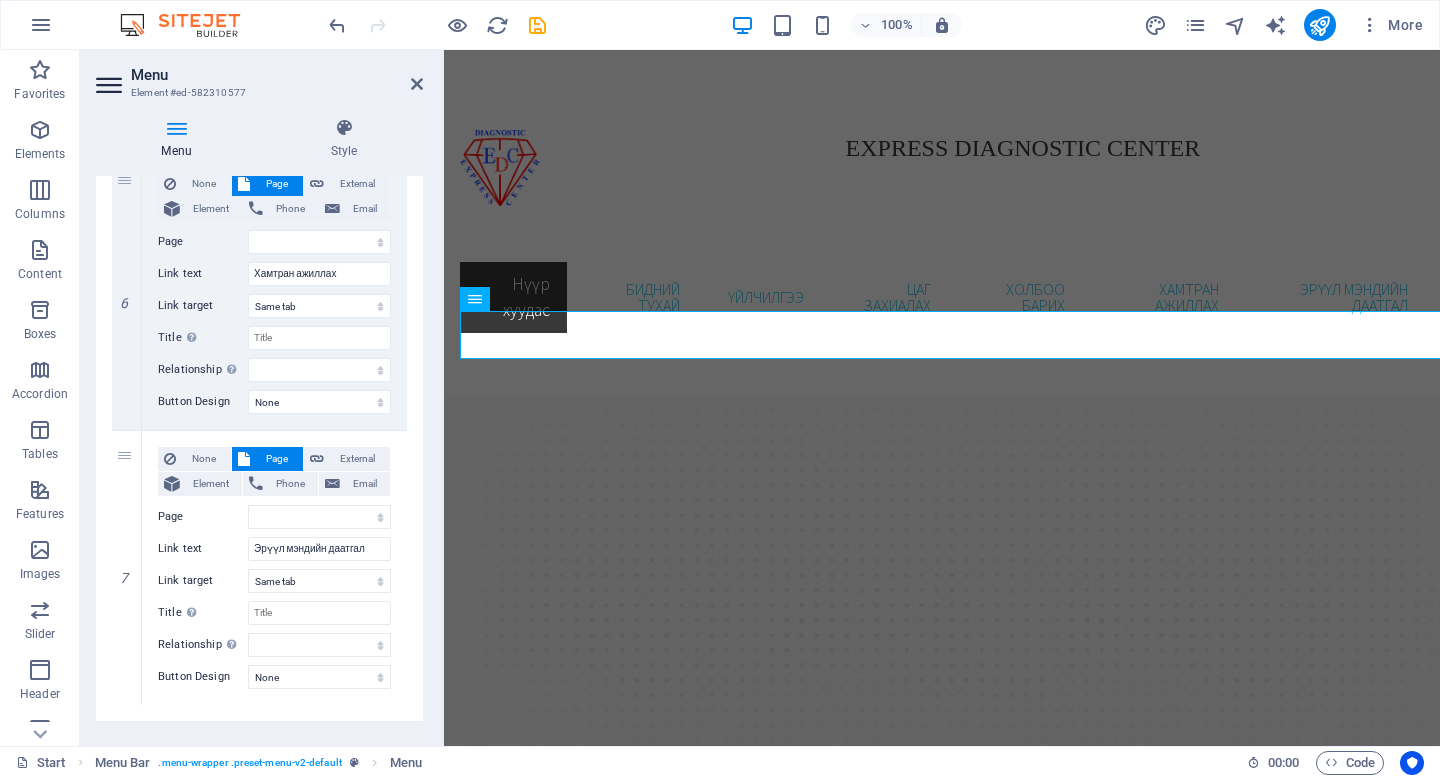 click on "1 None Page External Element Phone Email Page Start Our Practice Doctors Services Appointments Legal Notice Privacy Element
URL /11452286 Phone Email Link text Нүүр хуудас Link target New tab Same tab Overlay Title Additional link description, should not be the same as the link text. The title is most often shown as a tooltip text when the mouse moves over the element. Leave empty if uncertain. Relationship Sets the  relationship of this link to the link target . For example, the value "nofollow" instructs search engines not to follow the link. Can be left empty. alternate author bookmark external help license next nofollow noreferrer noopener prev search tag Button Design None Default Primary Secondary 2 None Page External Element Phone Email Page Start Our Practice Doctors Services Appointments Legal Notice Privacy Element
URL /11452289 Phone Email Link text Бидний тухай Link target New tab Same tab Overlay Title Relationship Sets the  tag" at bounding box center [259, -257] 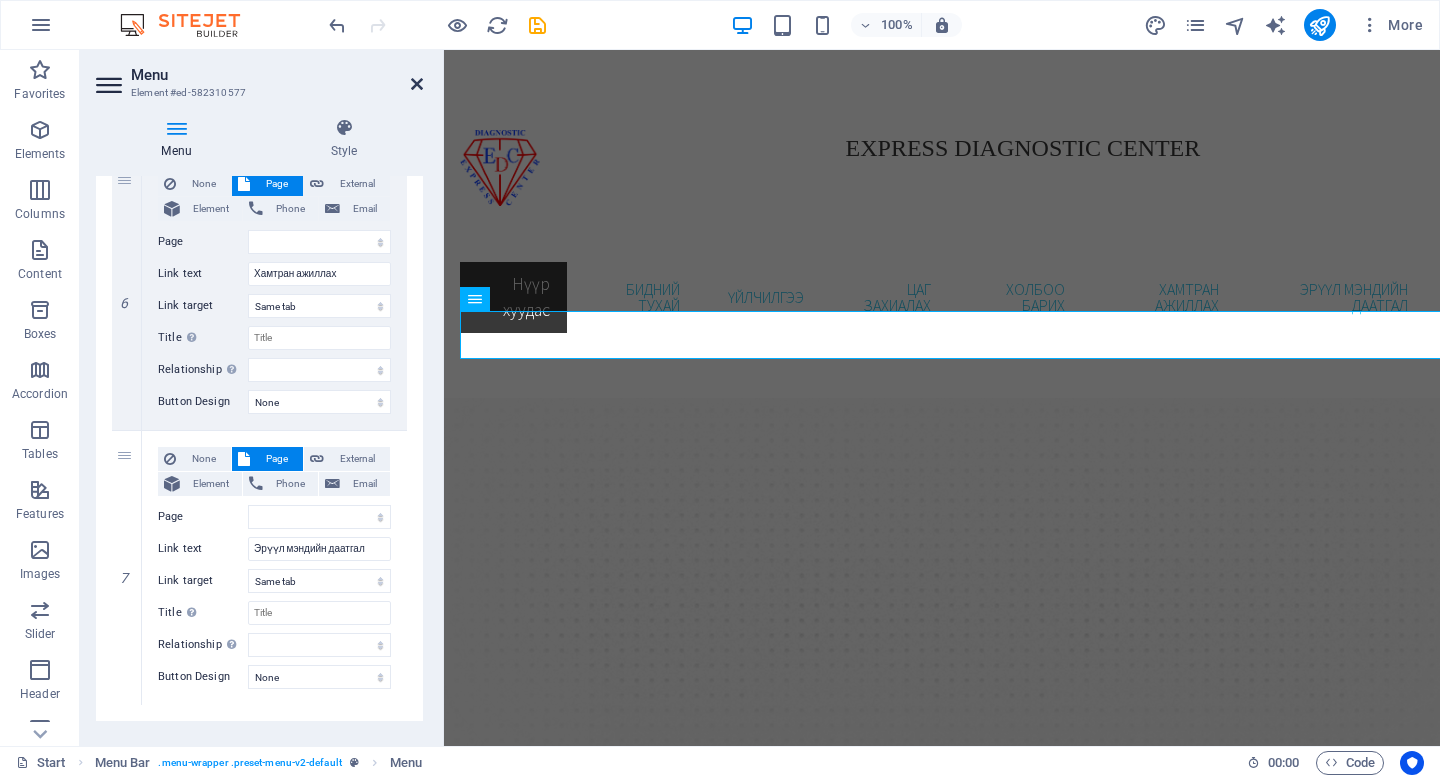 click at bounding box center (417, 84) 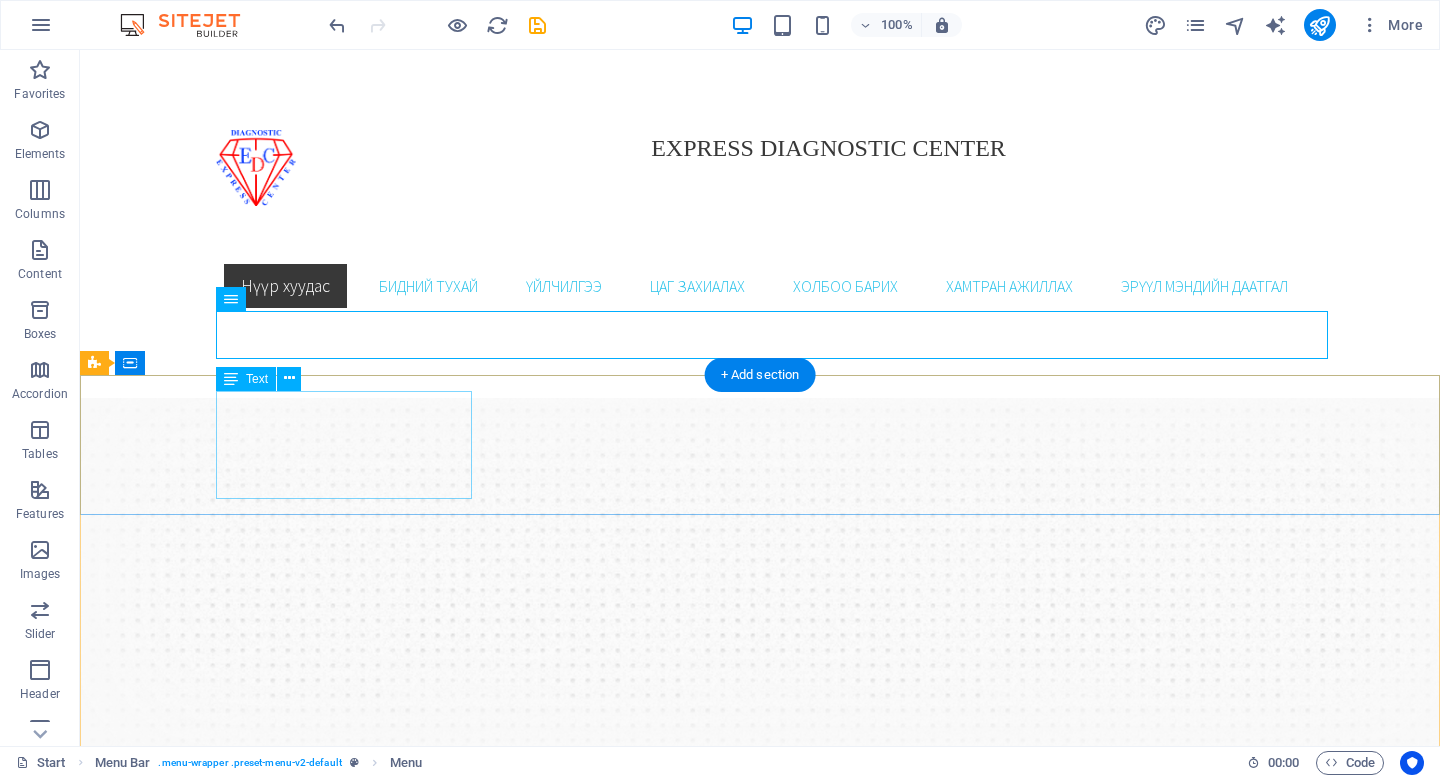 click on "Address [STREET] [POSTAL_CODE] [CITY]" at bounding box center (760, 1055) 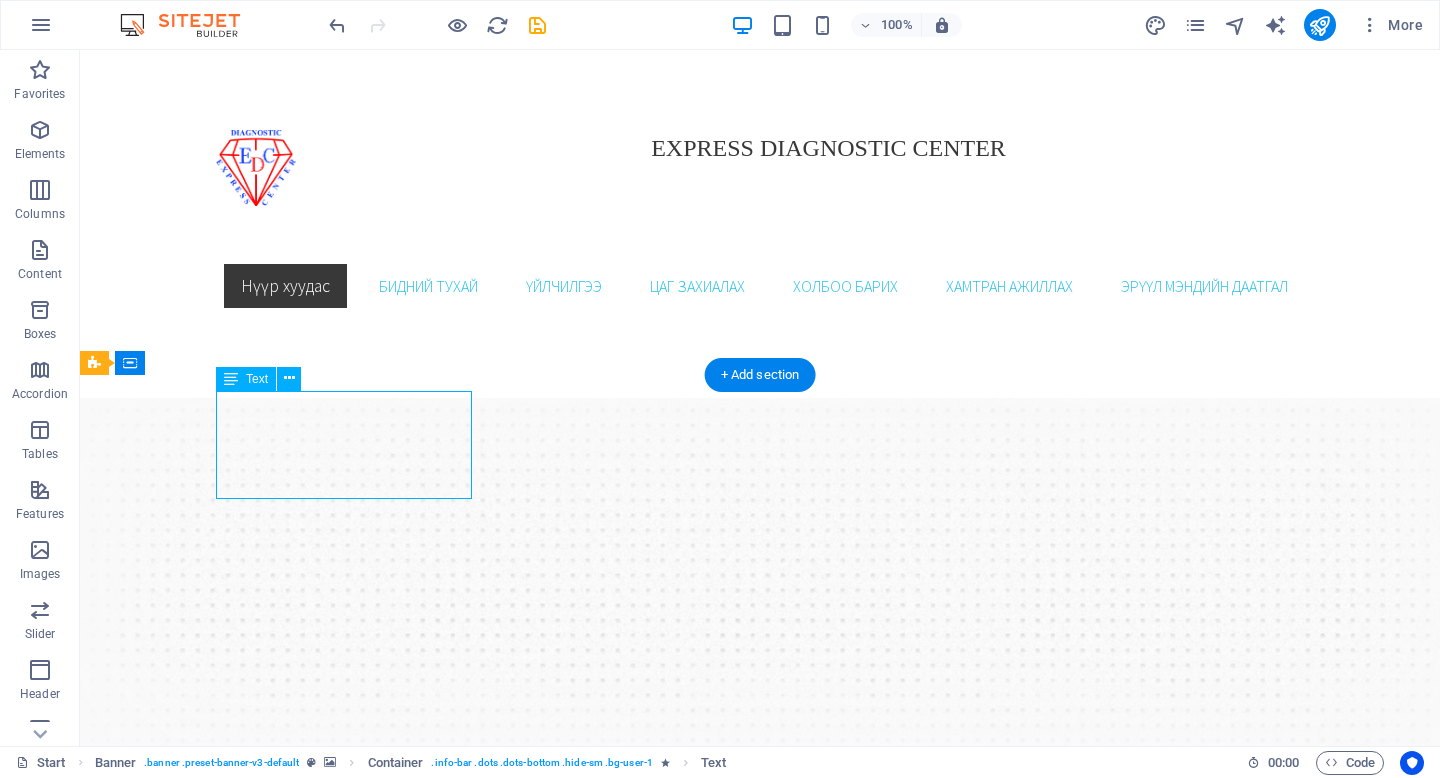 click on "Address [STREET] [POSTAL_CODE] [CITY]" at bounding box center (760, 1055) 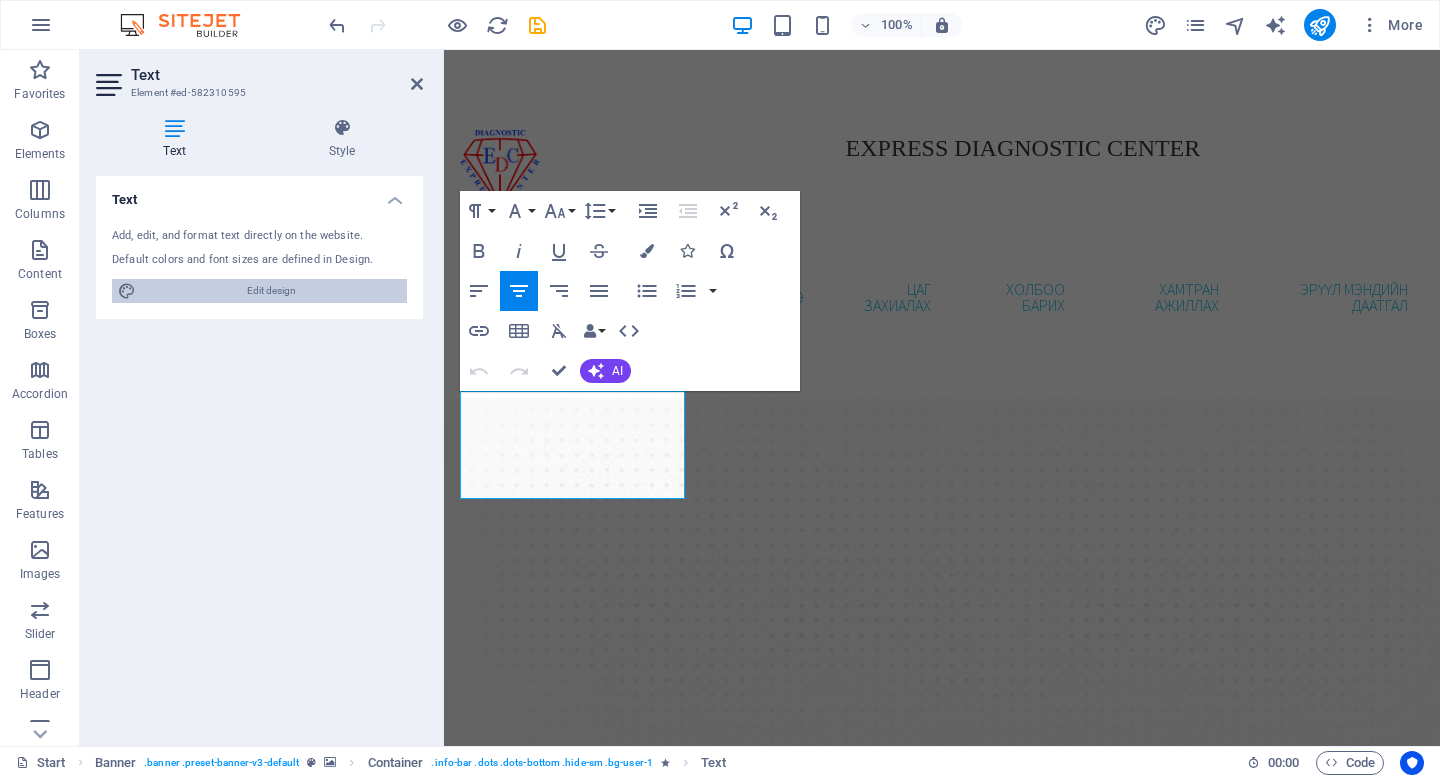 click on "Edit design" at bounding box center [271, 291] 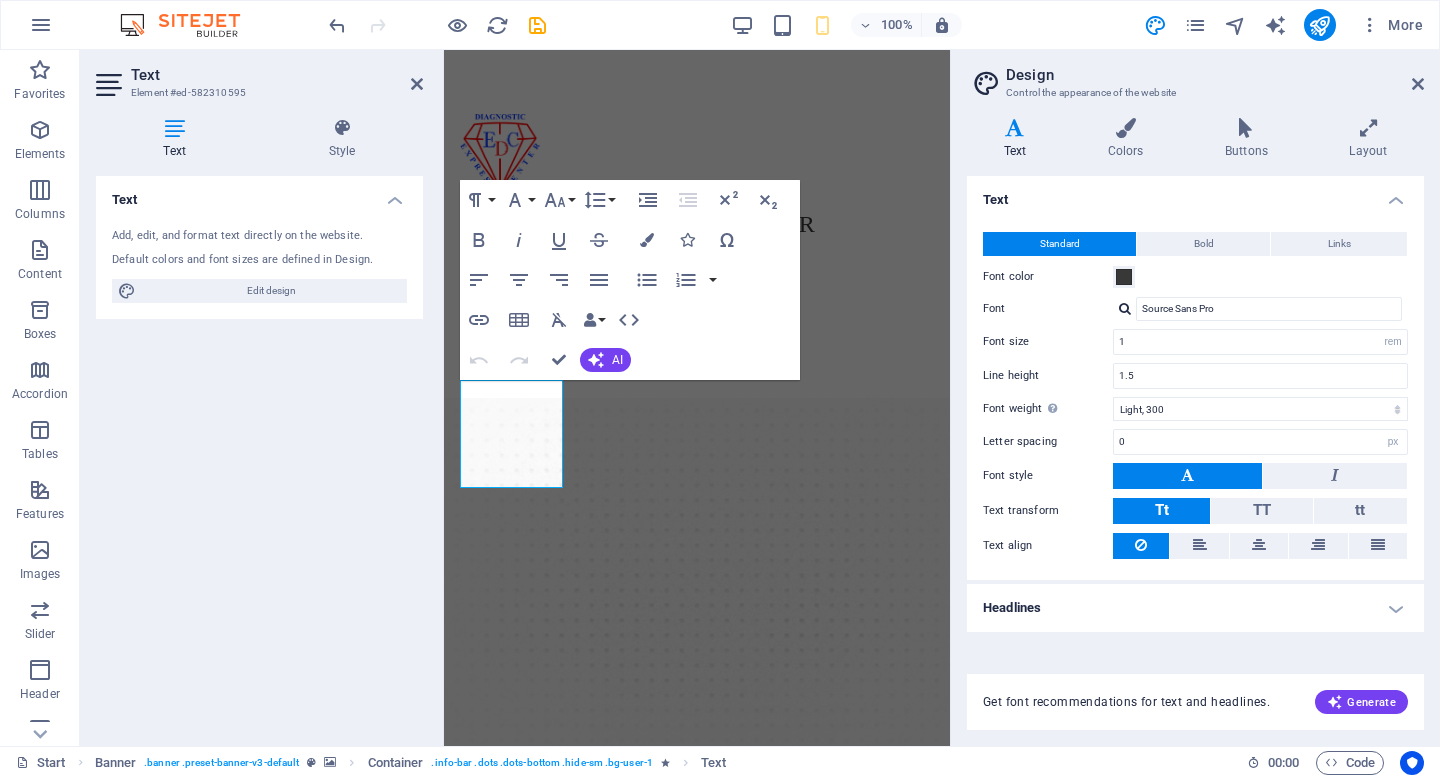 click at bounding box center [174, 128] 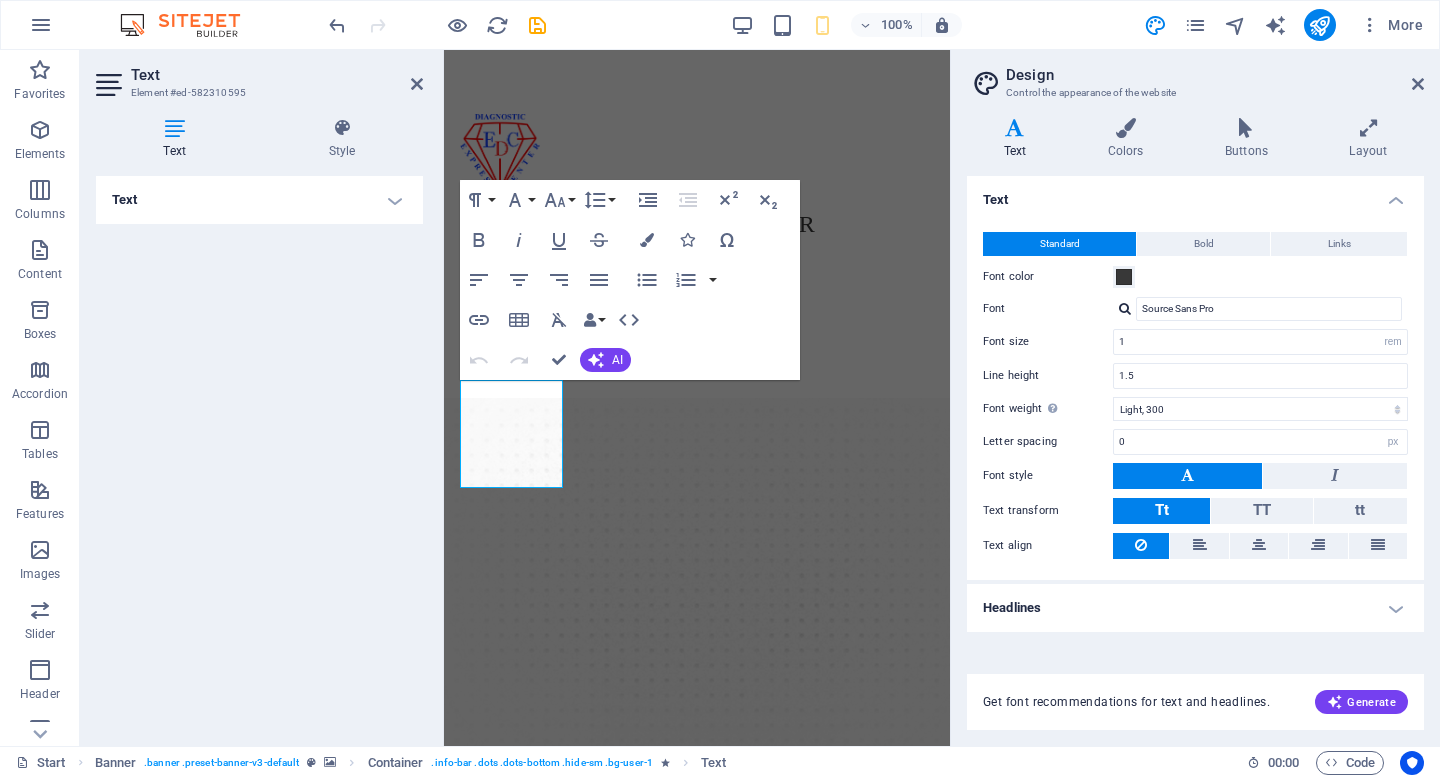 click on "Text" at bounding box center (259, 200) 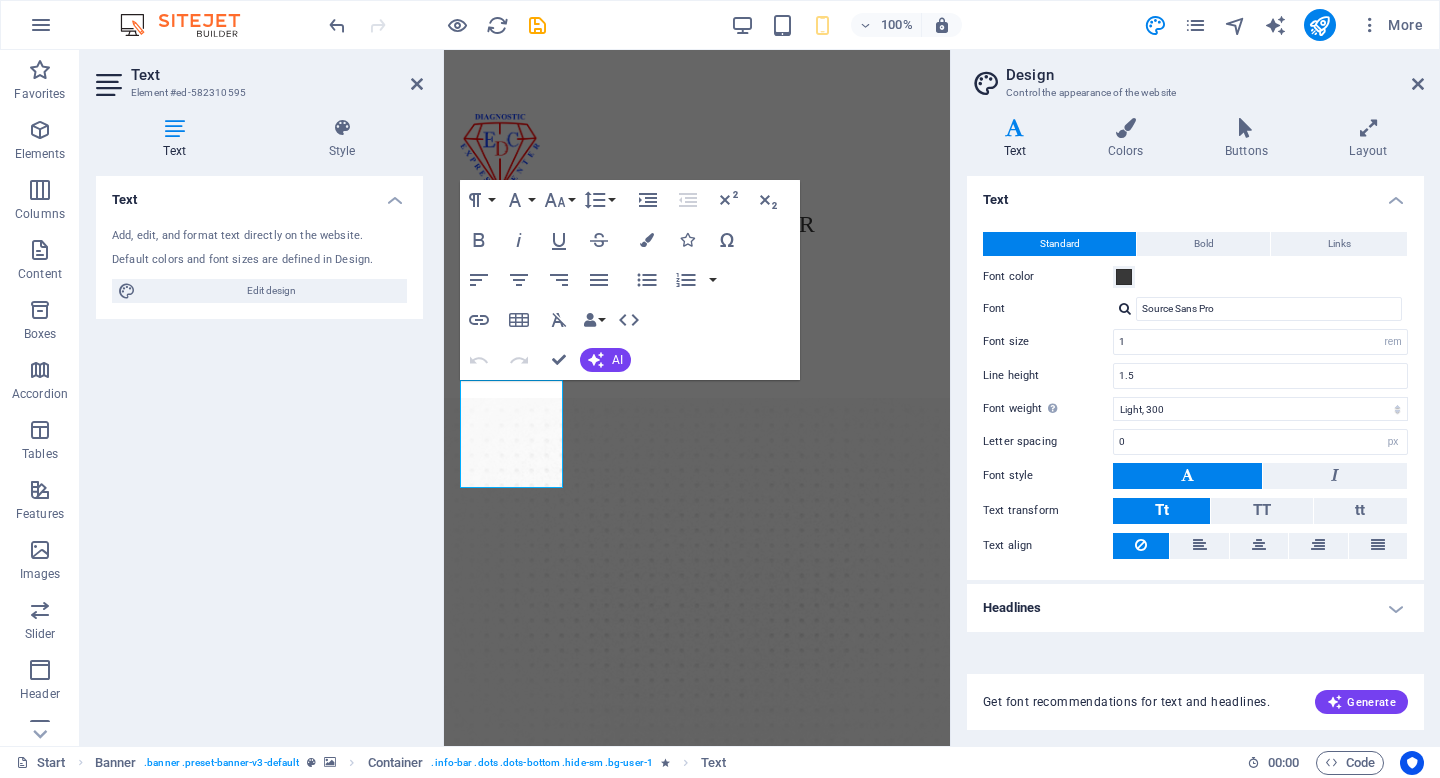 click on "Default colors and font sizes are defined in Design." at bounding box center (259, 260) 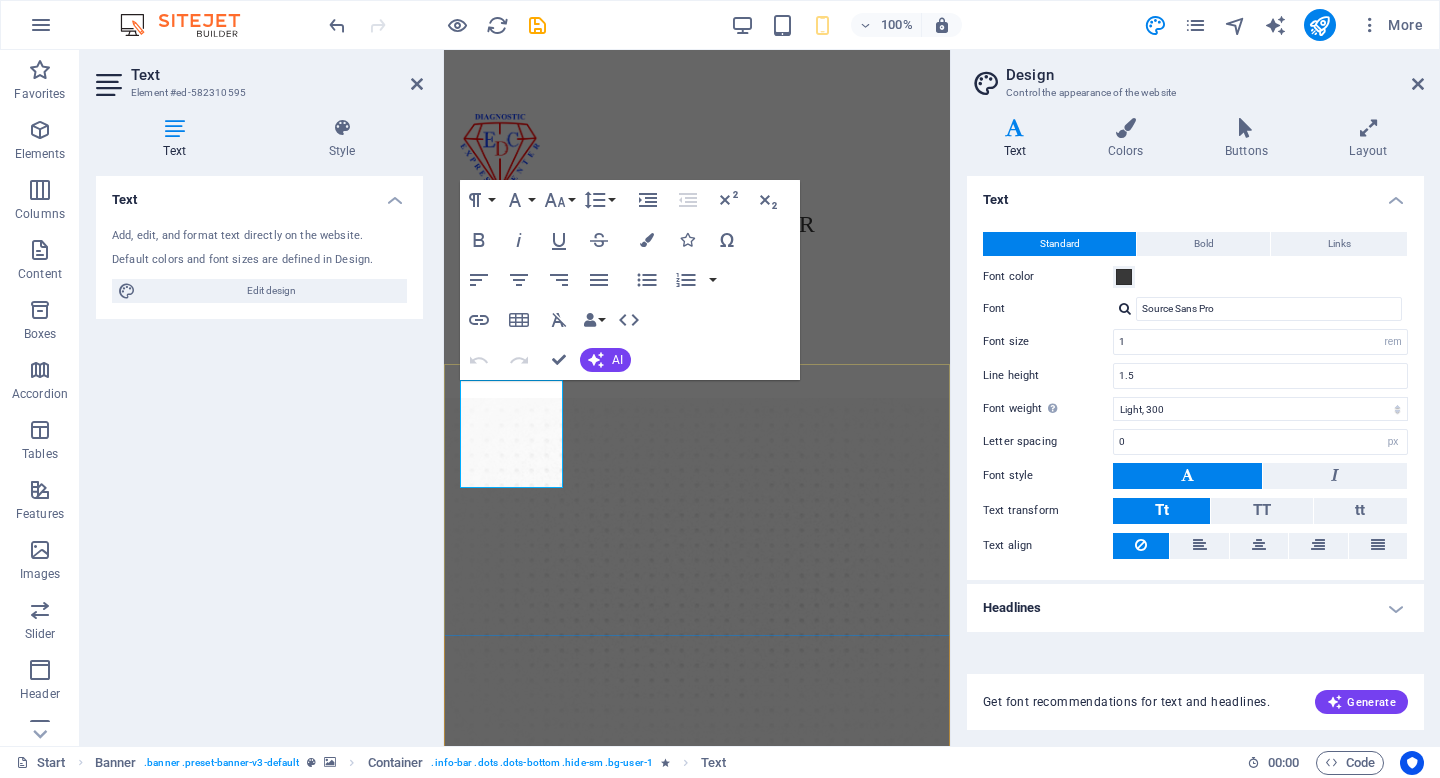click on "Address [STREET] [POSTAL_CODE] [CITY]" at bounding box center [697, 1117] 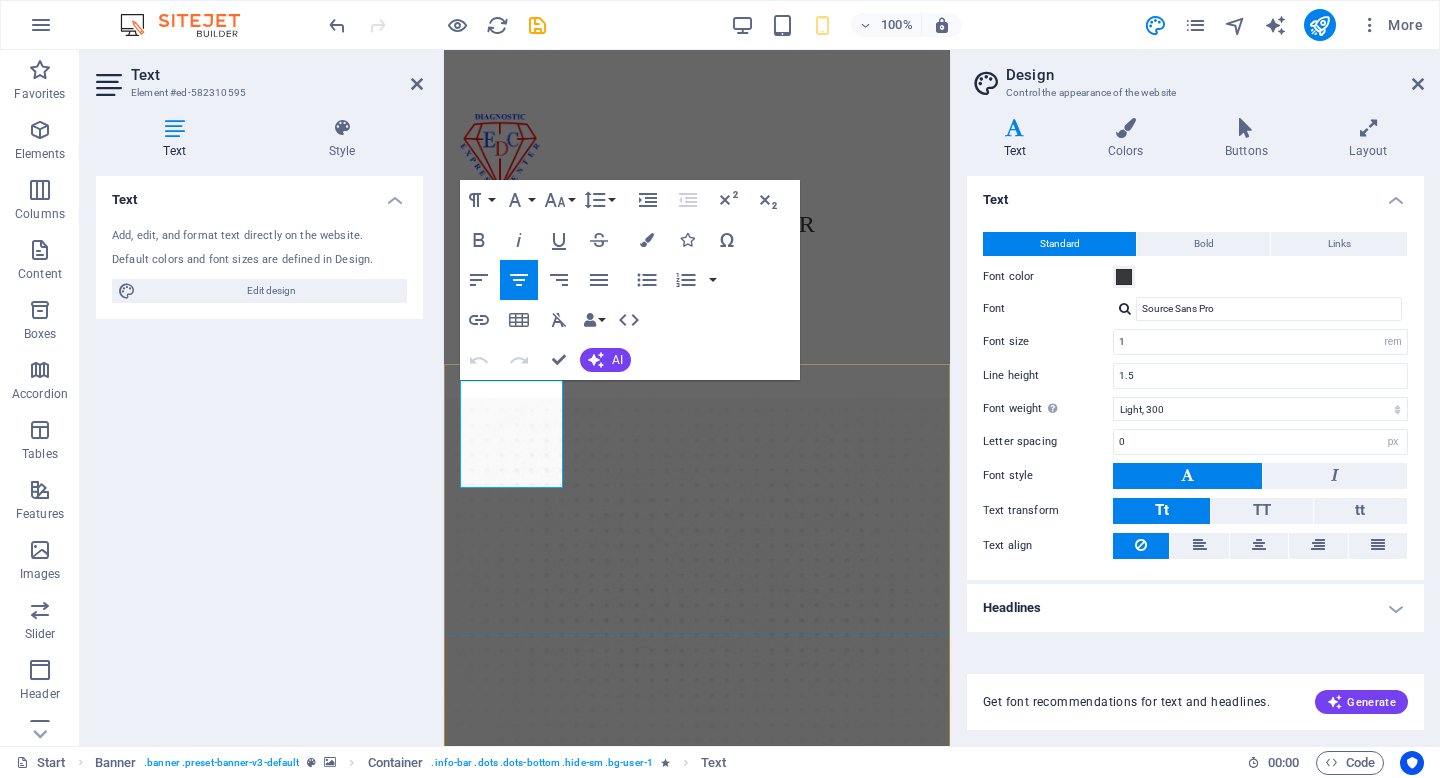 drag, startPoint x: 550, startPoint y: 461, endPoint x: 474, endPoint y: 416, distance: 88.32327 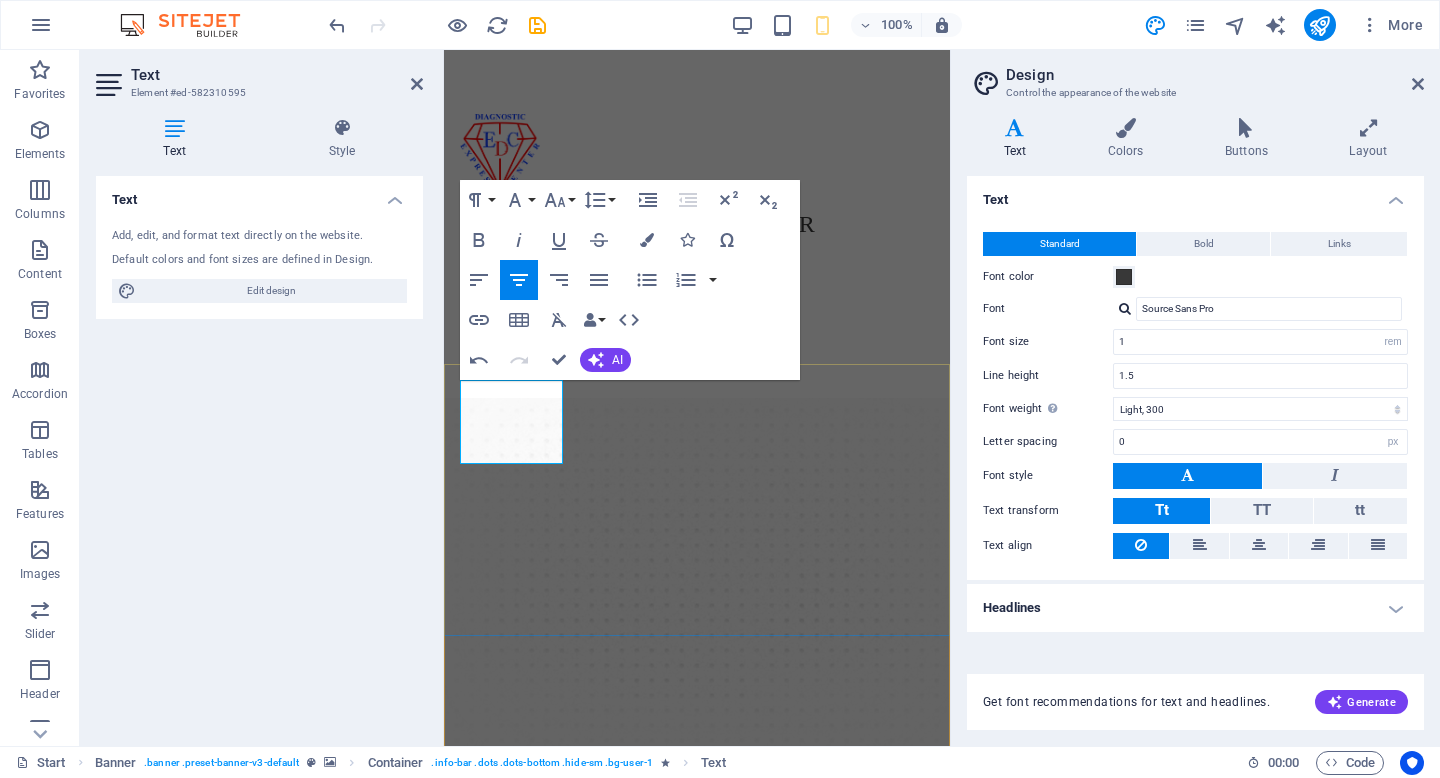 drag, startPoint x: 543, startPoint y: 410, endPoint x: 478, endPoint y: 407, distance: 65.06919 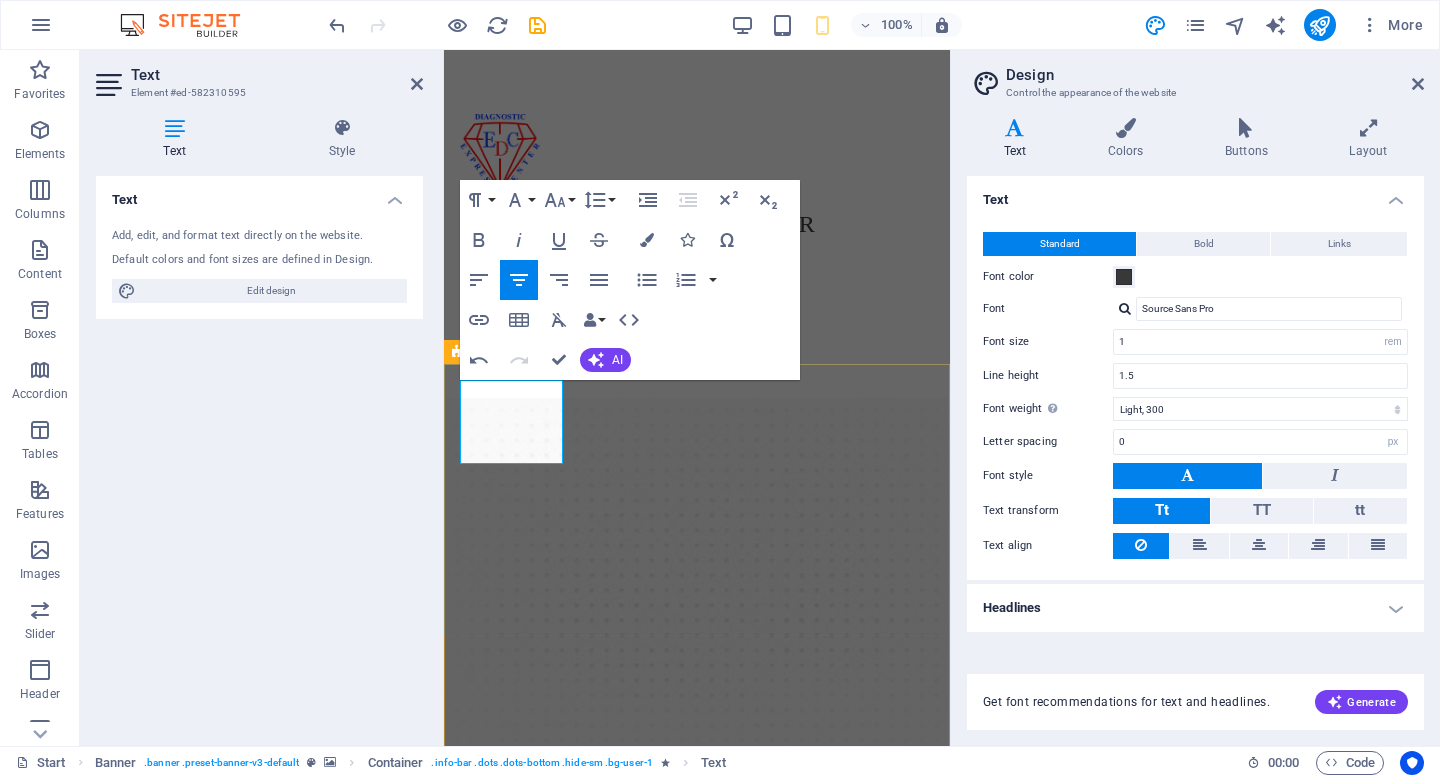 click on "1. ТӨВ САЛБАР Phone [PHONE] Call us! Open hours Monday - Friday 8am - 5pm Book an appointment [EMAIL] Book now" at bounding box center (697, 1294) 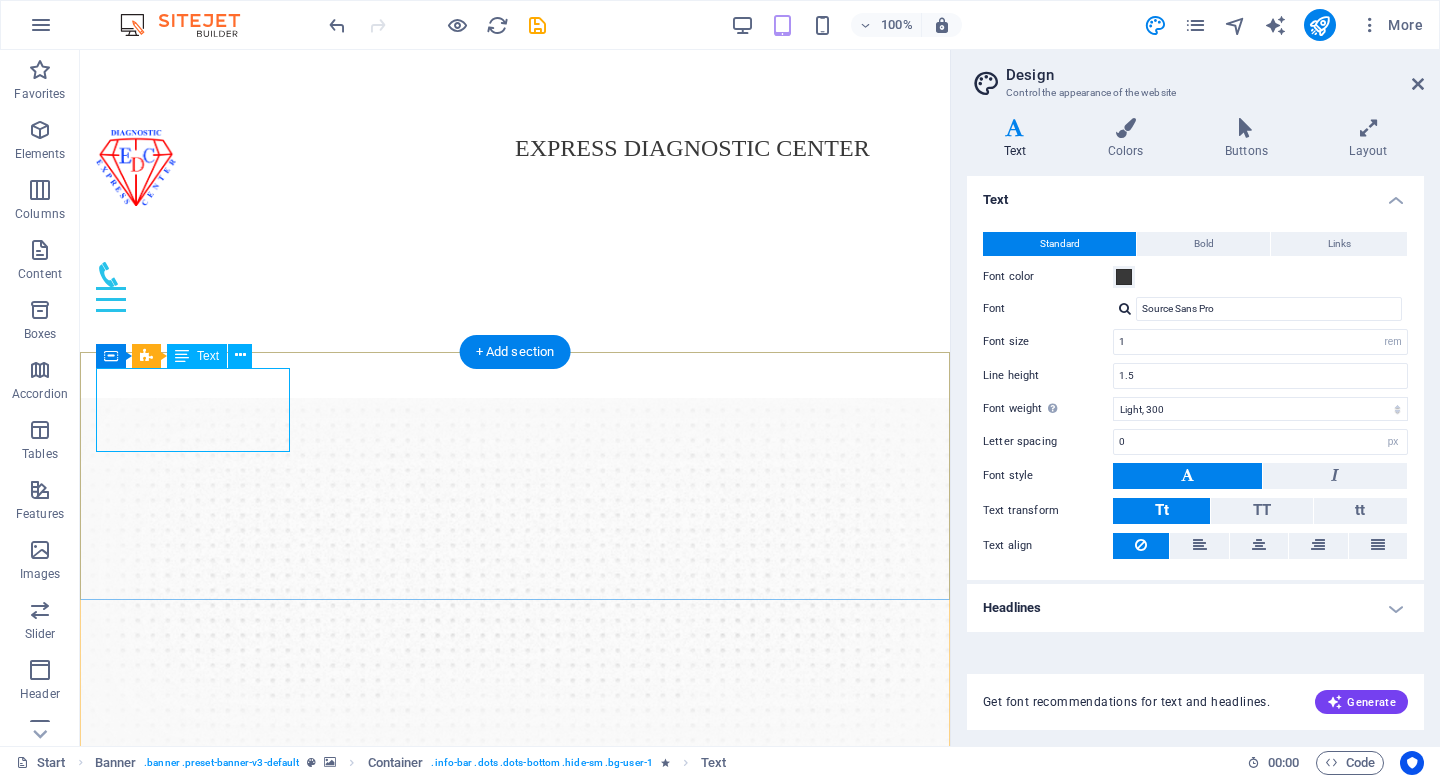 click on "1. ТӨВ САЛБАР" at bounding box center [515, 1017] 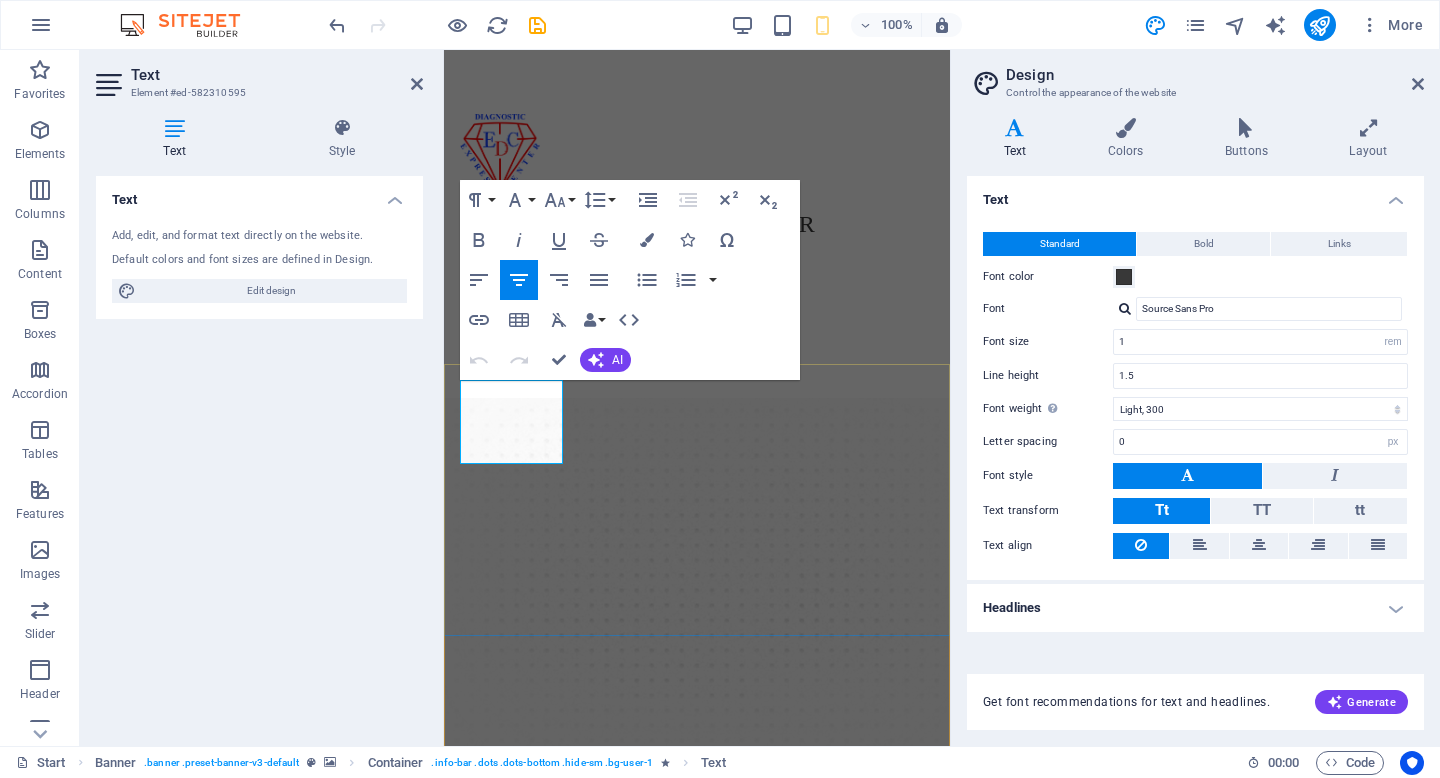 click on "1. ТӨВ САЛБАР" at bounding box center [697, 1089] 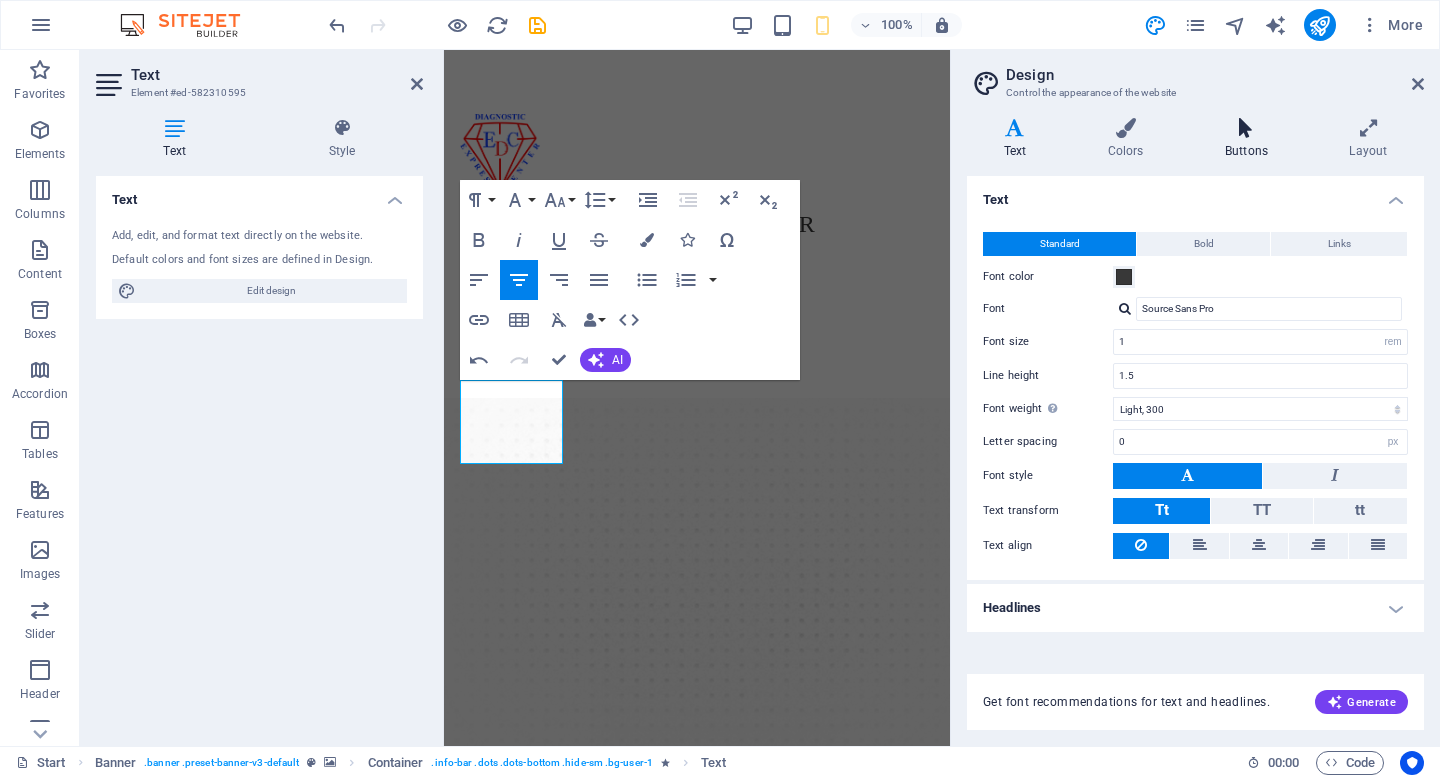 click at bounding box center [1246, 128] 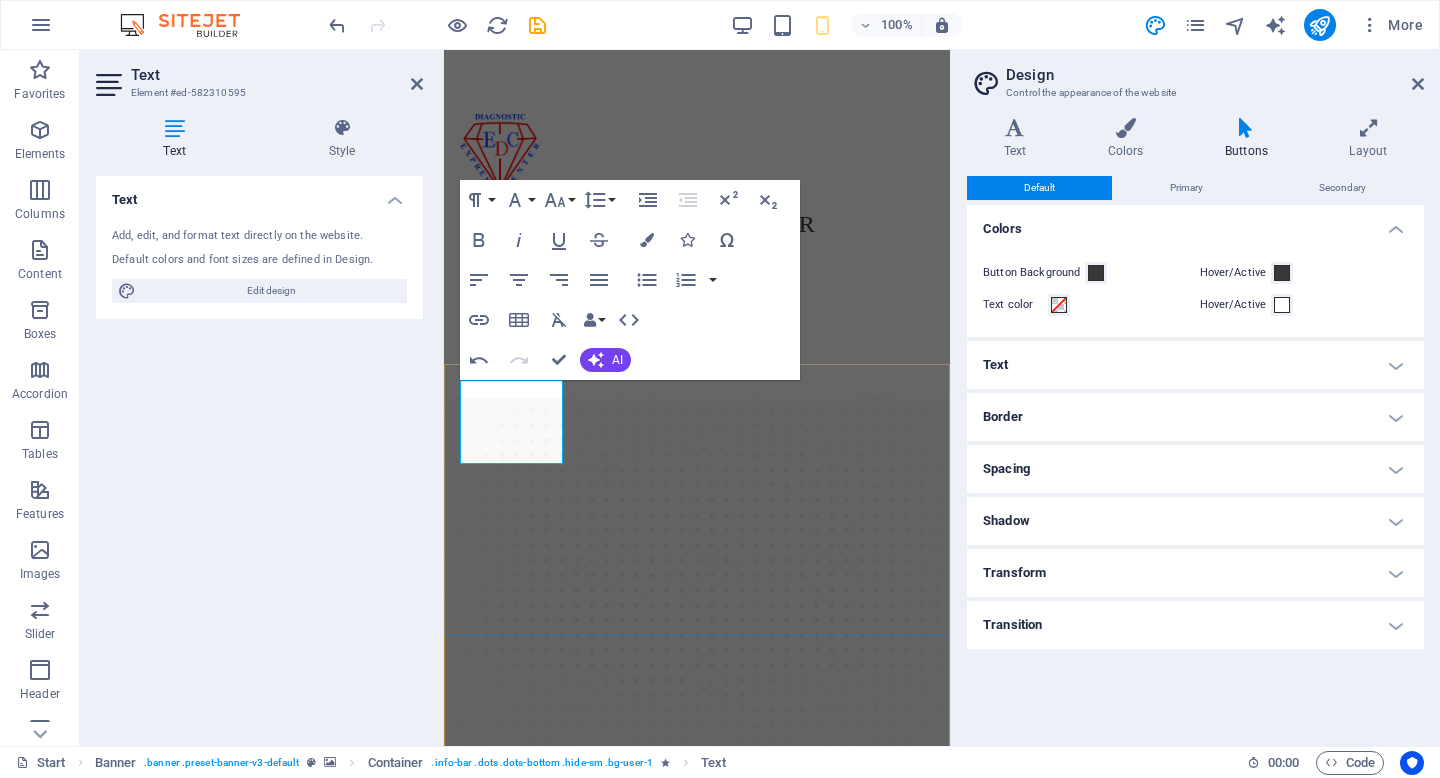 click at bounding box center [697, 1144] 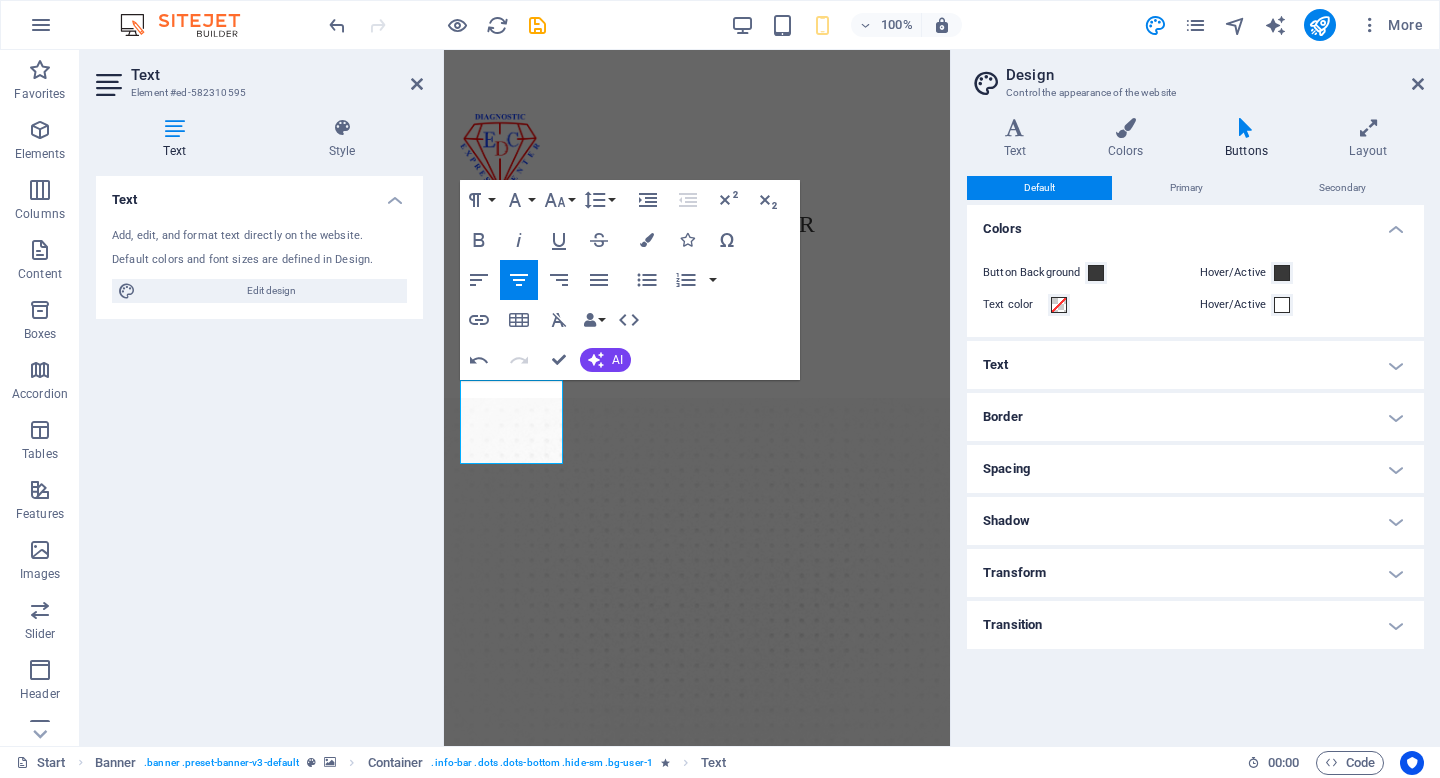 drag, startPoint x: 546, startPoint y: 431, endPoint x: 440, endPoint y: 398, distance: 111.01801 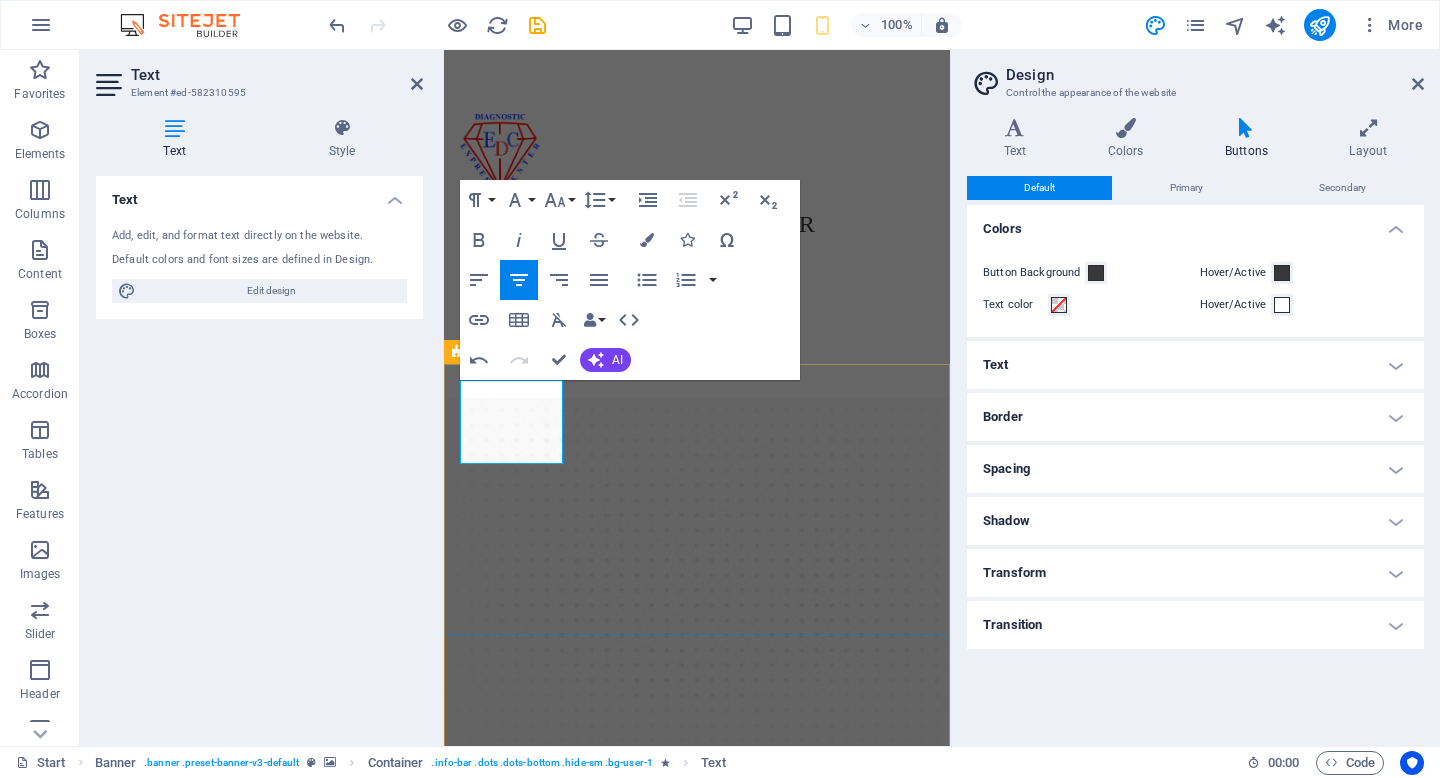 click on "1. ТӨВ САЛБАР Phone [PHONE] Call us! Open hours Monday - Friday 8am - 5pm Book an appointment [EMAIL] Book now" at bounding box center [697, 1294] 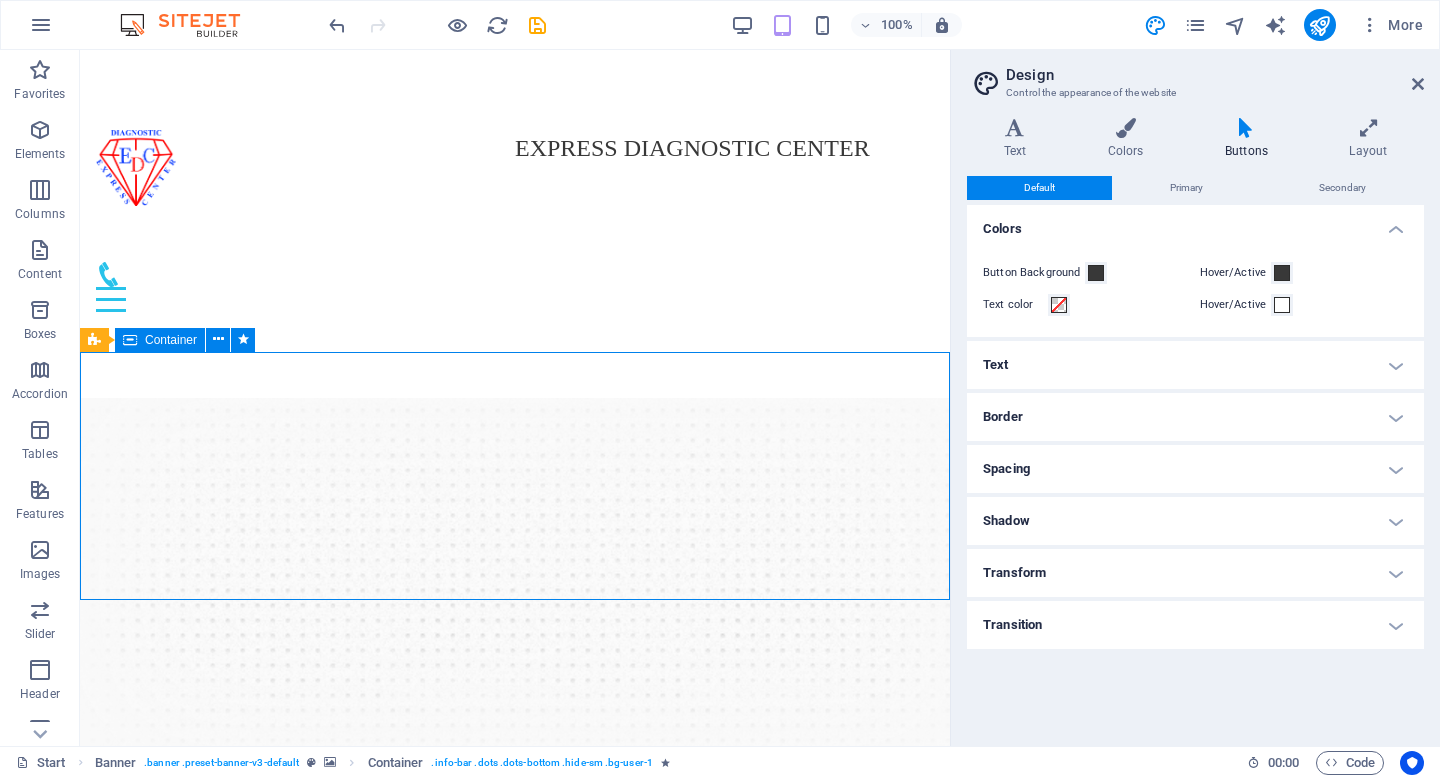 click on "1. ТӨВ САЛБАР Phone [PHONE] Call us! Open hours Monday - Friday 8am - 5pm Book an appointment [EMAIL] Book now" at bounding box center [515, 1179] 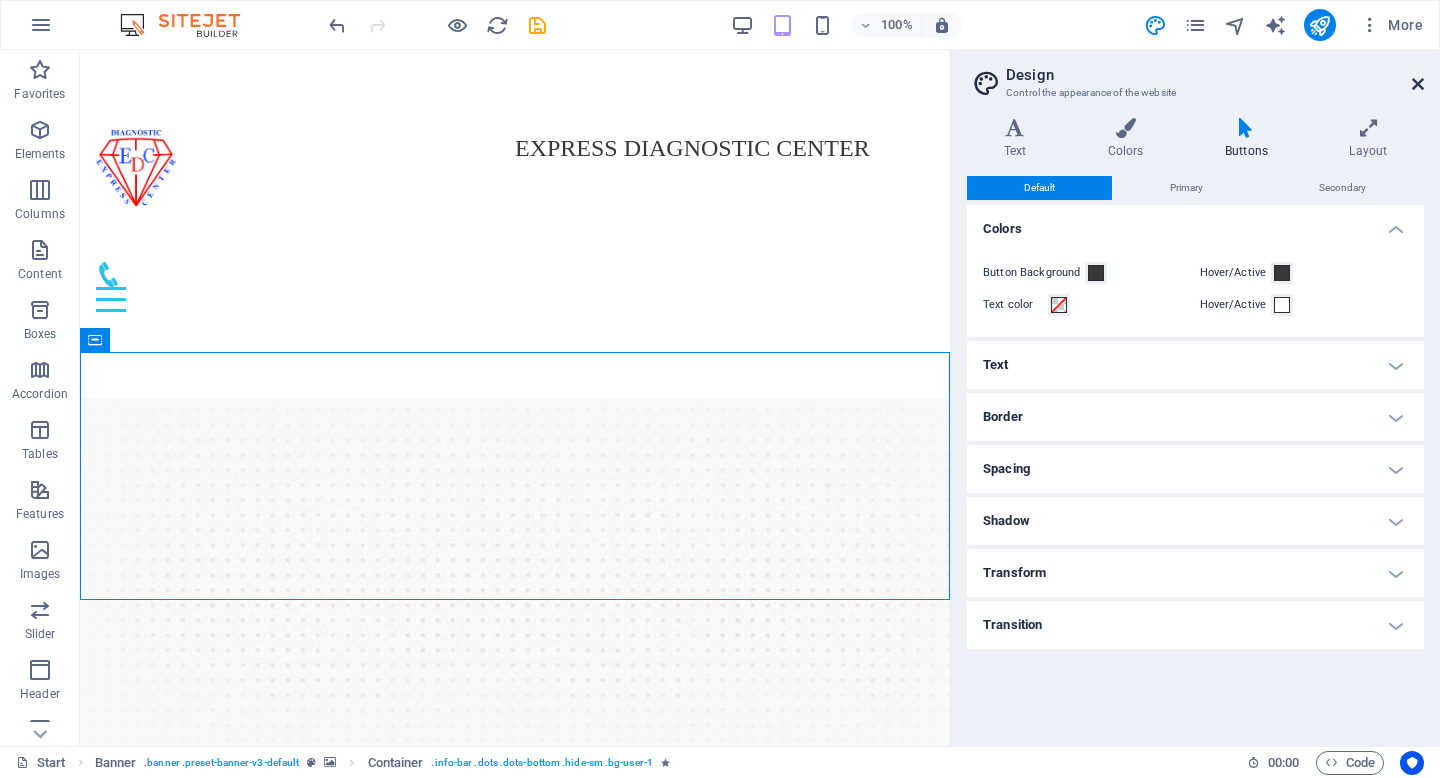 click at bounding box center (1418, 84) 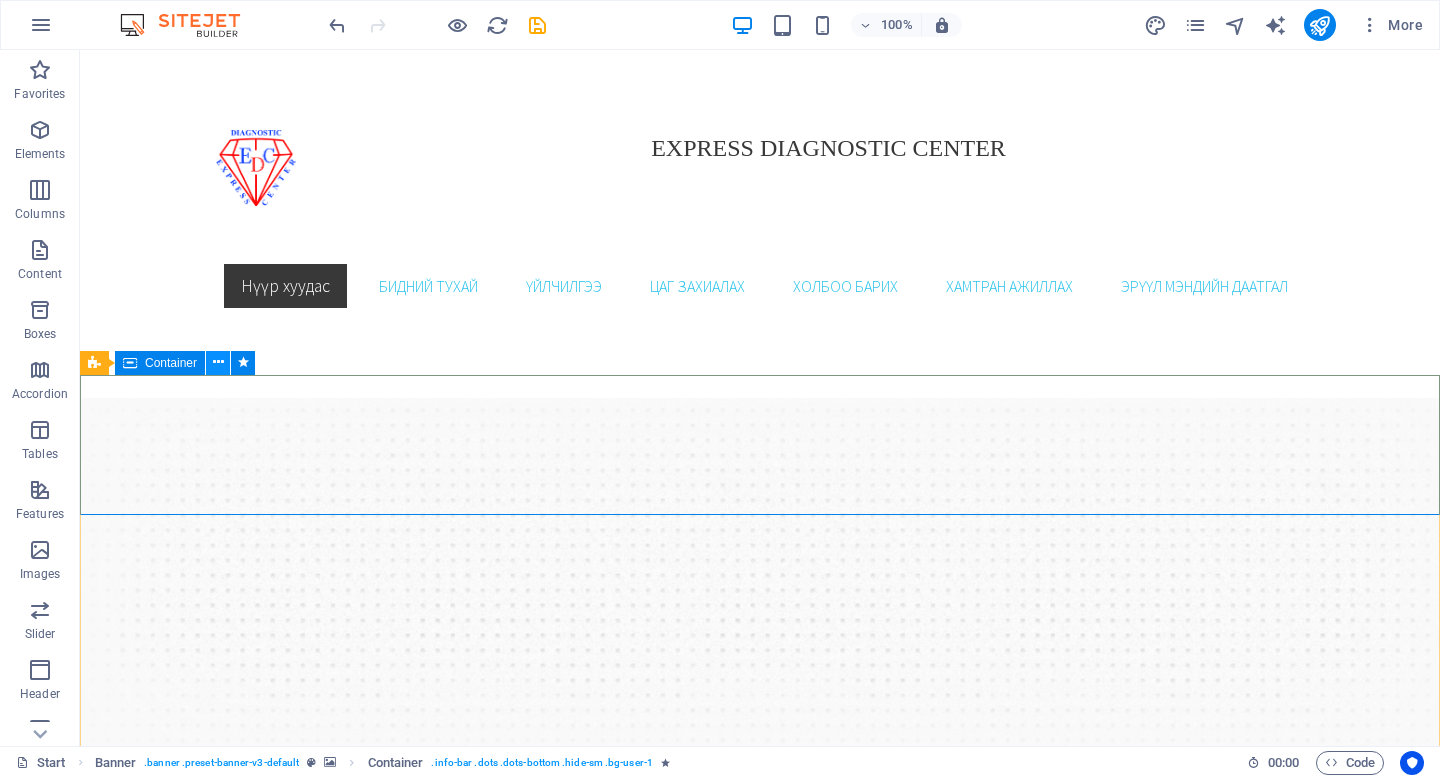 click at bounding box center [218, 362] 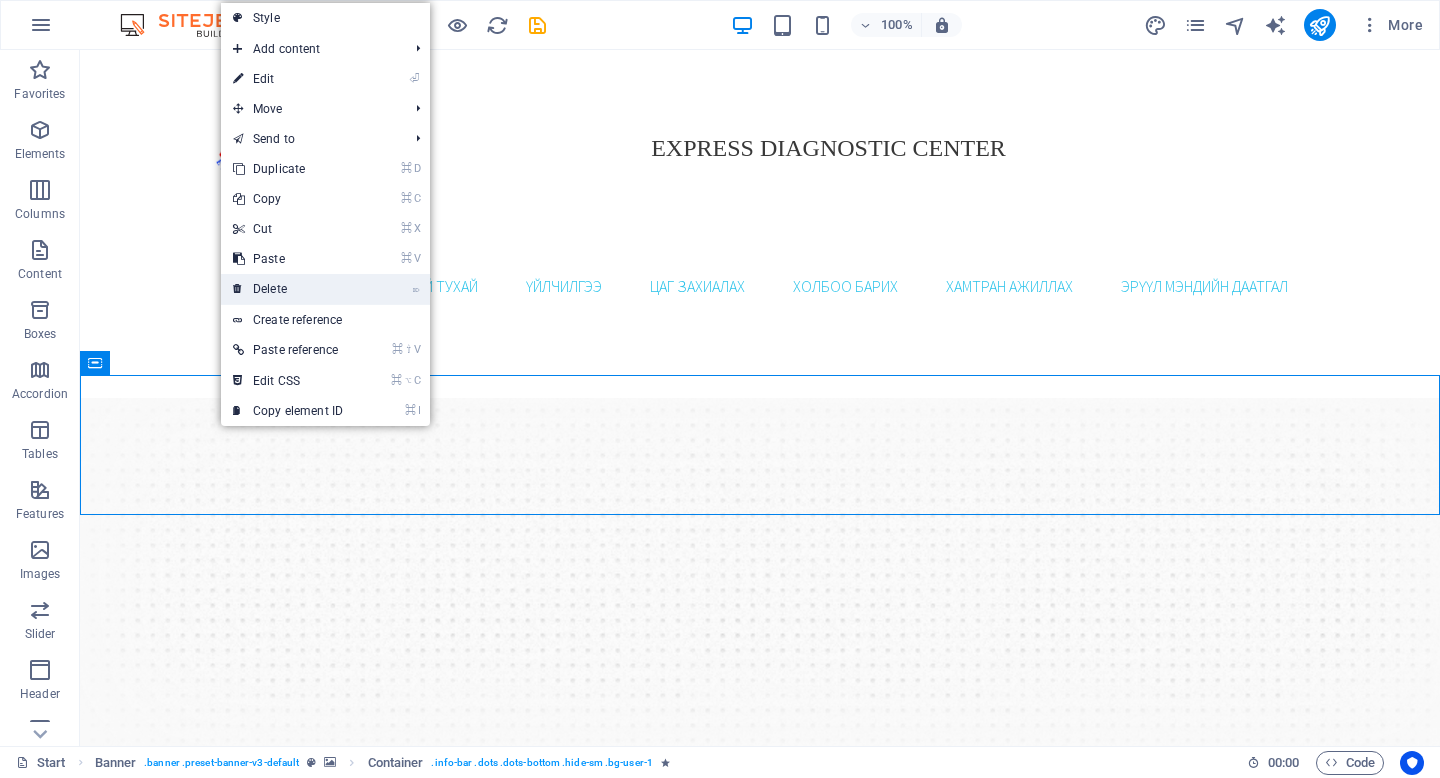 click on "⌦  Delete" at bounding box center (288, 289) 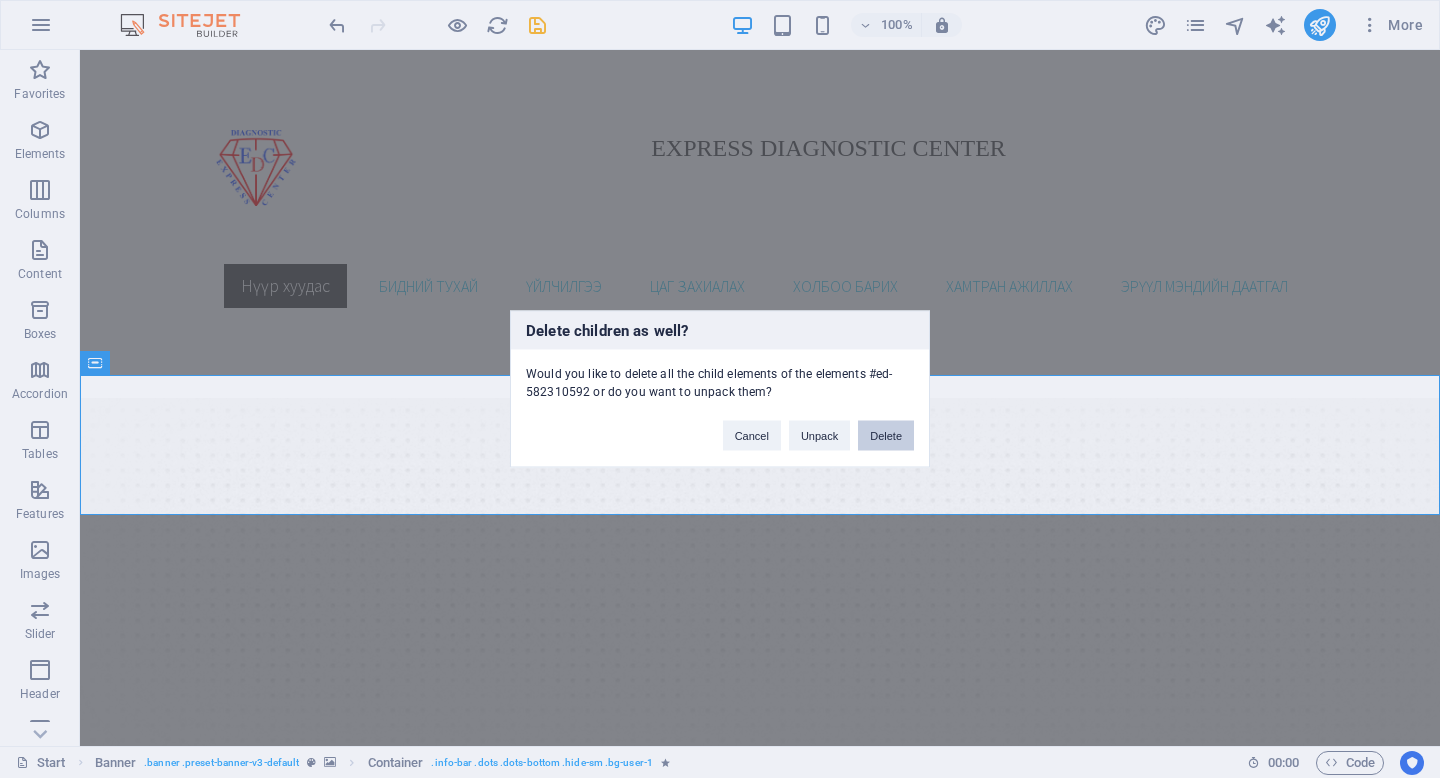 click on "Delete" at bounding box center [886, 436] 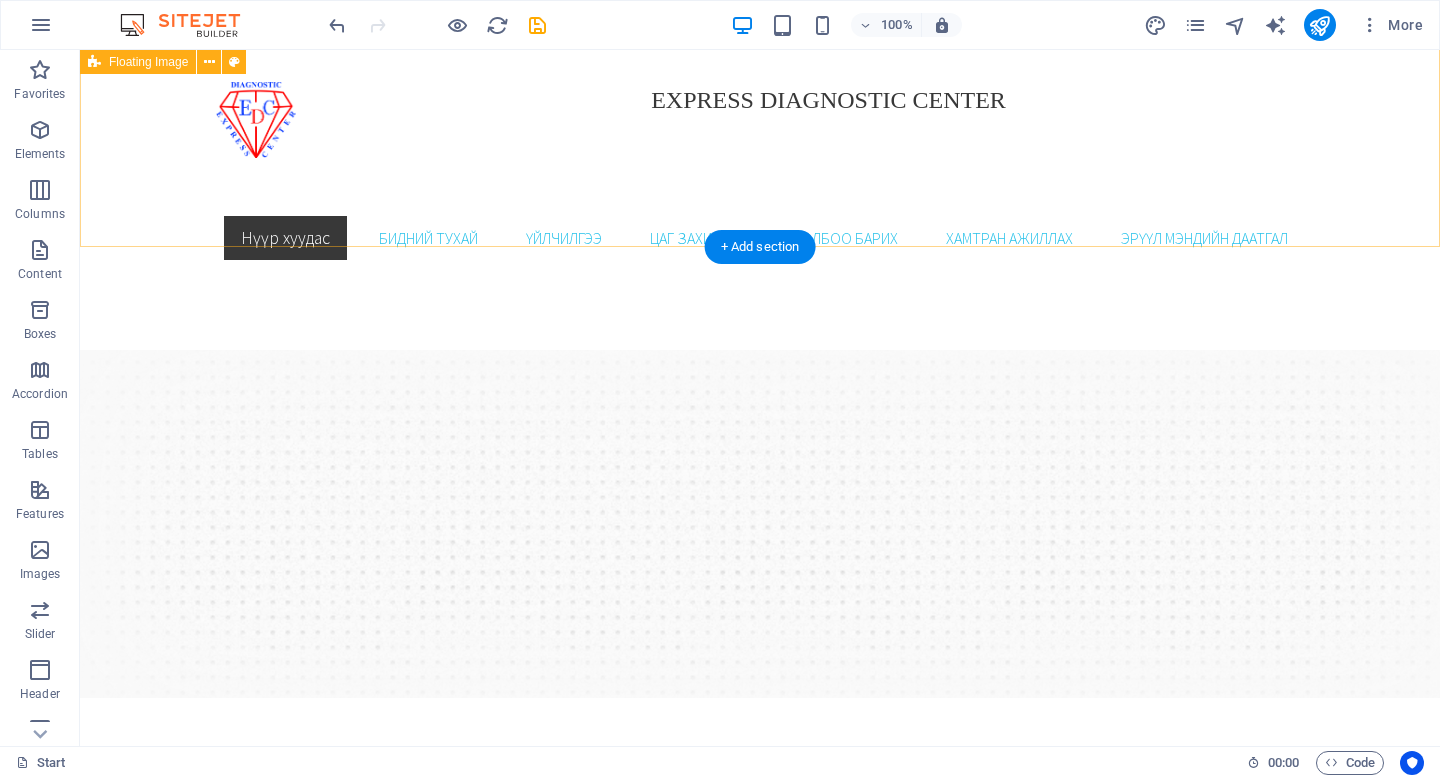 scroll, scrollTop: 0, scrollLeft: 0, axis: both 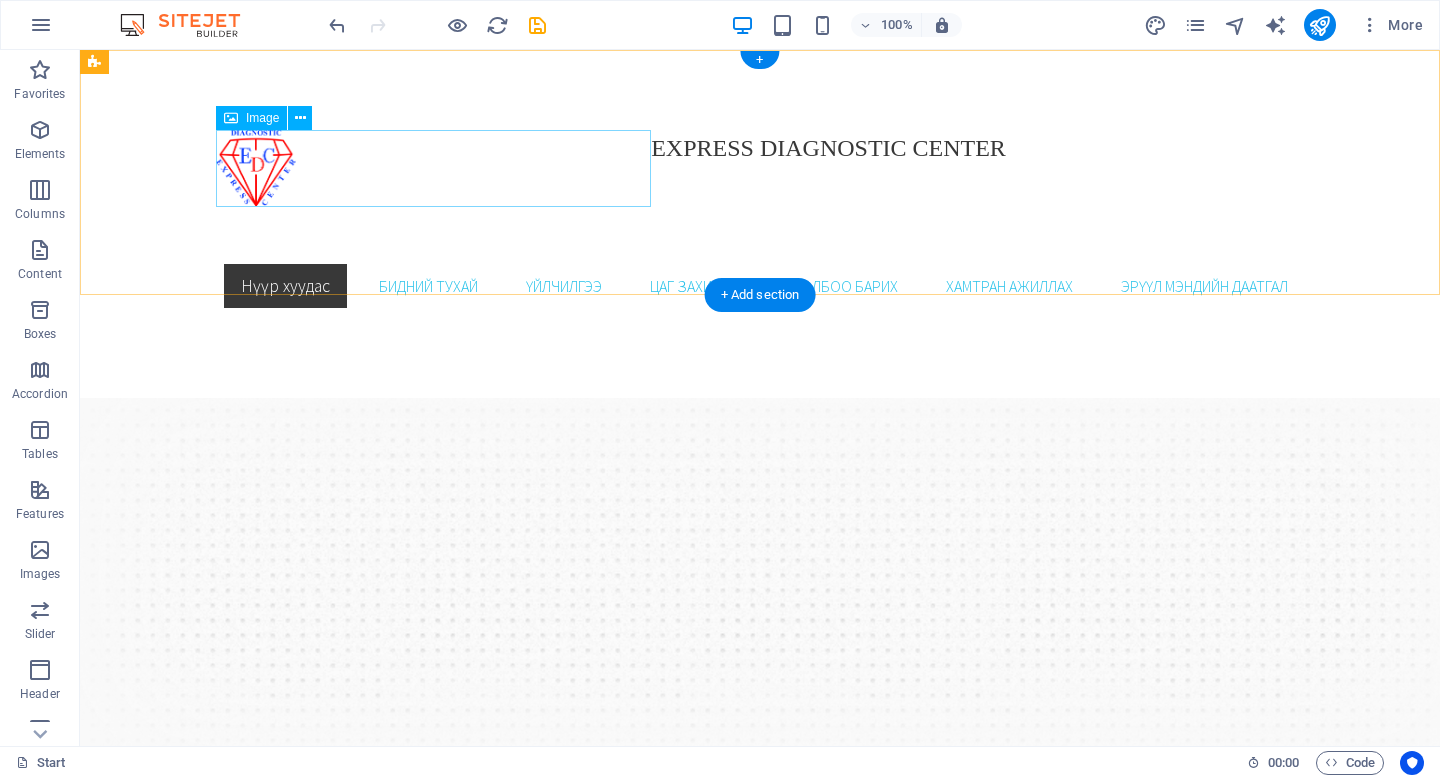 click at bounding box center [433, 168] 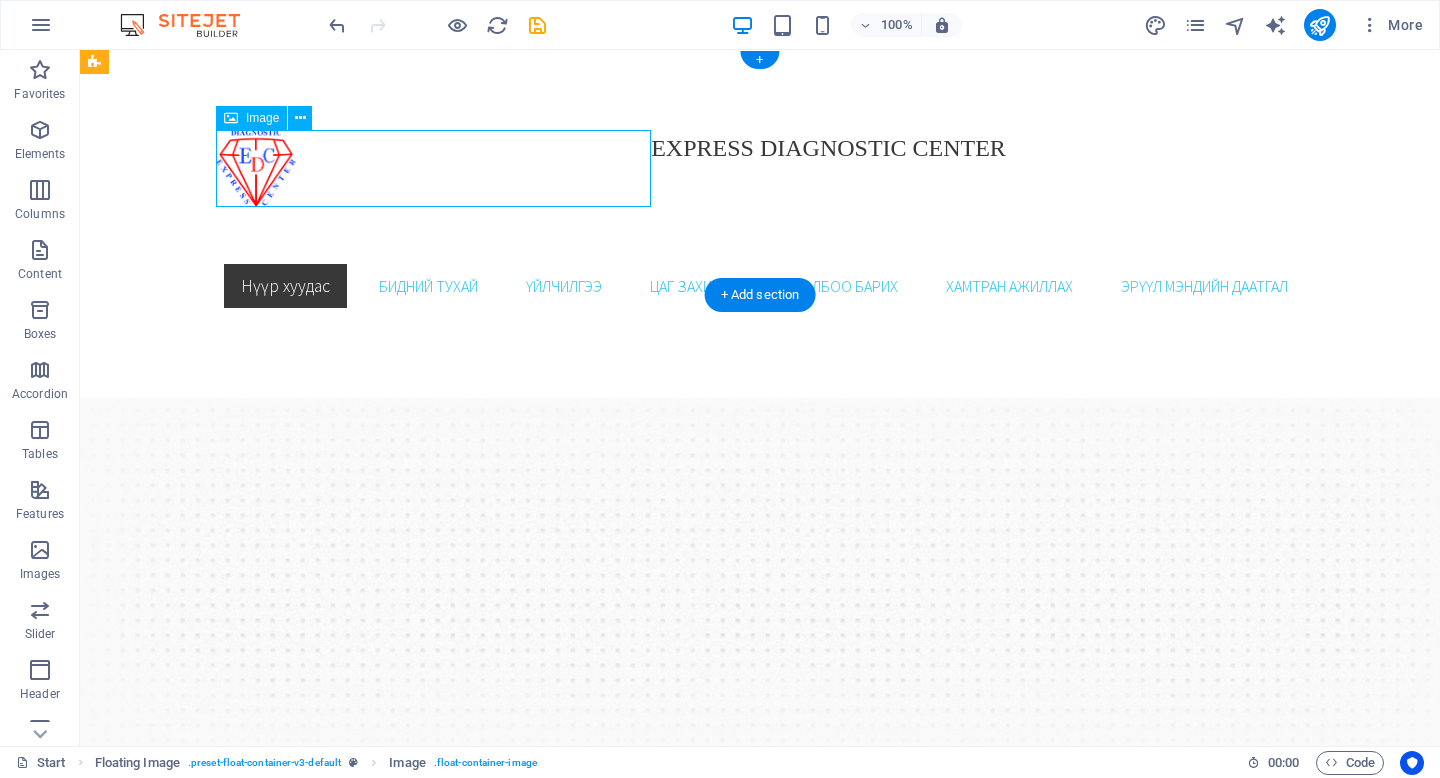 click at bounding box center [433, 168] 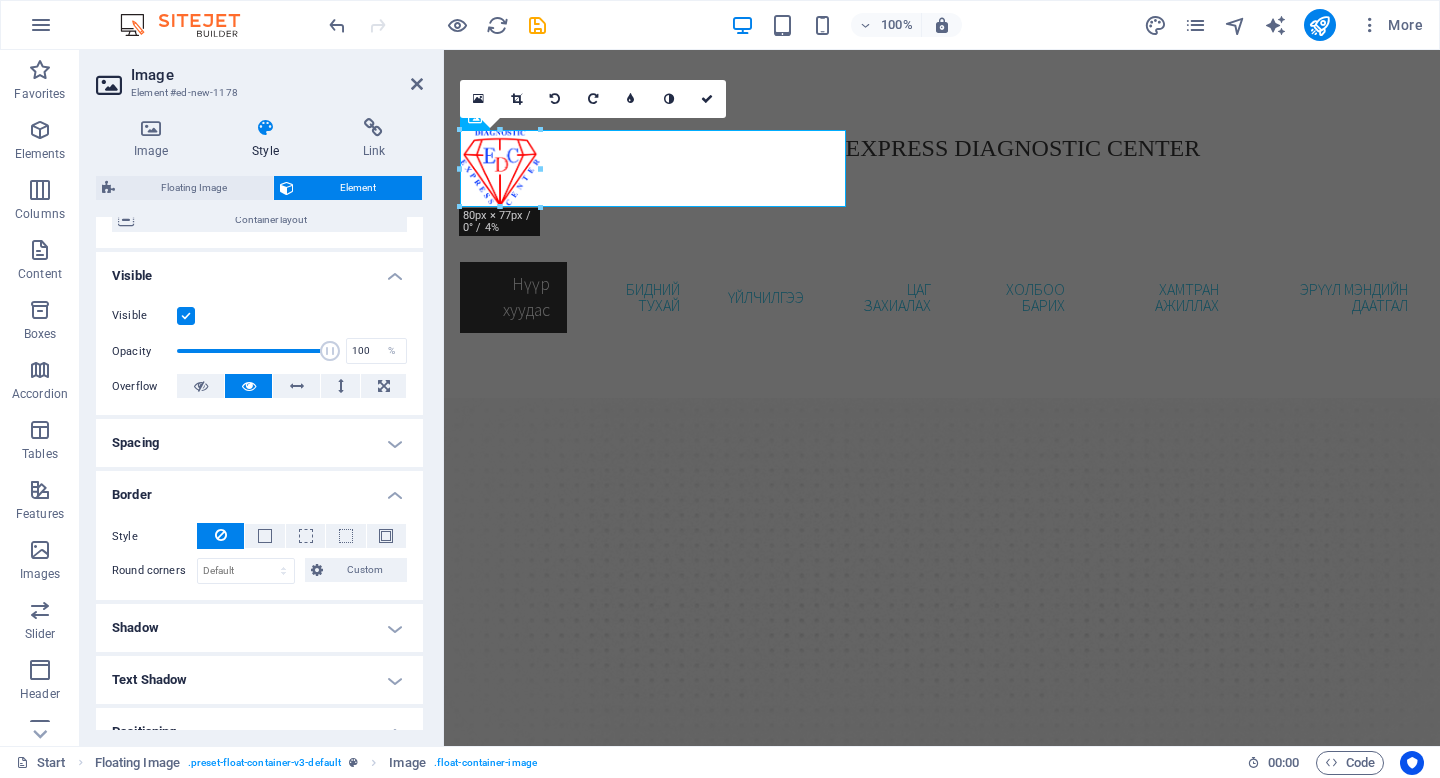 scroll, scrollTop: 0, scrollLeft: 0, axis: both 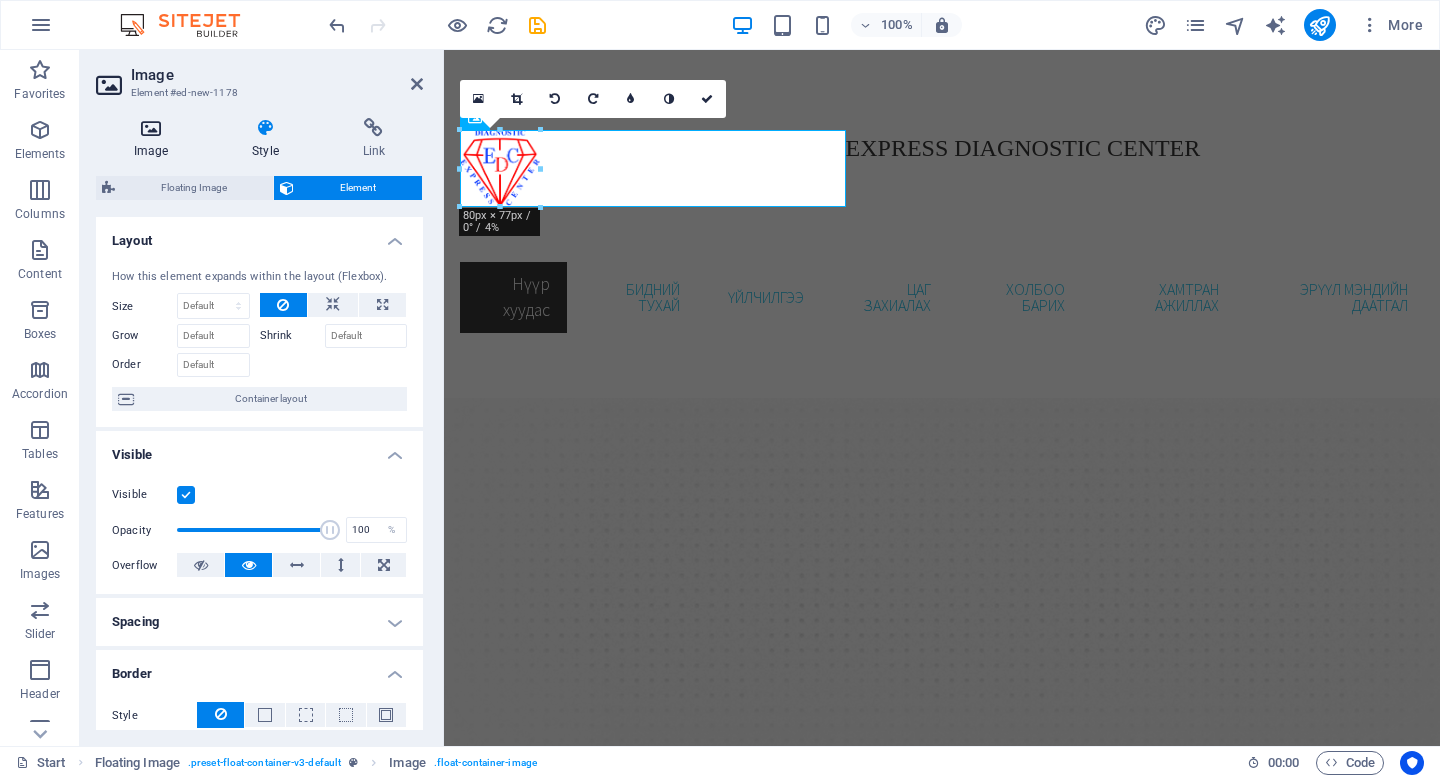 click at bounding box center (151, 128) 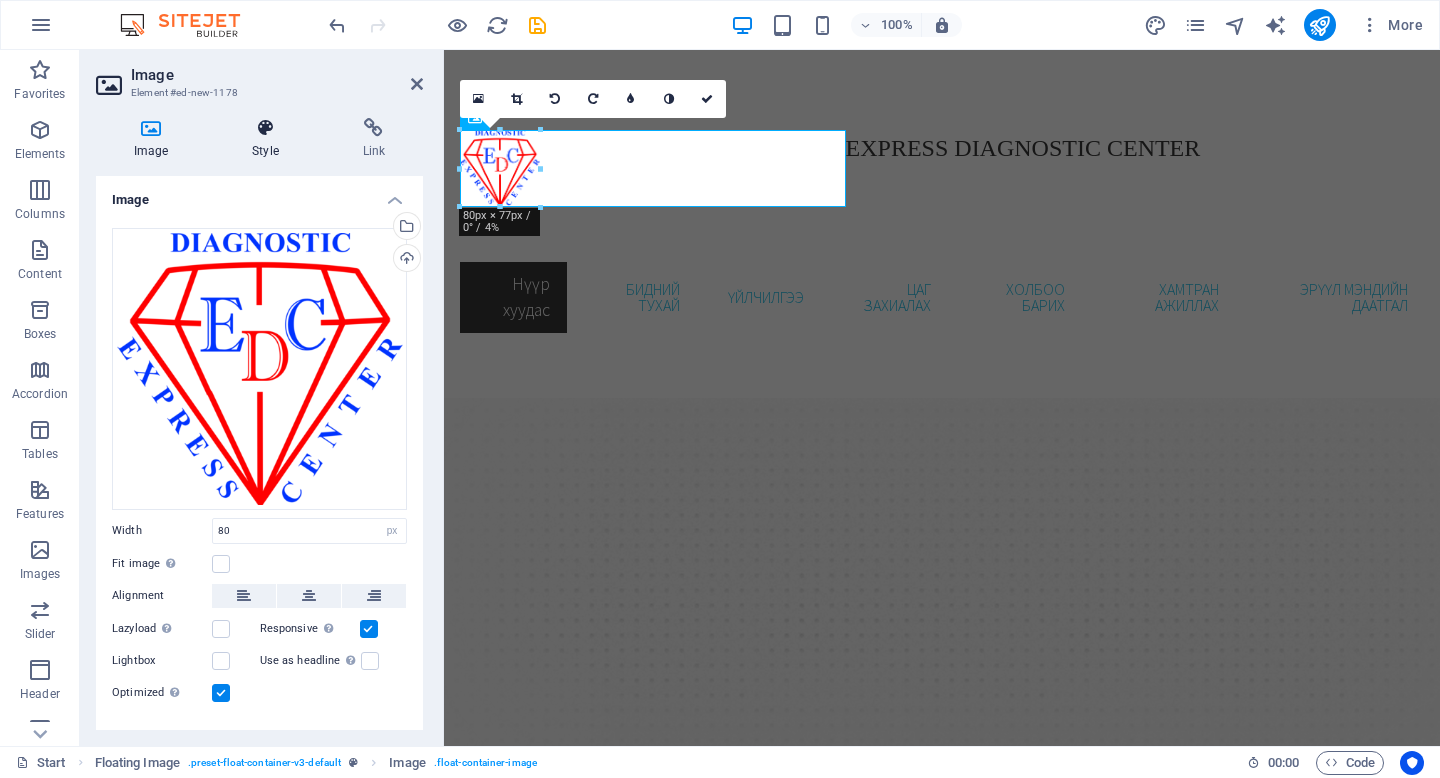 click at bounding box center [265, 128] 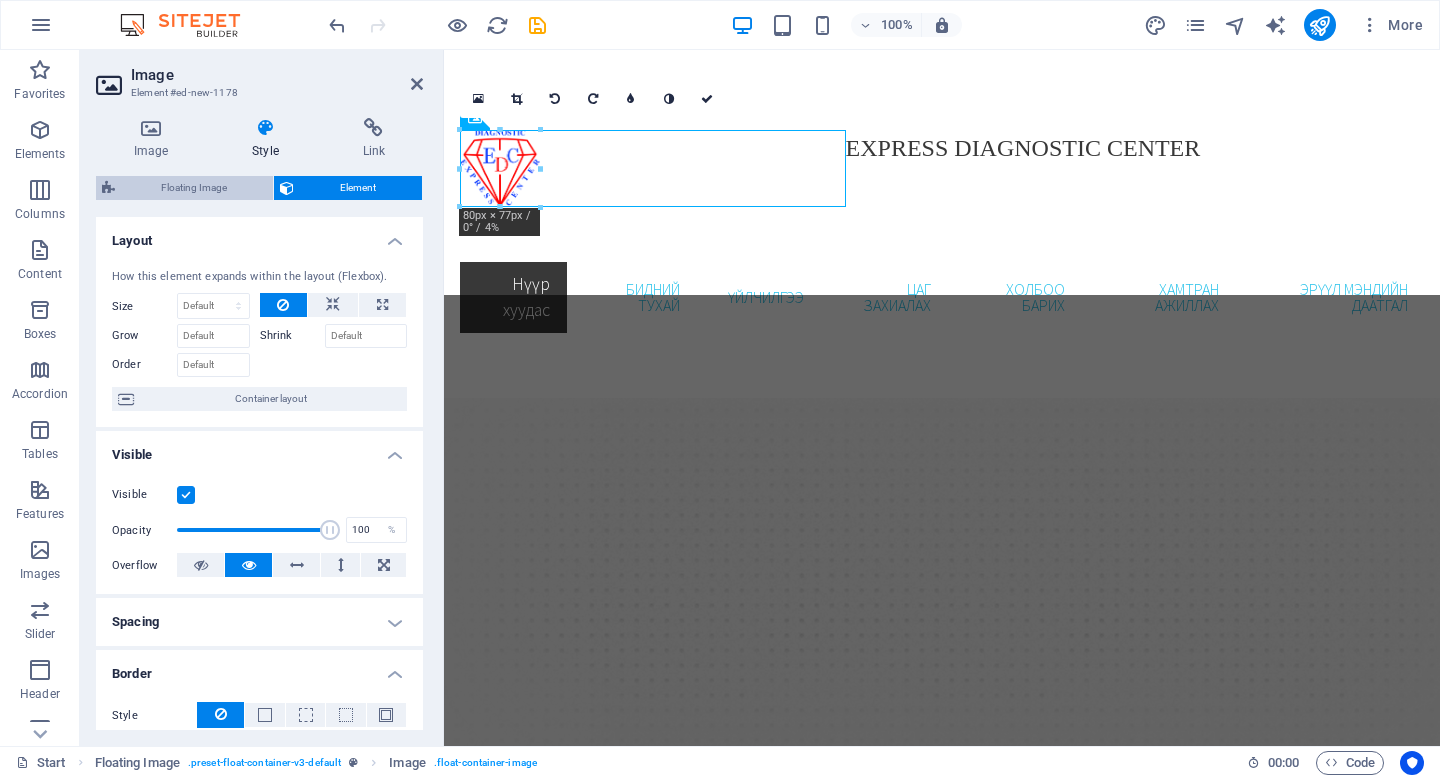 click on "Floating Image" at bounding box center (194, 188) 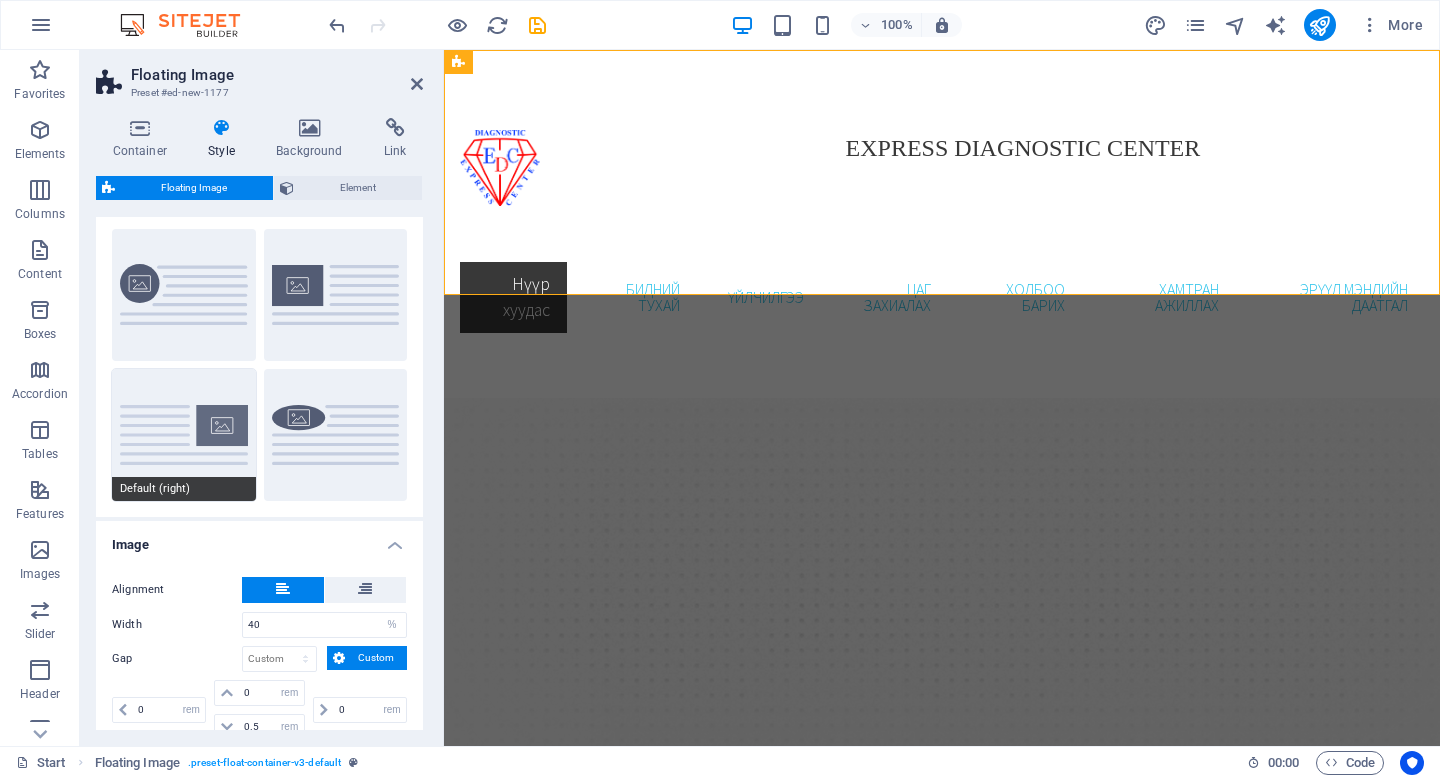 scroll, scrollTop: 49, scrollLeft: 0, axis: vertical 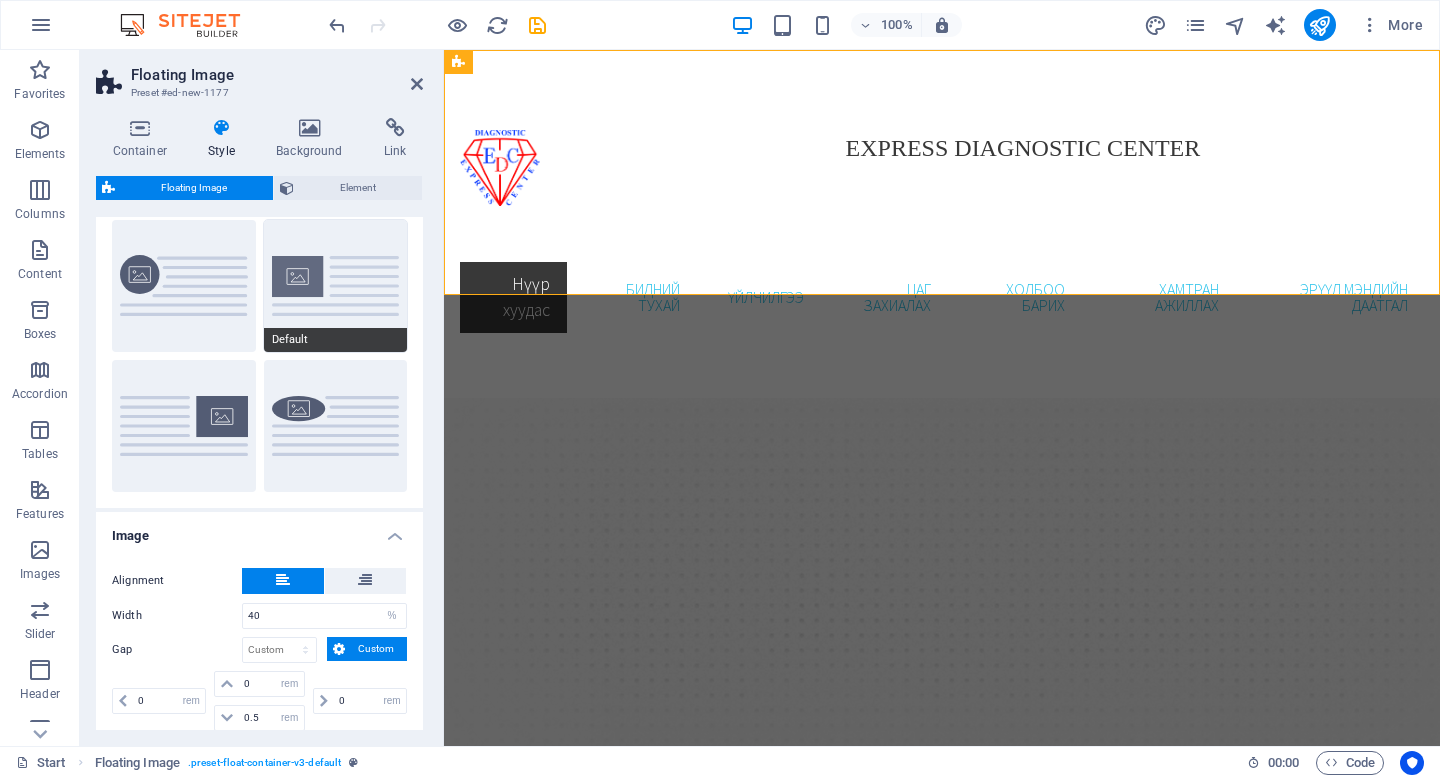 click on "Default" at bounding box center (336, 286) 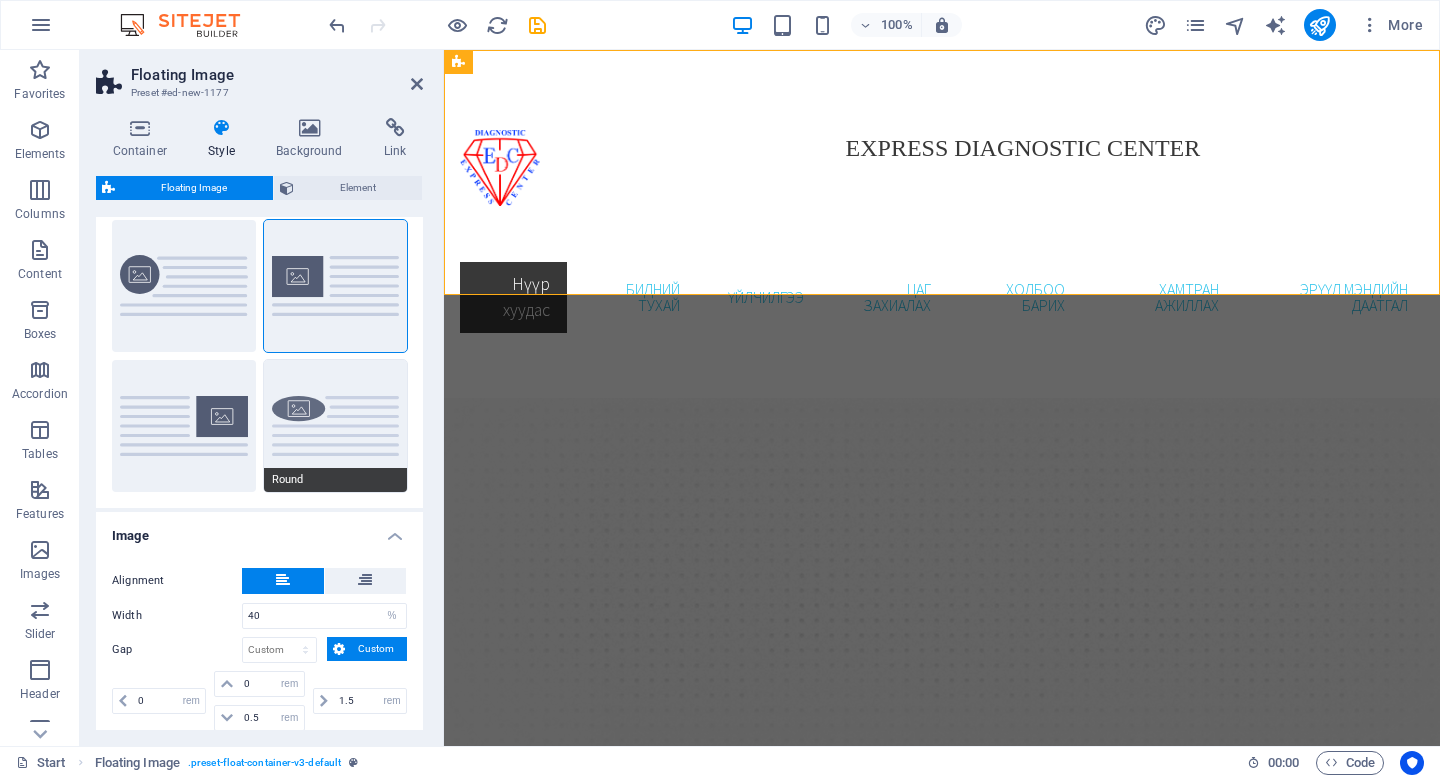 click on "Round" at bounding box center [336, 426] 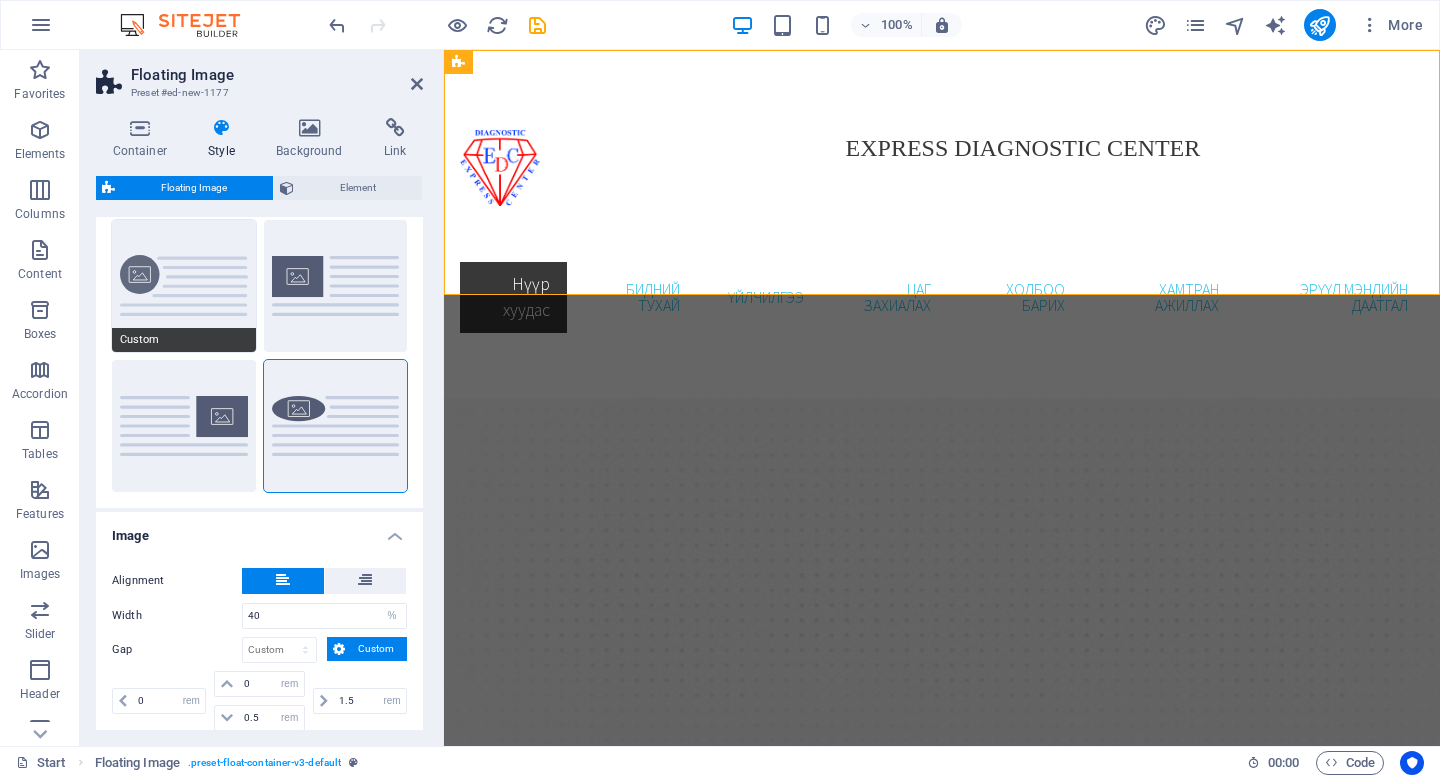 click on "Custom" at bounding box center [184, 286] 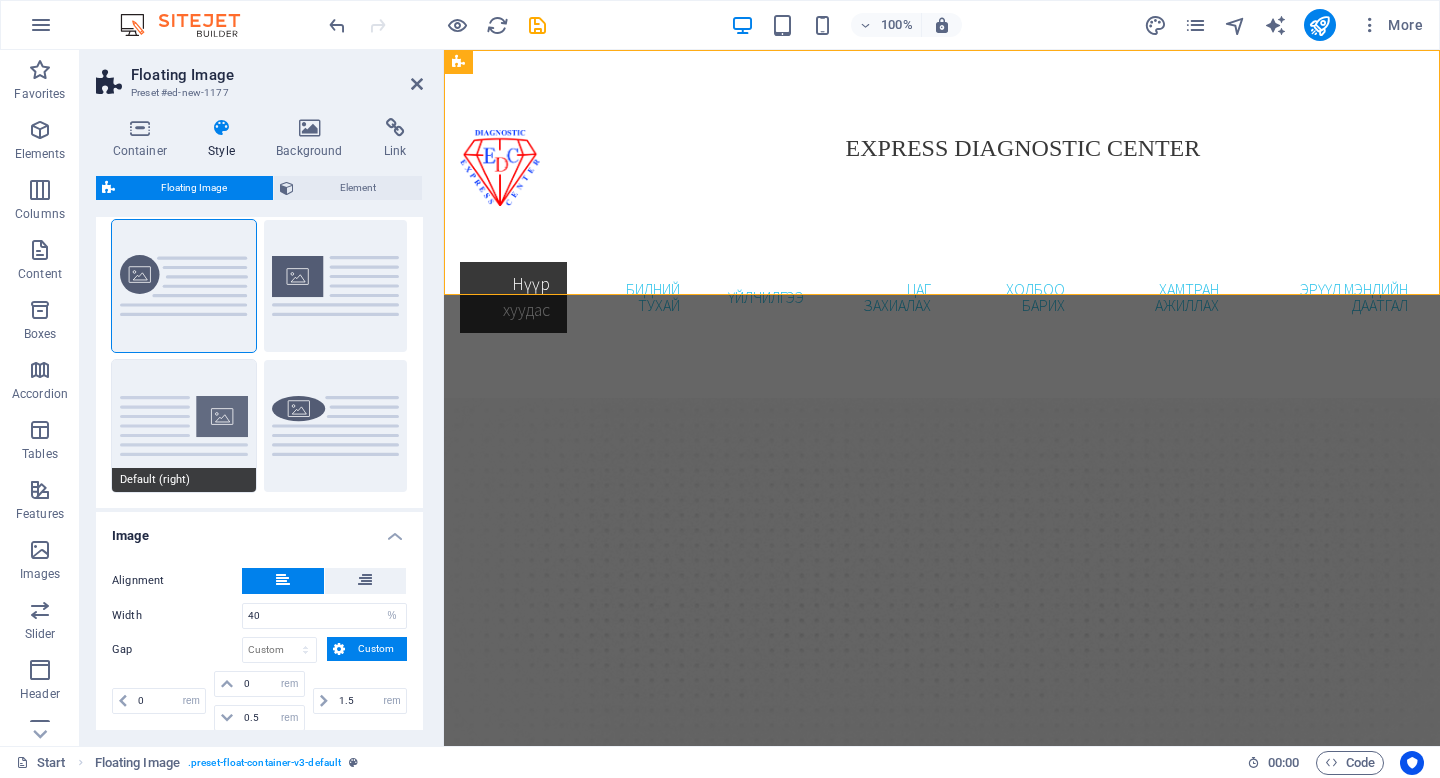 click on "Default (right)" at bounding box center [184, 426] 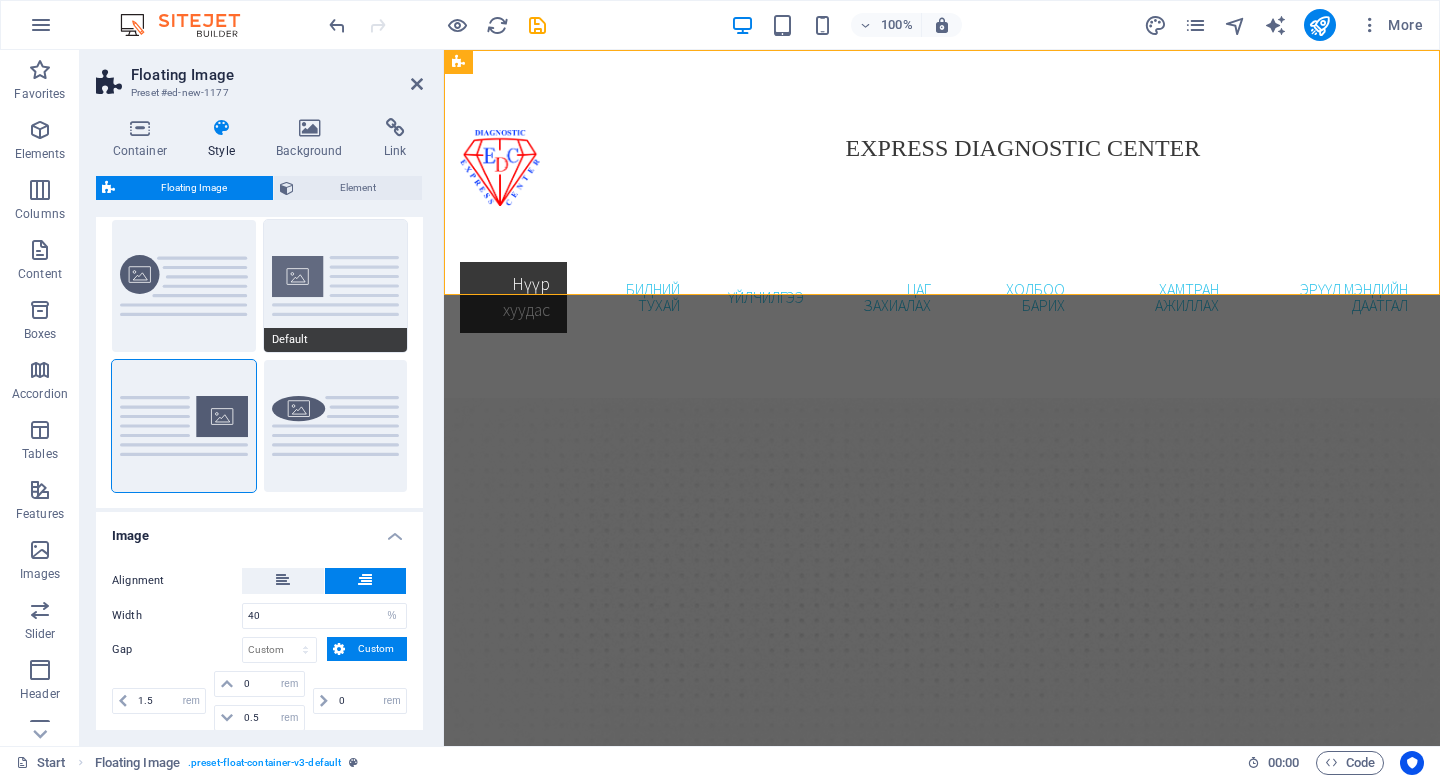 click on "Default" at bounding box center [336, 286] 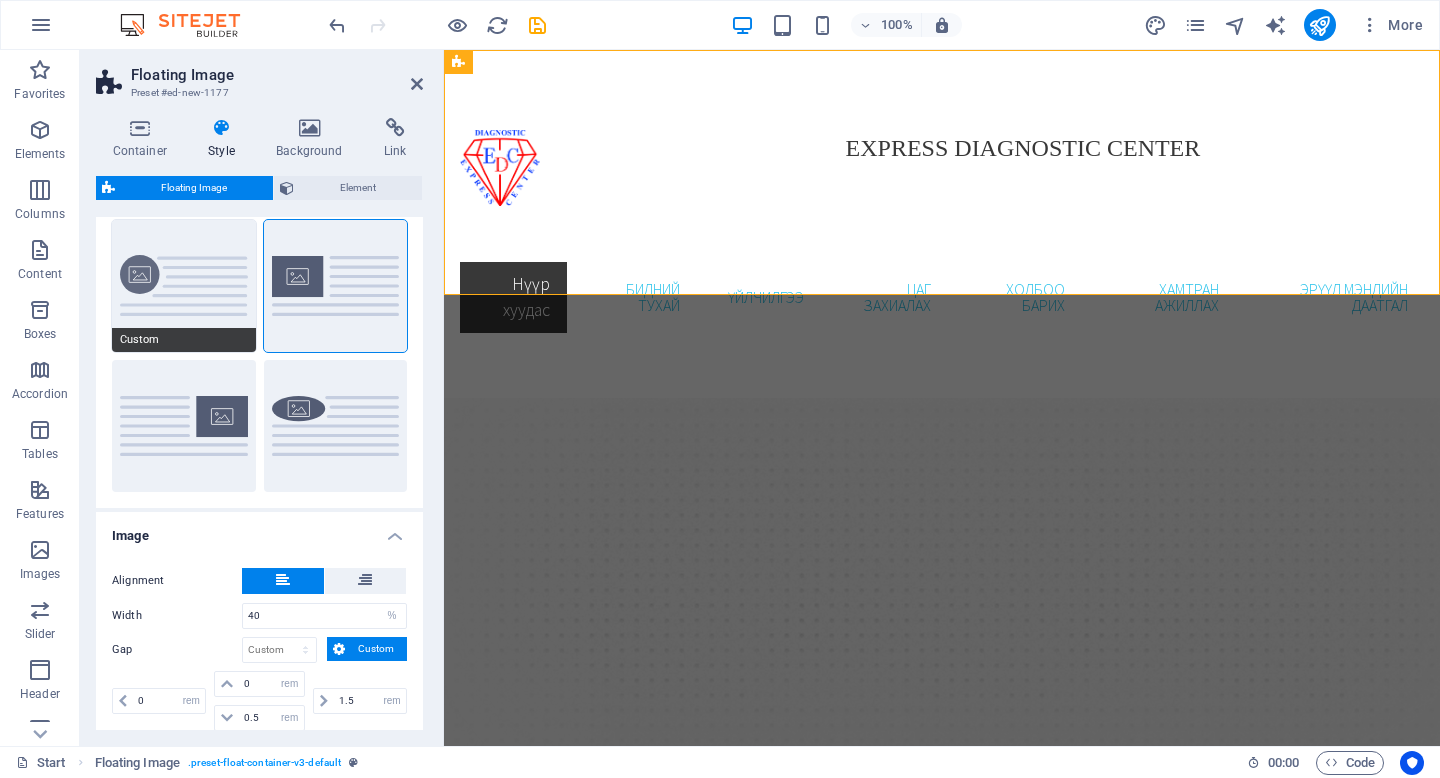 click on "Custom" at bounding box center [184, 340] 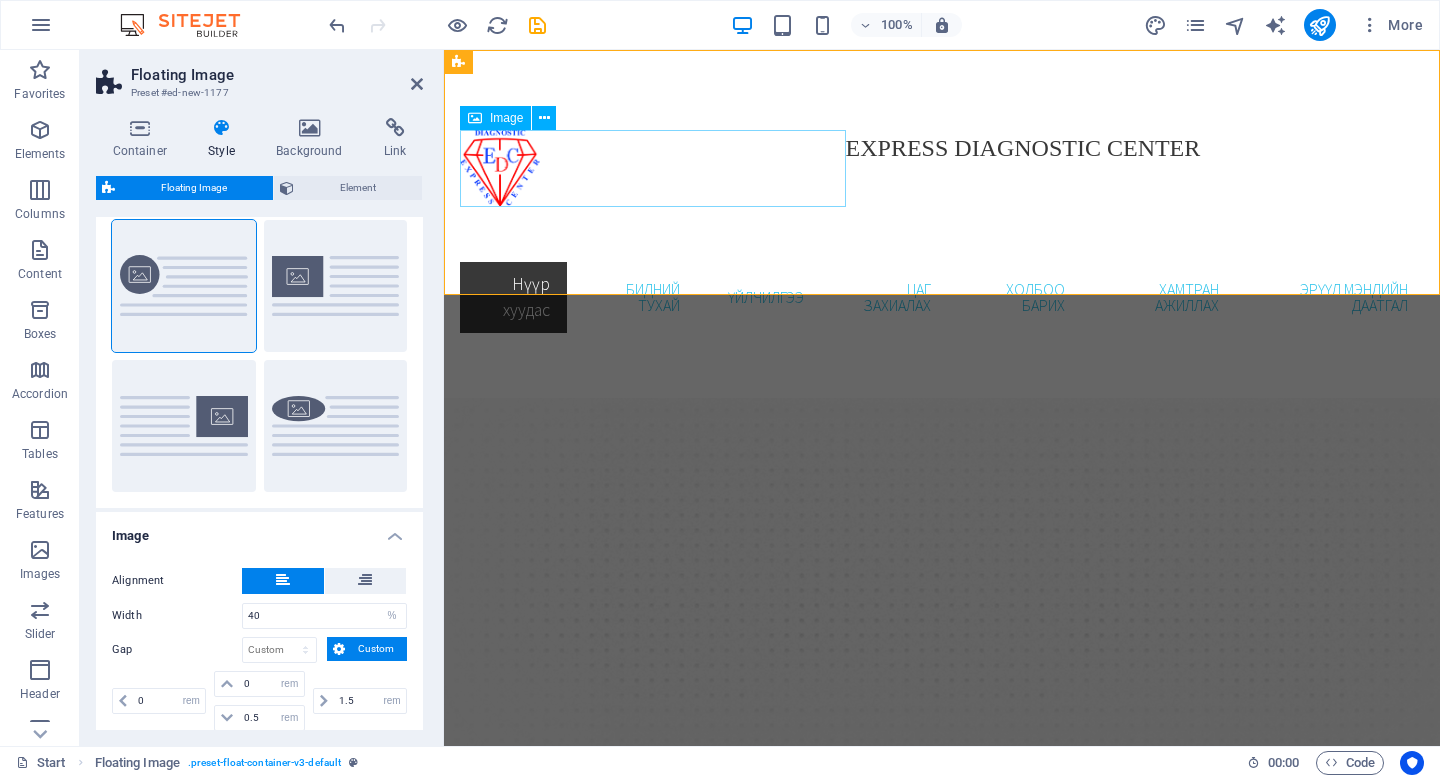 click at bounding box center (653, 168) 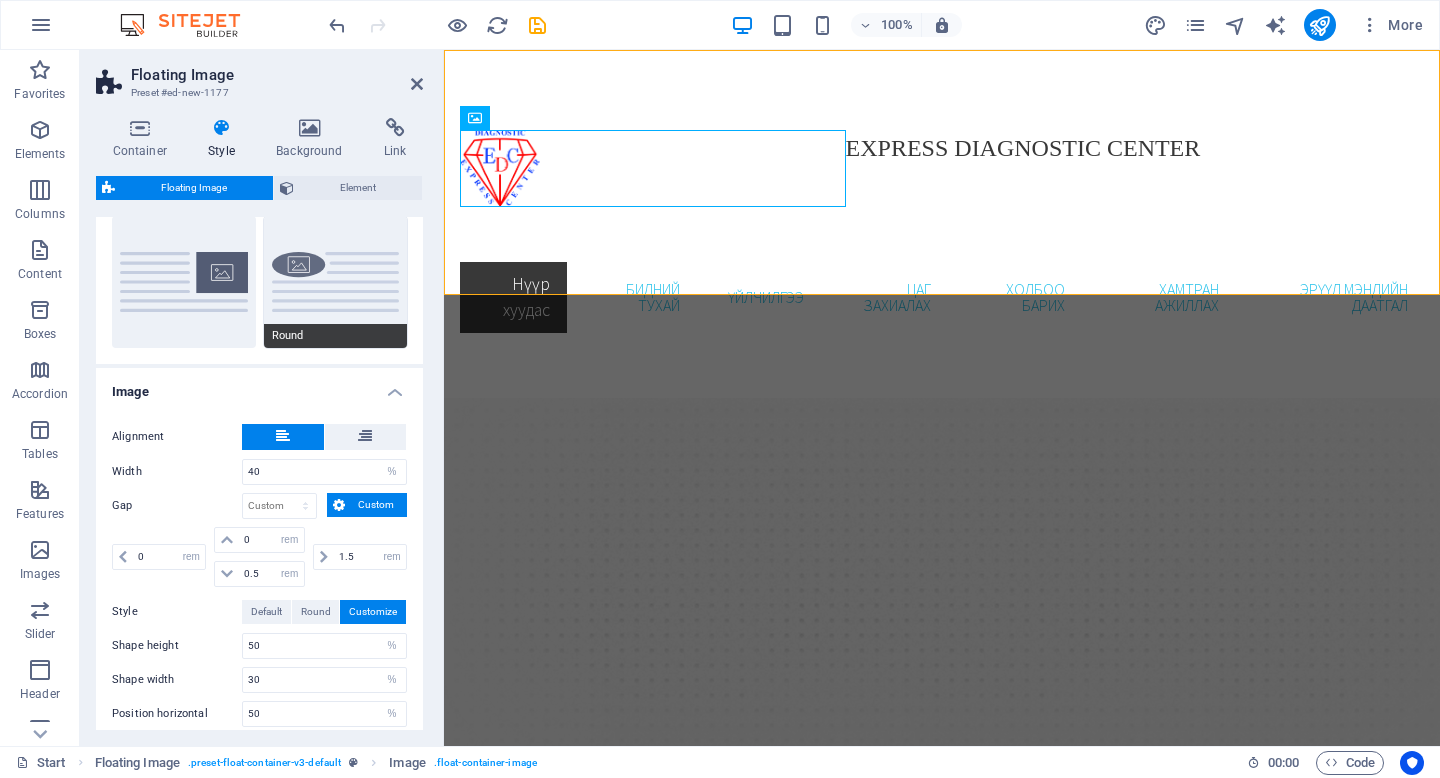 scroll, scrollTop: 355, scrollLeft: 0, axis: vertical 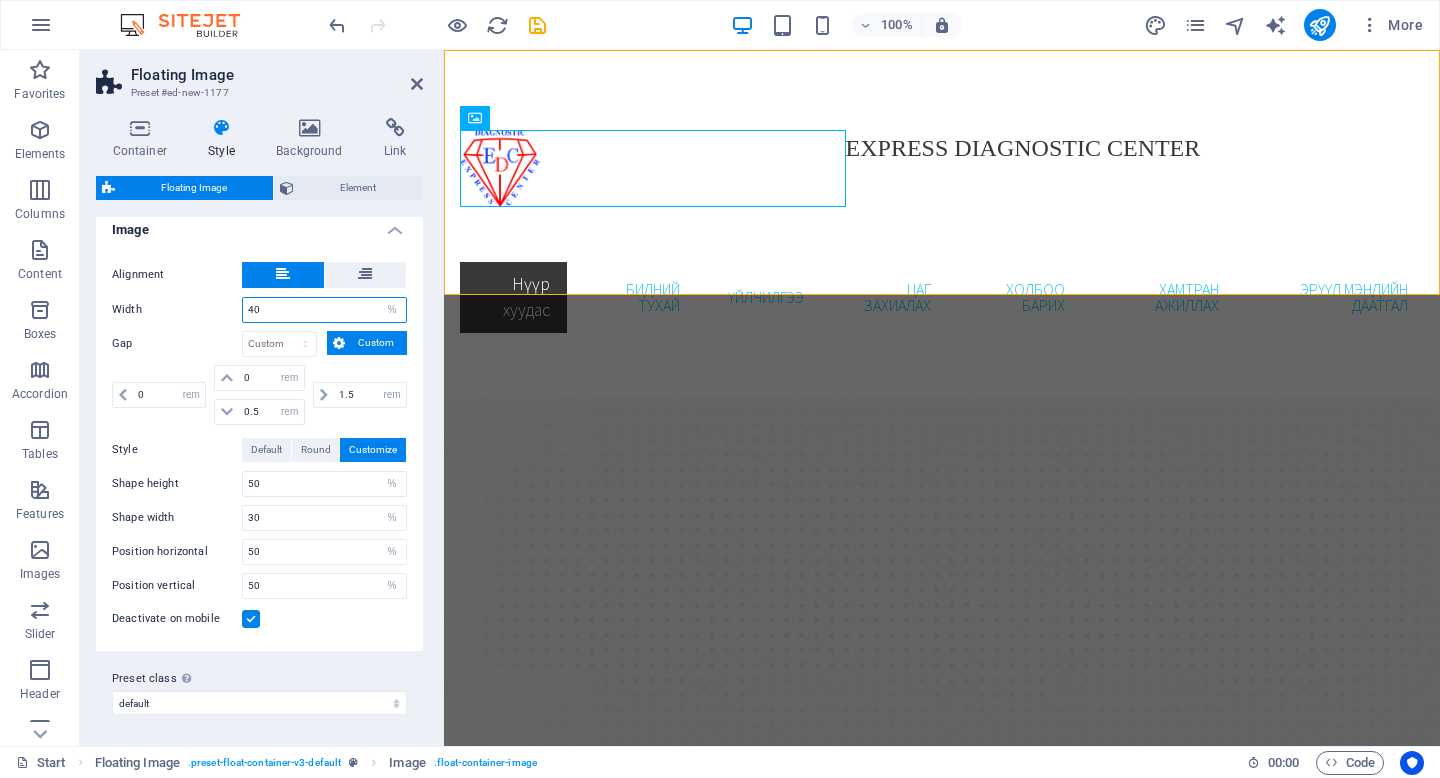 click on "40" at bounding box center [324, 310] 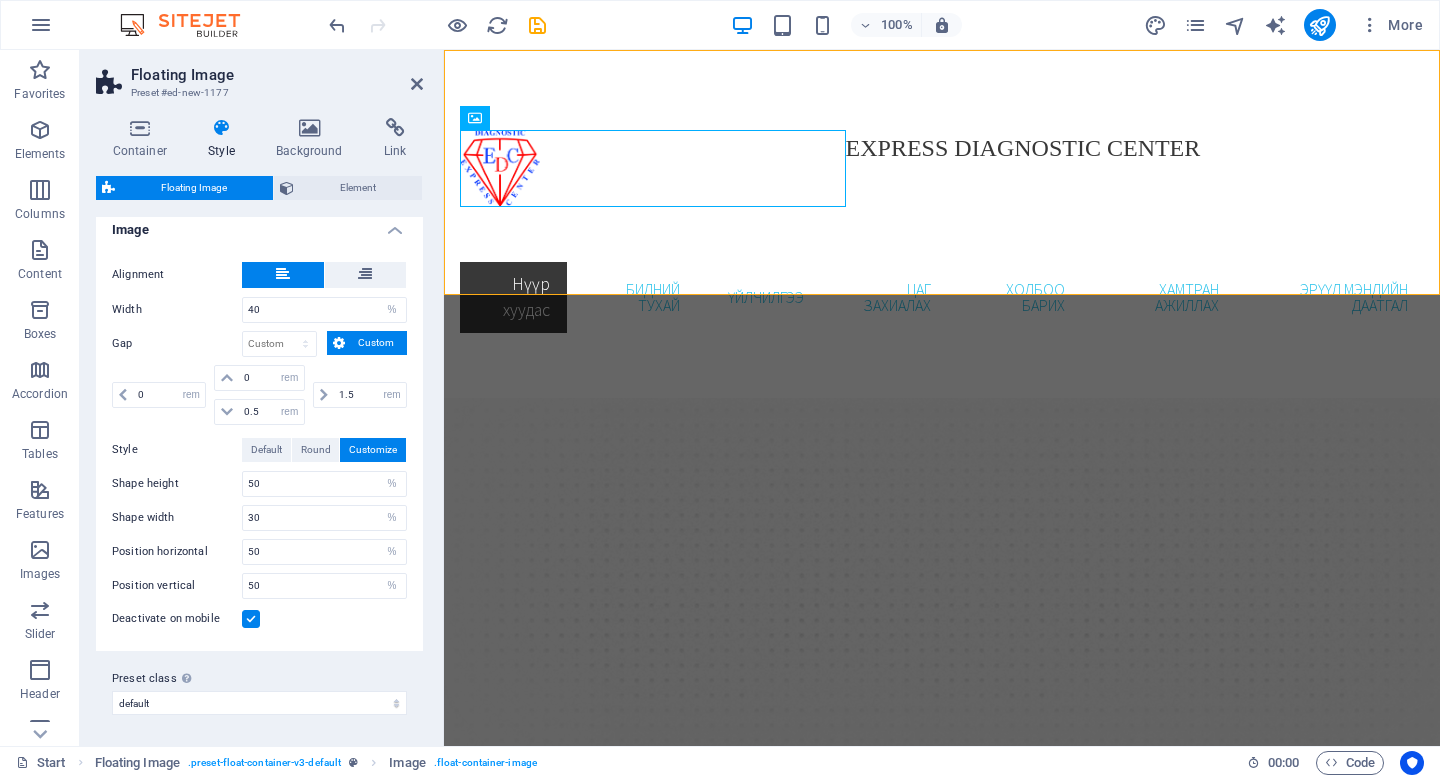 click at bounding box center (339, 343) 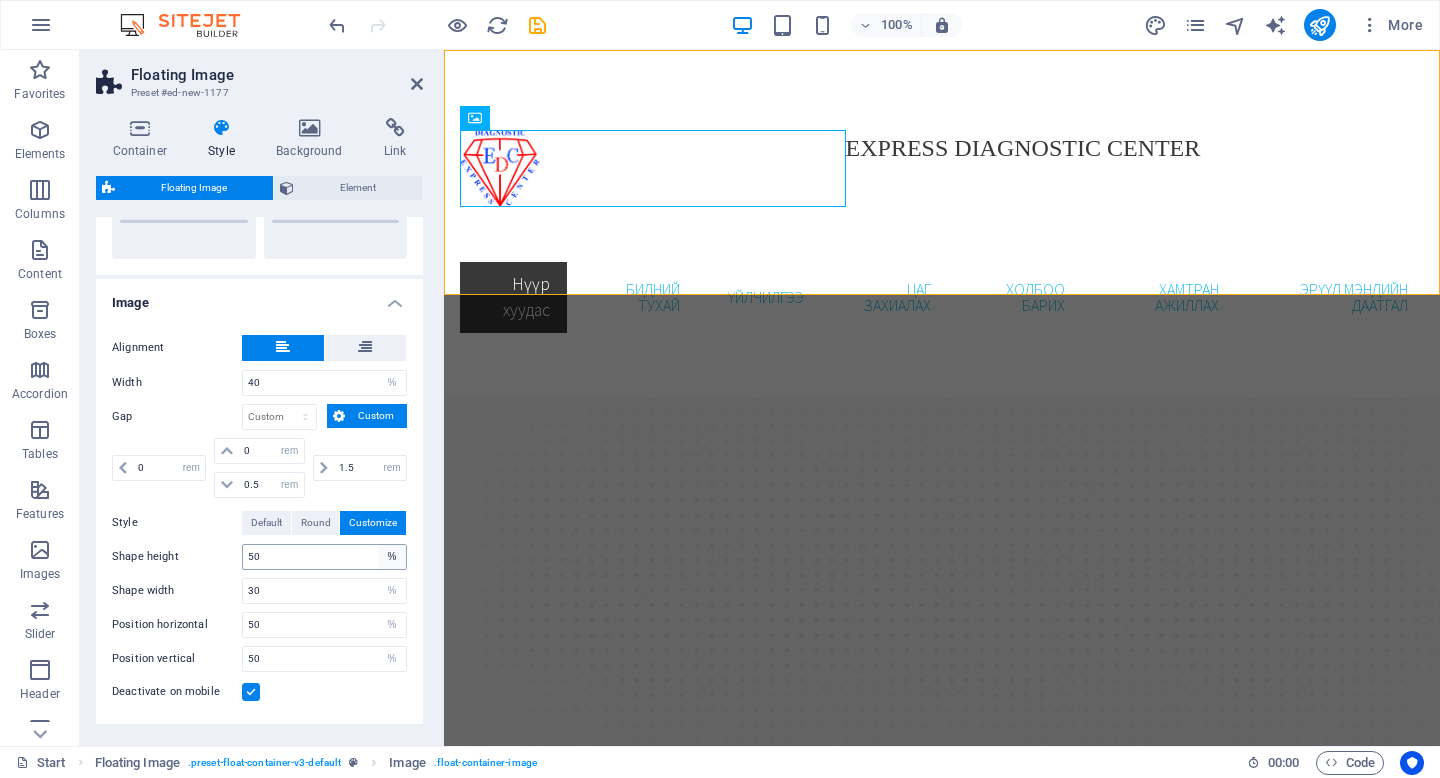 scroll, scrollTop: 355, scrollLeft: 0, axis: vertical 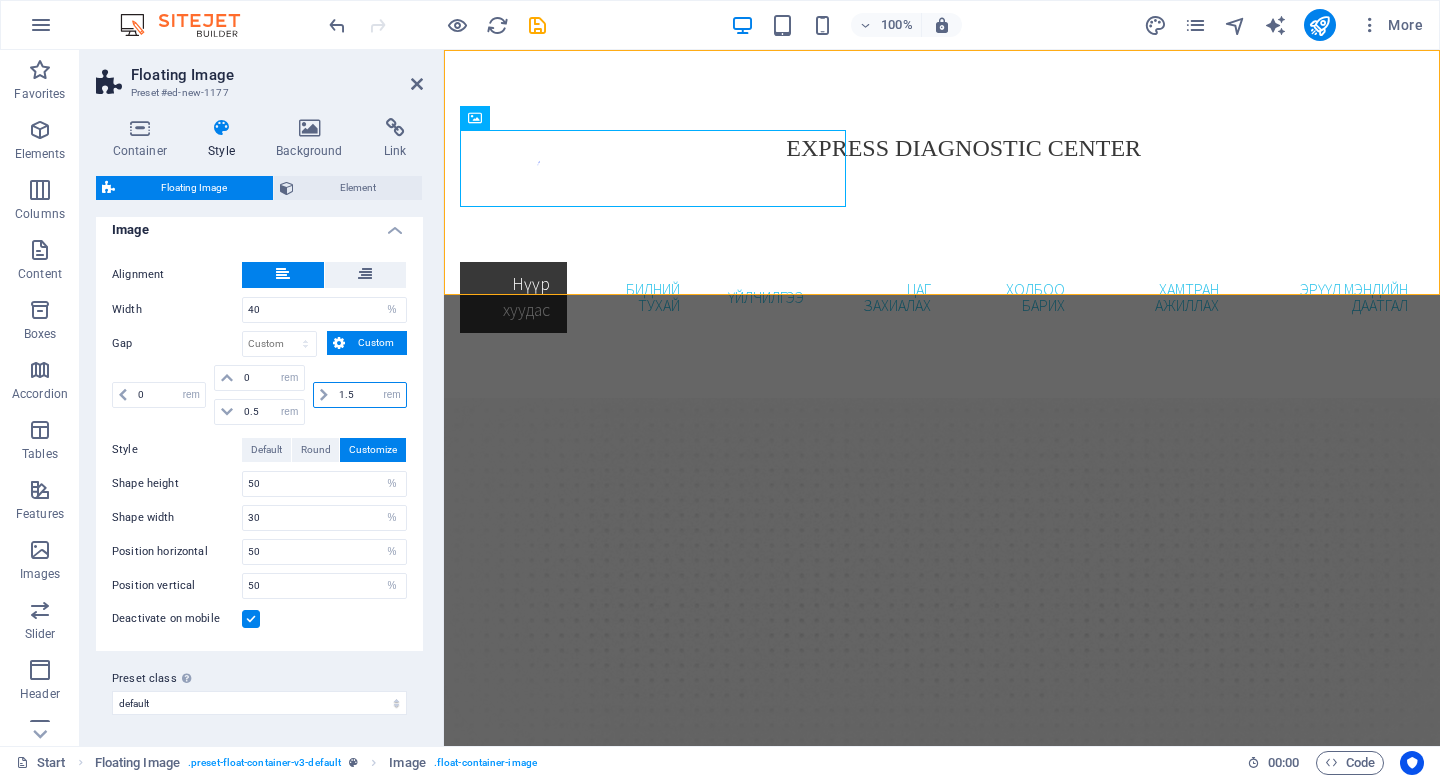 click on "1.5" at bounding box center (370, 395) 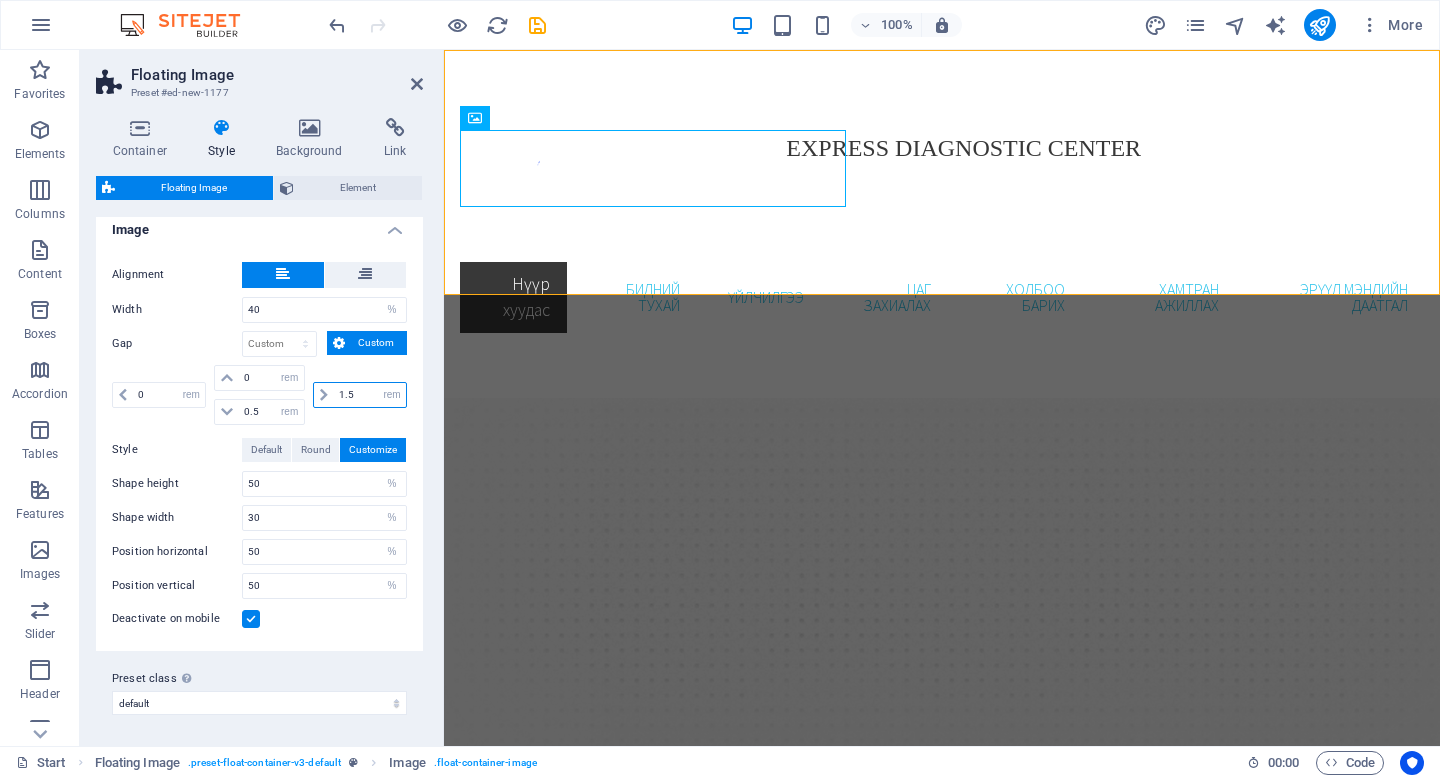 drag, startPoint x: 363, startPoint y: 395, endPoint x: 305, endPoint y: 395, distance: 58 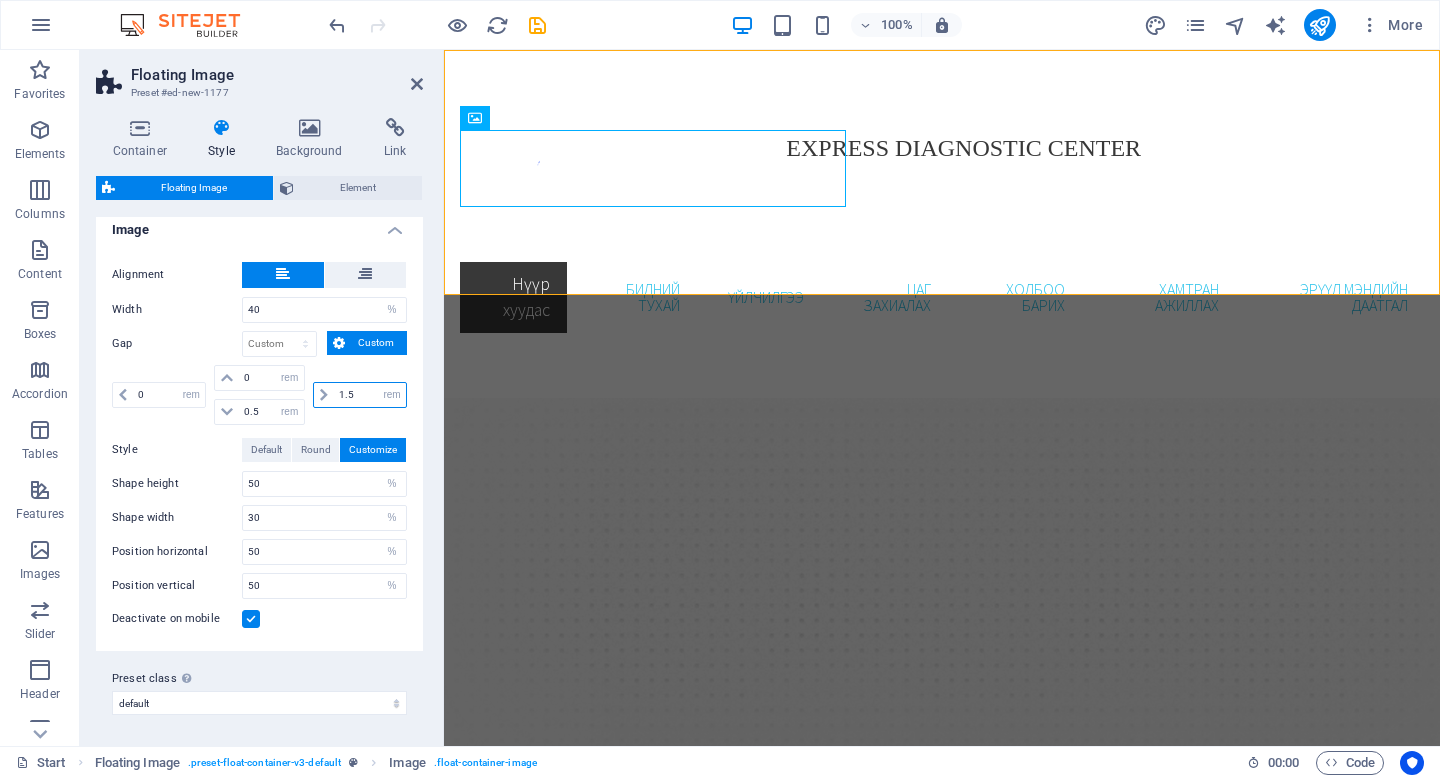 click on "0 px rem % vh vw 0 px rem % vh vw 0.5 px rem % vh vw 1.5 px rem % vh vw" at bounding box center (259, 395) 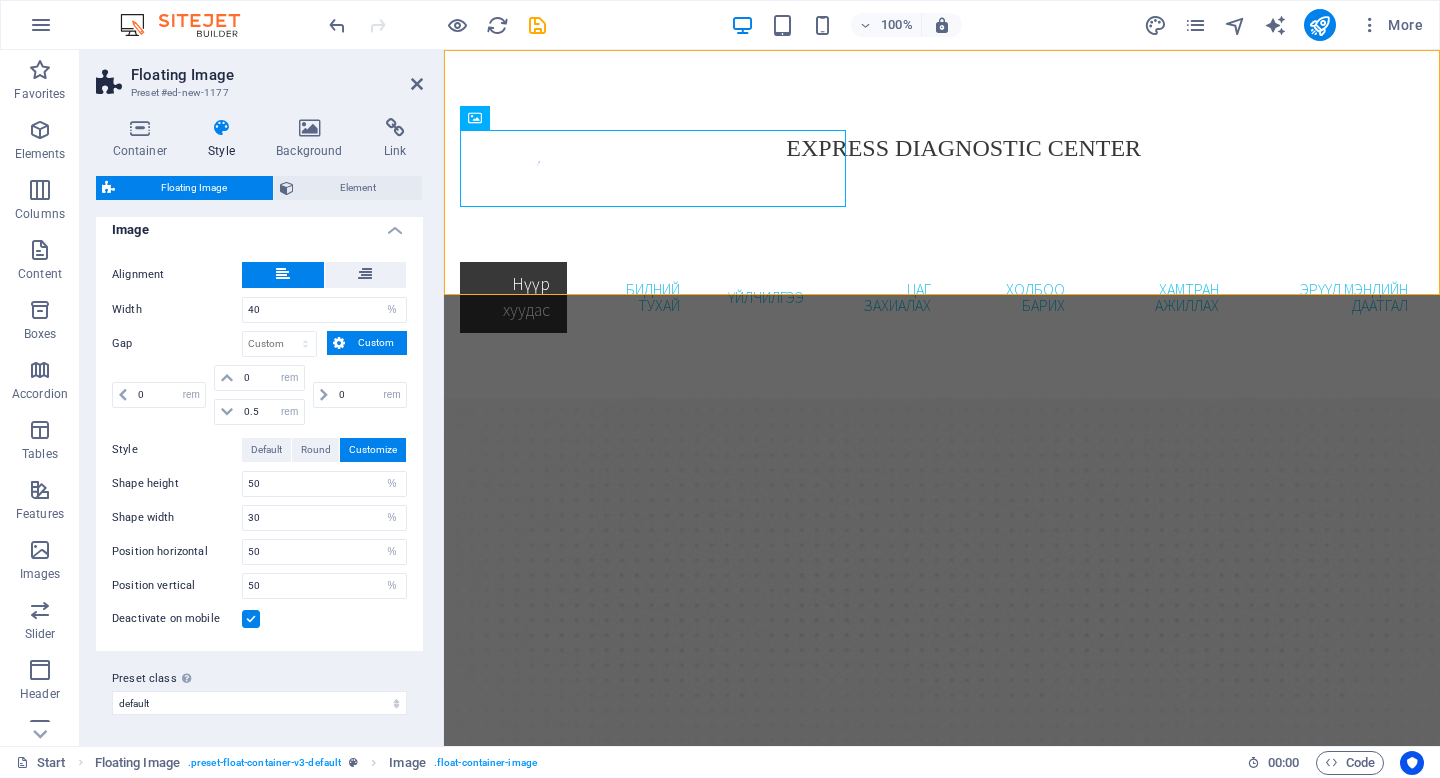 click on "0 px rem % vh vw" at bounding box center (358, 395) 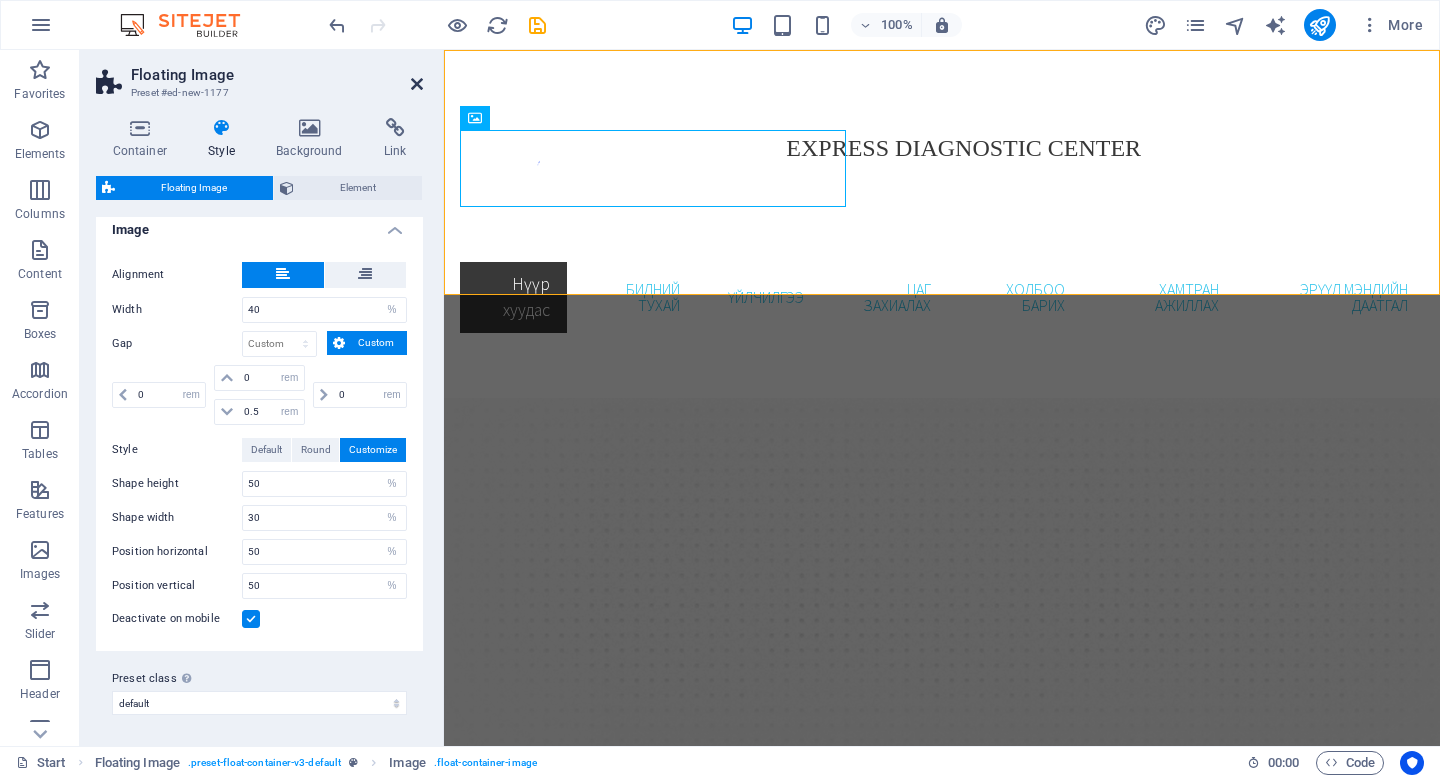 click at bounding box center (417, 84) 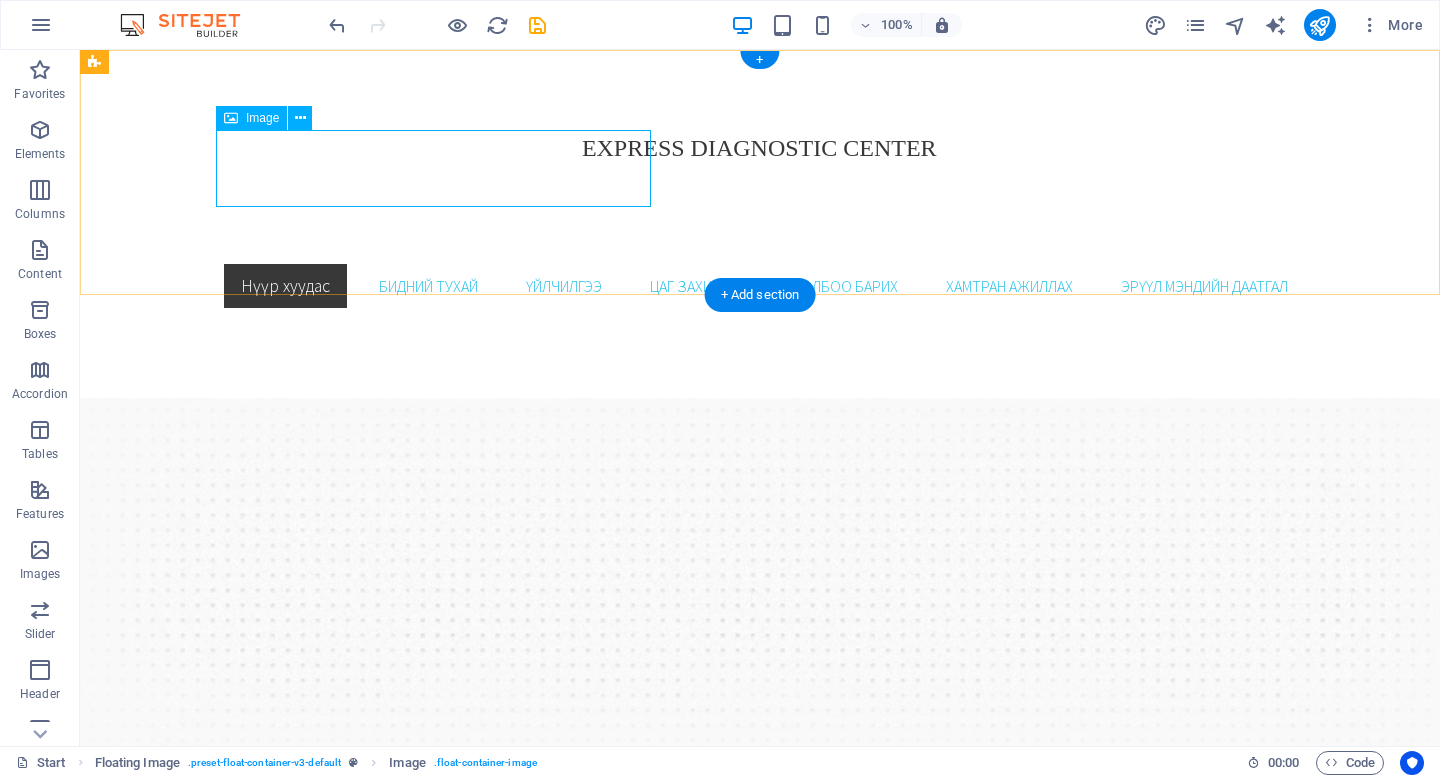 click at bounding box center [433, 168] 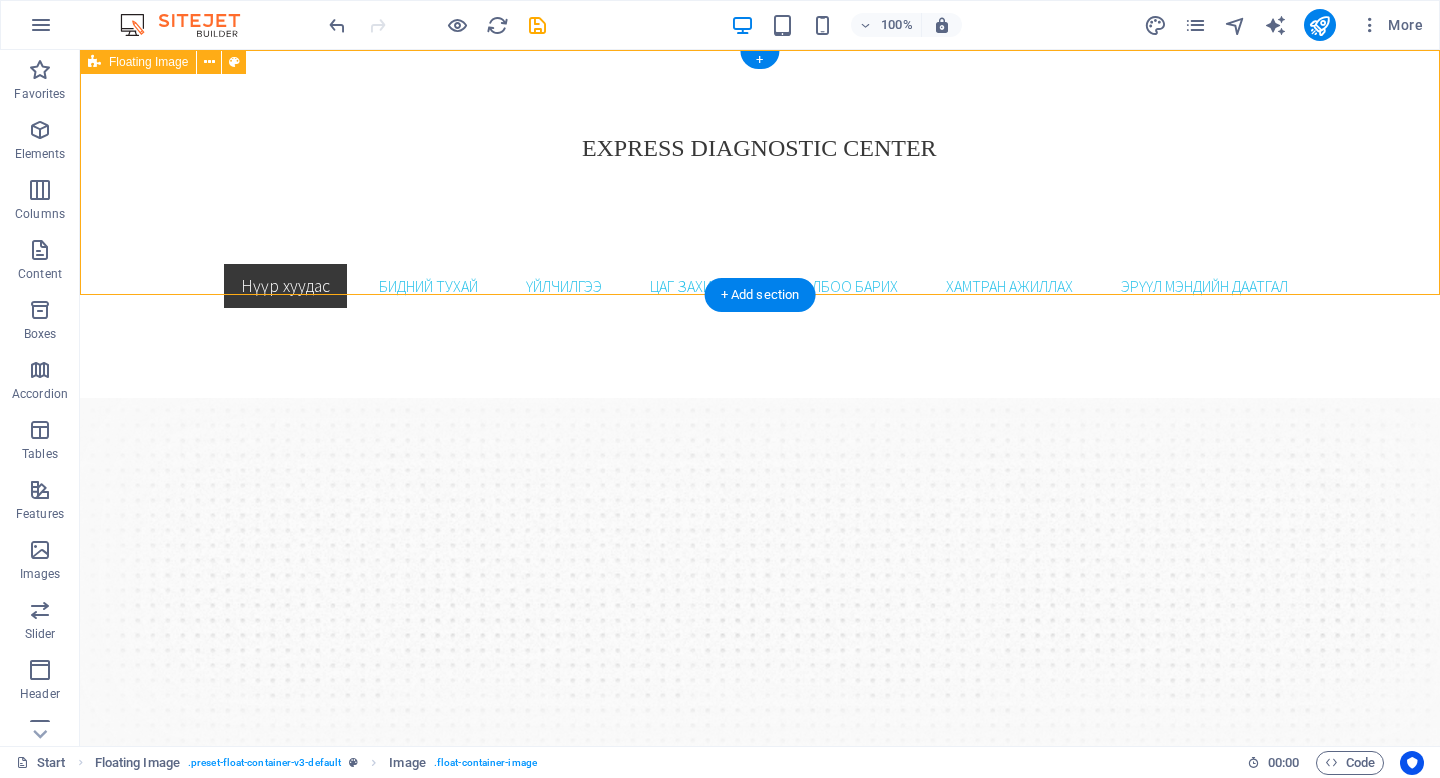 click on "EXPRESS DIAGNOSTIC CENTER" at bounding box center (760, 148) 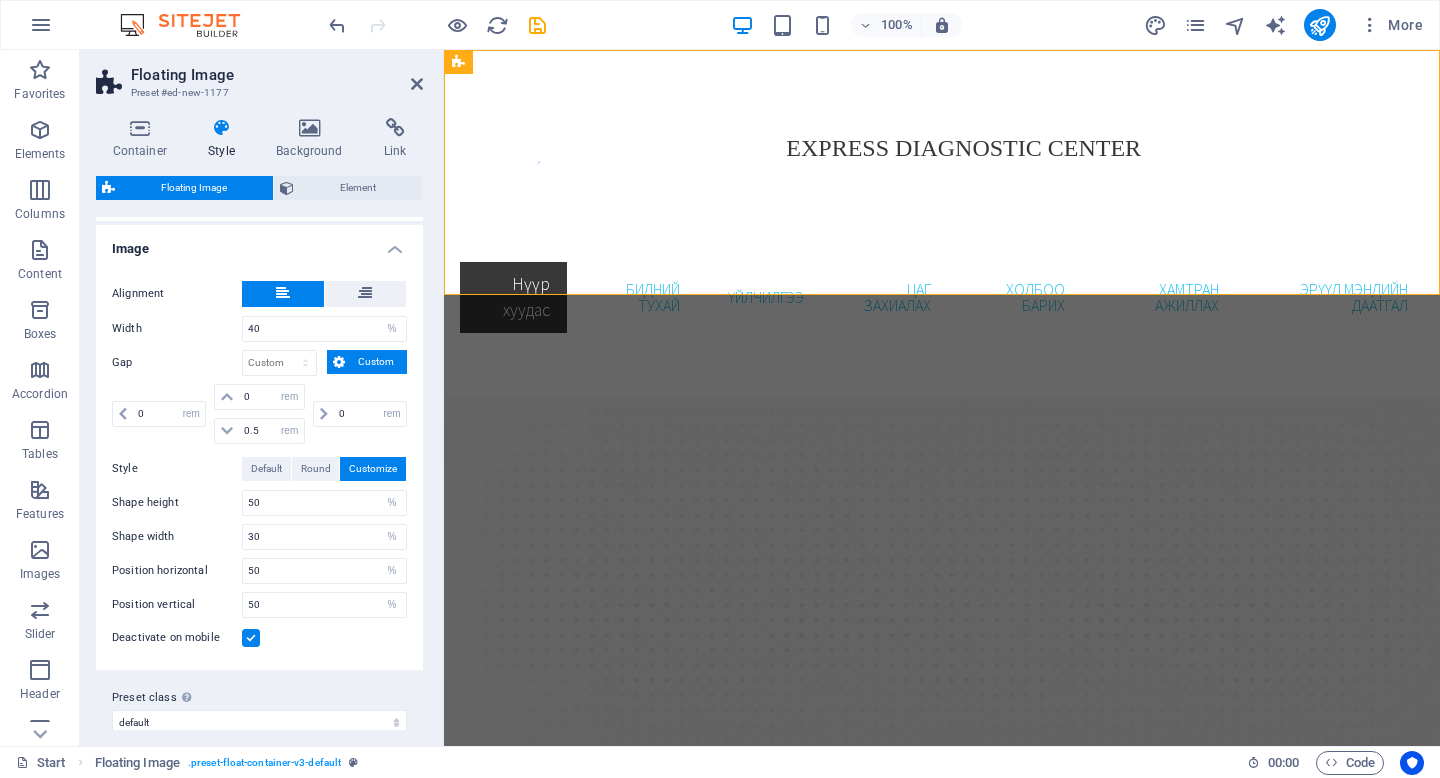 scroll, scrollTop: 326, scrollLeft: 0, axis: vertical 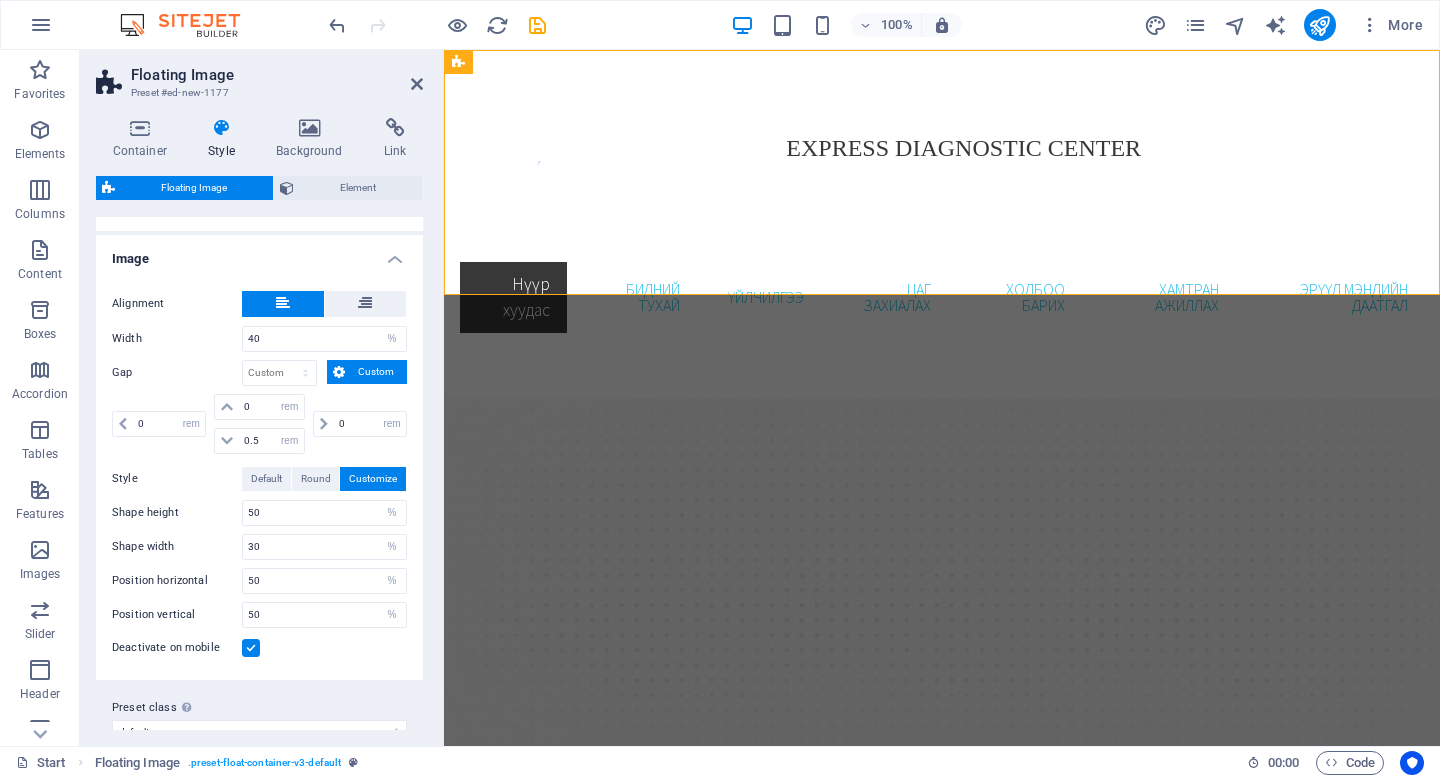 click on "Custom" at bounding box center (376, 372) 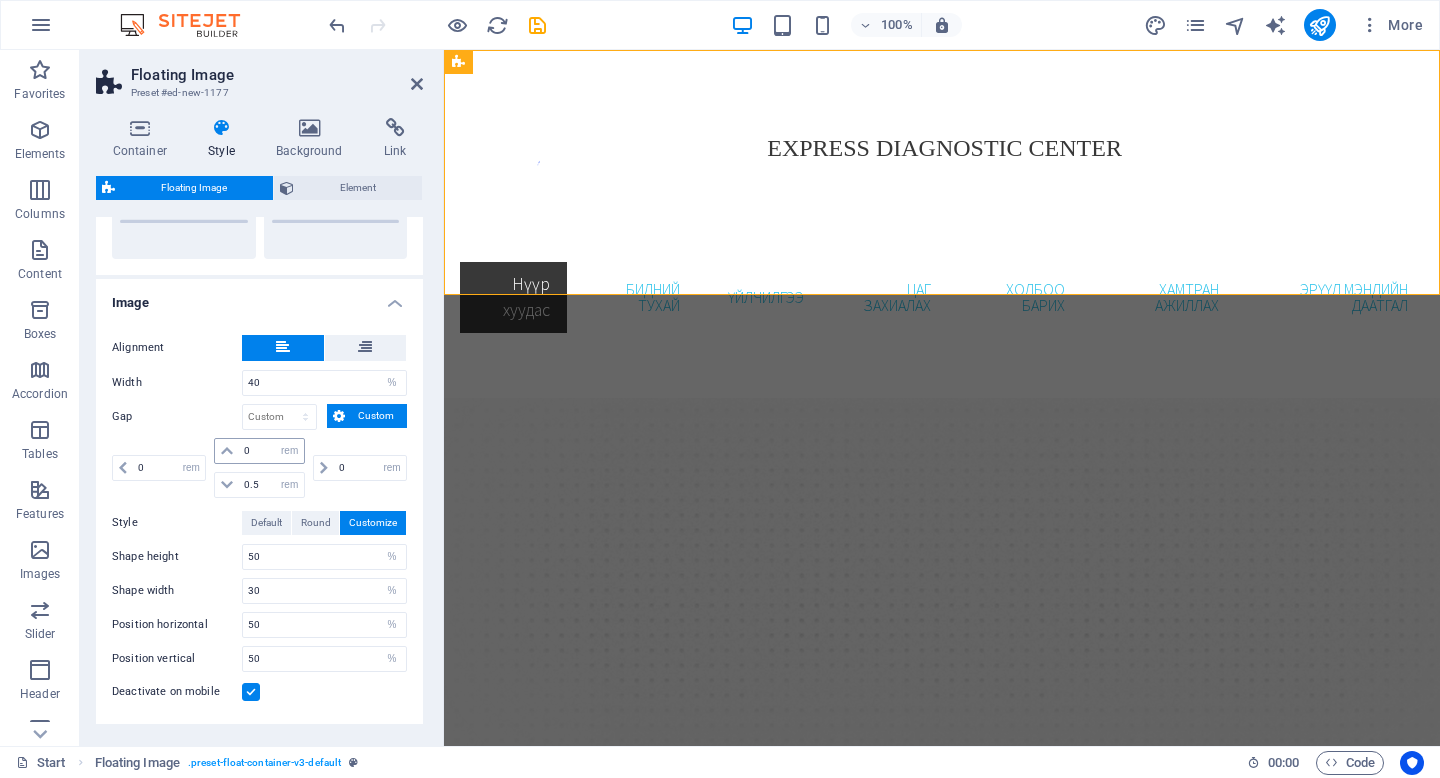 scroll, scrollTop: 326, scrollLeft: 0, axis: vertical 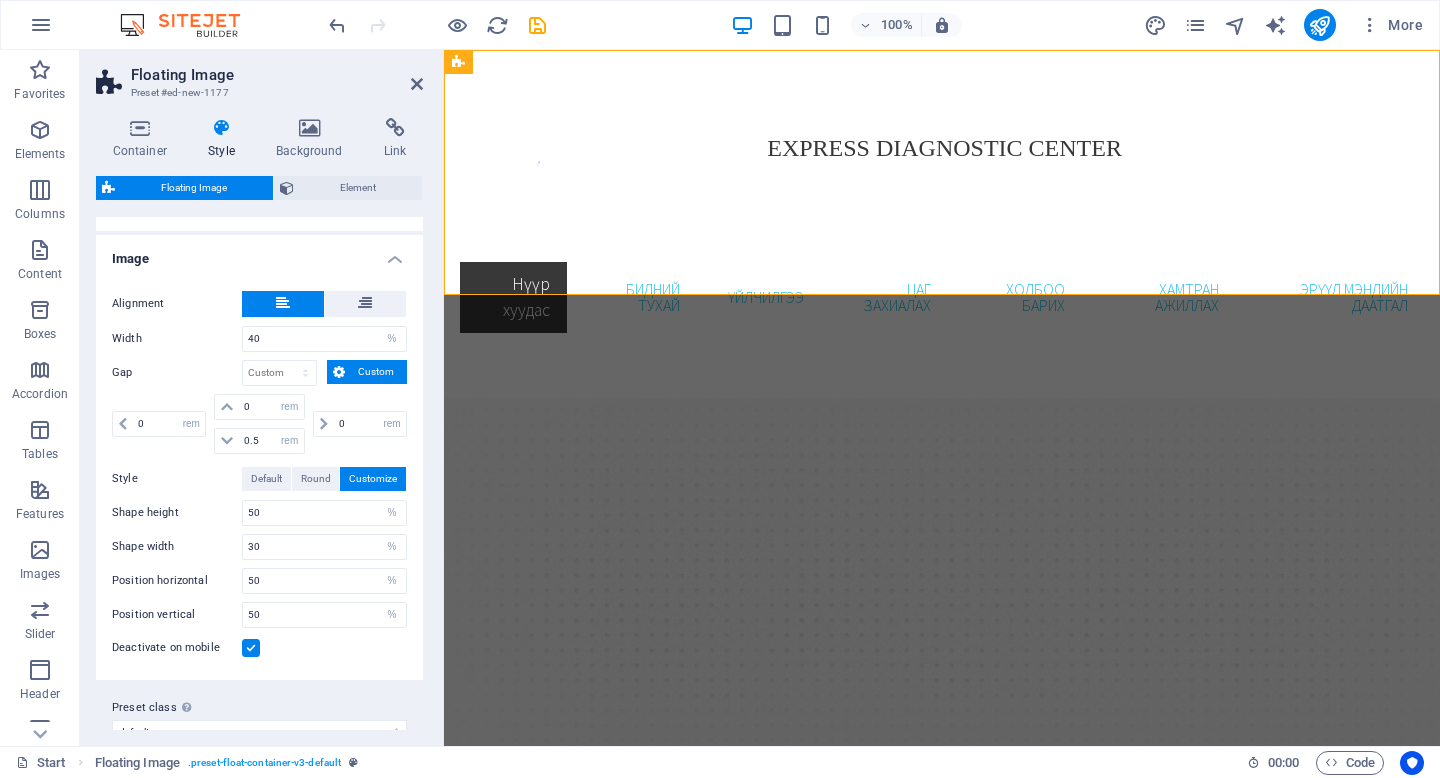click on "Custom" at bounding box center [376, 372] 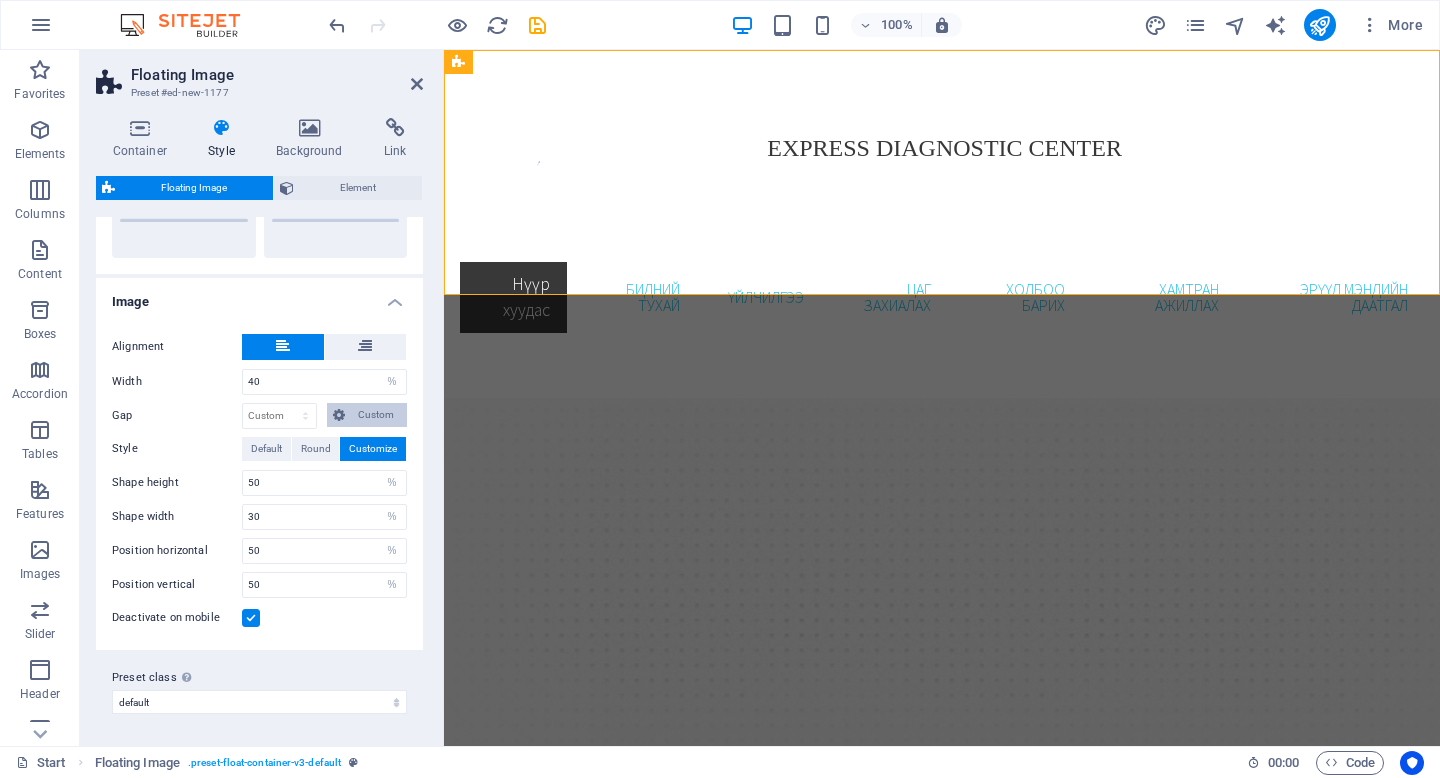 scroll, scrollTop: 282, scrollLeft: 0, axis: vertical 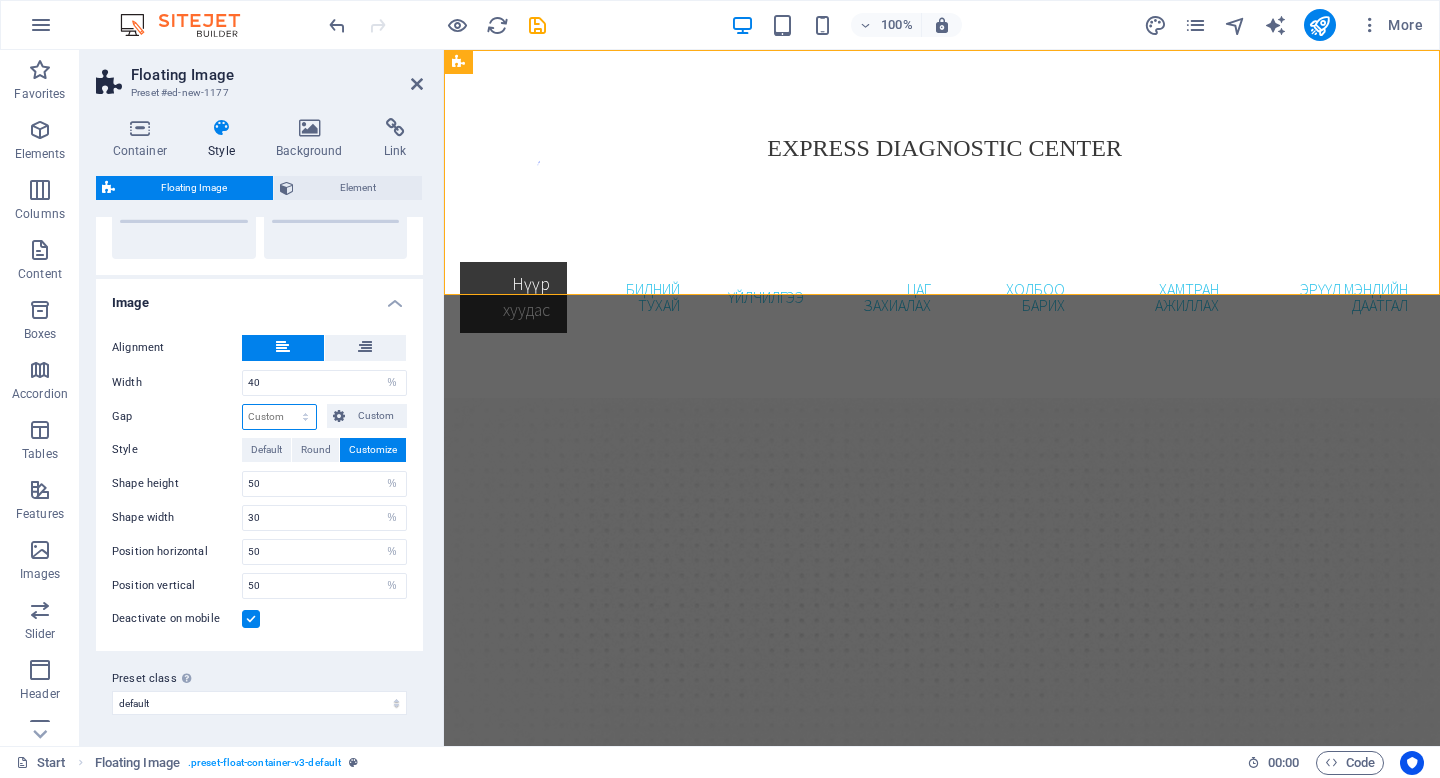 click on "px rem % vh vw Custom" at bounding box center (279, 417) 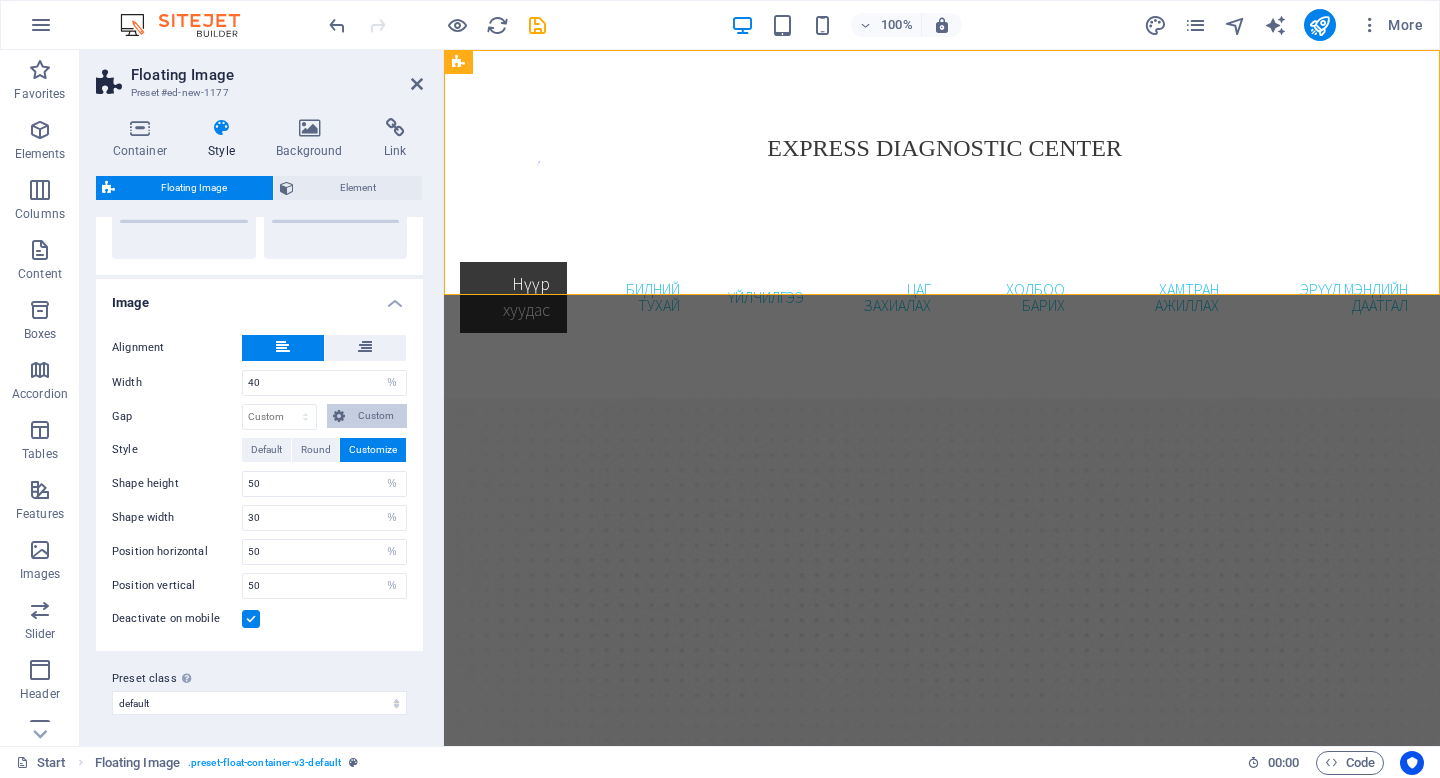 click on "Custom" at bounding box center [376, 416] 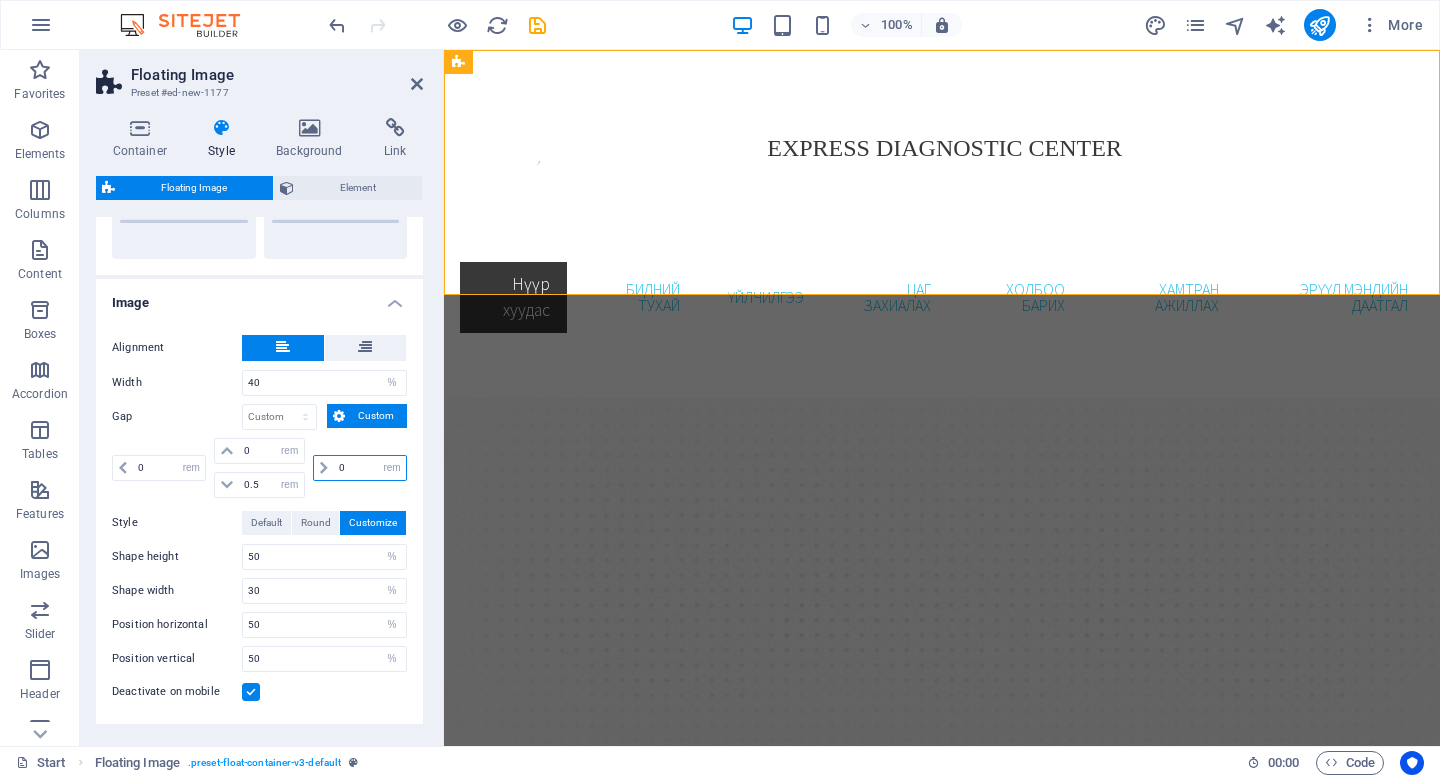 click on "0" at bounding box center [370, 468] 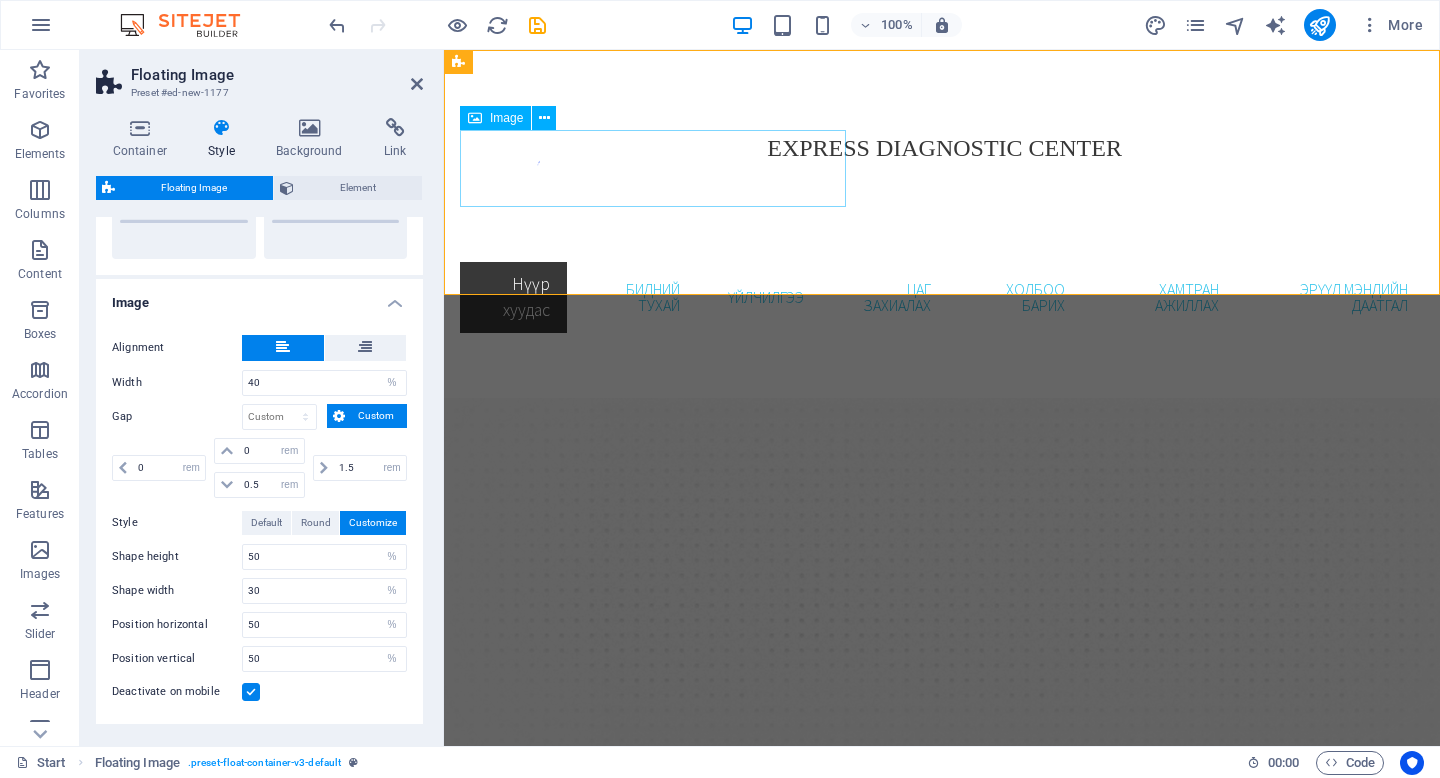 click at bounding box center [653, 168] 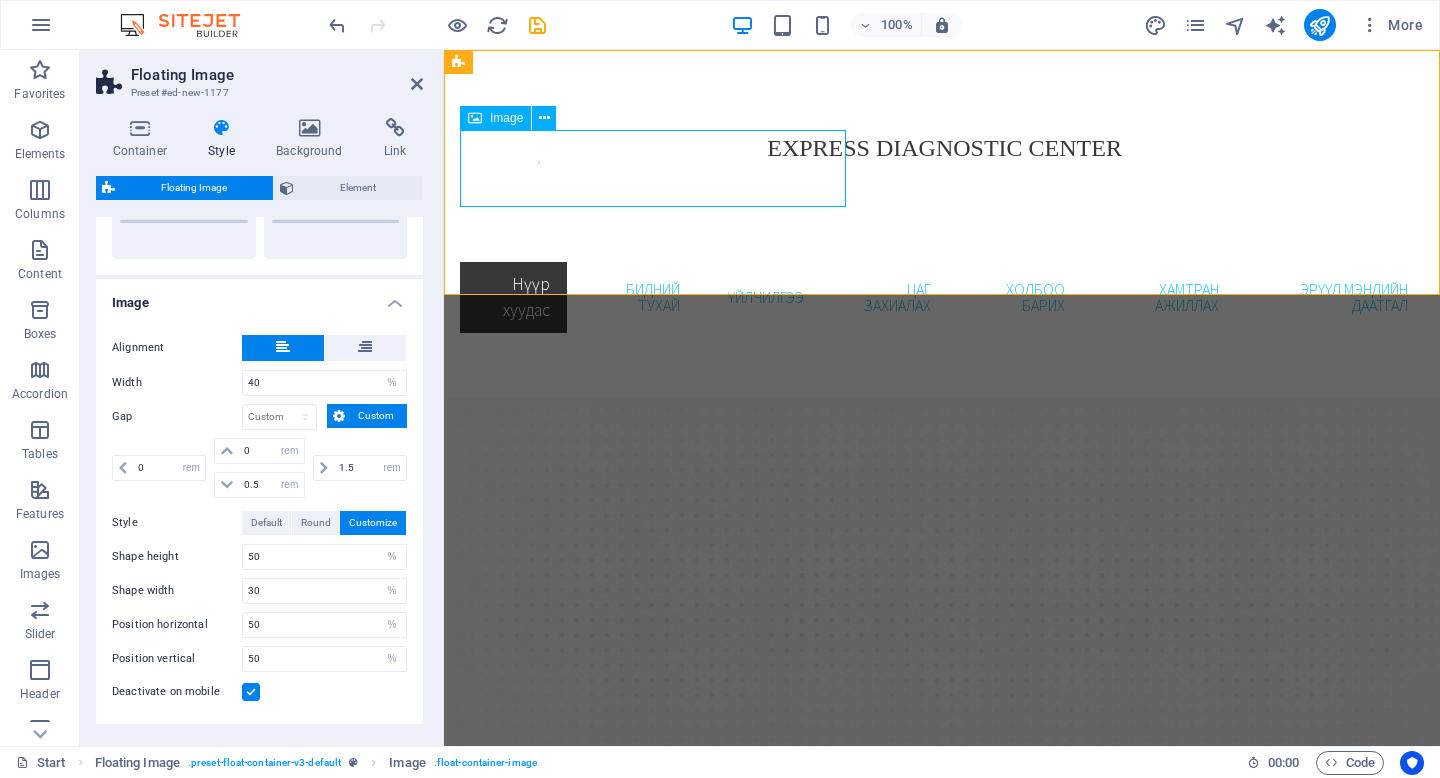 click at bounding box center [653, 168] 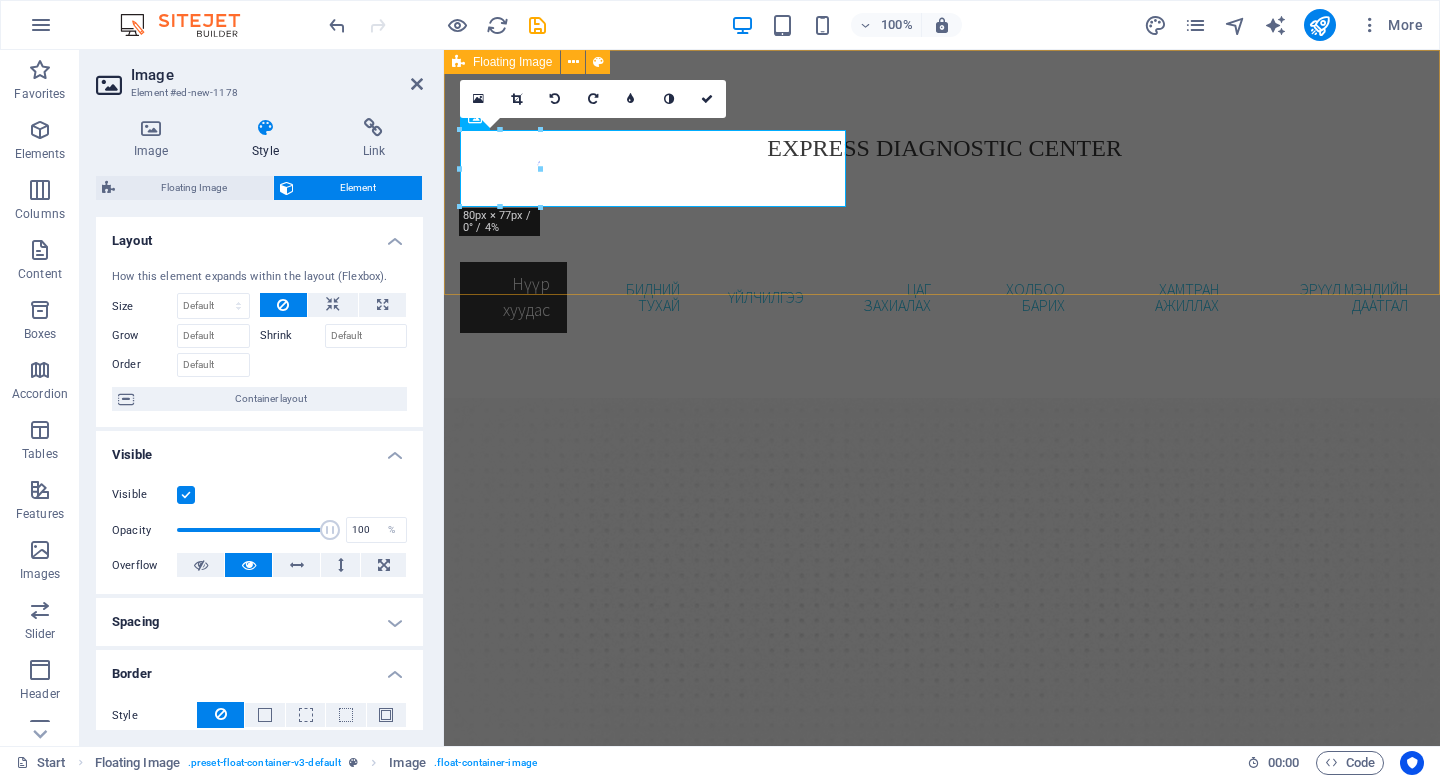 click on "EXPRESS DIAGNOSTIC CENTER" at bounding box center [942, 148] 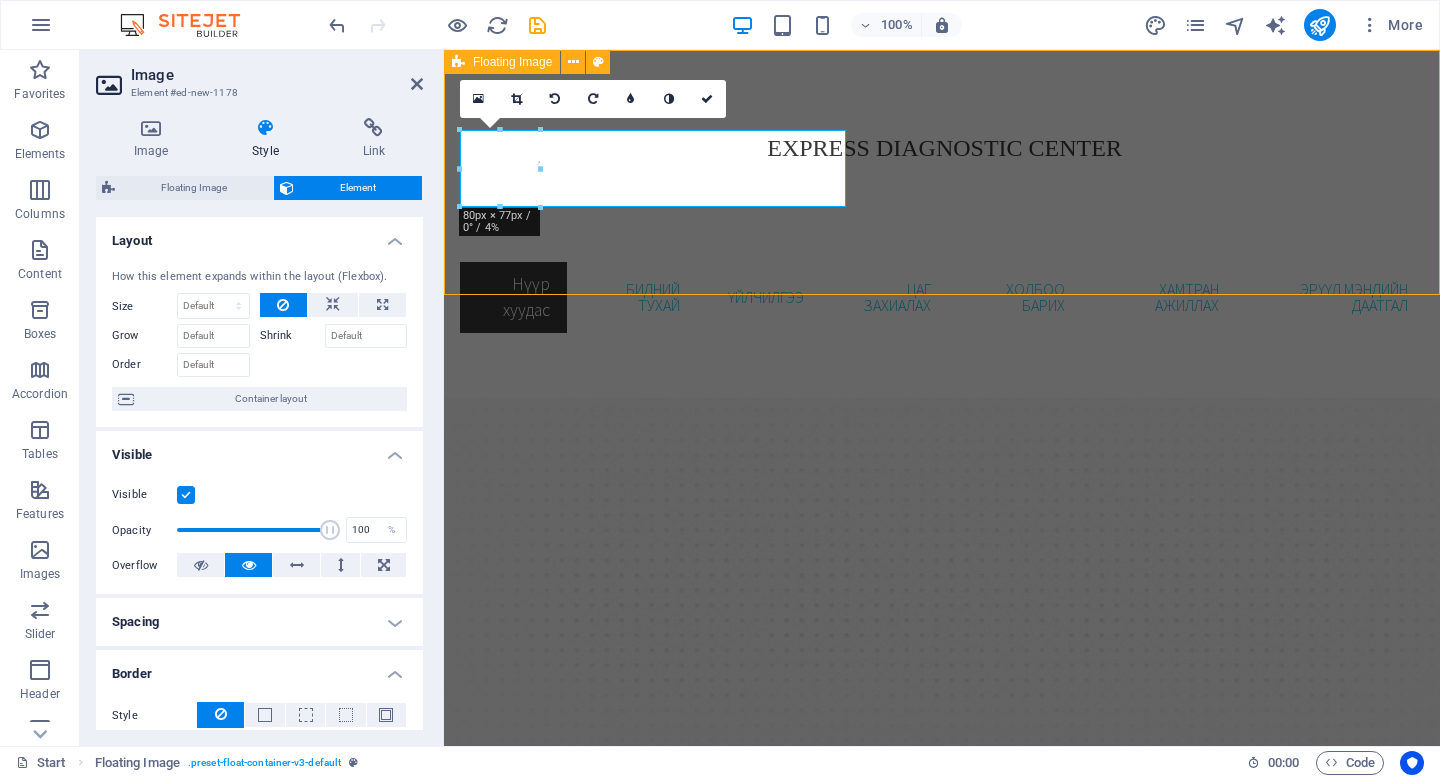 click at bounding box center [653, 168] 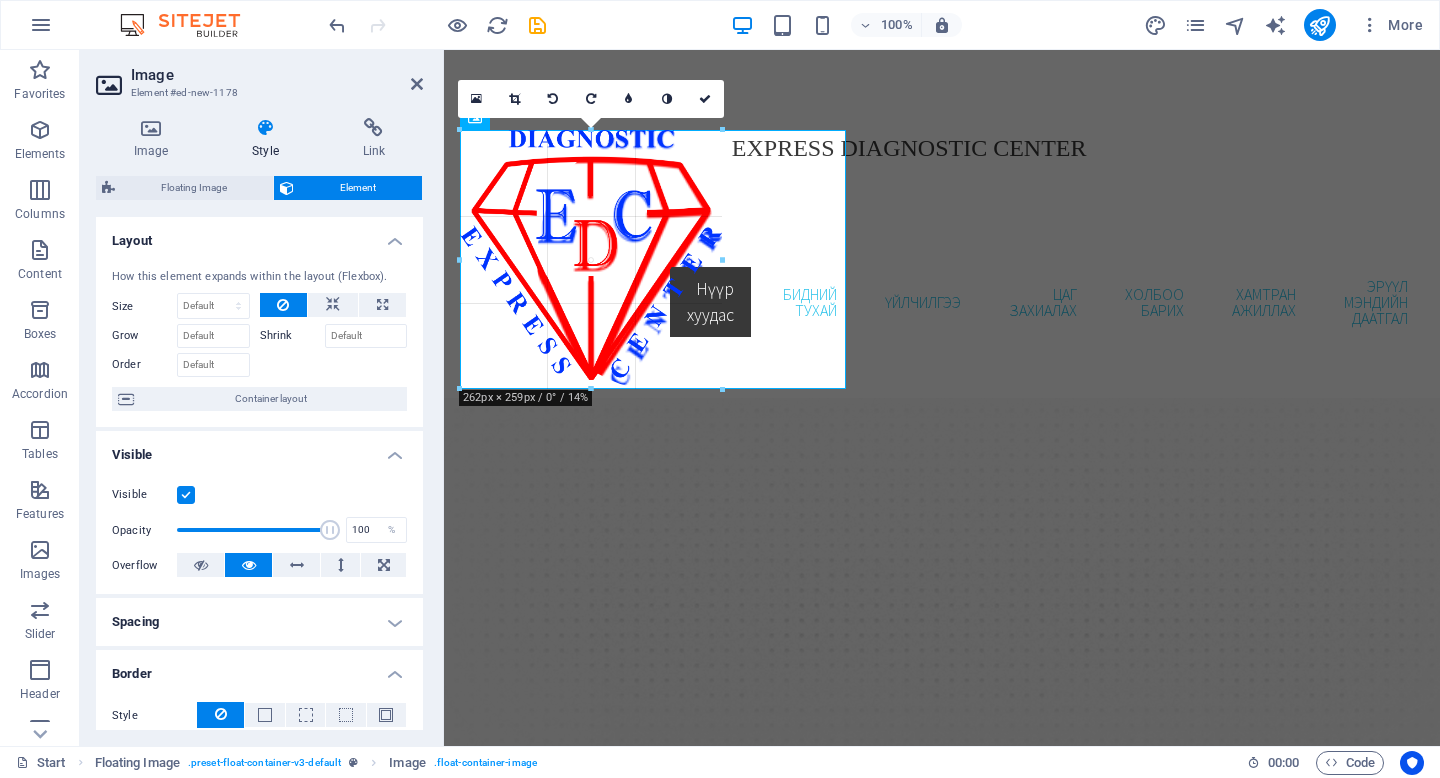 drag, startPoint x: 540, startPoint y: 168, endPoint x: 726, endPoint y: 215, distance: 191.8463 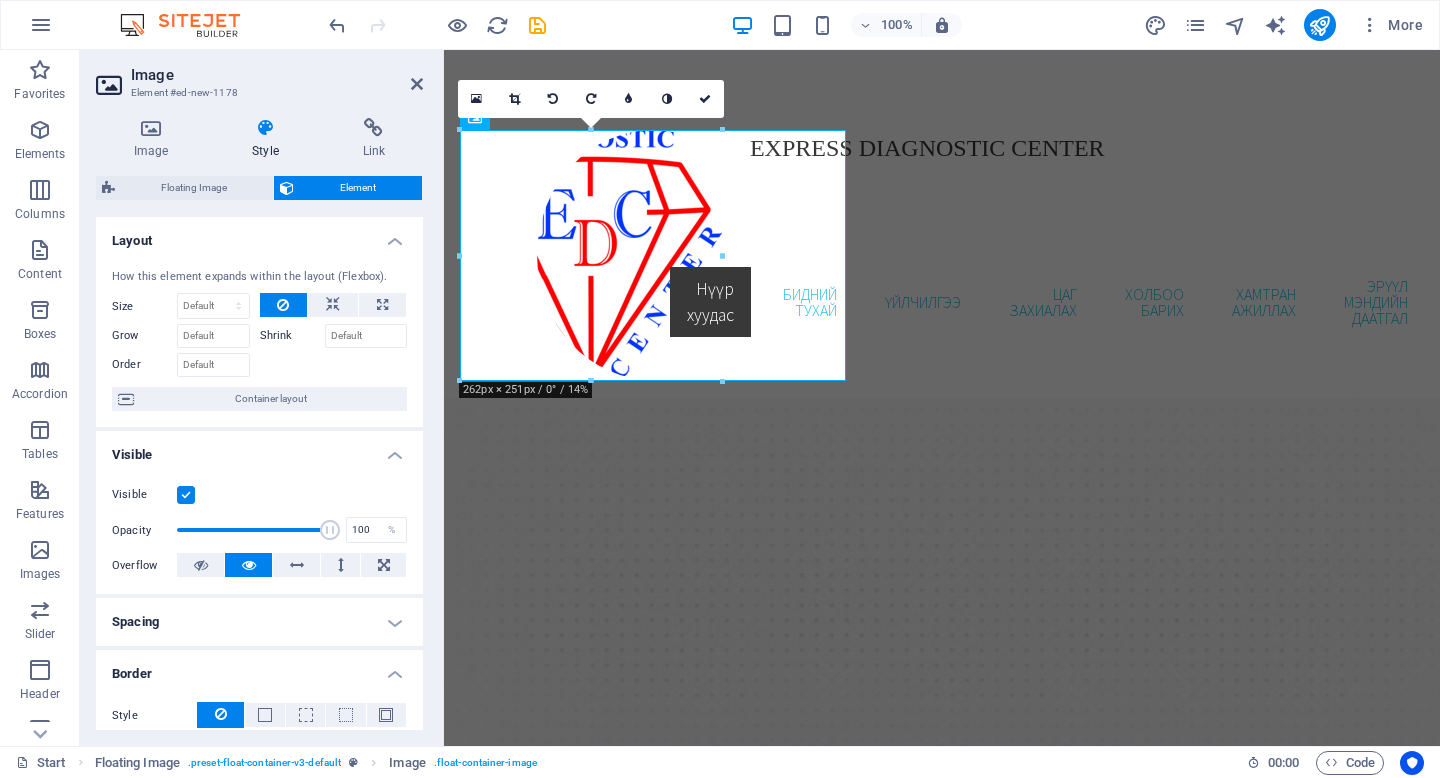 drag, startPoint x: 324, startPoint y: 531, endPoint x: 436, endPoint y: 543, distance: 112.64102 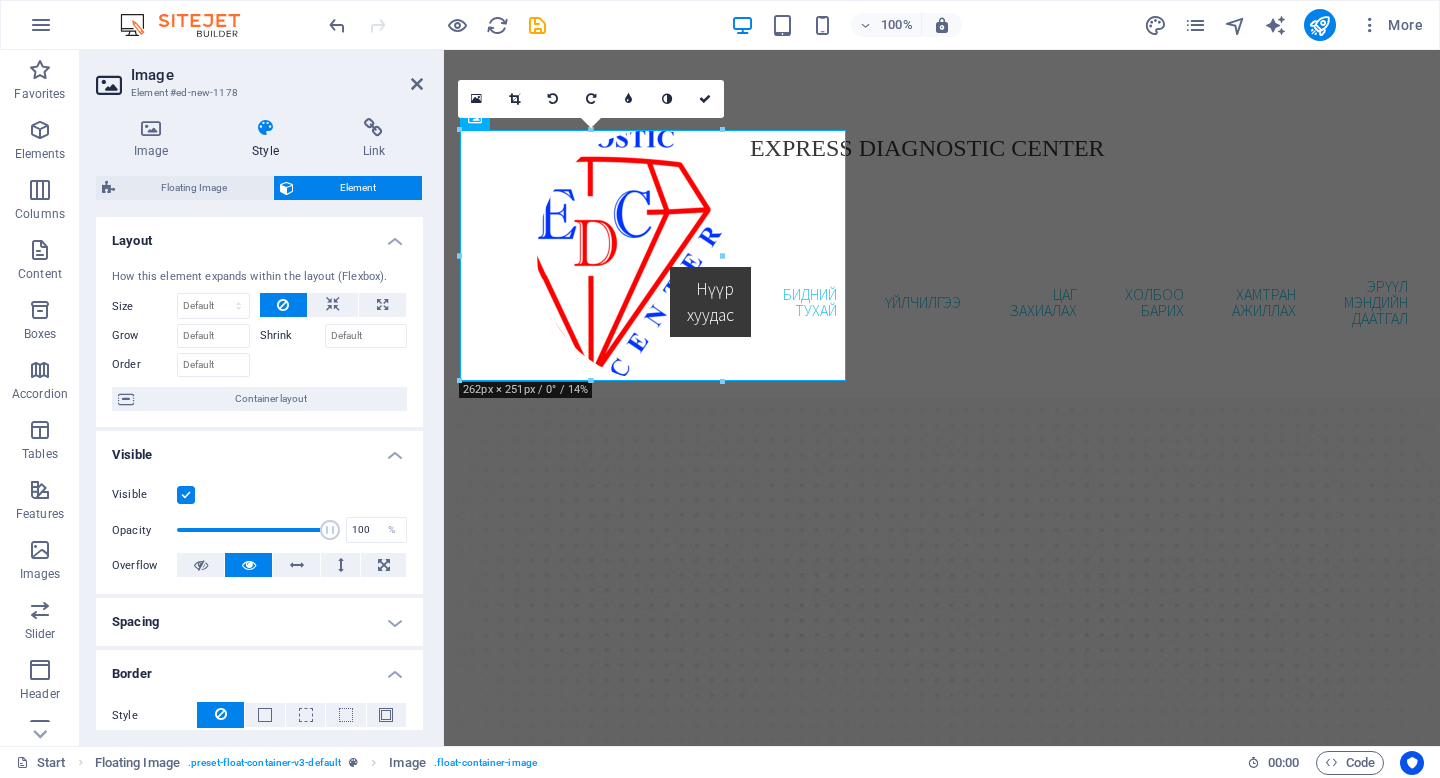 click on "Image Style Link Image Drag files here, click to choose files or select files from Files or our free stock photos & videos Select files from the file manager, stock photos, or upload file(s) Upload Width 262 Default auto px rem % em vh vw Fit image Automatically fit image to a fixed width and height Height Default auto px Alignment Lazyload Loading images after the page loads improves page speed. Responsive Automatically load retina image and smartphone optimized sizes. Lightbox Use as headline The image will be wrapped in an H1 headline tag. Useful for giving alternative text the weight of an H1 headline, e.g. for the logo. Leave unchecked if uncertain. Optimized Images are compressed to improve page speed. Position Direction Custom X offset 50 px rem % vh vw Y offset 50 px rem % vh vw Text Float No float Image left Image right Determine how text should behave around the image. Text Alternative text Image caption Paragraph Format Normal Heading 1 Heading 2 Heading 3 Heading 4 Heading 5 Heading 6 Code Arial 8" at bounding box center (259, 424) 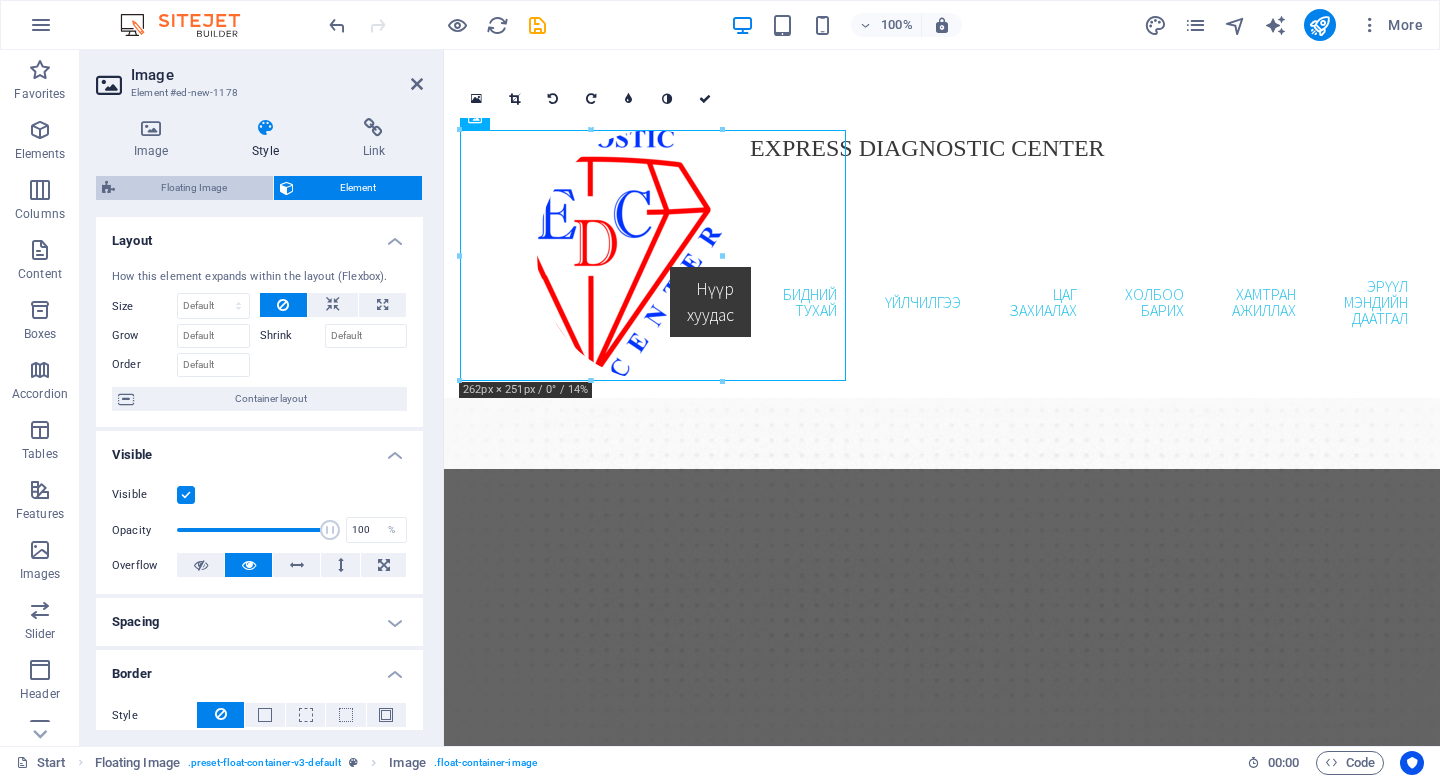 click on "Floating Image" at bounding box center (194, 188) 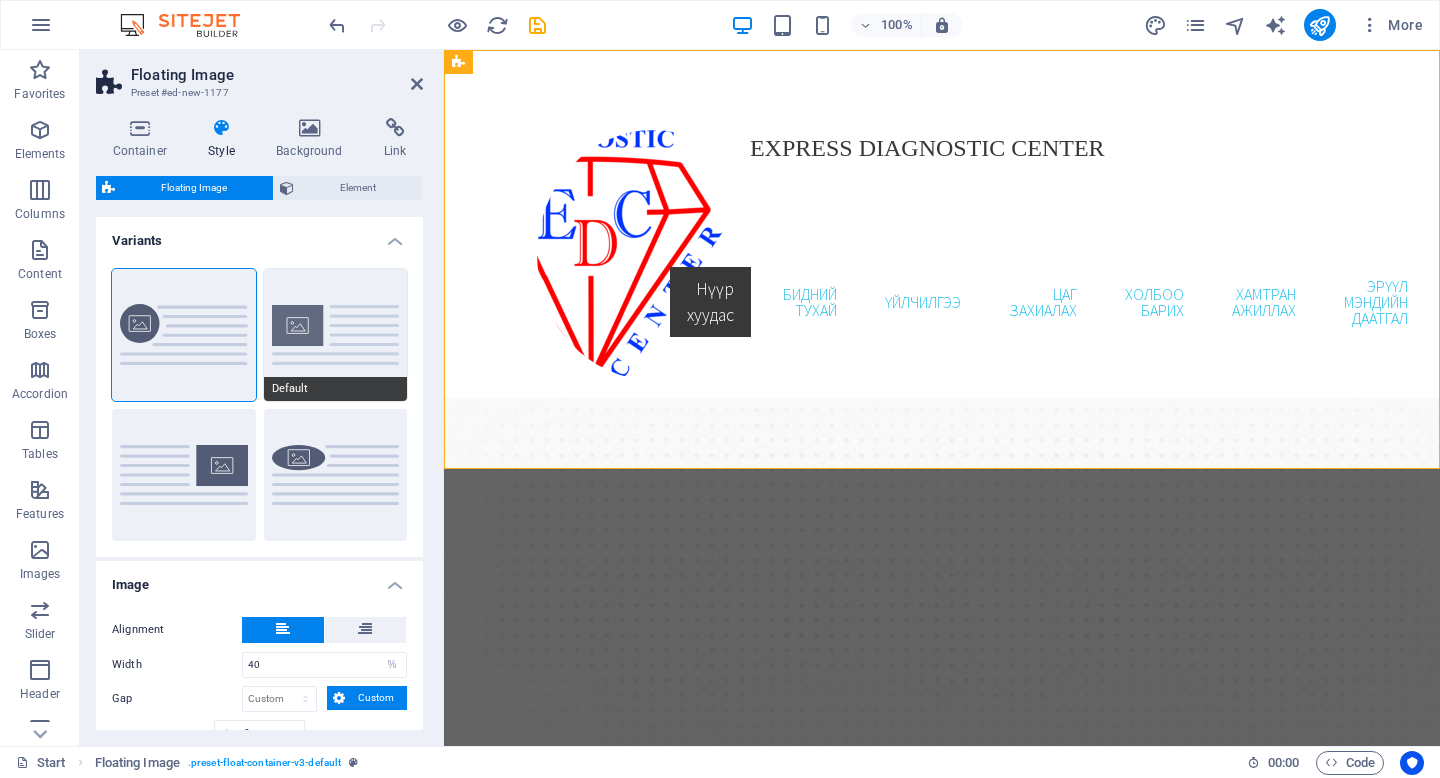 click on "Default" at bounding box center [336, 335] 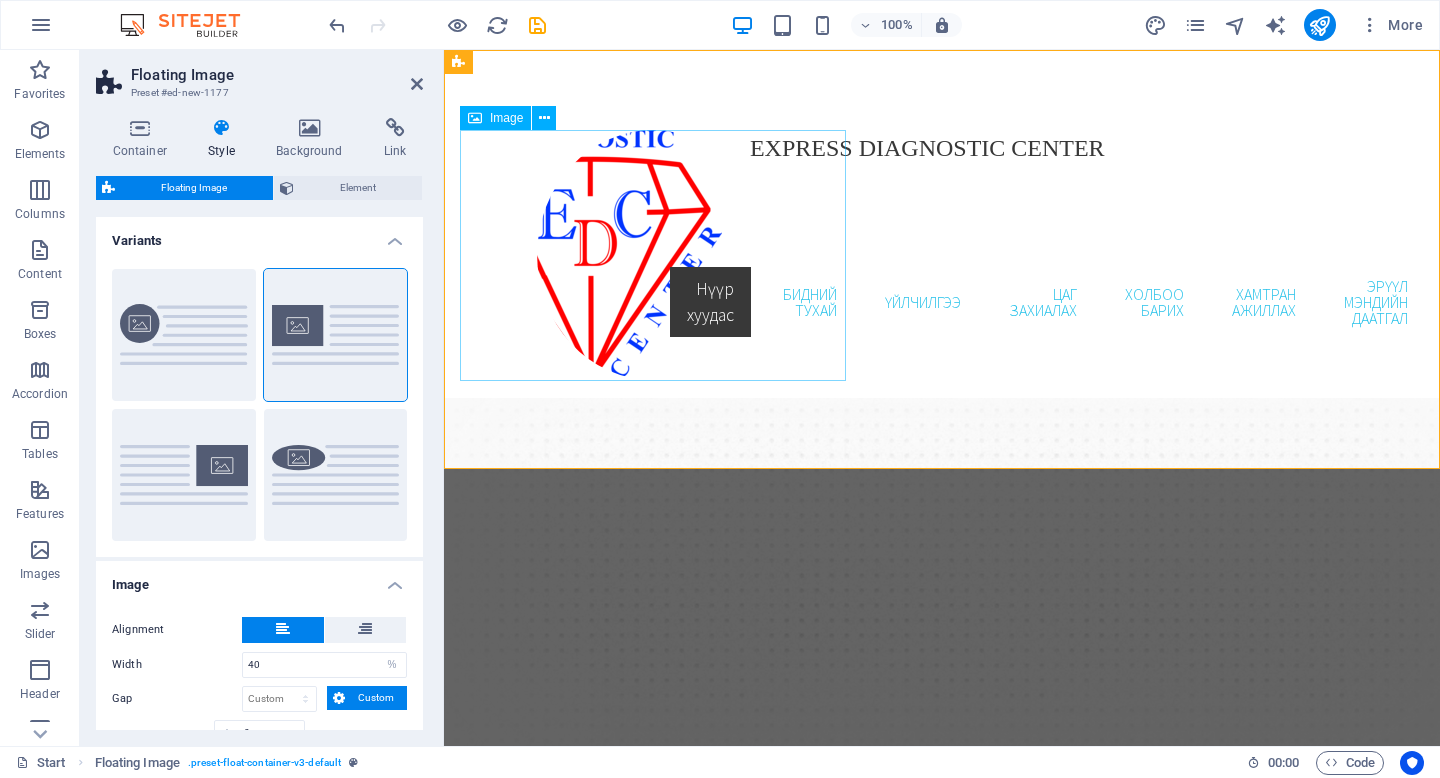 click at bounding box center [653, 255] 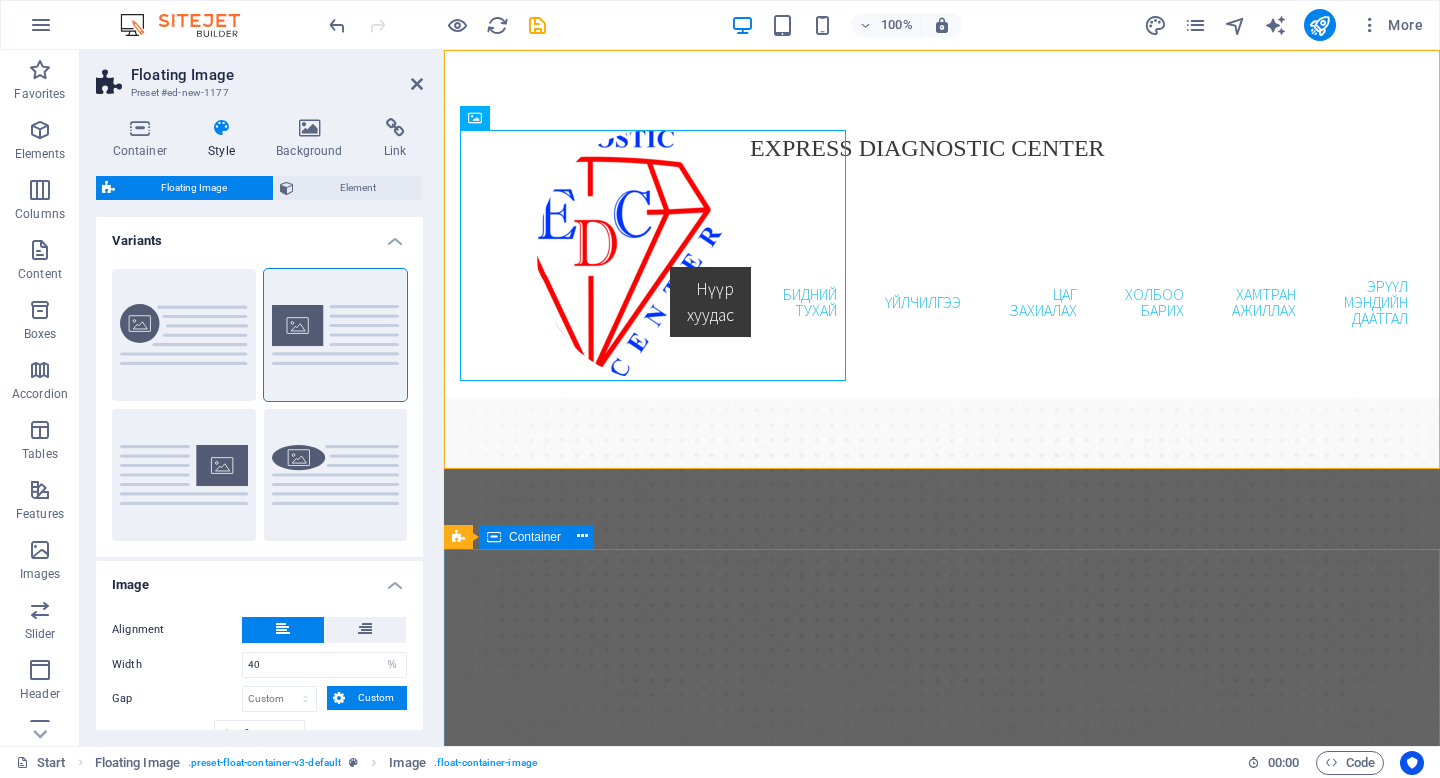 click on "Enhance Your Smile  New patients can now book an appointment immediately online!  Book an appointment Our Services" at bounding box center [942, 1191] 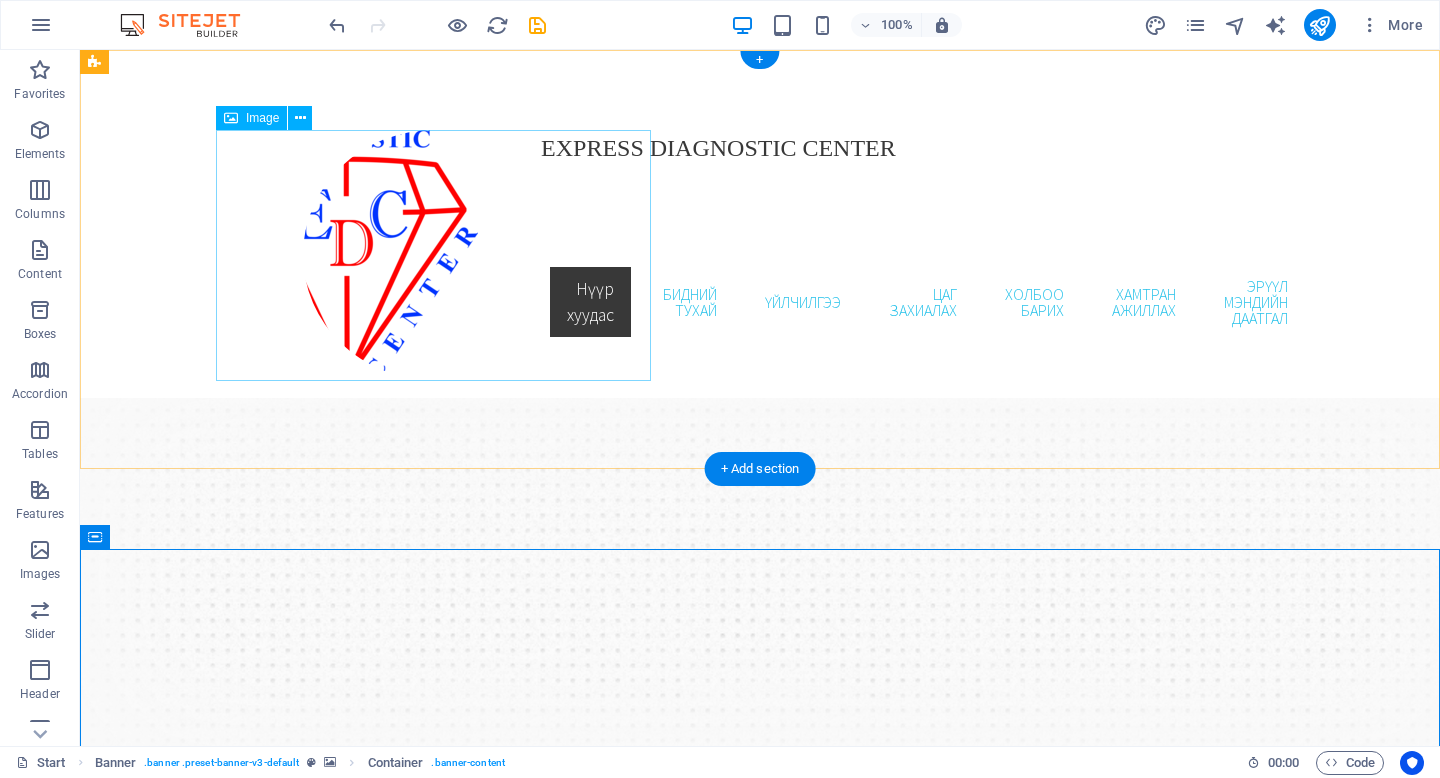 click at bounding box center [433, 255] 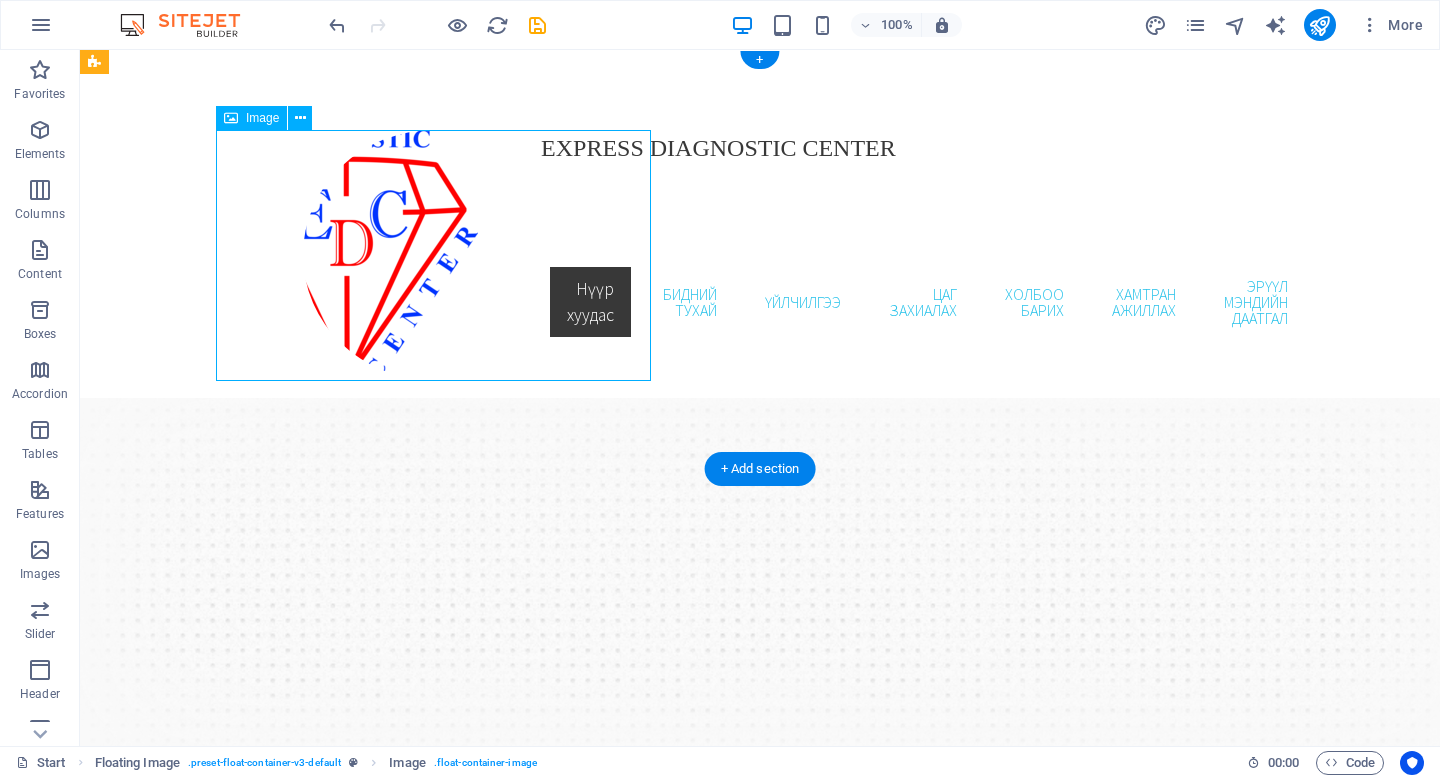 click at bounding box center (433, 255) 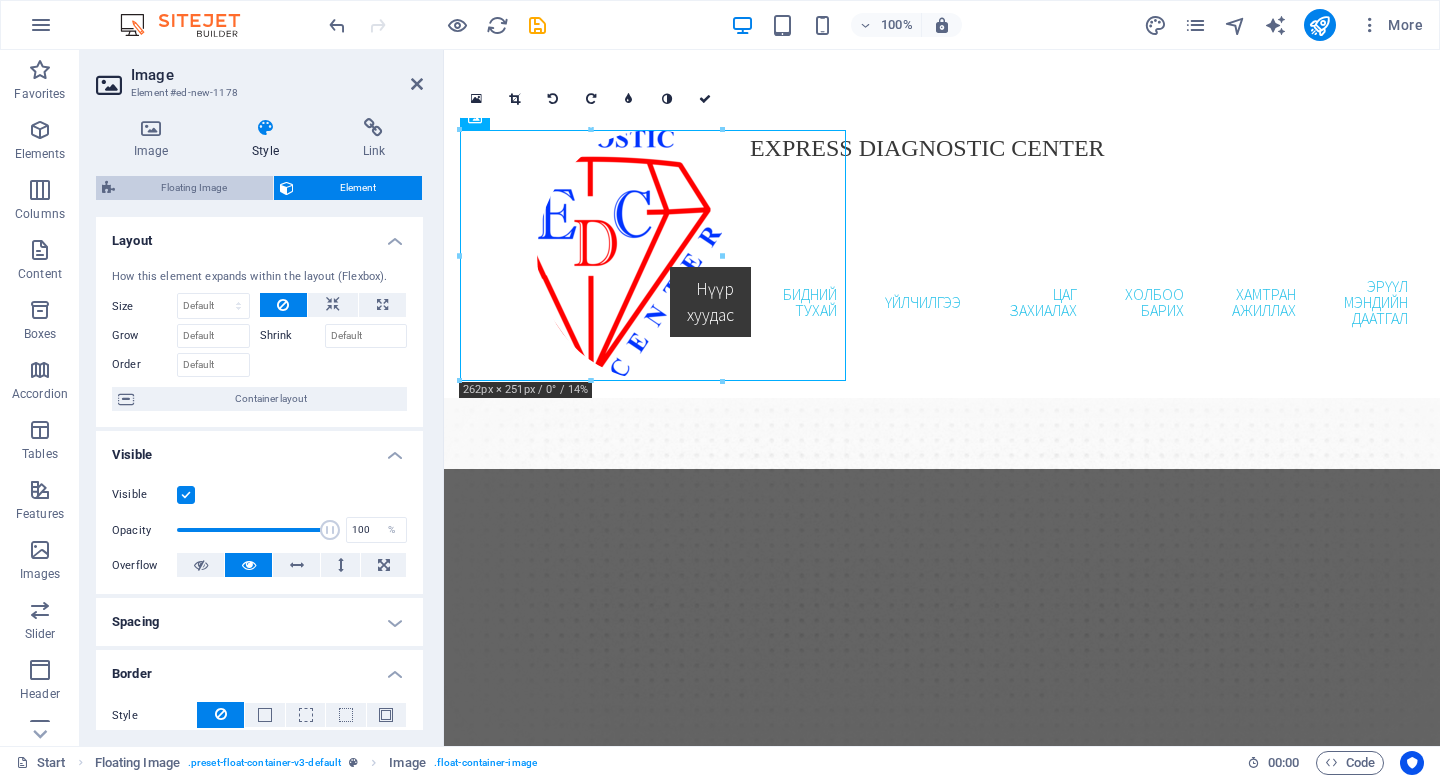 click on "Floating Image" at bounding box center (194, 188) 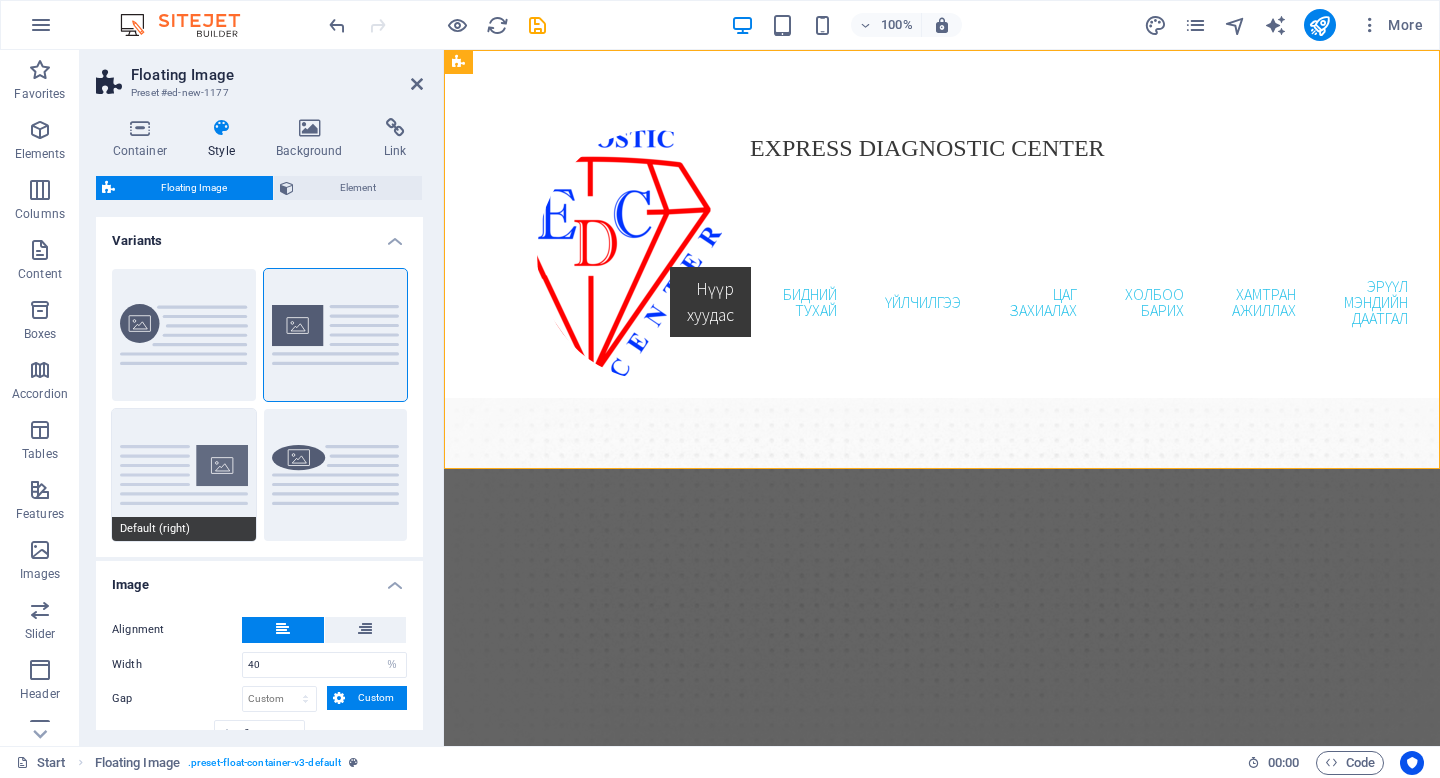 click on "Default (right)" at bounding box center [184, 475] 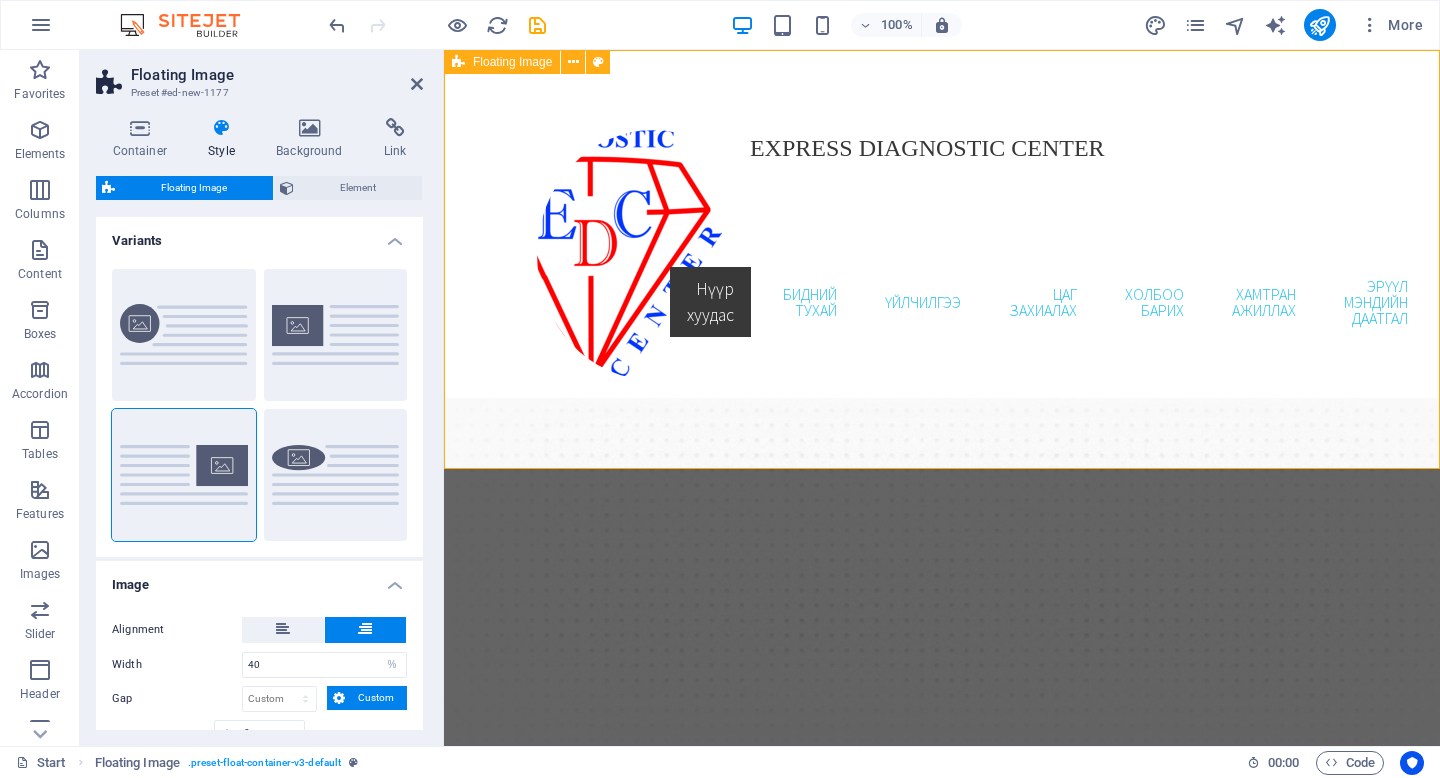 click on "EXPRESS DIAGNOSTIC CENTER" at bounding box center [942, 148] 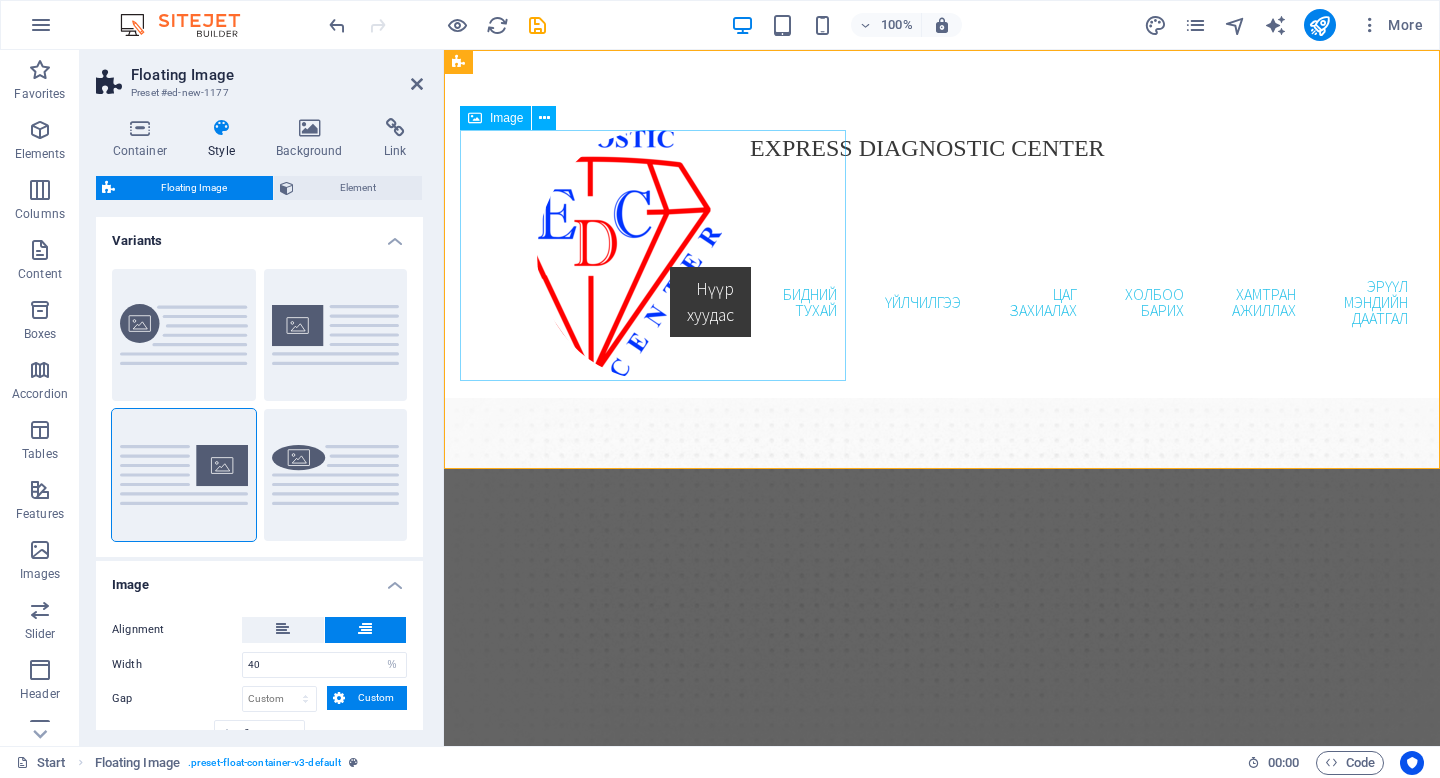click at bounding box center (653, 255) 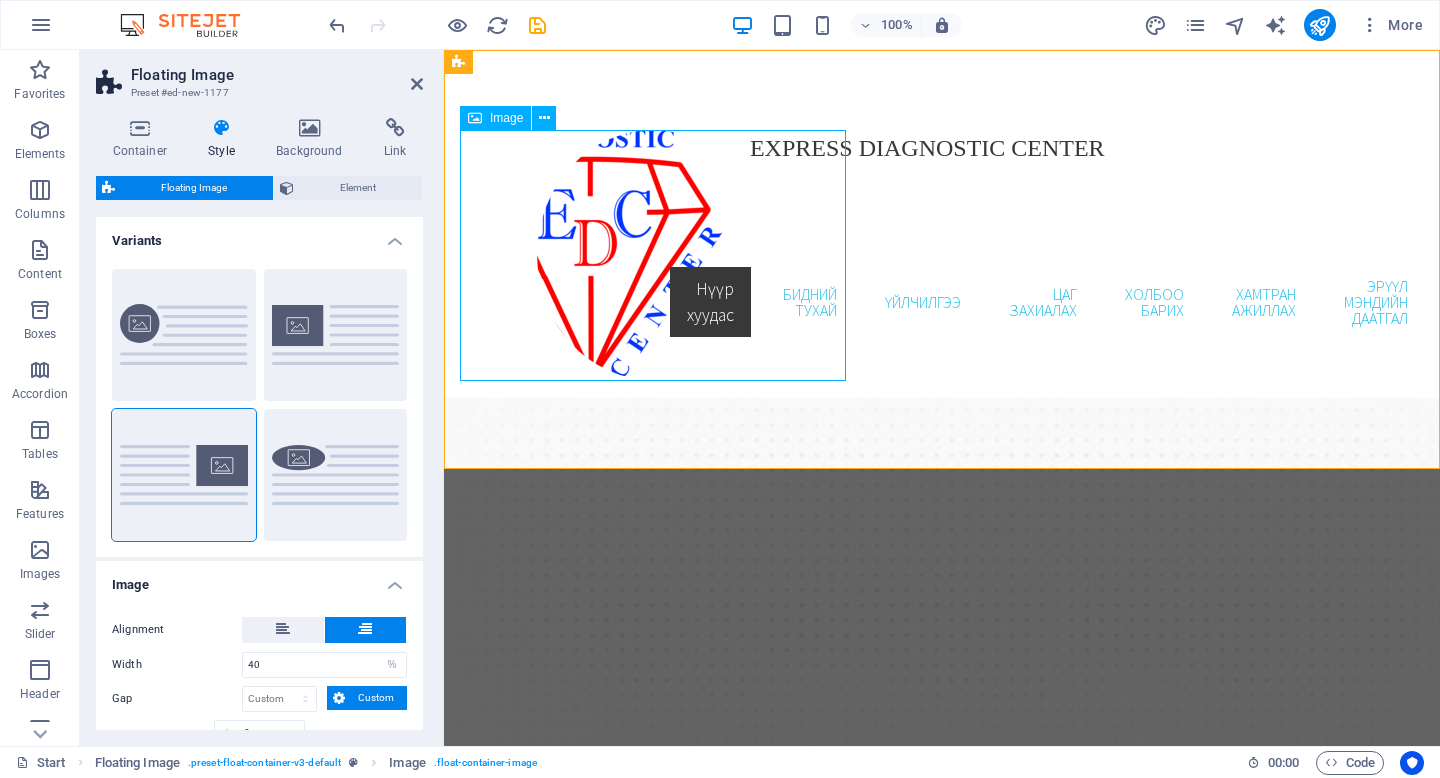 click at bounding box center (653, 255) 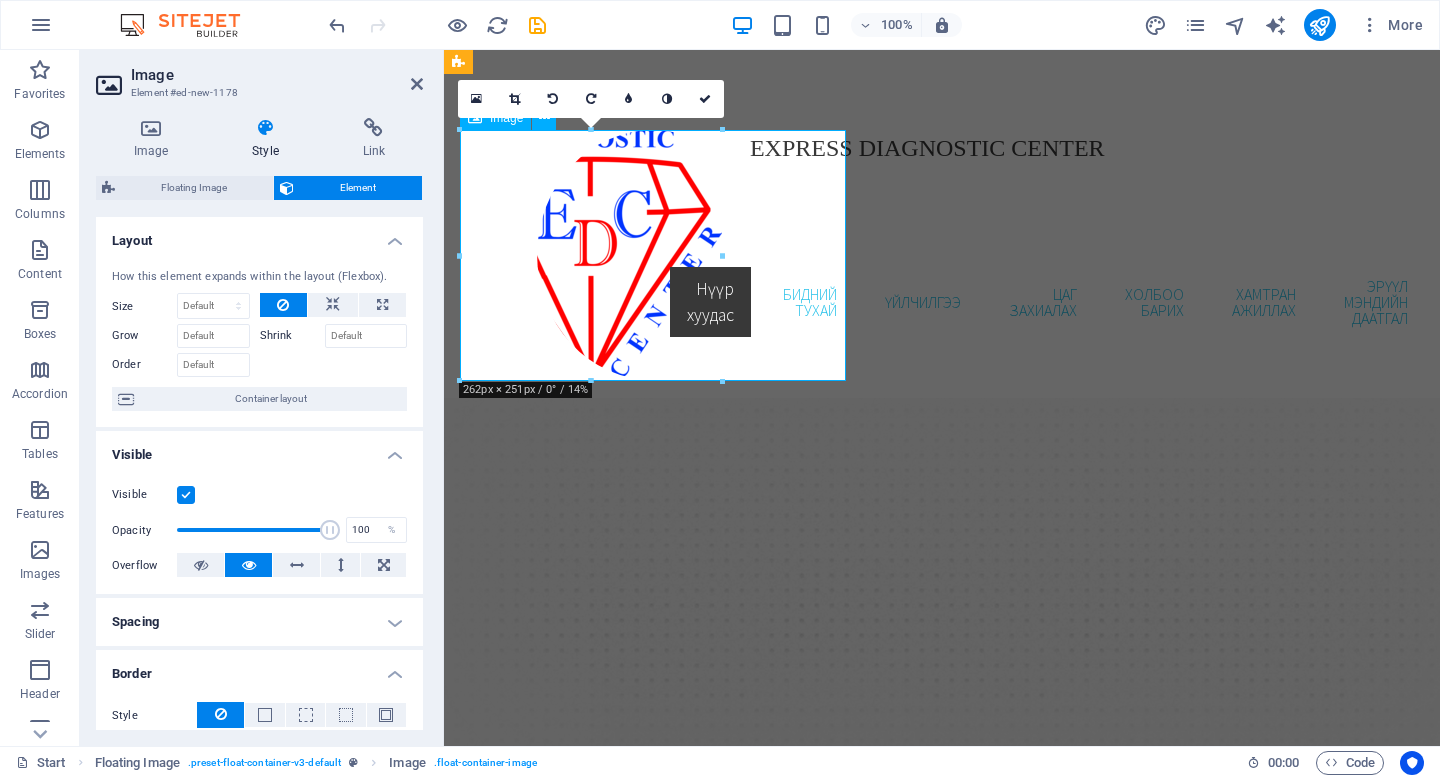 click at bounding box center (653, 255) 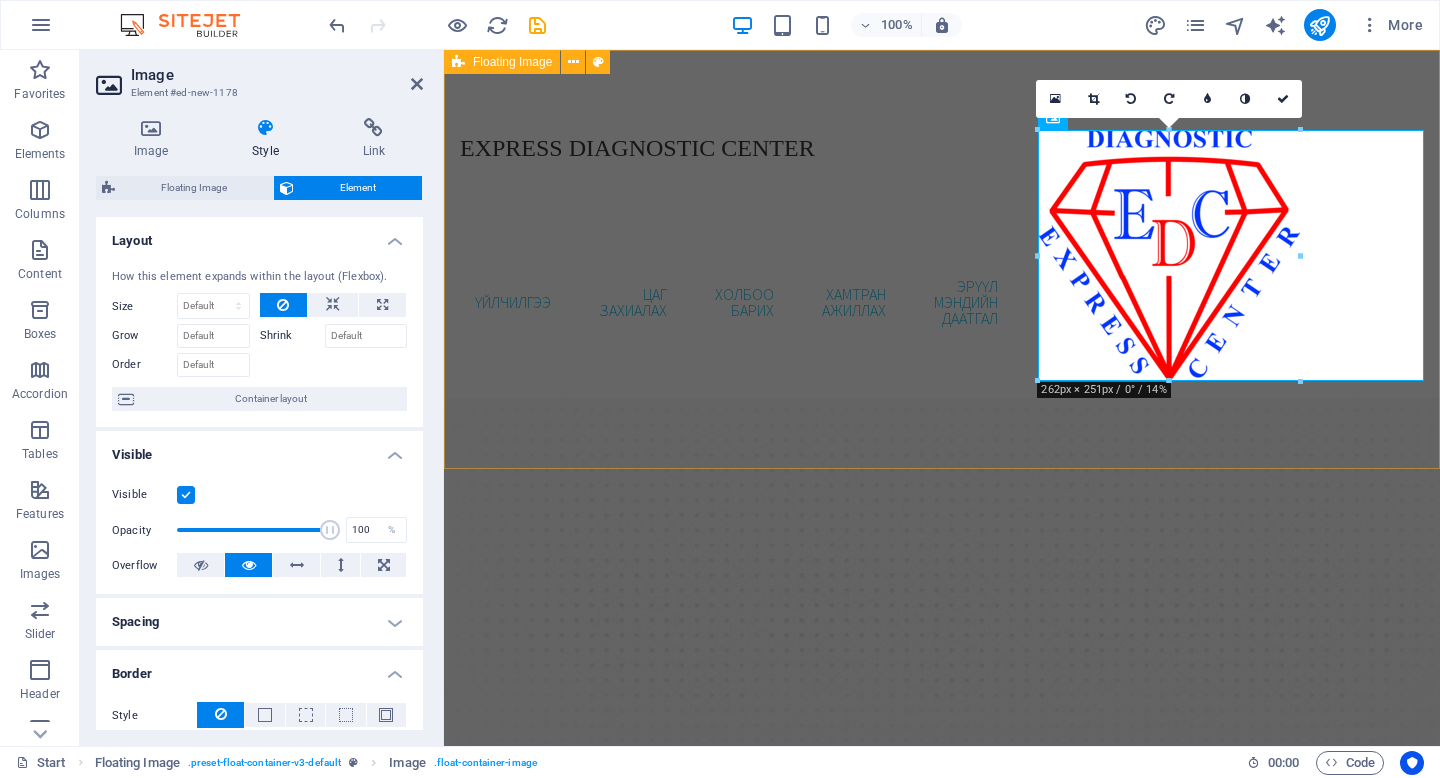 click on "EXPRESS DIAGNOSTIC CENTER" at bounding box center [942, 148] 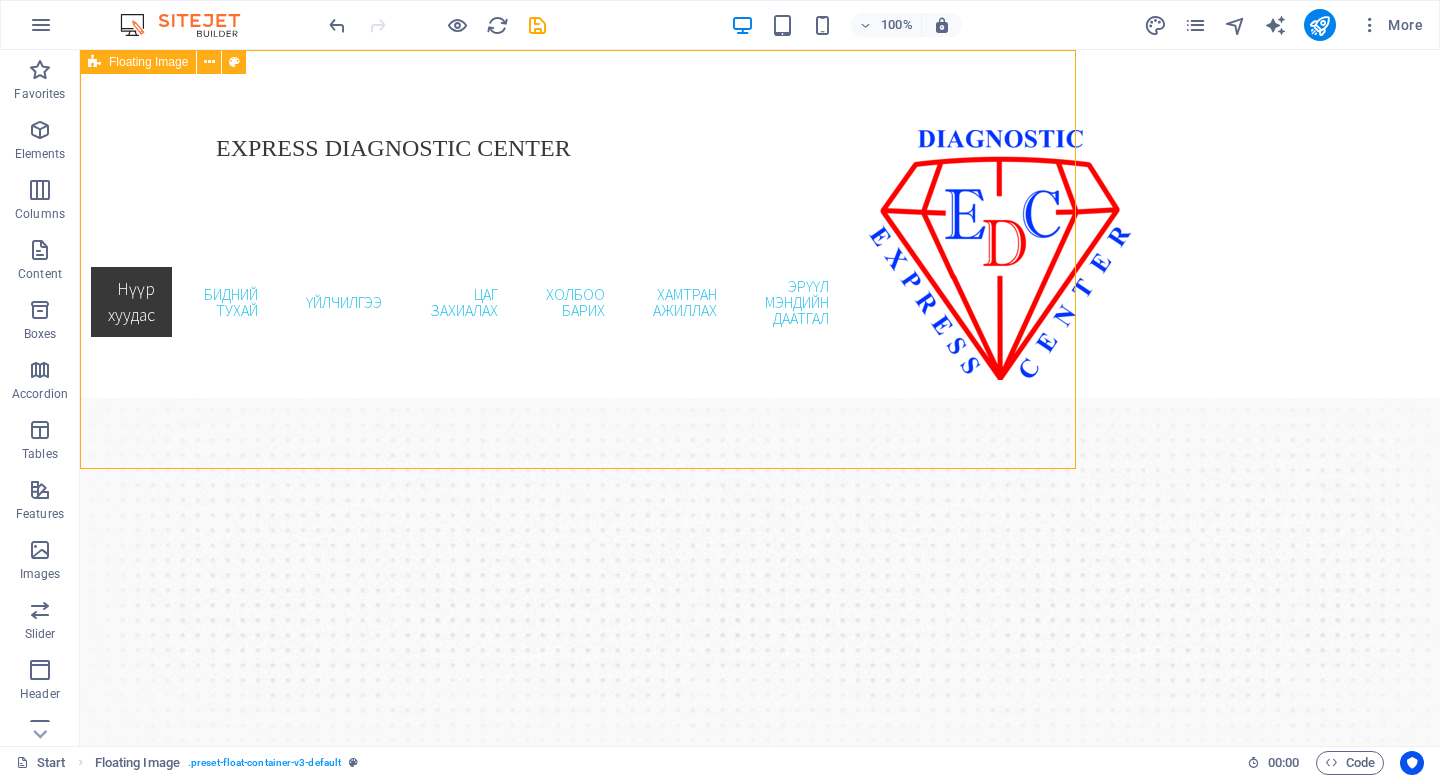 click on "EXPRESS DIAGNOSTIC CENTER" at bounding box center [760, 148] 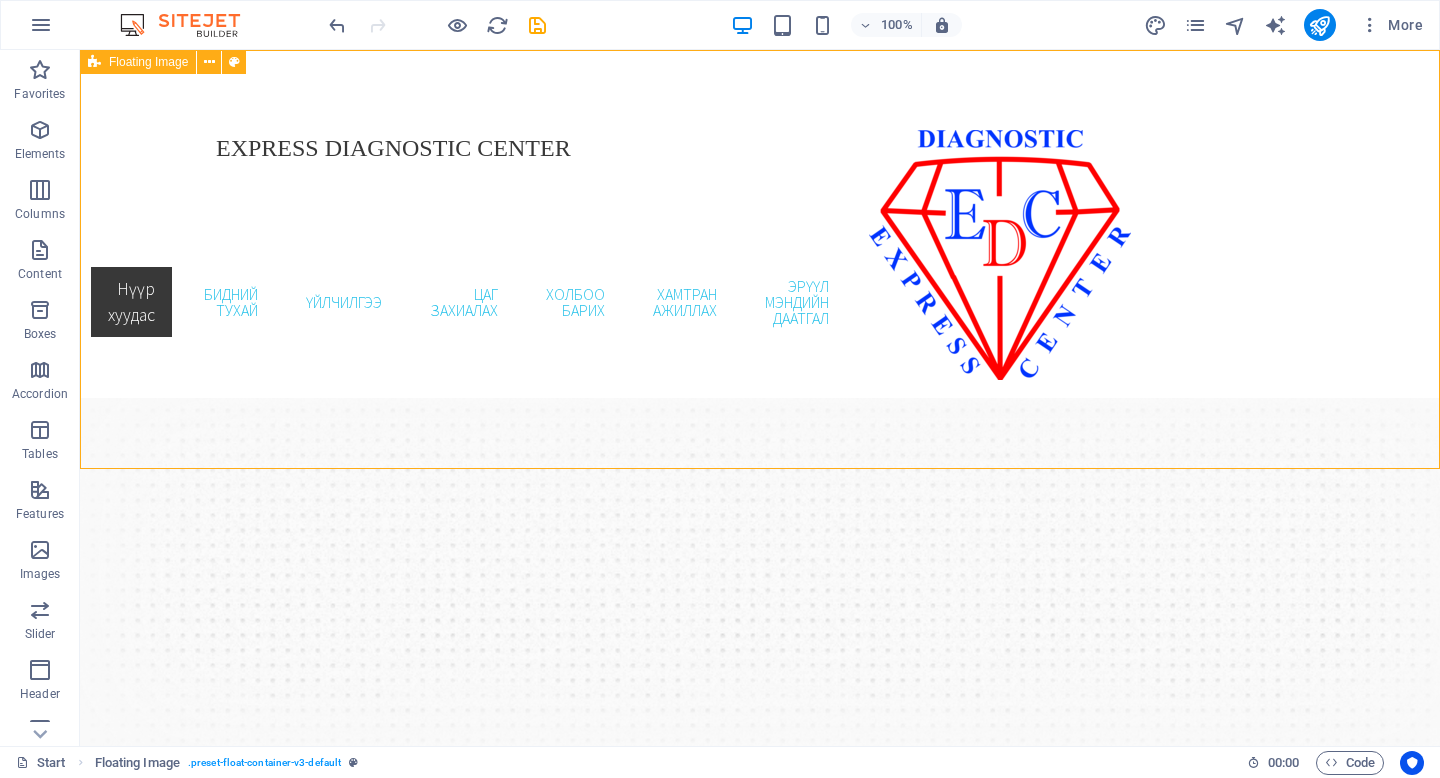 click on "EXPRESS DIAGNOSTIC CENTER" at bounding box center (760, 148) 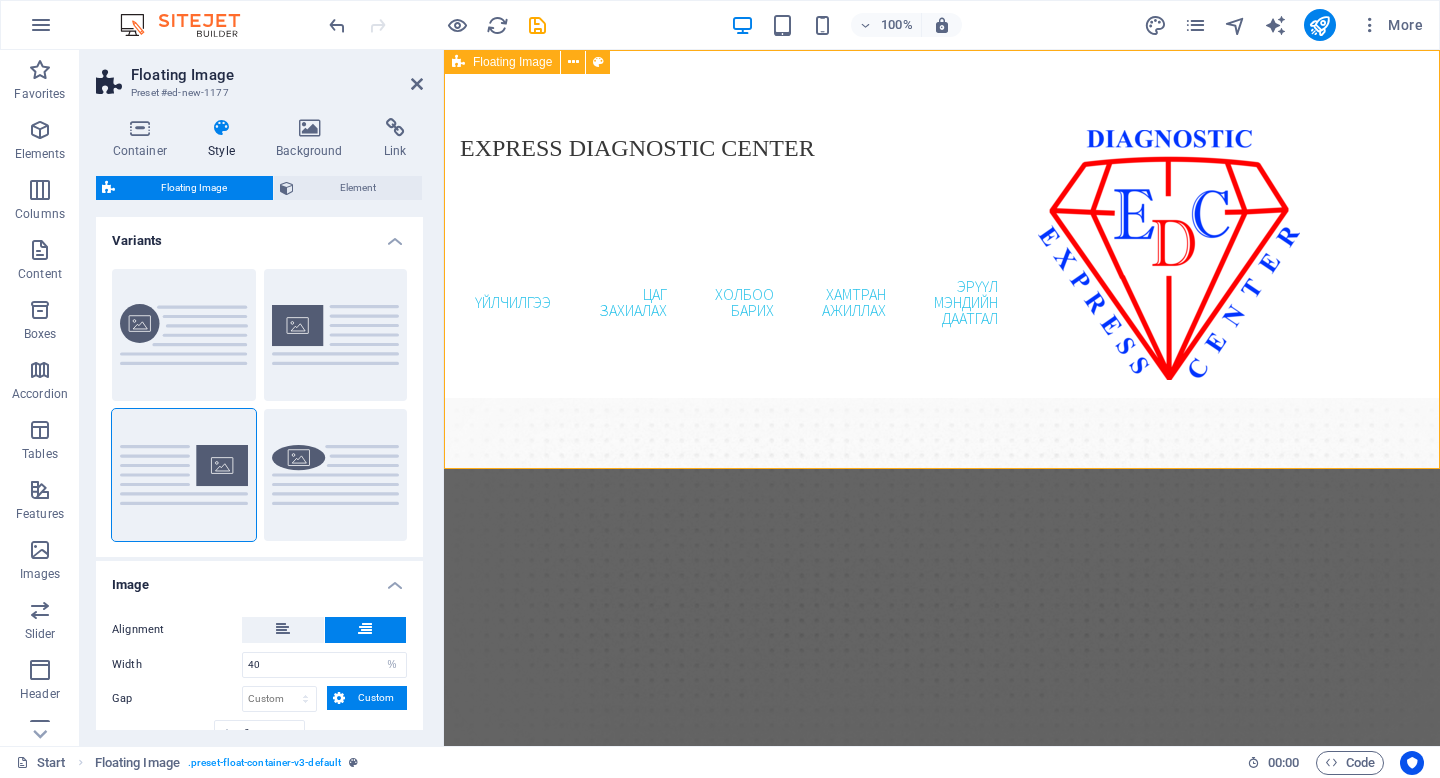click on "EXPRESS DIAGNOSTIC CENTER" at bounding box center (942, 148) 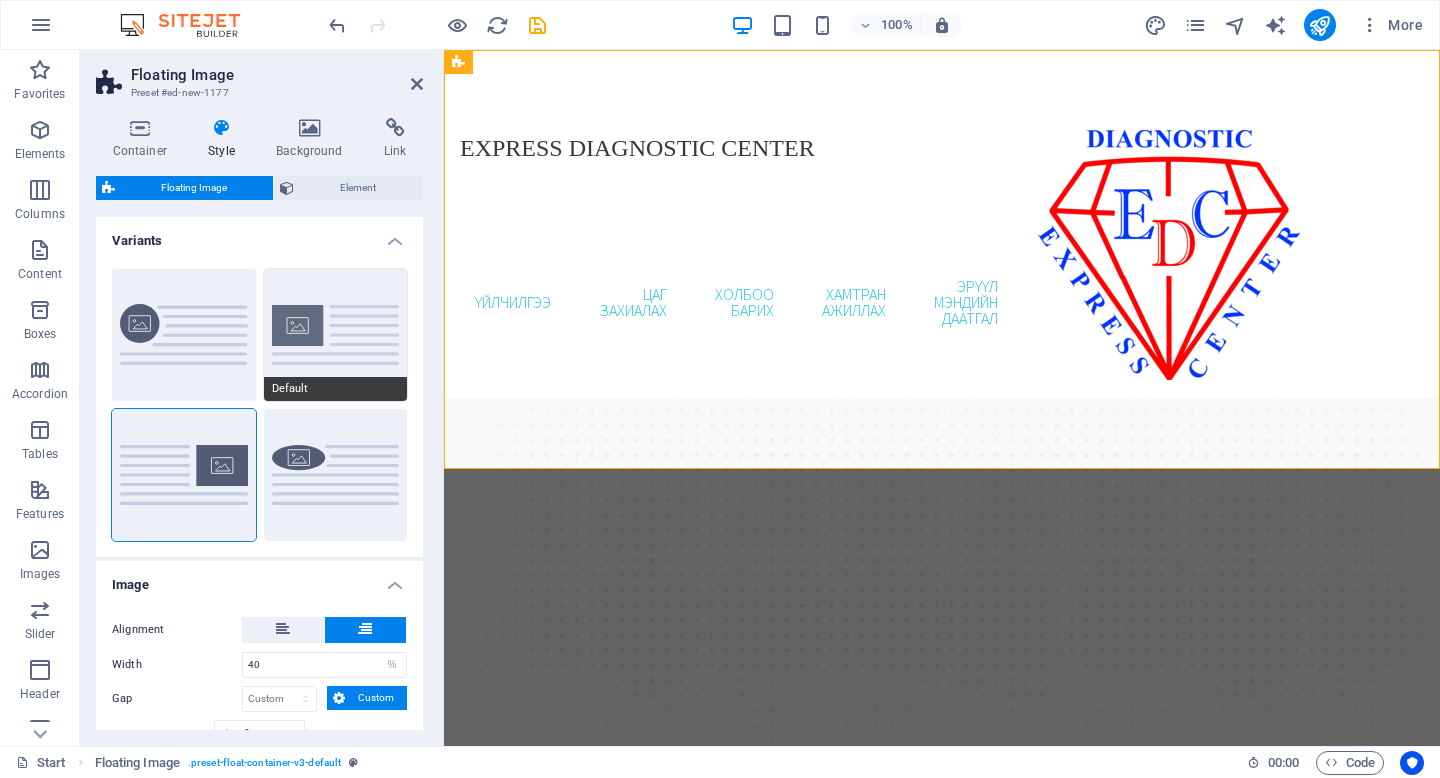click on "Default" at bounding box center [336, 335] 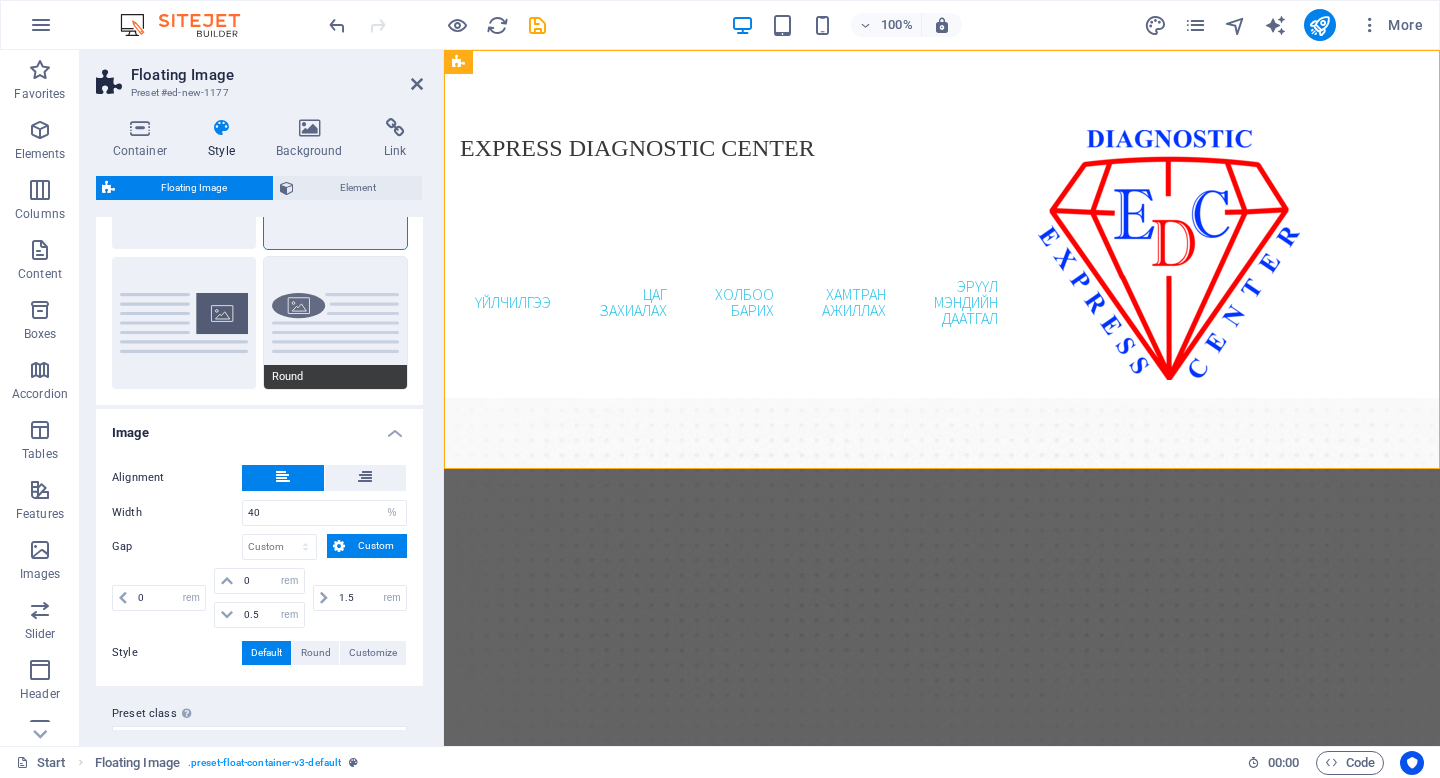 scroll, scrollTop: 187, scrollLeft: 0, axis: vertical 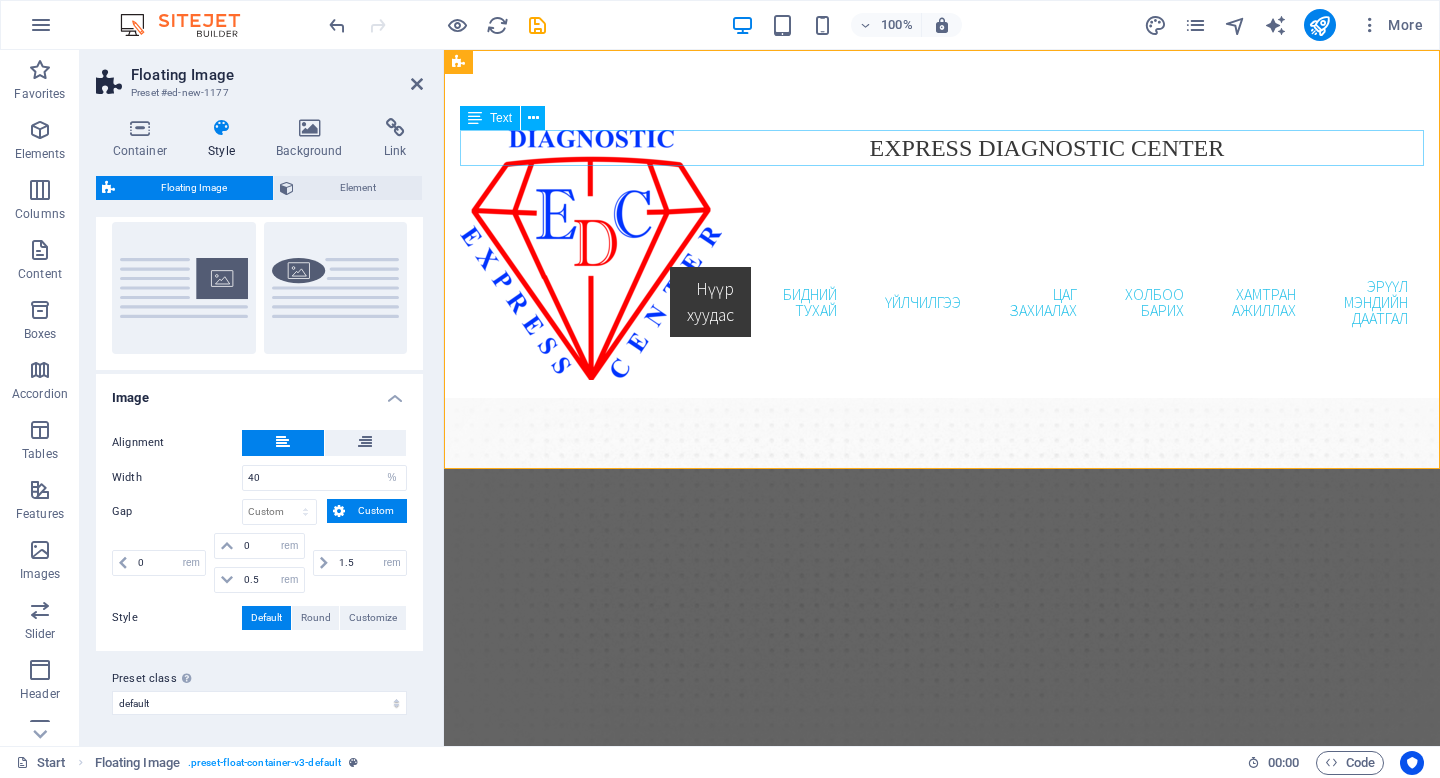 click on "EXPRESS DIAGNOSTIC CENTER" at bounding box center (942, 148) 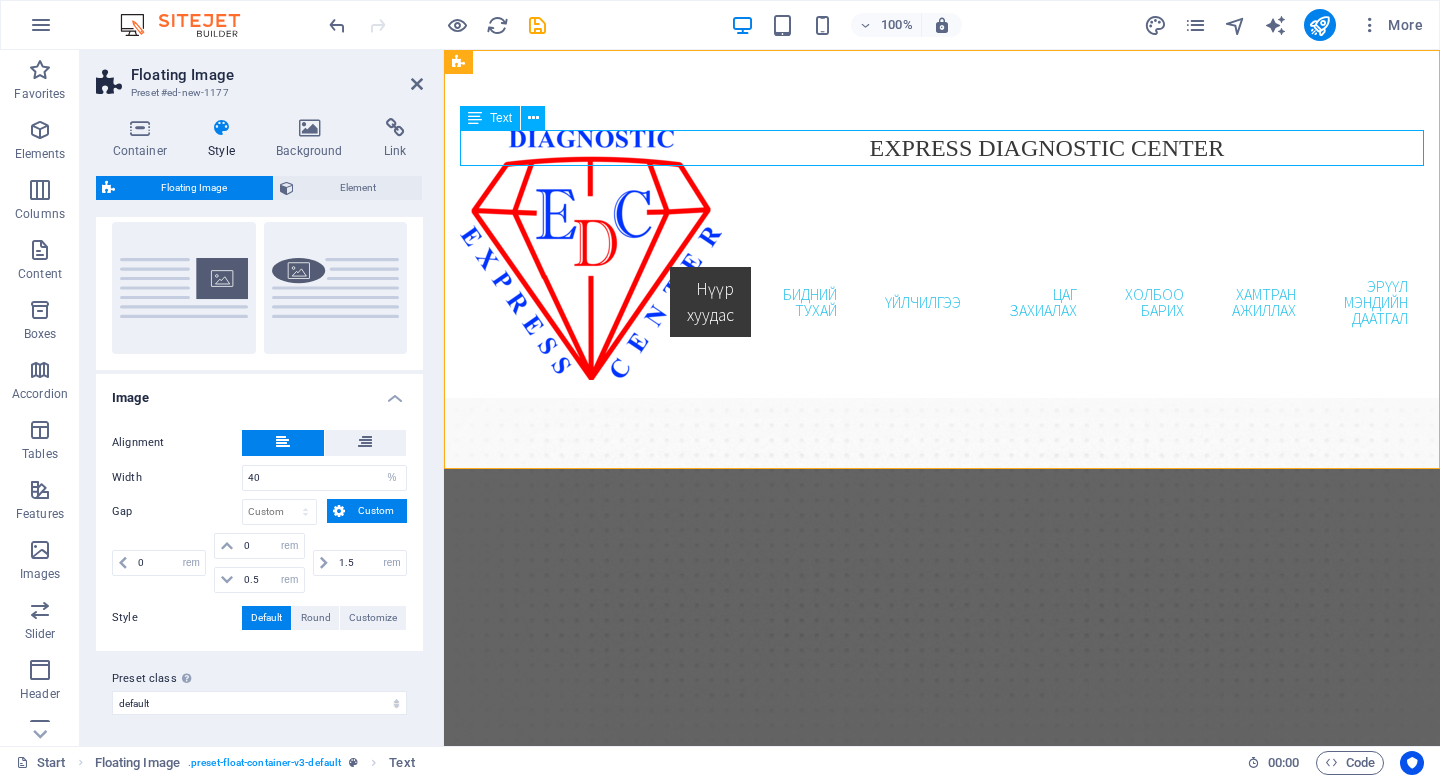 click on "EXPRESS DIAGNOSTIC CENTER" at bounding box center [942, 148] 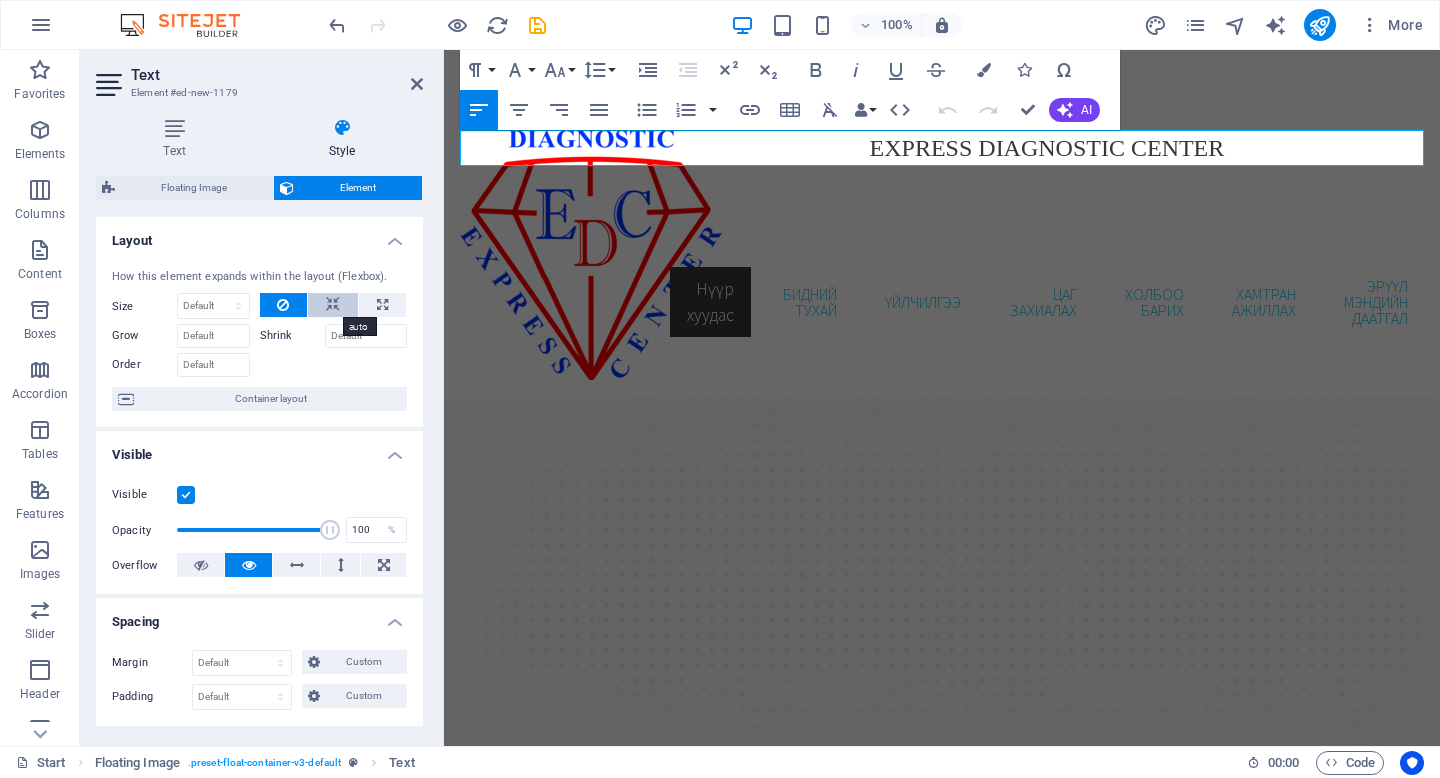 click at bounding box center [333, 305] 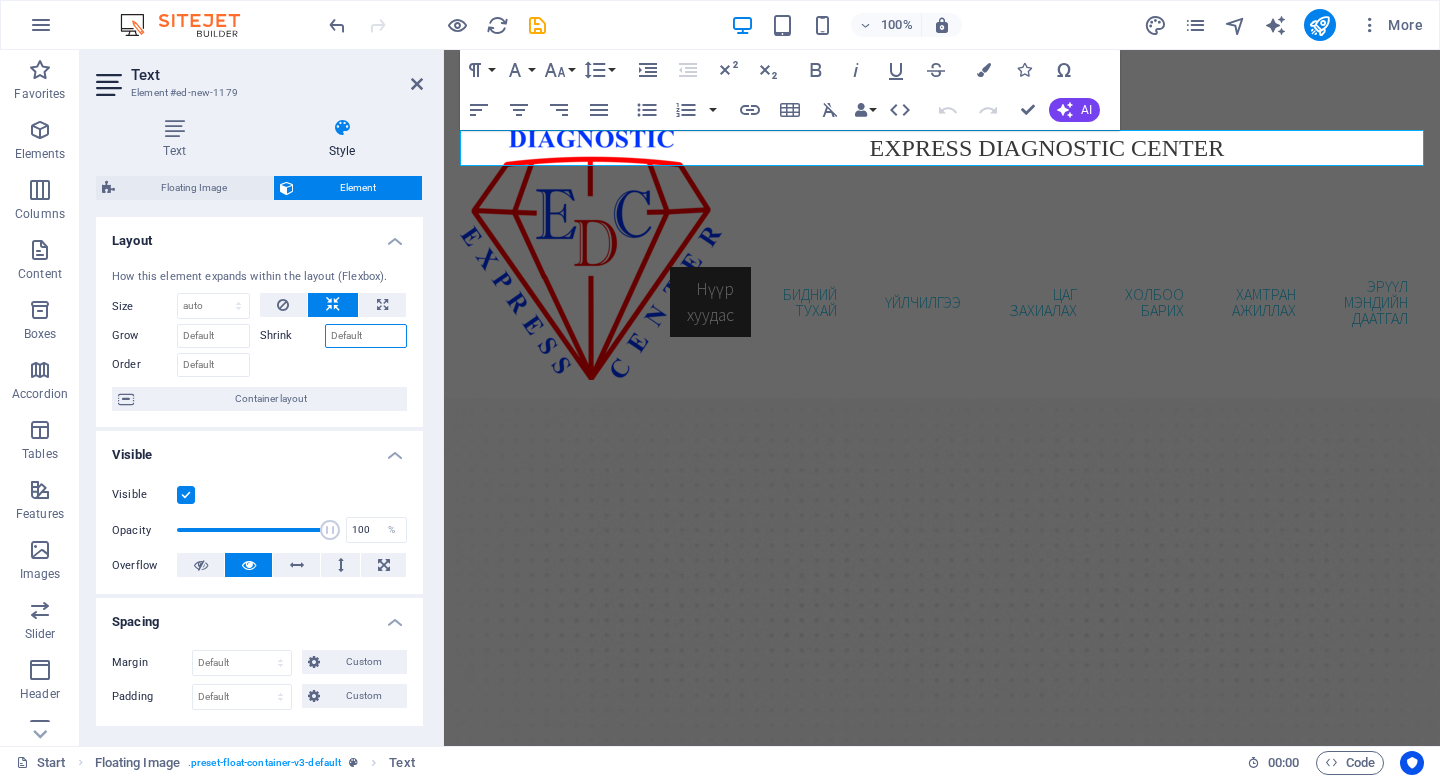 click on "Shrink" at bounding box center (366, 336) 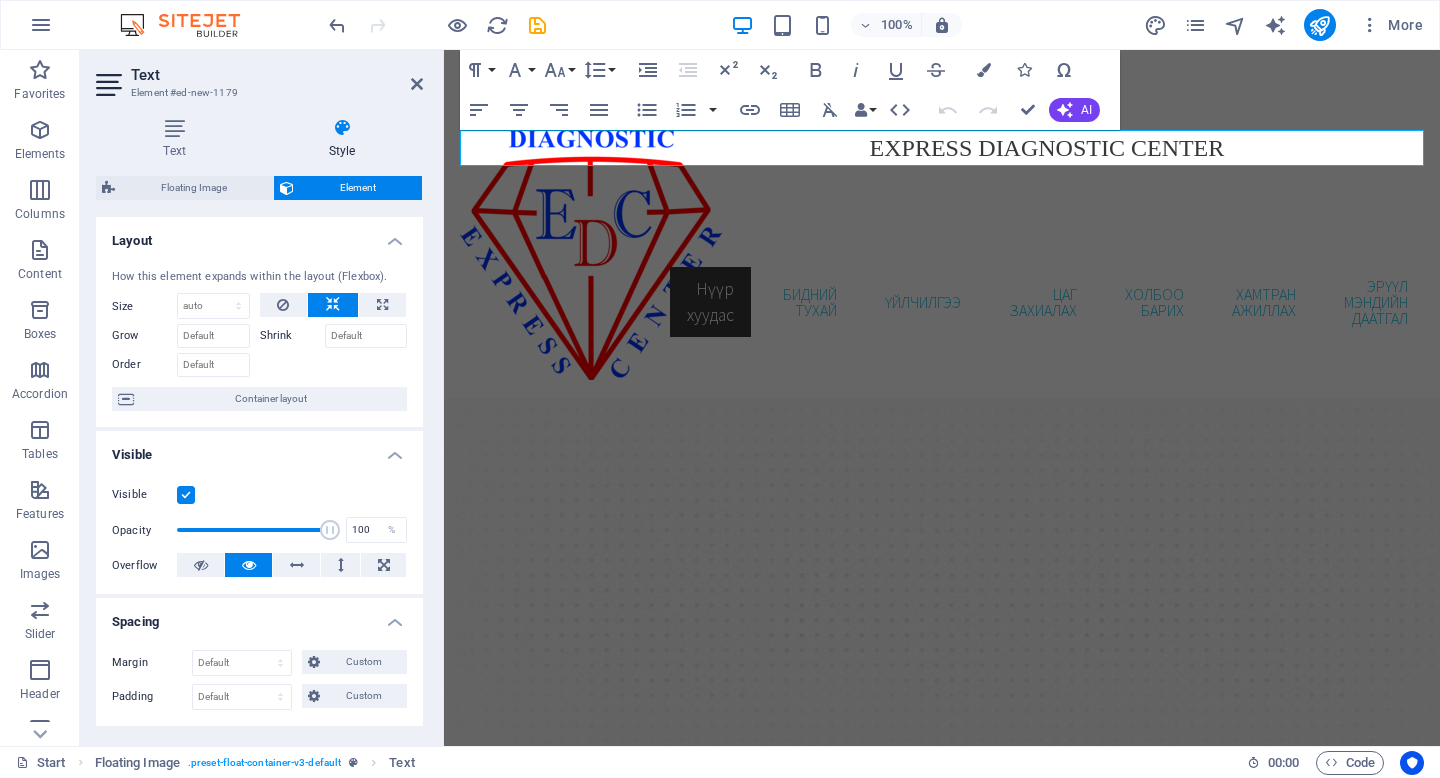 click at bounding box center [334, 362] 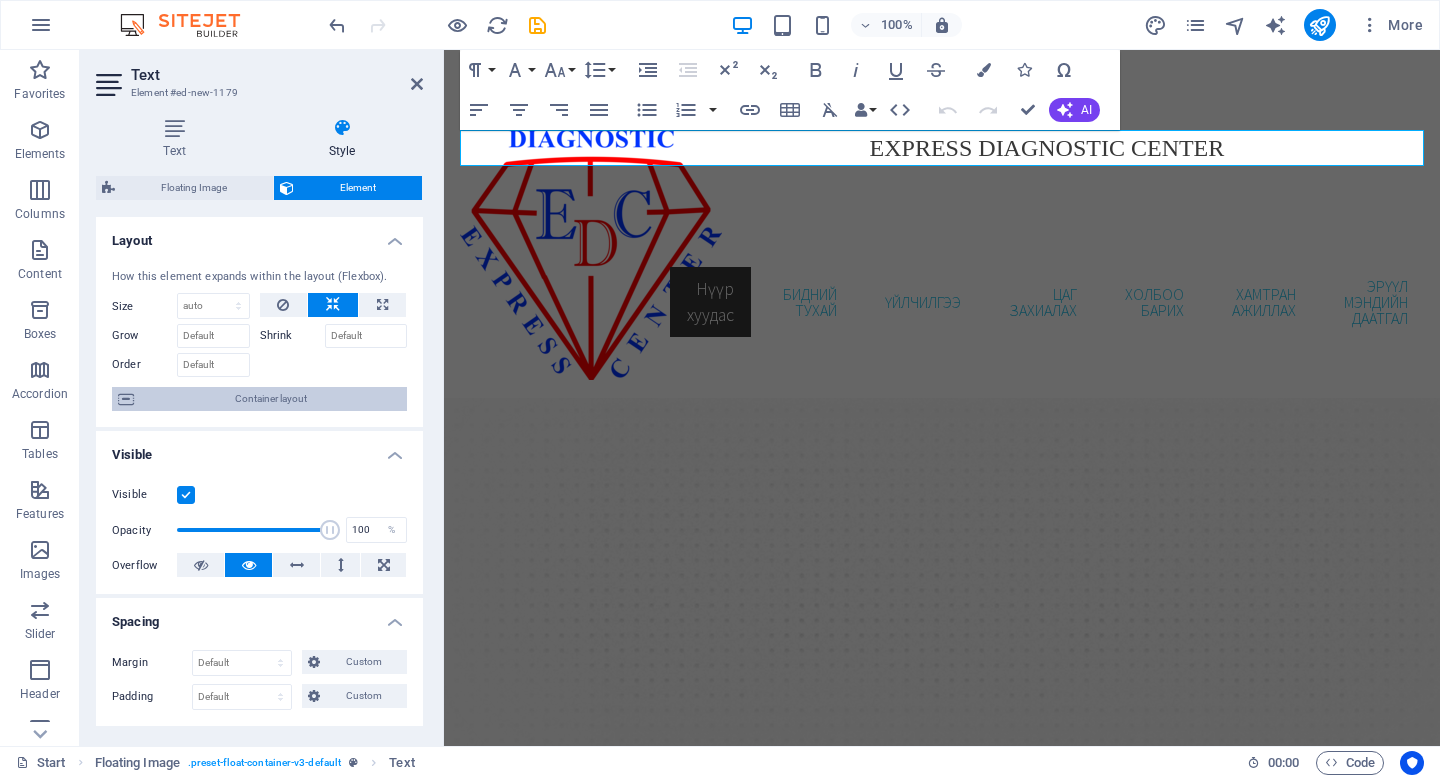 click on "Container layout" at bounding box center (270, 399) 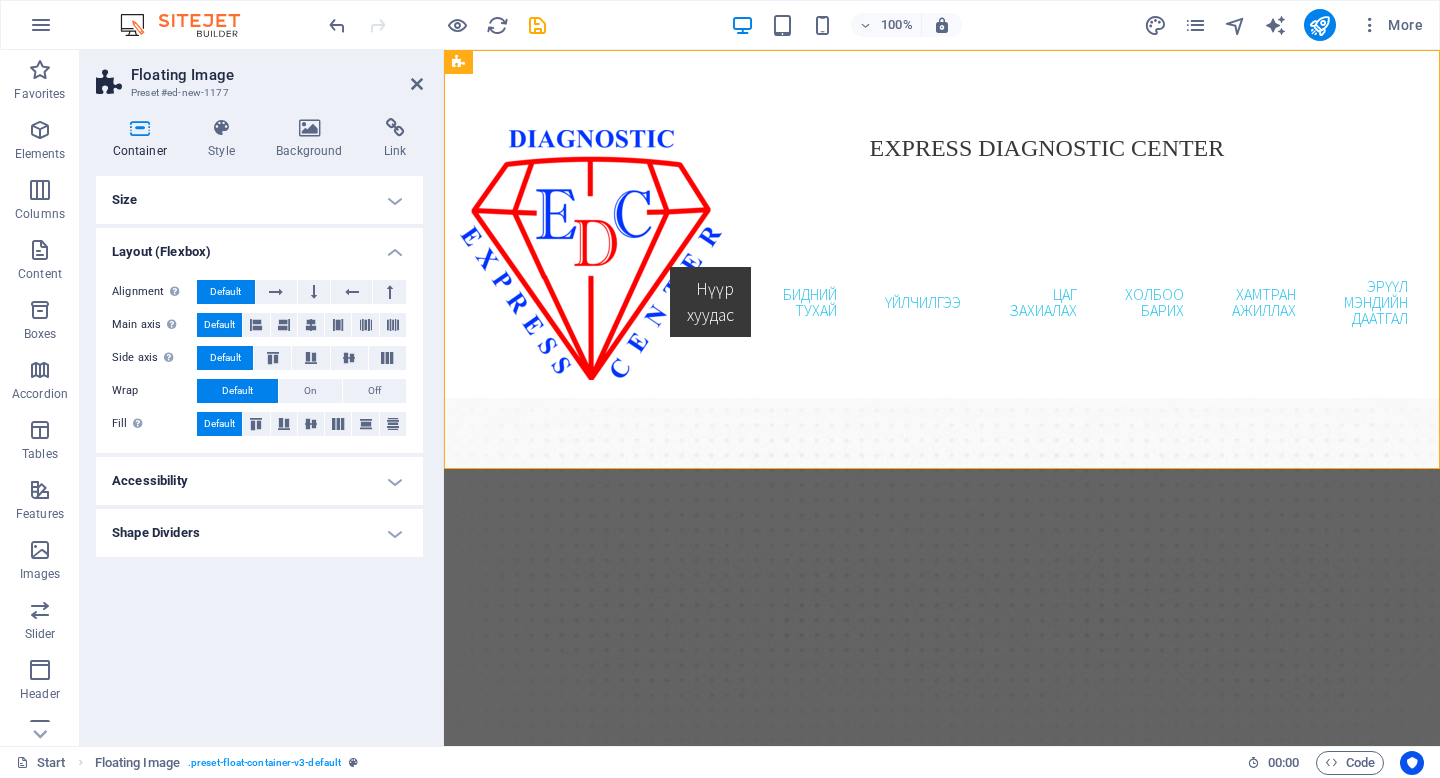 click at bounding box center (140, 128) 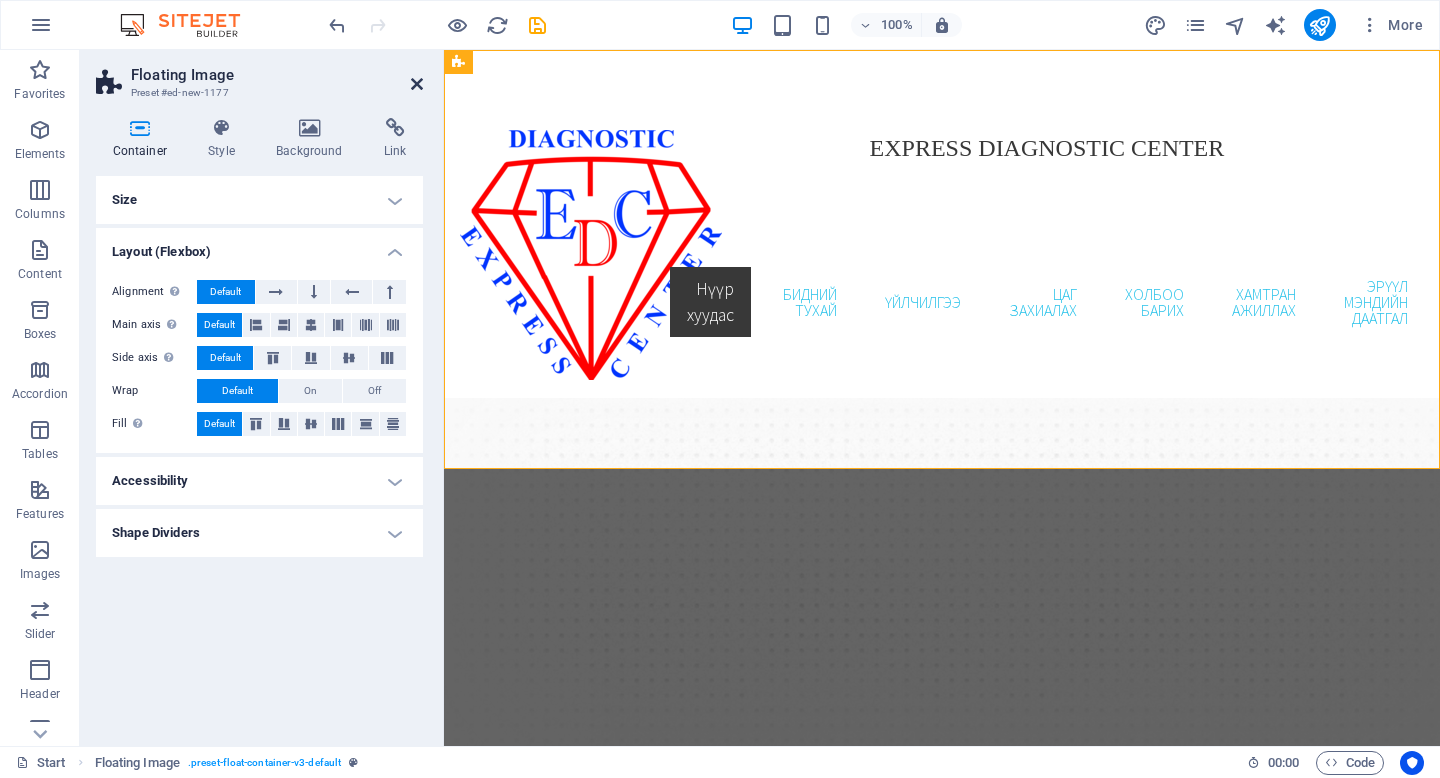 click at bounding box center (417, 84) 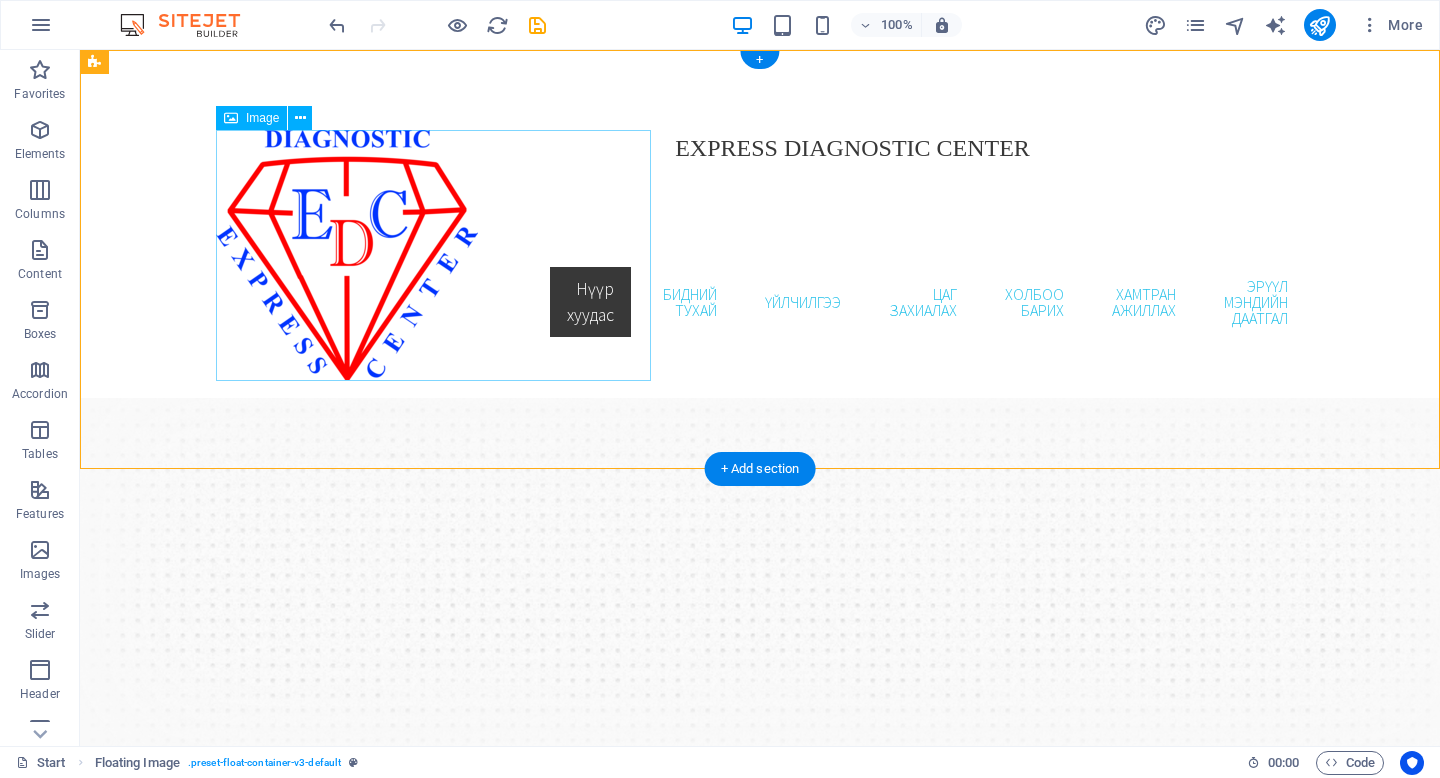 click at bounding box center [433, 255] 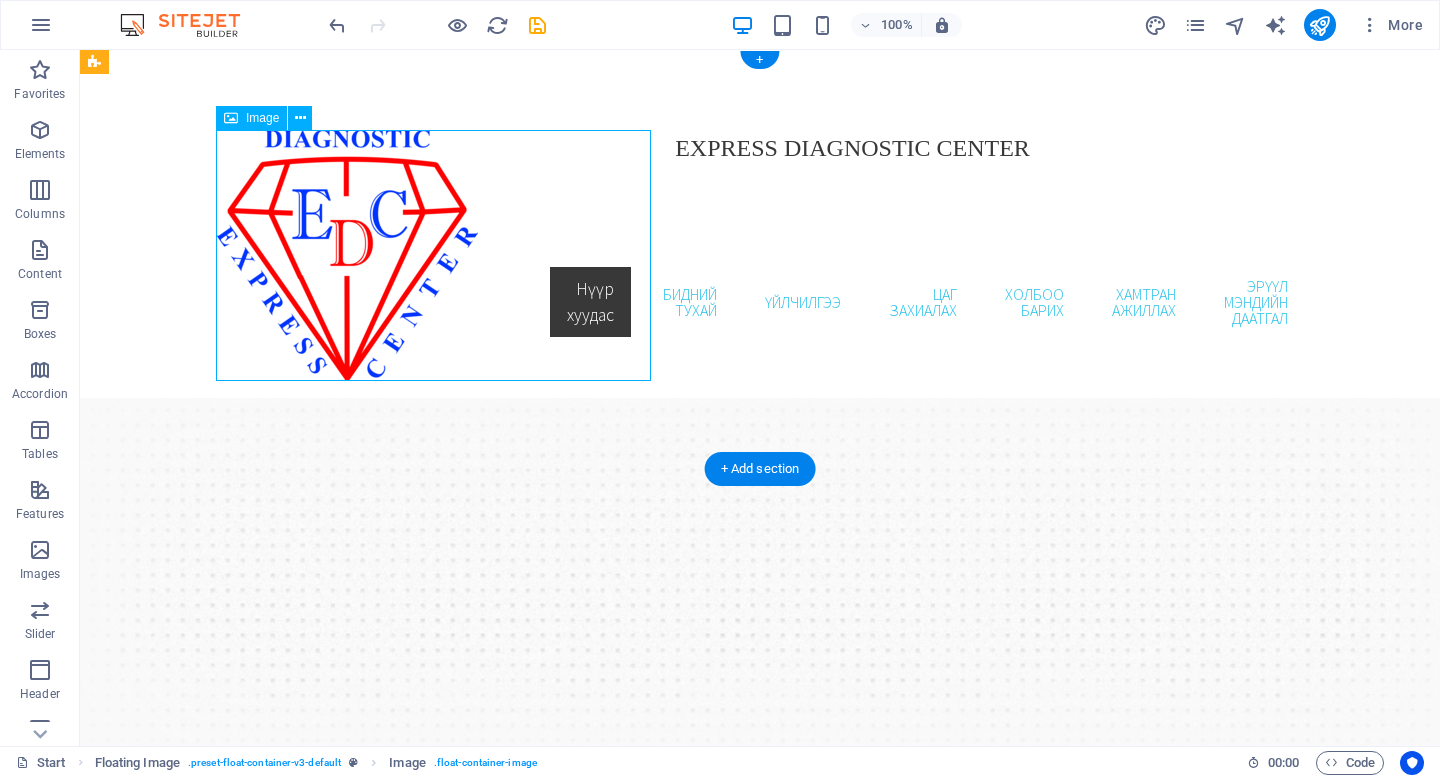 click at bounding box center [433, 255] 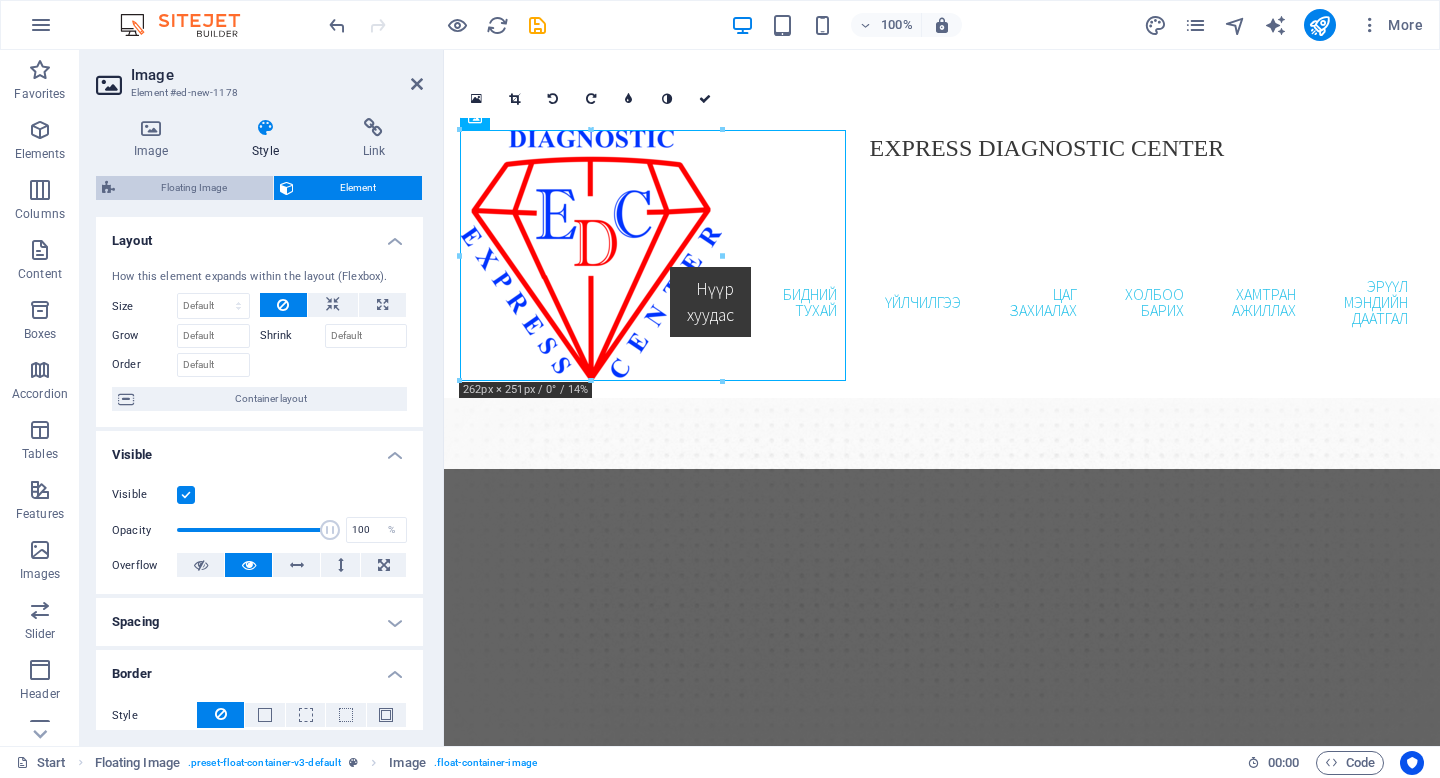 click on "Floating Image" at bounding box center (194, 188) 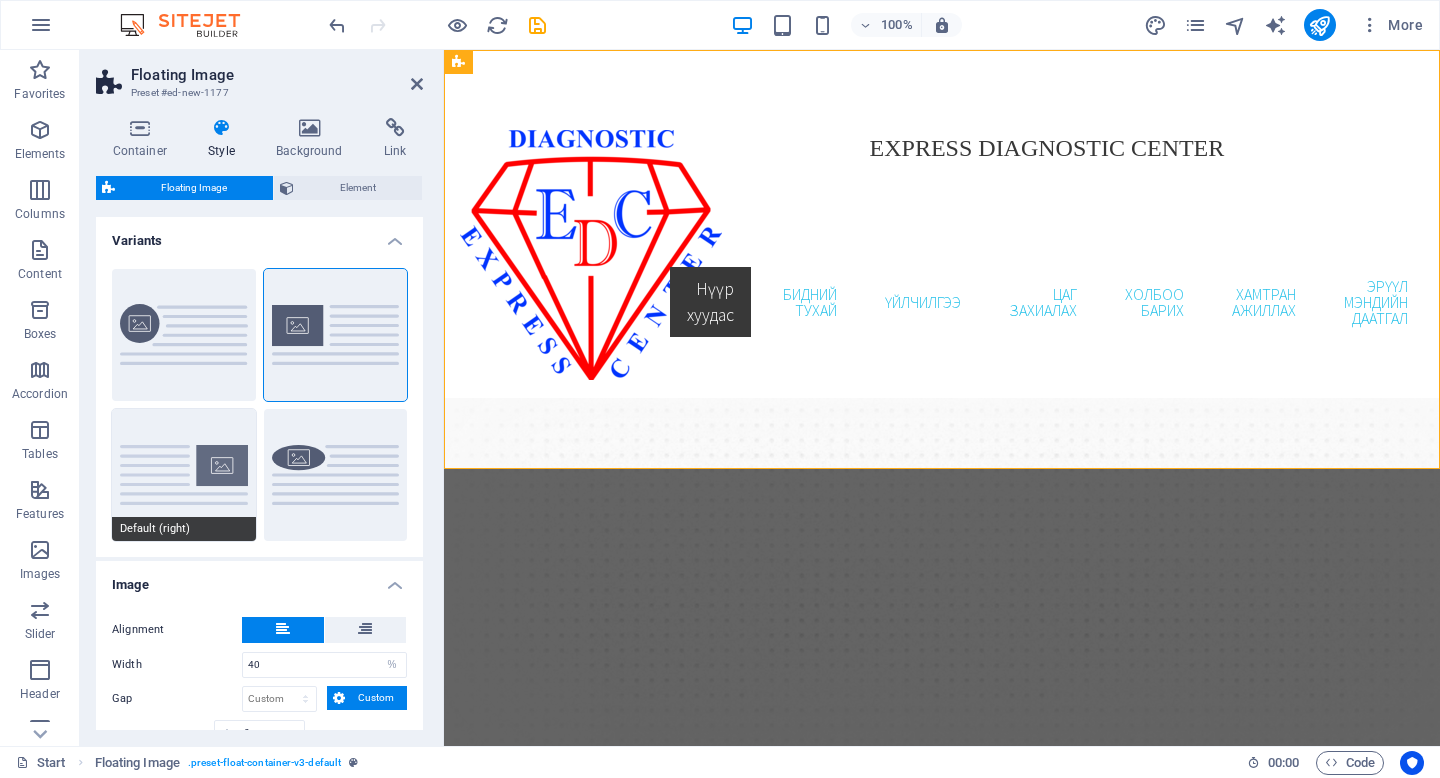 scroll, scrollTop: 187, scrollLeft: 0, axis: vertical 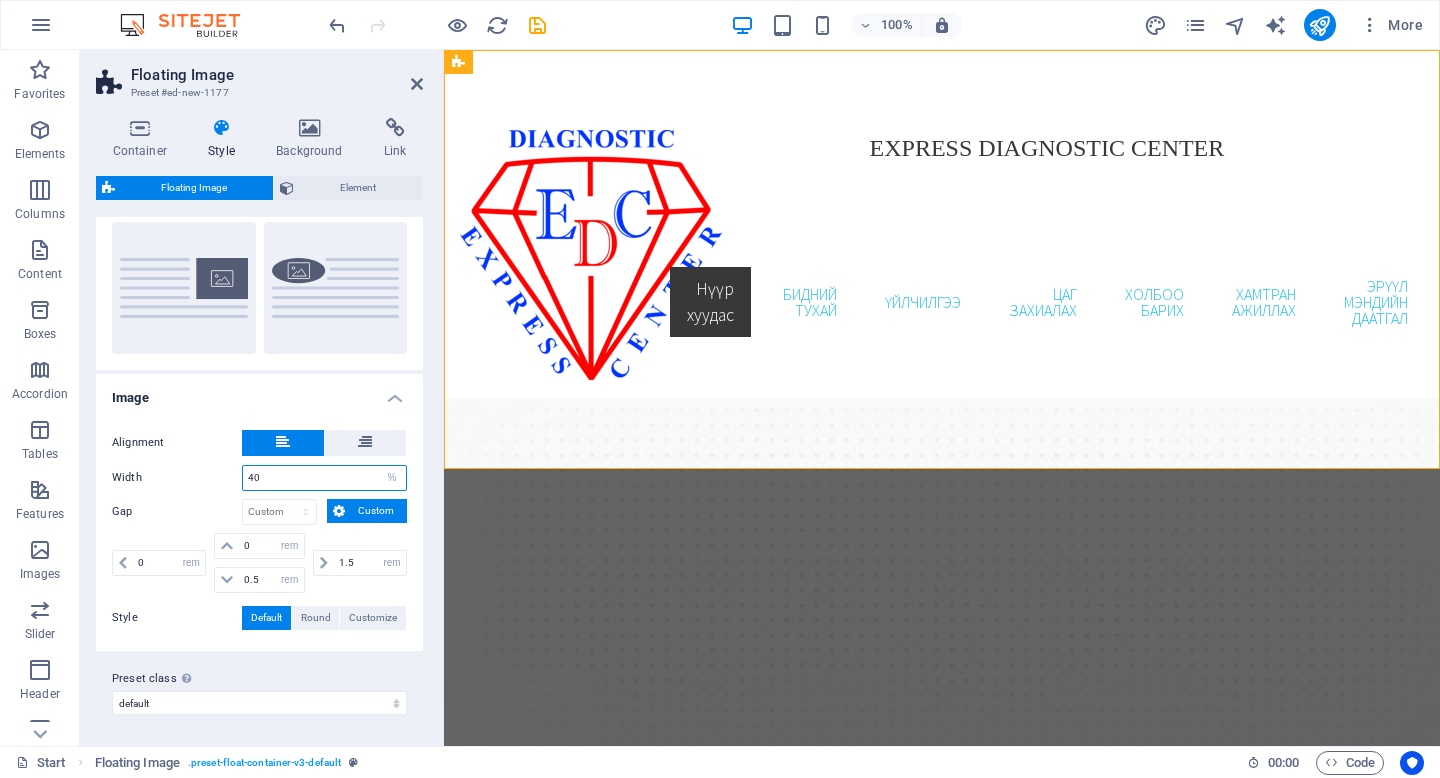 click on "40" at bounding box center [324, 478] 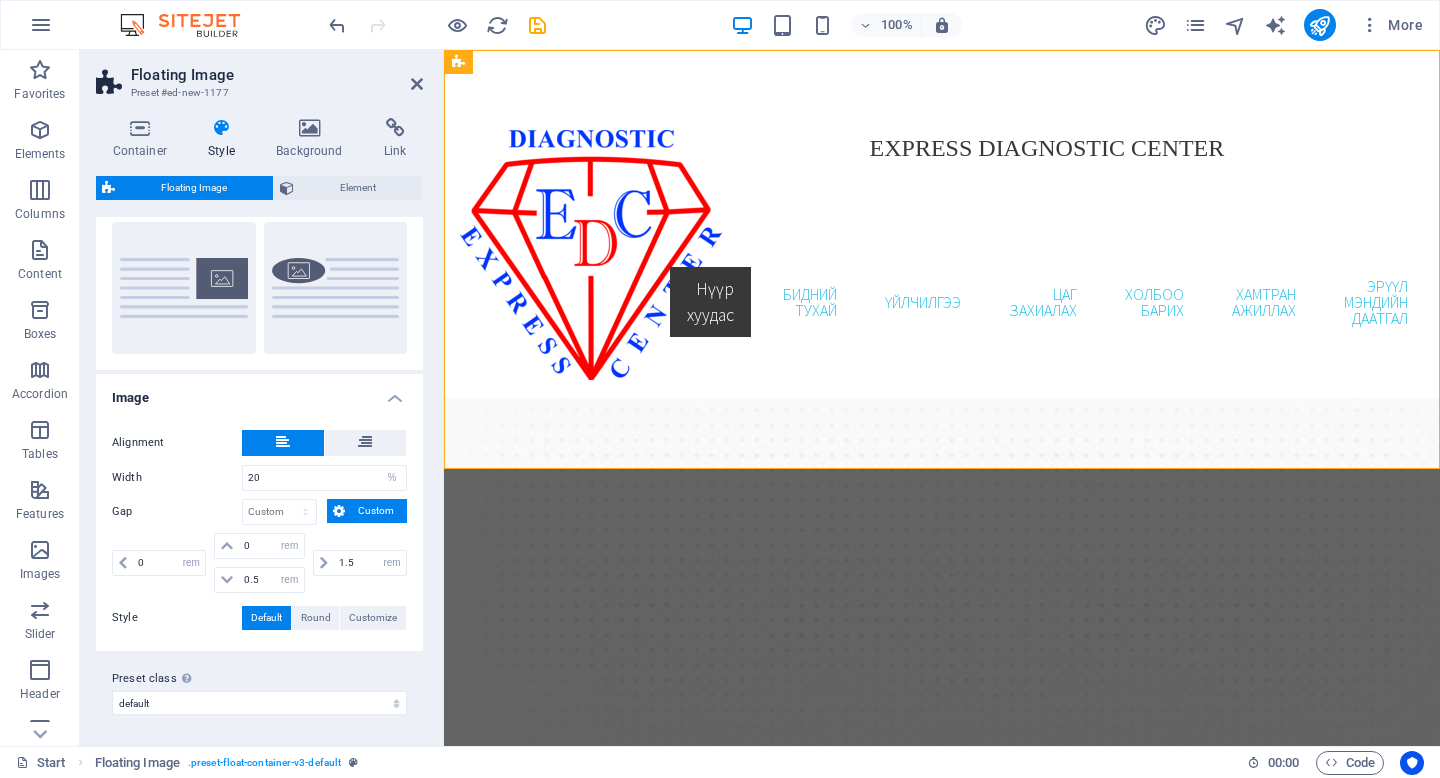 click on "Gap" at bounding box center [177, 512] 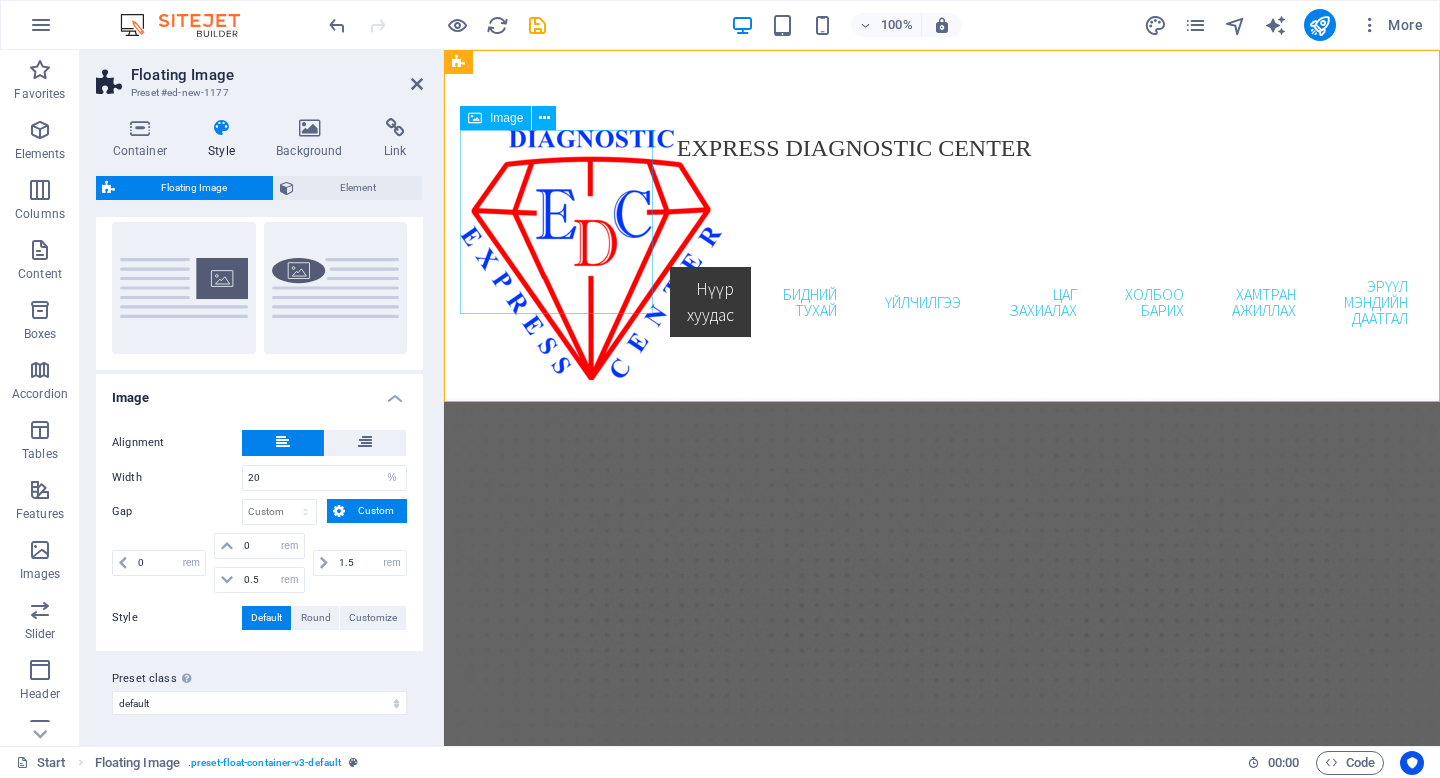 click at bounding box center [556, 255] 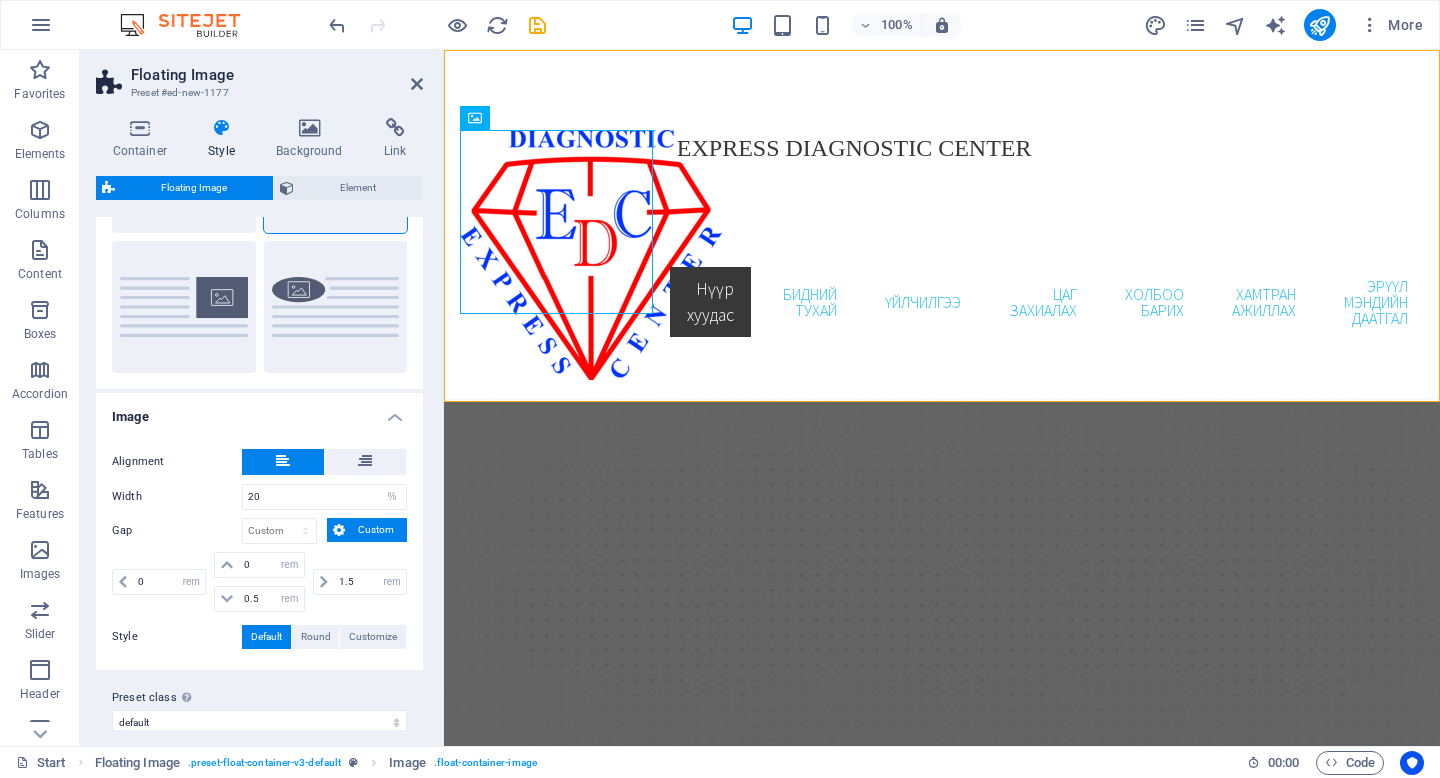 scroll, scrollTop: 187, scrollLeft: 0, axis: vertical 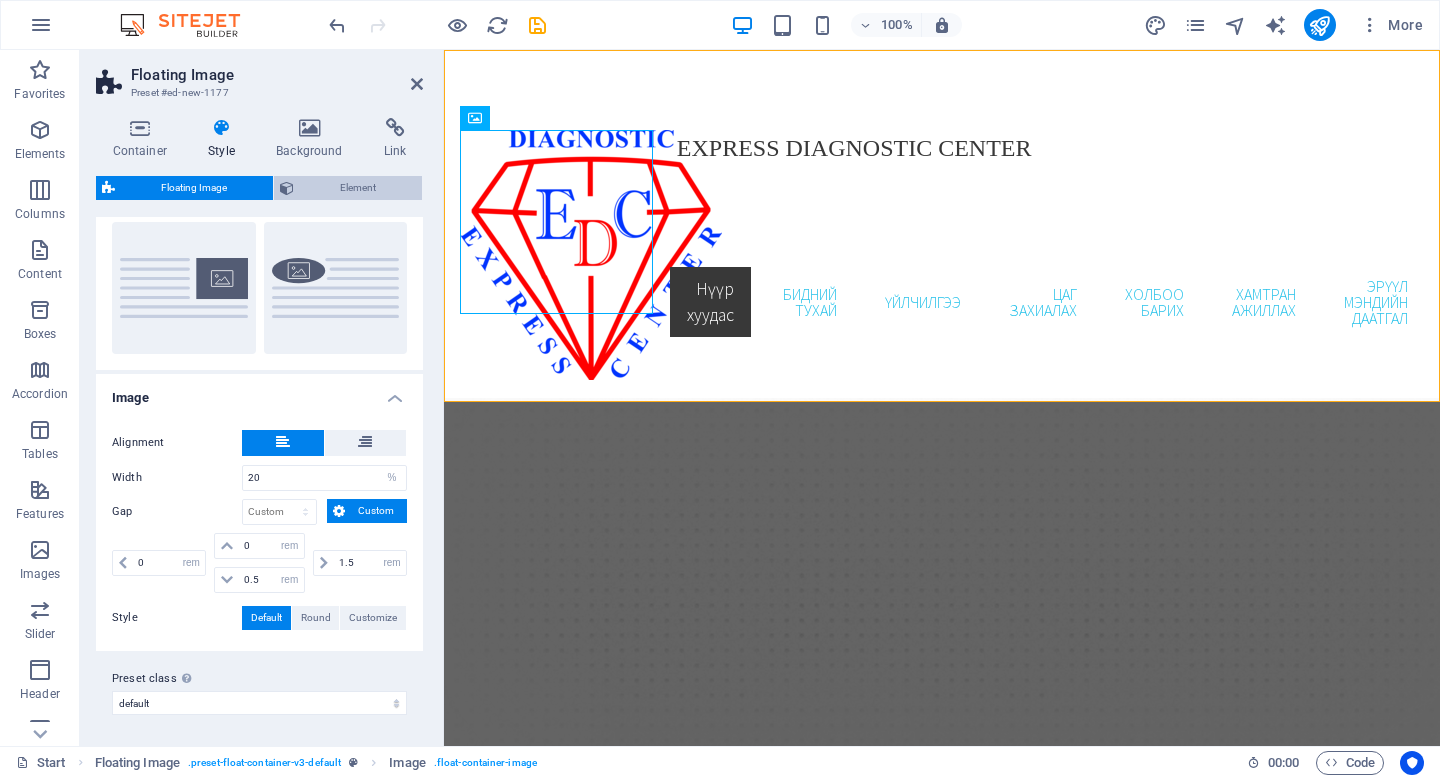 click on "Element" at bounding box center (358, 188) 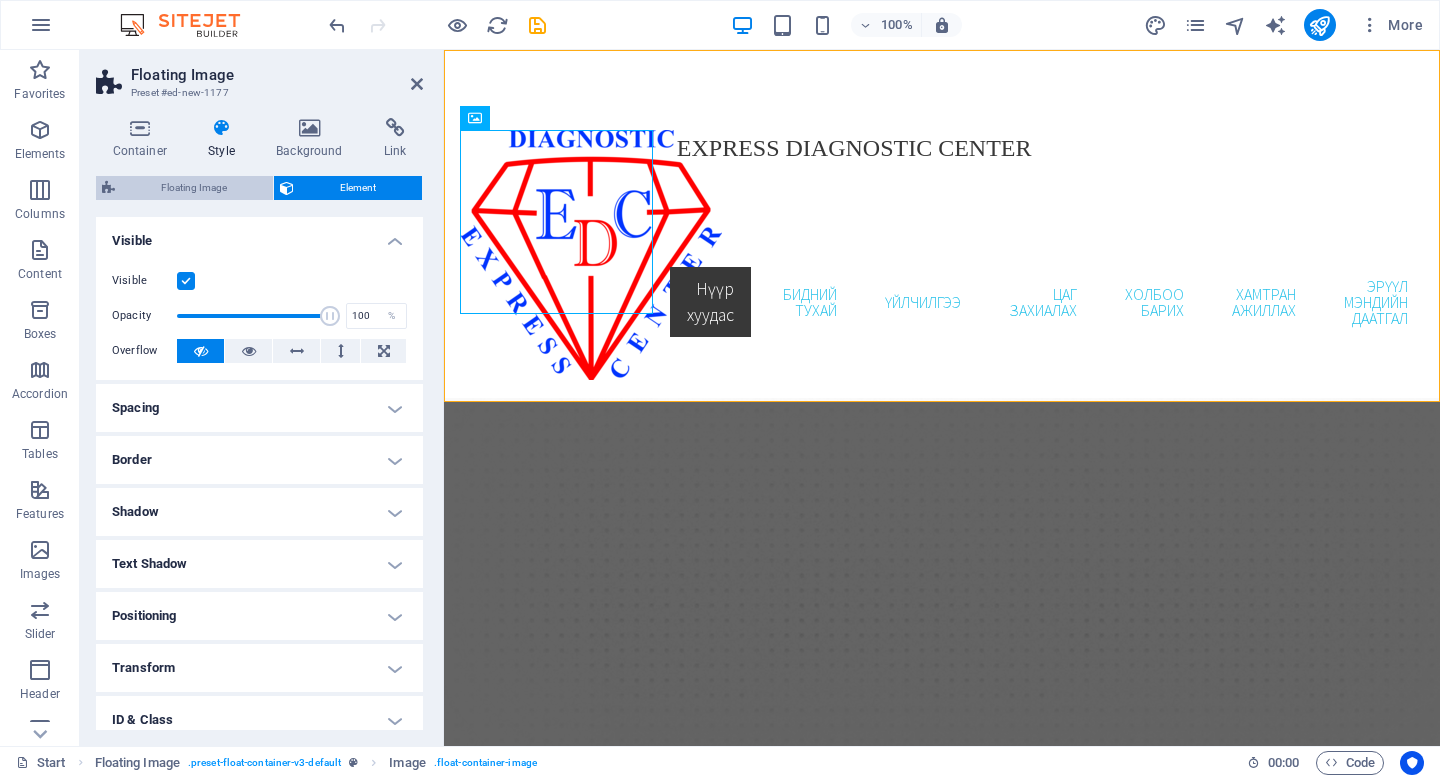 click on "Floating Image" at bounding box center [194, 188] 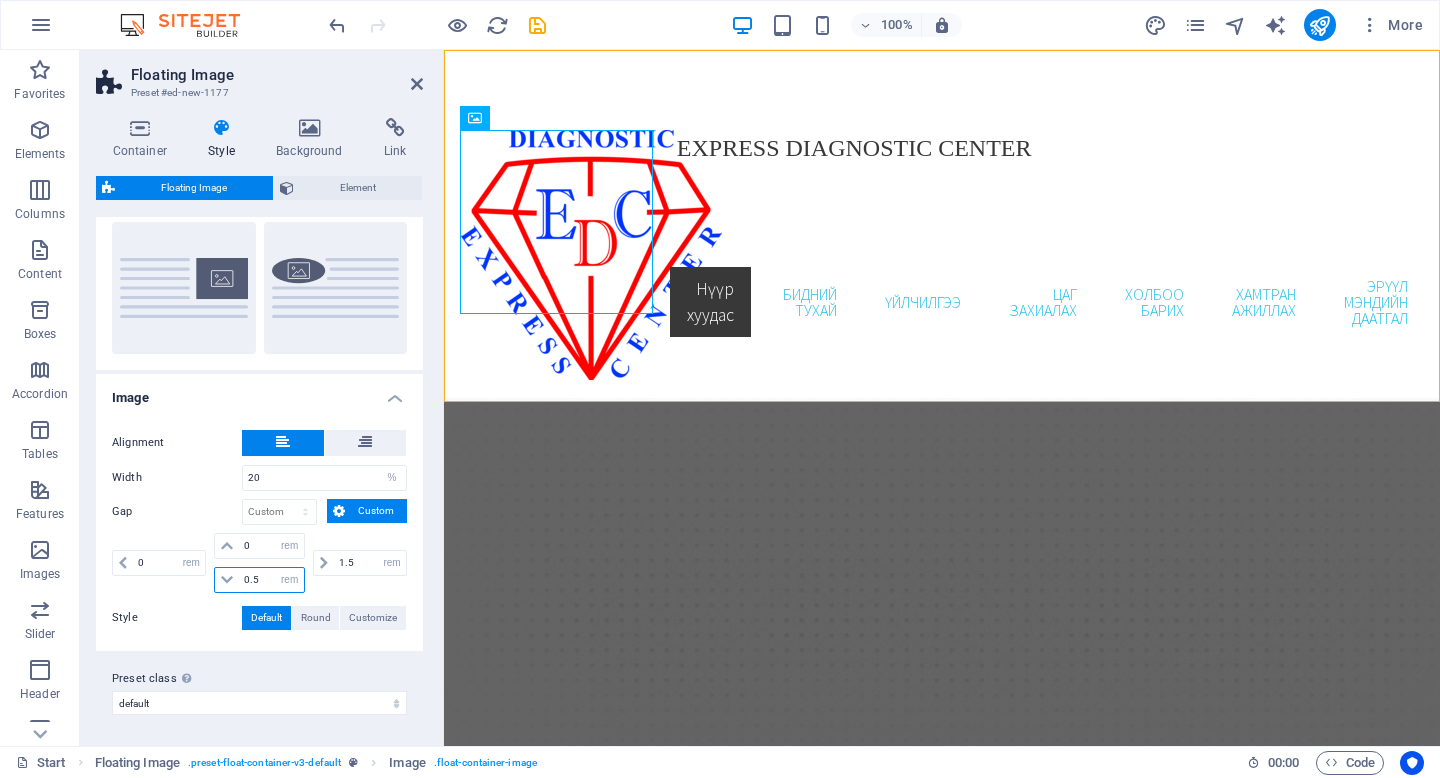 click on "0.5" at bounding box center [271, 580] 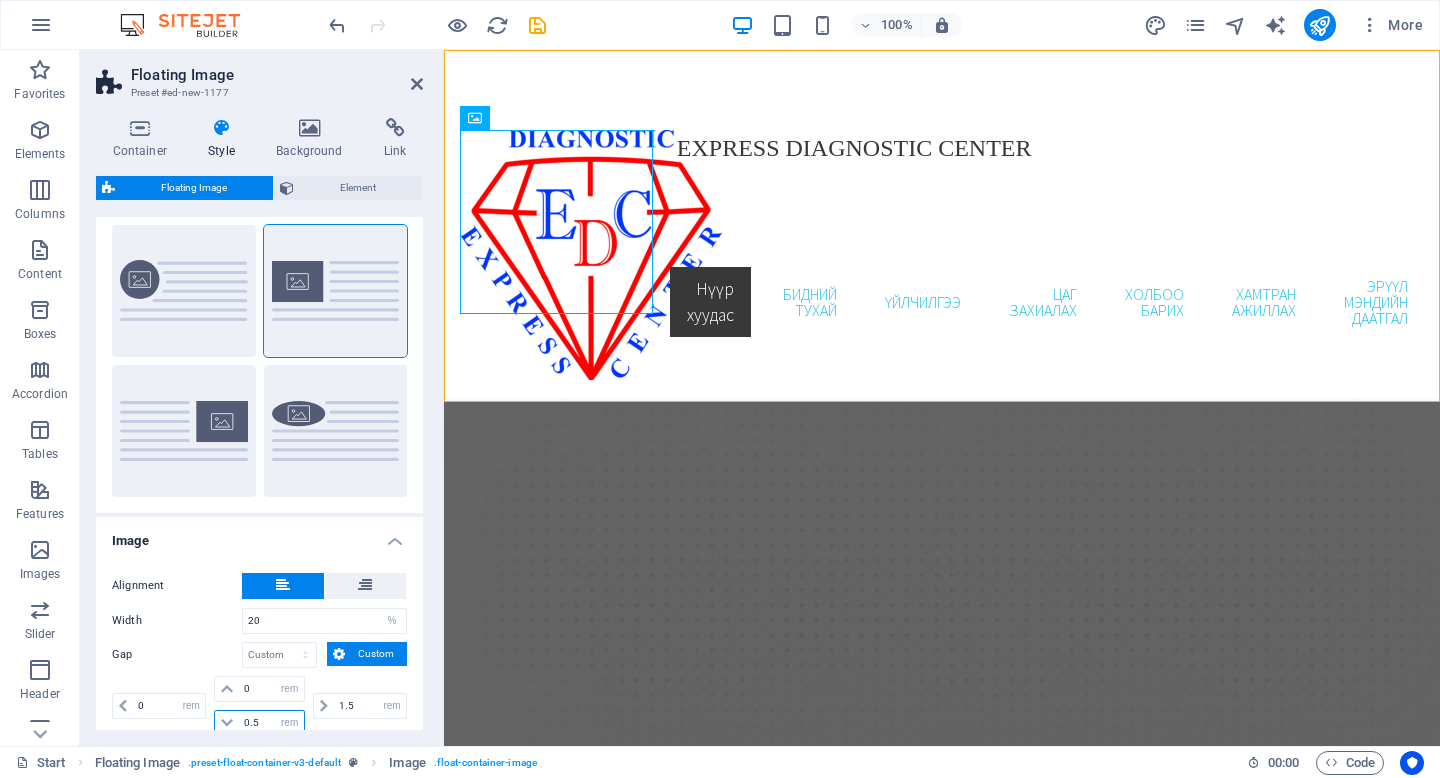 scroll, scrollTop: 0, scrollLeft: 0, axis: both 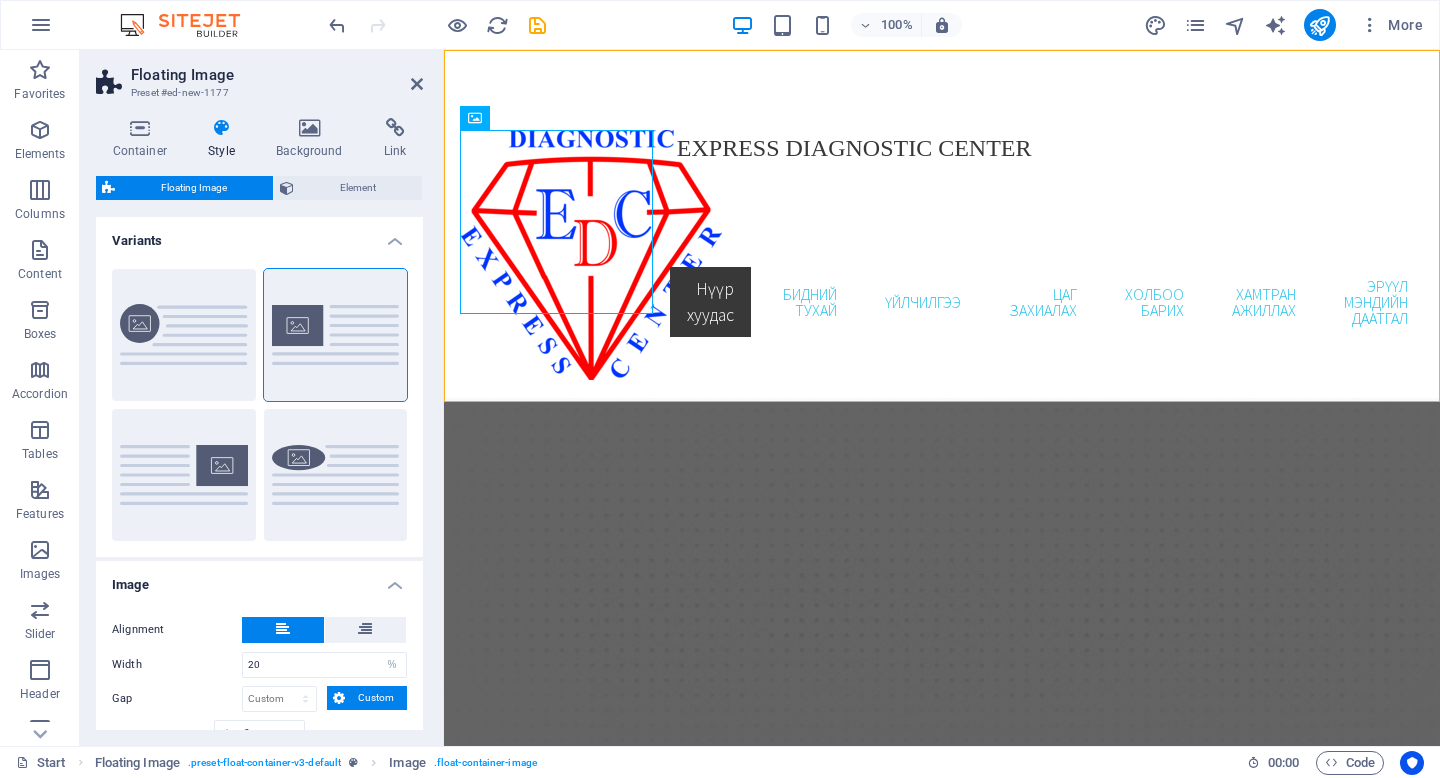 click on "Variants" at bounding box center [259, 235] 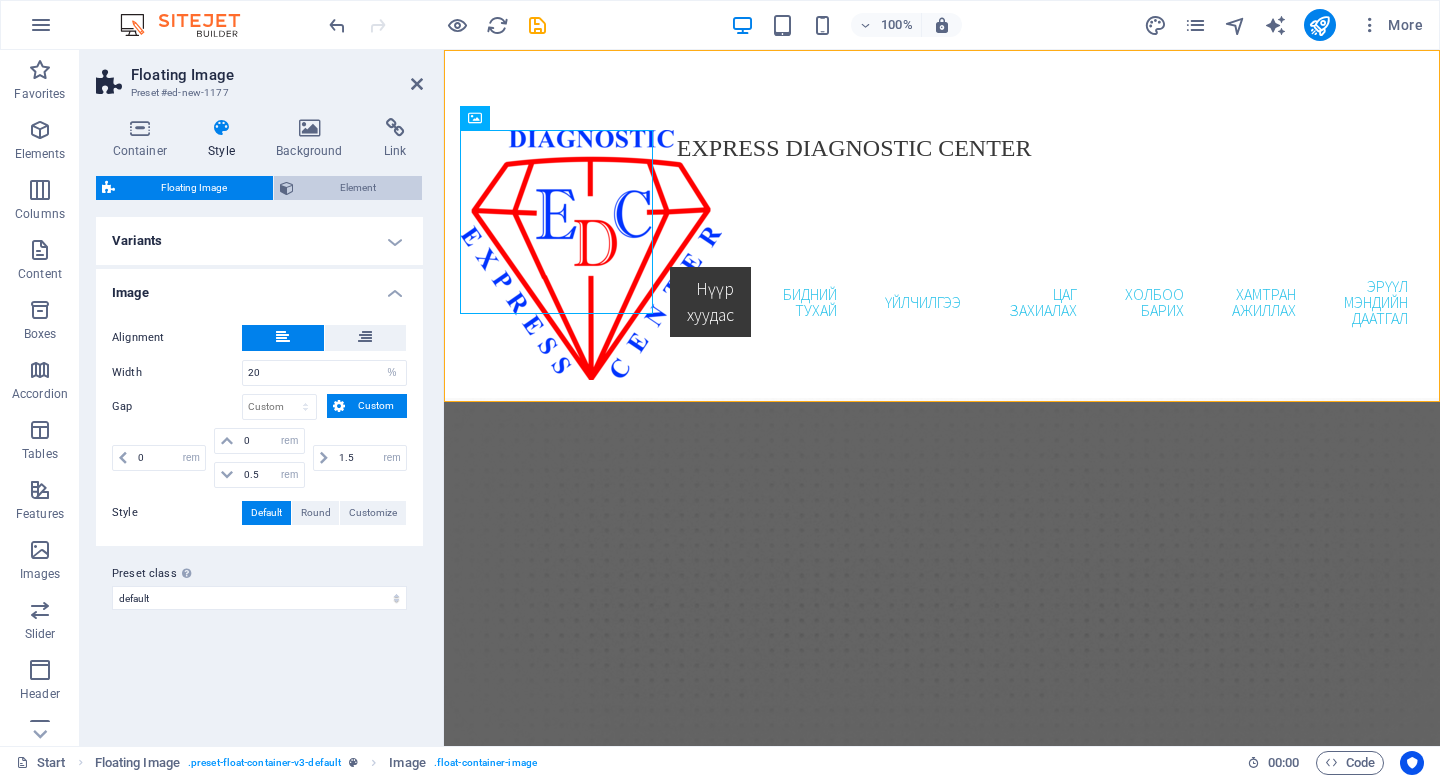 click on "Element" at bounding box center [358, 188] 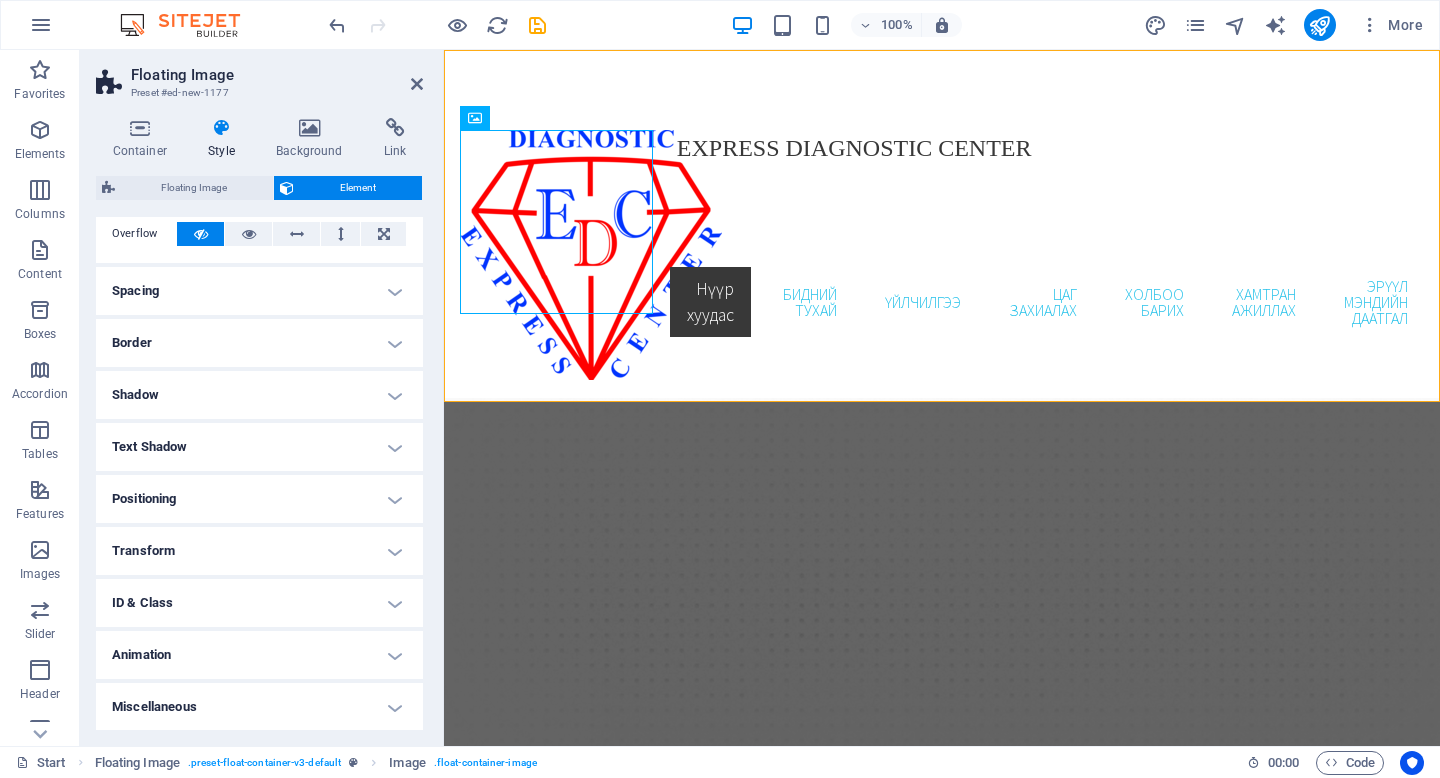 scroll, scrollTop: 0, scrollLeft: 0, axis: both 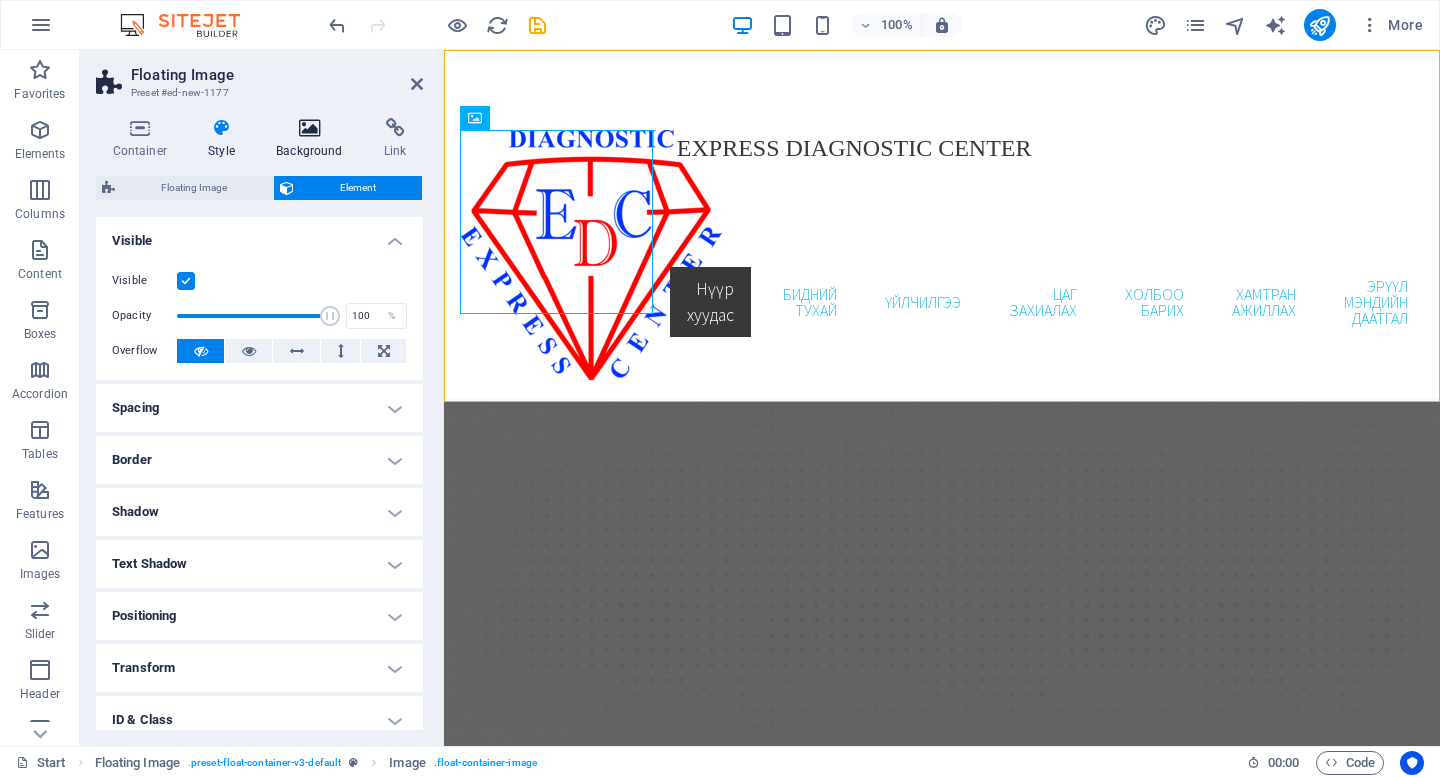 click at bounding box center (310, 128) 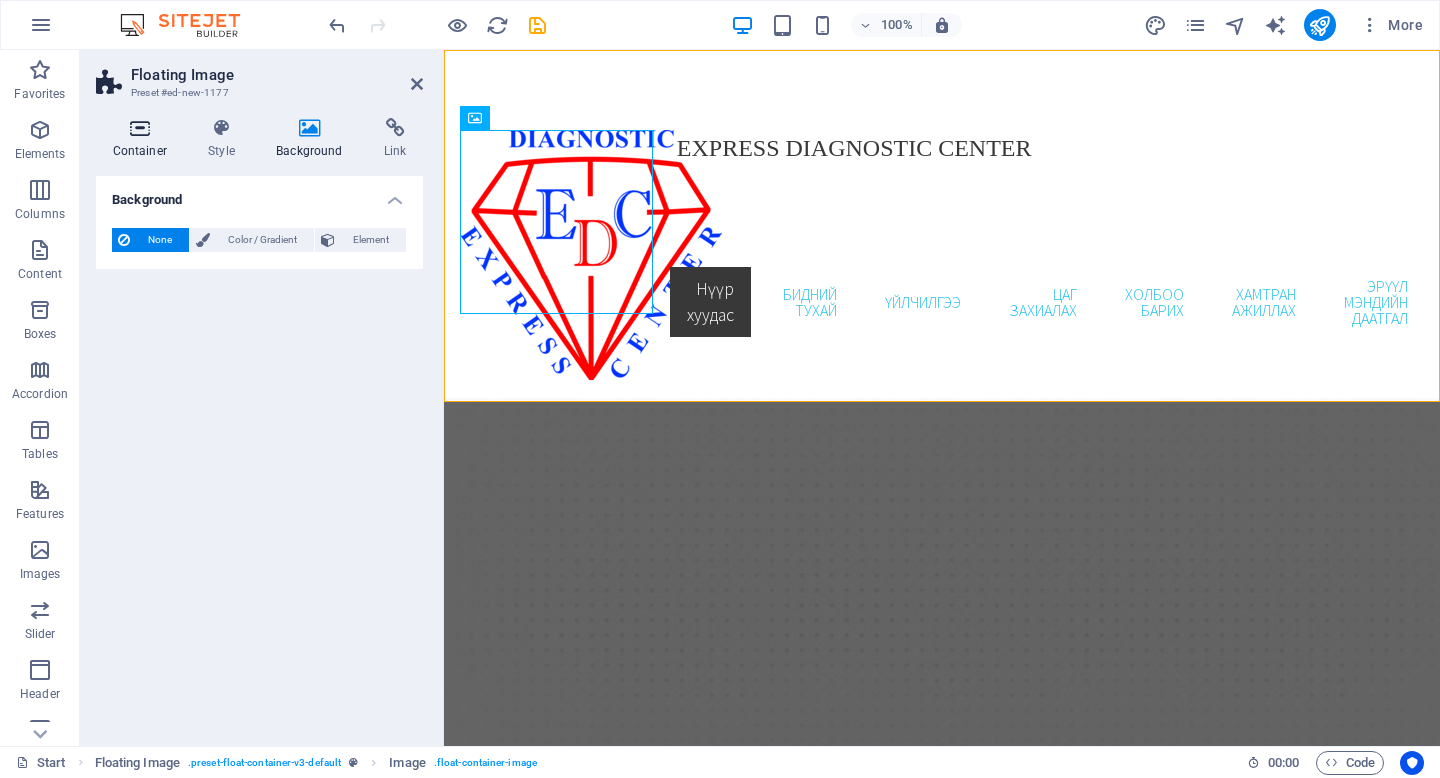 click at bounding box center (140, 128) 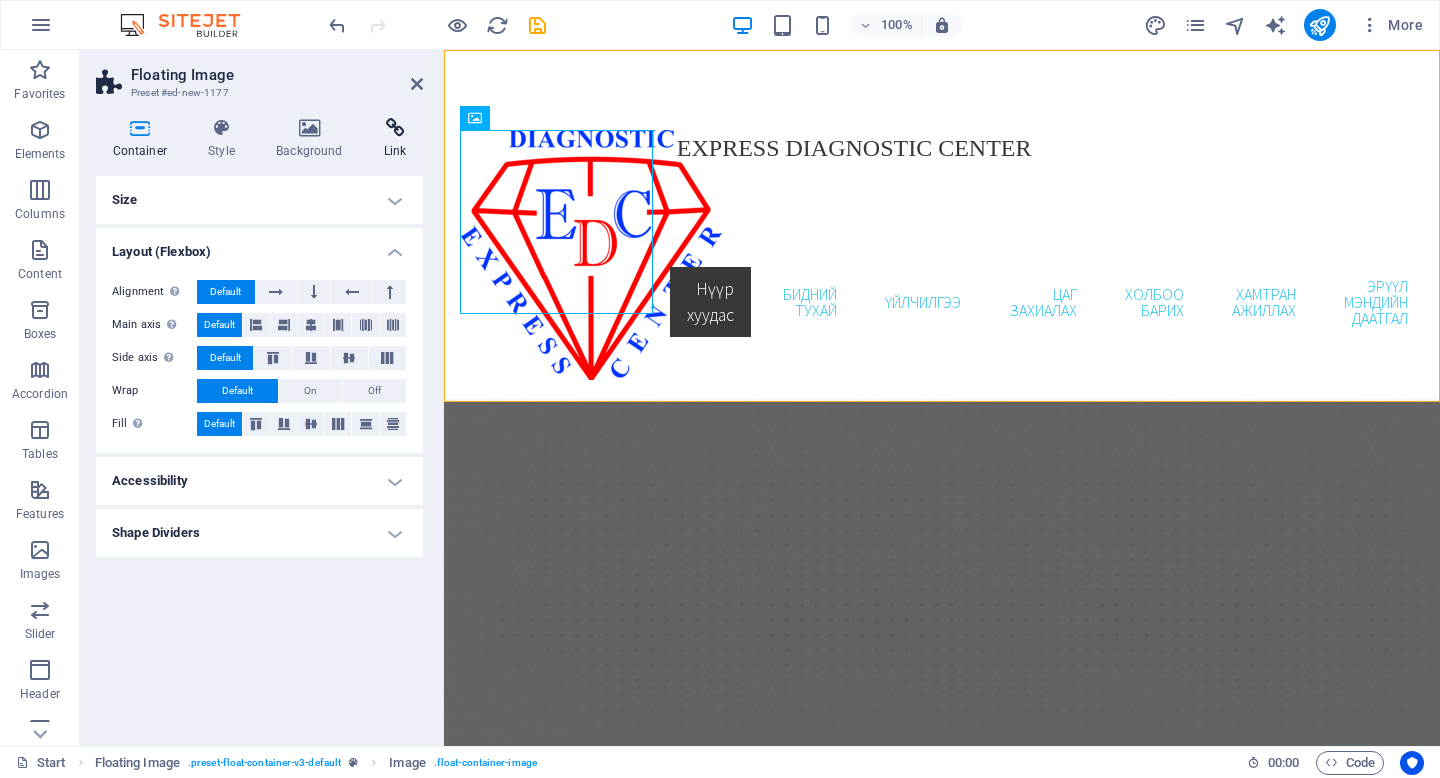 click at bounding box center (395, 128) 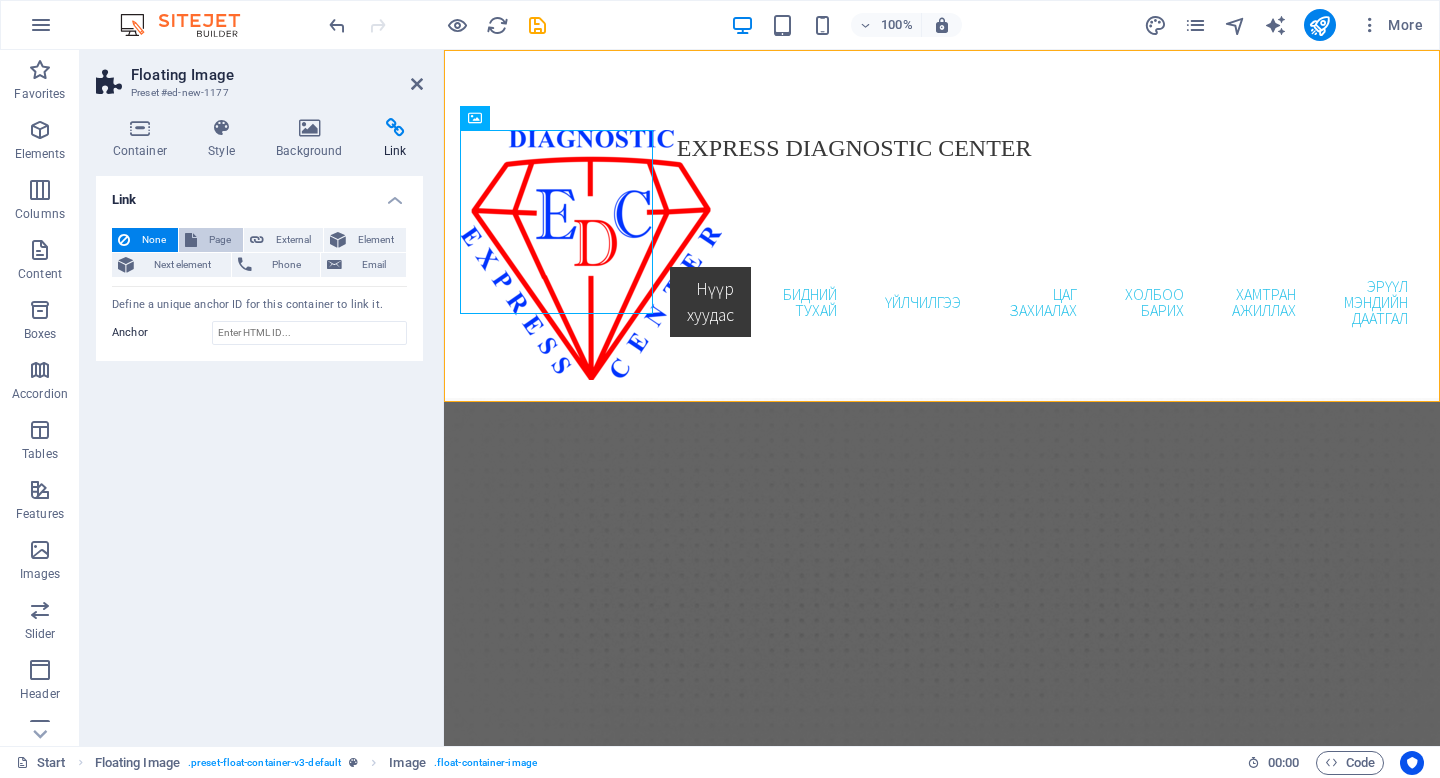 click on "Page" at bounding box center [220, 240] 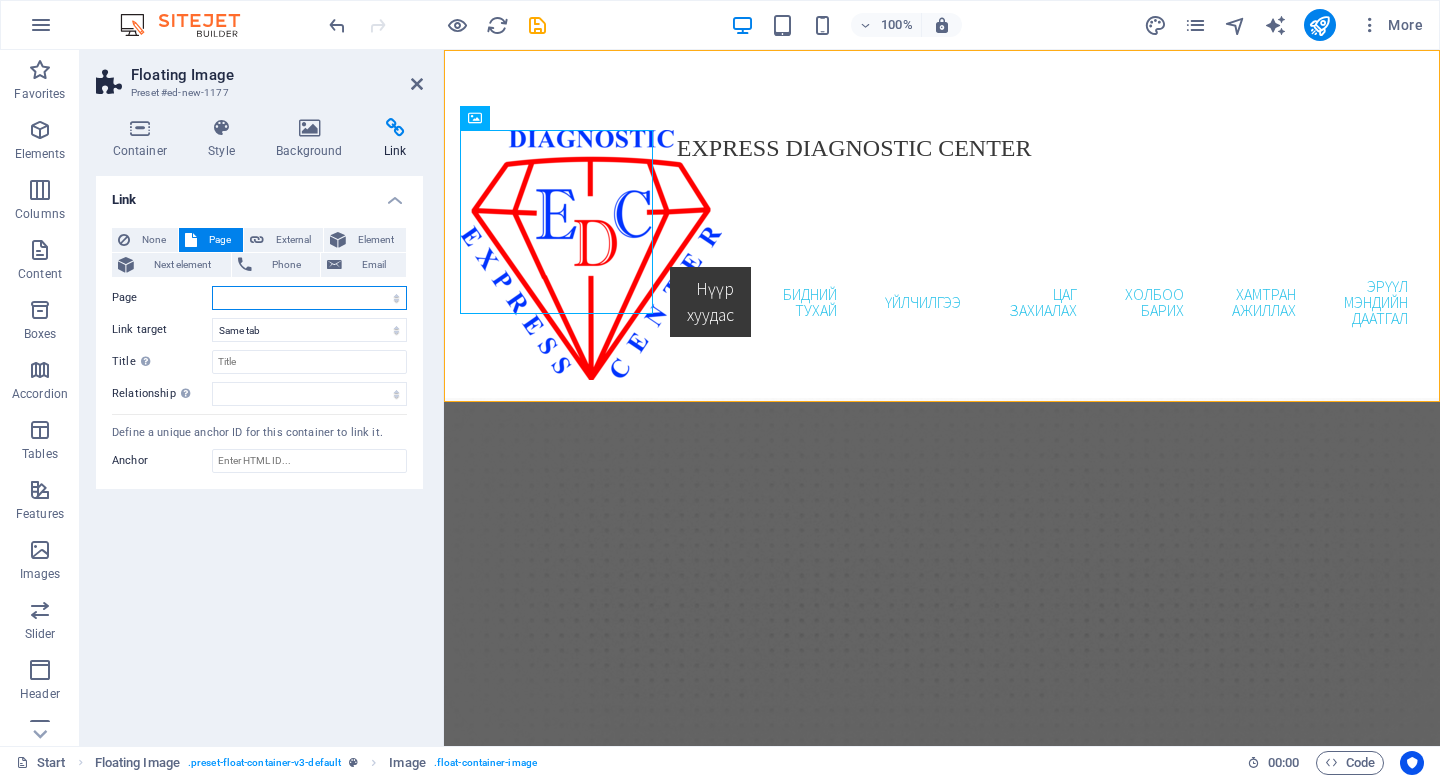 click on "Start Our Practice Doctors Services Appointments Legal Notice Privacy" at bounding box center (309, 298) 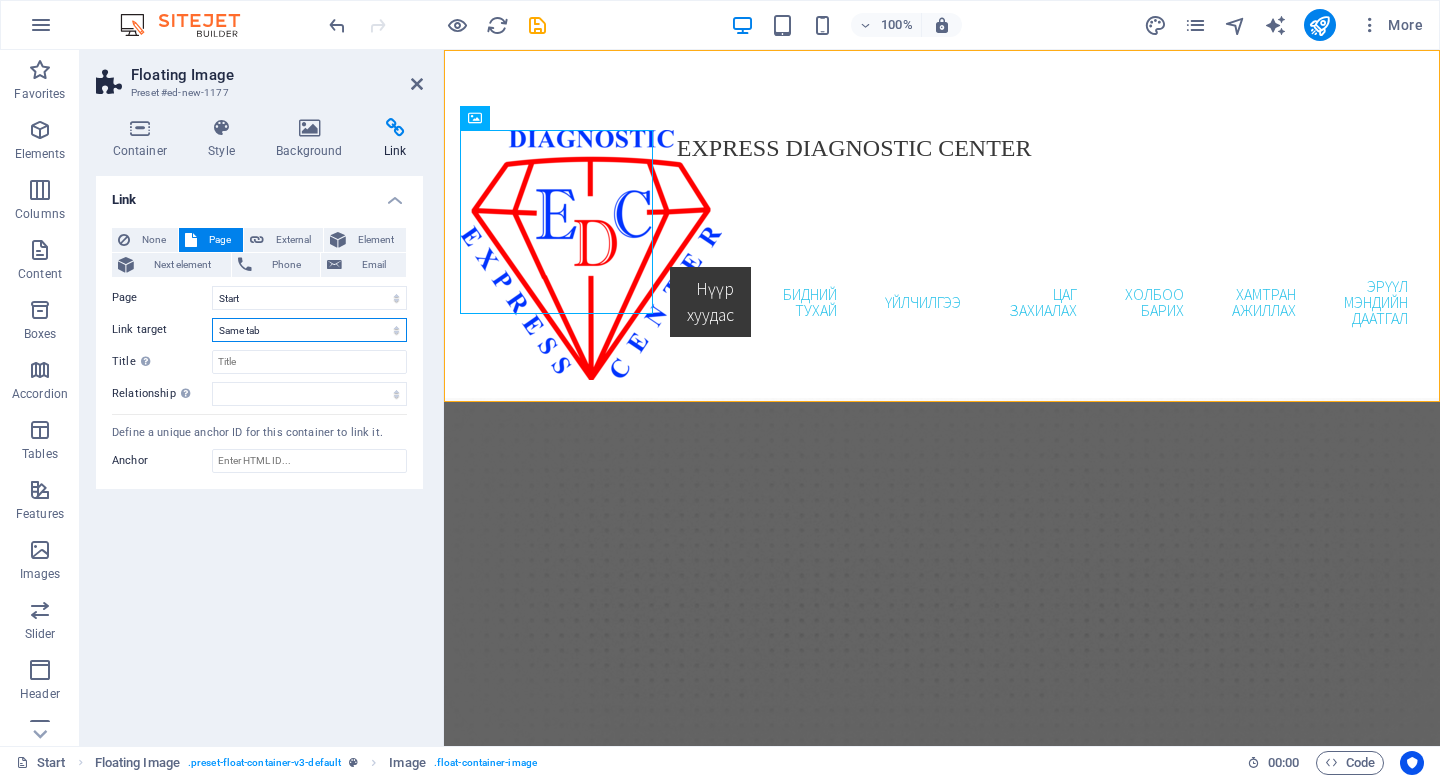 click on "New tab Same tab Overlay" at bounding box center [309, 330] 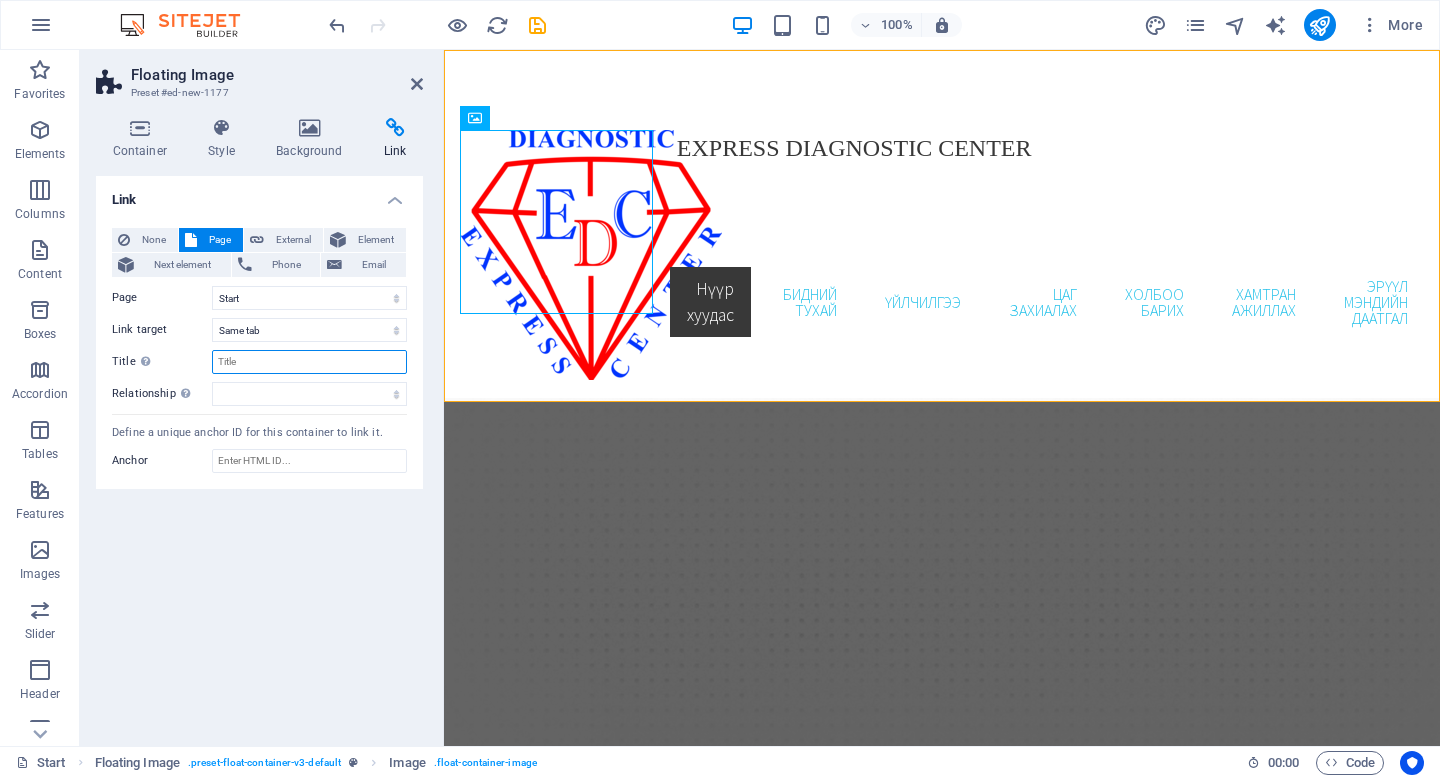 click on "Title Additional link description, should not be the same as the link text. The title is most often shown as a tooltip text when the mouse moves over the element. Leave empty if uncertain." at bounding box center [309, 362] 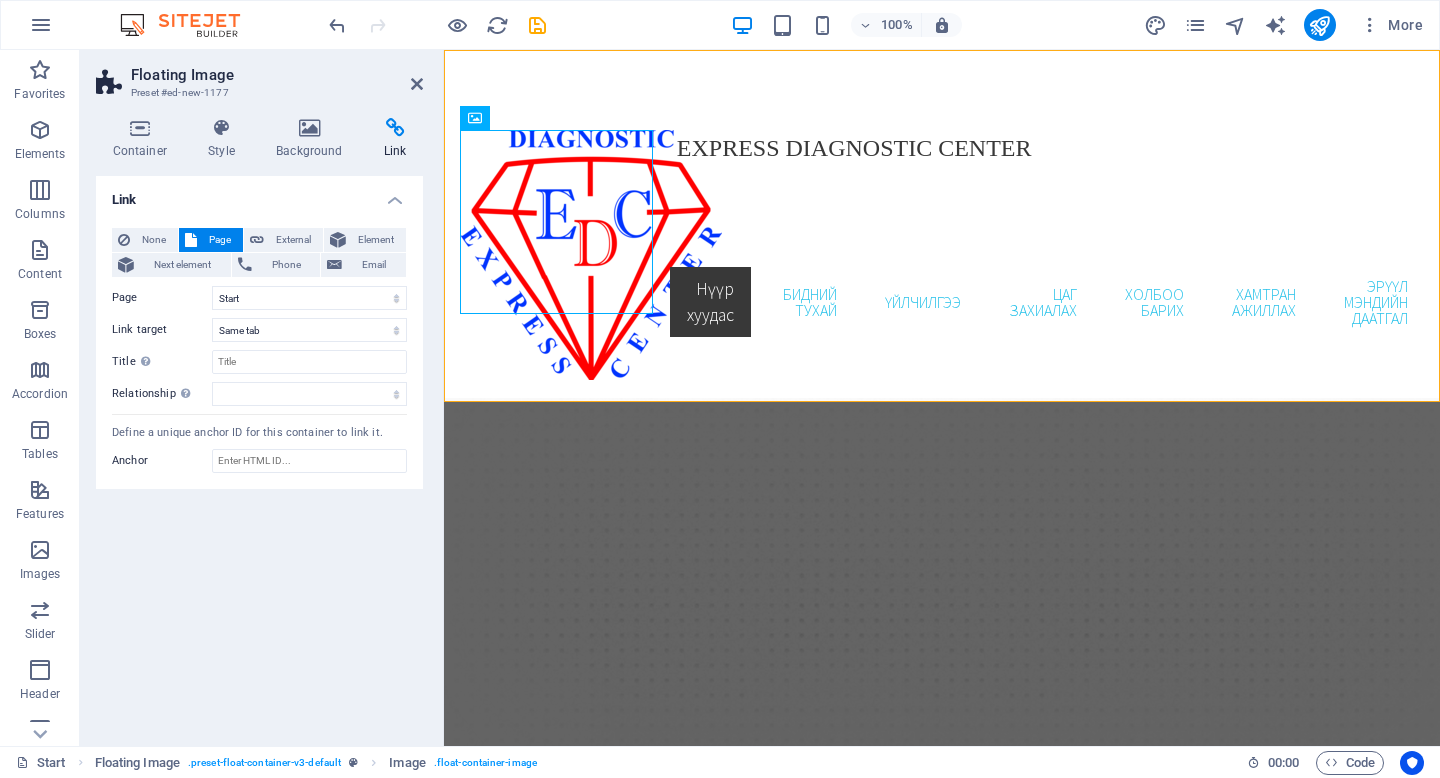 click on "Link None Page External Element Next element Phone Email Page Start Our Practice Doctors Services Appointments Legal Notice Privacy Element
URL Phone Email Link target New tab Same tab Overlay Title Additional link description, should not be the same as the link text. The title is most often shown as a tooltip text when the mouse moves over the element. Leave empty if uncertain. Relationship Sets the  relationship of this link to the link target . For example, the value "nofollow" instructs search engines not to follow the link. Can be left empty. alternate author bookmark external help license next nofollow noreferrer noopener prev search tag Define a unique anchor ID for this container to link it. Anchor" at bounding box center [259, 453] 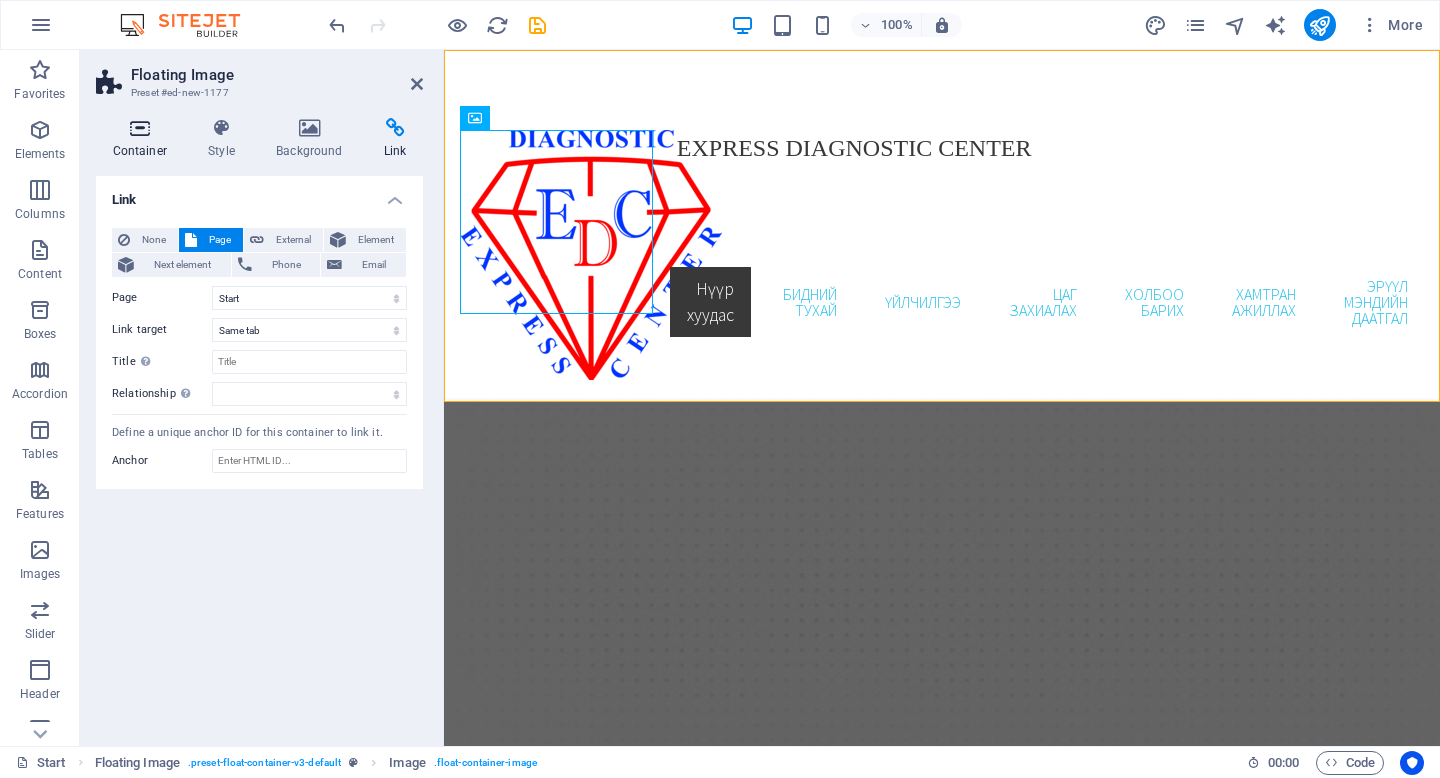 click at bounding box center [140, 128] 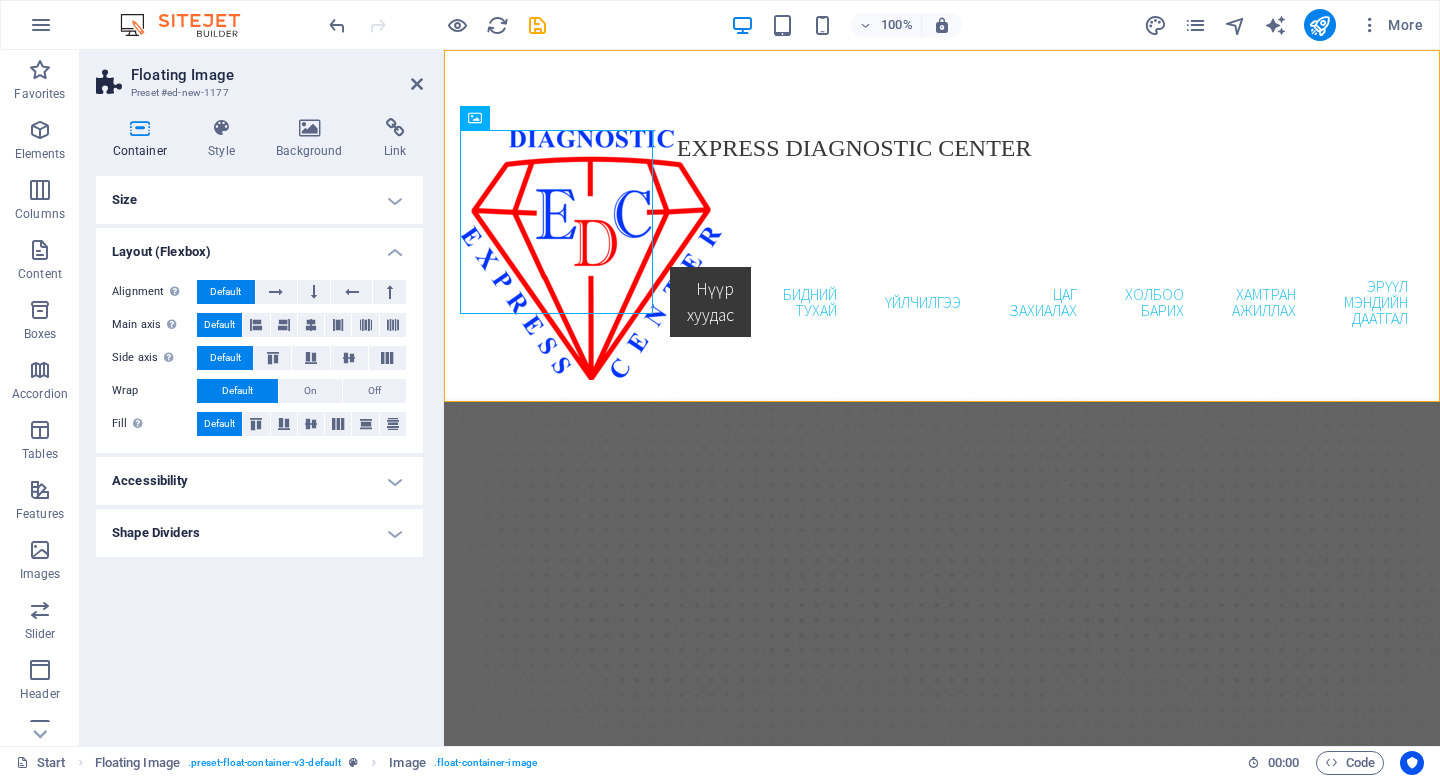 click on "Accessibility" at bounding box center [259, 481] 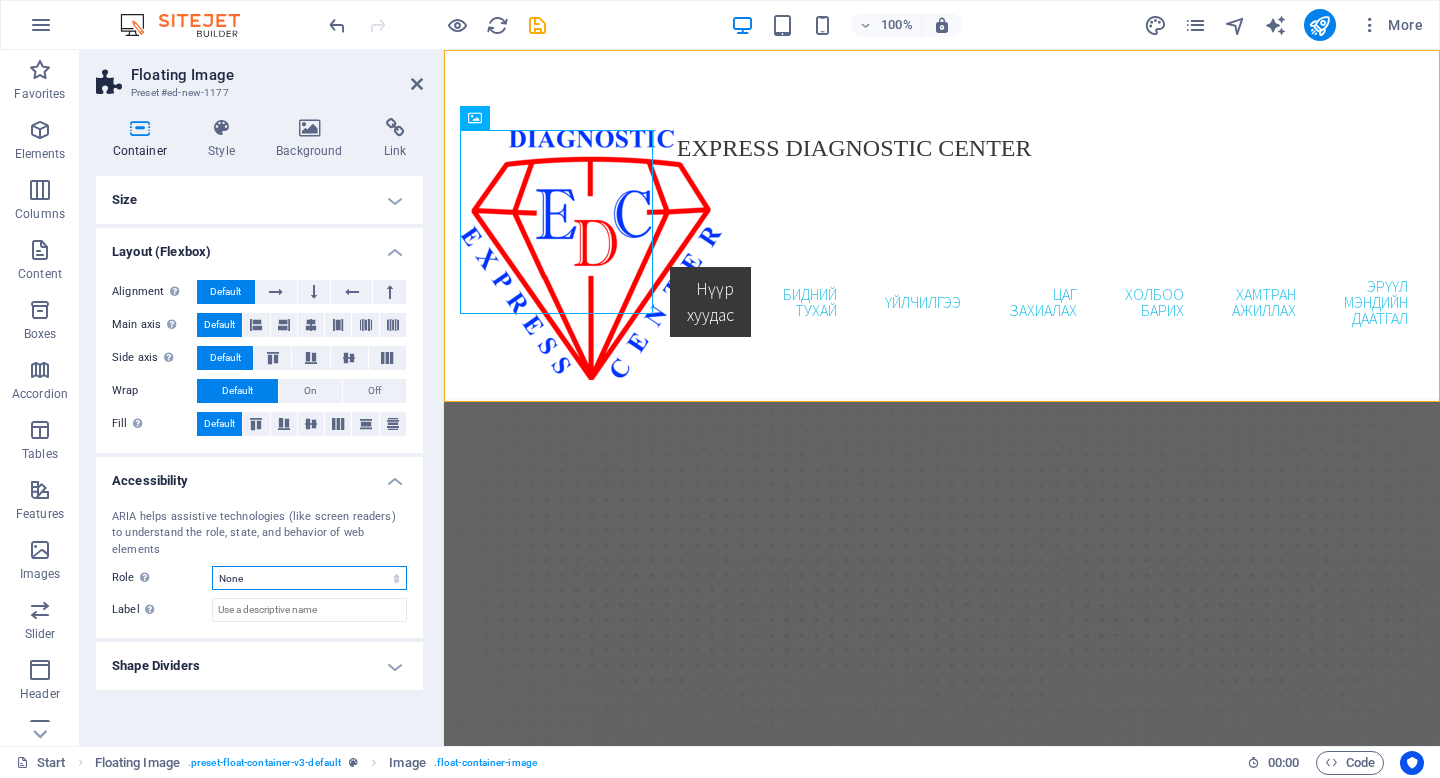 click on "None Alert Article Banner Comment Complementary Dialog Footer Header Marquee Presentation Region Section Separator Status Timer" at bounding box center (309, 578) 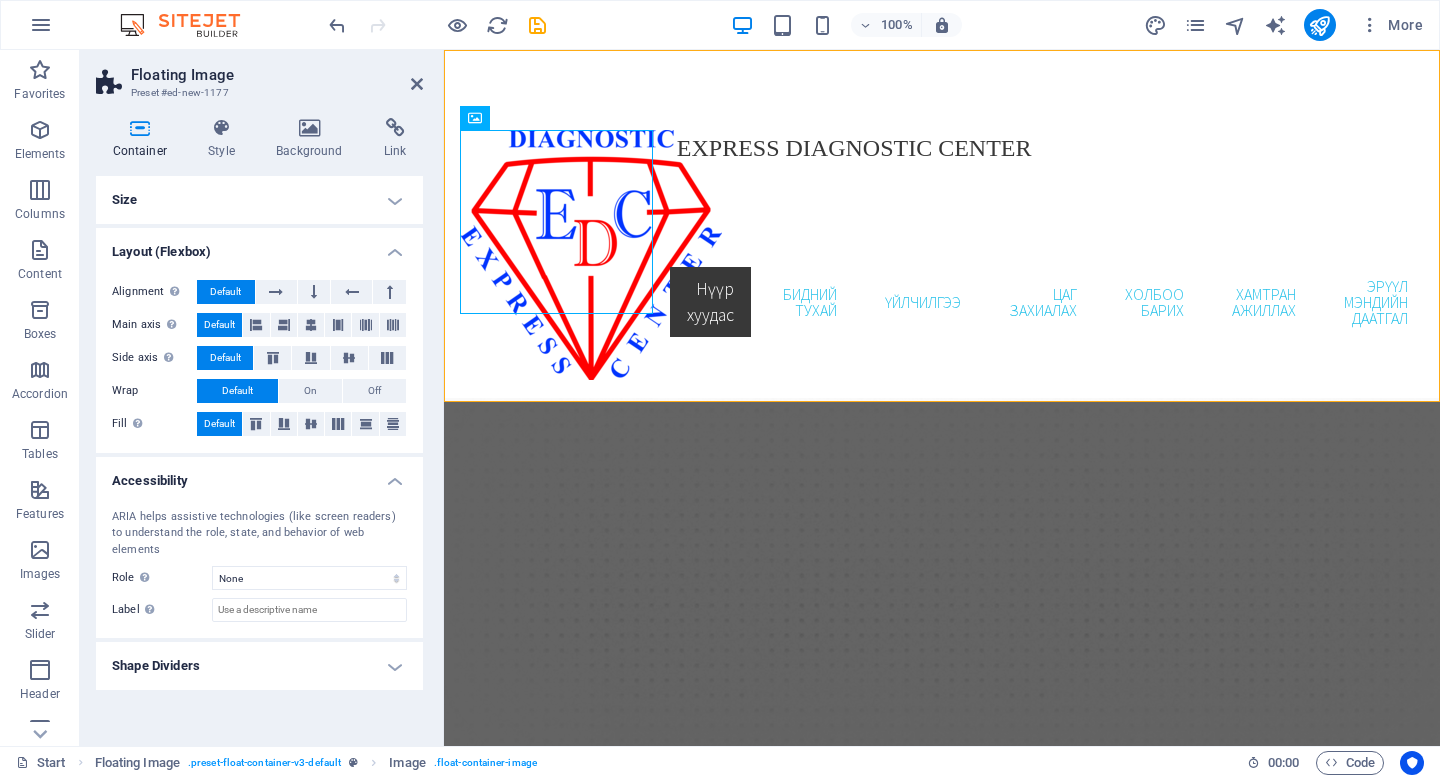 click on "Shape Dividers" at bounding box center (259, 666) 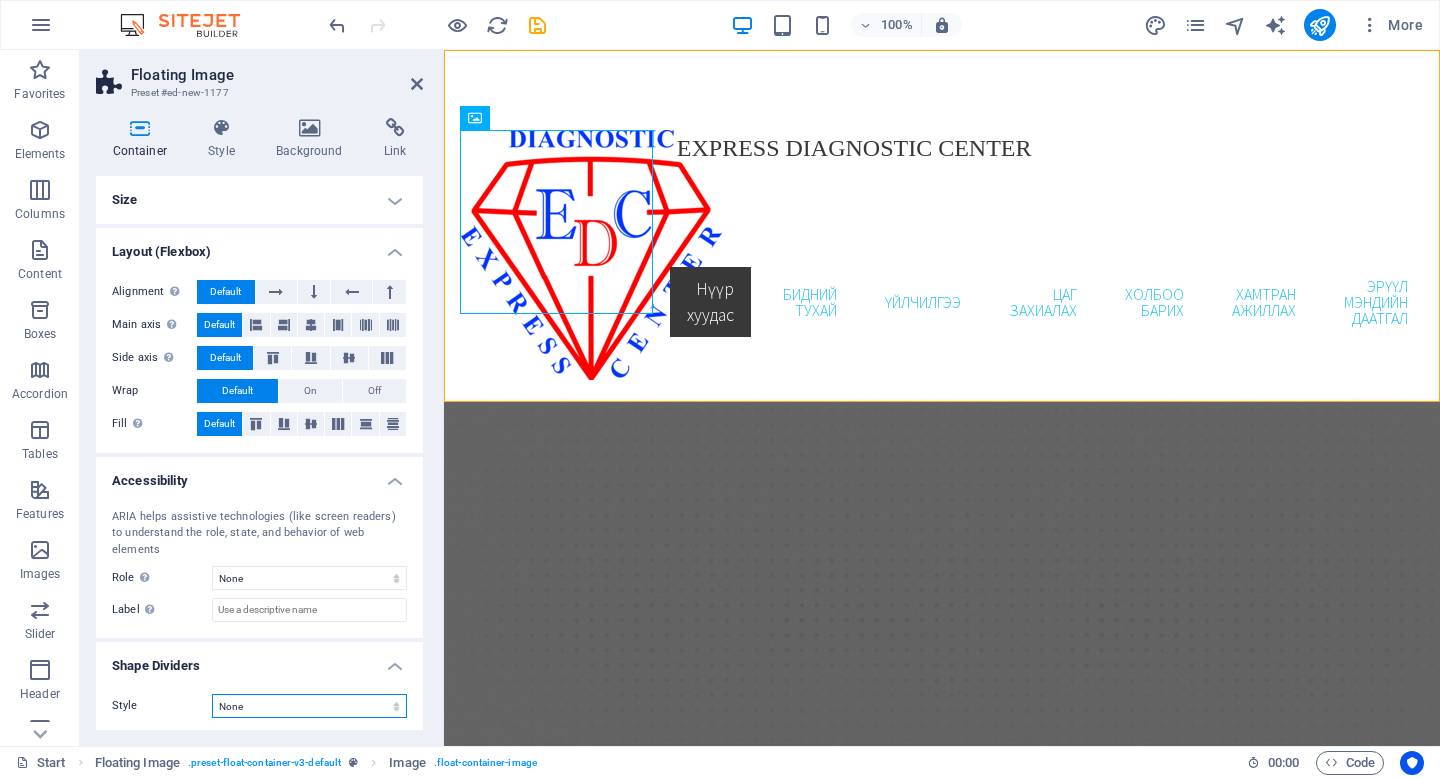 click on "None Triangle Square Diagonal Polygon 1 Polygon 2 Zigzag Multiple Zigzags Waves Multiple Waves Half Circle Circle Circle Shadow Blocks Hexagons Clouds Multiple Clouds Fan Pyramids Book Paint Drip Fire Shredded Paper Arrow" at bounding box center (309, 706) 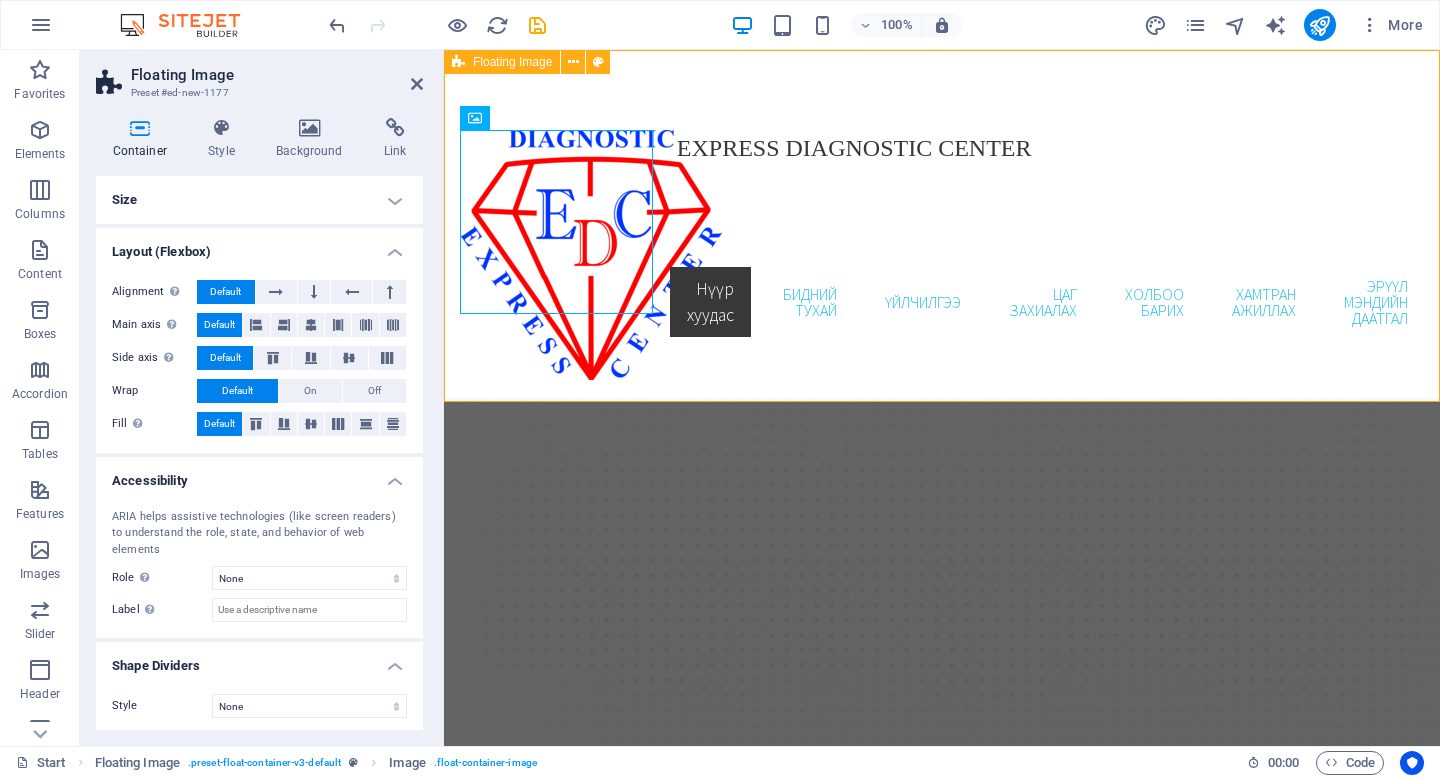 click on "EXPRESS DIAGNOSTIC CENTER" at bounding box center [942, 148] 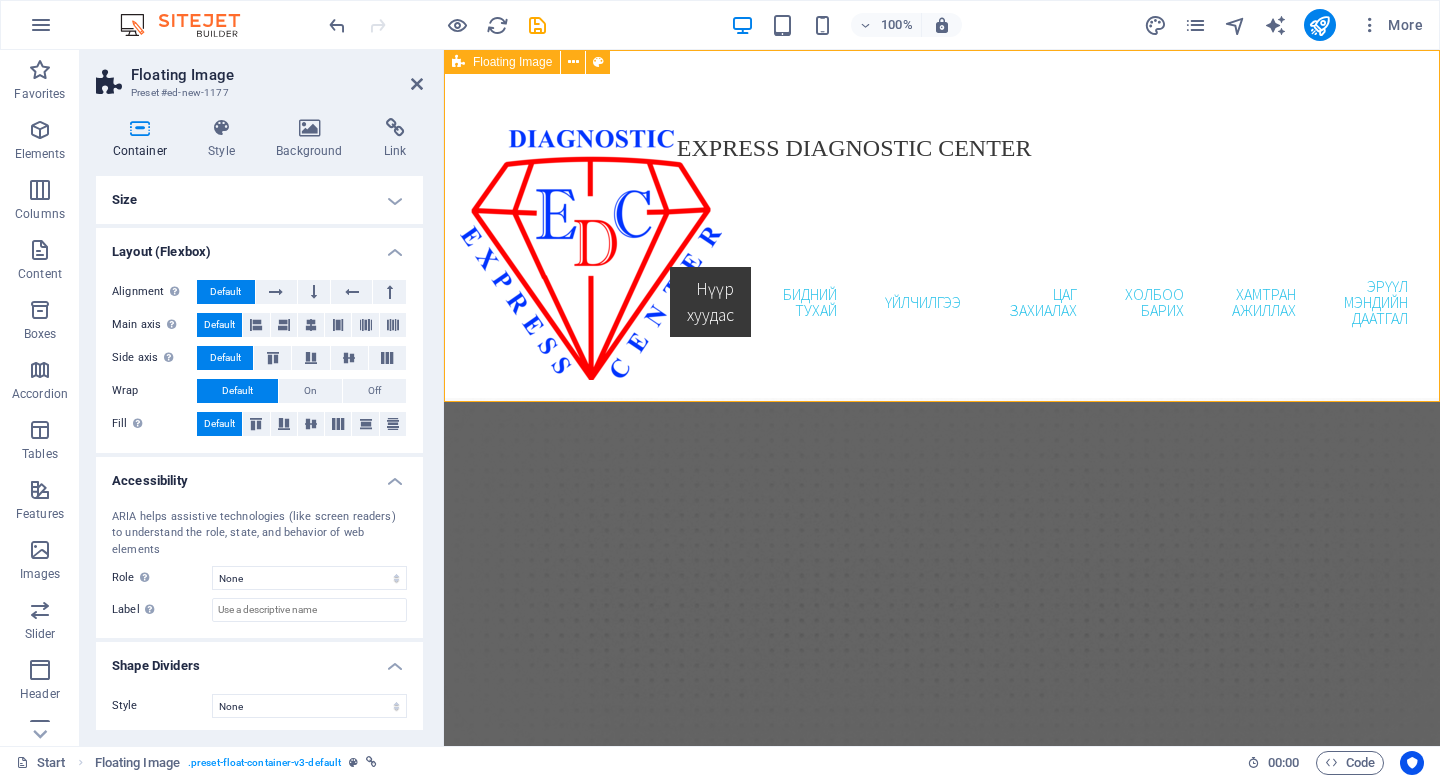 click on "EXPRESS DIAGNOSTIC CENTER" at bounding box center [942, 148] 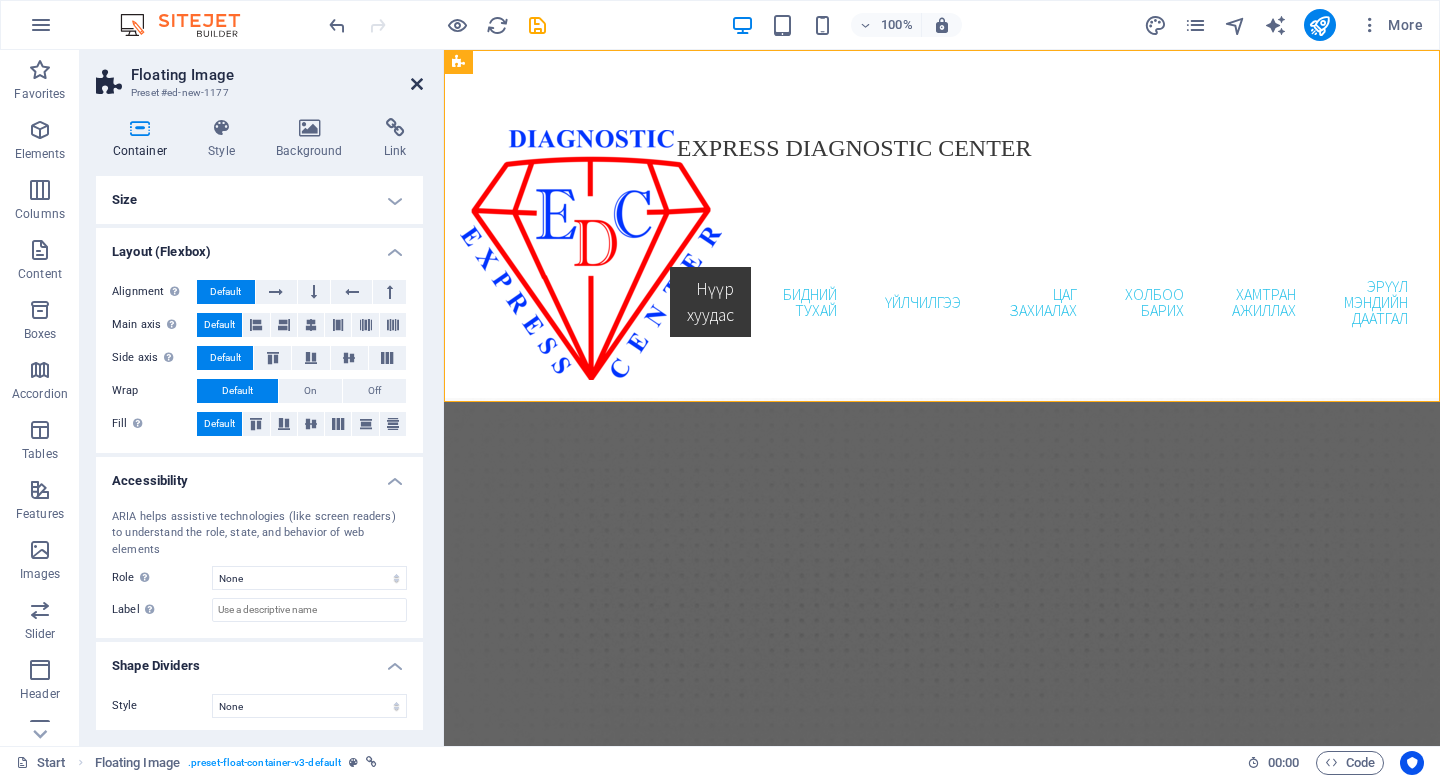 click at bounding box center [417, 84] 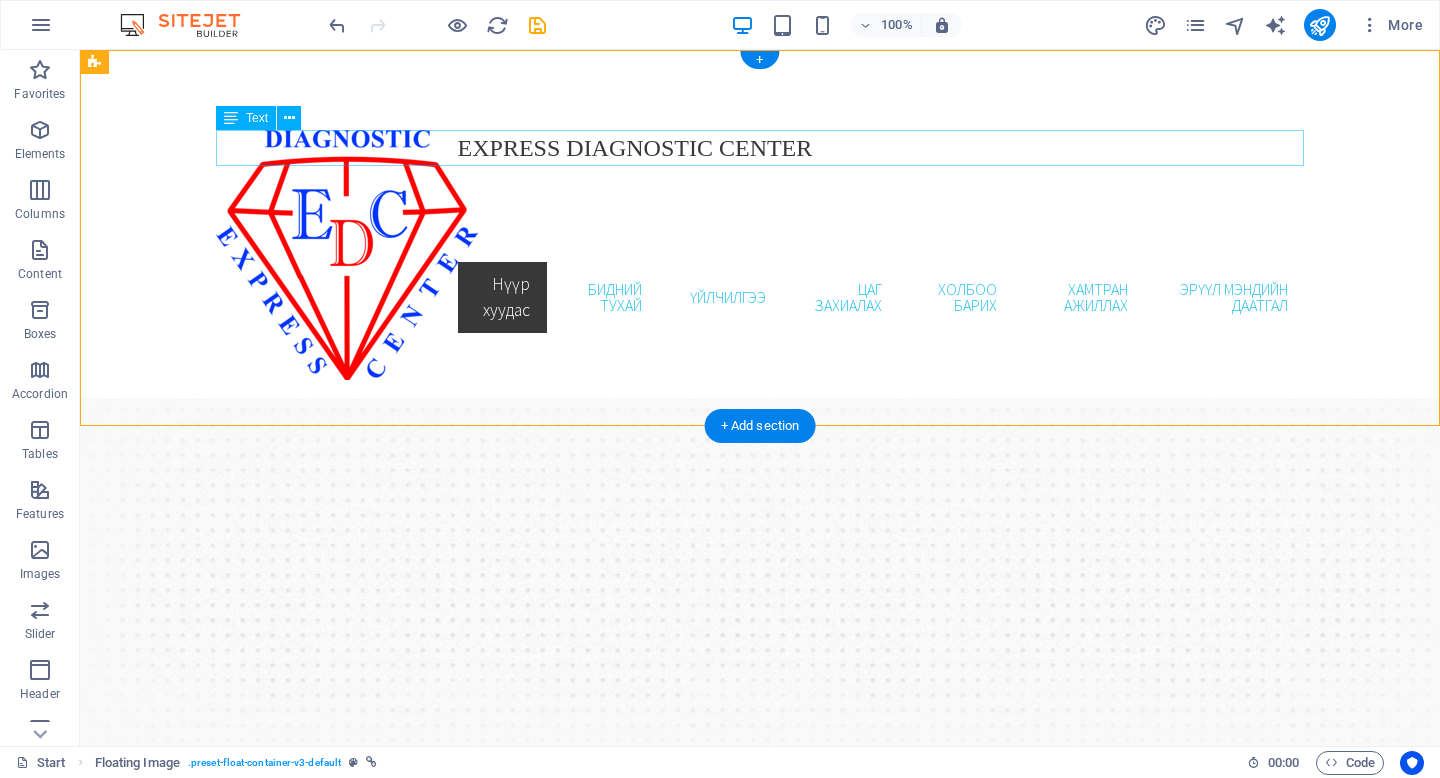 click on "EXPRESS DIAGNOSTIC CENTER" at bounding box center [760, 148] 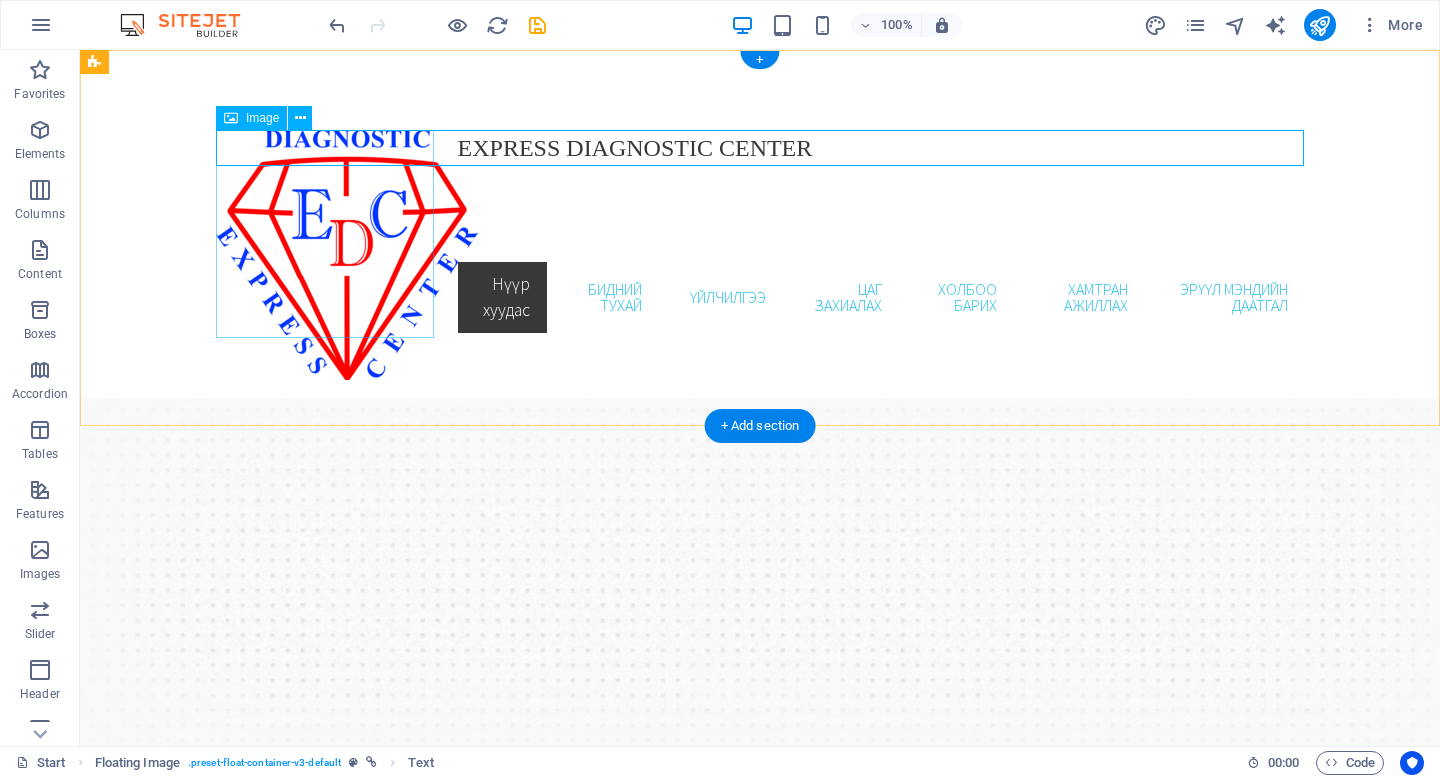 click at bounding box center [325, 255] 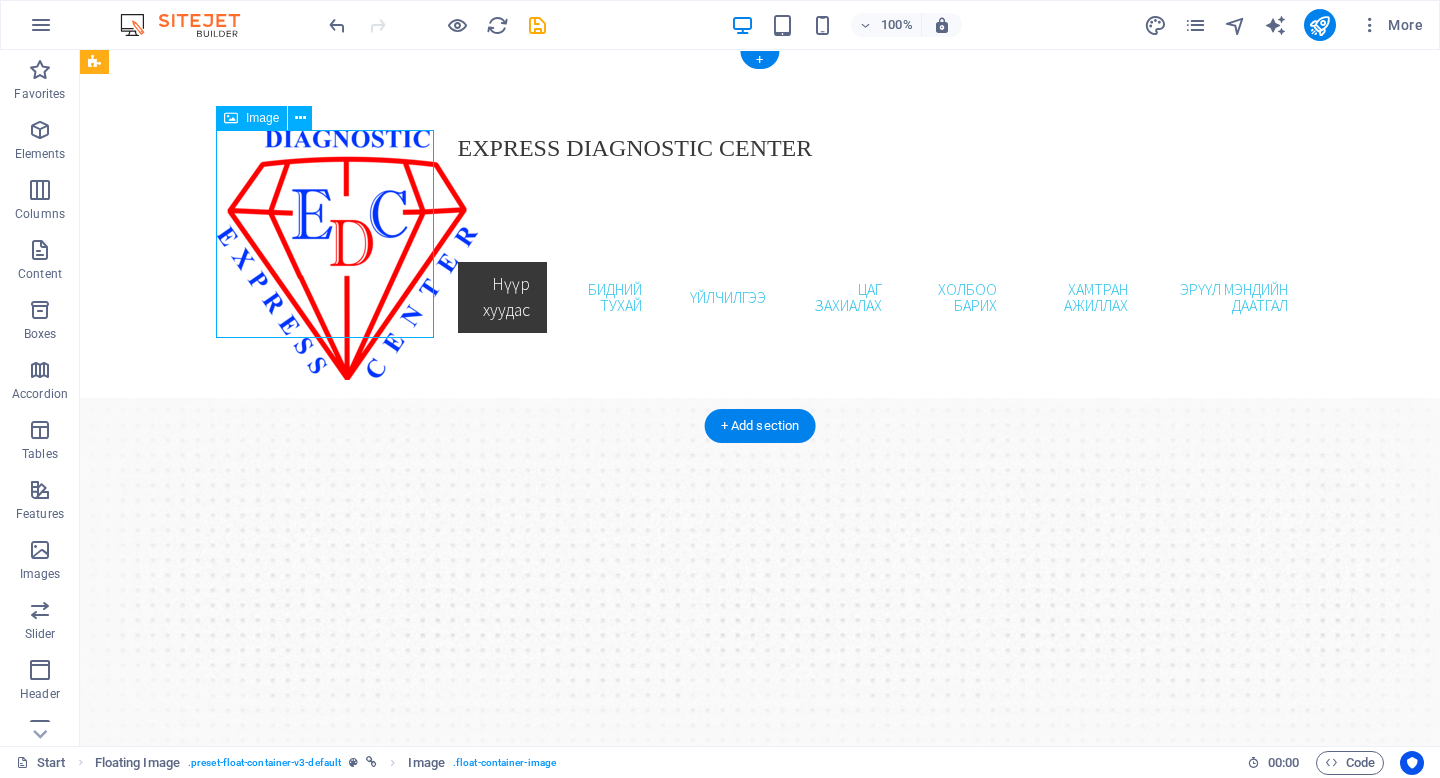 click at bounding box center [325, 255] 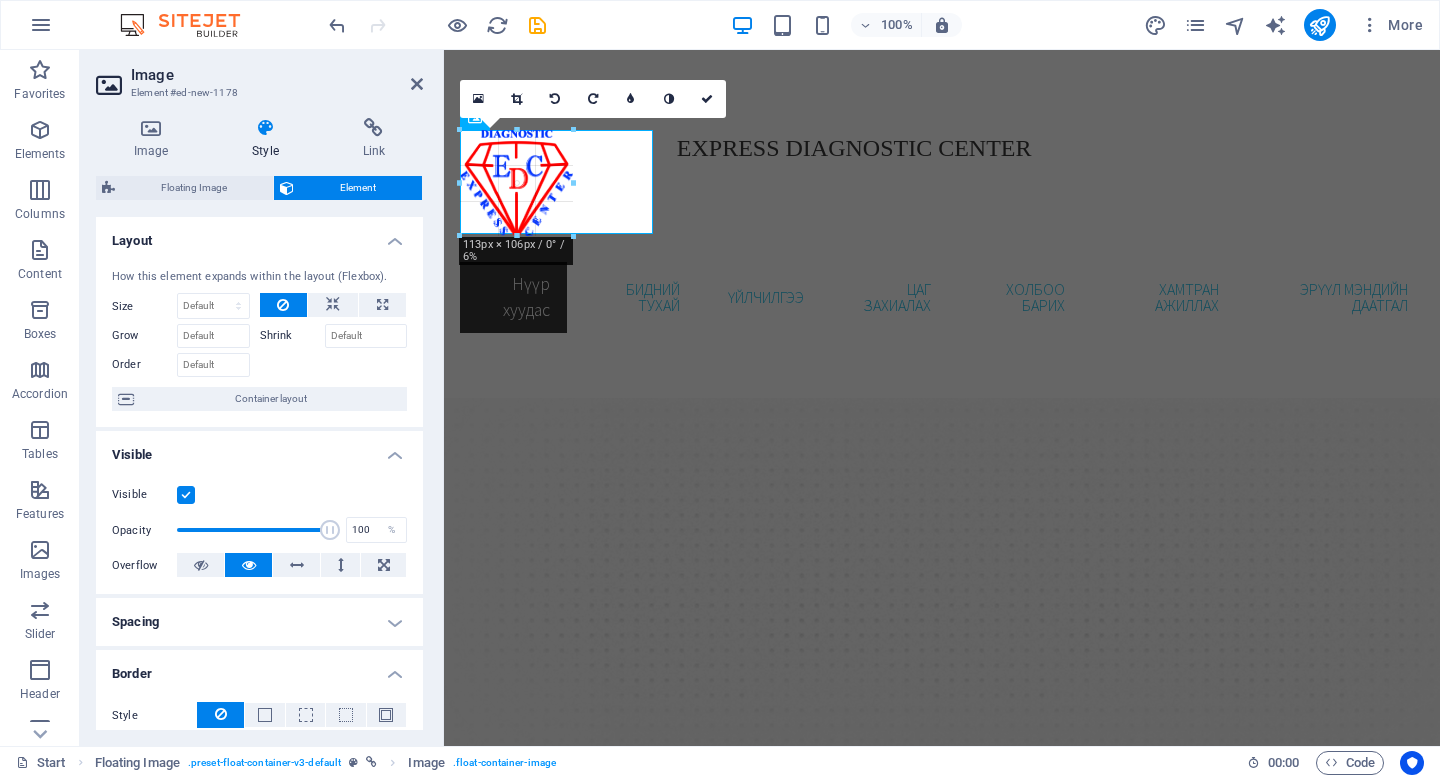 drag, startPoint x: 650, startPoint y: 310, endPoint x: 564, endPoint y: 225, distance: 120.91733 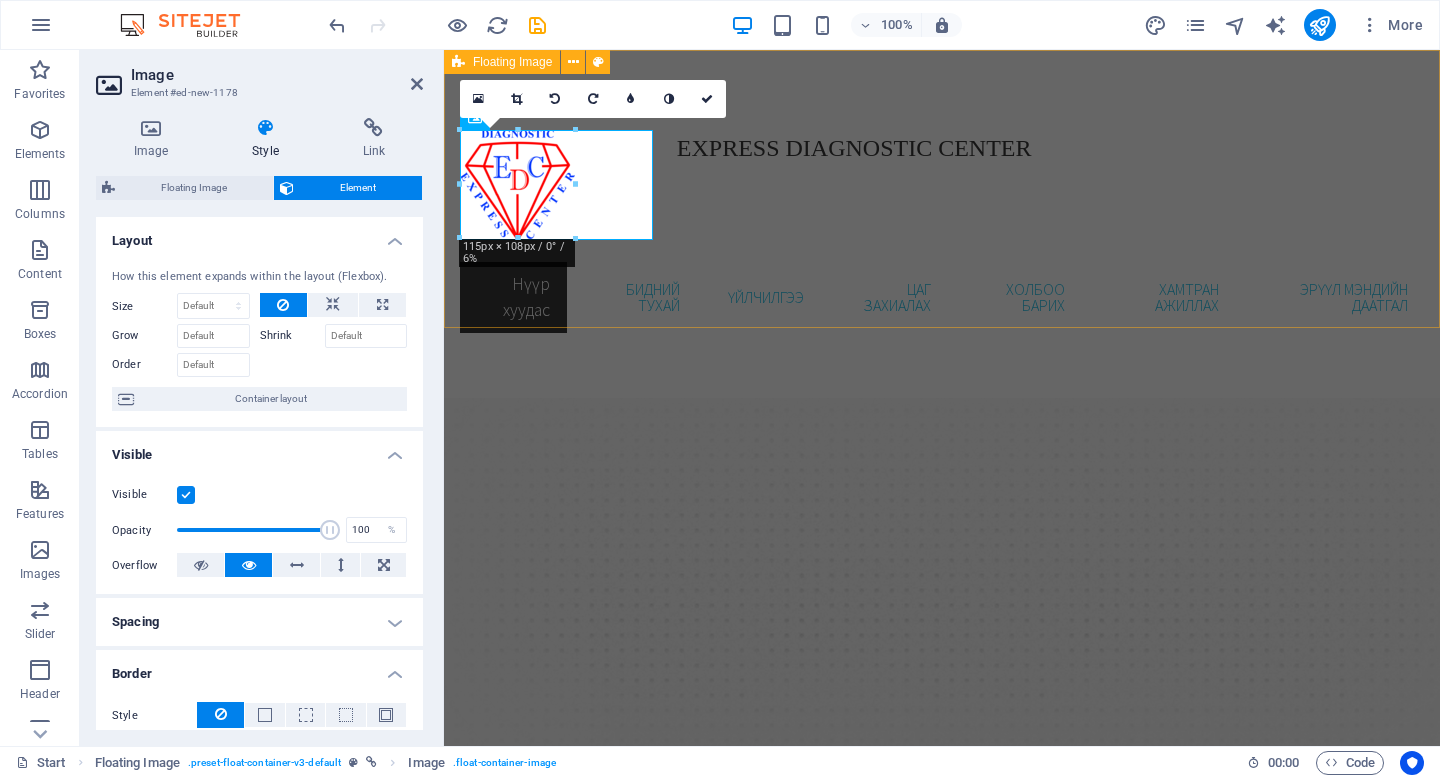 click on "EXPRESS DIAGNOSTIC CENTER" at bounding box center [942, 148] 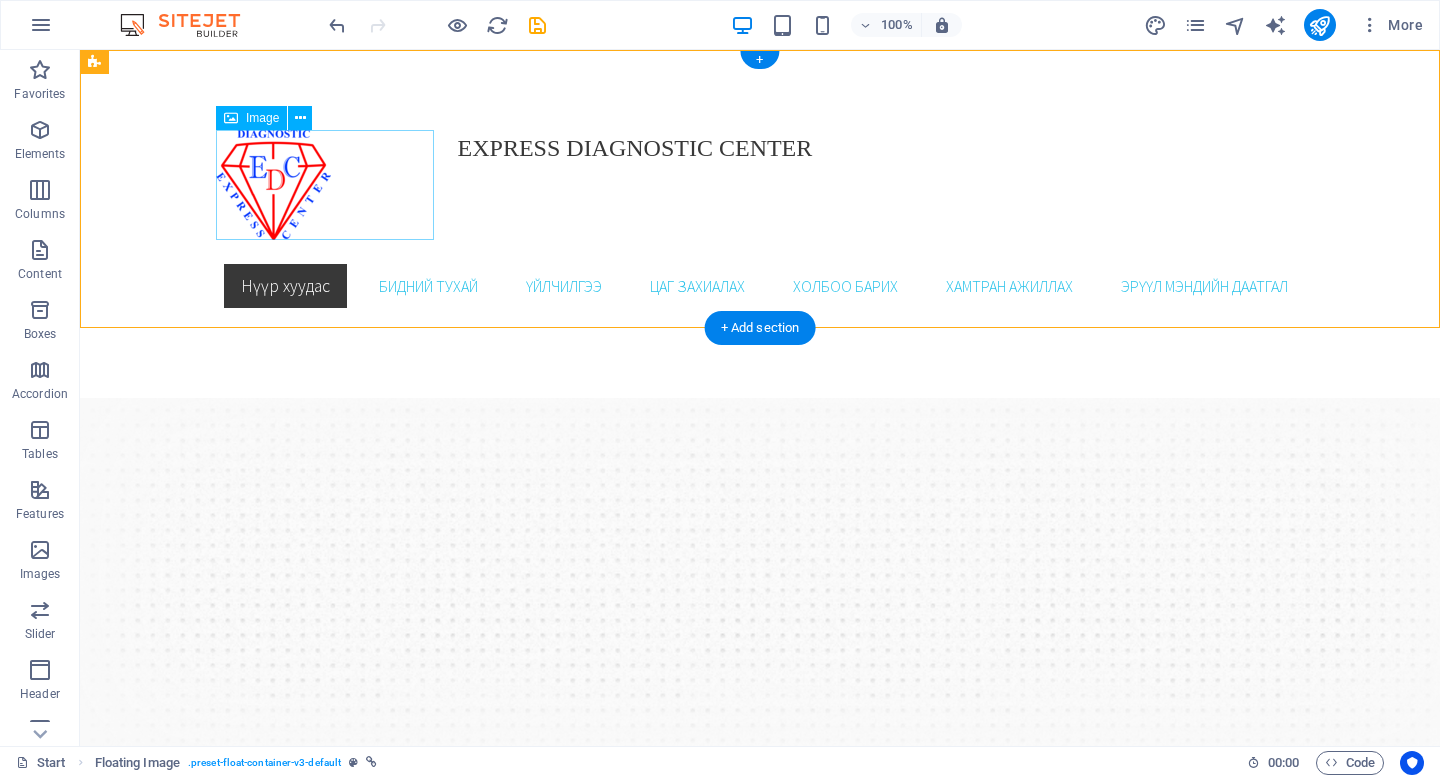 click at bounding box center (325, 185) 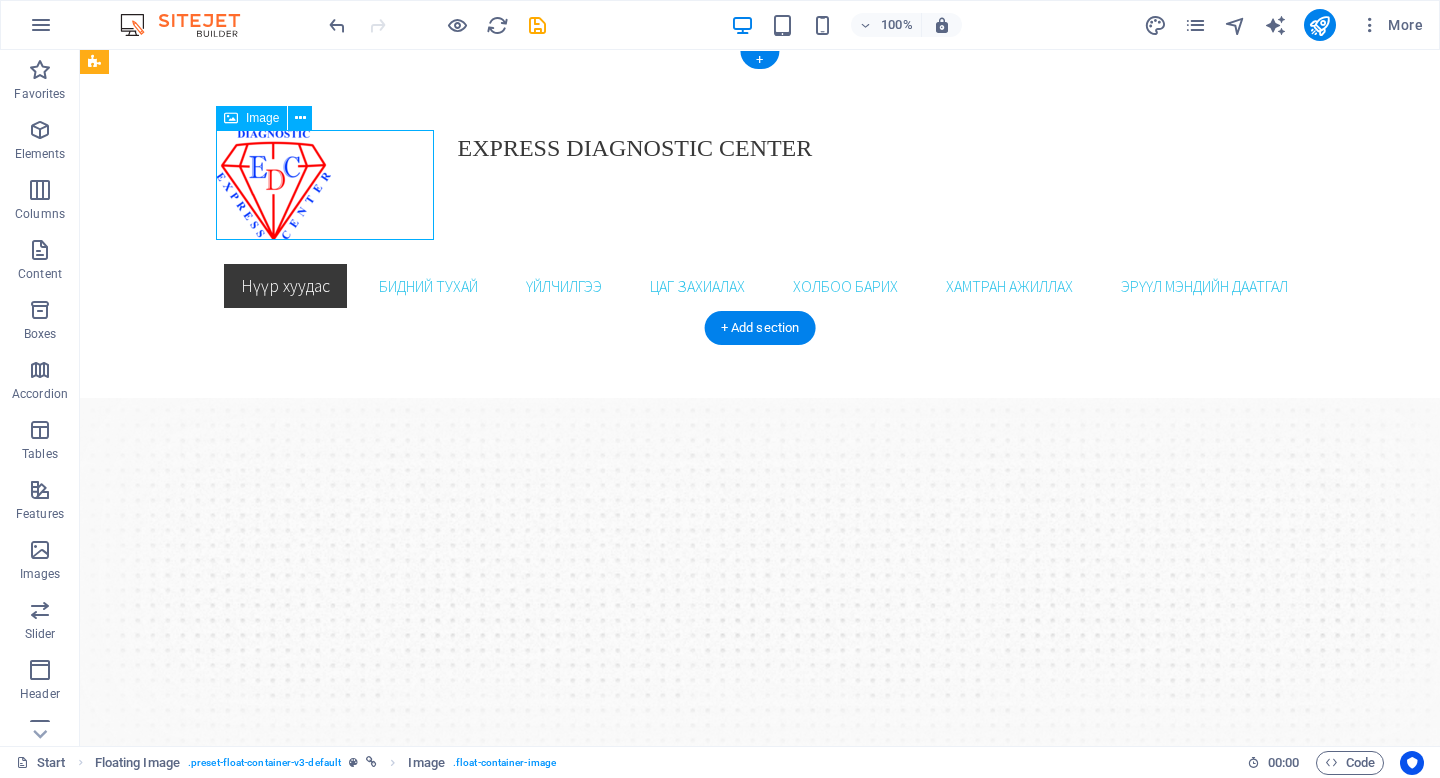 click at bounding box center [325, 185] 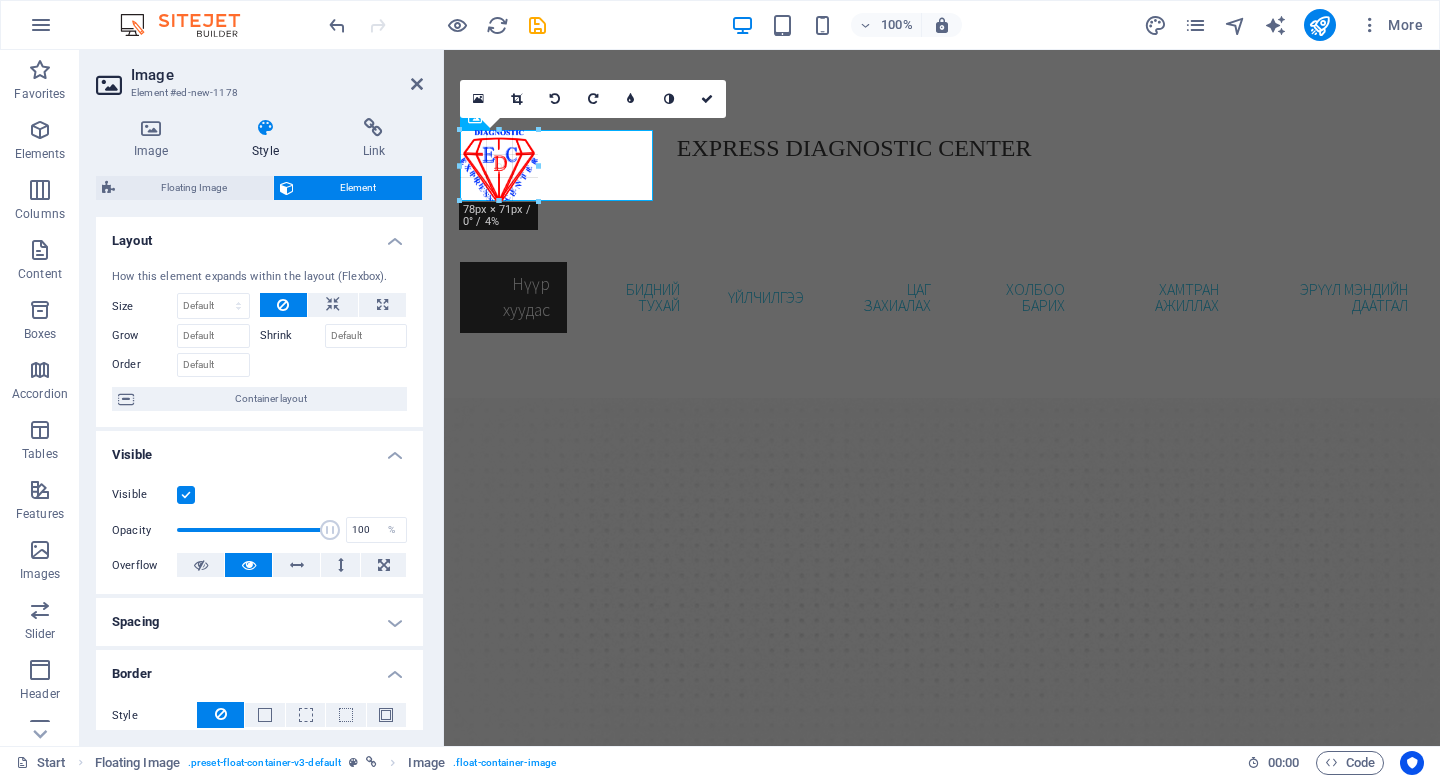 drag, startPoint x: 573, startPoint y: 239, endPoint x: 528, endPoint y: 200, distance: 59.548298 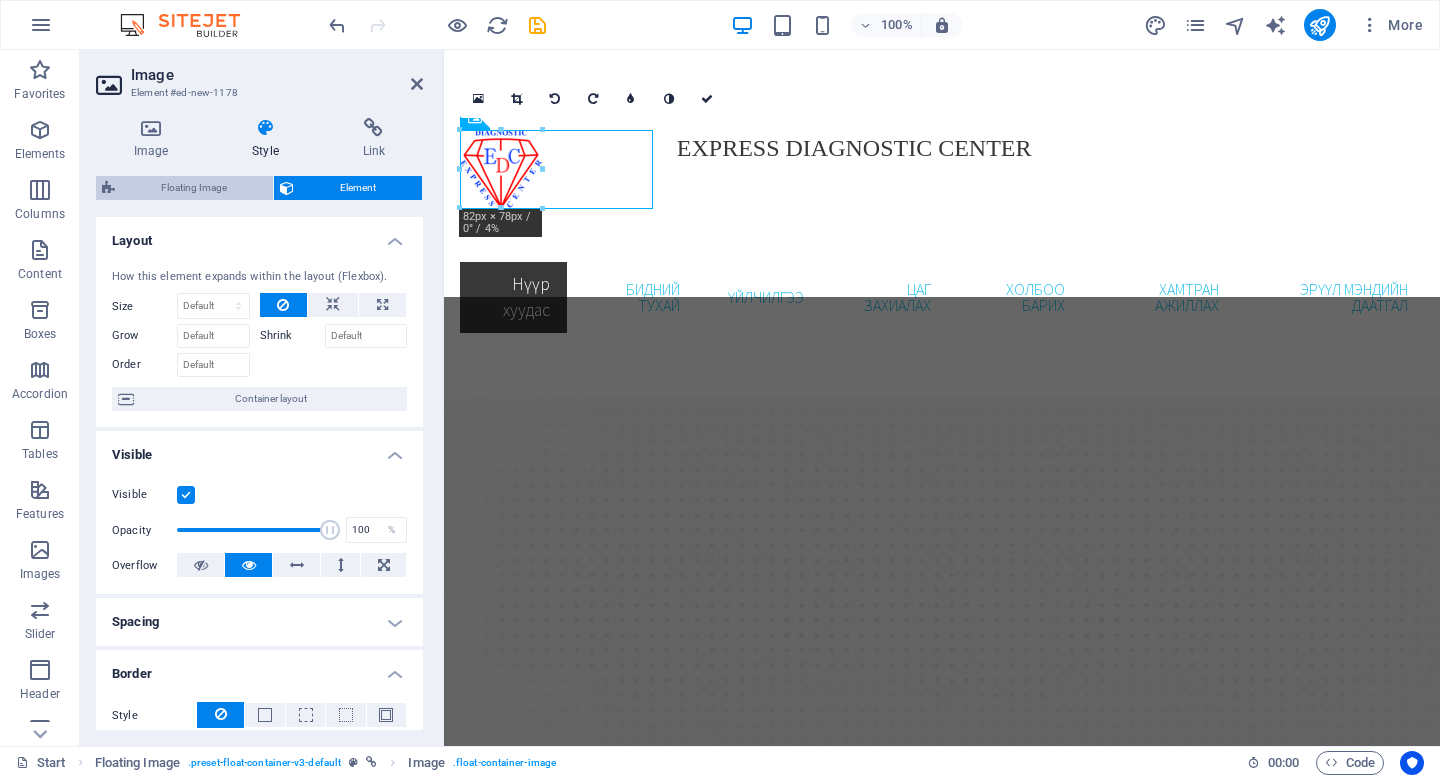 click on "Floating Image" at bounding box center [194, 188] 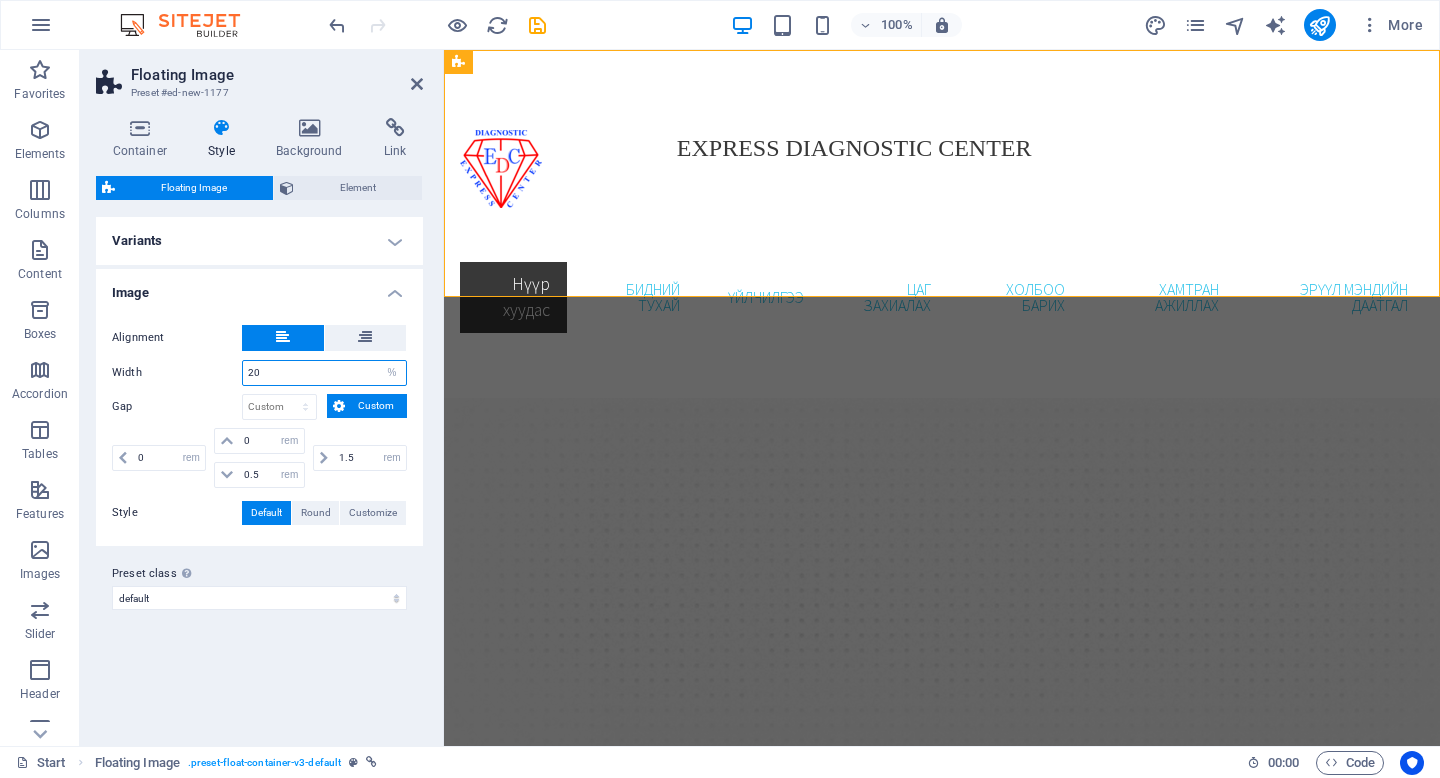 drag, startPoint x: 280, startPoint y: 366, endPoint x: 193, endPoint y: 371, distance: 87.14356 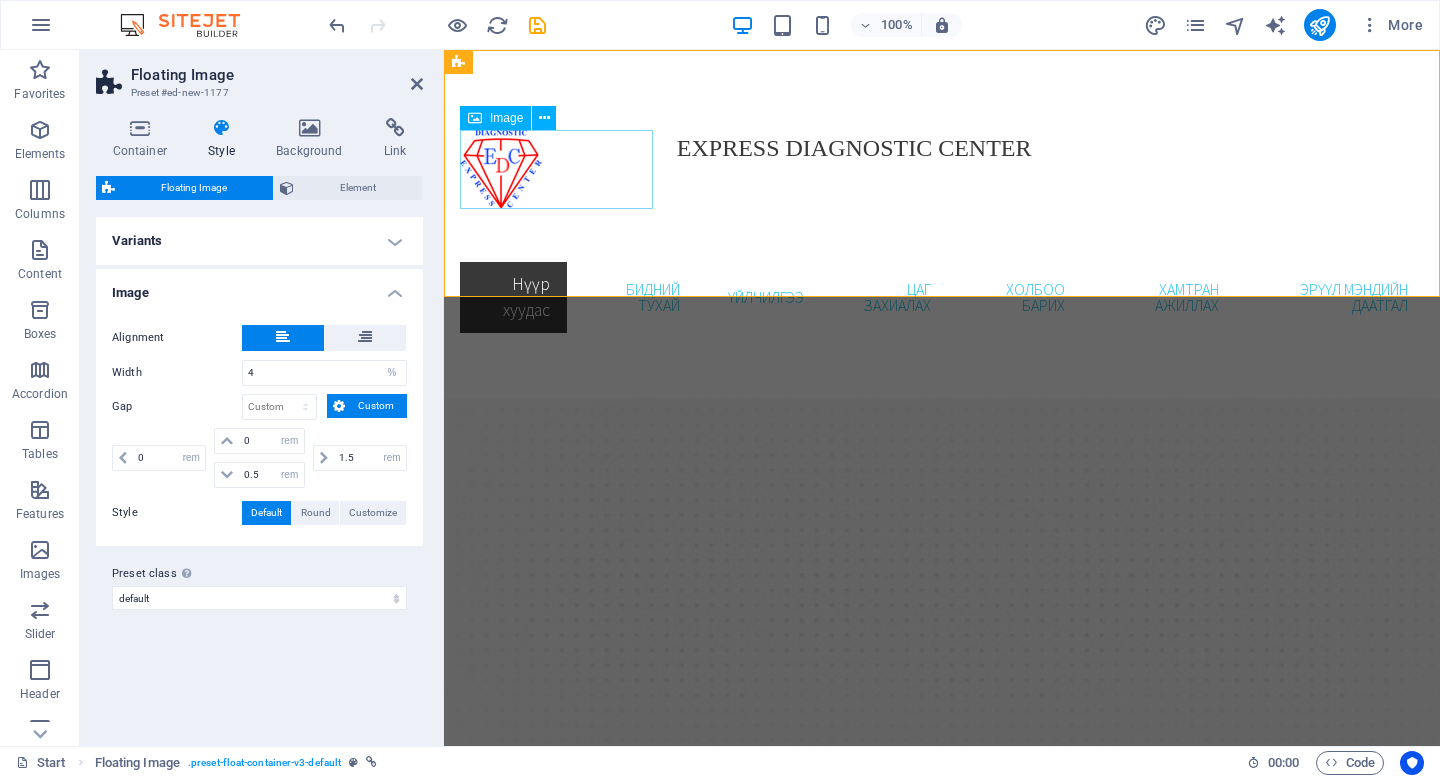 click at bounding box center (556, 169) 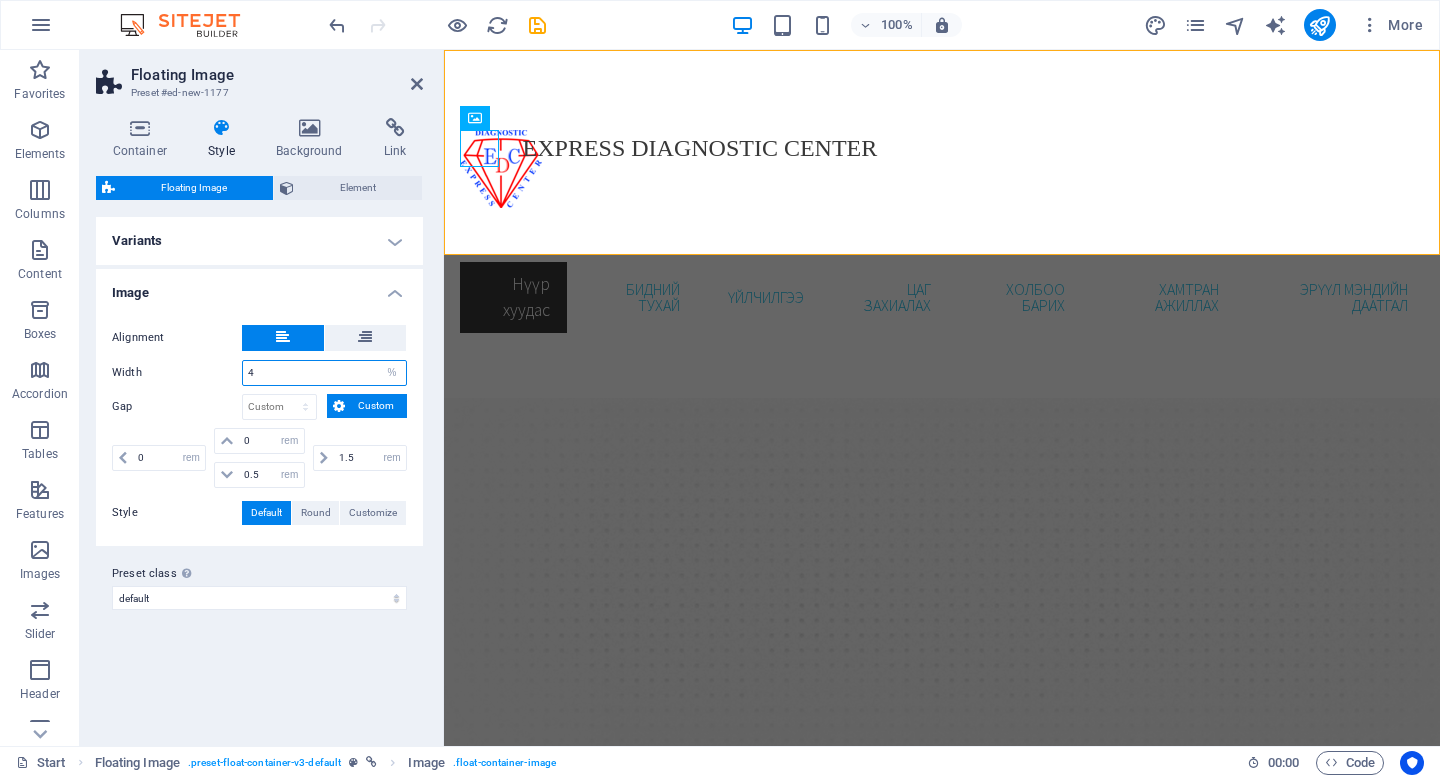 click on "4" at bounding box center (324, 373) 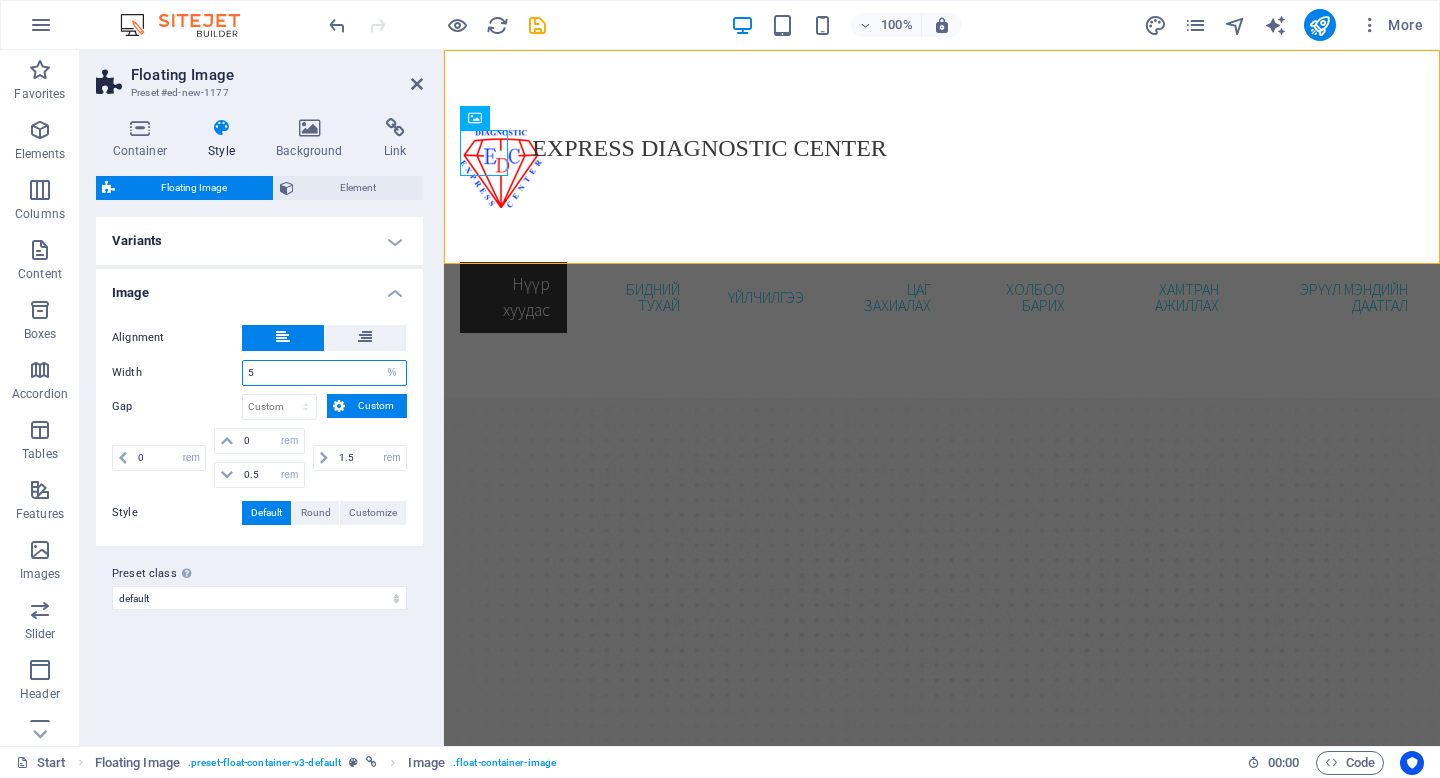 click on "5" at bounding box center (324, 373) 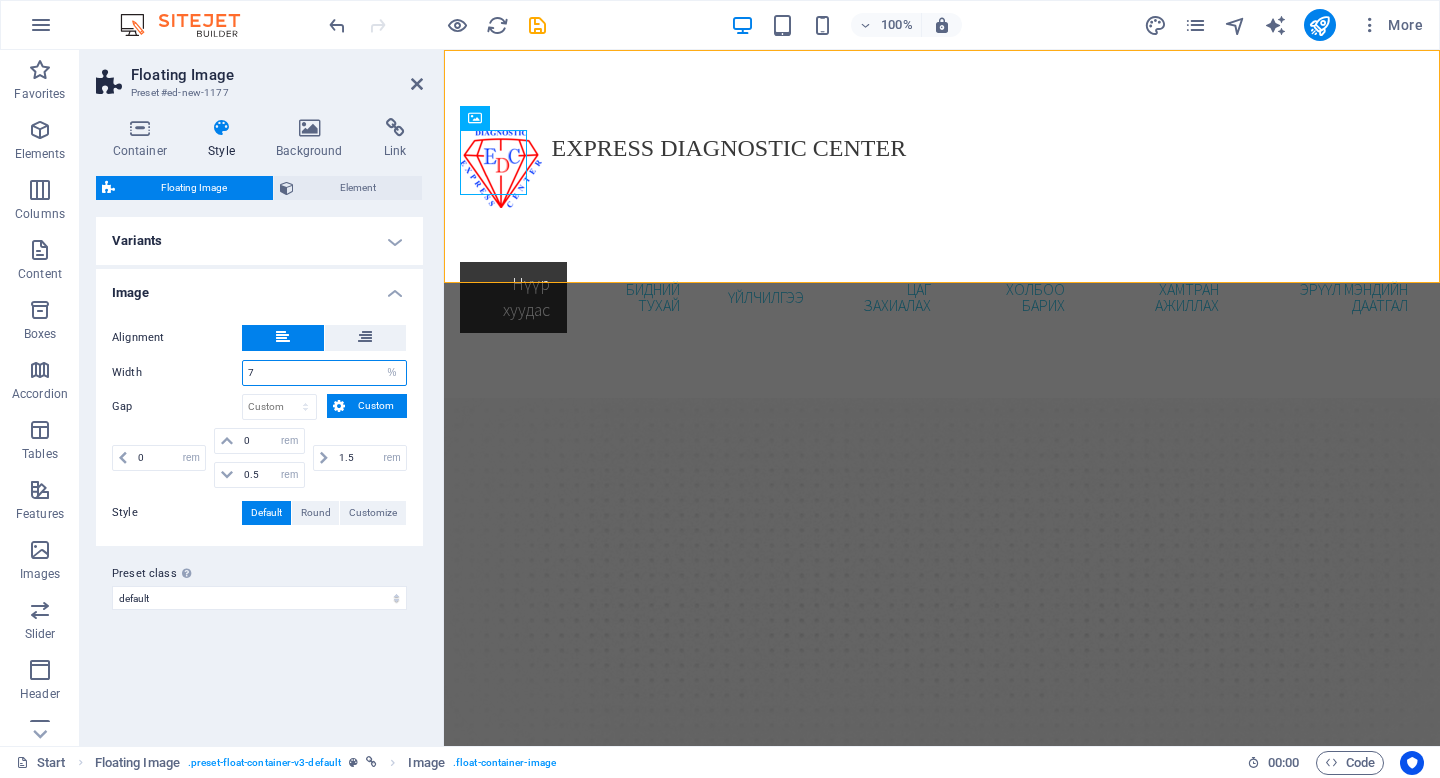 click on "7" at bounding box center (324, 373) 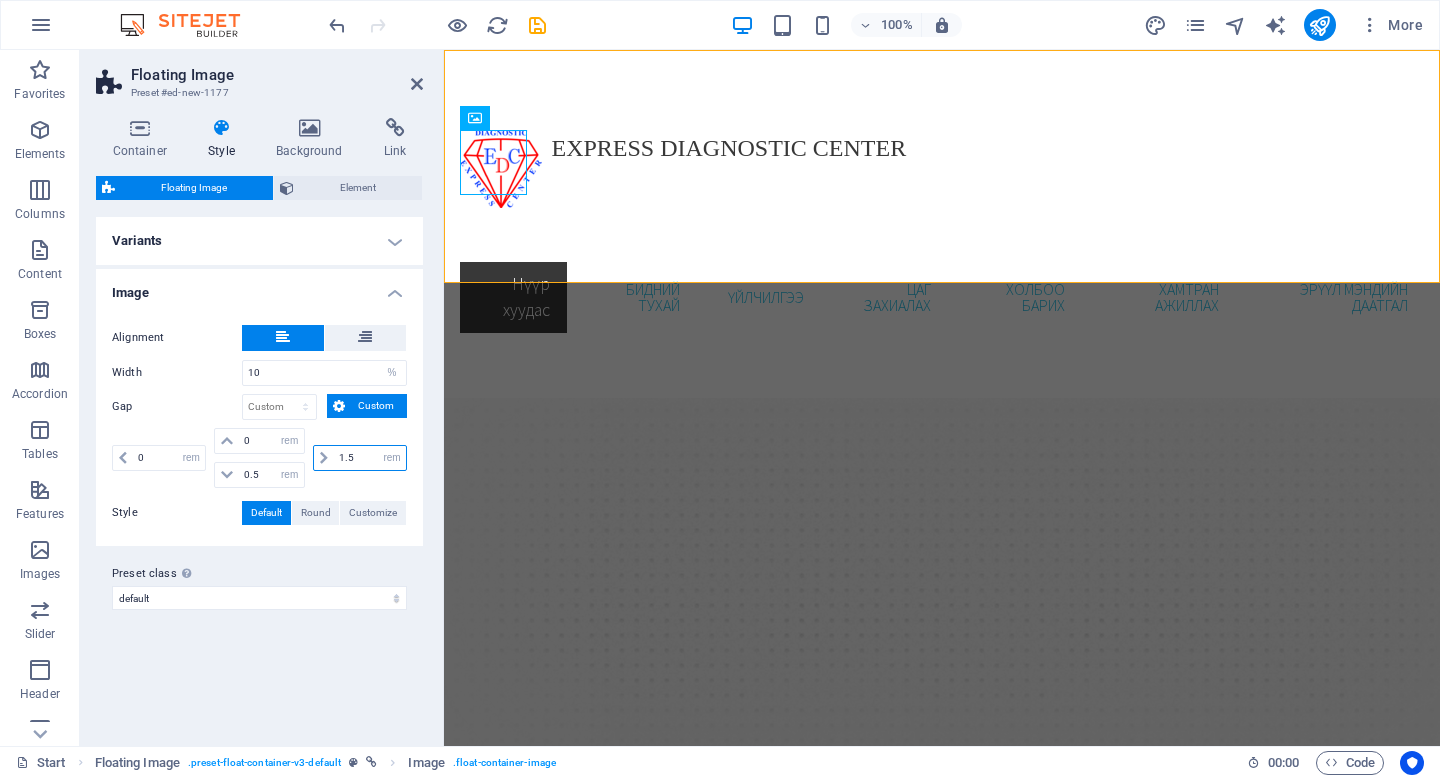 click on "1.5" at bounding box center (370, 458) 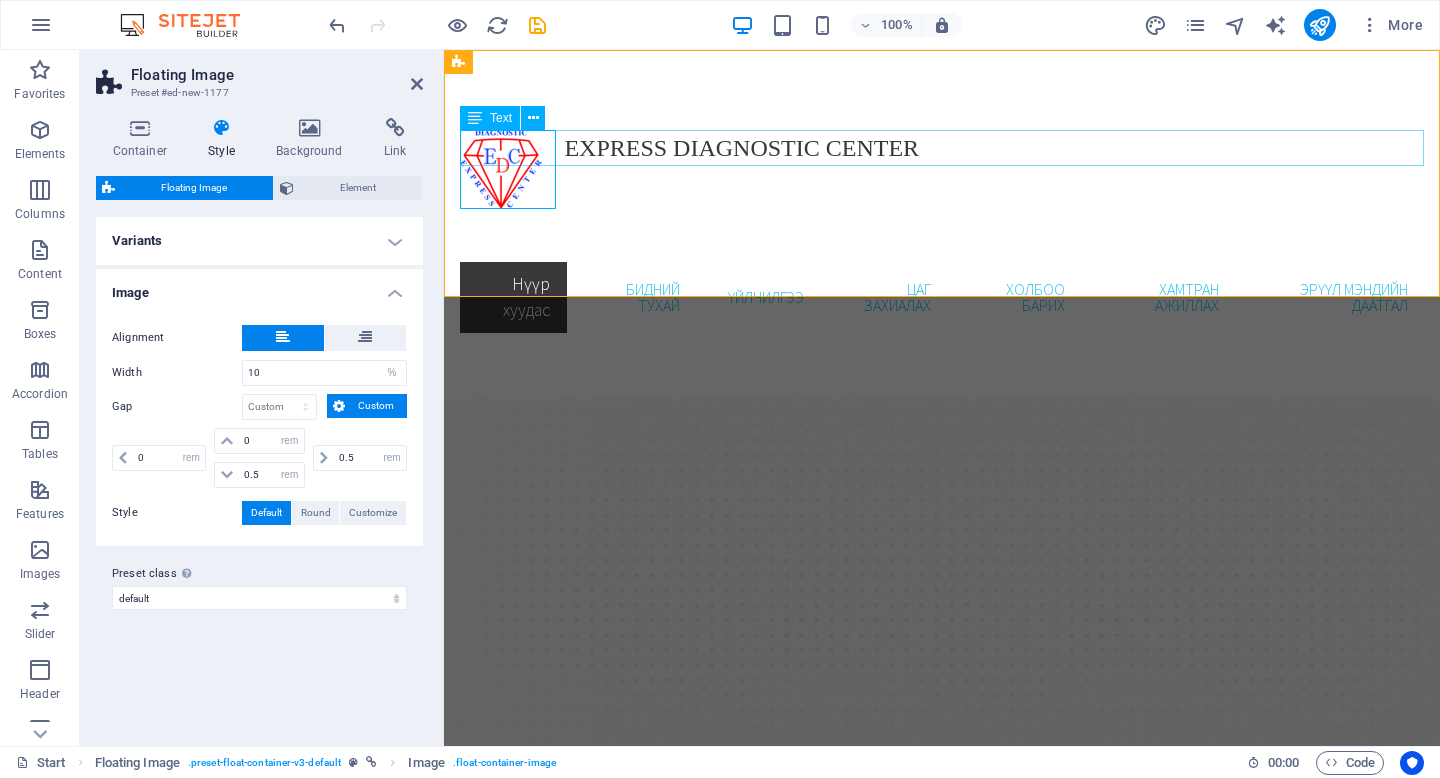 click on "EXPRESS DIAGNOSTIC CENTER" at bounding box center (942, 148) 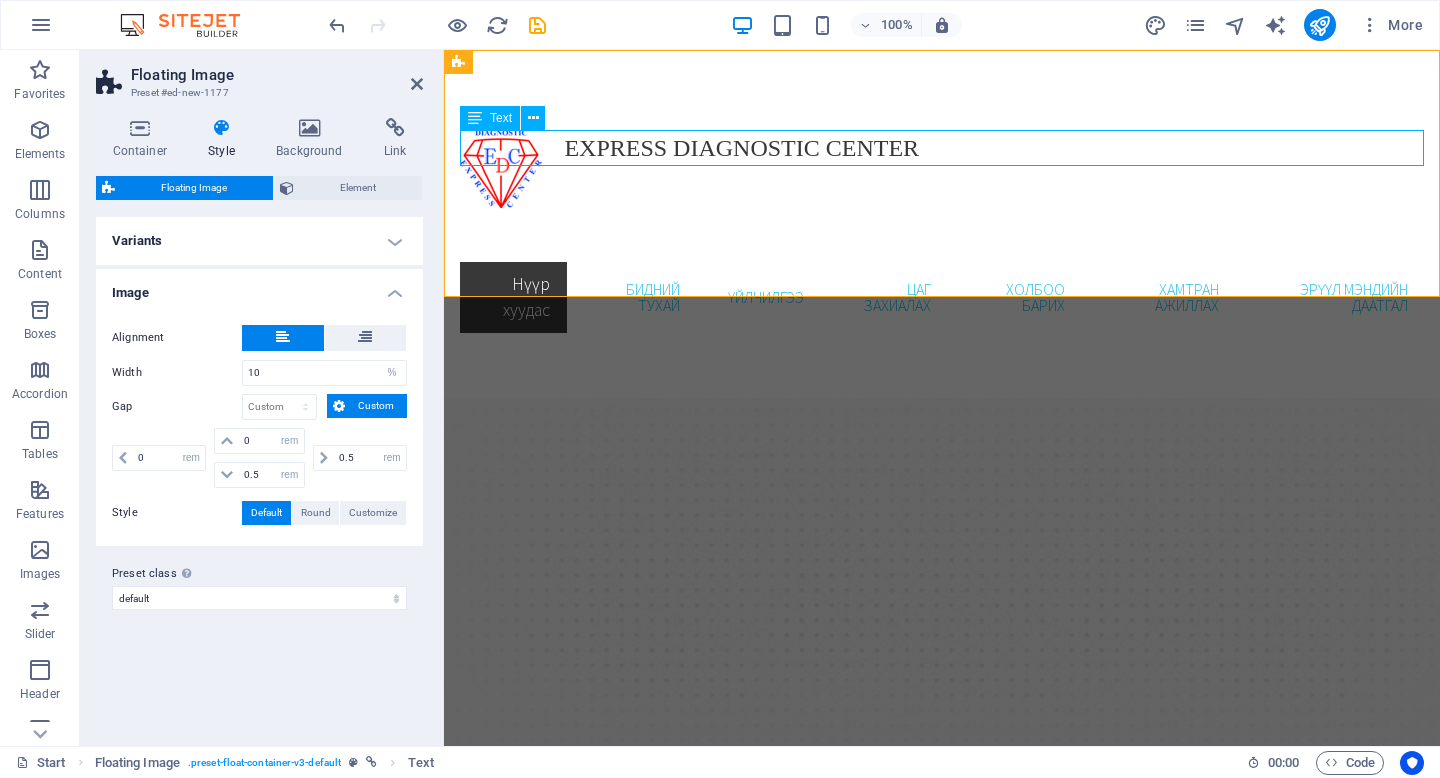 click on "EXPRESS DIAGNOSTIC CENTER" at bounding box center (942, 148) 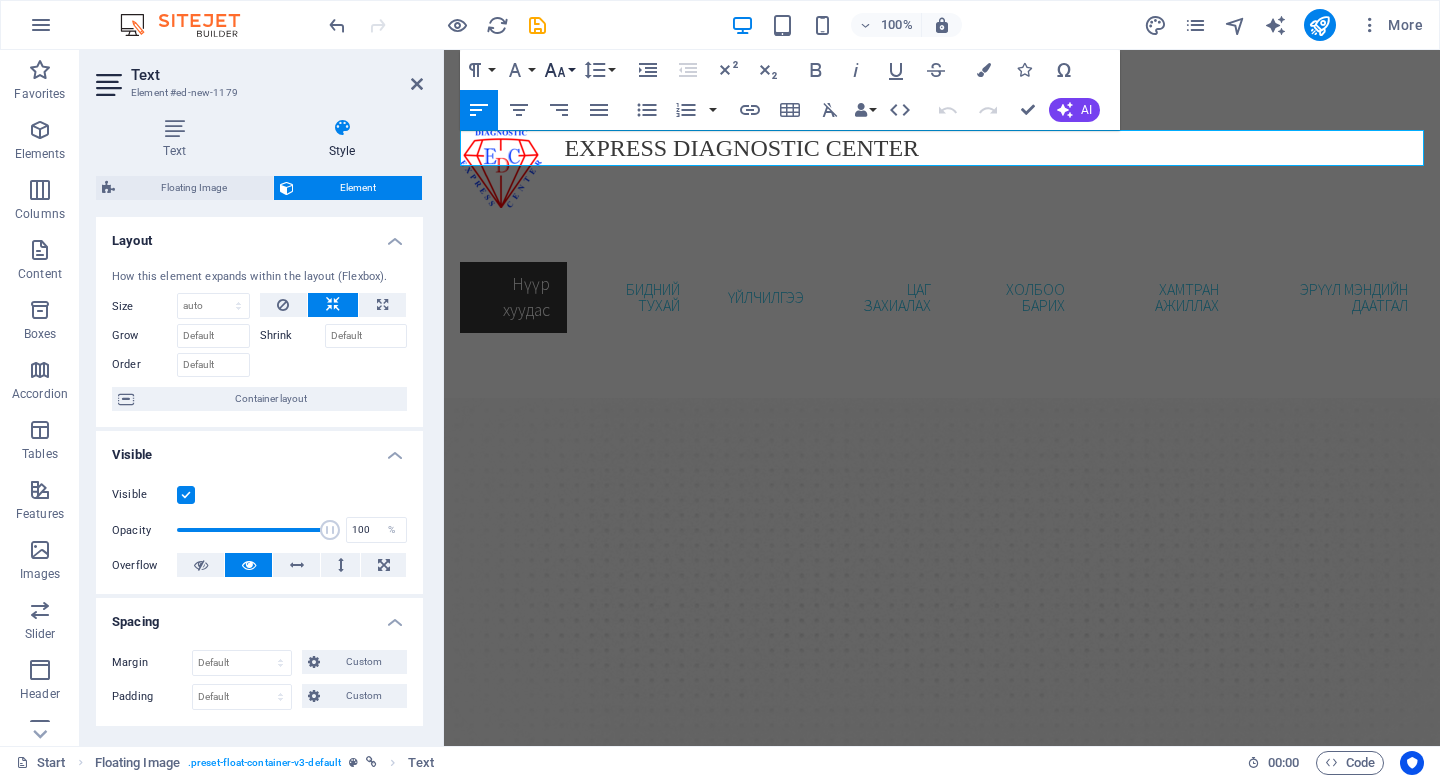 click 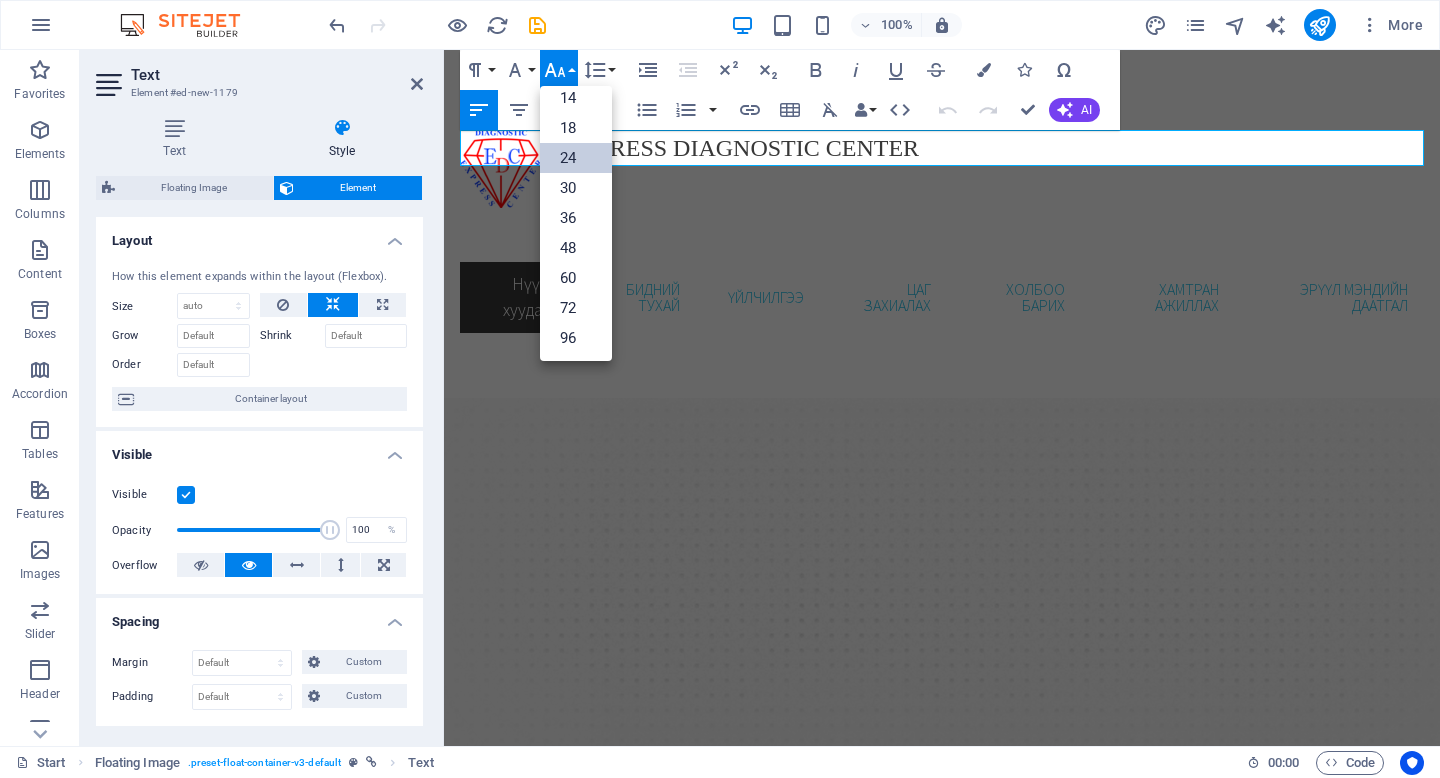 scroll, scrollTop: 161, scrollLeft: 0, axis: vertical 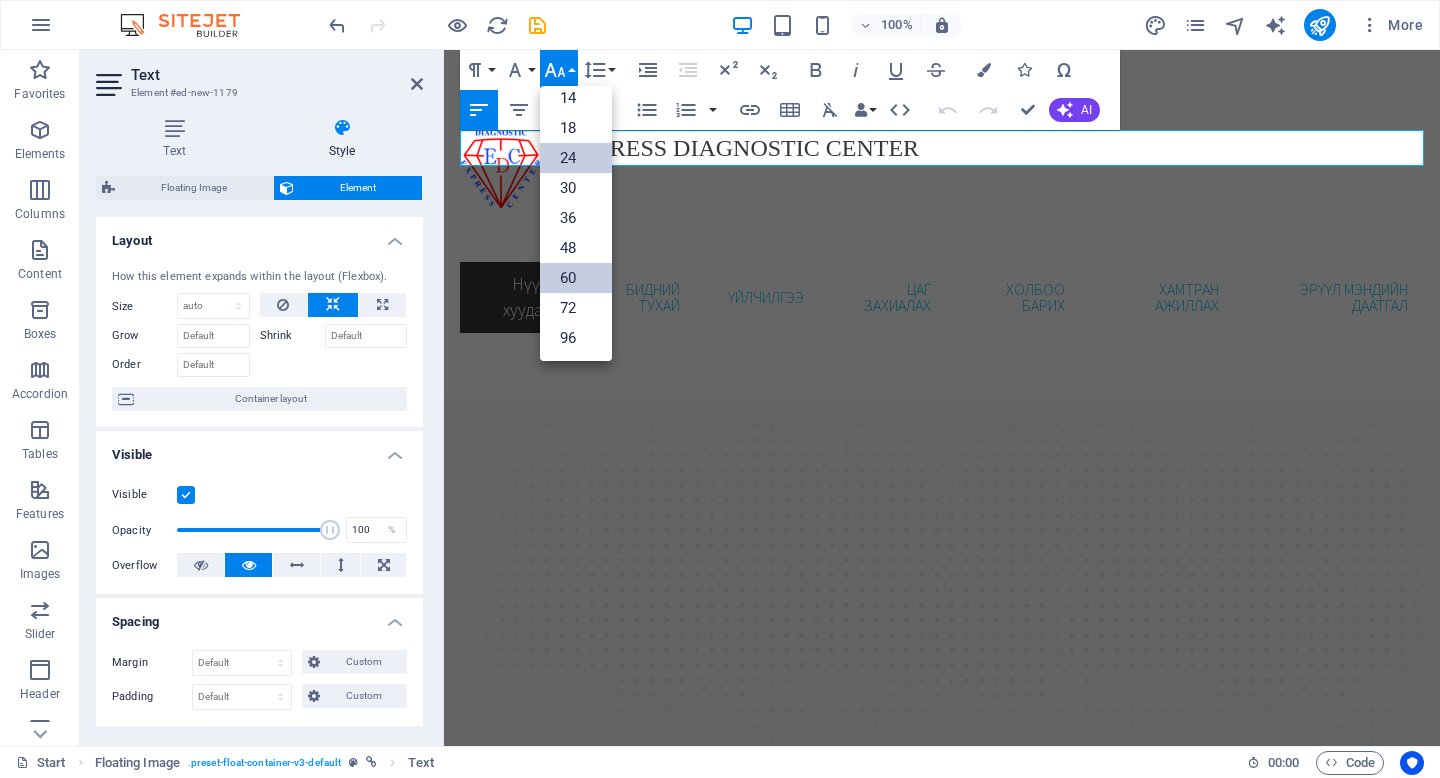 click on "60" at bounding box center [576, 278] 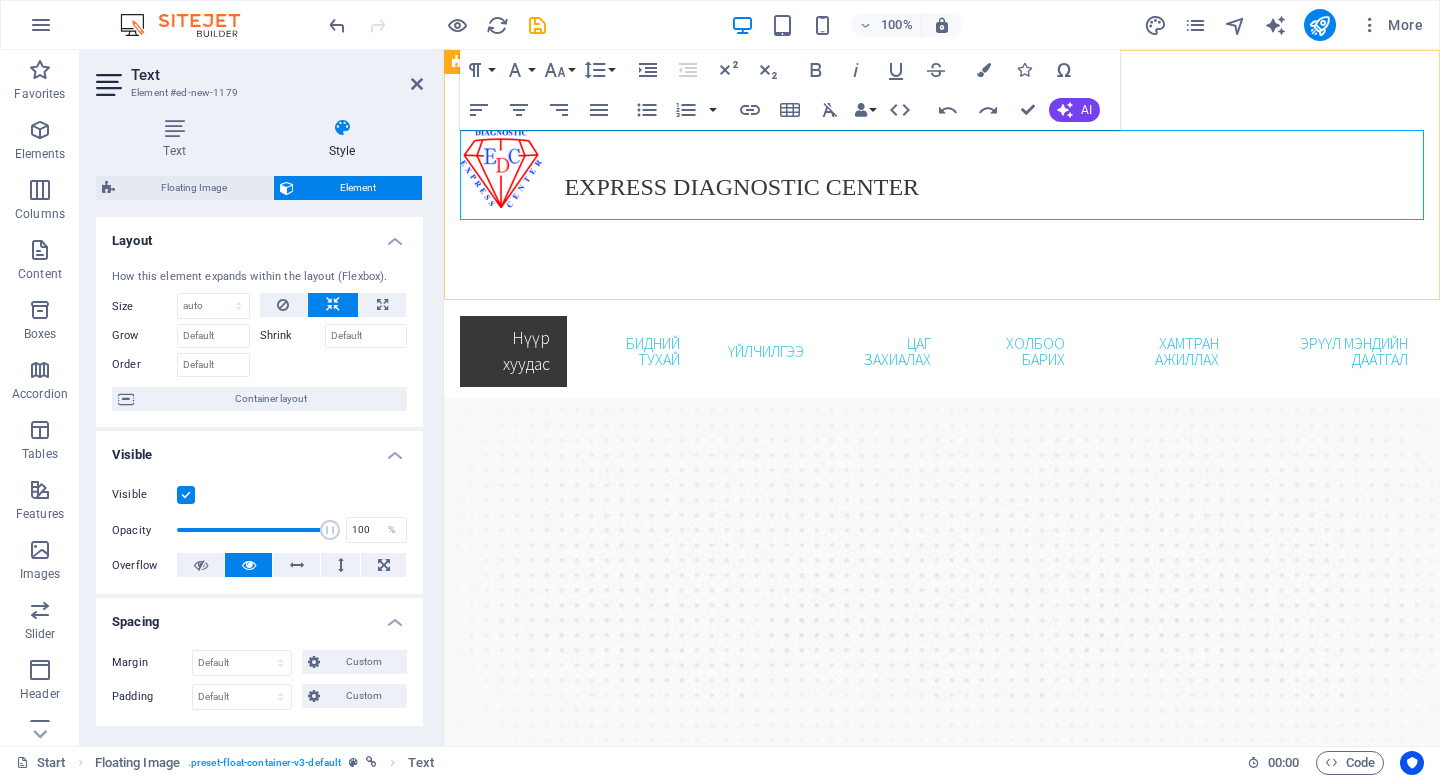 click on "​ EXPRESS DIAGNOSTIC CENTER" at bounding box center [942, 175] 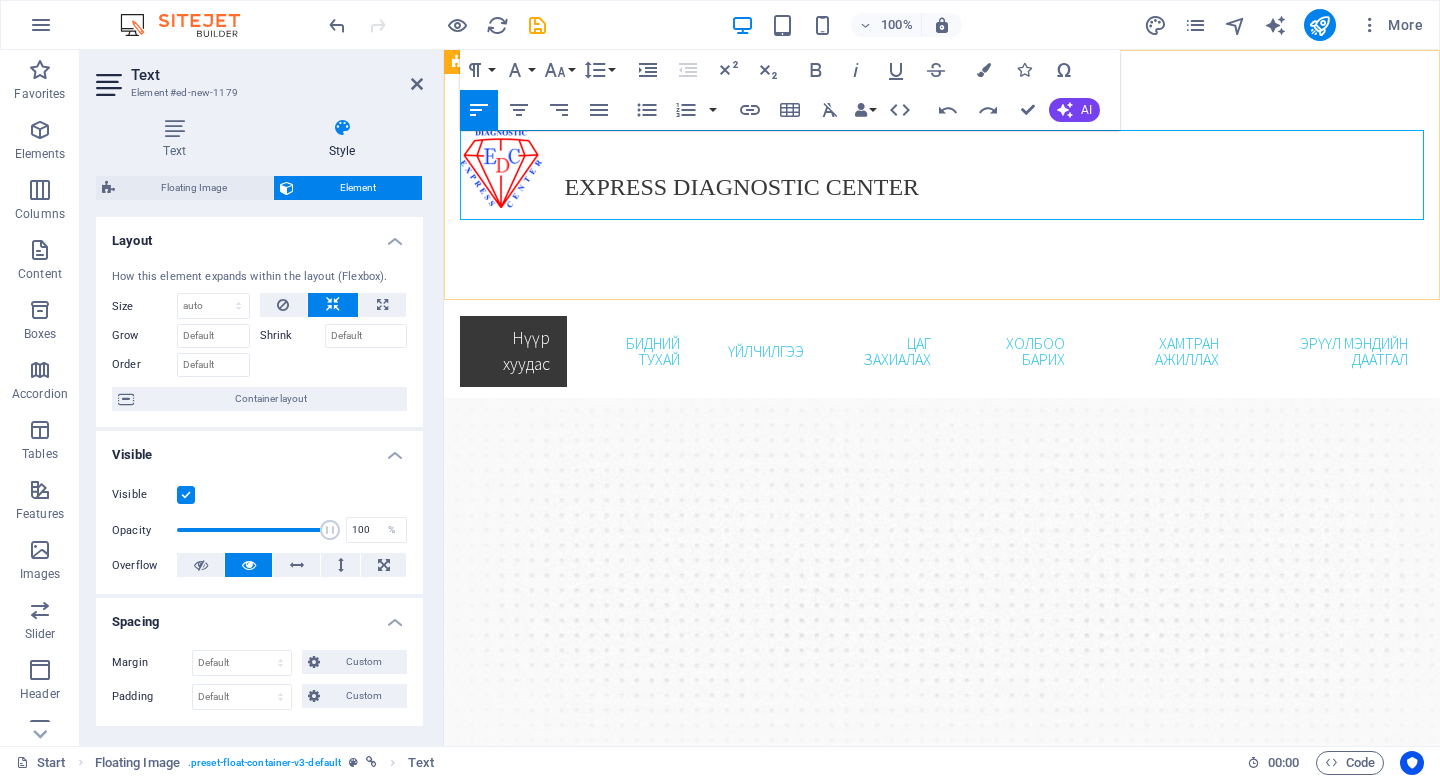 click on "​ EXPRESS DIAGNOSTIC CENTER" at bounding box center [942, 175] 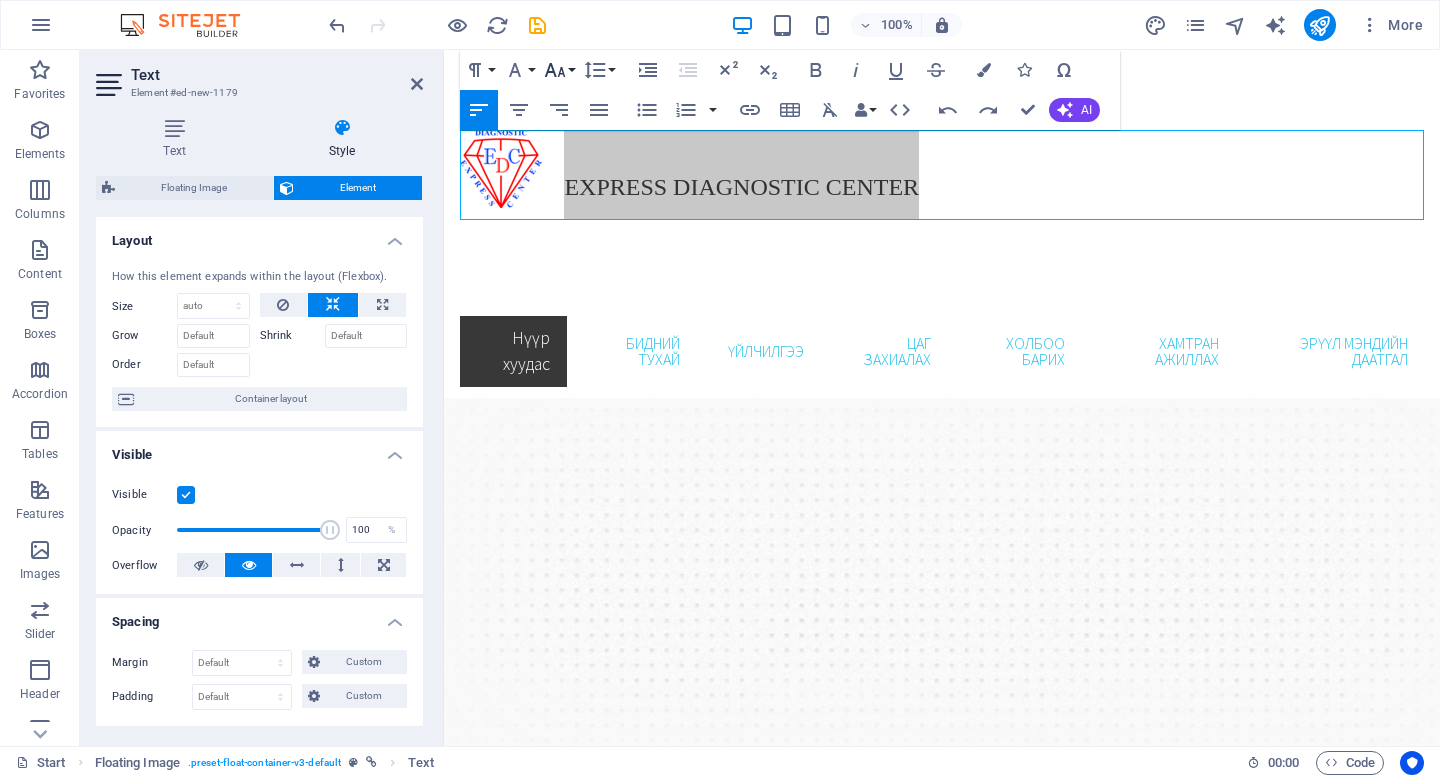 click 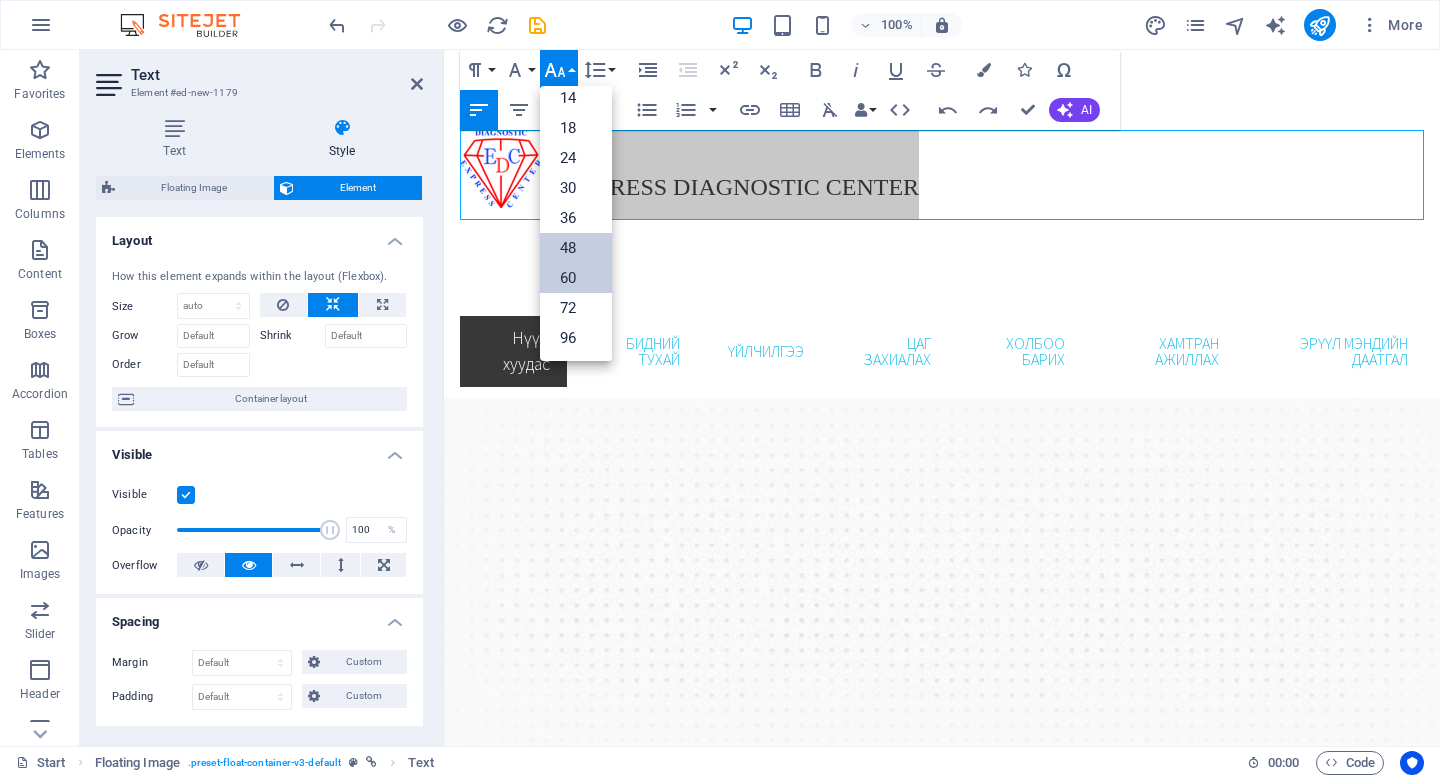 scroll, scrollTop: 161, scrollLeft: 0, axis: vertical 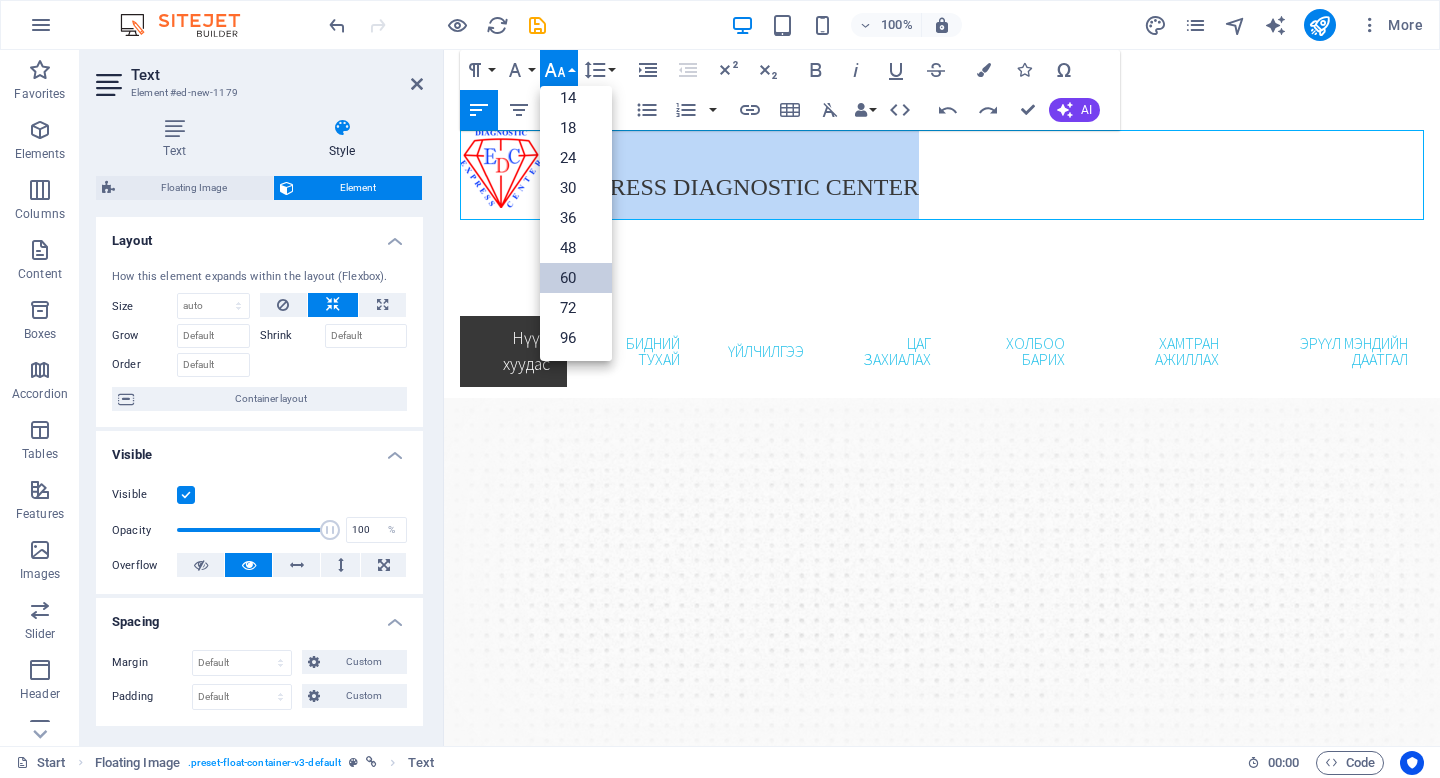 click on "60" at bounding box center [576, 278] 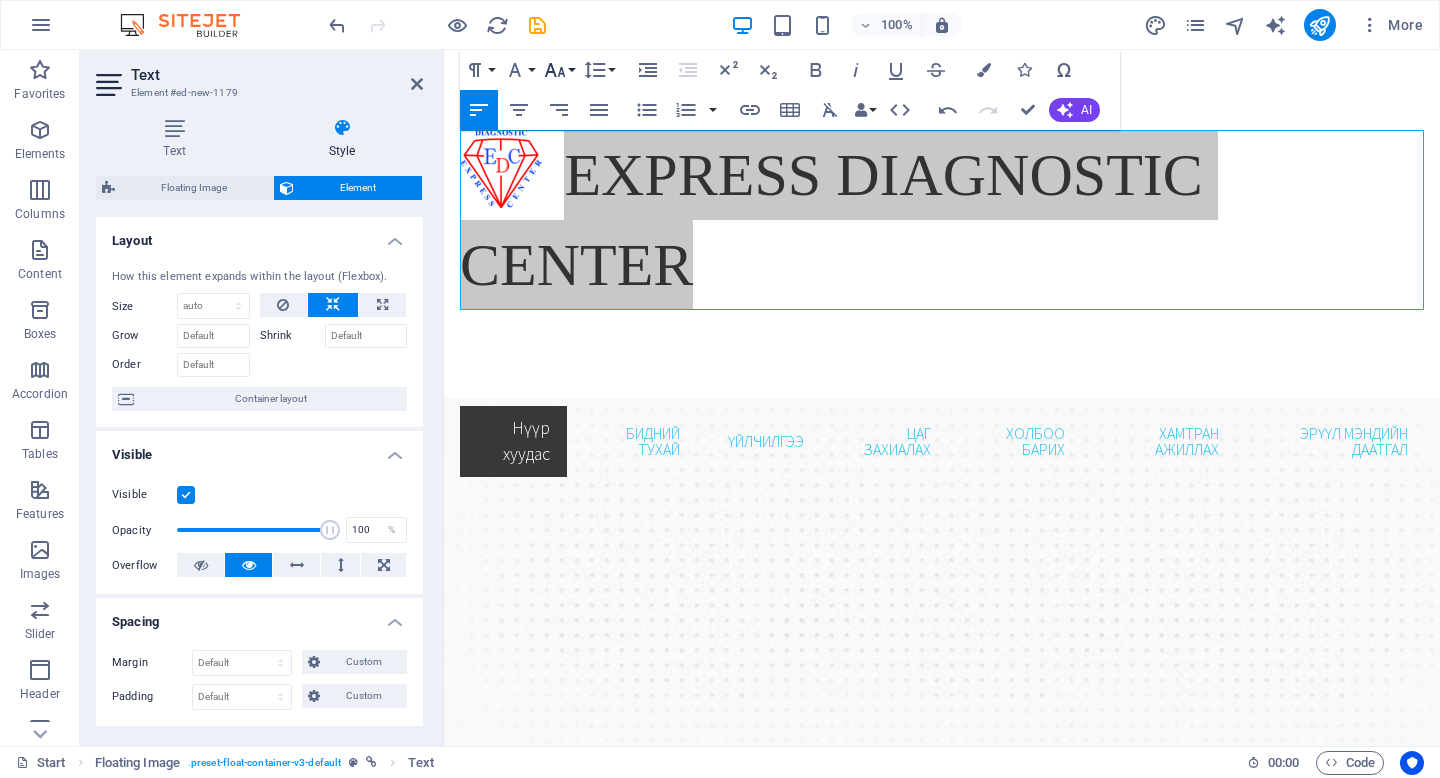 click on "Font Size" at bounding box center [559, 70] 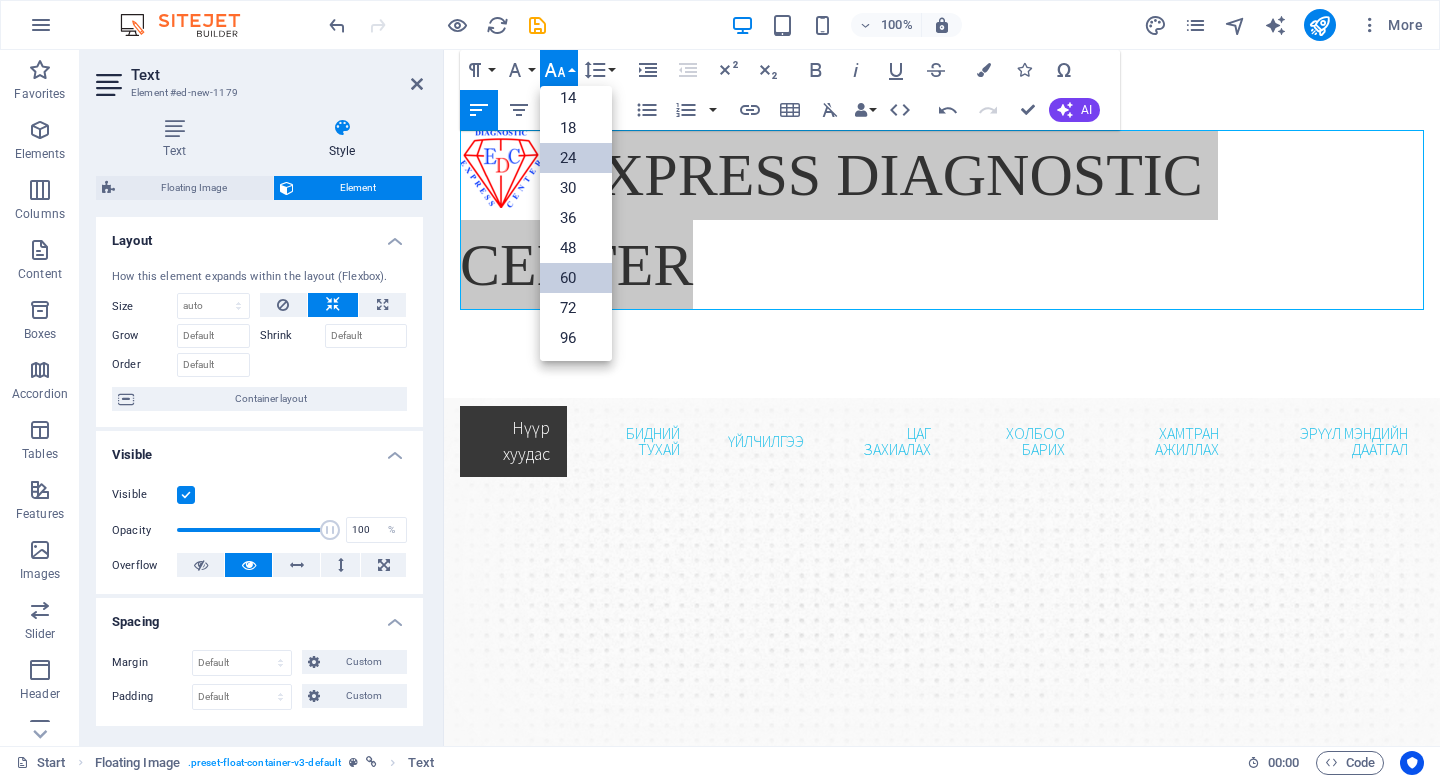 scroll, scrollTop: 161, scrollLeft: 0, axis: vertical 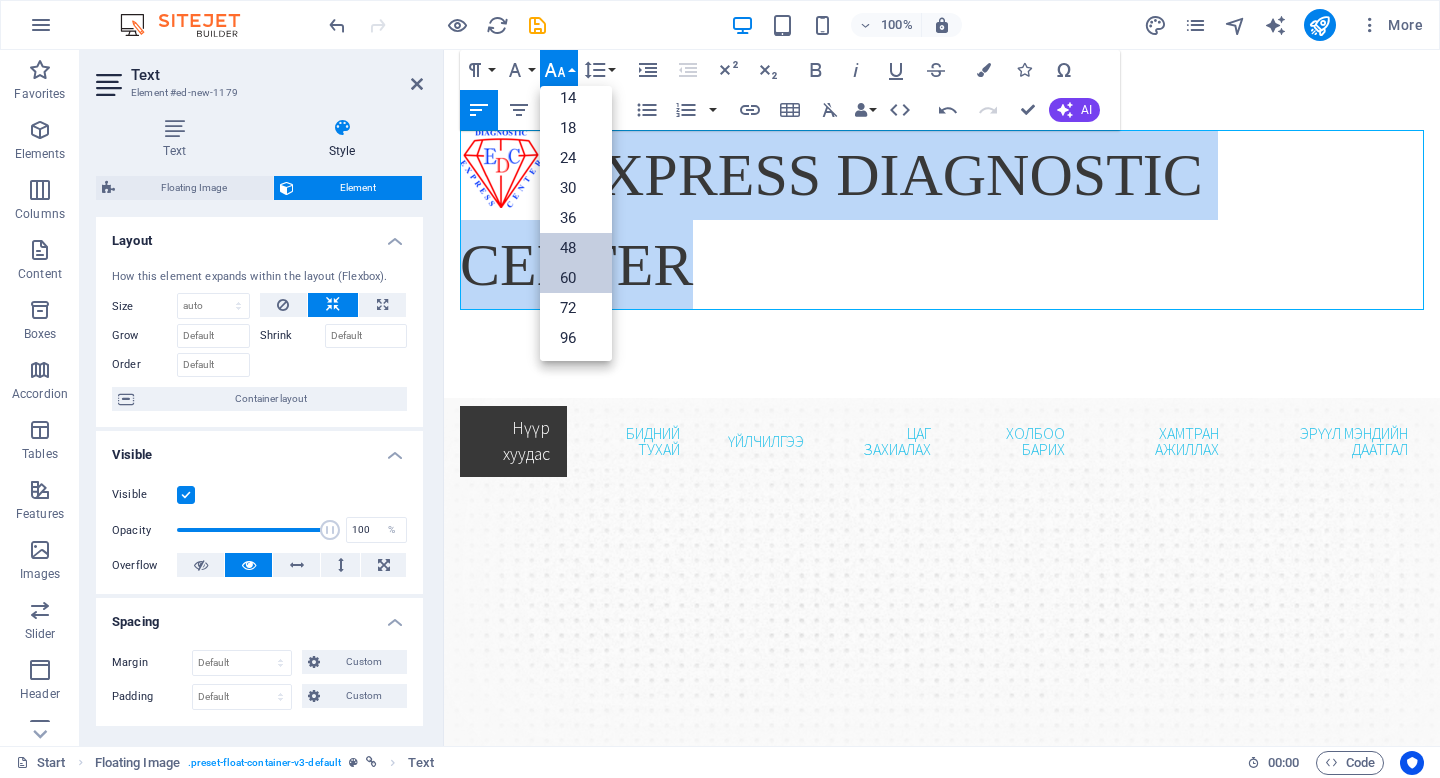 click on "48" at bounding box center [576, 248] 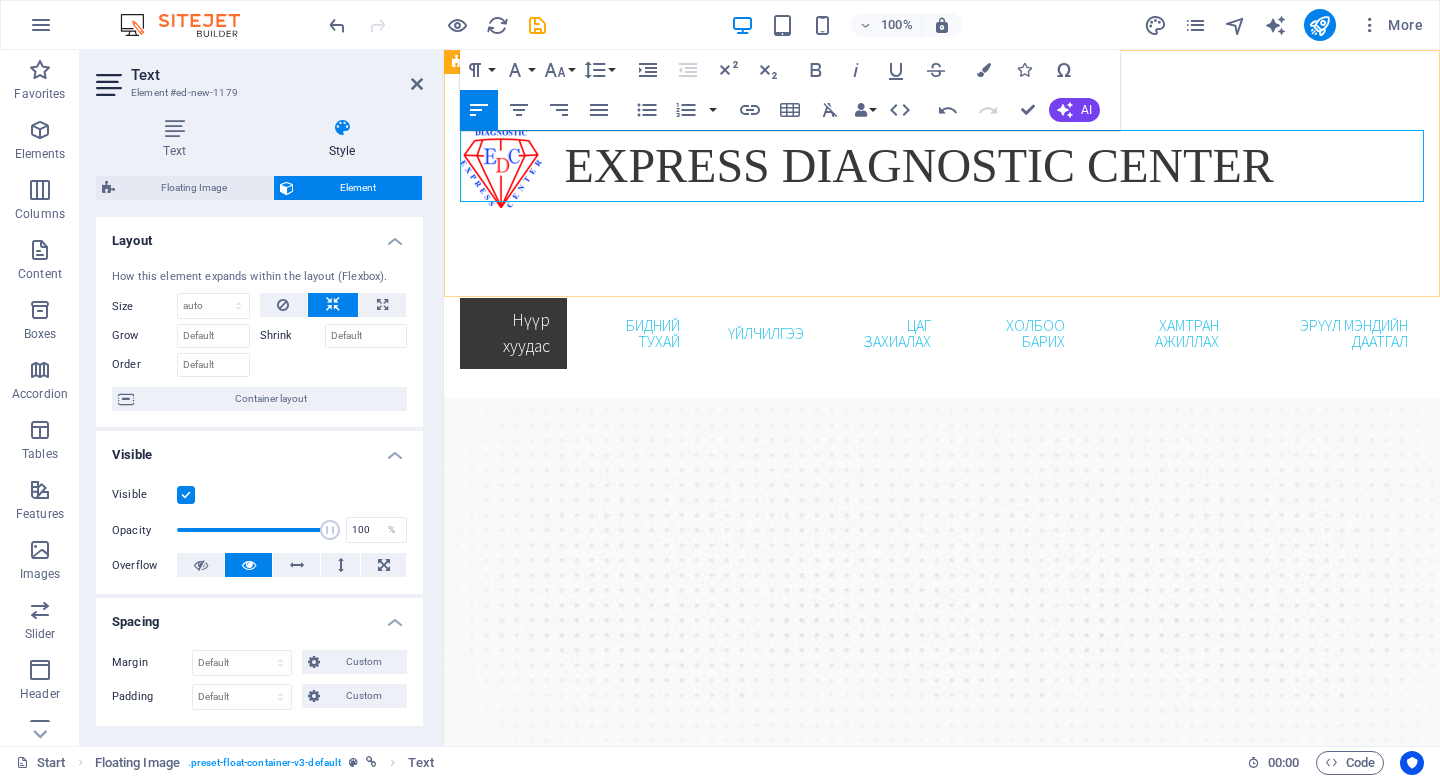 click on "​EXPRESS DIAGNOSTIC CENTER" at bounding box center [942, 166] 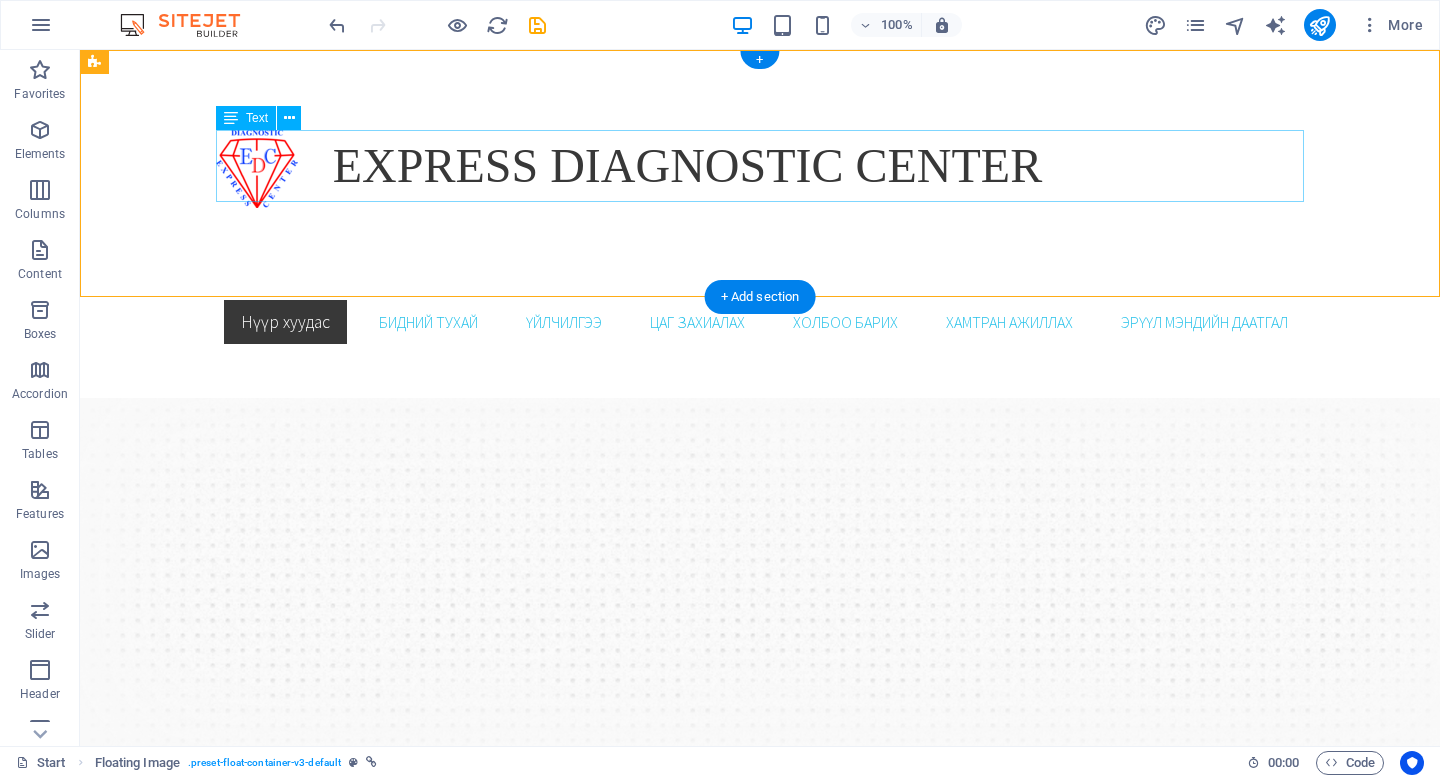 click on "EXPRESS DIAGNOSTIC CENTER" at bounding box center [760, 166] 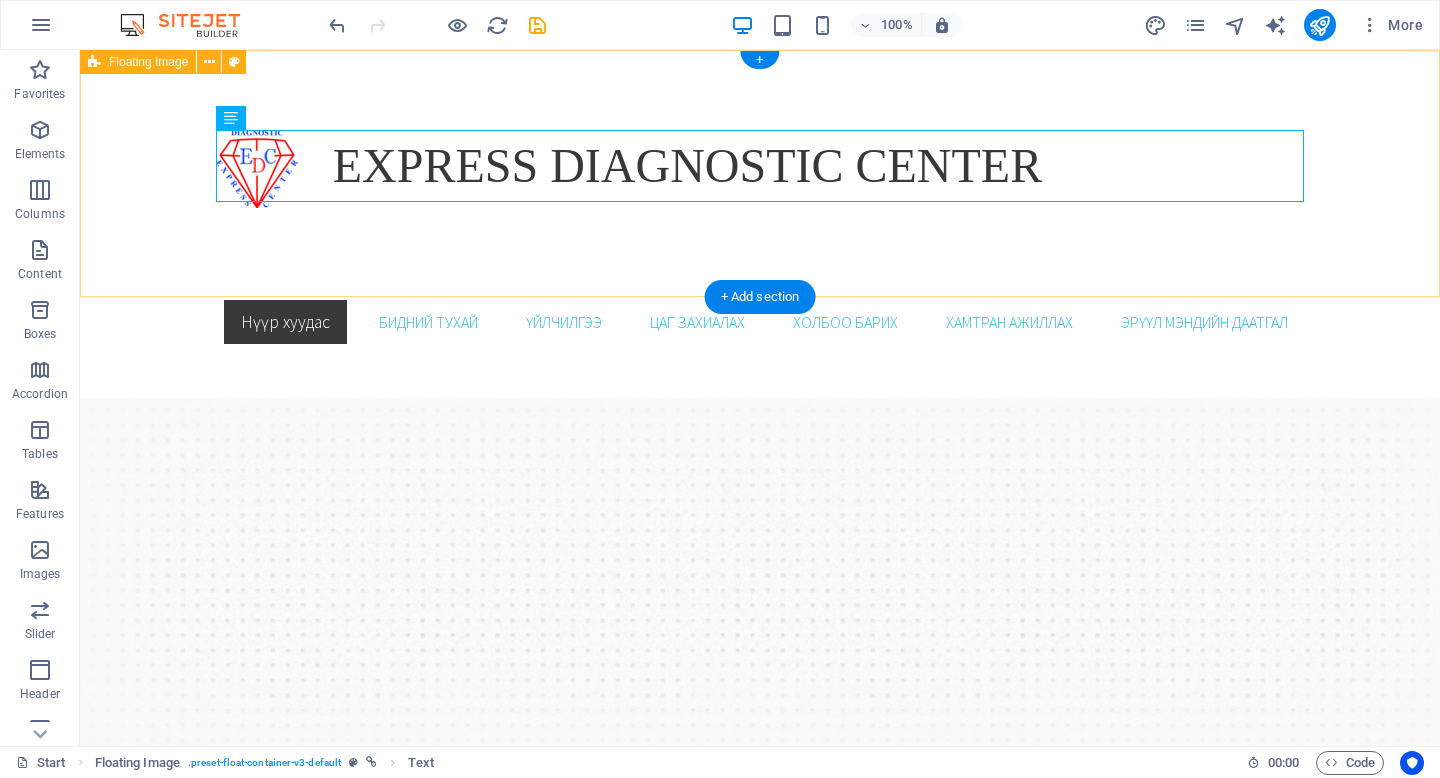 click on "EXPRESS DIAGNOSTIC CENTER" at bounding box center (760, 166) 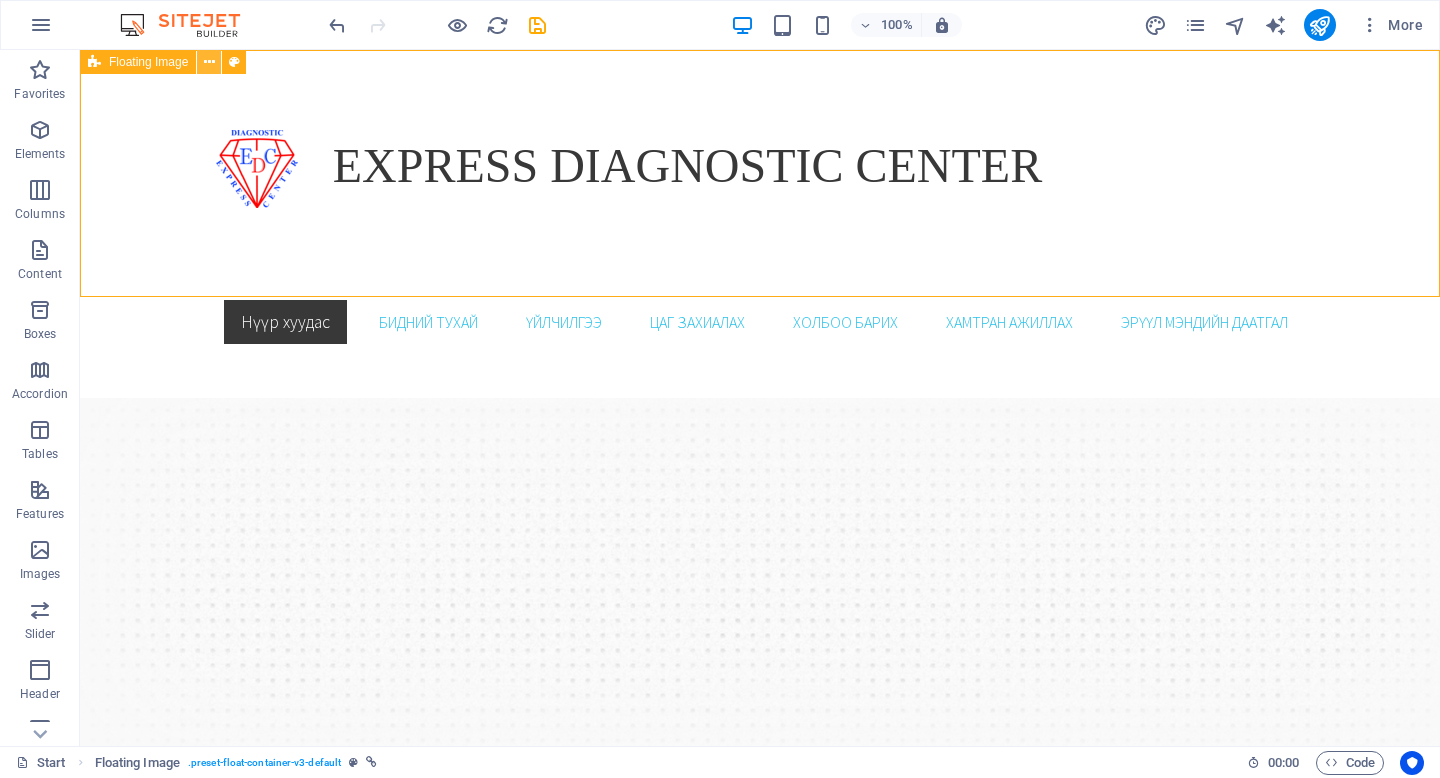 click at bounding box center (209, 62) 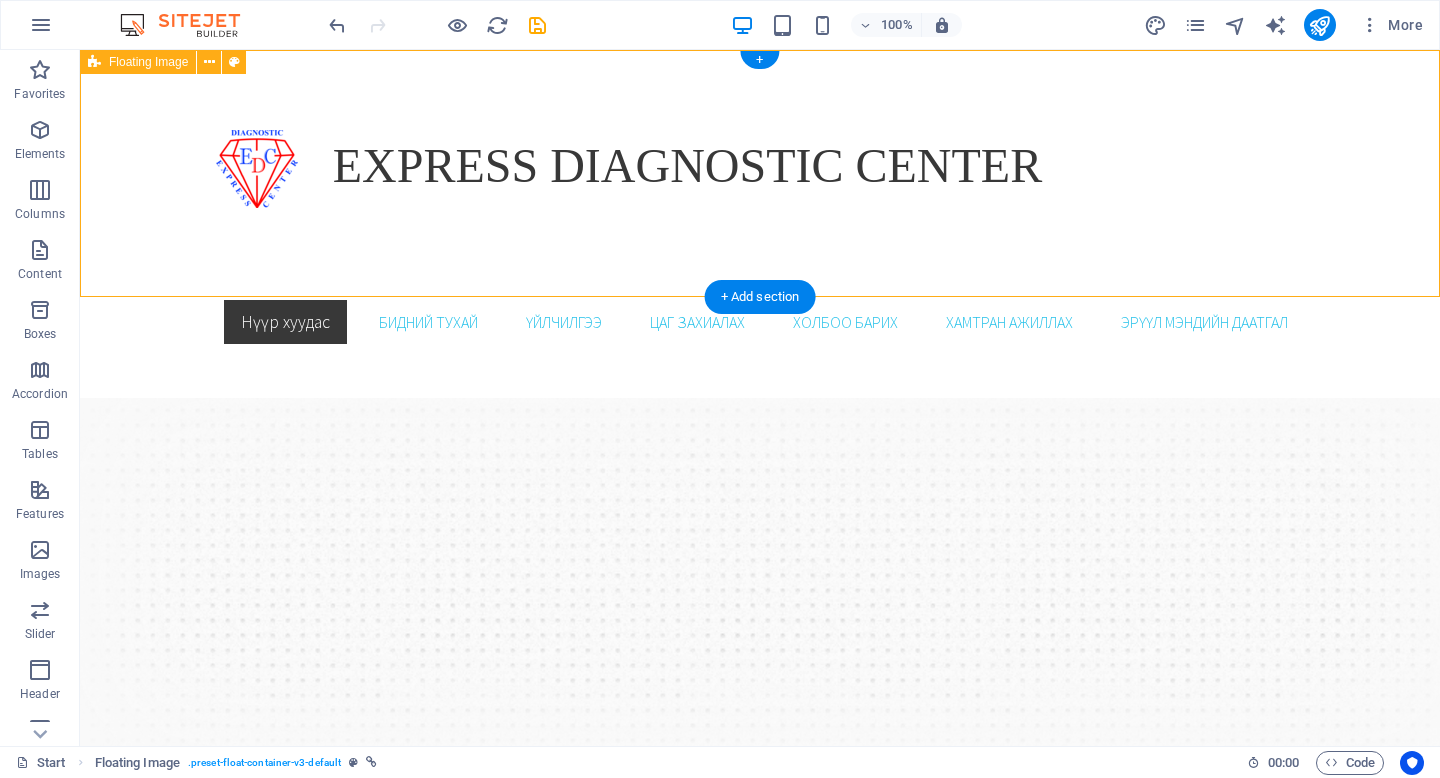 click on "EXPRESS DIAGNOSTIC CENTER" at bounding box center (760, 166) 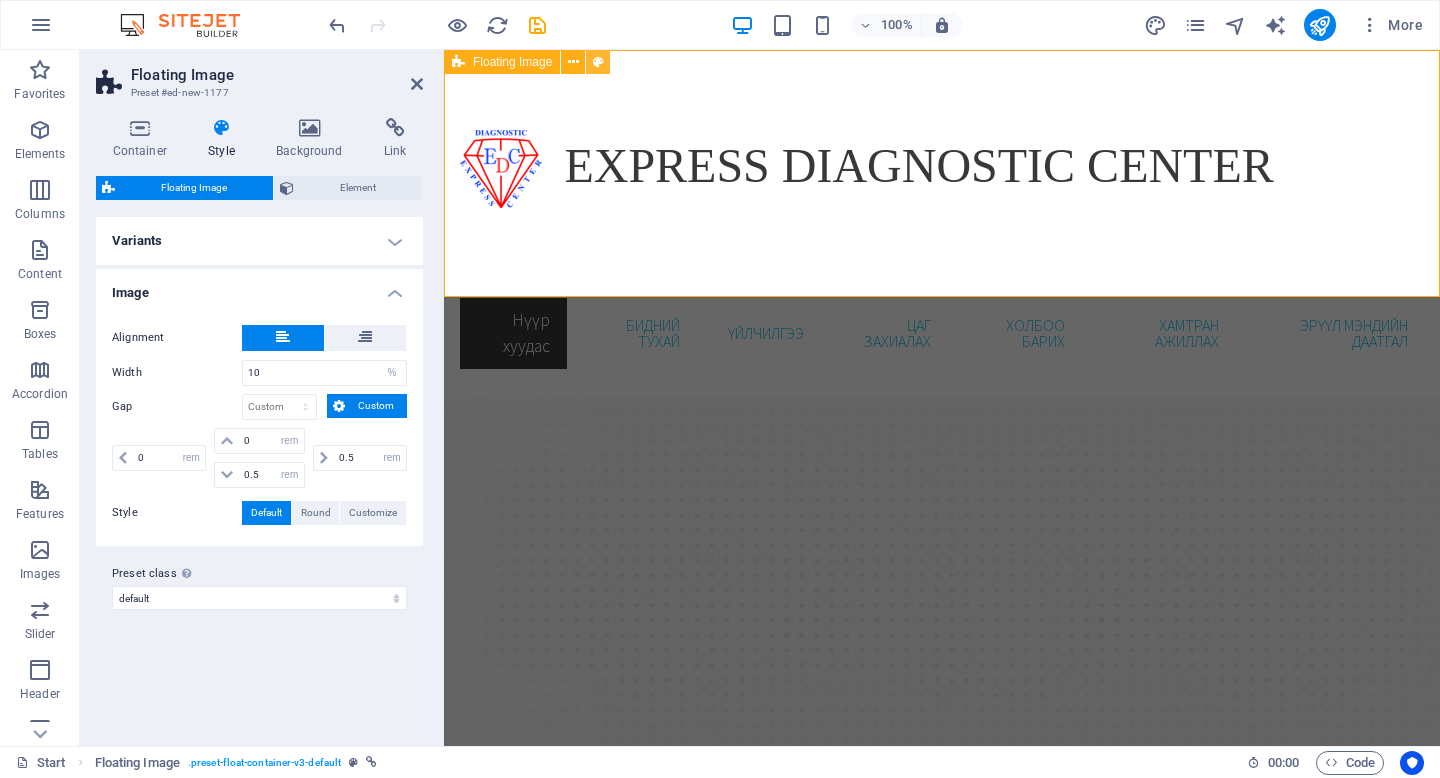 click at bounding box center [598, 62] 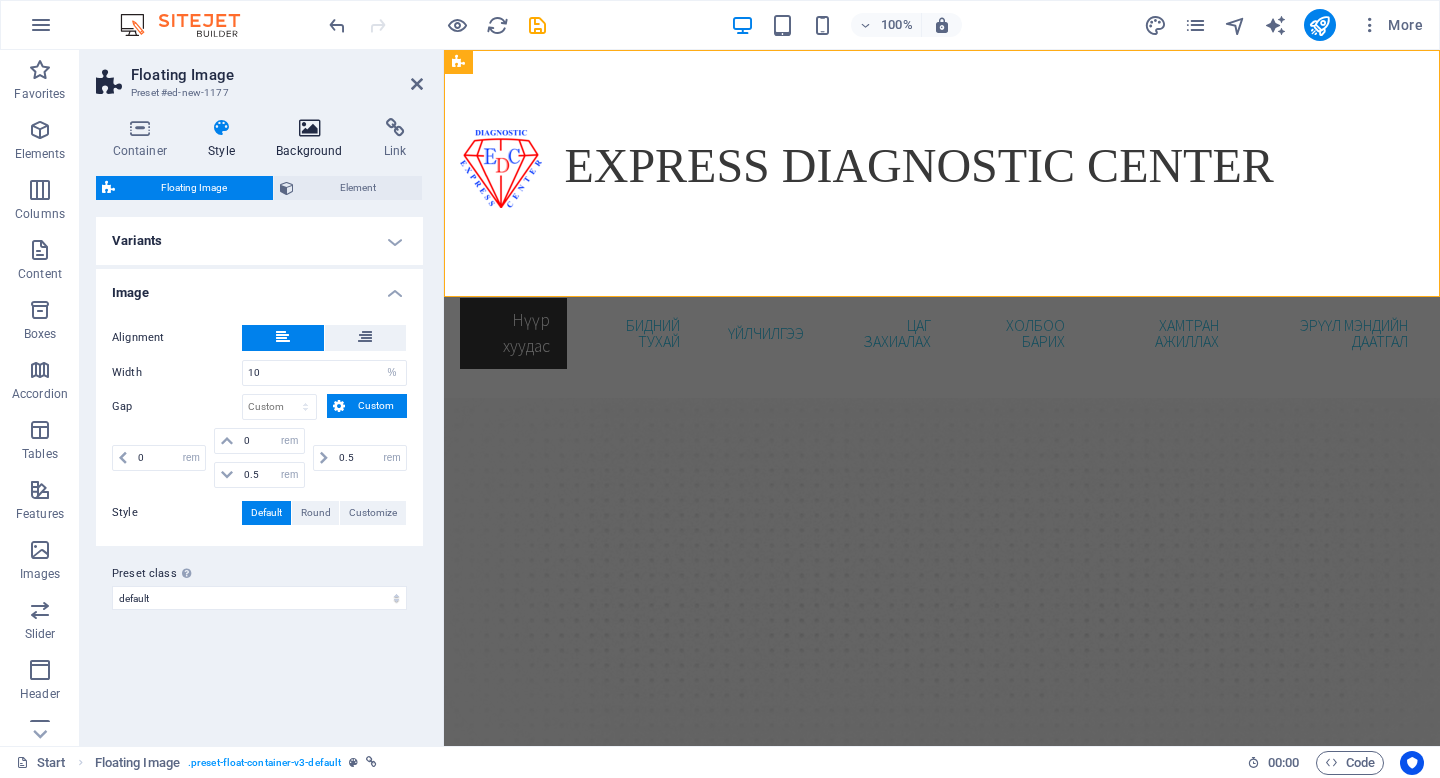click at bounding box center [310, 128] 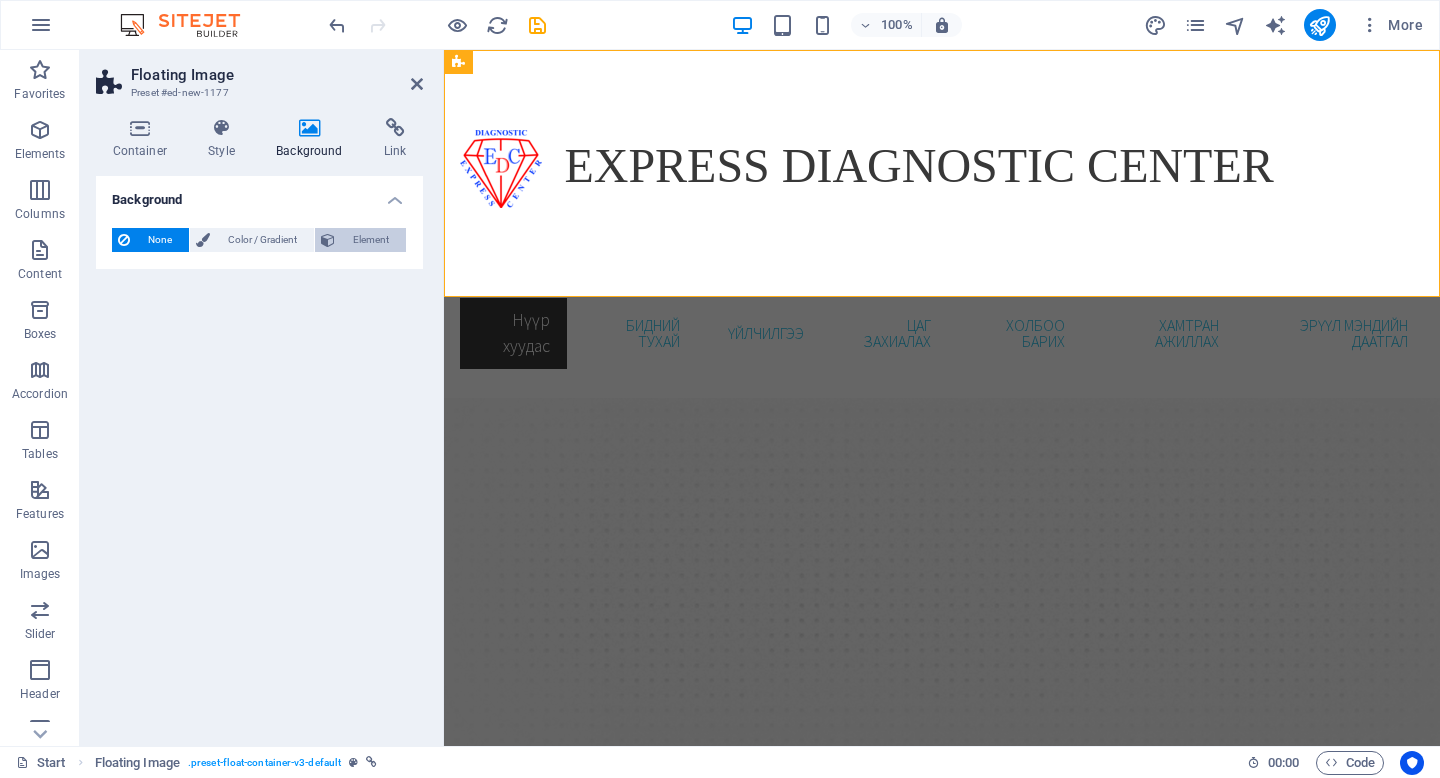 click on "Element" at bounding box center [370, 240] 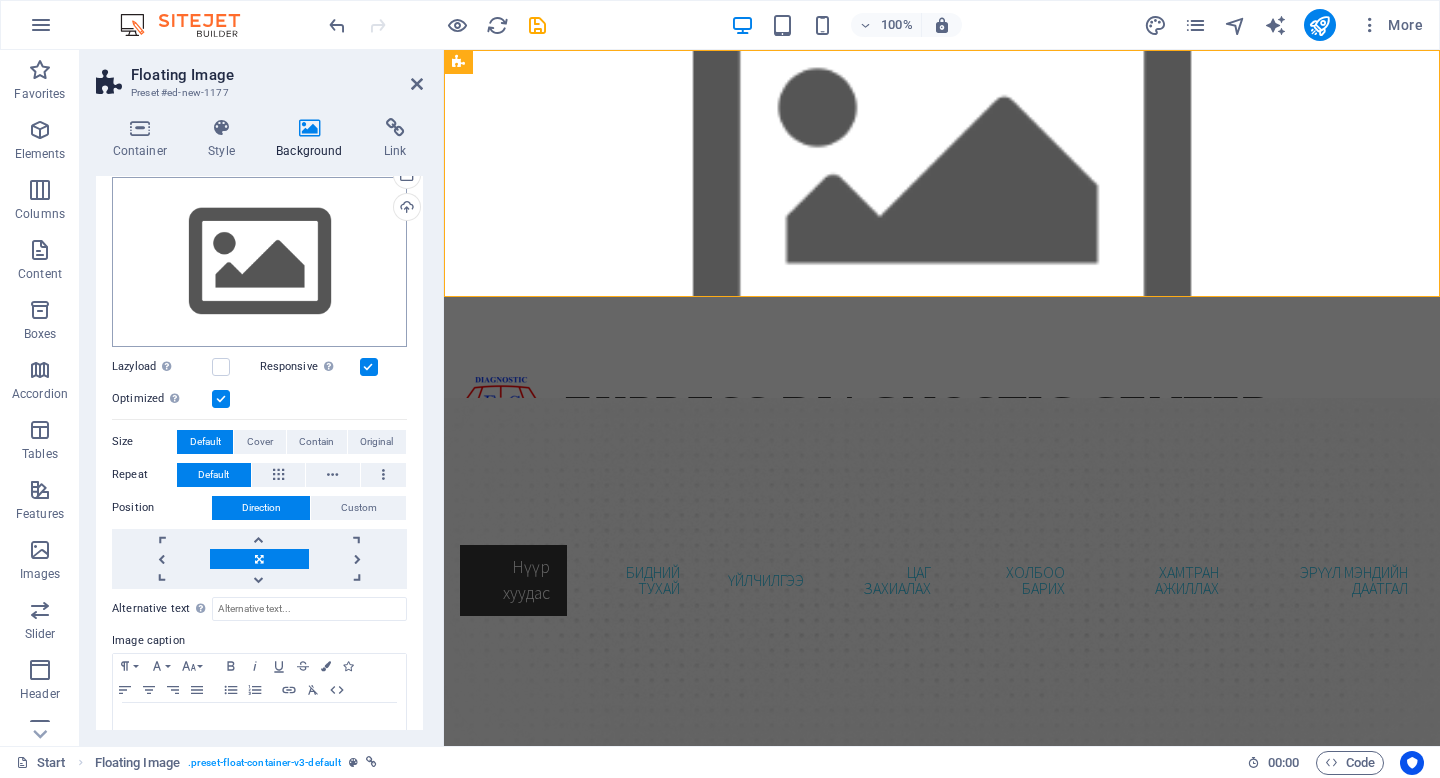 scroll, scrollTop: 224, scrollLeft: 0, axis: vertical 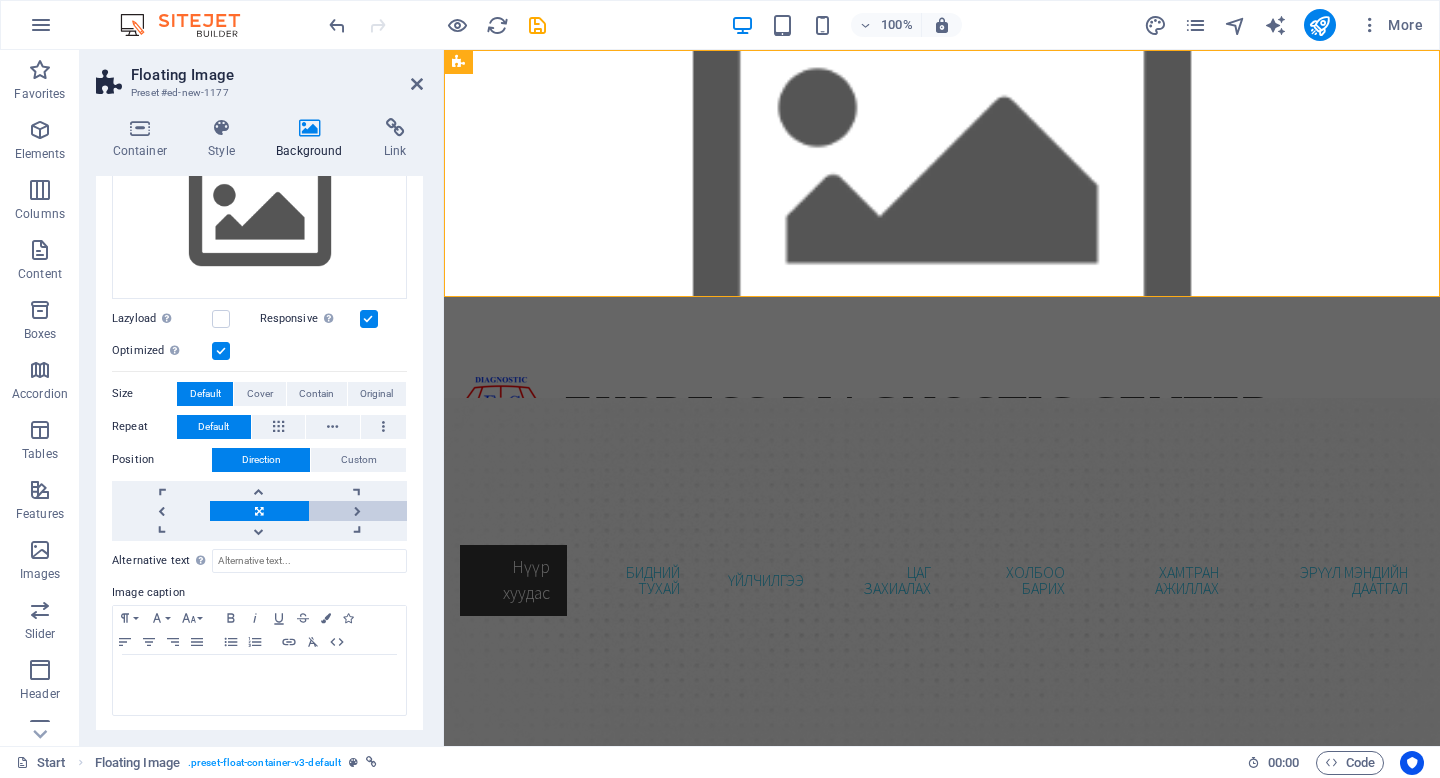 click at bounding box center (358, 511) 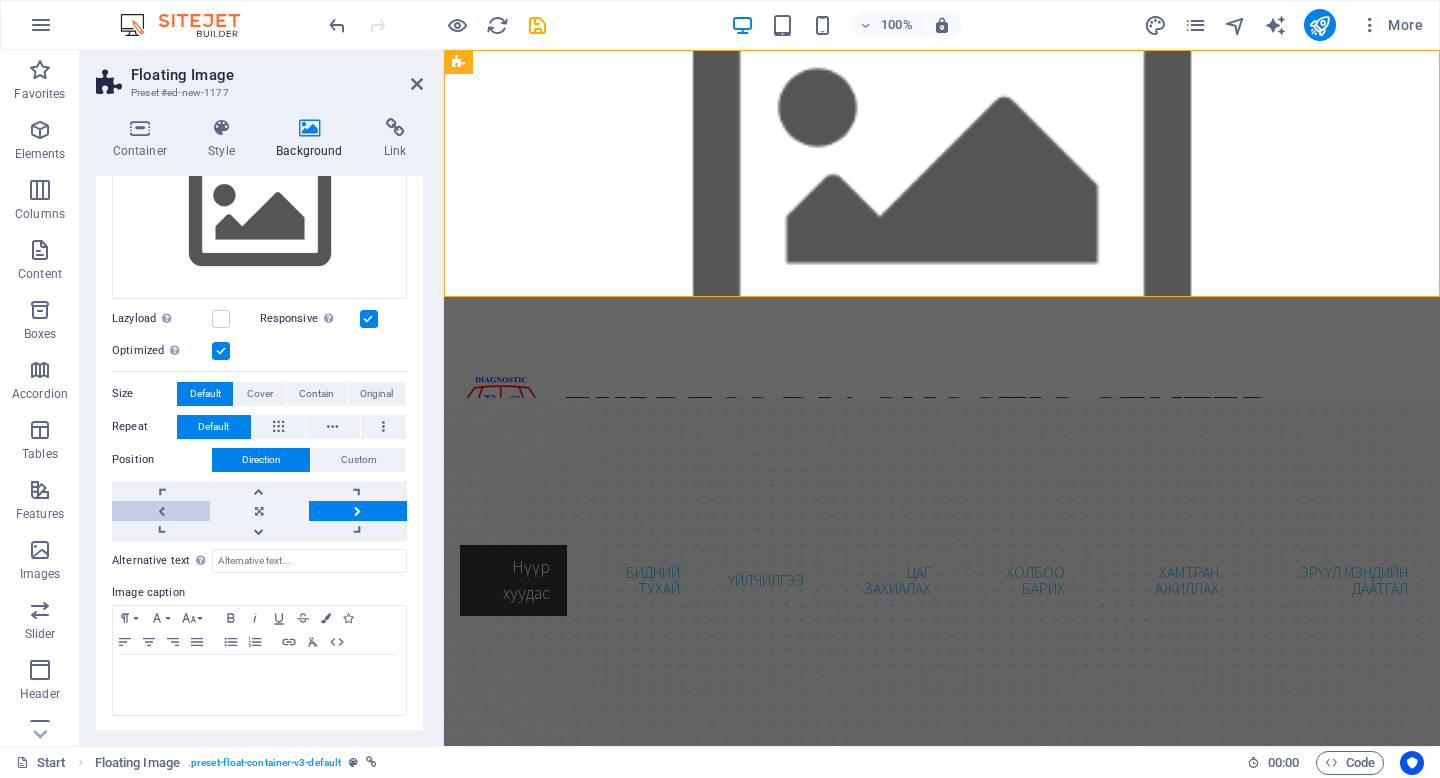 click at bounding box center (161, 511) 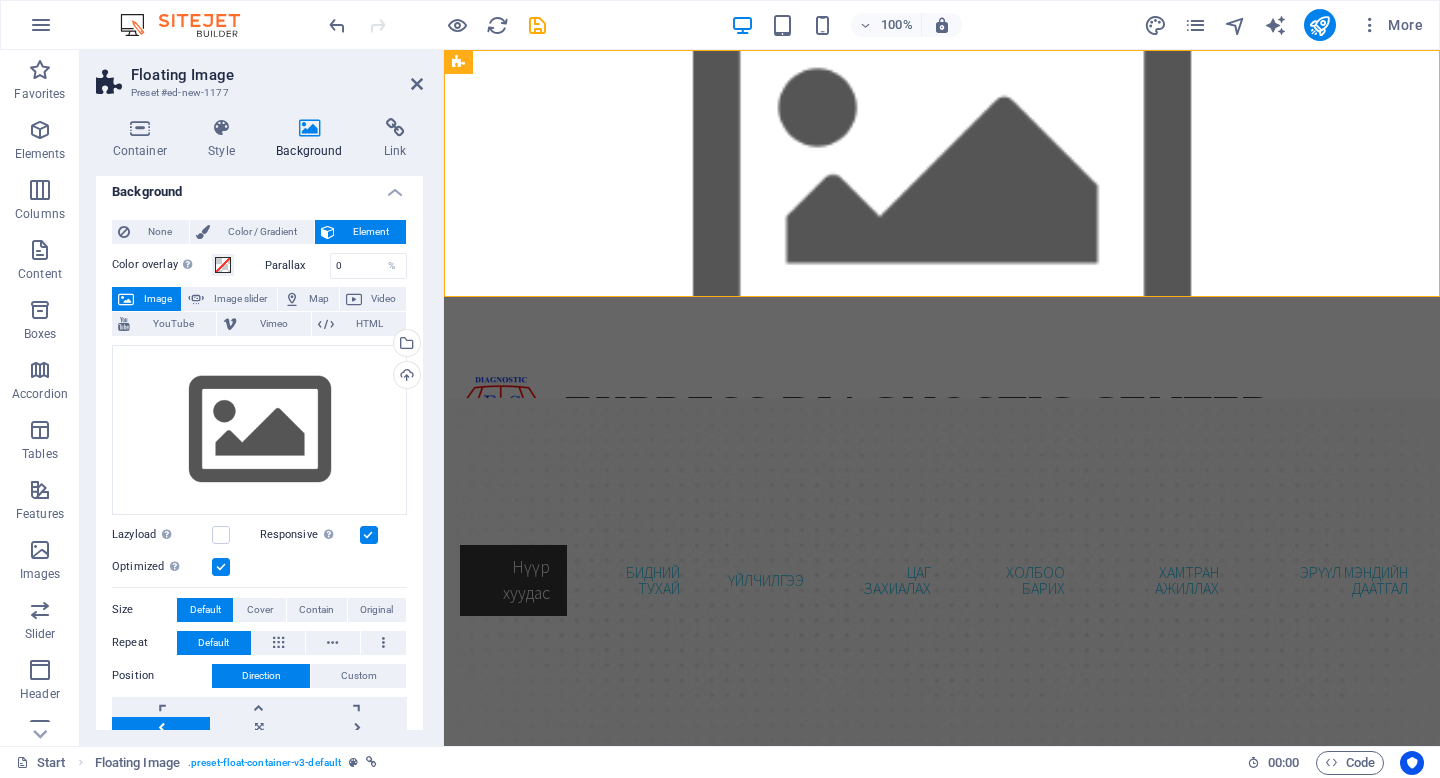 scroll, scrollTop: 0, scrollLeft: 0, axis: both 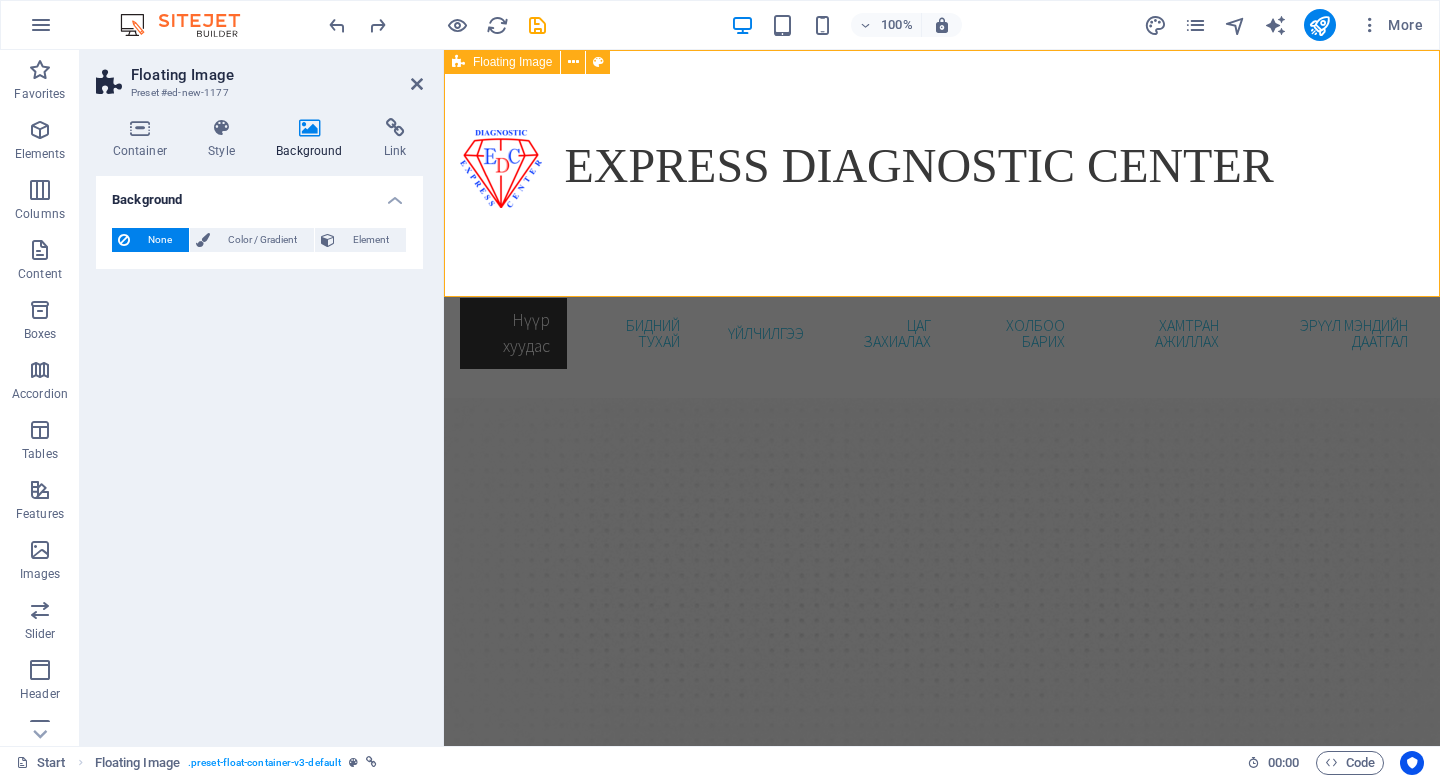 click on "EXPRESS DIAGNOSTIC CENTER" at bounding box center [942, 166] 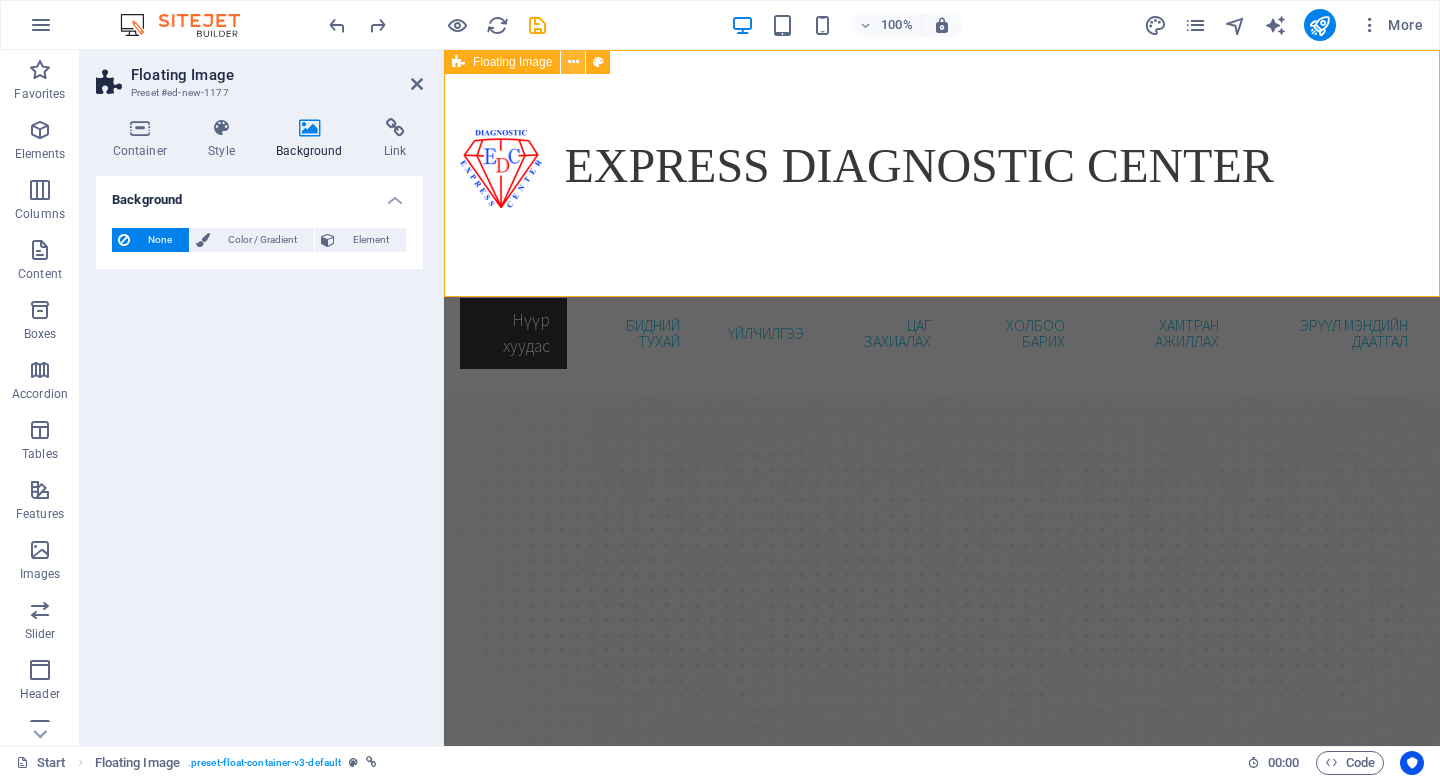 click at bounding box center (573, 62) 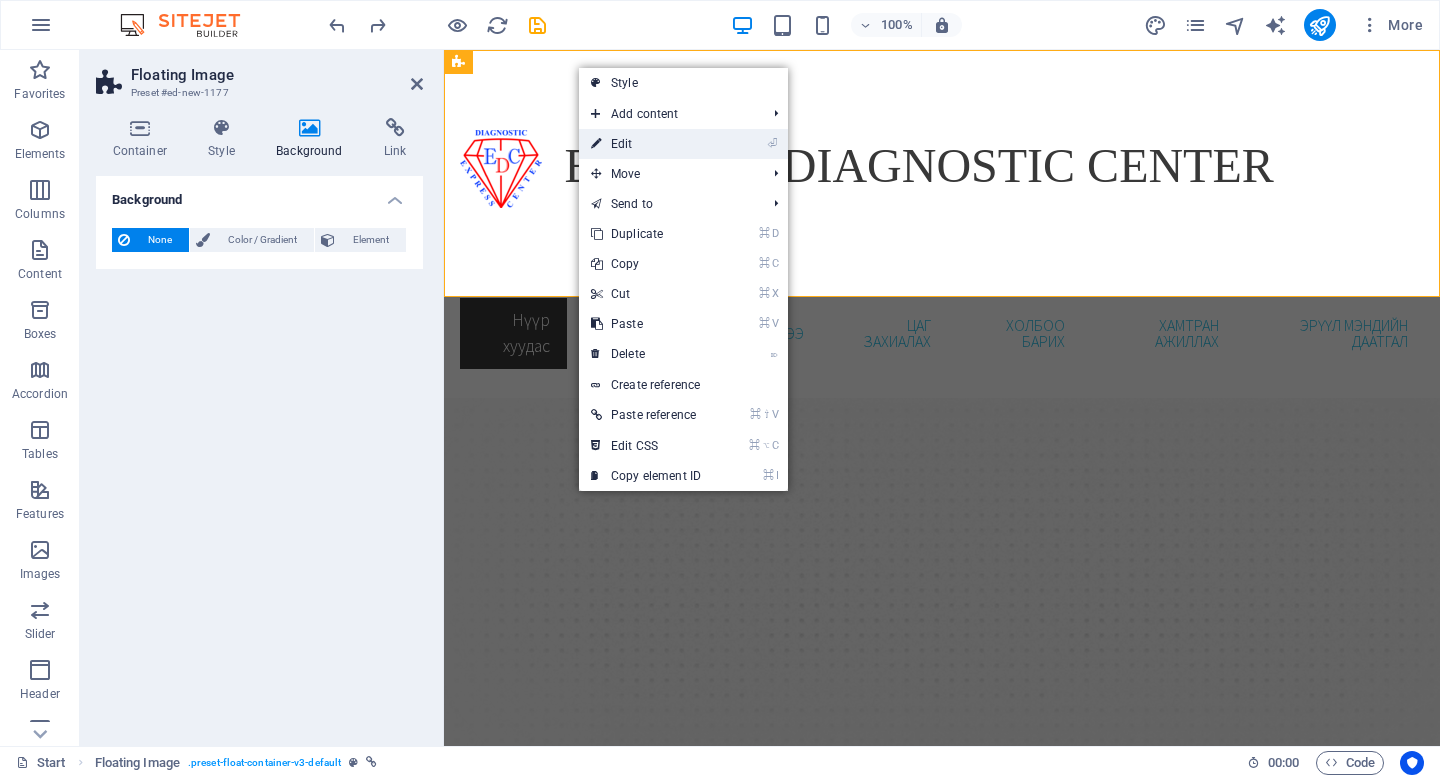 click on "⏎  Edit" at bounding box center [646, 144] 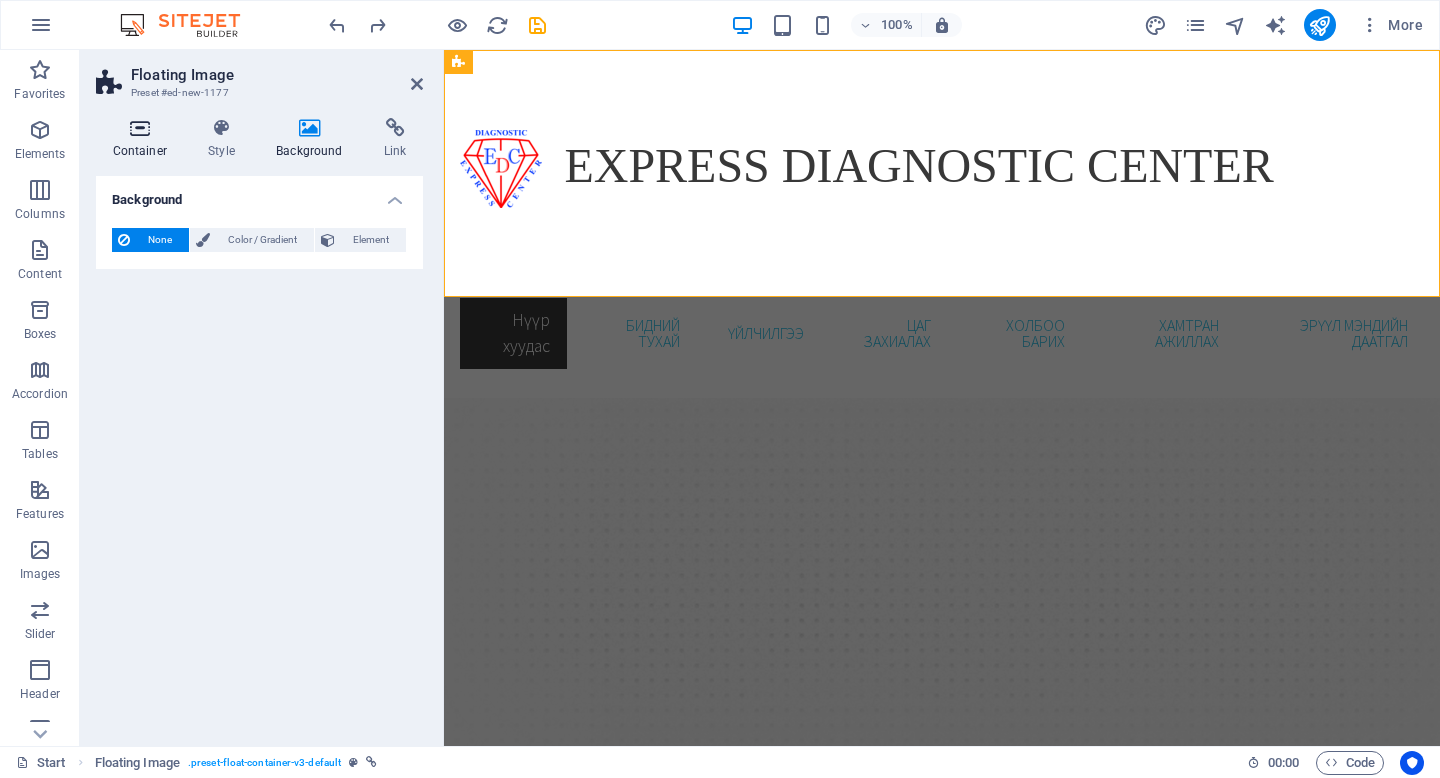 click on "Container" at bounding box center [144, 139] 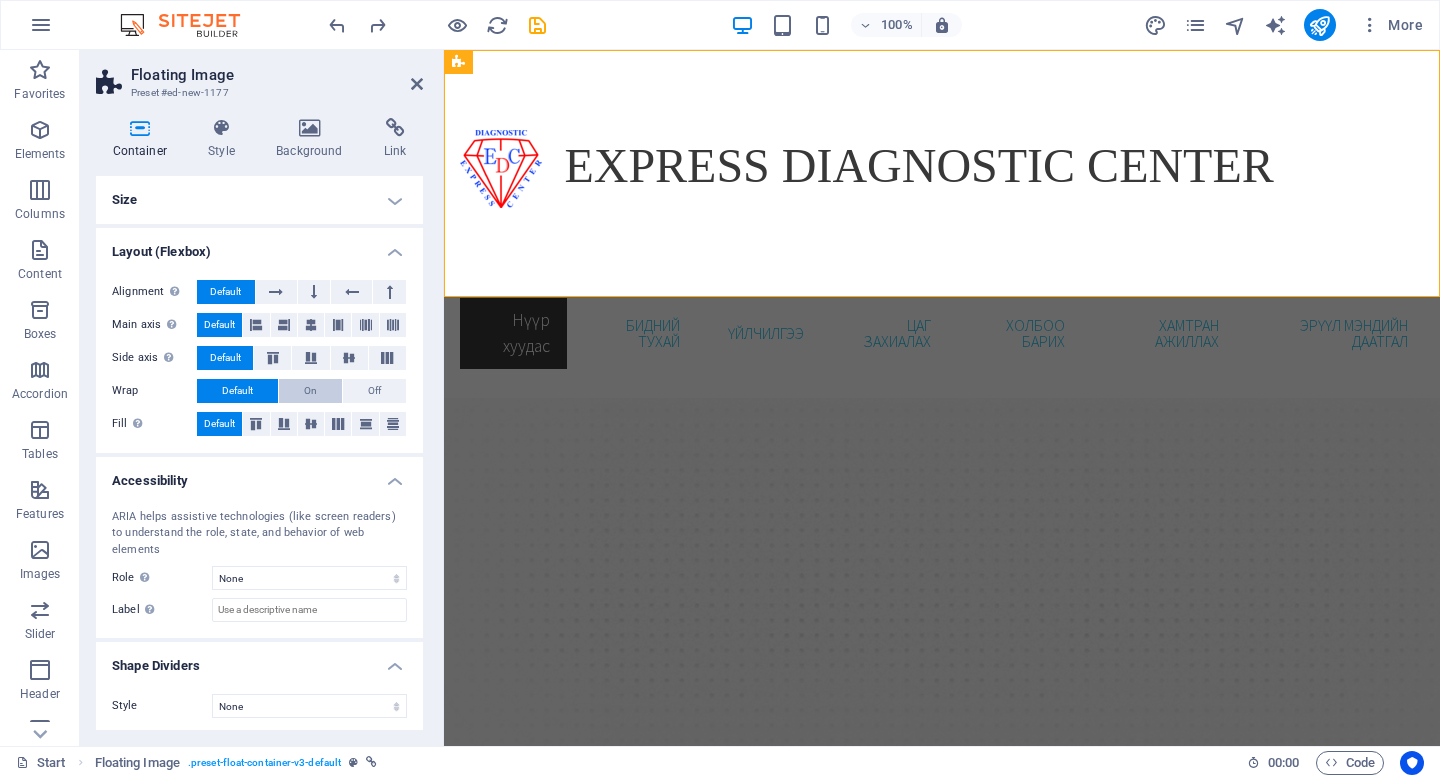 click on "On" at bounding box center [310, 391] 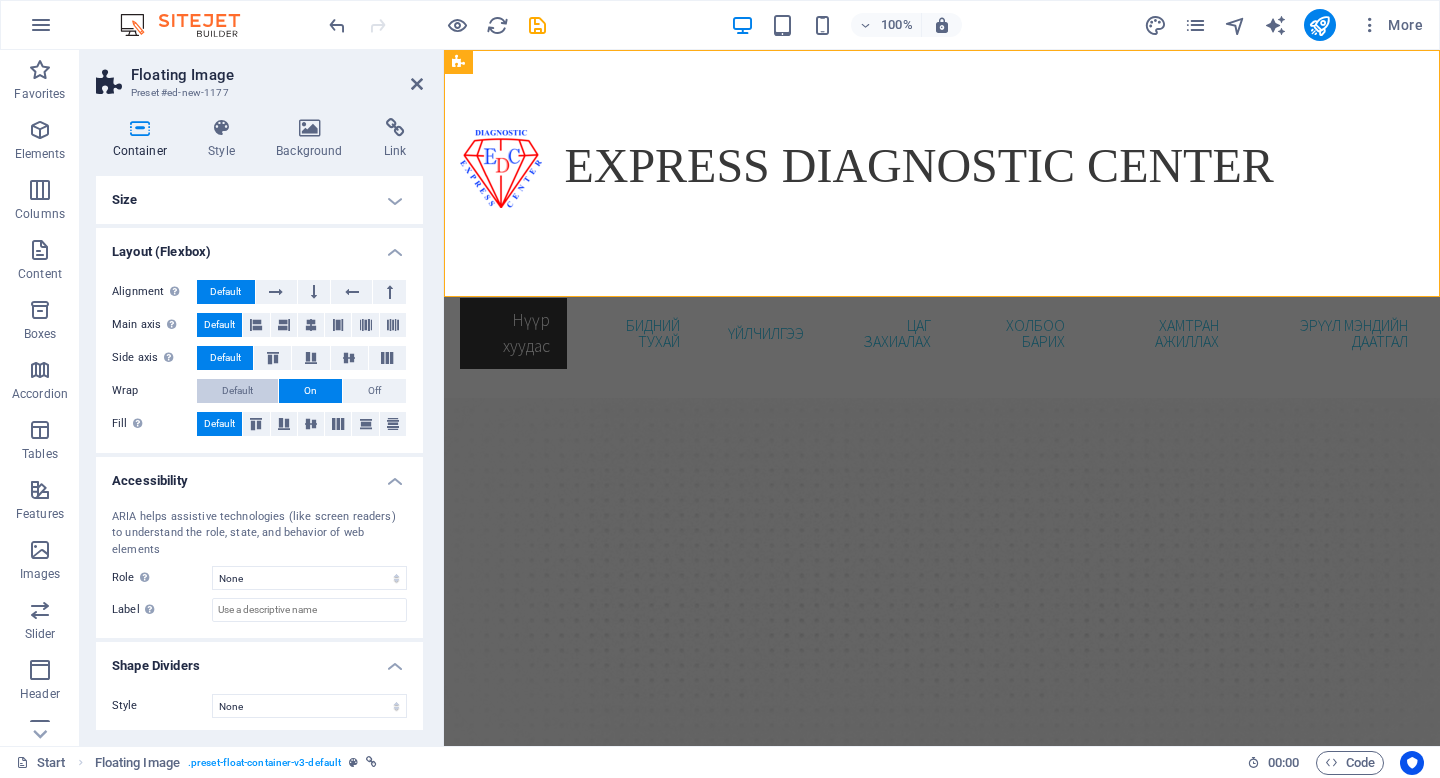 click on "Default" at bounding box center [237, 391] 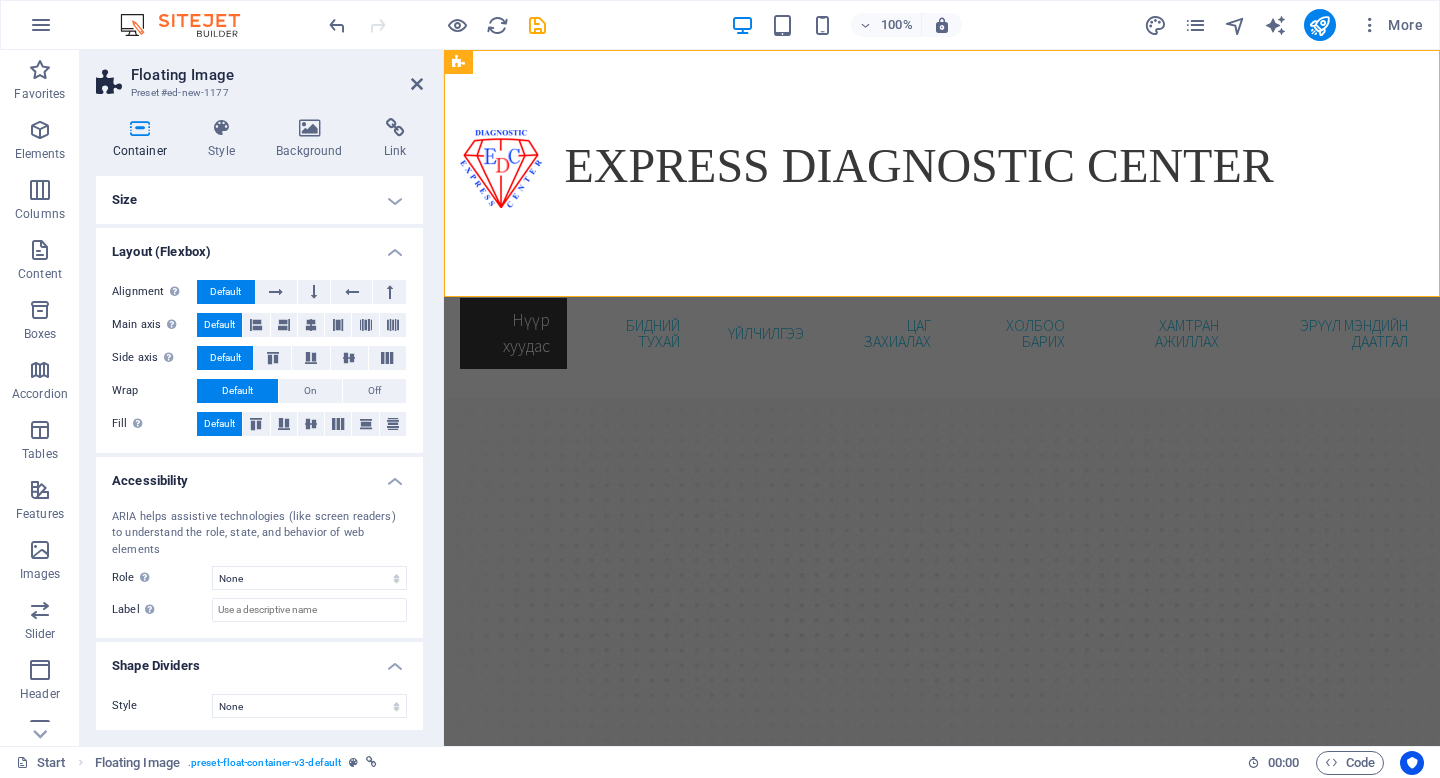 click on "Size" at bounding box center [259, 200] 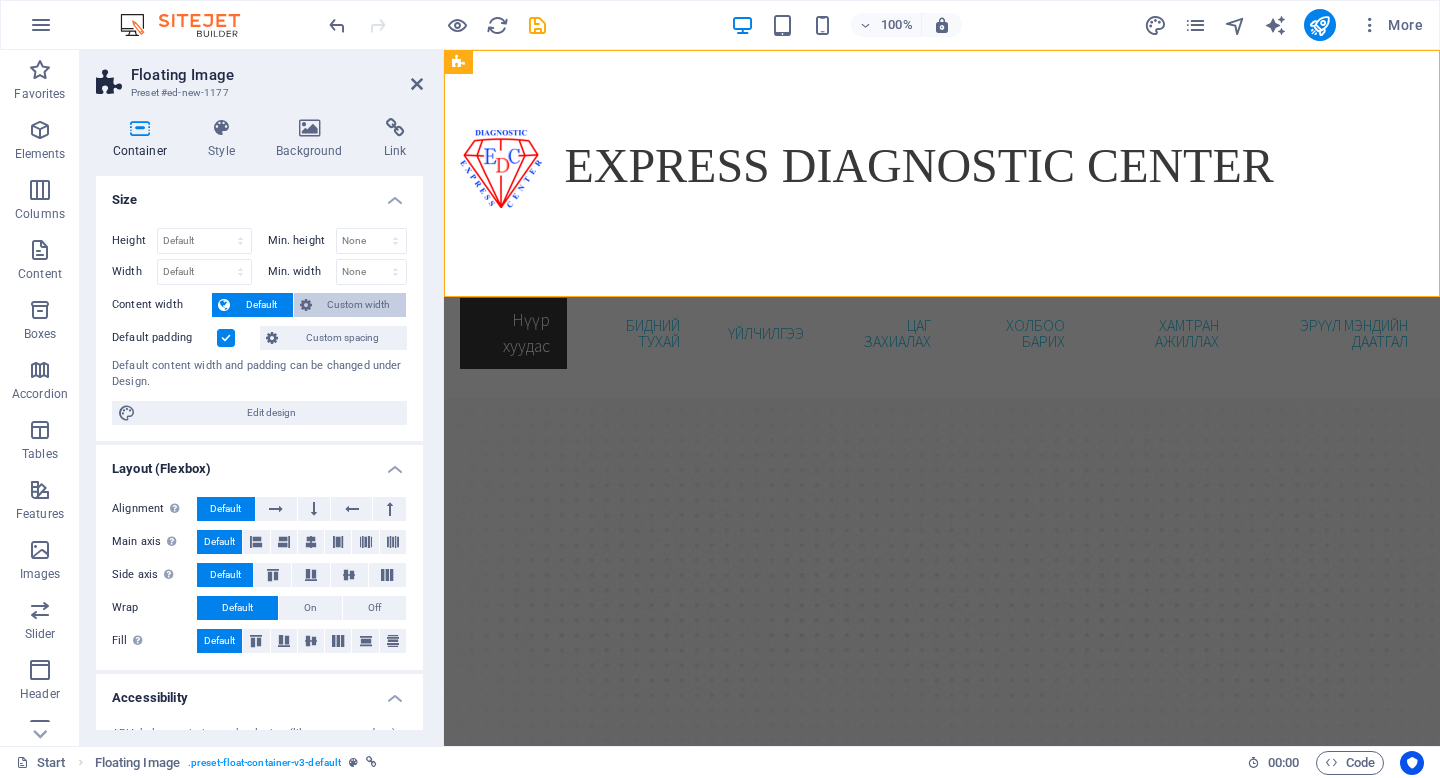 click on "Custom width" at bounding box center (359, 305) 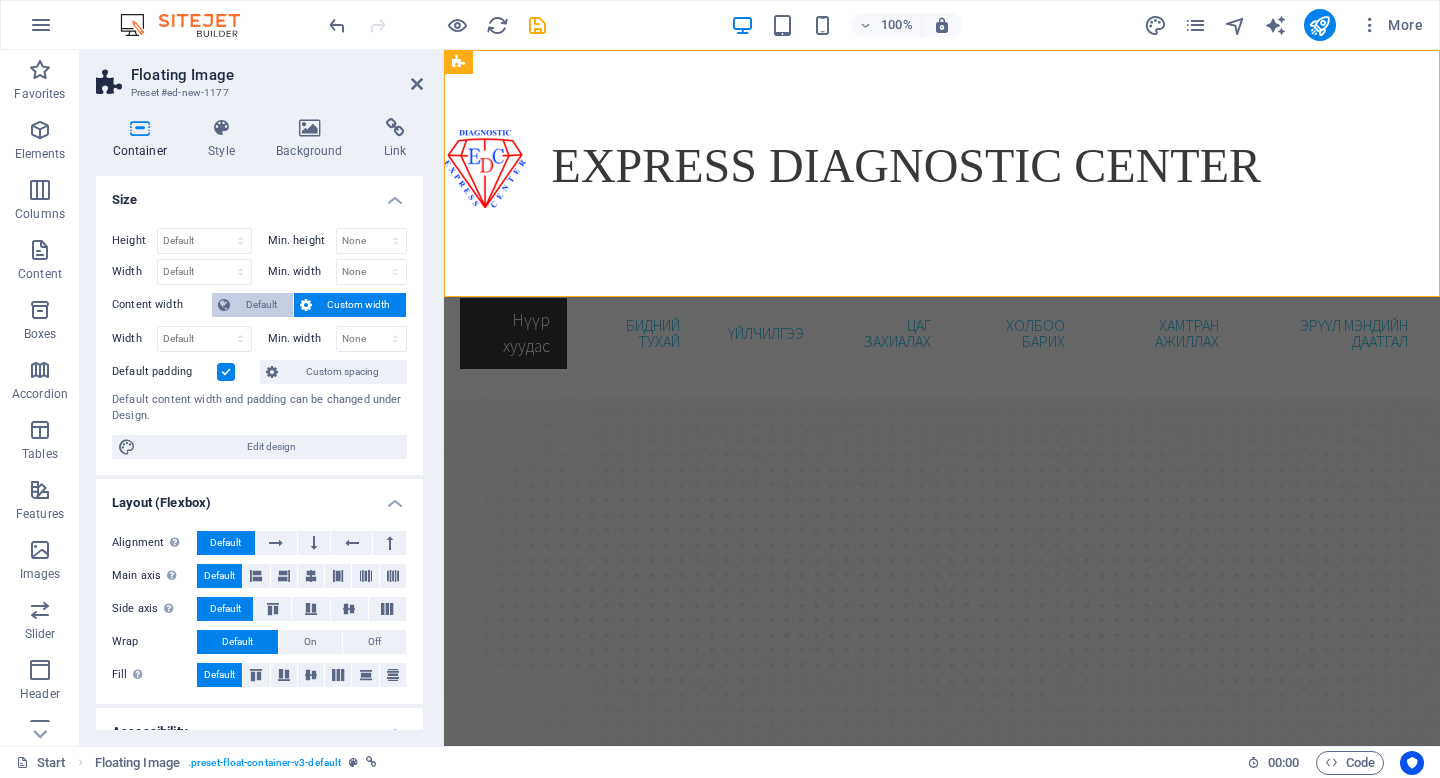 click on "Default" at bounding box center [261, 305] 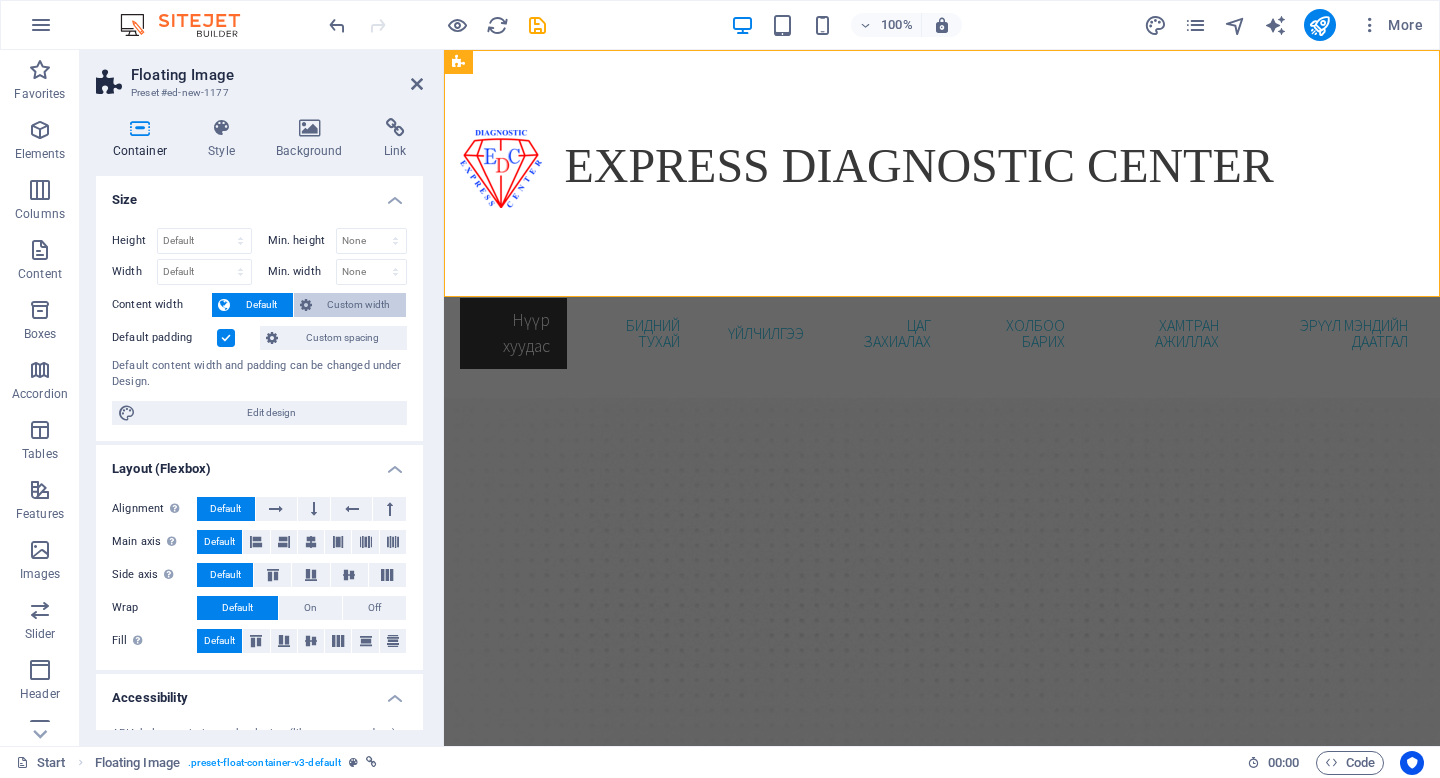 click on "Custom width" at bounding box center (359, 305) 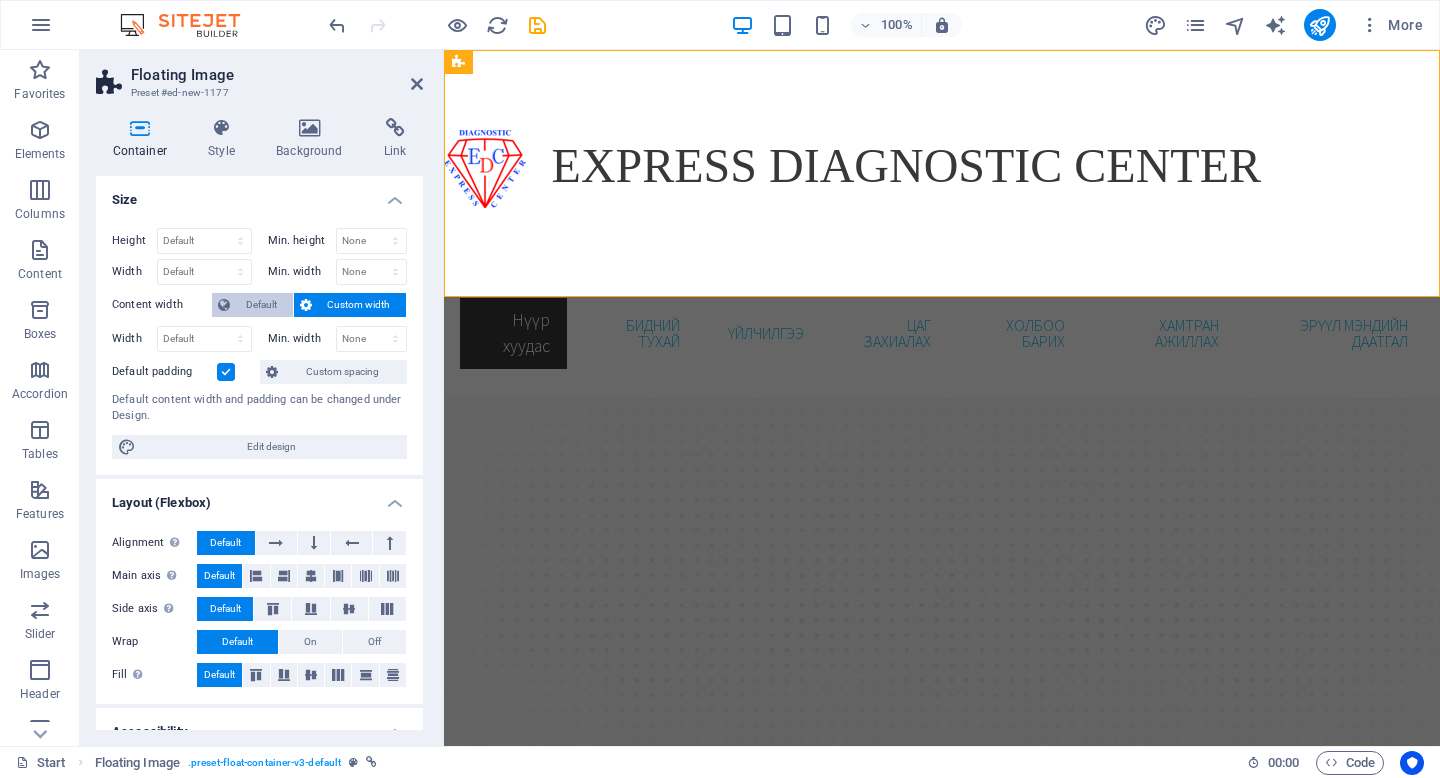 click on "Default" at bounding box center [261, 305] 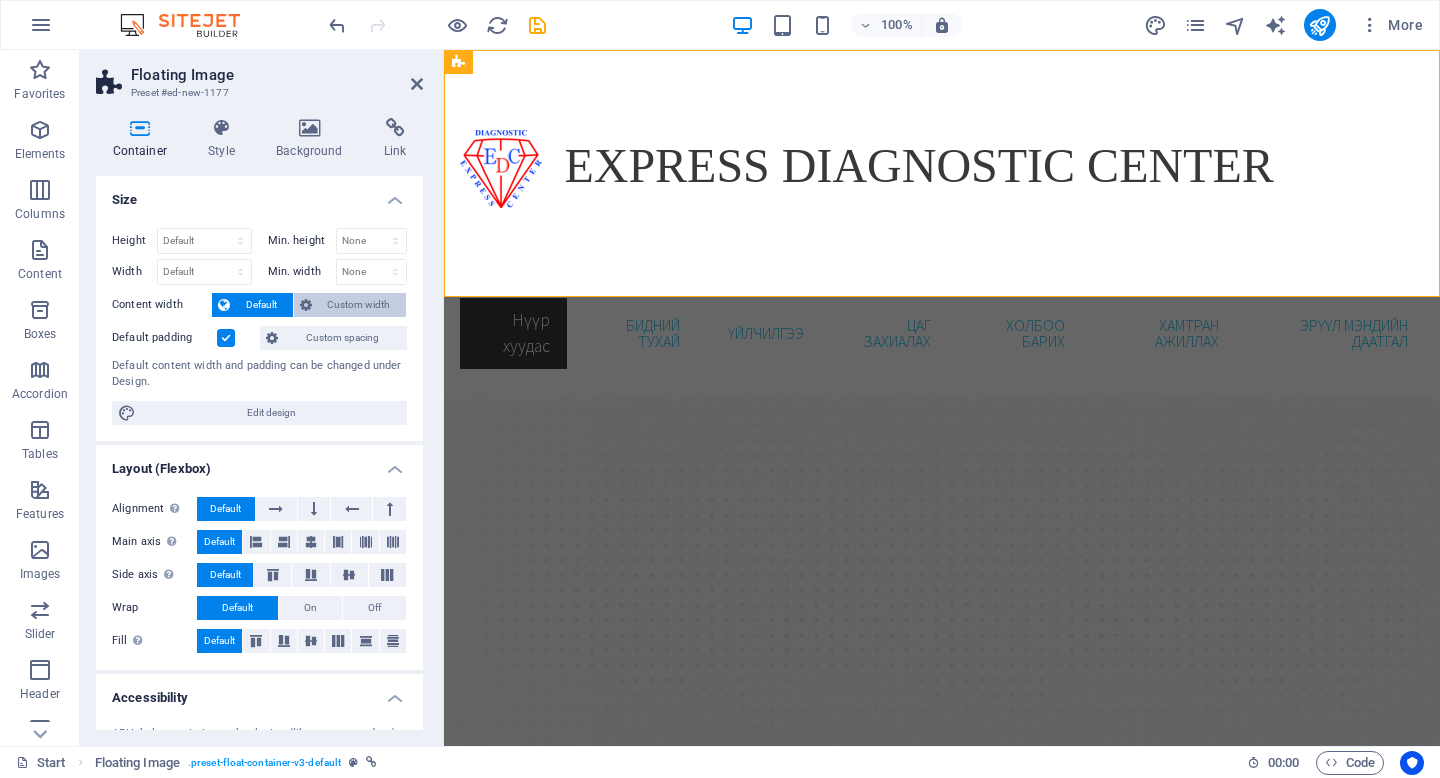 click on "Custom width" at bounding box center (359, 305) 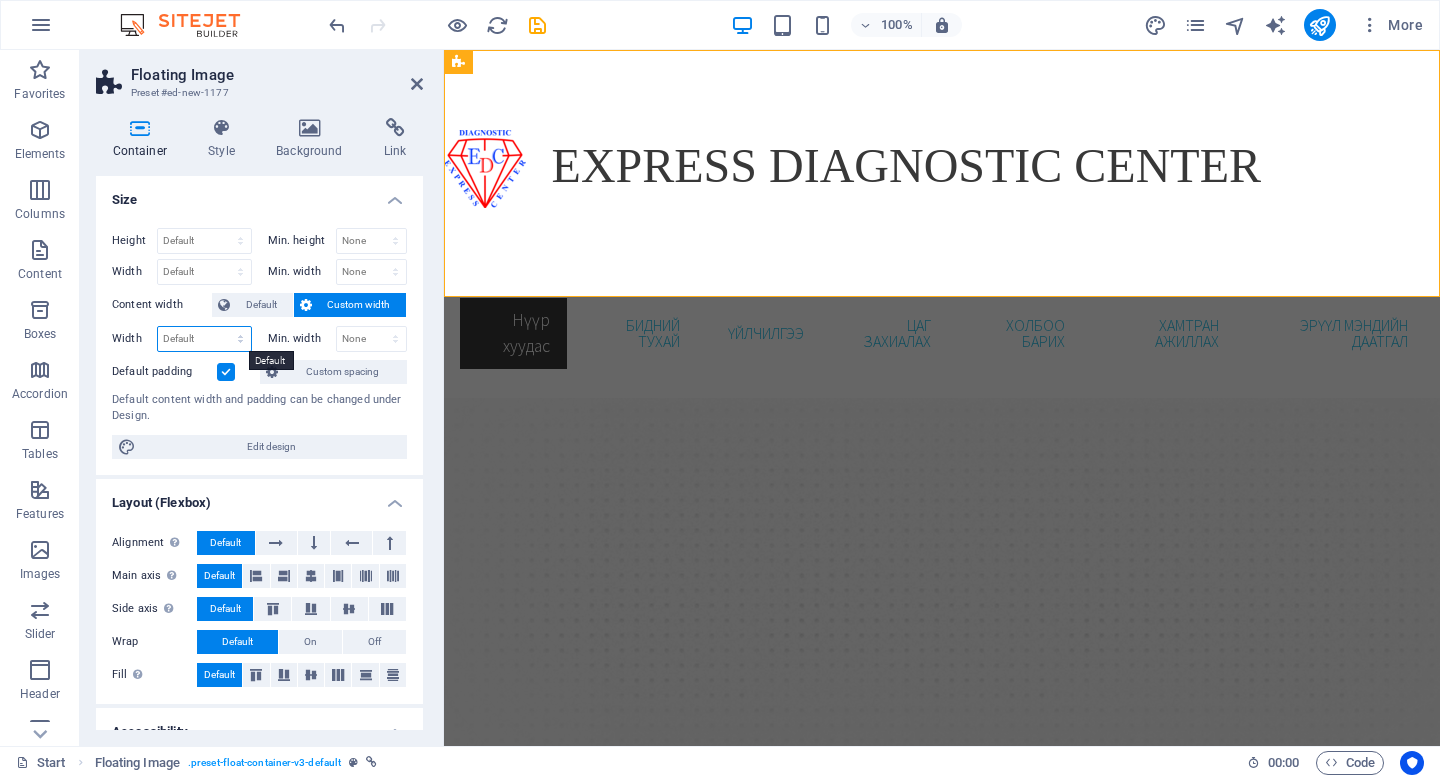 click on "Default px rem % em vh vw" at bounding box center (204, 339) 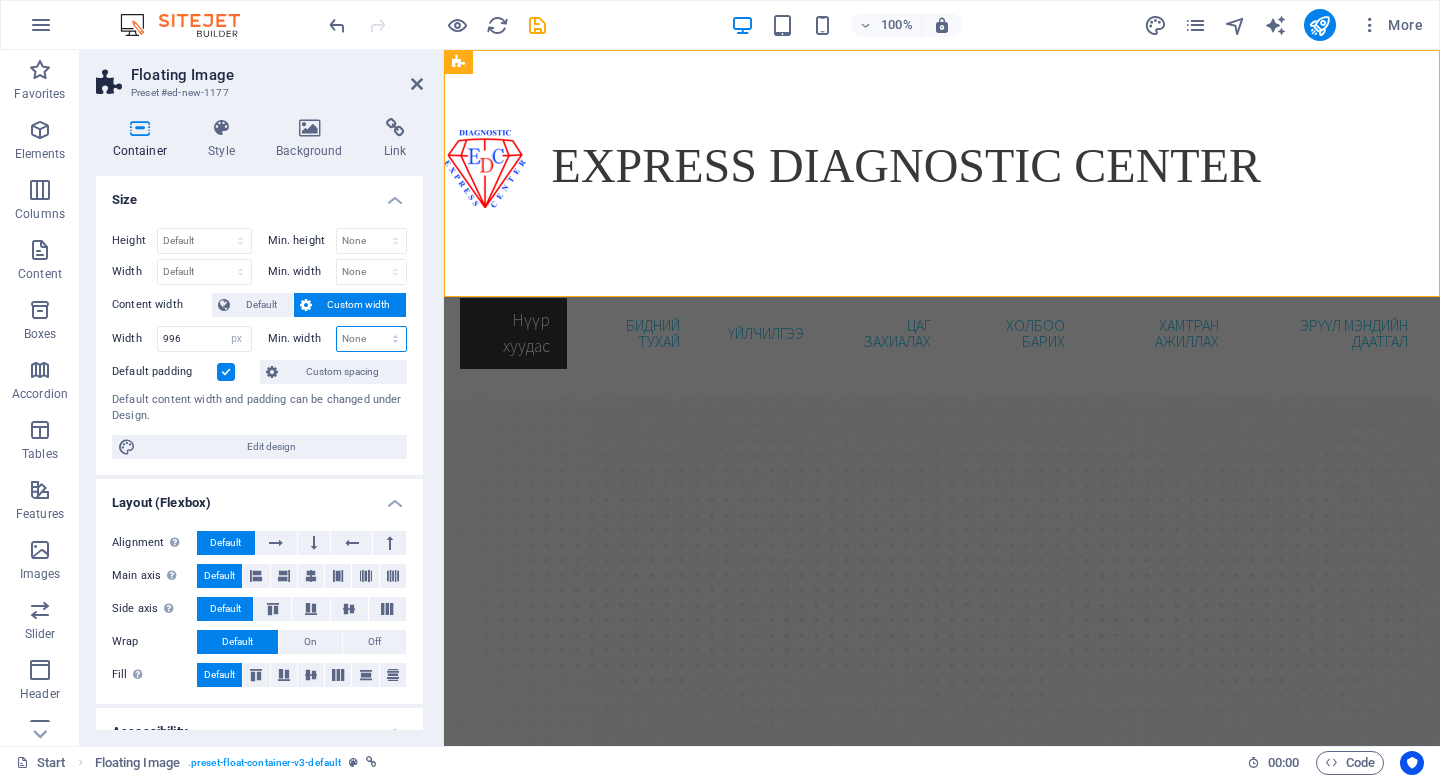 click on "None px rem % vh vw" at bounding box center (372, 339) 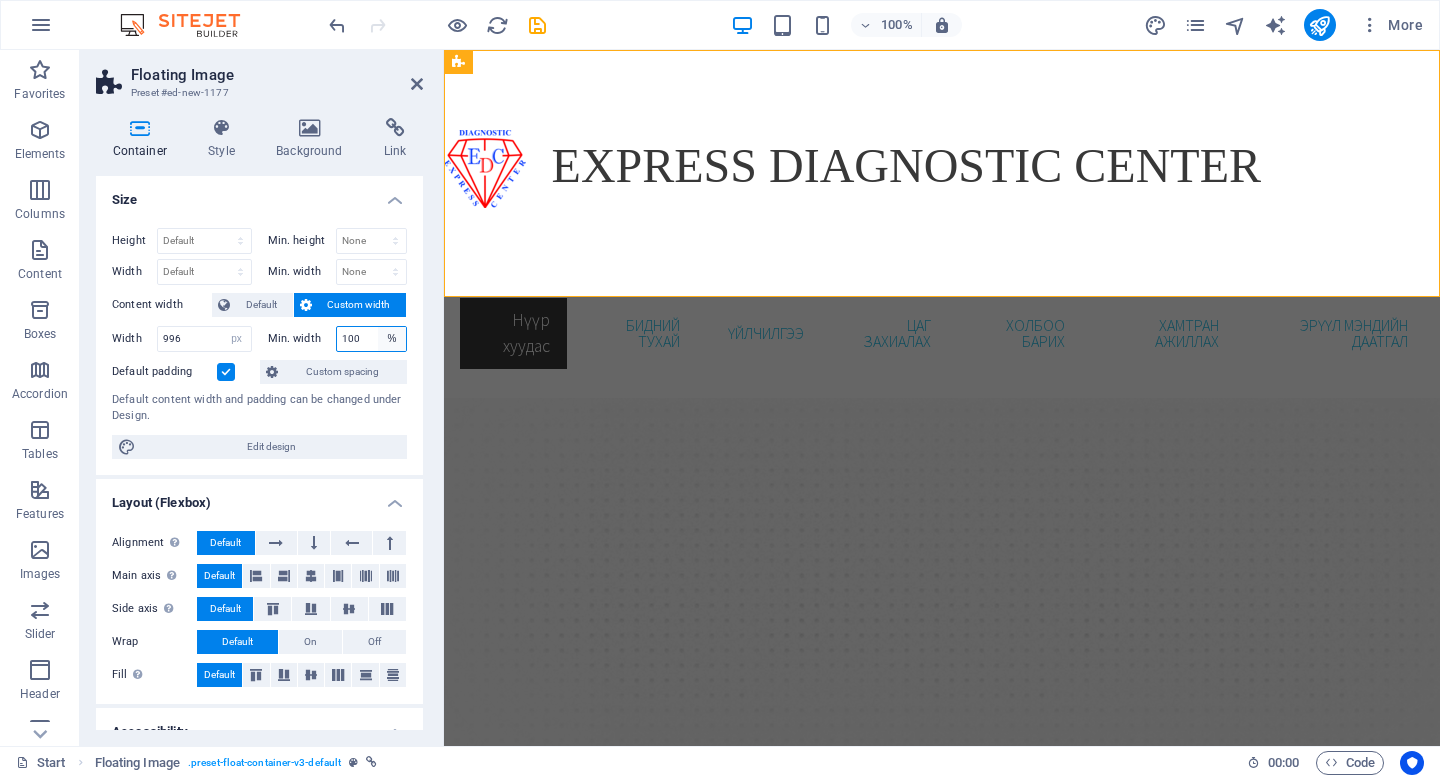 click on "None px rem % vh vw" at bounding box center [392, 339] 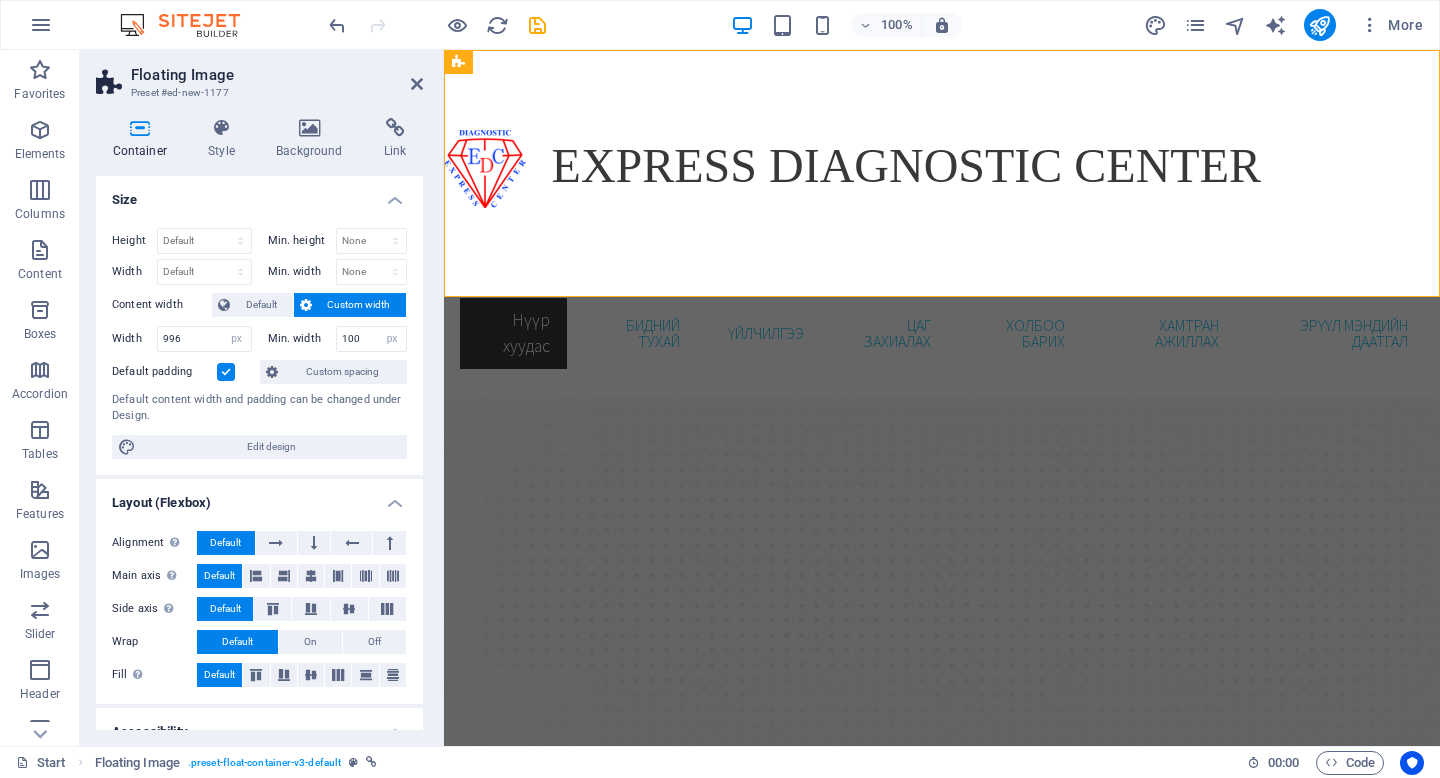click on "Height Default px rem % vh vw Min. height None px rem % vh vw Width Default px rem % em vh vw Min. width None px rem % vh vw Content width Default Custom width Width 996 Default px rem % em vh vw Min. width 100 None px rem % vh vw Default padding Custom spacing Default content width and padding can be changed under Design. Edit design" at bounding box center (259, 343) 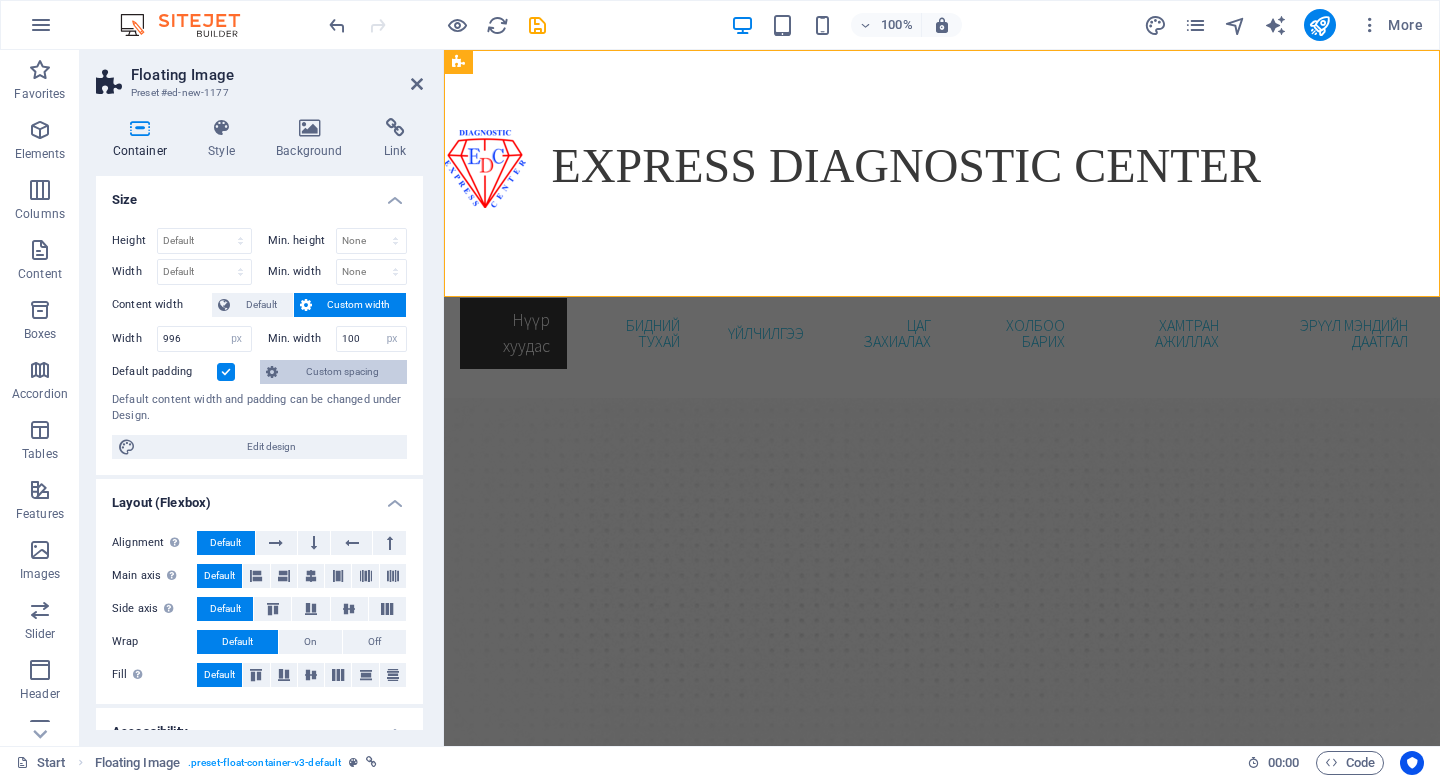 click at bounding box center [272, 372] 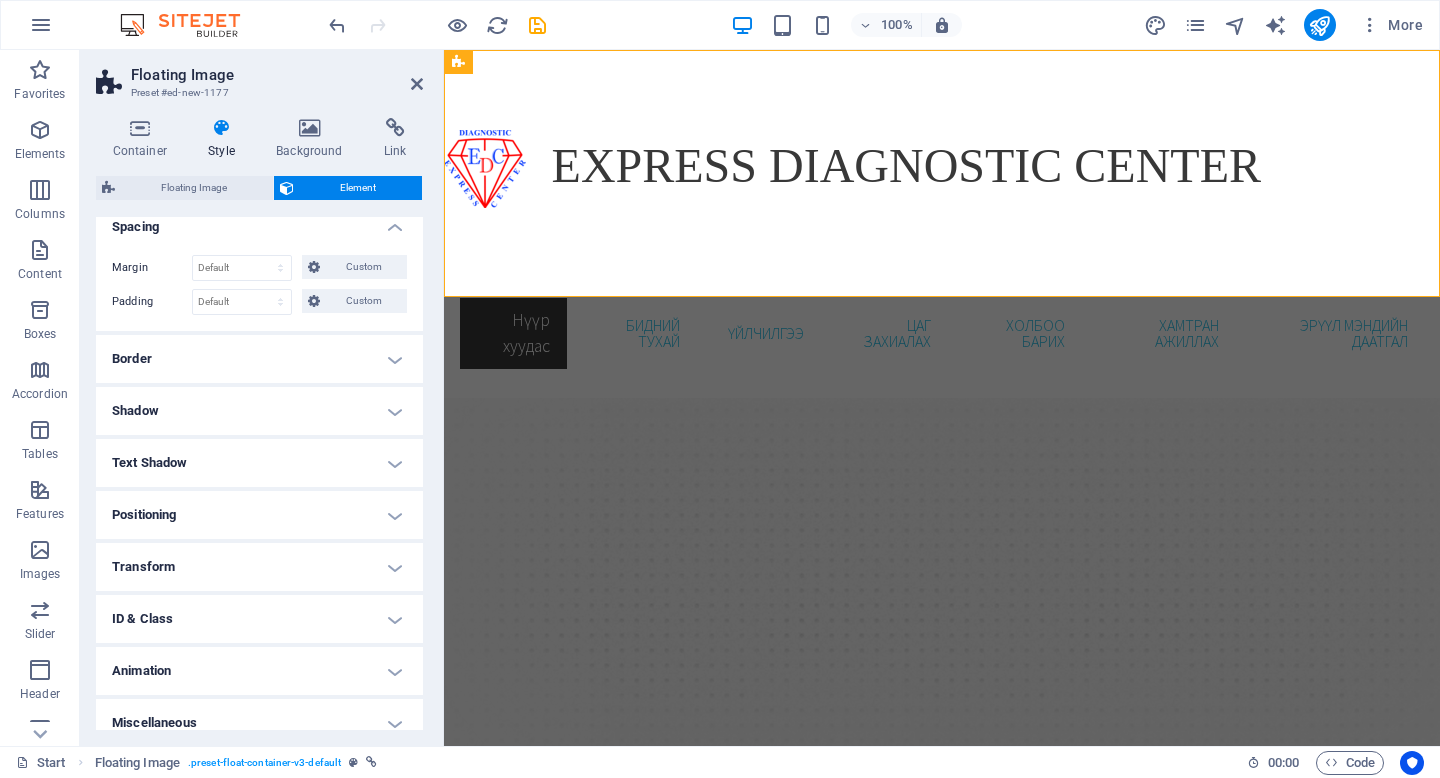 scroll, scrollTop: 0, scrollLeft: 0, axis: both 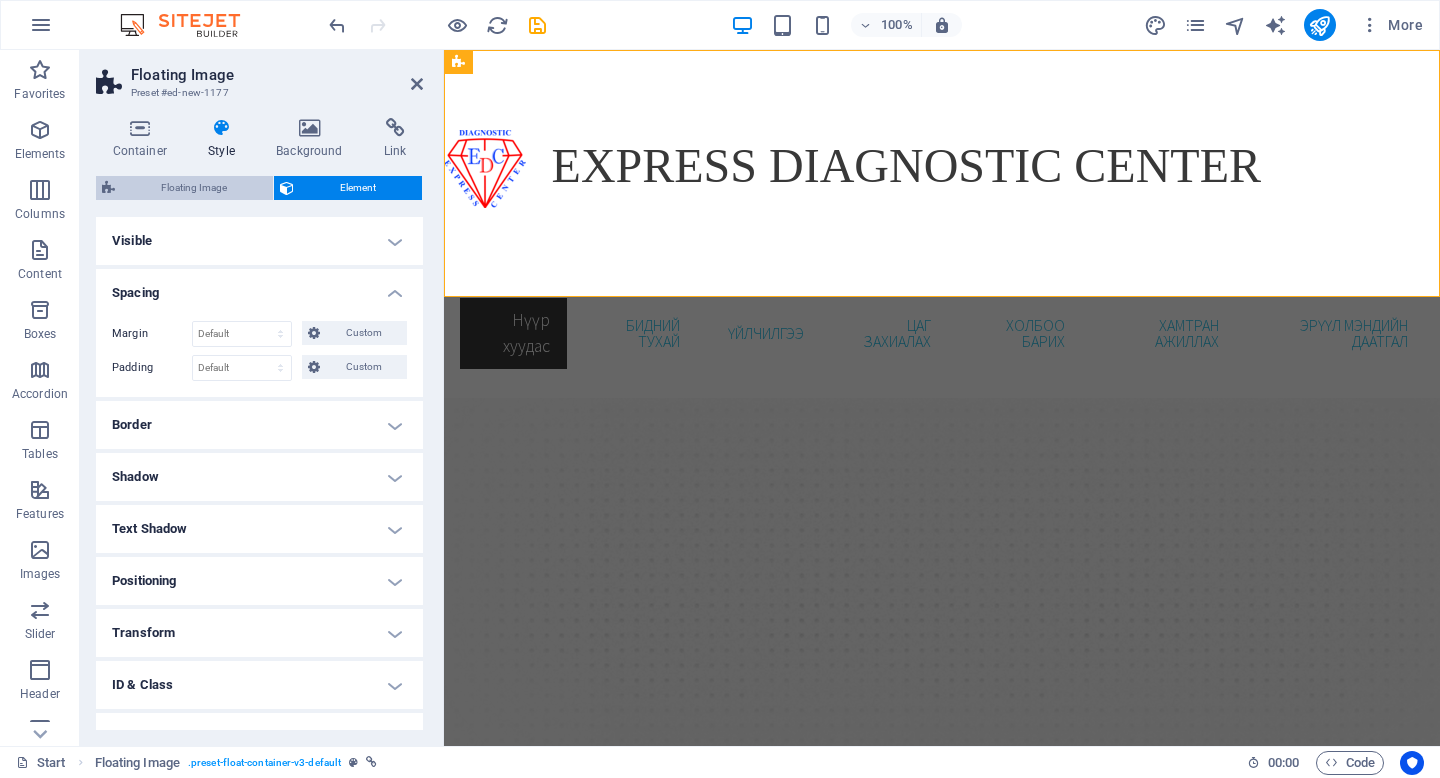 click on "Floating Image" at bounding box center [194, 188] 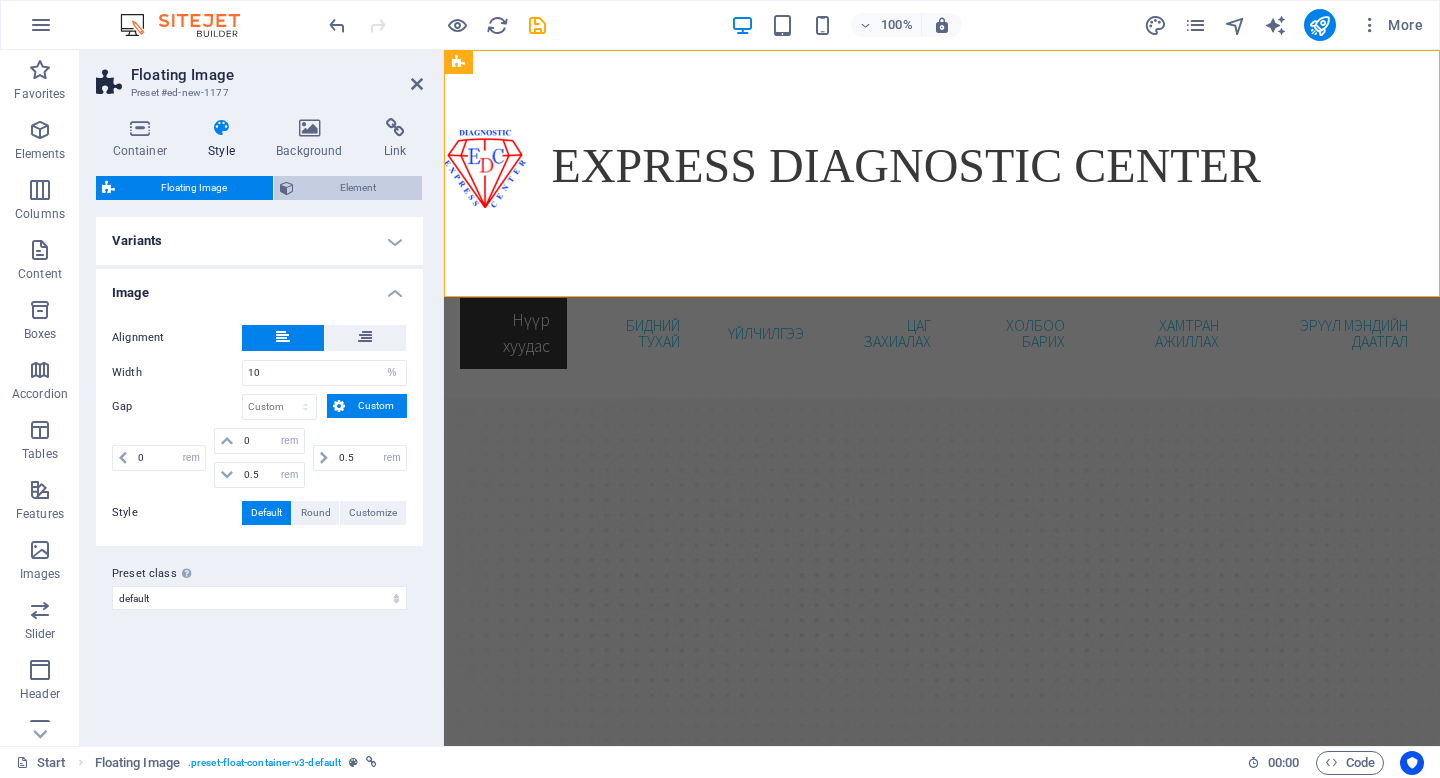 click on "Element" at bounding box center (358, 188) 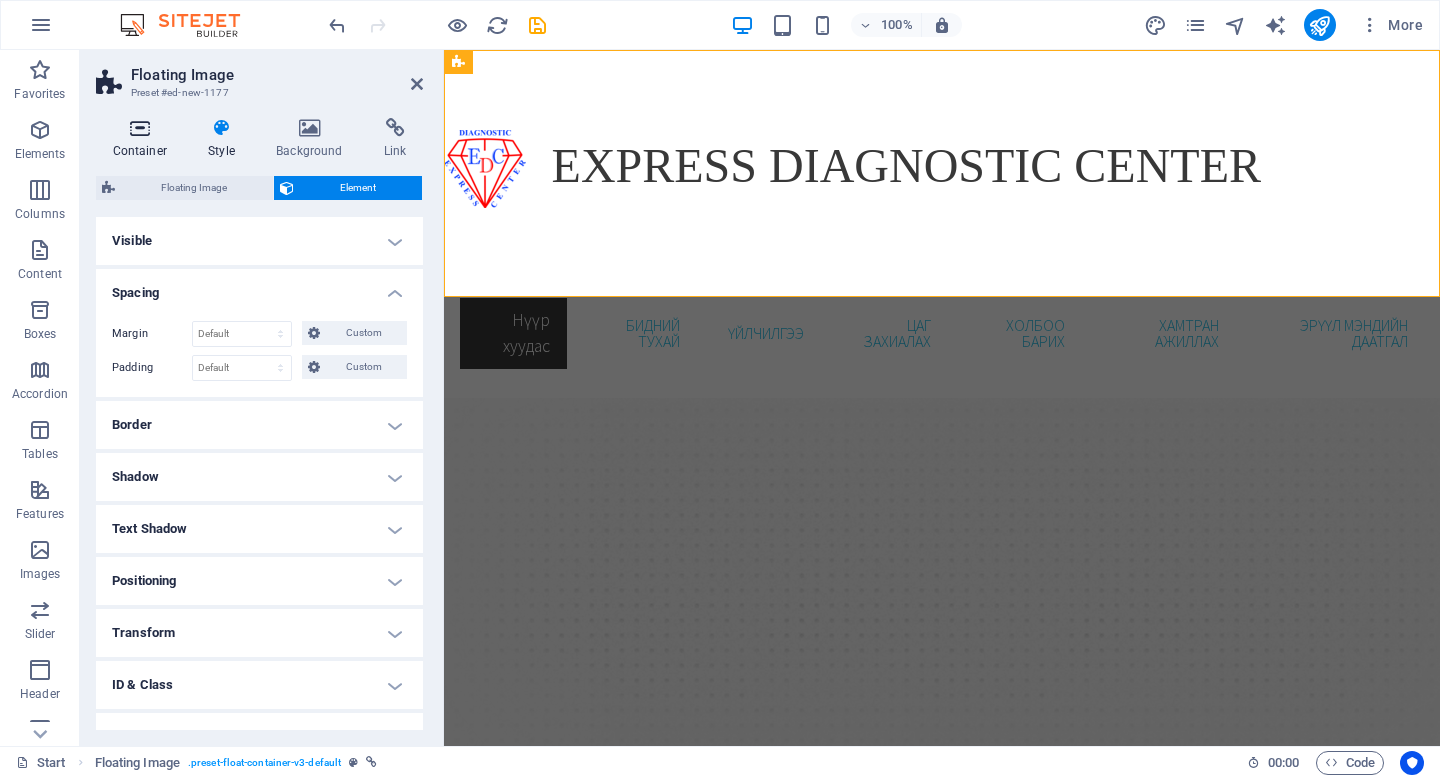 click at bounding box center (140, 128) 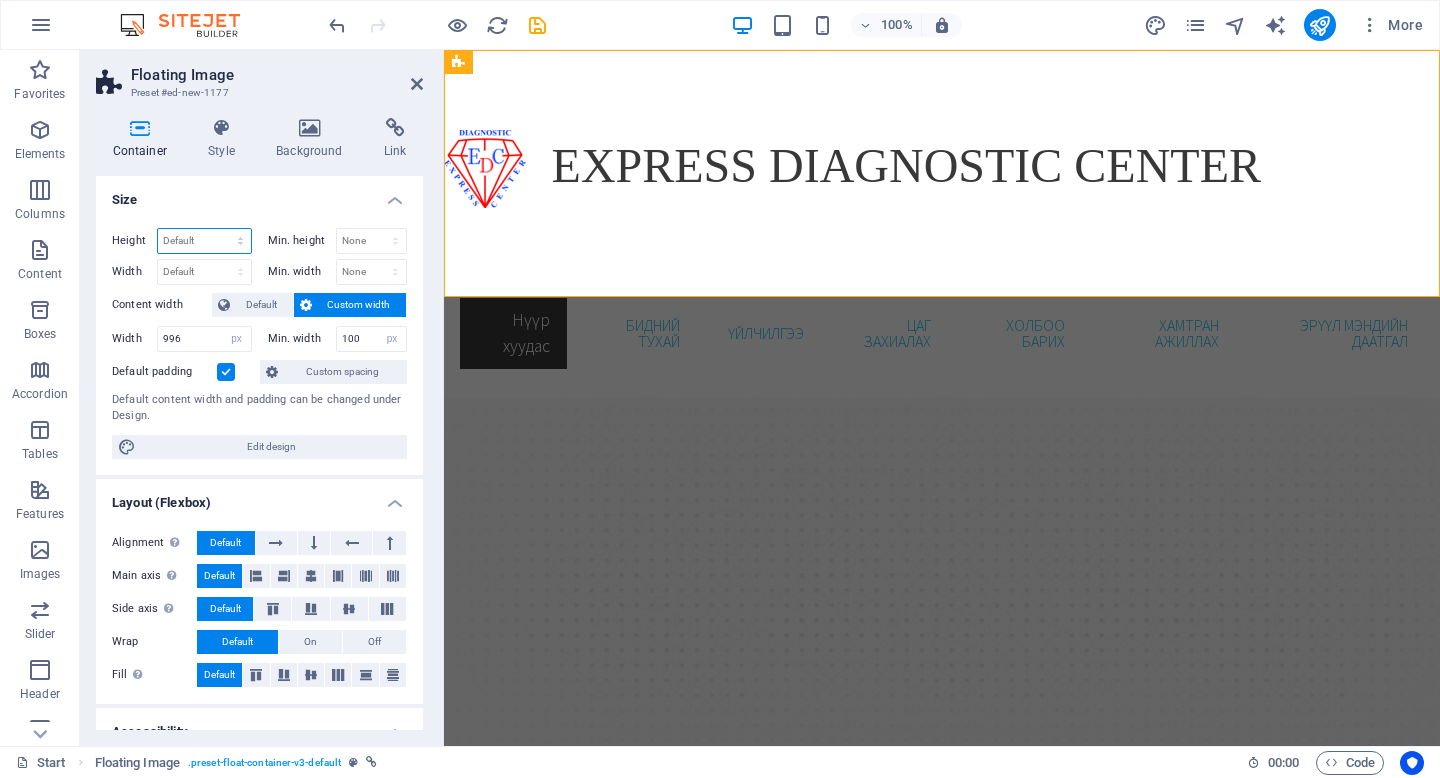 click on "Default px rem % vh vw" at bounding box center (204, 241) 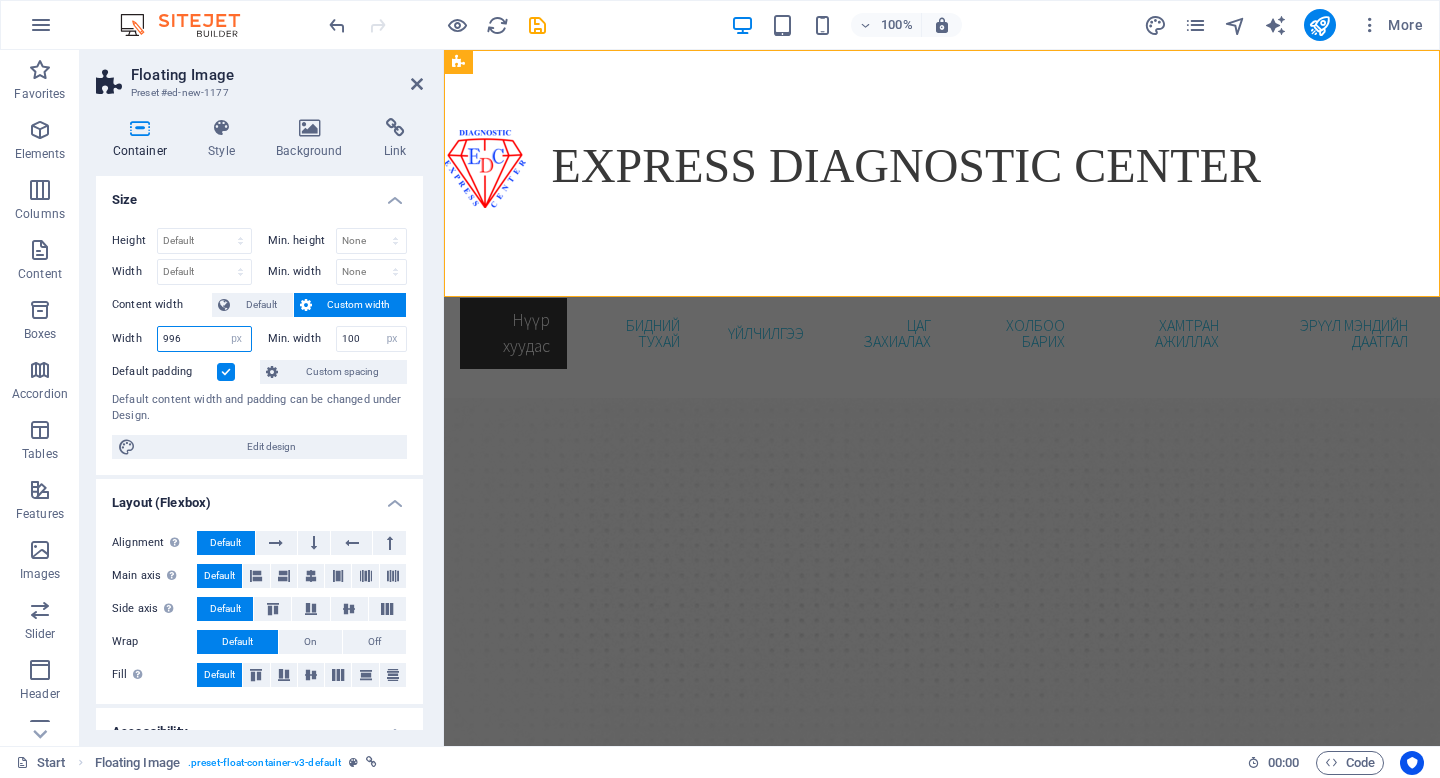 drag, startPoint x: 194, startPoint y: 340, endPoint x: 134, endPoint y: 338, distance: 60.033325 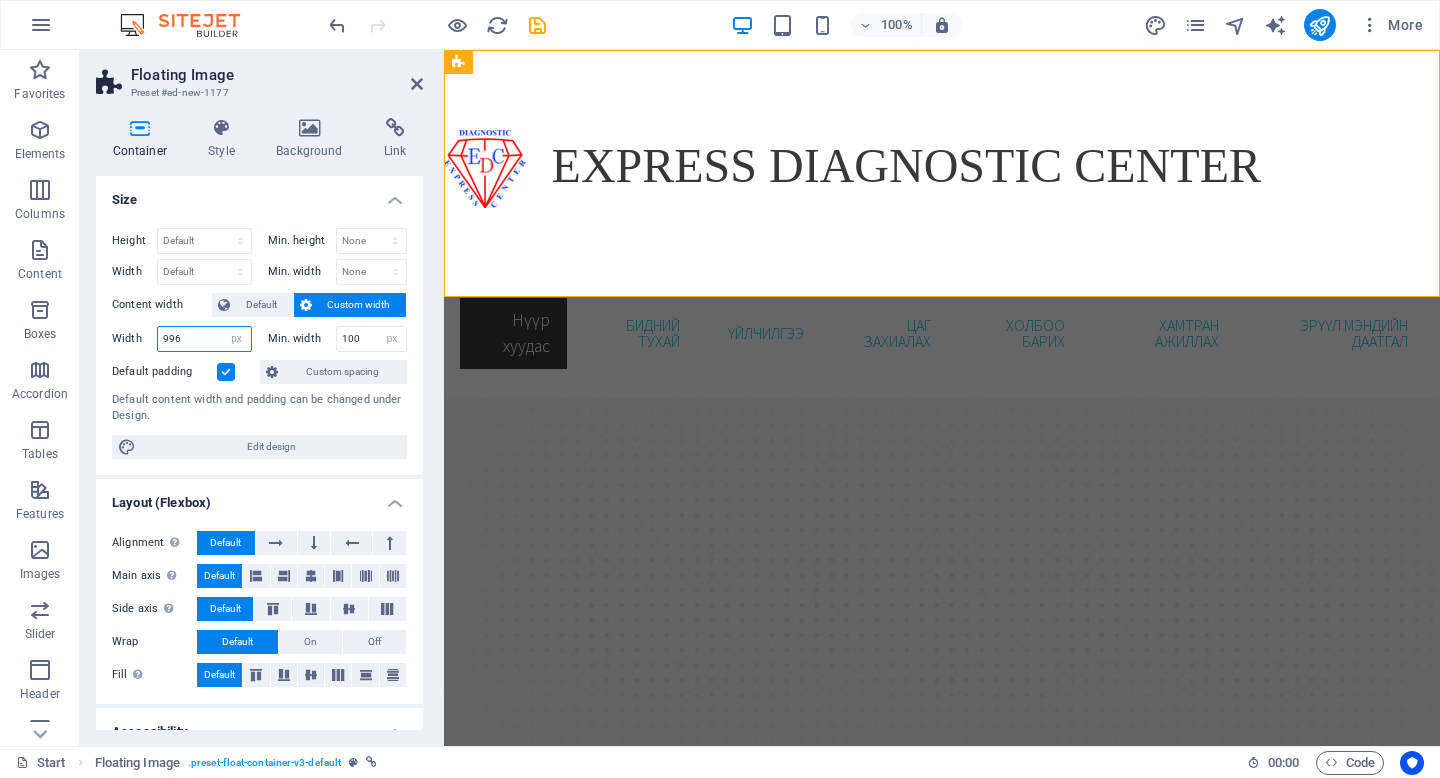 click on "Width 996 Default px rem % em vh vw" at bounding box center (182, 339) 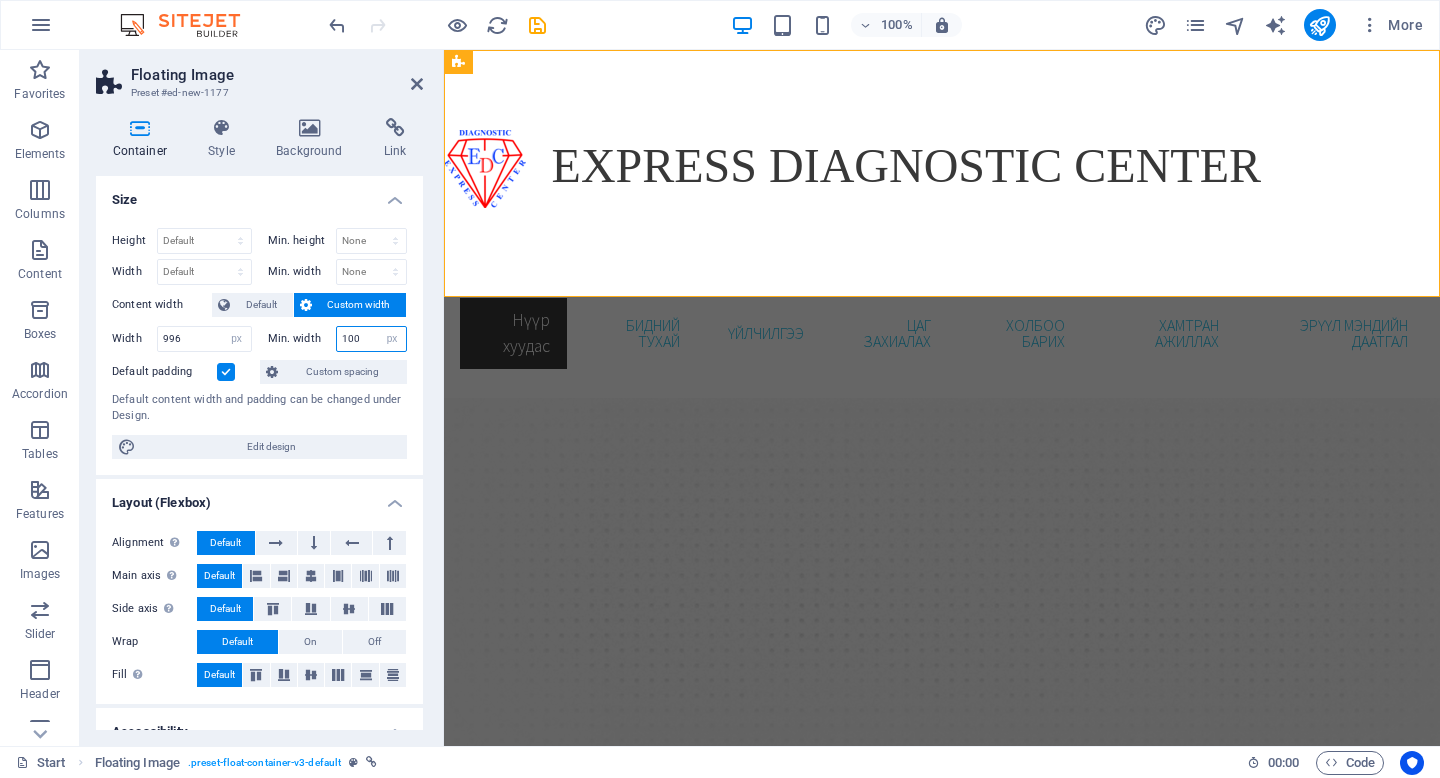 click on "100" at bounding box center [372, 339] 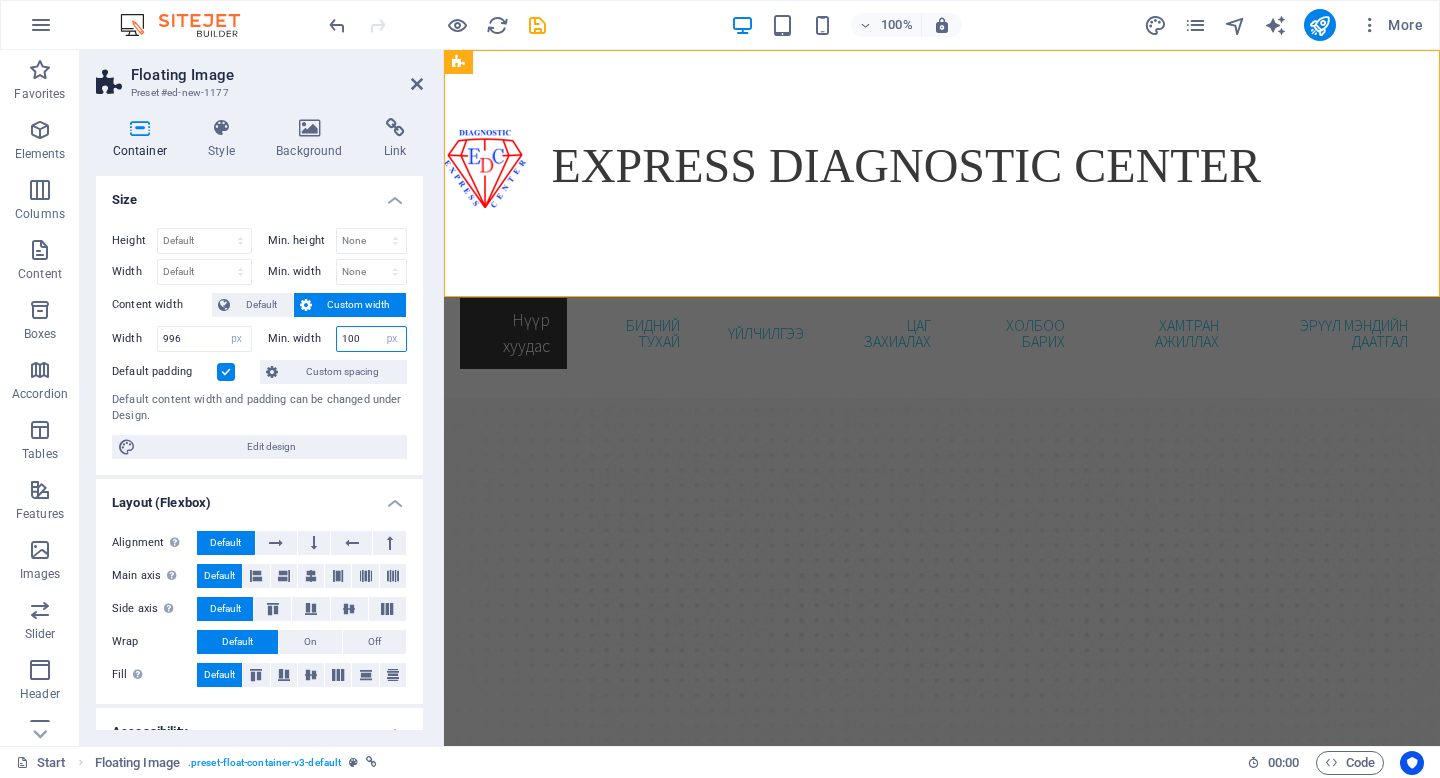 drag, startPoint x: 365, startPoint y: 338, endPoint x: 315, endPoint y: 343, distance: 50.24938 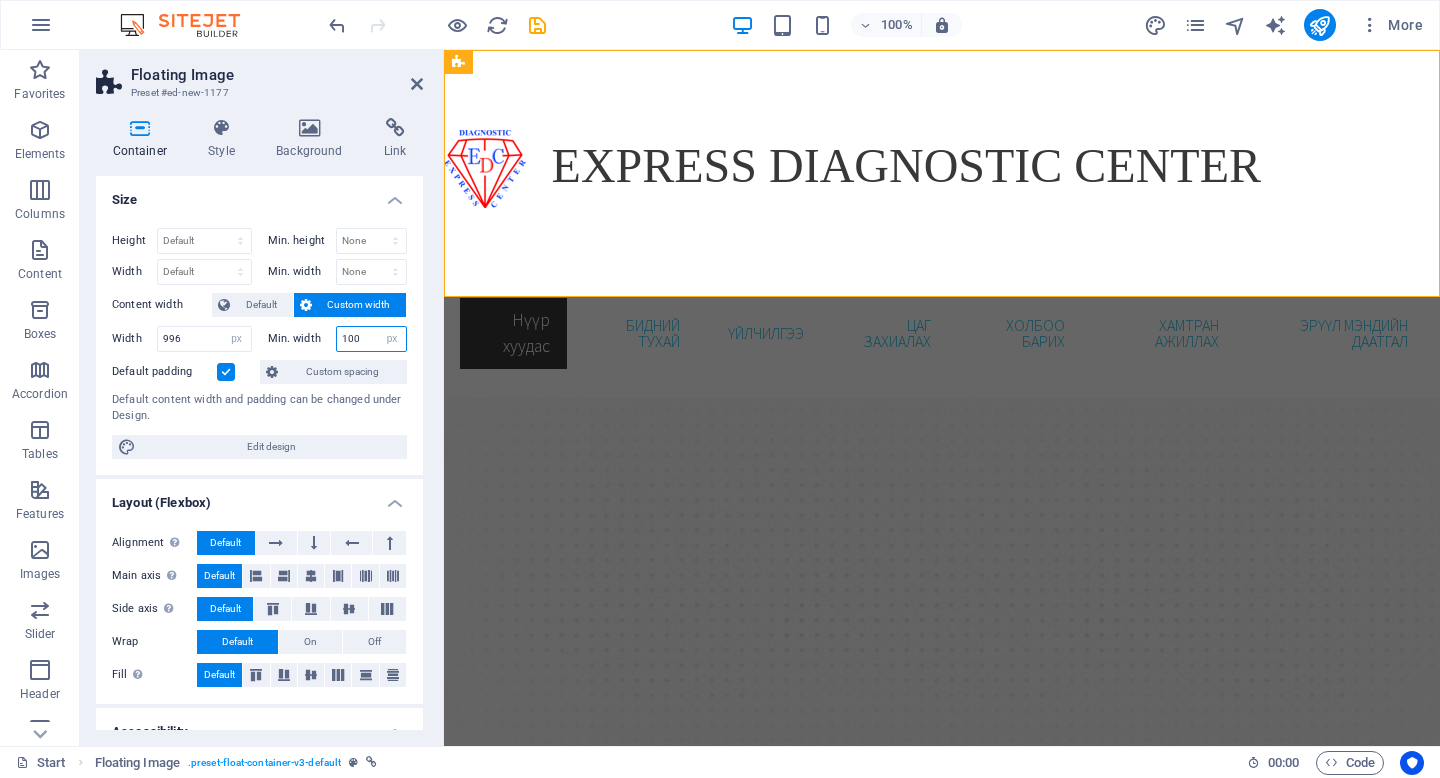click on "Min. width 100 None px rem % vh vw" at bounding box center (338, 339) 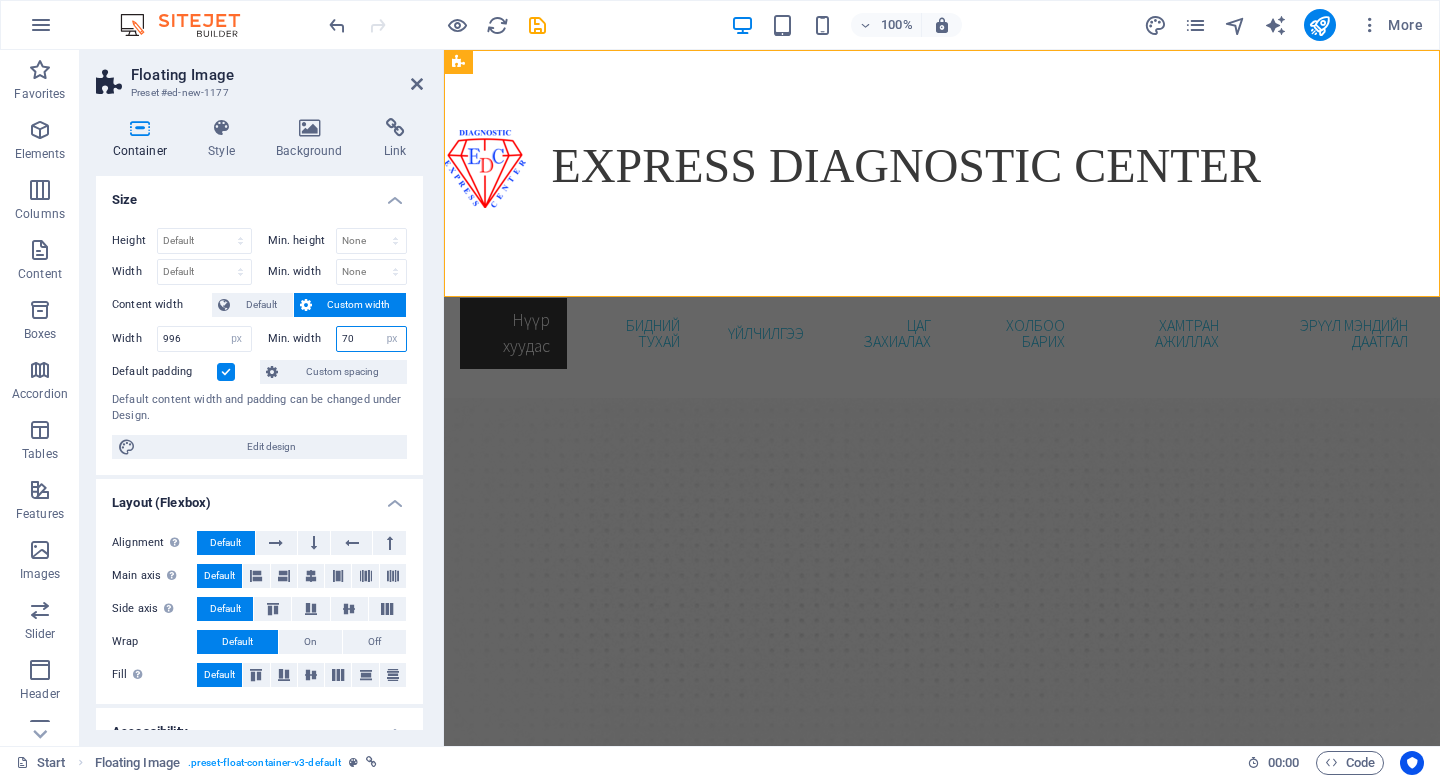 drag, startPoint x: 362, startPoint y: 342, endPoint x: 324, endPoint y: 342, distance: 38 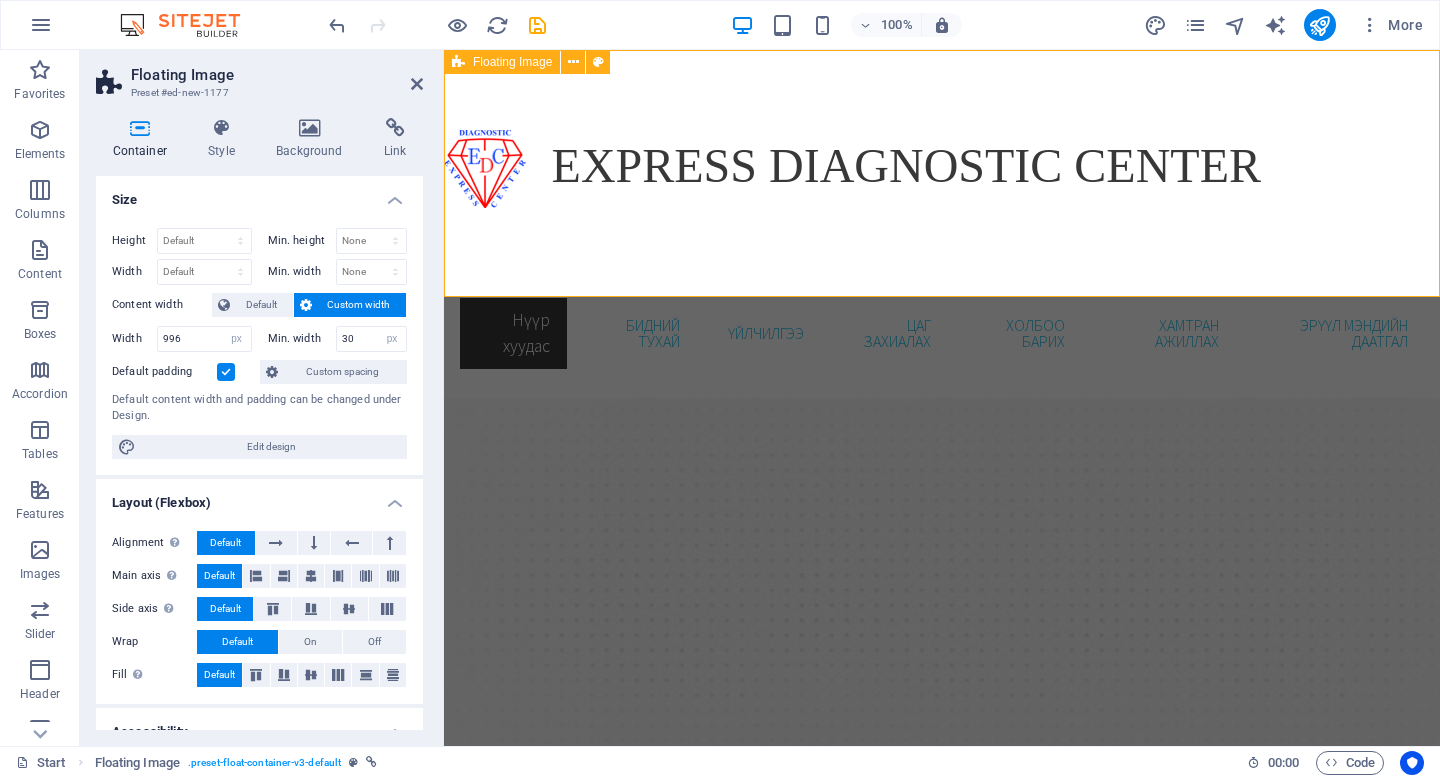 click on "EXPRESS DIAGNOSTIC CENTER" at bounding box center [942, 166] 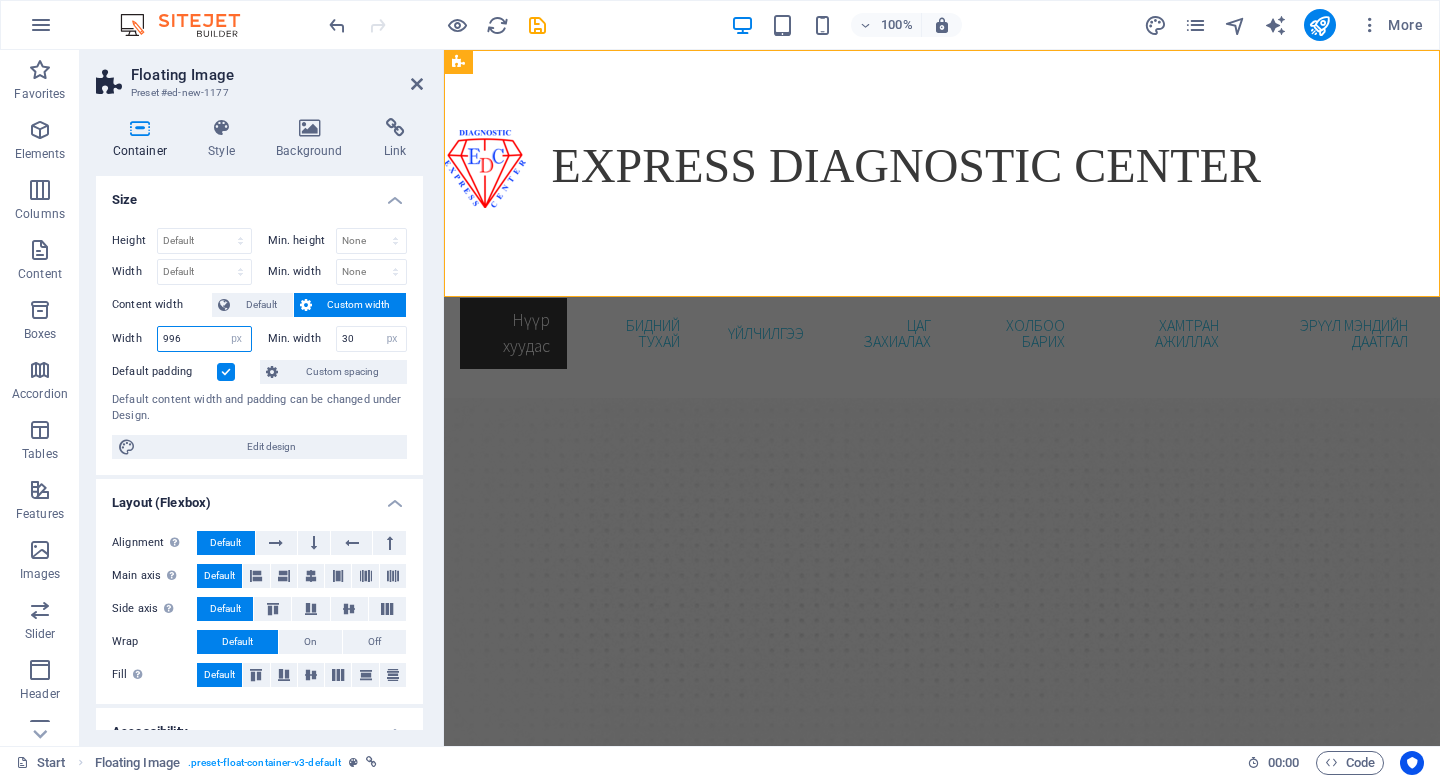 drag, startPoint x: 201, startPoint y: 342, endPoint x: 124, endPoint y: 346, distance: 77.10383 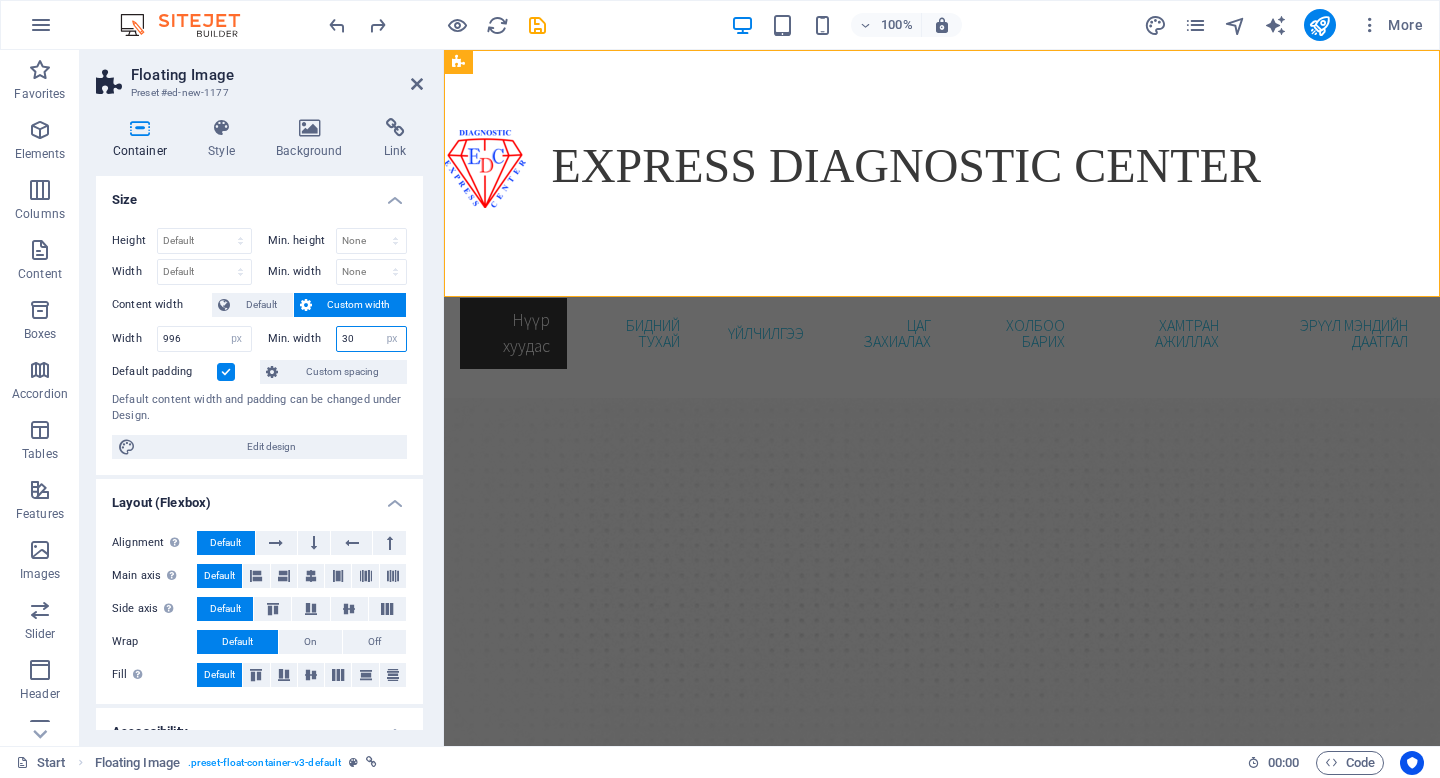 click on "30" at bounding box center (372, 339) 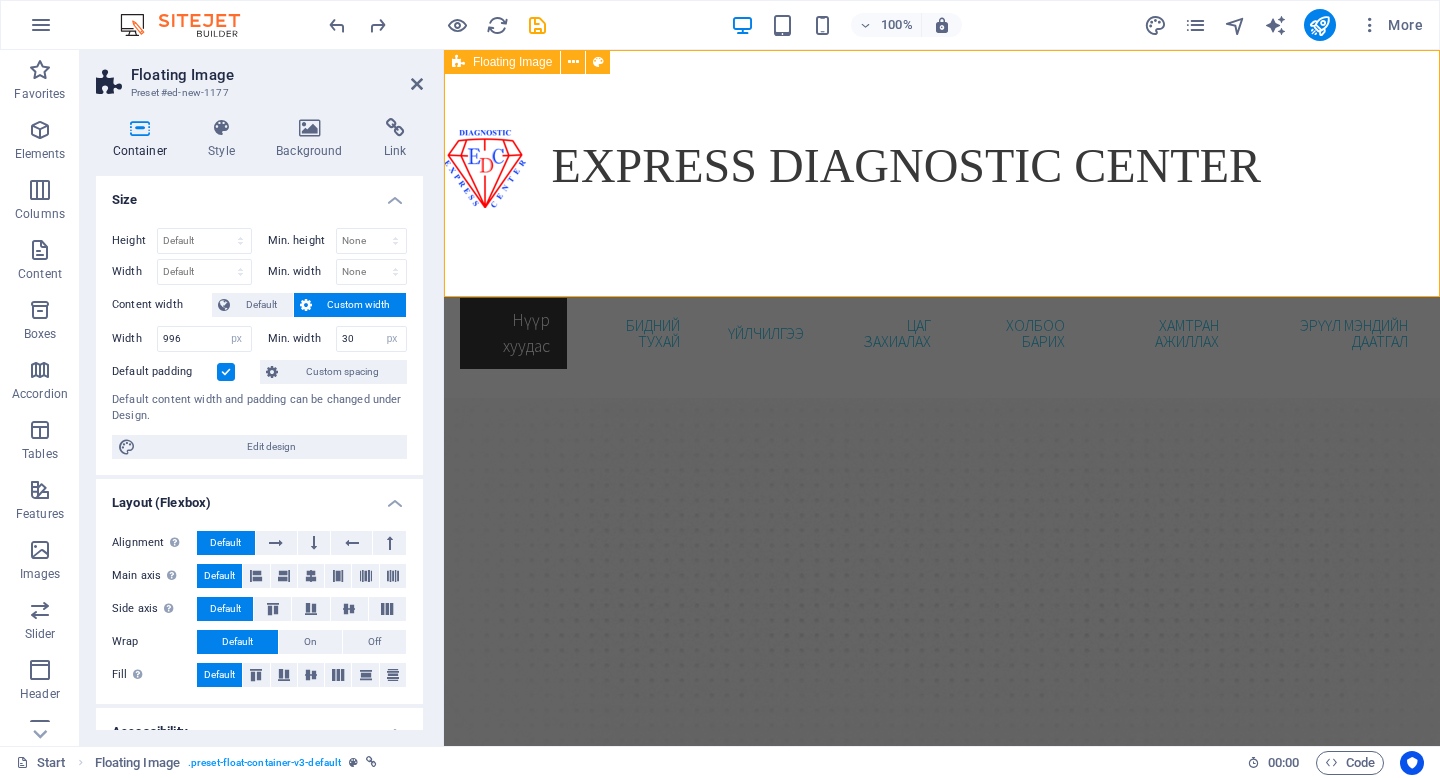 click on "EXPRESS DIAGNOSTIC CENTER" at bounding box center (942, 166) 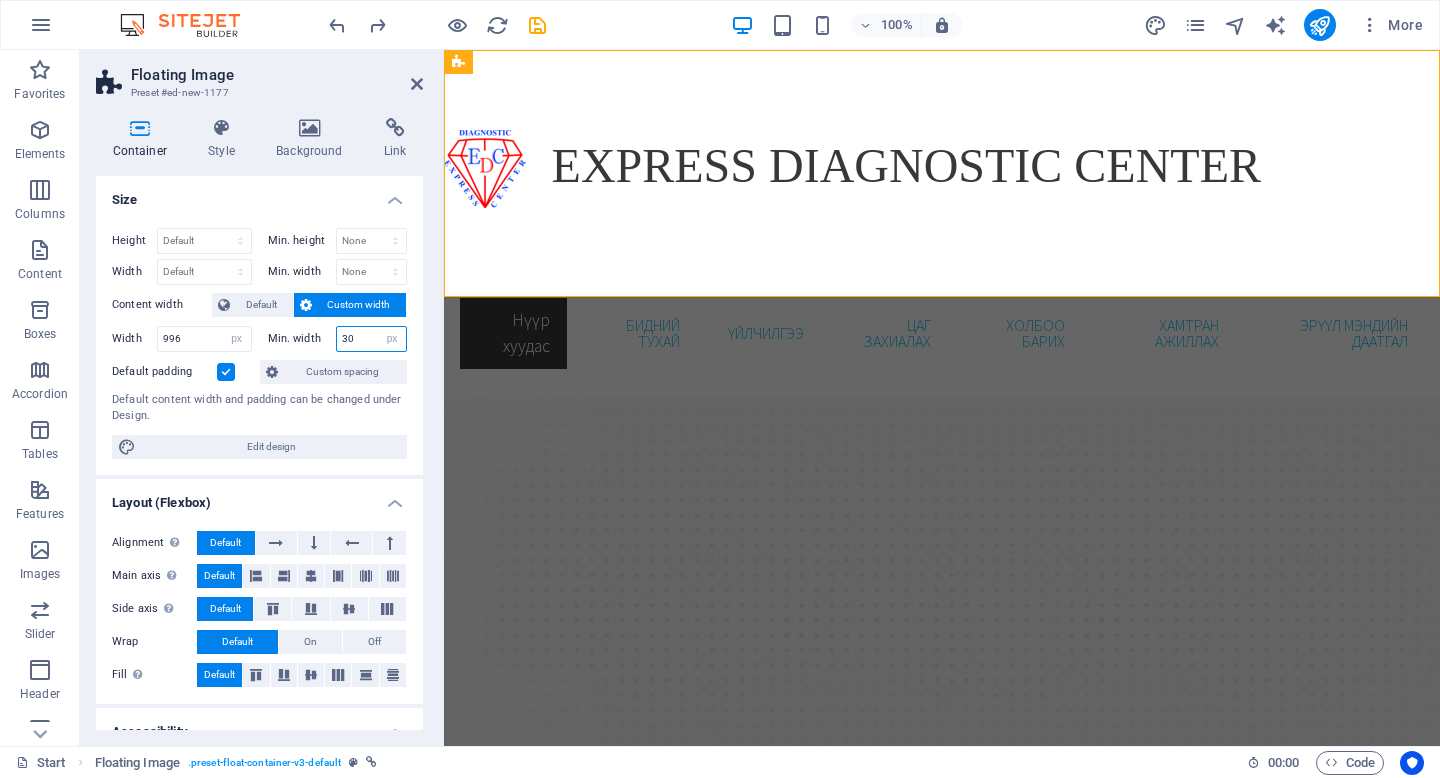 drag, startPoint x: 370, startPoint y: 338, endPoint x: 316, endPoint y: 335, distance: 54.08327 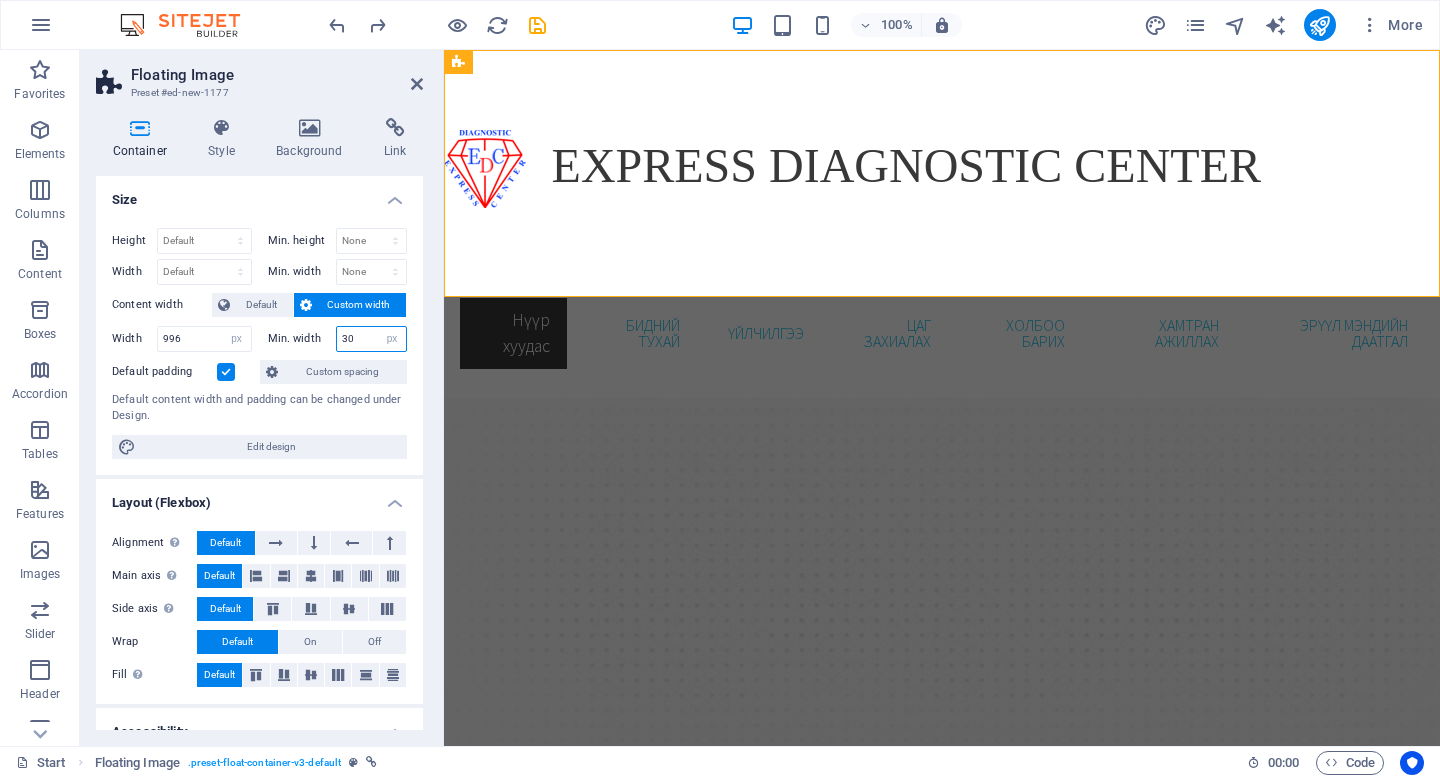 click on "Min. width 30 None px rem % vh vw" at bounding box center [338, 339] 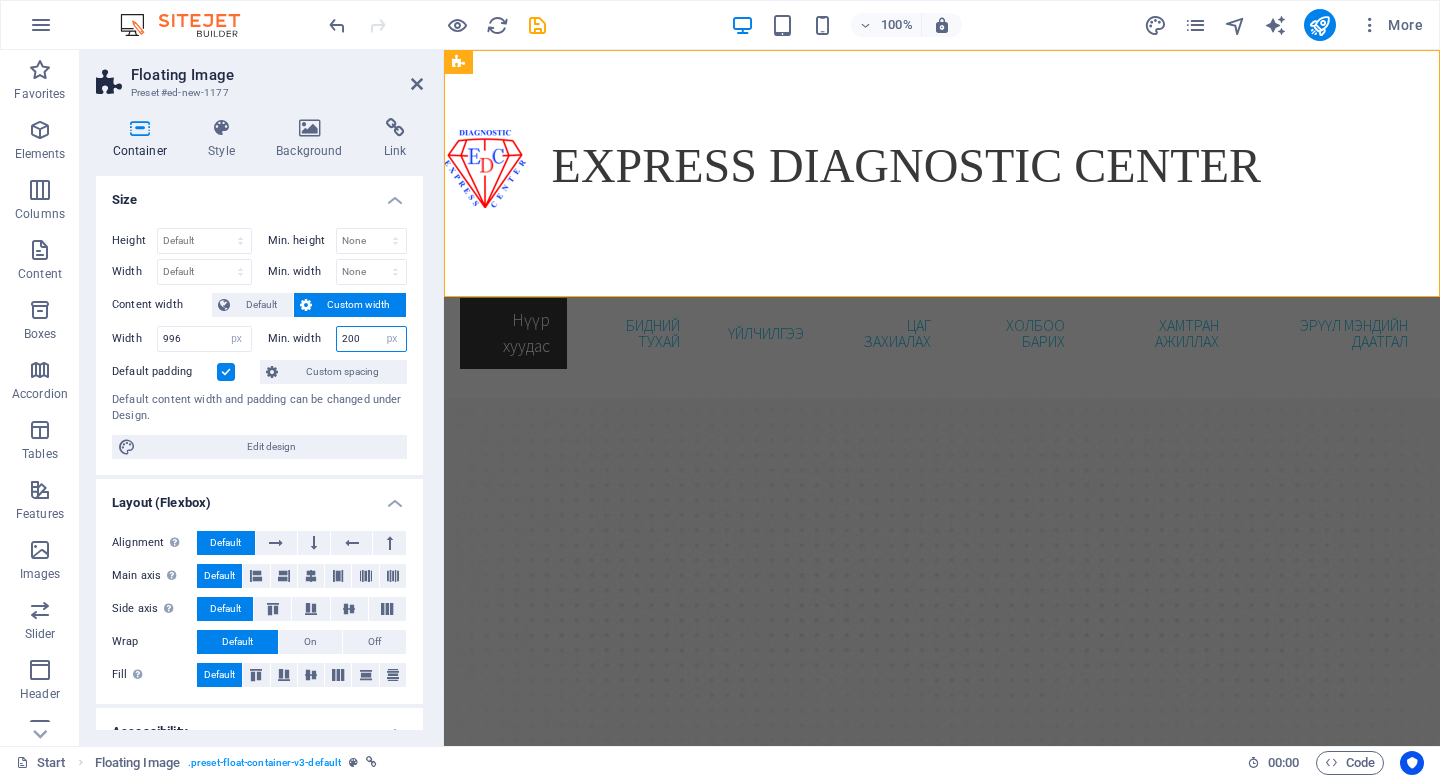drag, startPoint x: 361, startPoint y: 334, endPoint x: 296, endPoint y: 334, distance: 65 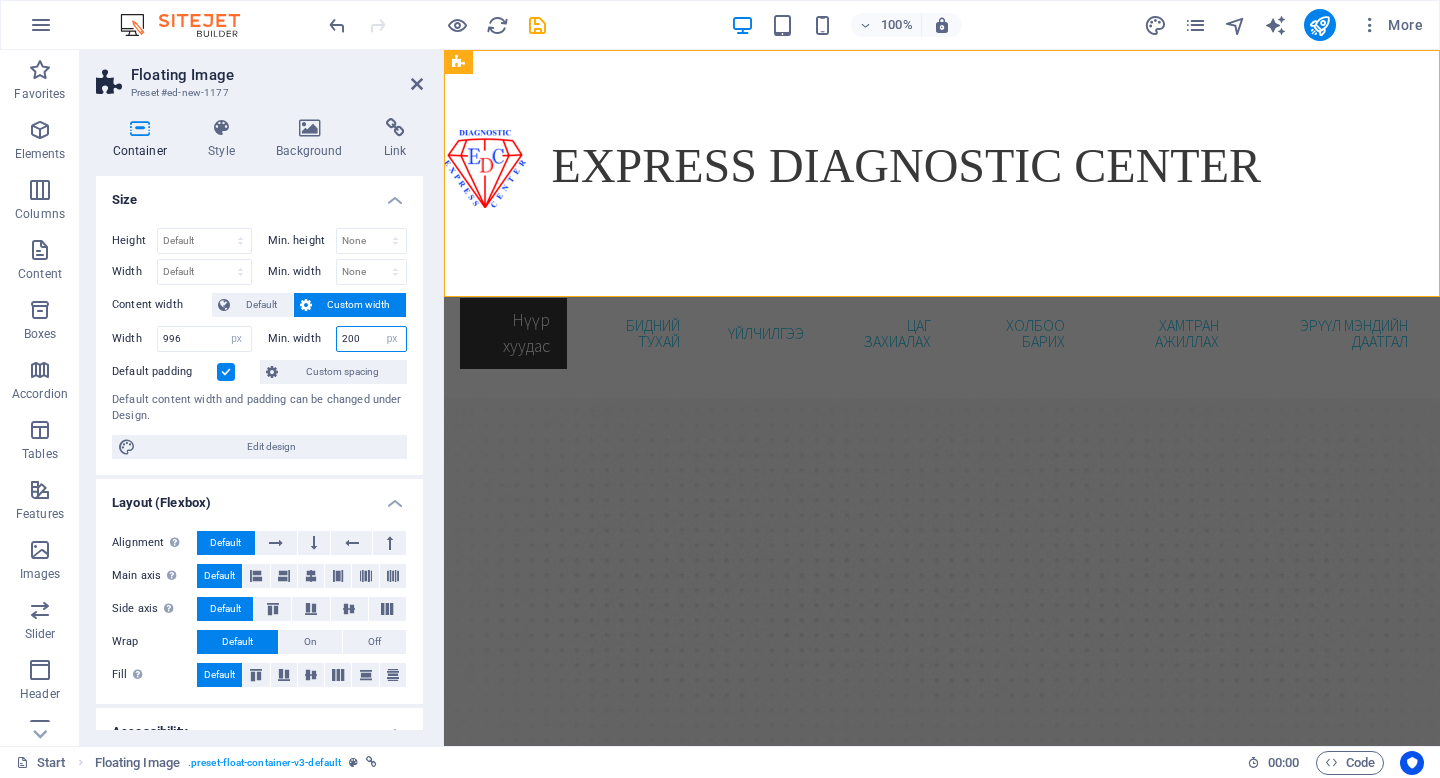 click on "Min. width 200 None px rem % vh vw" at bounding box center [338, 339] 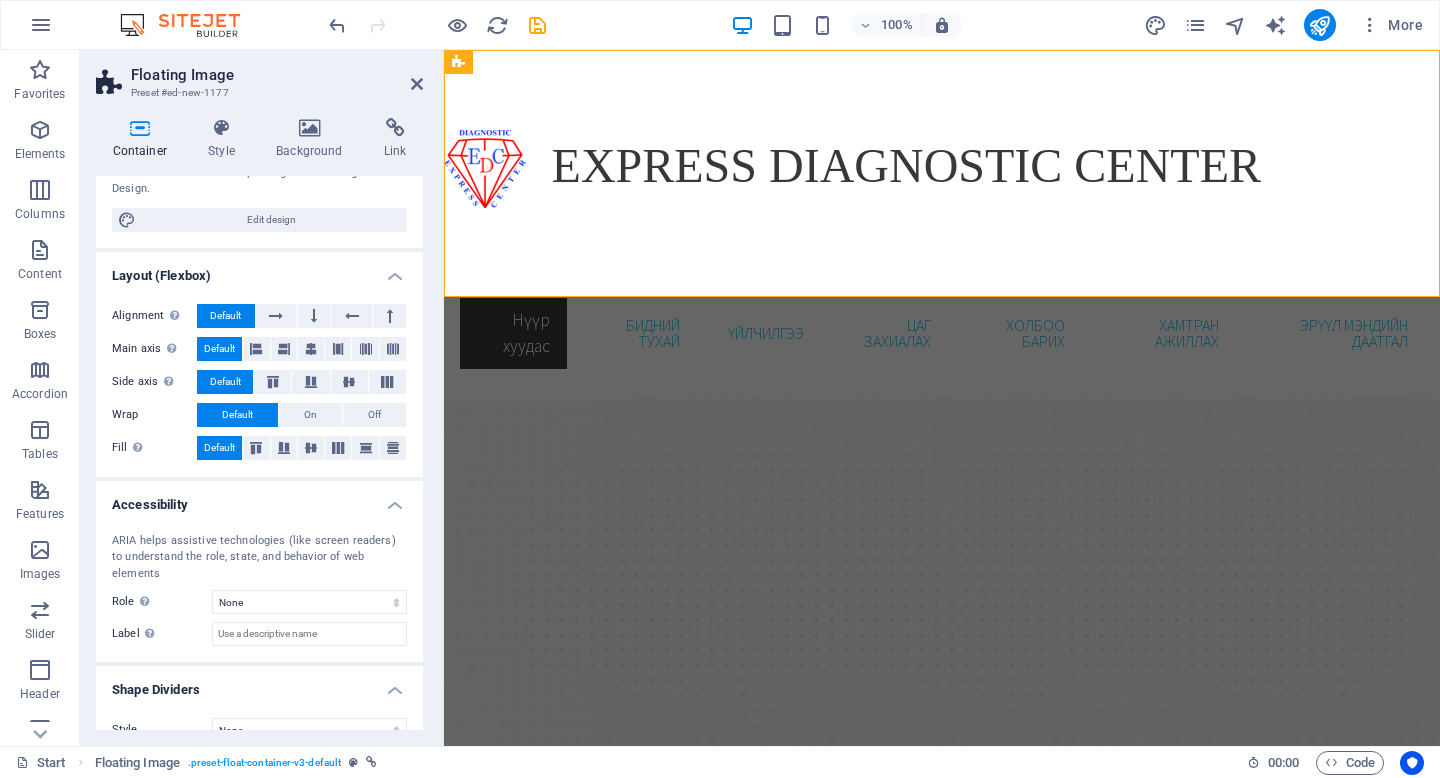 scroll, scrollTop: 238, scrollLeft: 0, axis: vertical 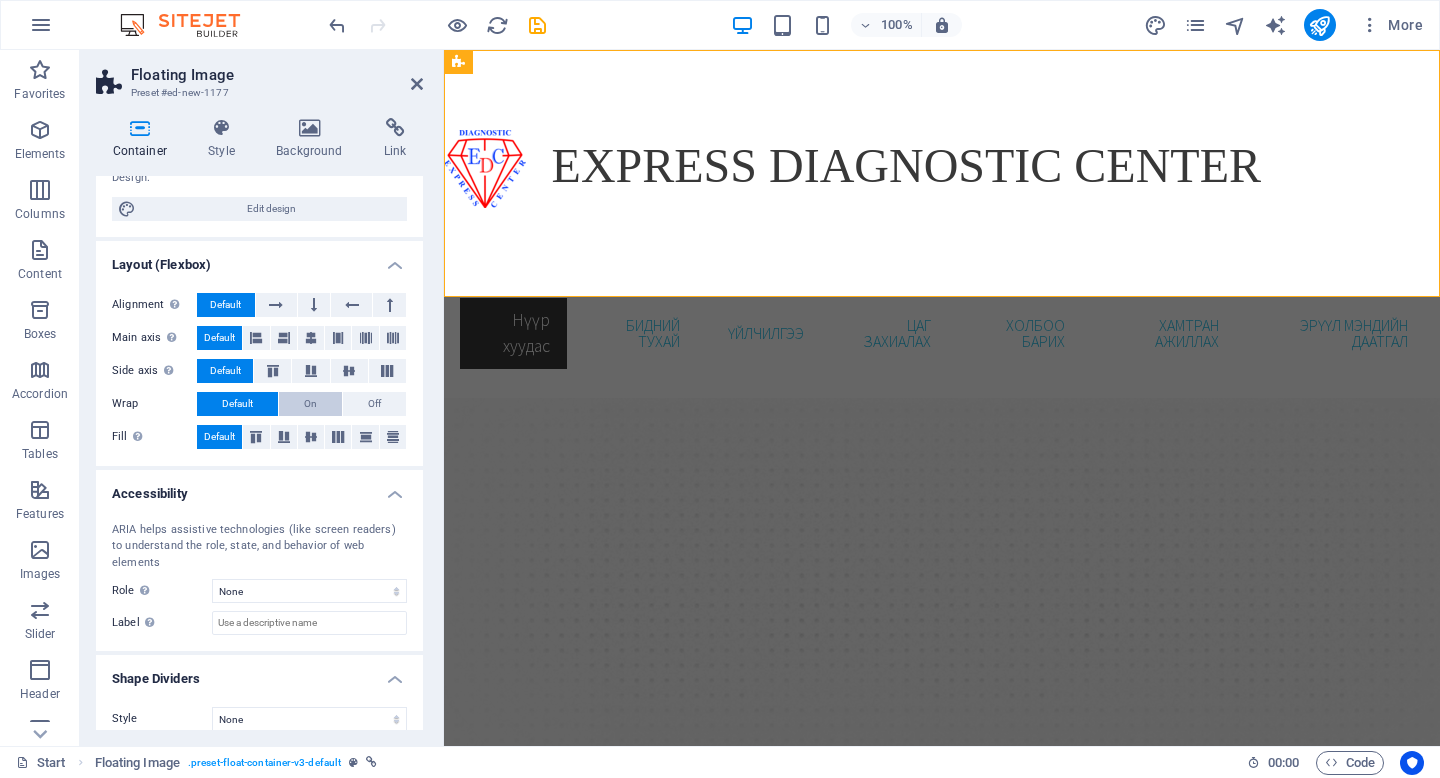 click on "On" at bounding box center (310, 404) 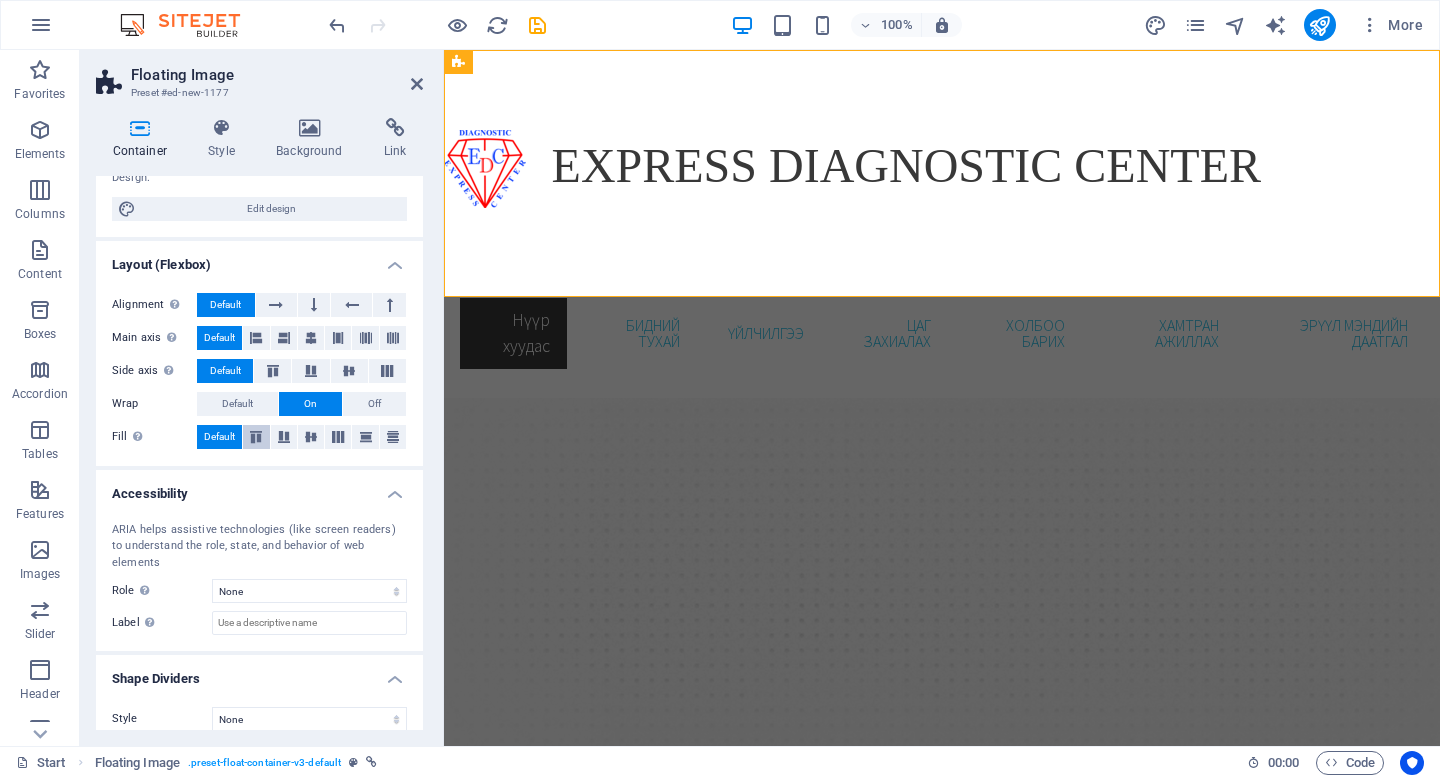click at bounding box center [256, 437] 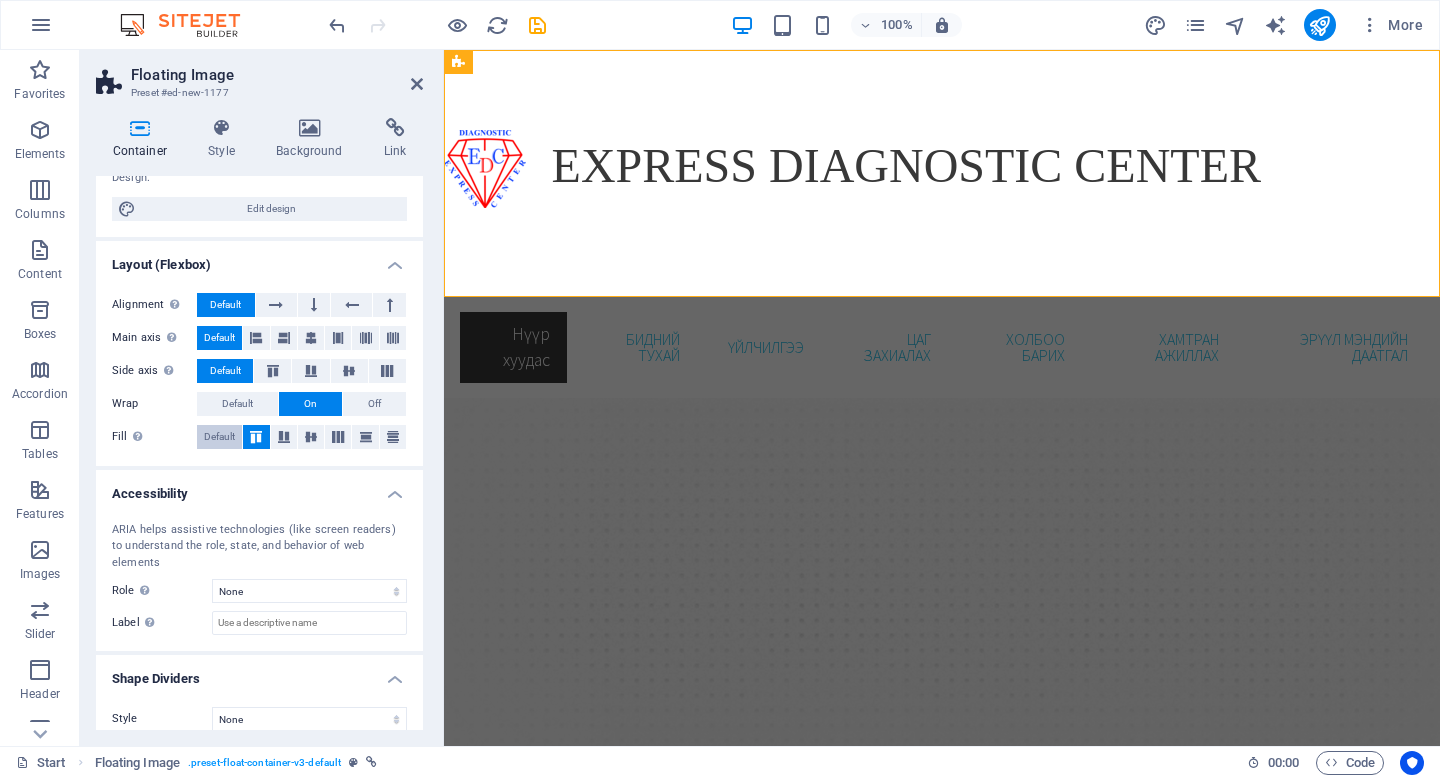 click on "Default" at bounding box center (219, 437) 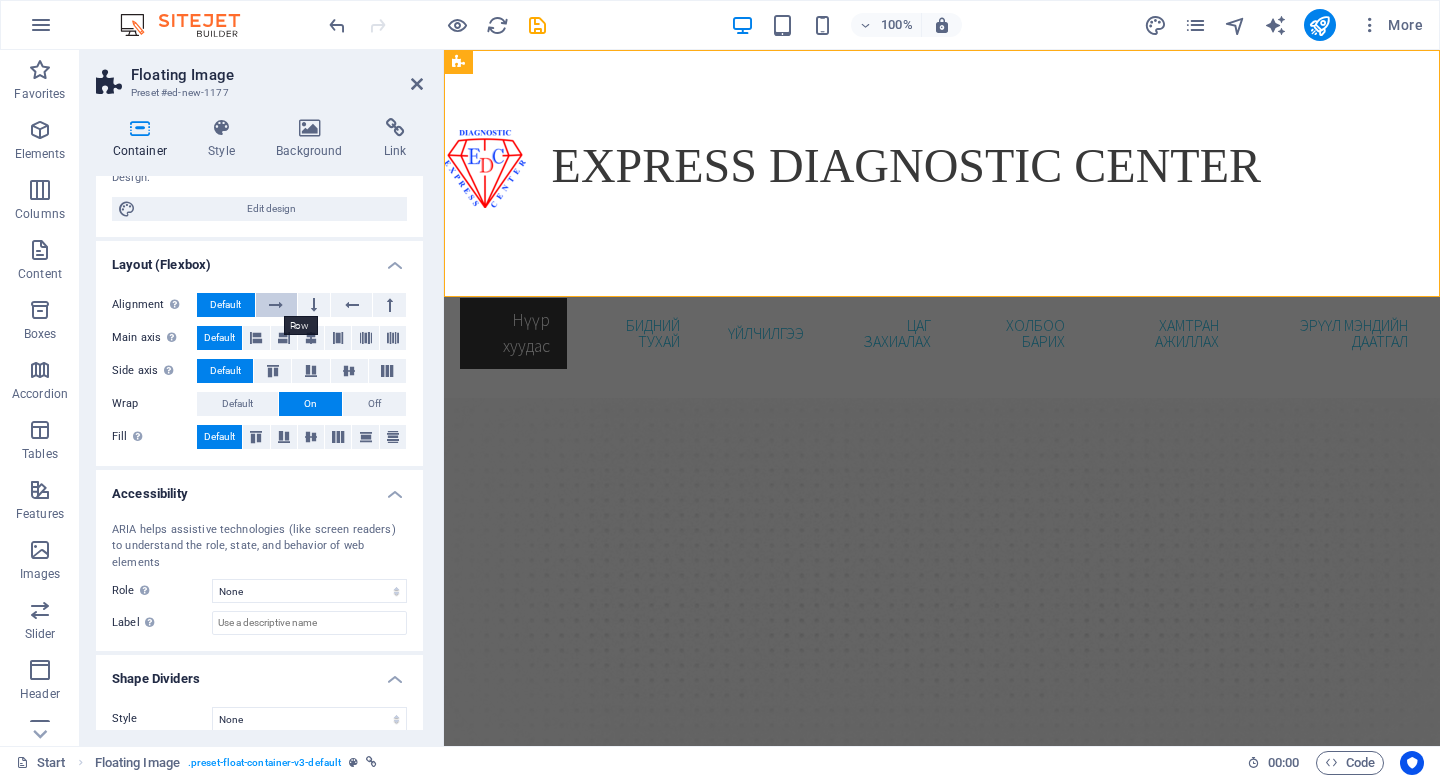 click at bounding box center (276, 305) 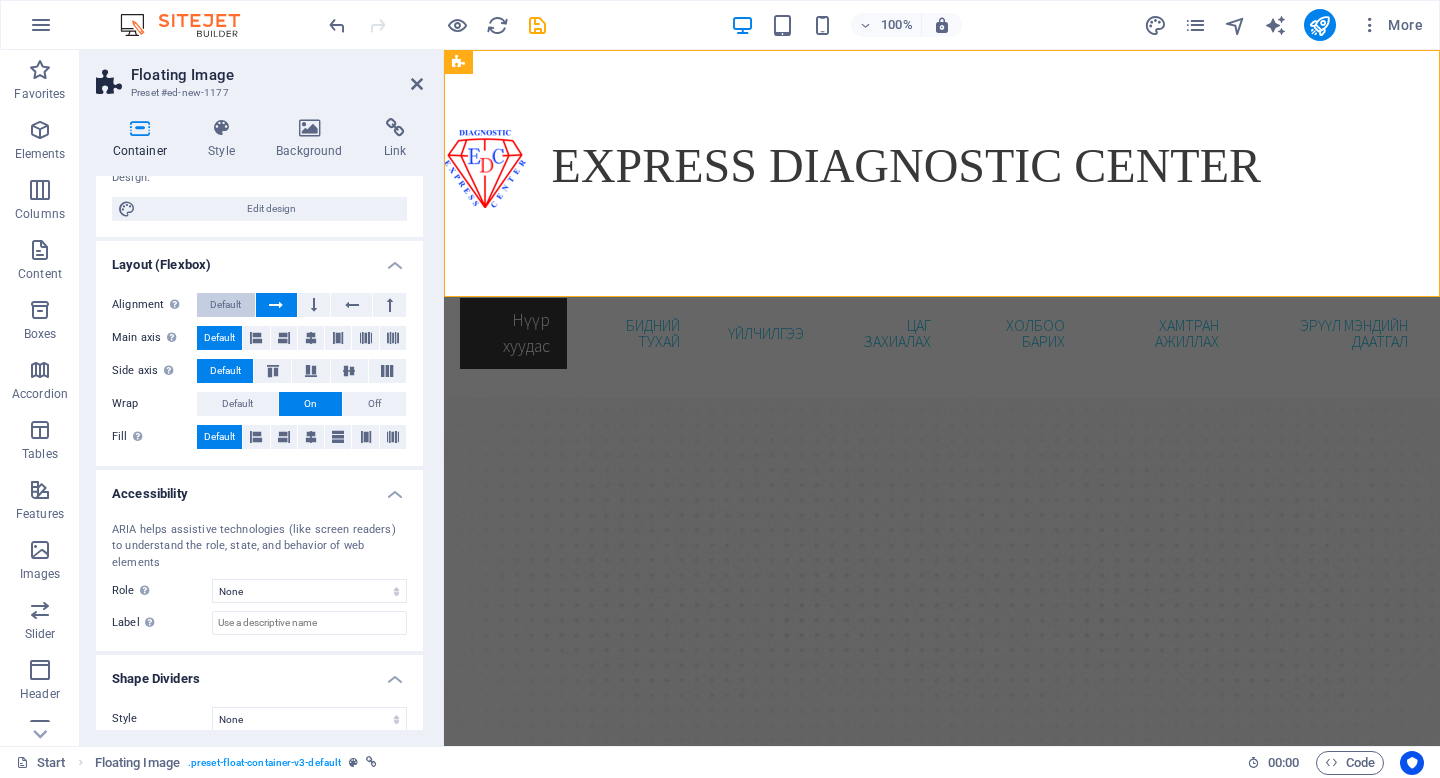 click on "Default" at bounding box center (225, 305) 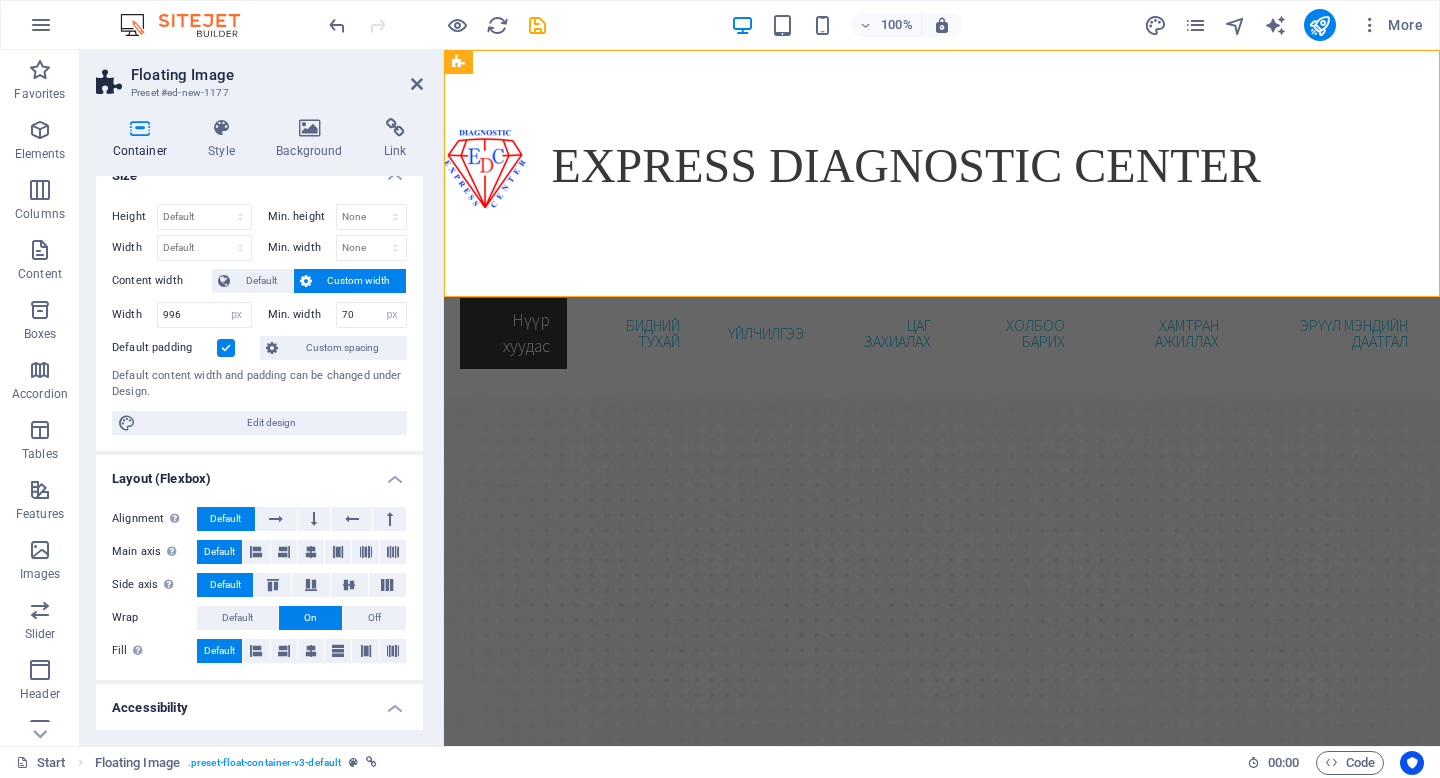 scroll, scrollTop: 0, scrollLeft: 0, axis: both 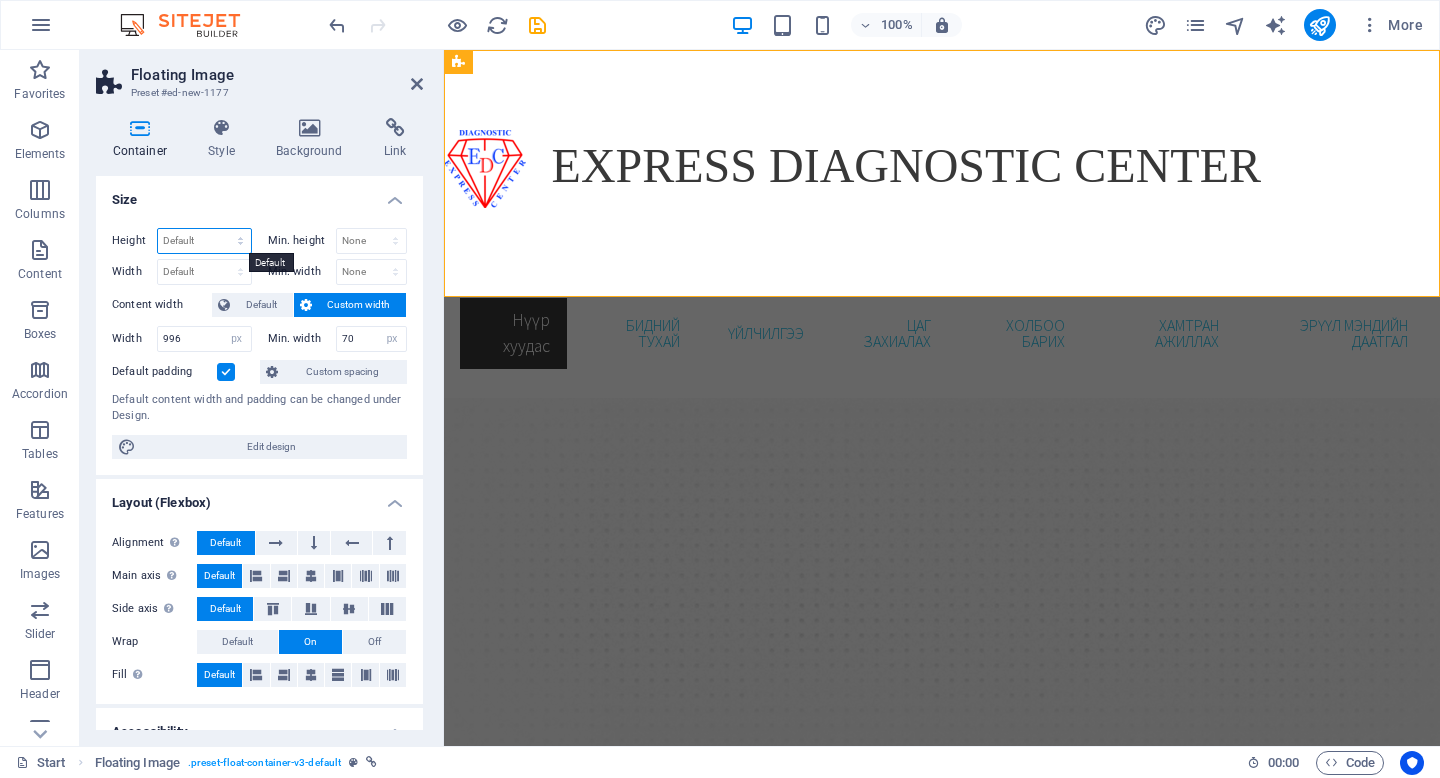 click on "Default px rem % vh vw" at bounding box center (204, 241) 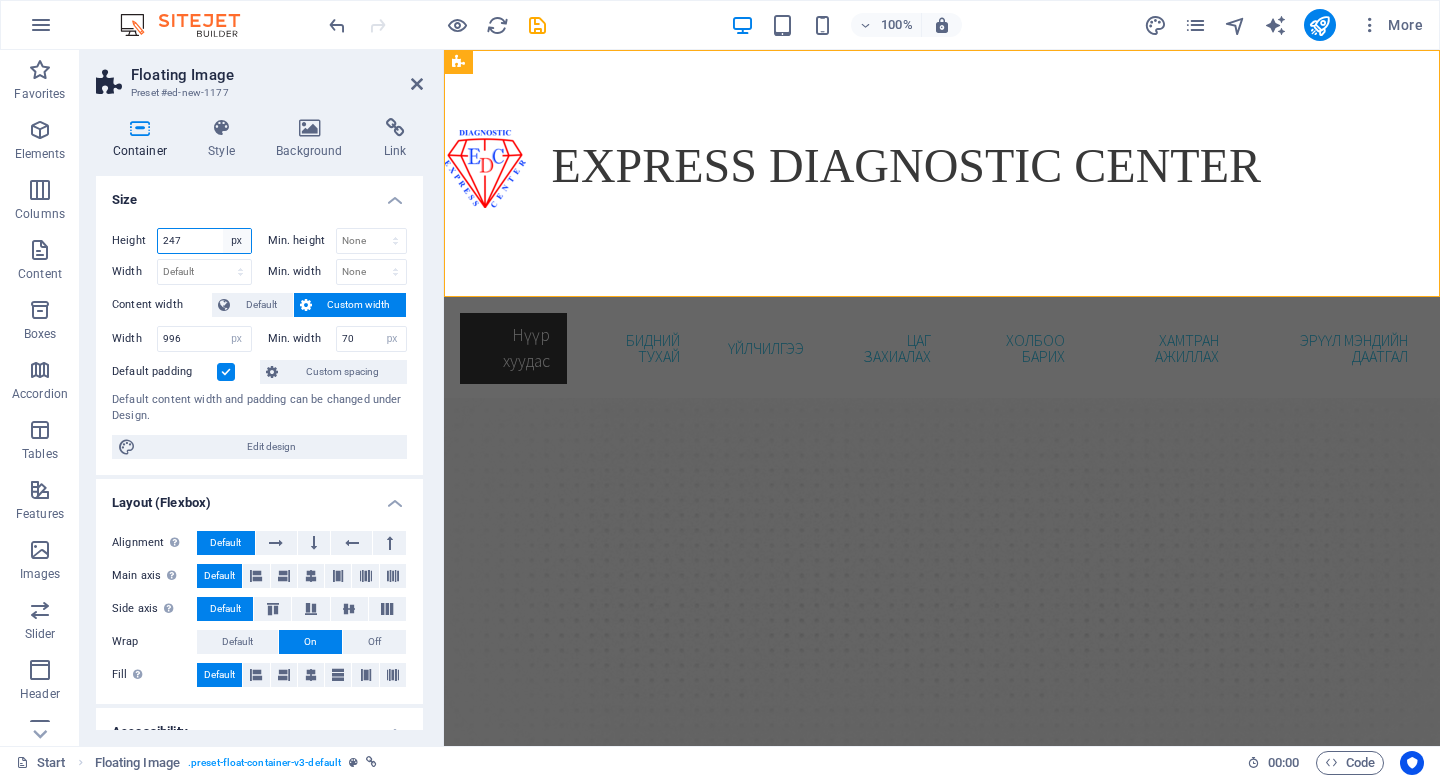 click on "Default px rem % vh vw" at bounding box center [237, 241] 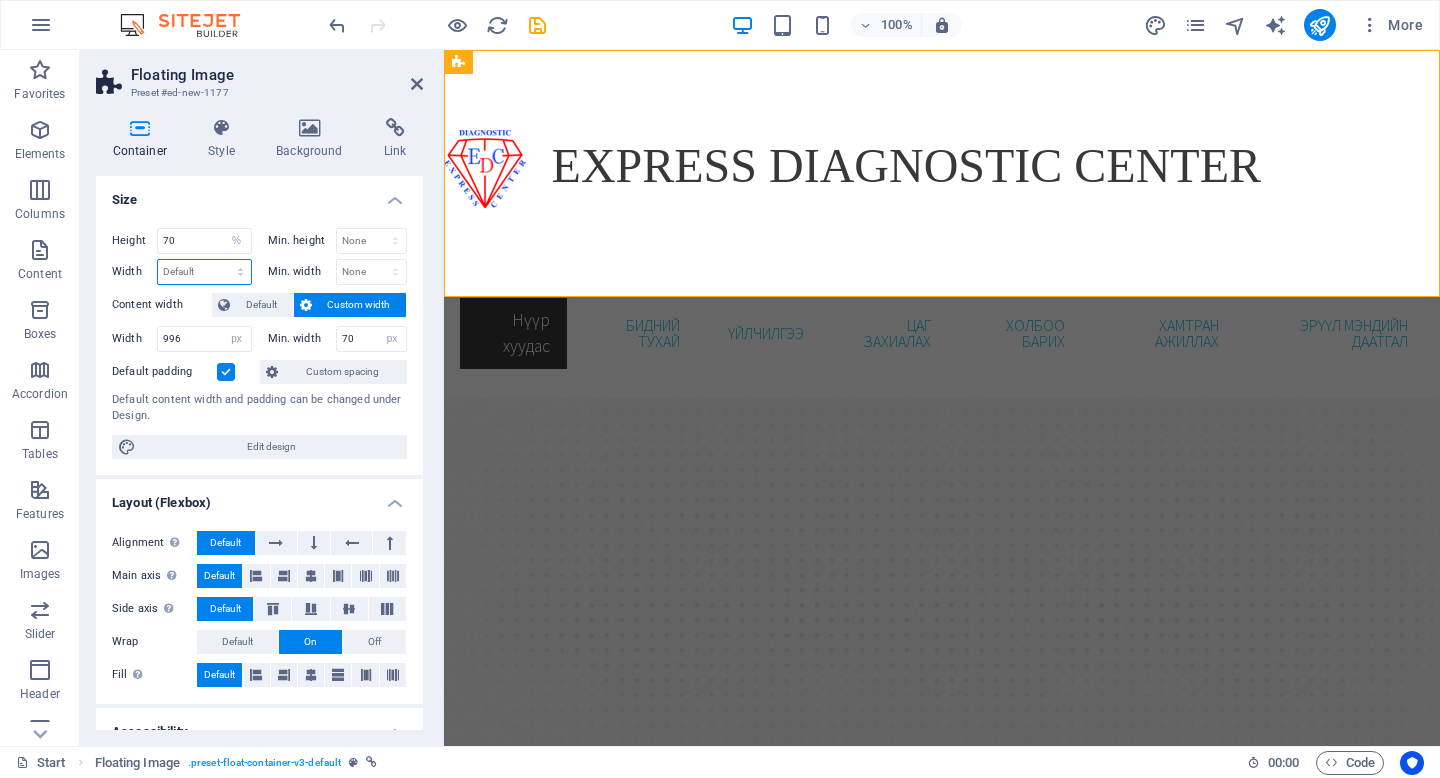 click on "Default px rem % em vh vw" at bounding box center [204, 272] 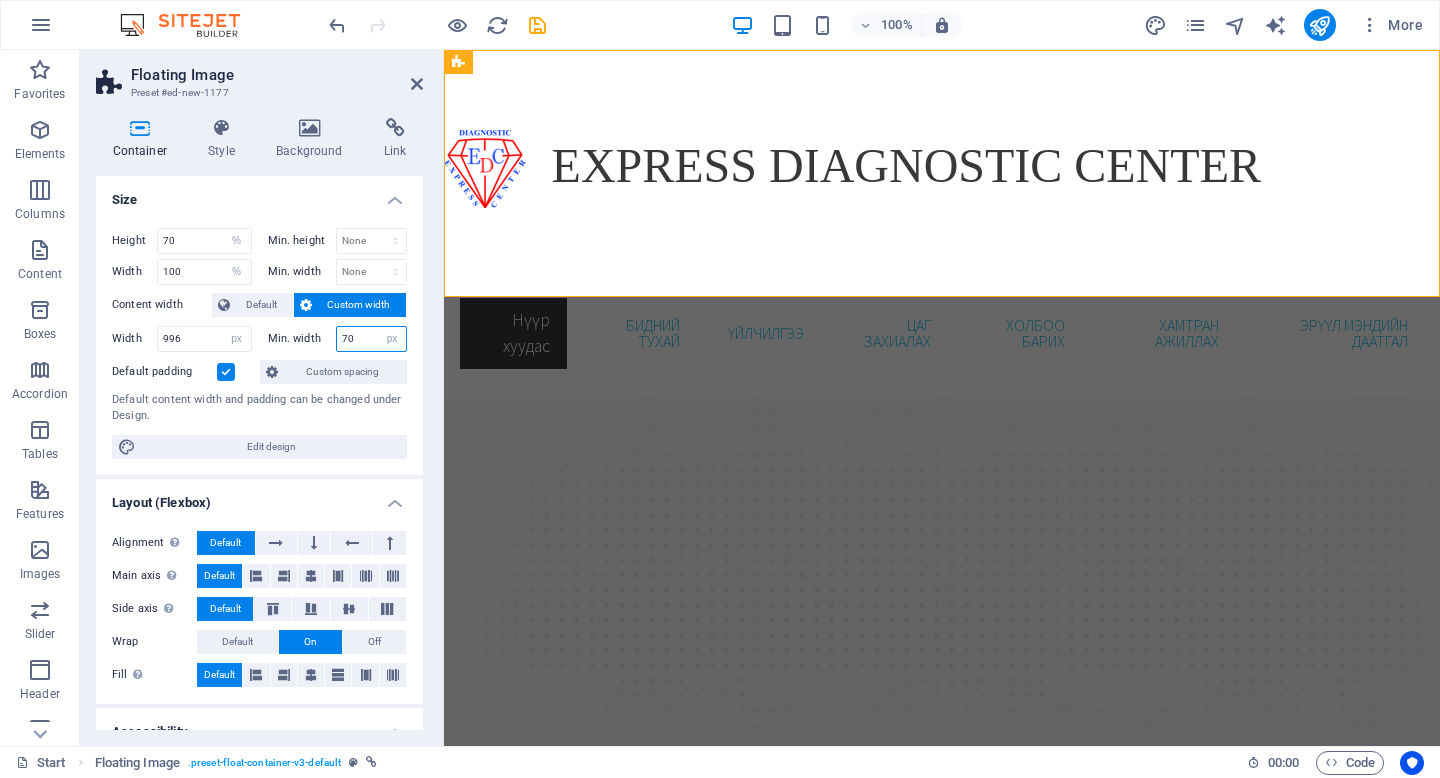 drag, startPoint x: 364, startPoint y: 343, endPoint x: 317, endPoint y: 344, distance: 47.010635 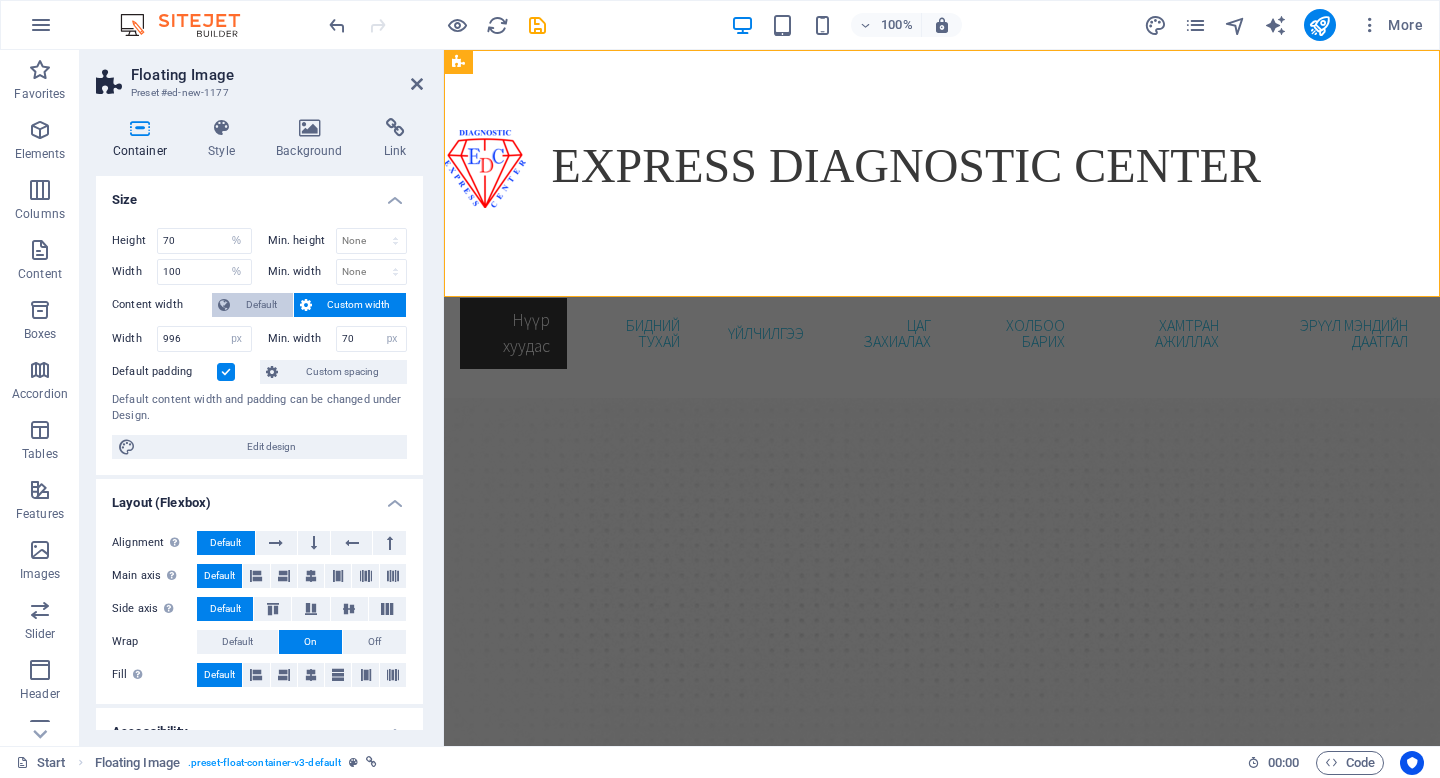 click on "Default" at bounding box center (261, 305) 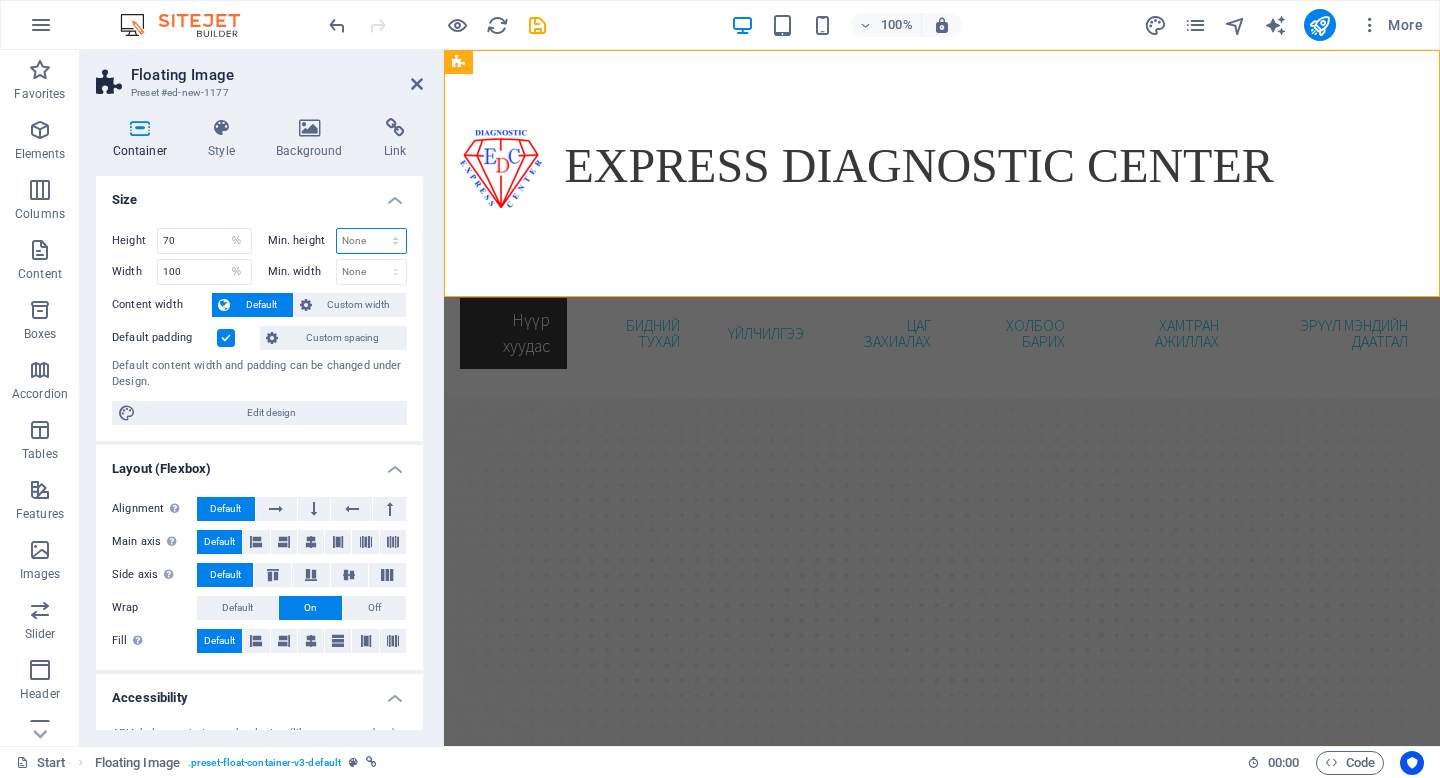 click on "None px rem % vh vw" at bounding box center [372, 241] 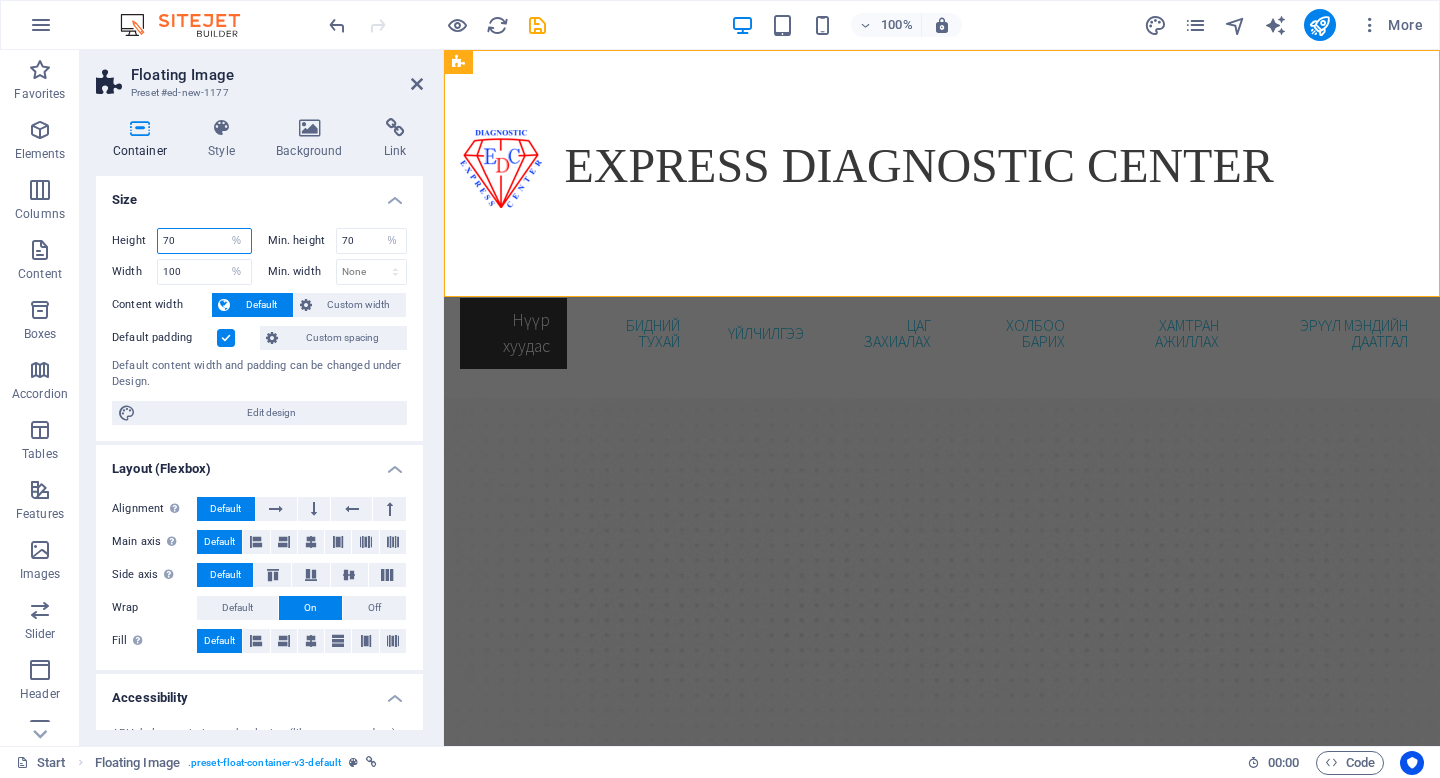 click on "70" at bounding box center (204, 241) 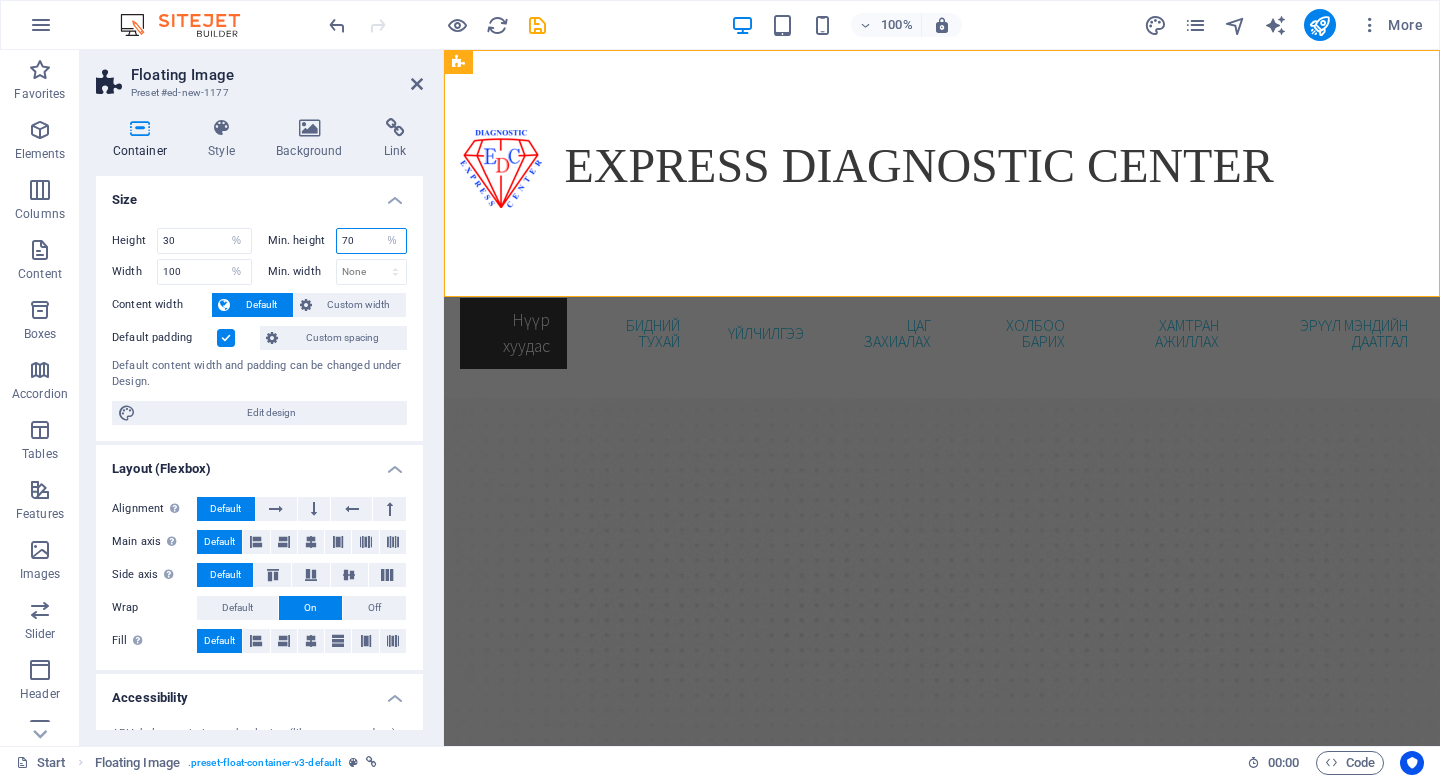 click on "70" at bounding box center [372, 241] 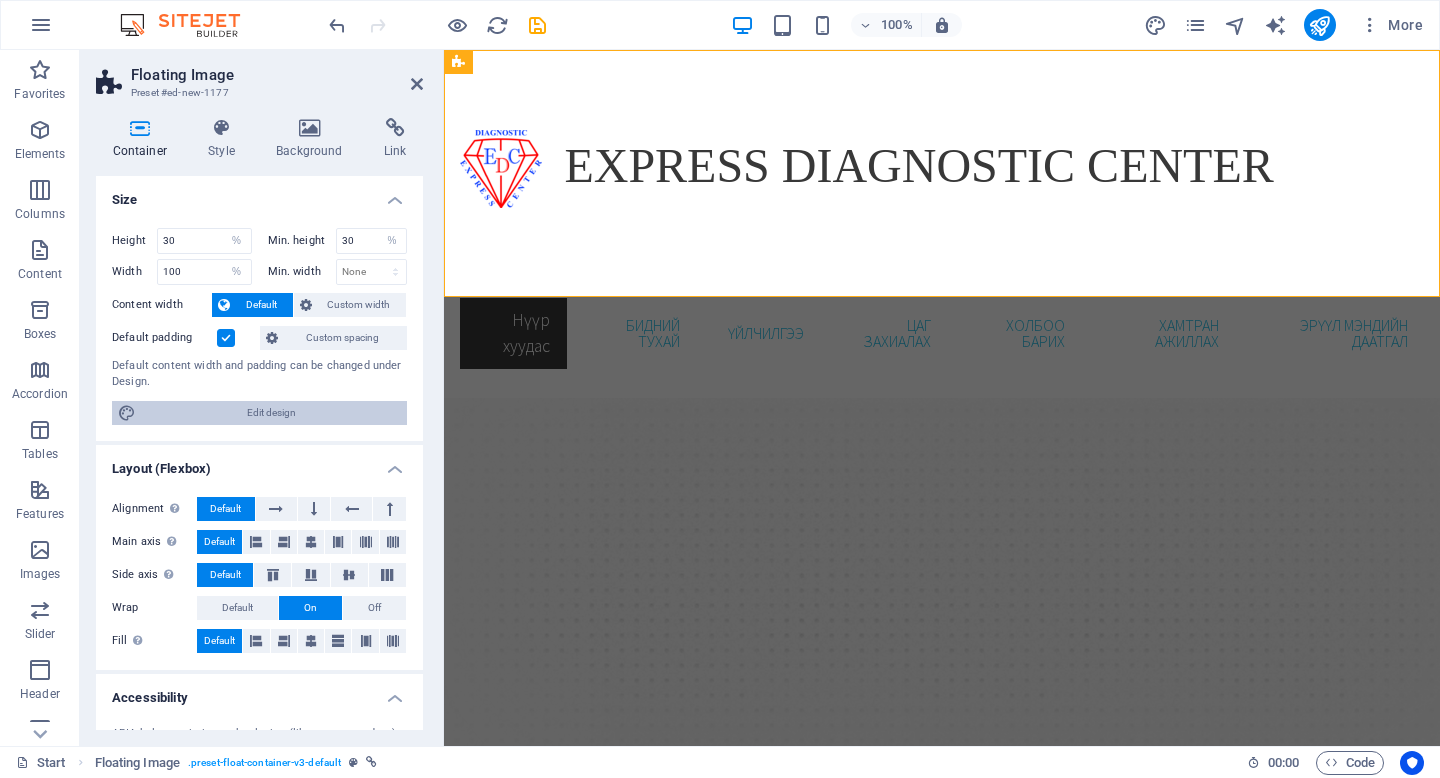 click on "Edit design" at bounding box center [271, 413] 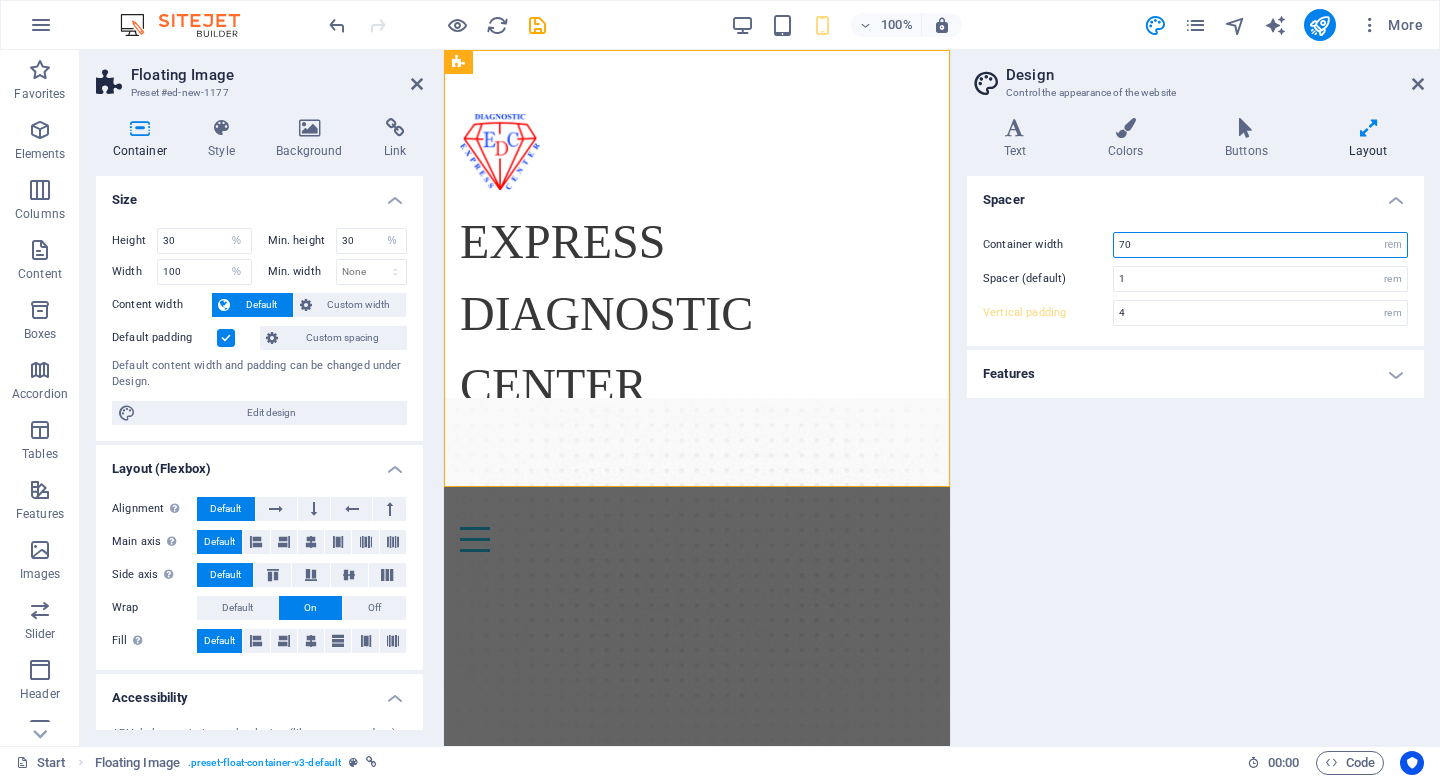 click on "70" at bounding box center [1260, 245] 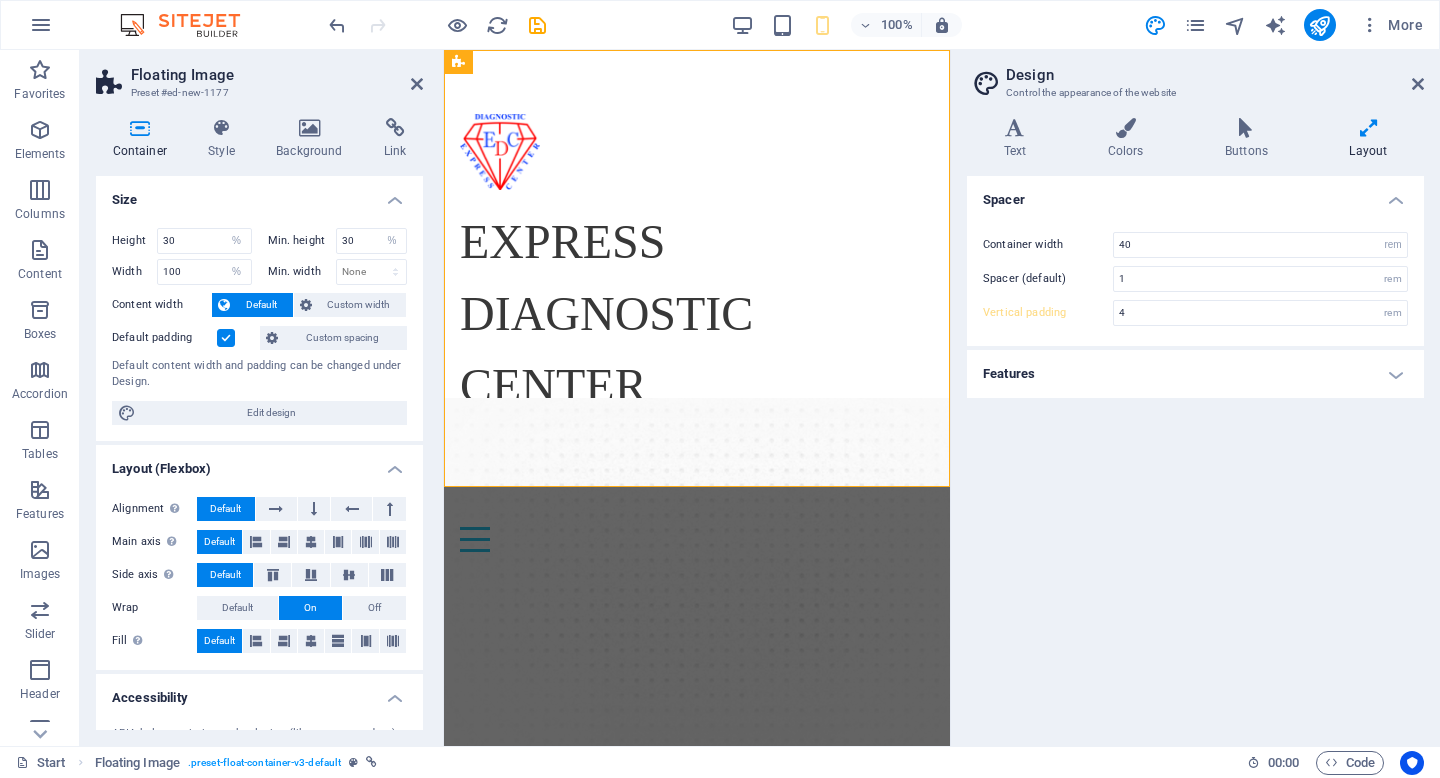 click on "Spacer Container width 40 rem px Spacer (default) 1 rem Vertical padding 4 rem Features Transition duration 0.3 s Transition function Ease Ease In Ease Out Ease In/Ease Out Linear" at bounding box center (1195, 453) 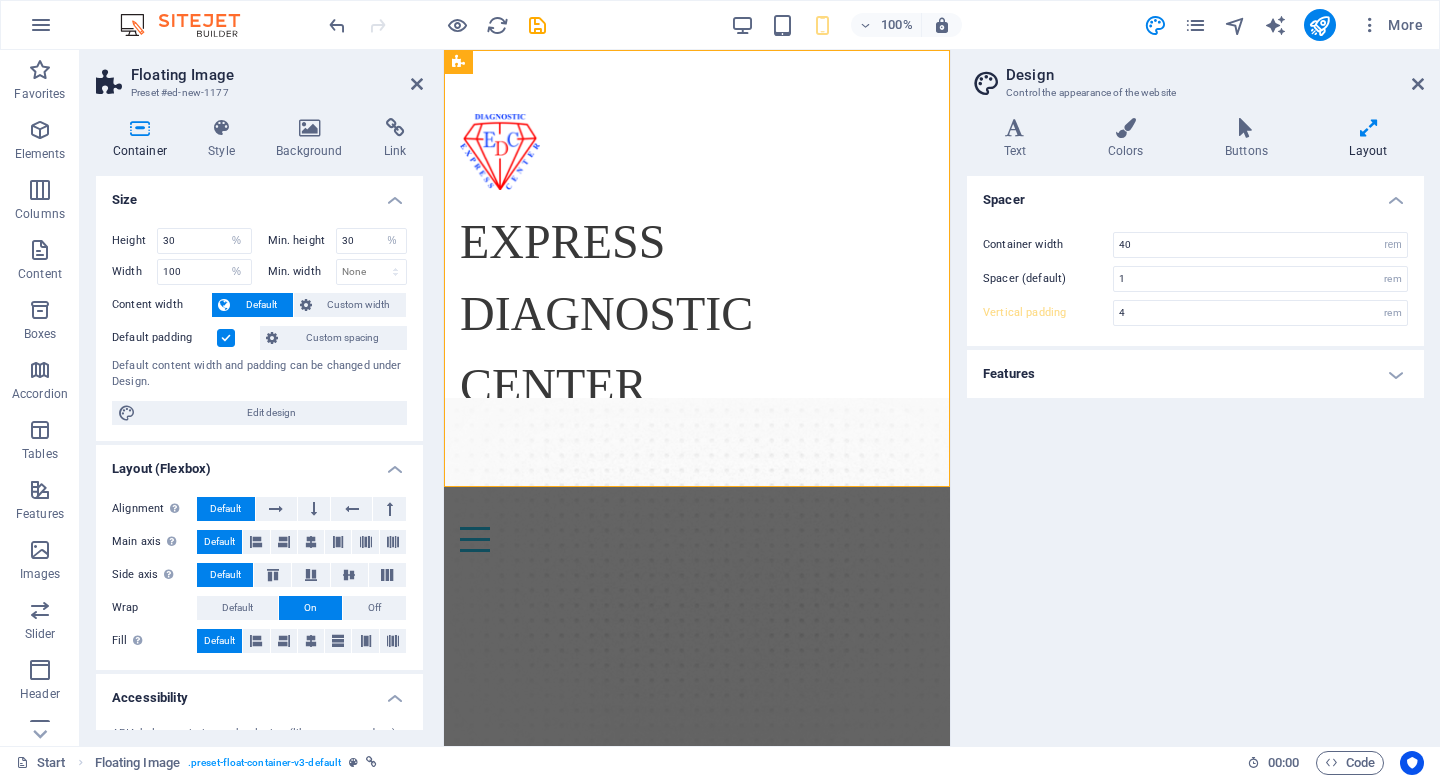 click on "Floating Image Preset #ed-new-1177
Container Style Background Link Size Height 30 Default px rem % vh vw Min. height 30 None px rem % vh vw Width 100 Default px rem % em vh vw Min. width None px rem % vh vw Content width Default Custom width Width Default px rem % em vh vw Min. width None px rem % vh vw Default padding Custom spacing Default content width and padding can be changed under Design. Edit design Layout (Flexbox) Alignment Determines the flex direction. Default Main axis Determine how elements should behave along the main axis inside this container (justify content). Default Side axis Control the vertical direction of the element inside of the container (align items). Default Wrap Default On Off Fill Controls the distances and direction of elements on the y-axis across several lines (align content). Default Accessibility ARIA helps assistive technologies (like screen readers) to understand the role, state, and behavior of web elements Role None Alert Article Banner Comment Dialog %" at bounding box center [262, 398] 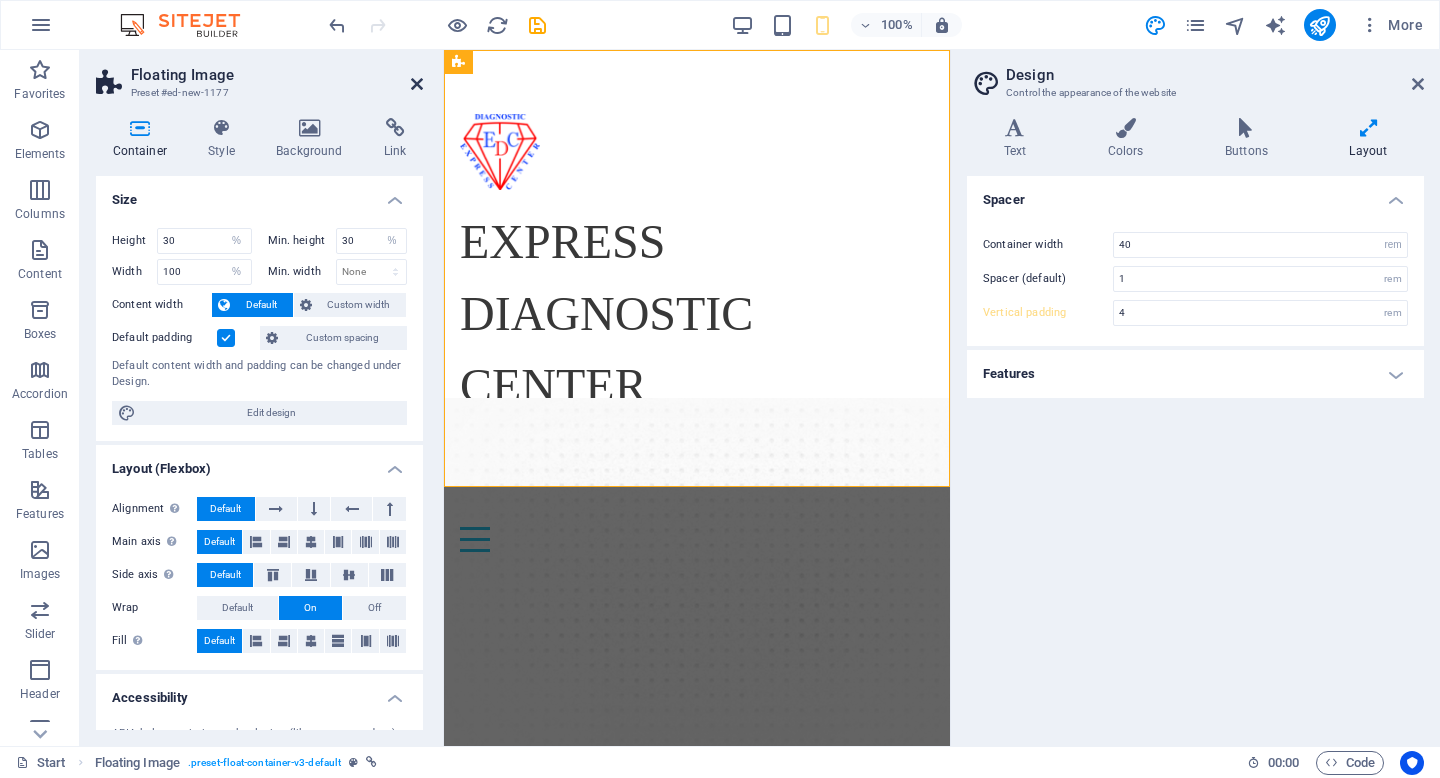 click at bounding box center (417, 84) 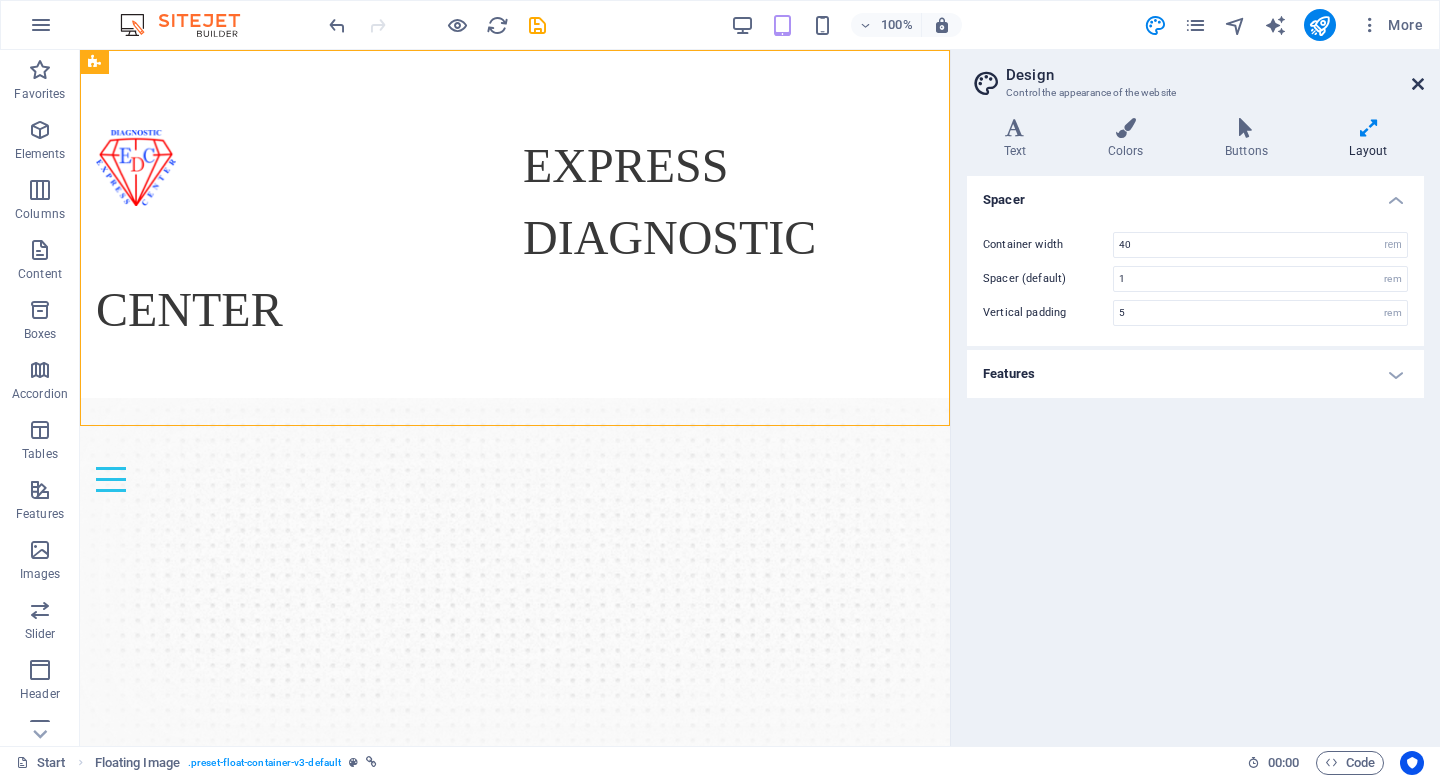 click at bounding box center (1418, 84) 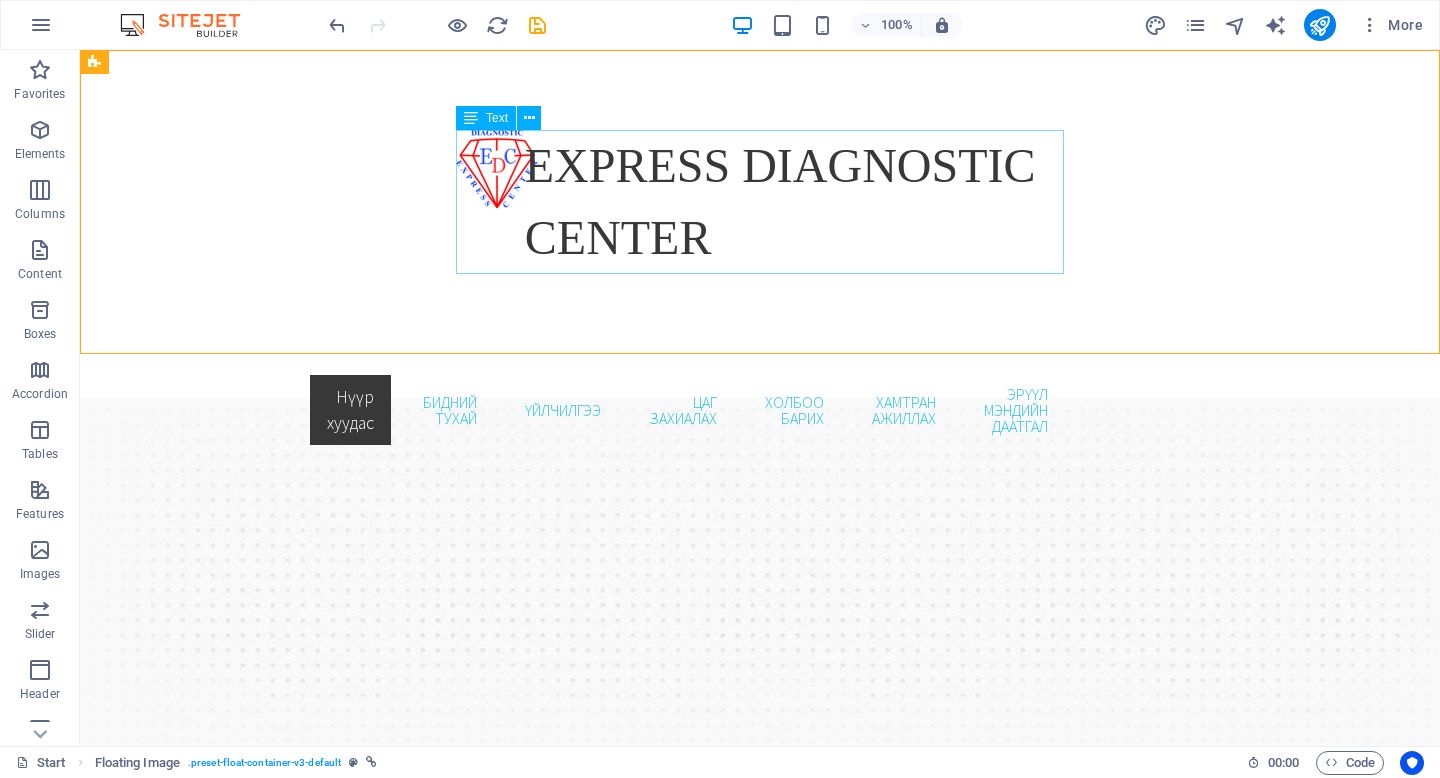 click on "EXPRESS DIAGNOSTIC CENTER" at bounding box center [760, 202] 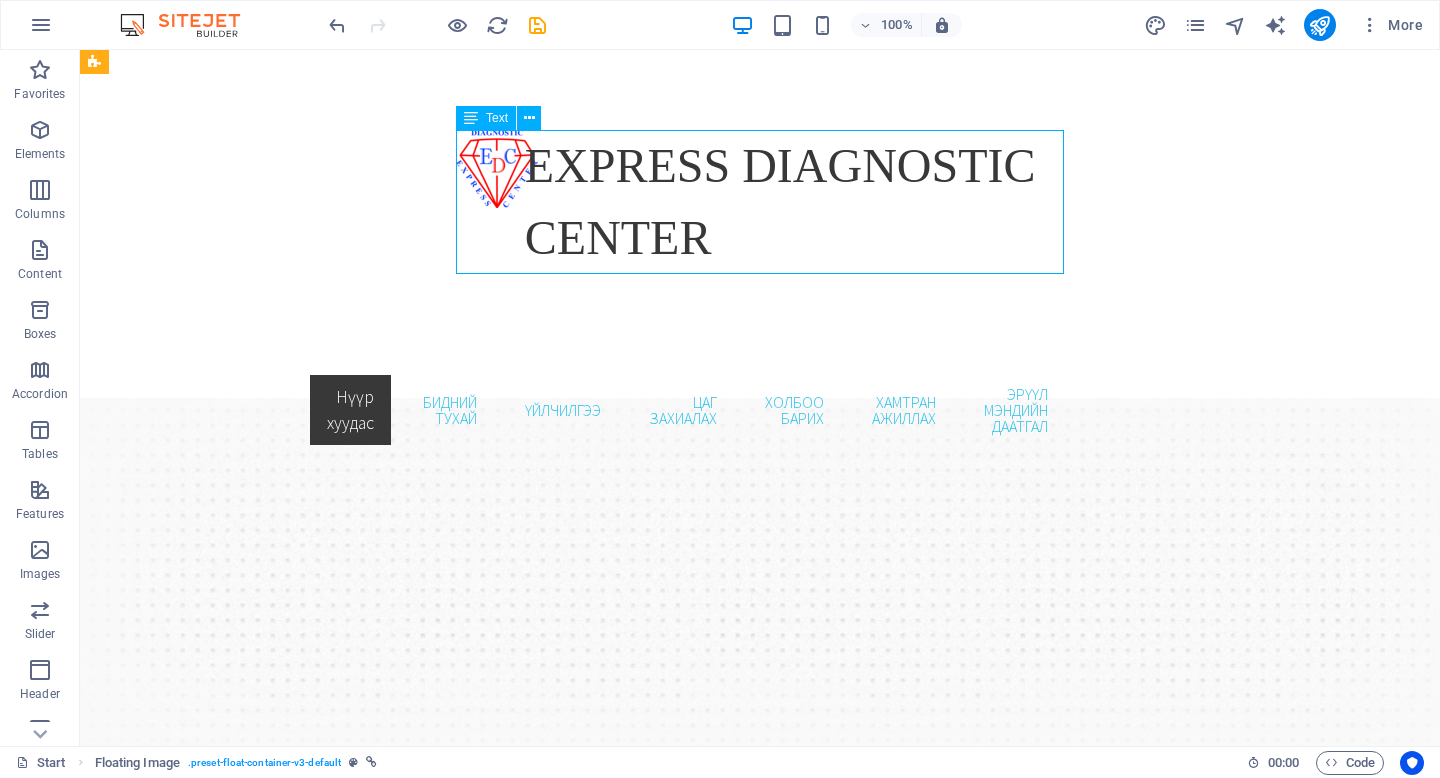 click on "EXPRESS DIAGNOSTIC CENTER" at bounding box center [760, 202] 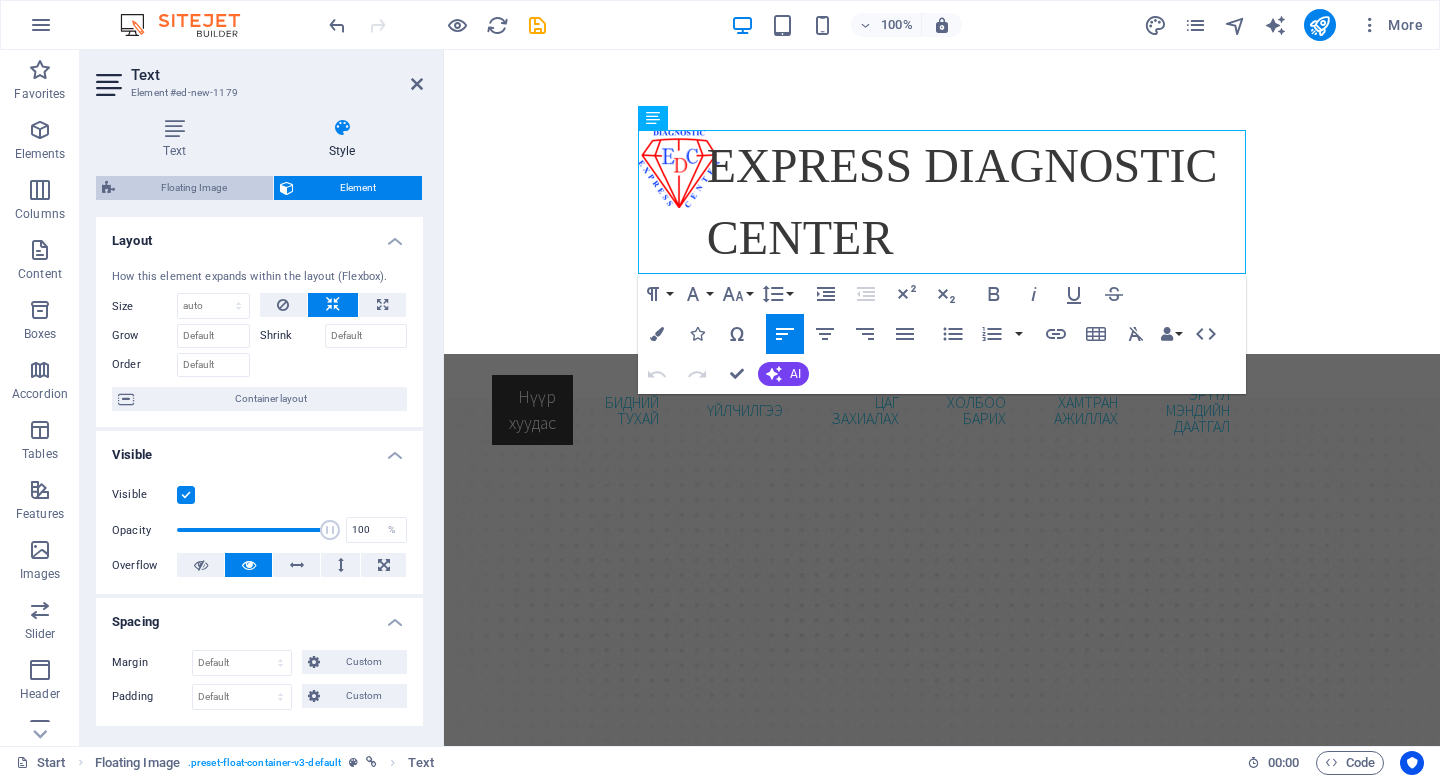 click on "Floating Image" at bounding box center [194, 188] 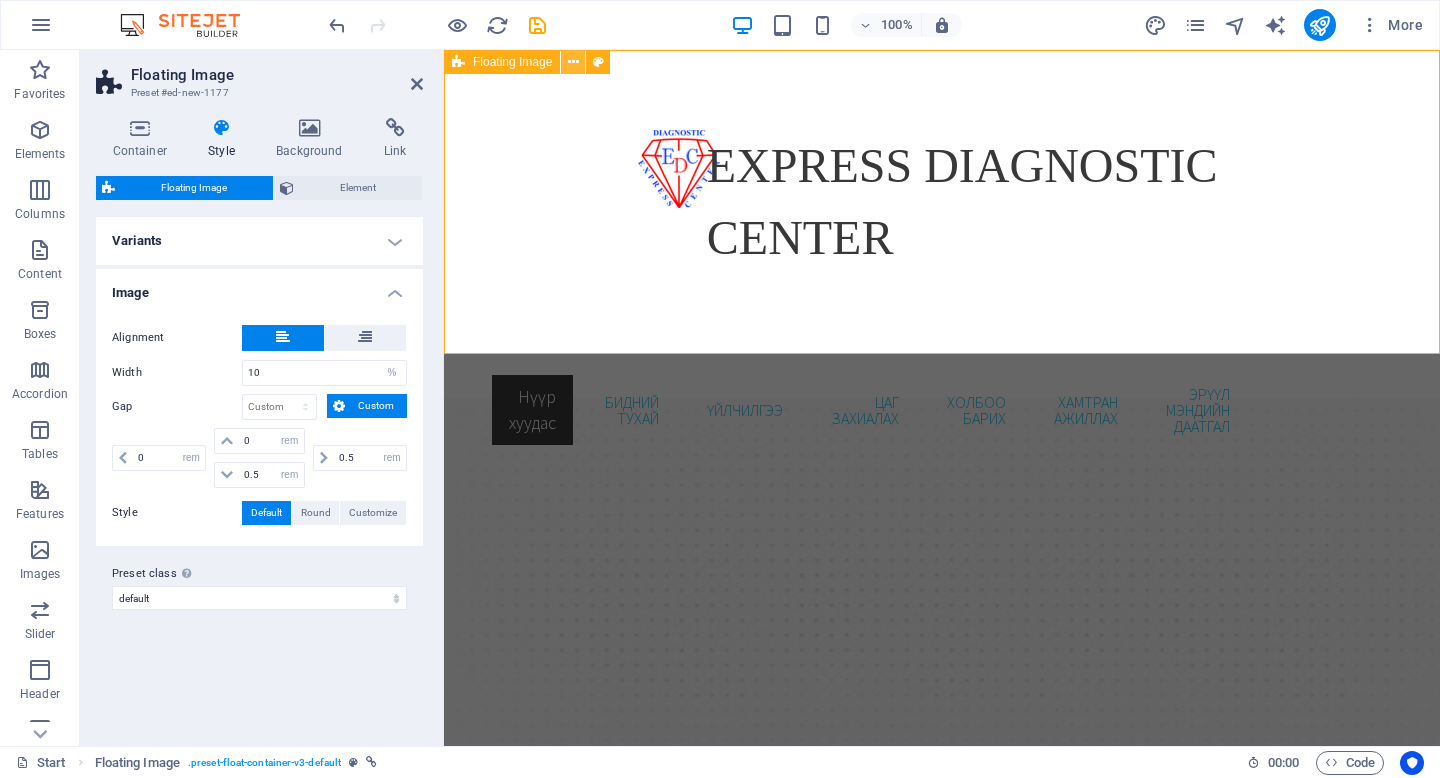 click at bounding box center [573, 62] 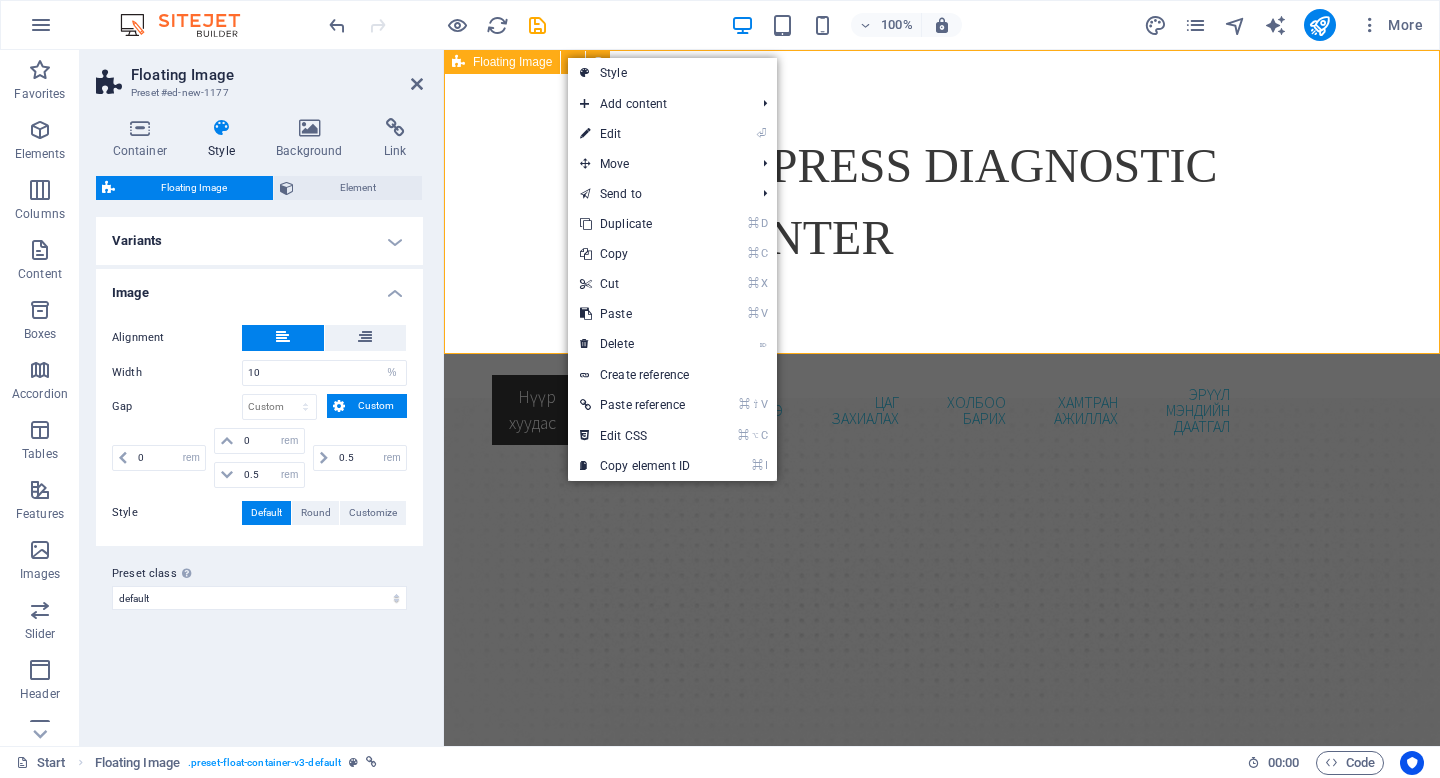 click on "EXPRESS DIAGNOSTIC CENTER" at bounding box center (942, 202) 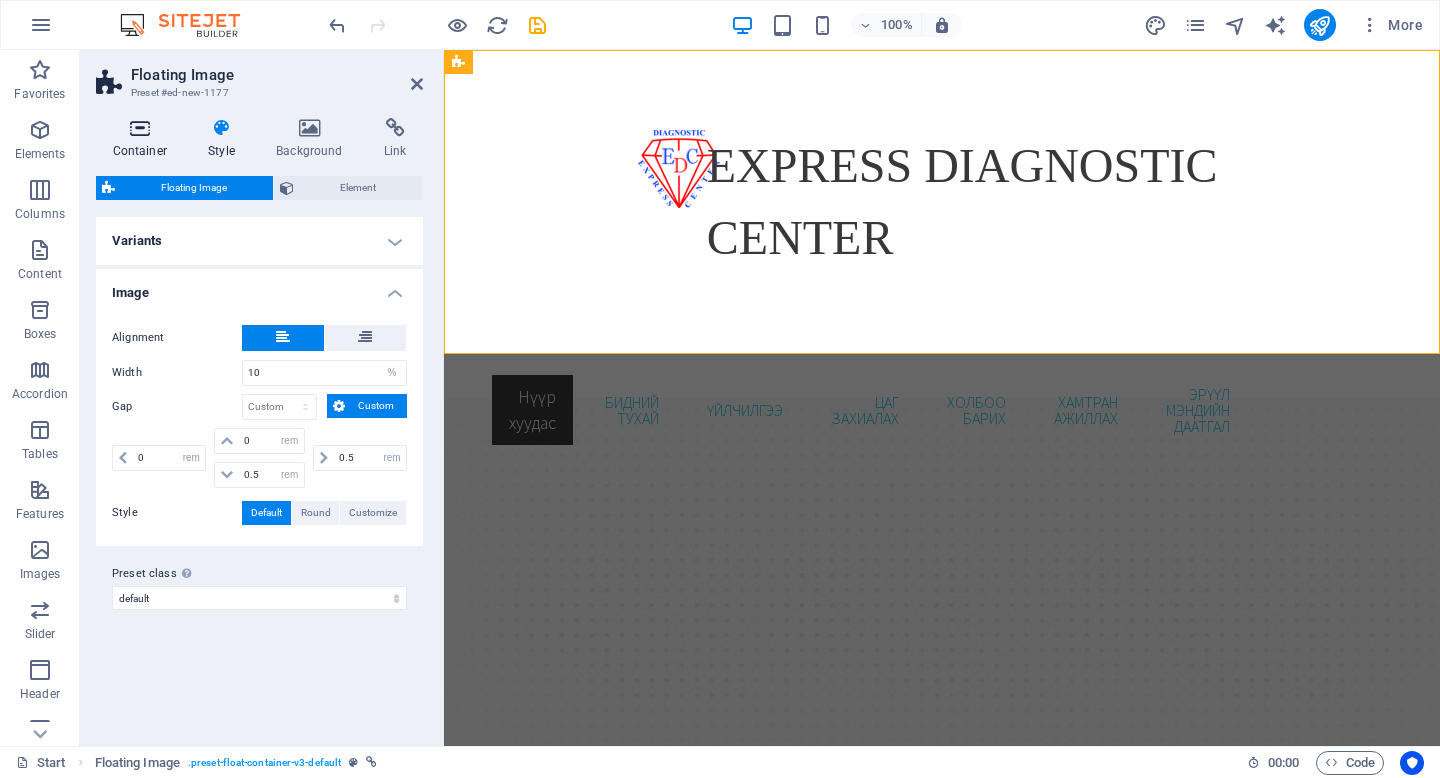 click on "Container" at bounding box center [144, 139] 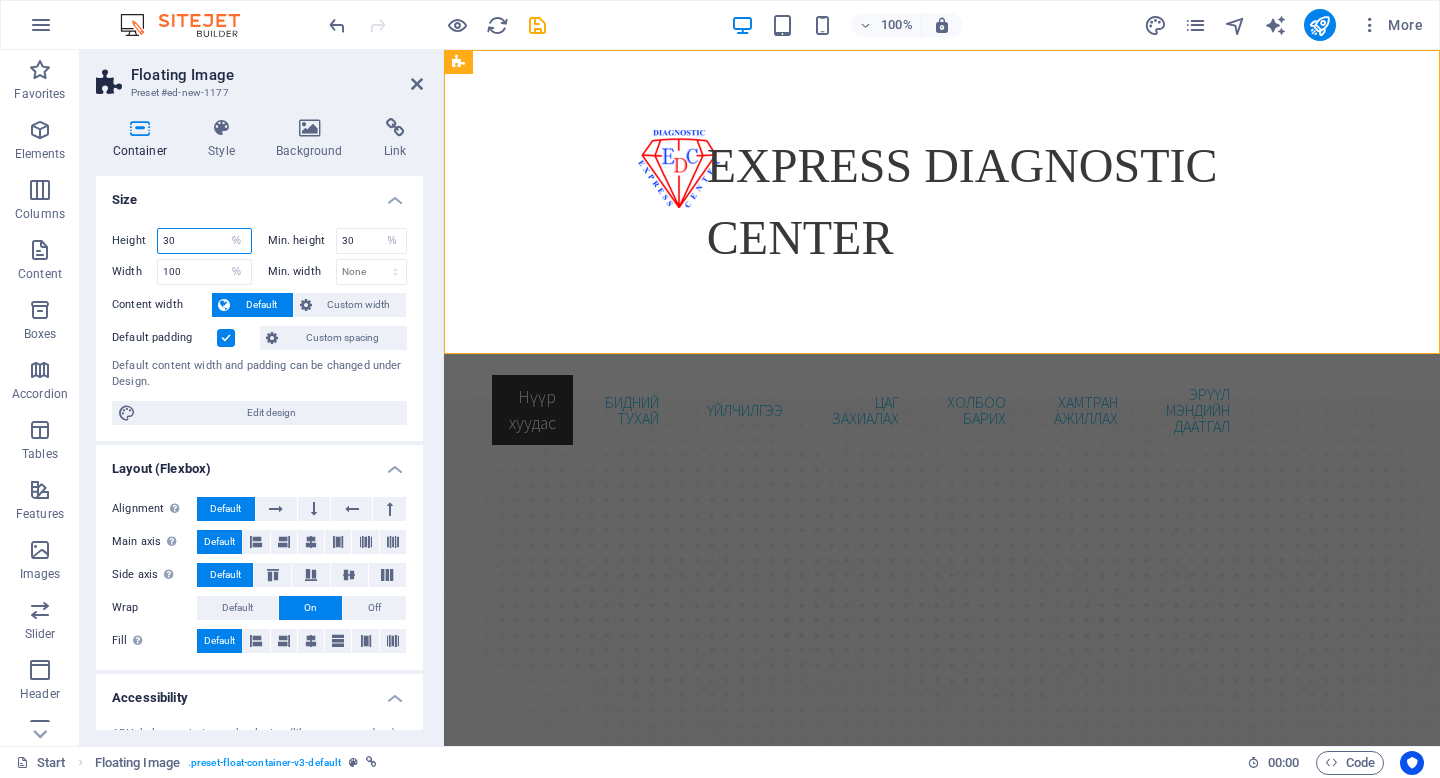 click on "30" at bounding box center (204, 241) 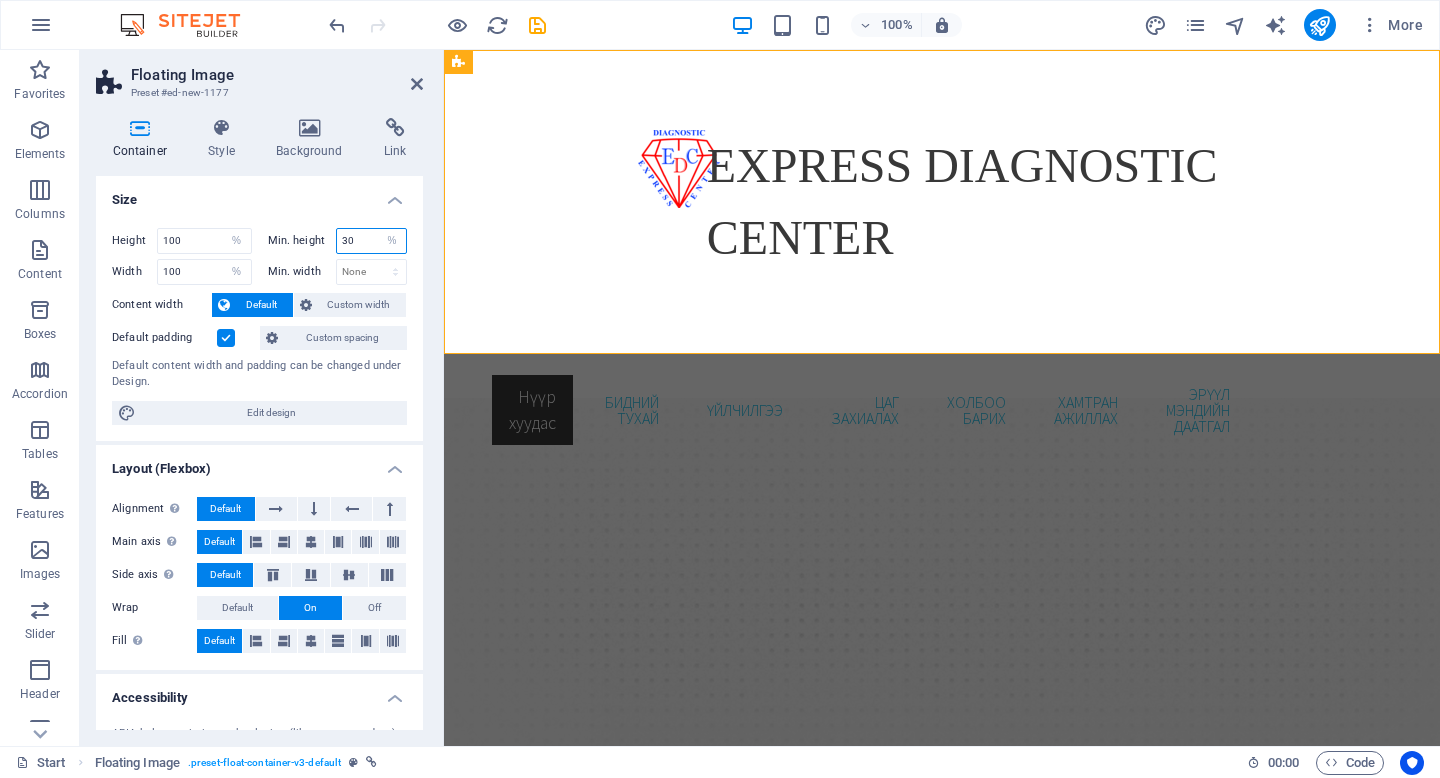 click on "30" at bounding box center (372, 241) 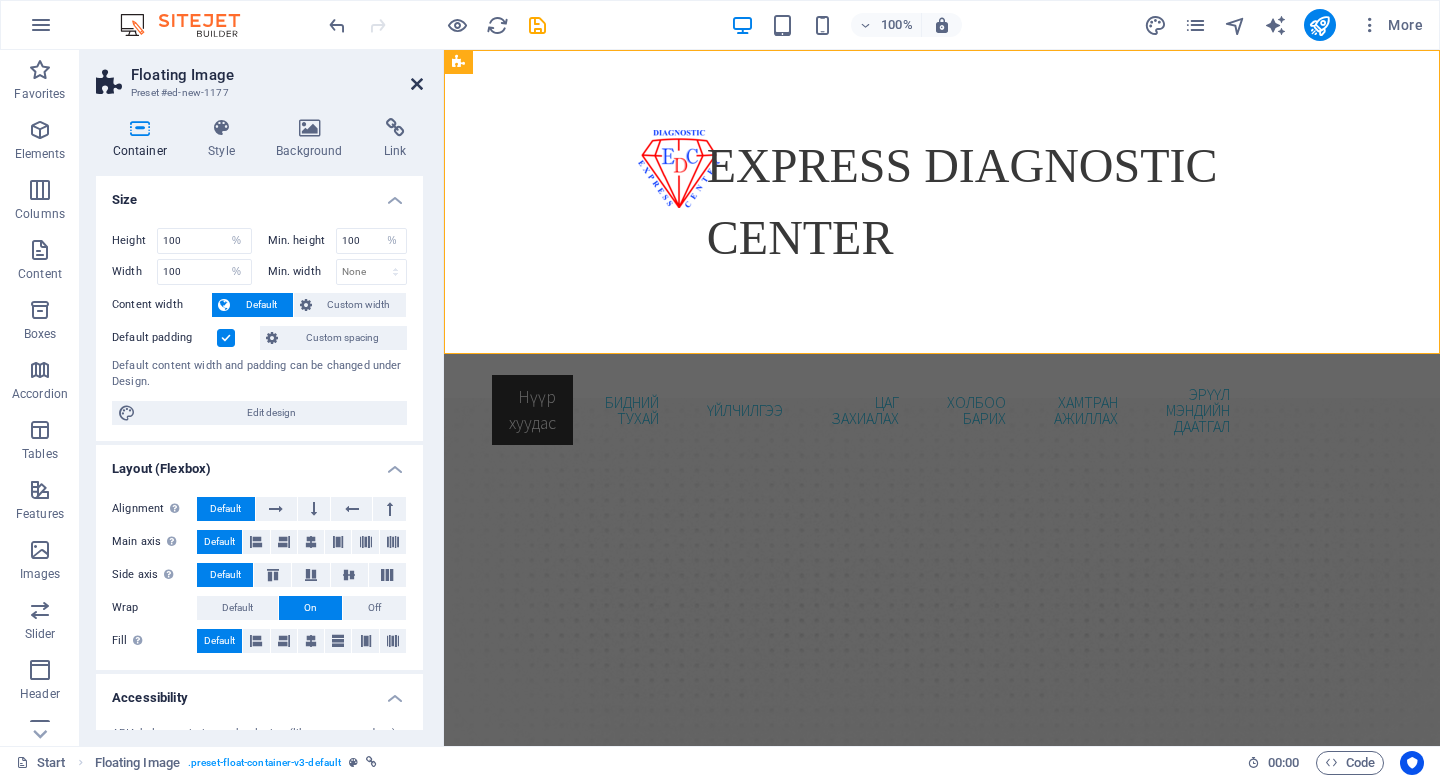 click at bounding box center [417, 84] 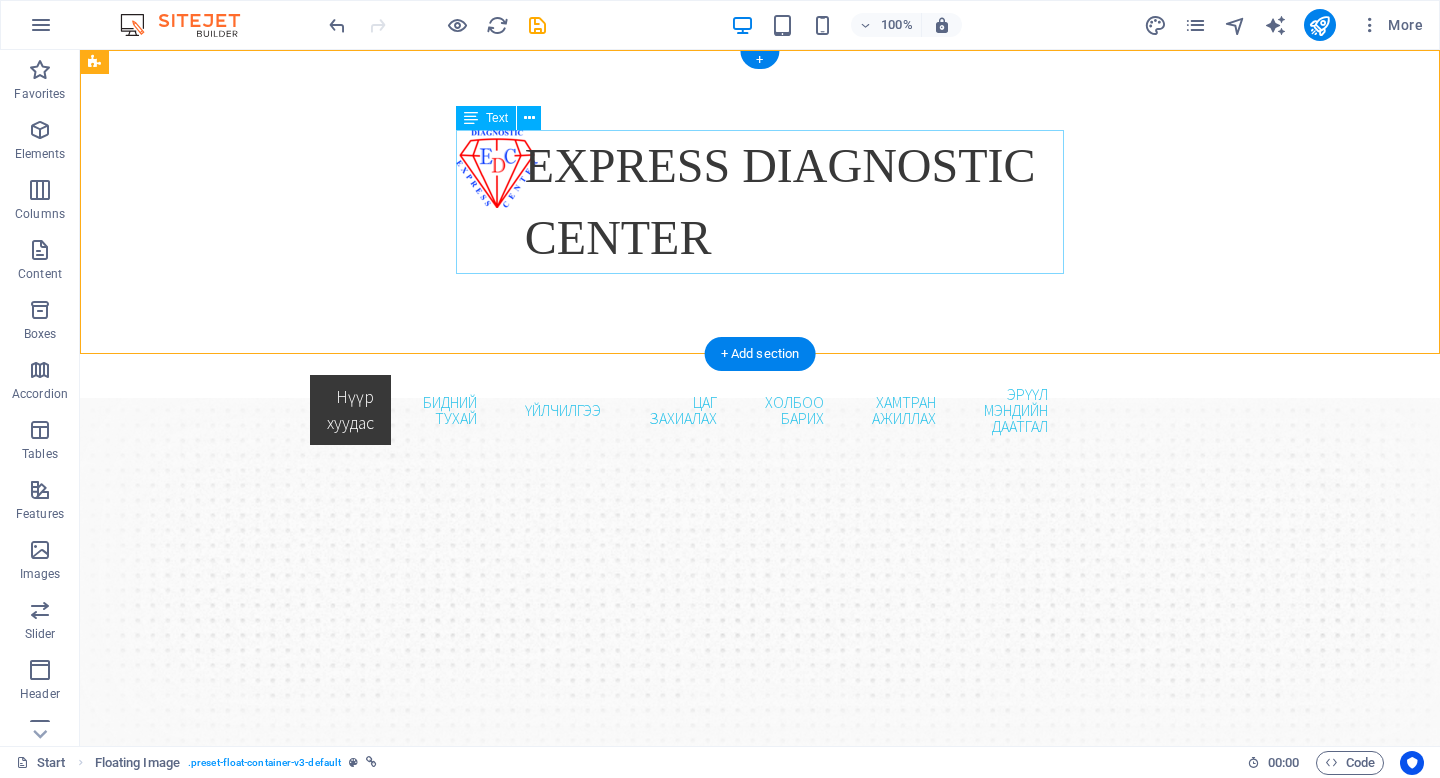 click on "EXPRESS DIAGNOSTIC CENTER" at bounding box center (760, 202) 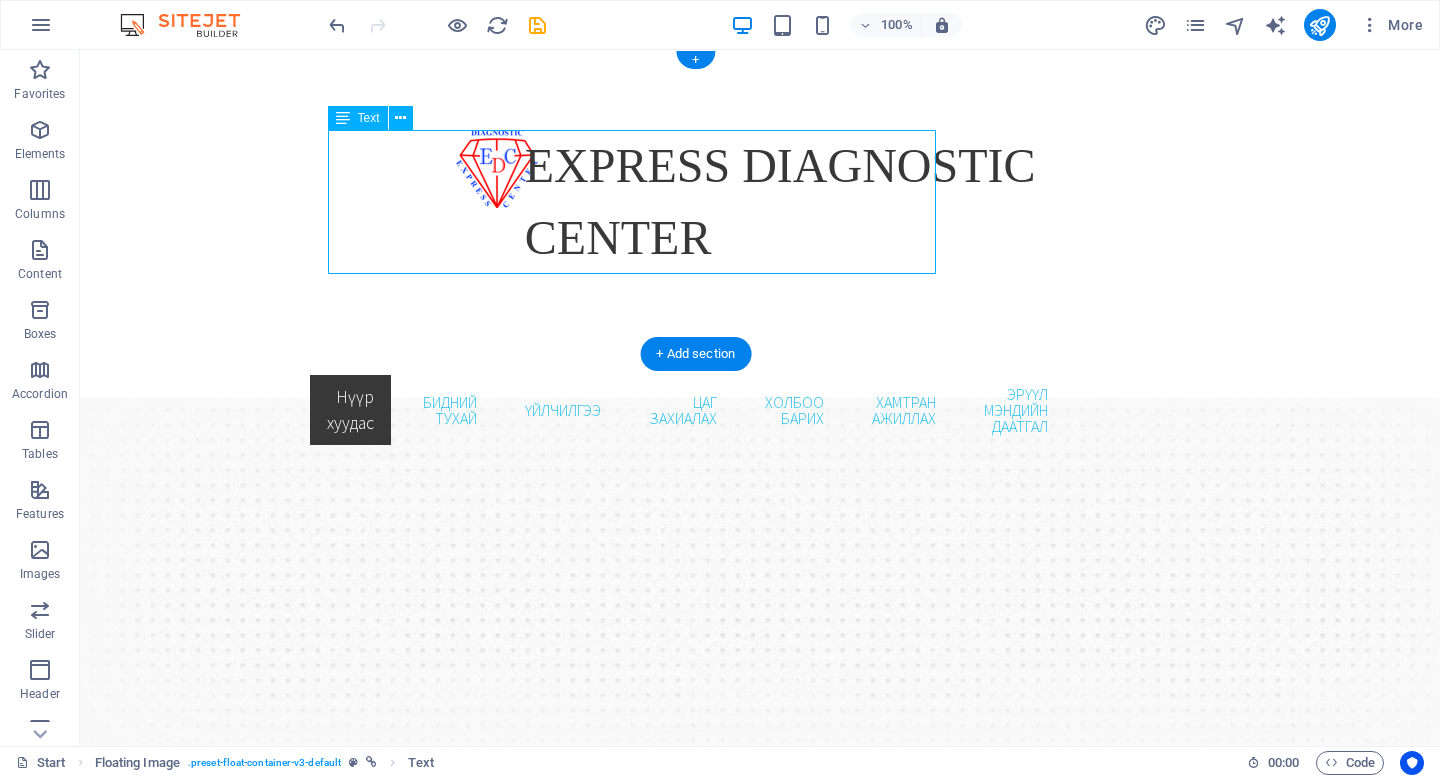 scroll, scrollTop: 0, scrollLeft: 0, axis: both 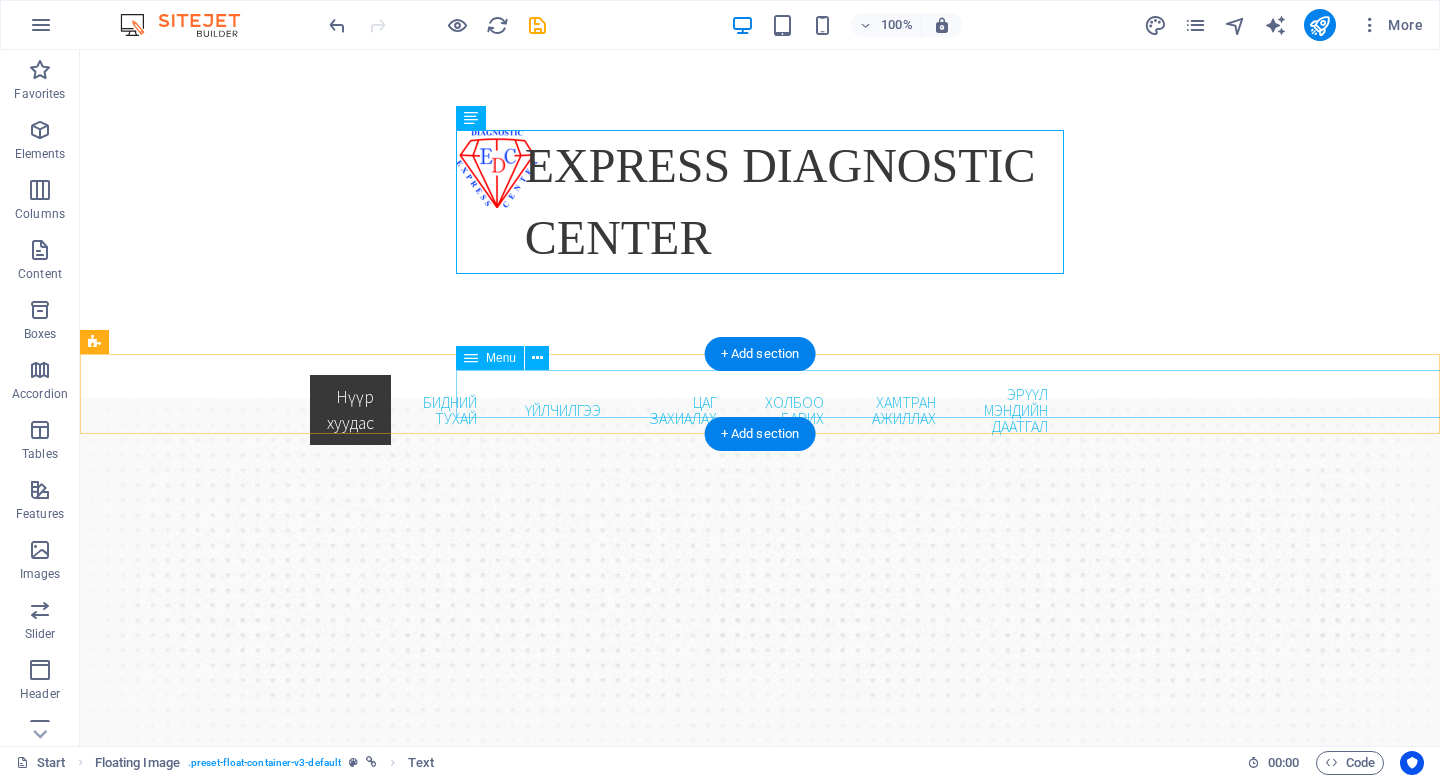 click on "Нүүр хуудас Бидний тухай Үйлчилгээ Цаг захиалах Холбоо барих Хамтран ажиллах  Эрүүл мэндийн даатгал" at bounding box center [760, 410] 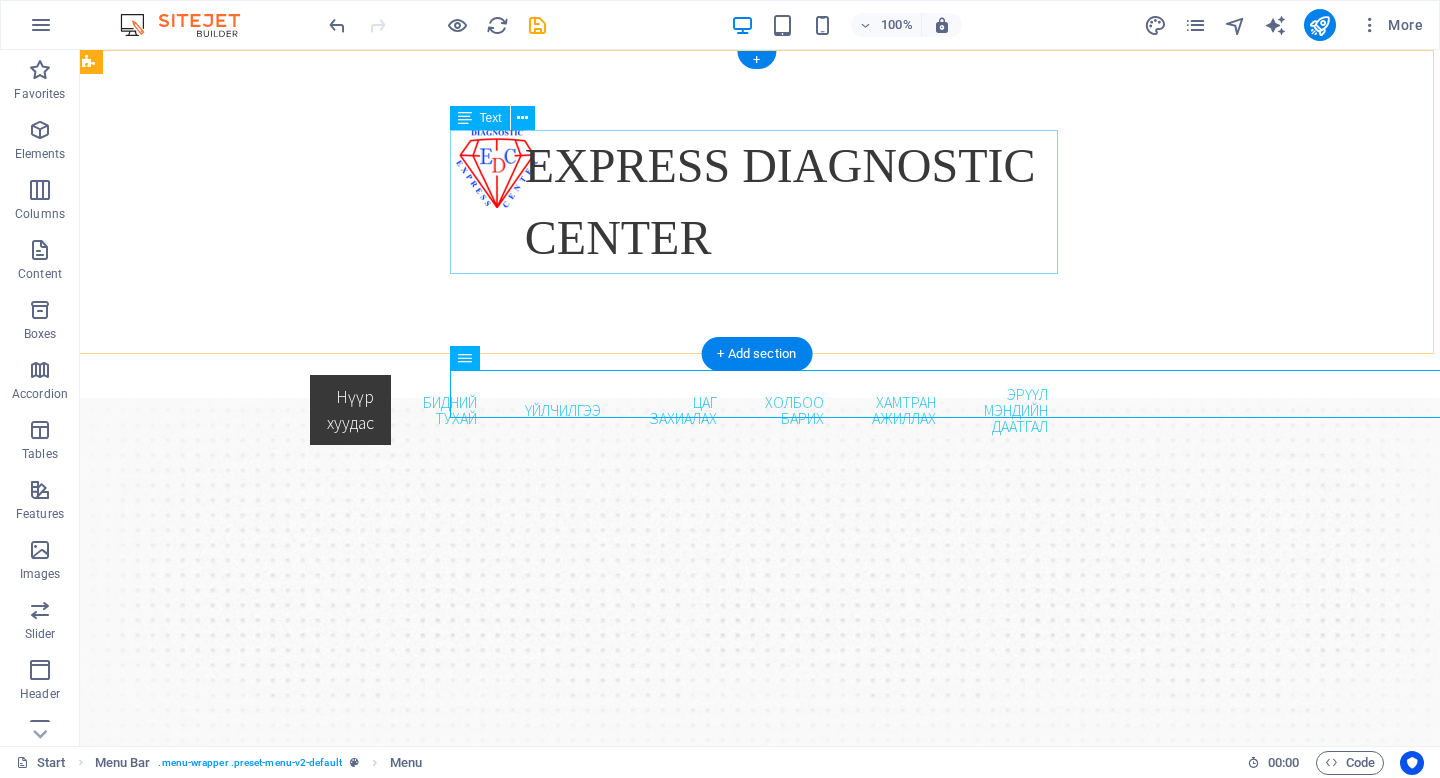 scroll, scrollTop: 0, scrollLeft: 0, axis: both 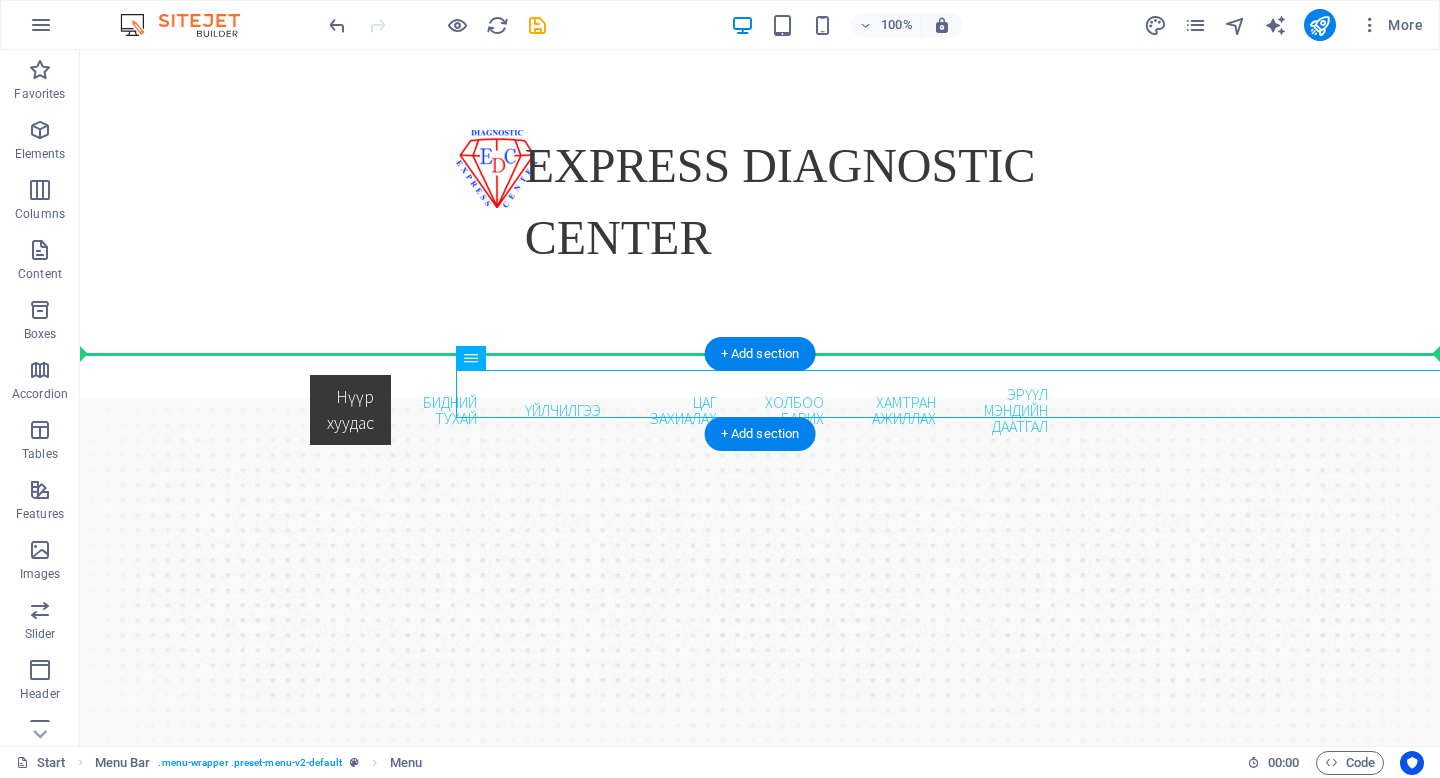 drag, startPoint x: 596, startPoint y: 409, endPoint x: 318, endPoint y: 375, distance: 280.0714 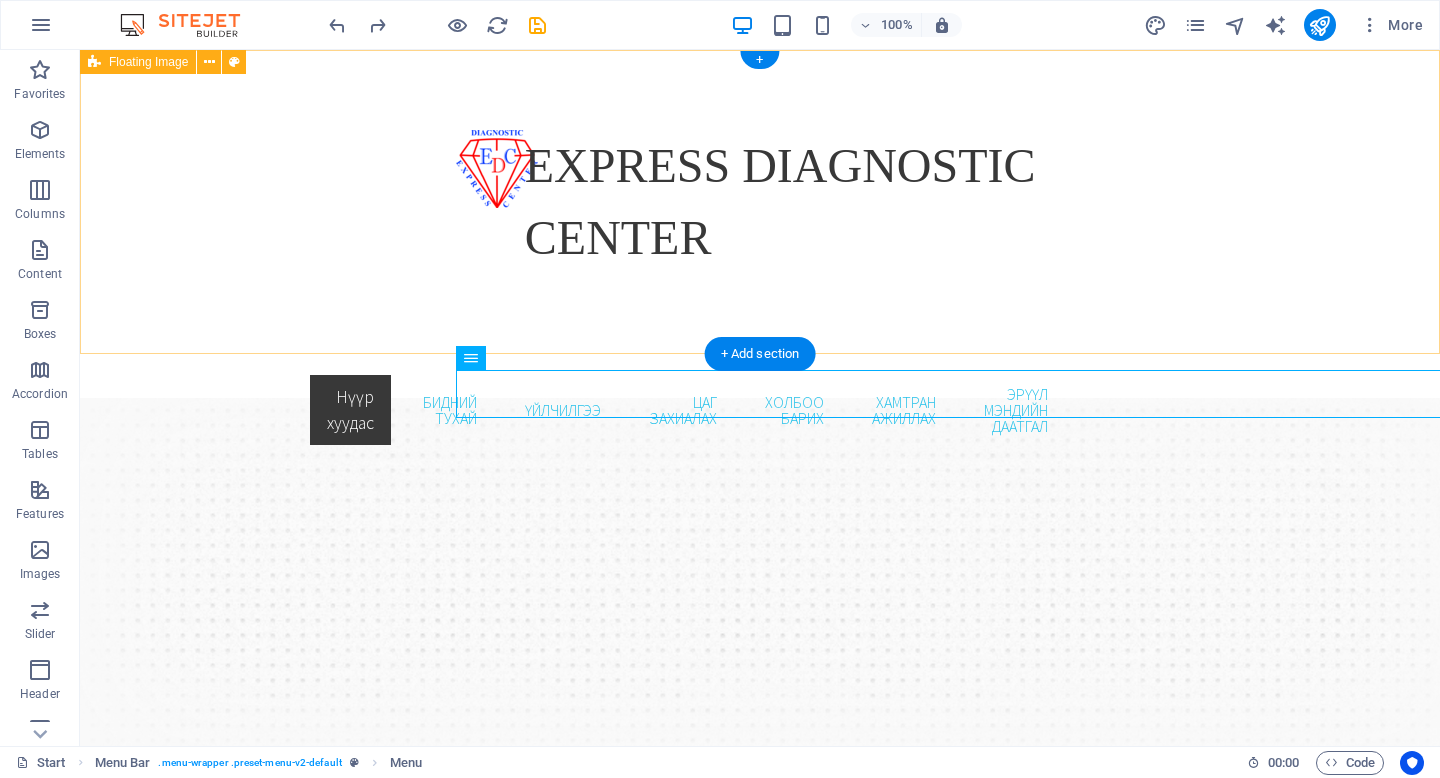 click on "EXPRESS DIAGNOSTIC CENTER" at bounding box center (760, 202) 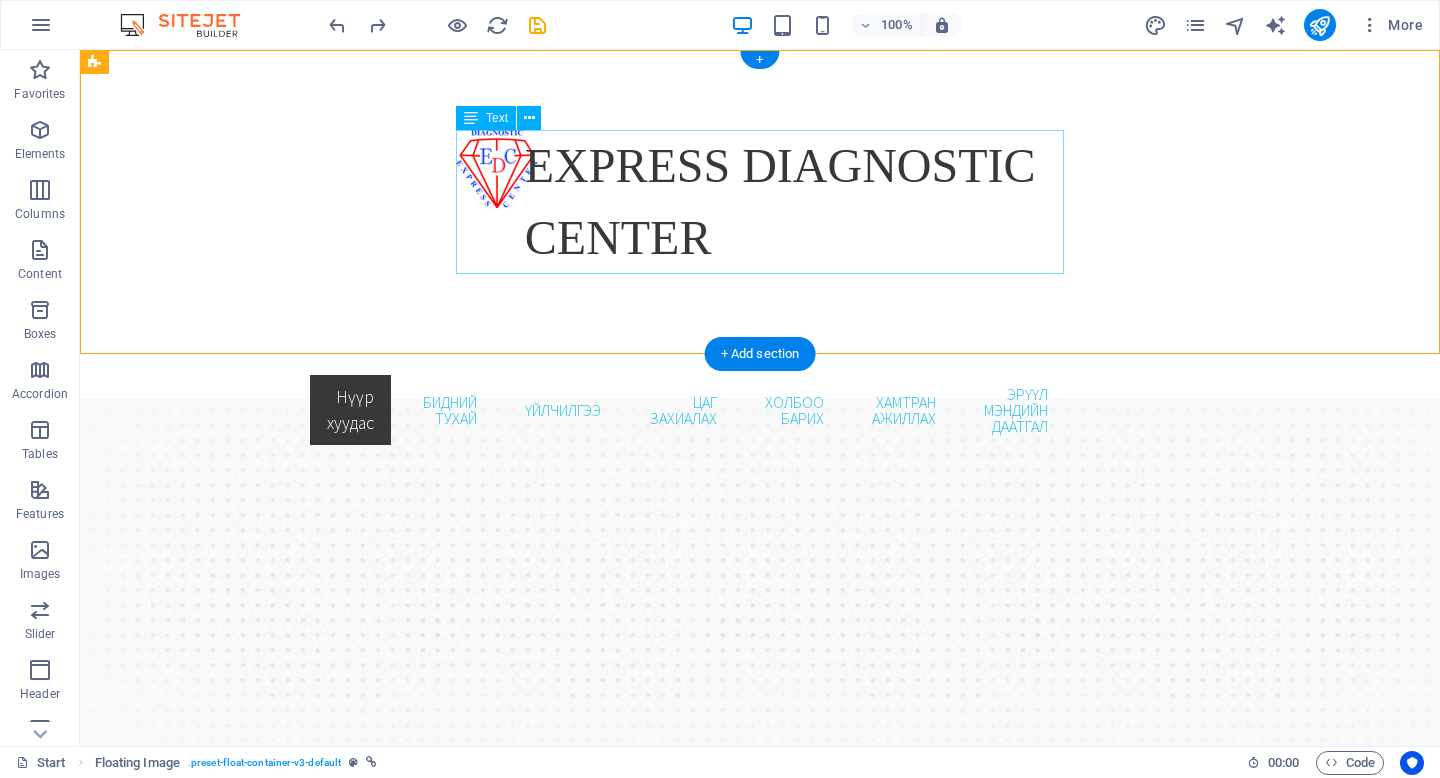 click on "EXPRESS DIAGNOSTIC CENTER" at bounding box center (760, 202) 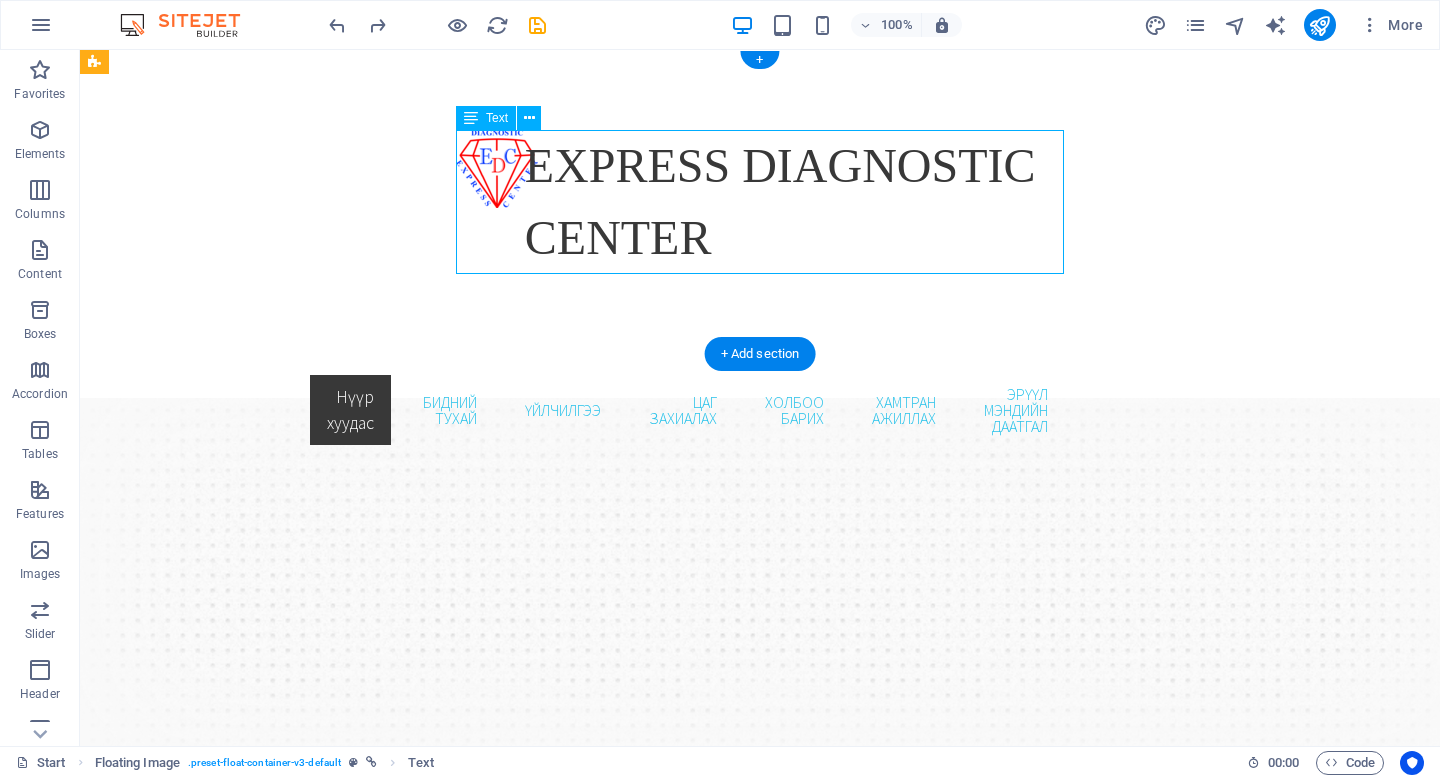 click on "EXPRESS DIAGNOSTIC CENTER" at bounding box center (760, 202) 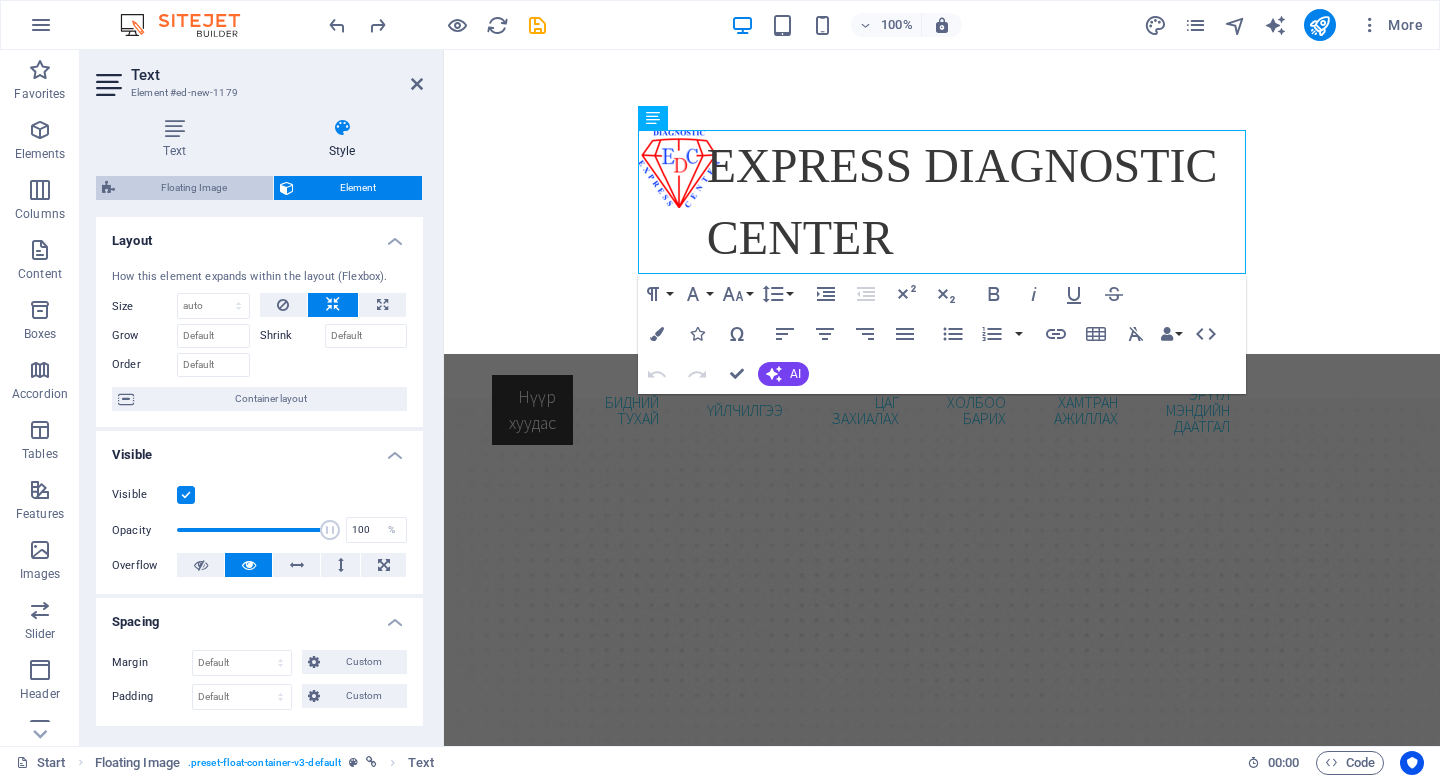 click on "Floating Image" at bounding box center [194, 188] 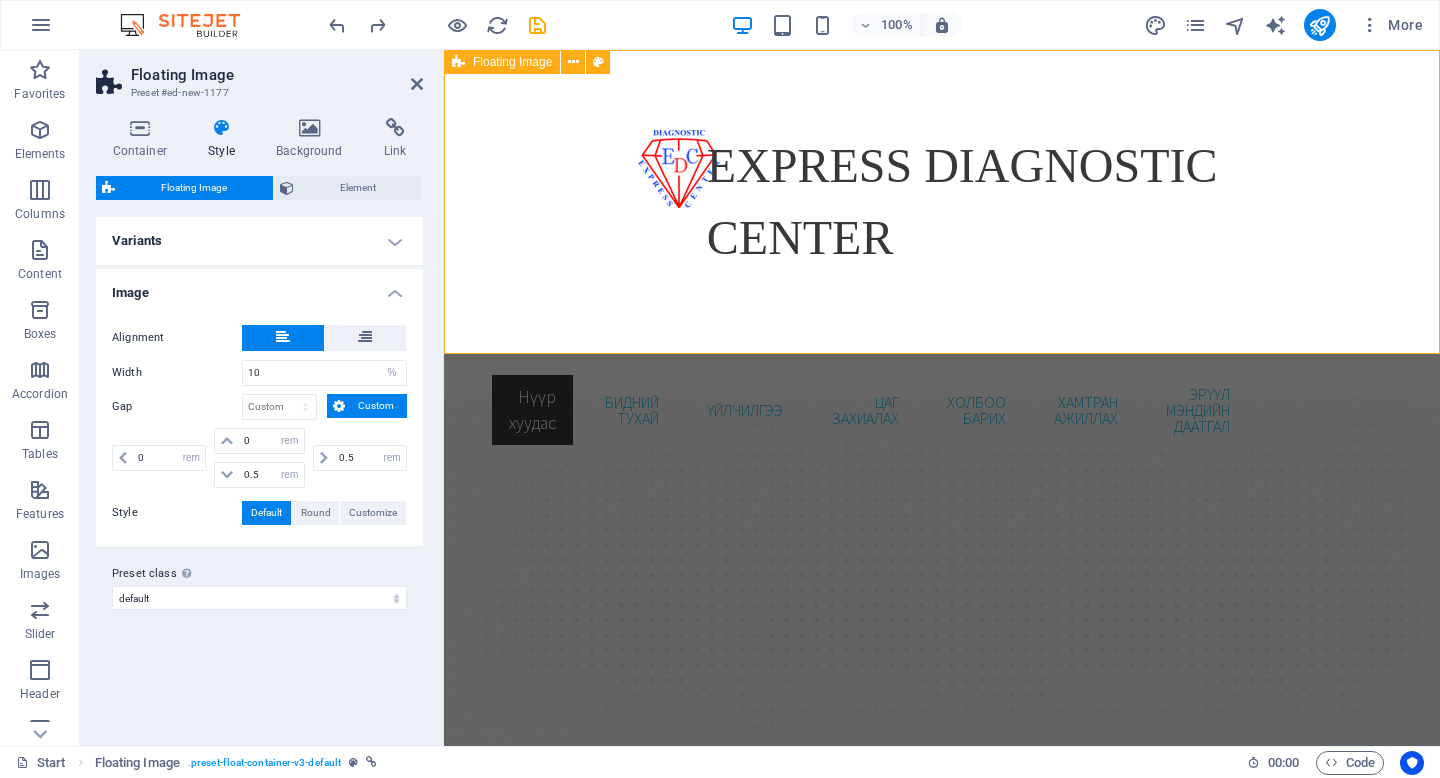 click on "EXPRESS DIAGNOSTIC CENTER" at bounding box center (942, 202) 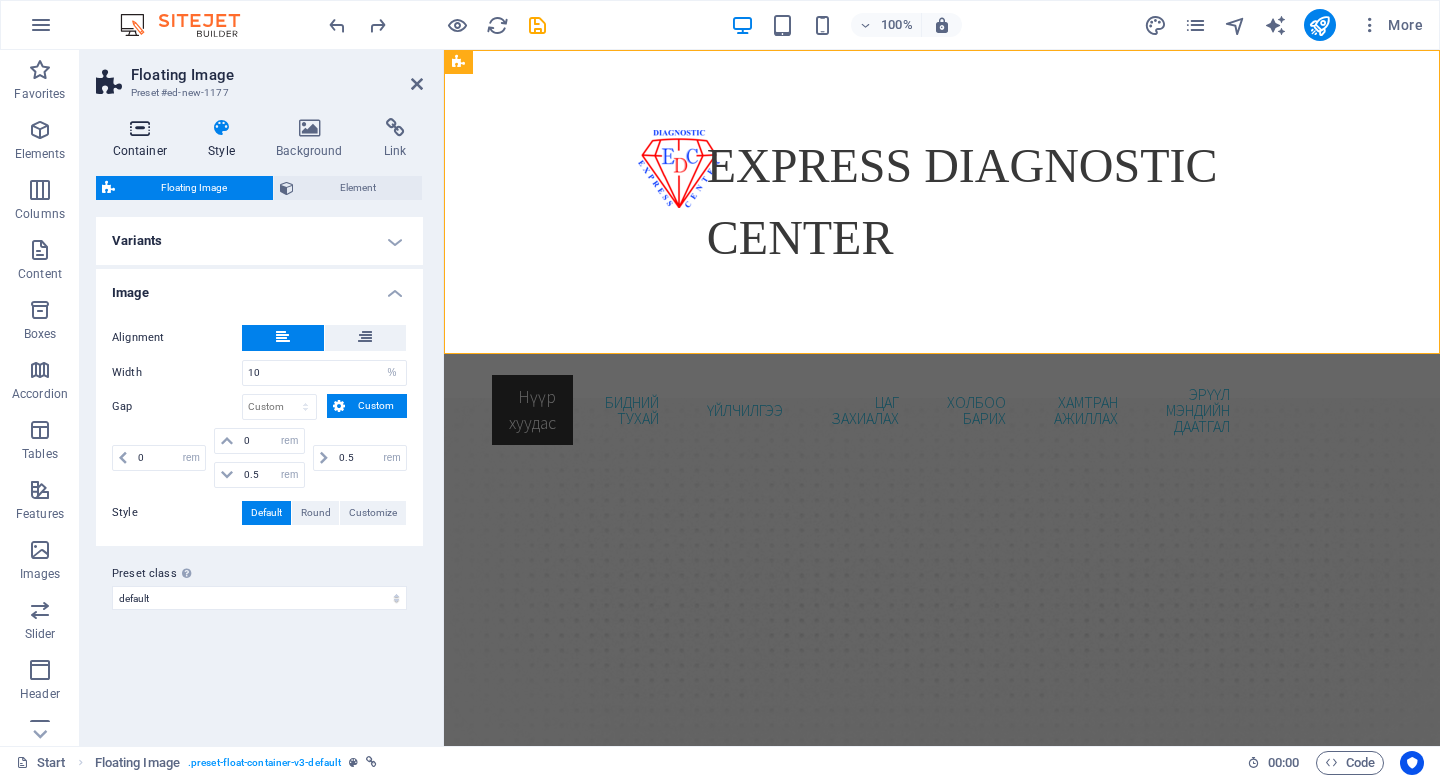 click at bounding box center (140, 128) 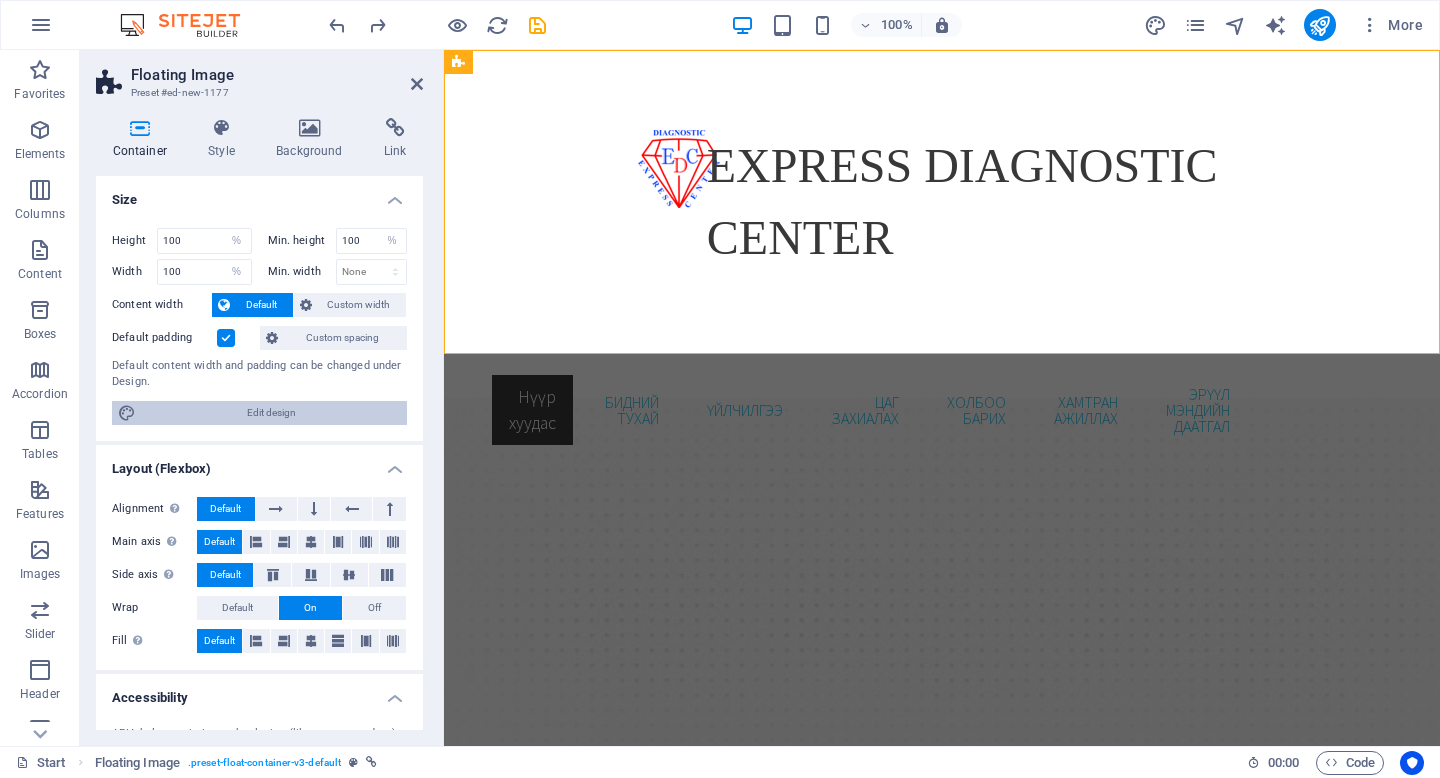 click on "Edit design" at bounding box center [271, 413] 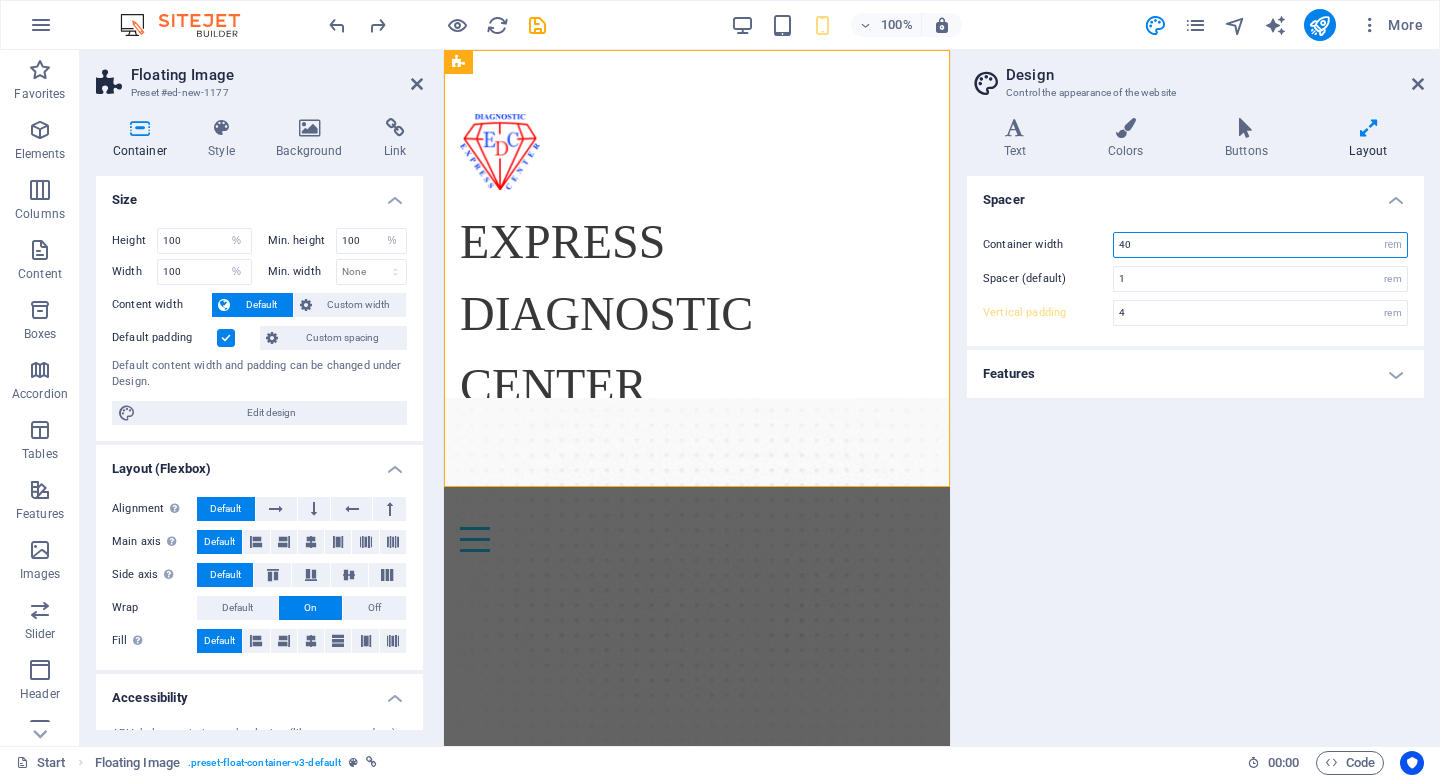 drag, startPoint x: 1245, startPoint y: 249, endPoint x: 1062, endPoint y: 250, distance: 183.00273 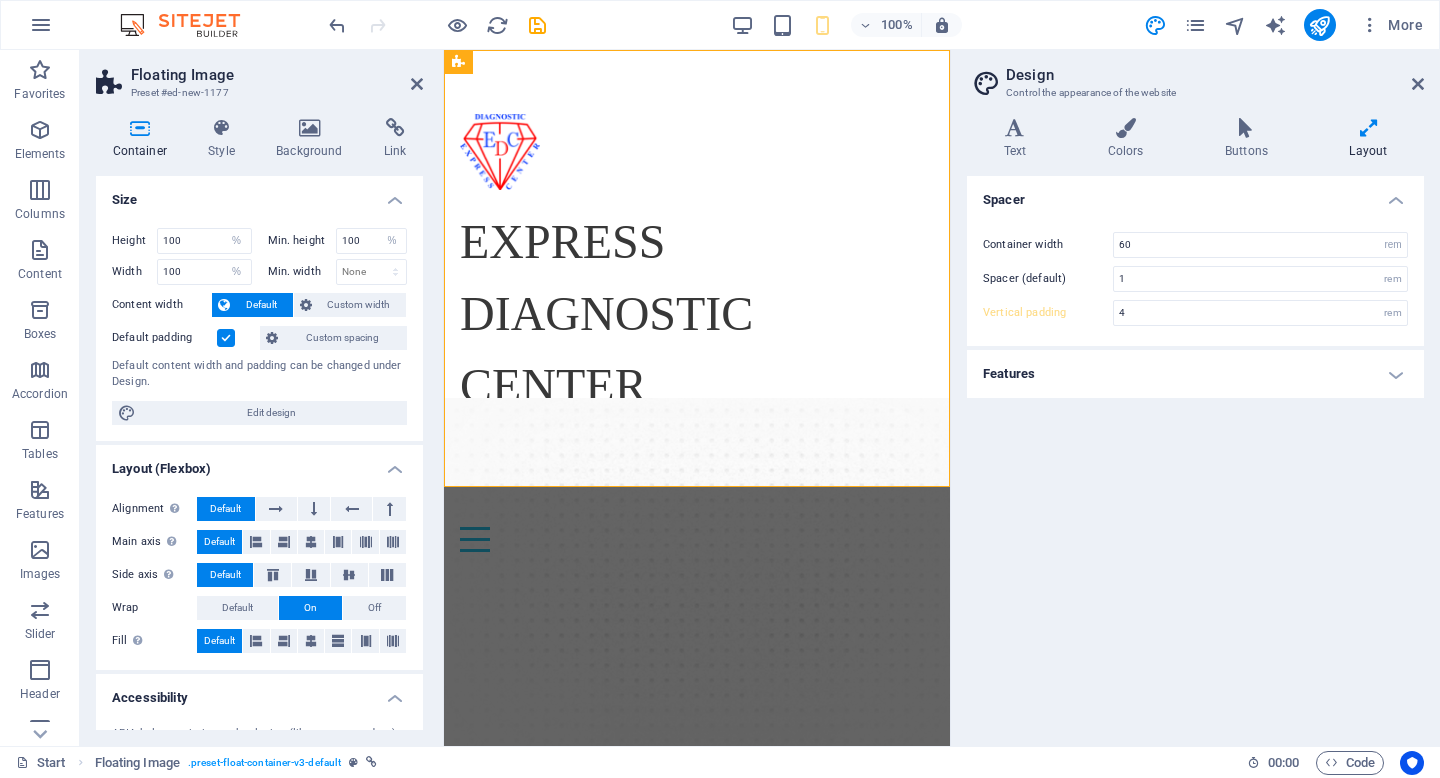 click on "Spacer Container width 60 rem px Spacer (default) 1 rem Vertical padding 4 rem Features Transition duration 0.3 s Transition function Ease Ease In Ease Out Ease In/Ease Out Linear" at bounding box center (1195, 453) 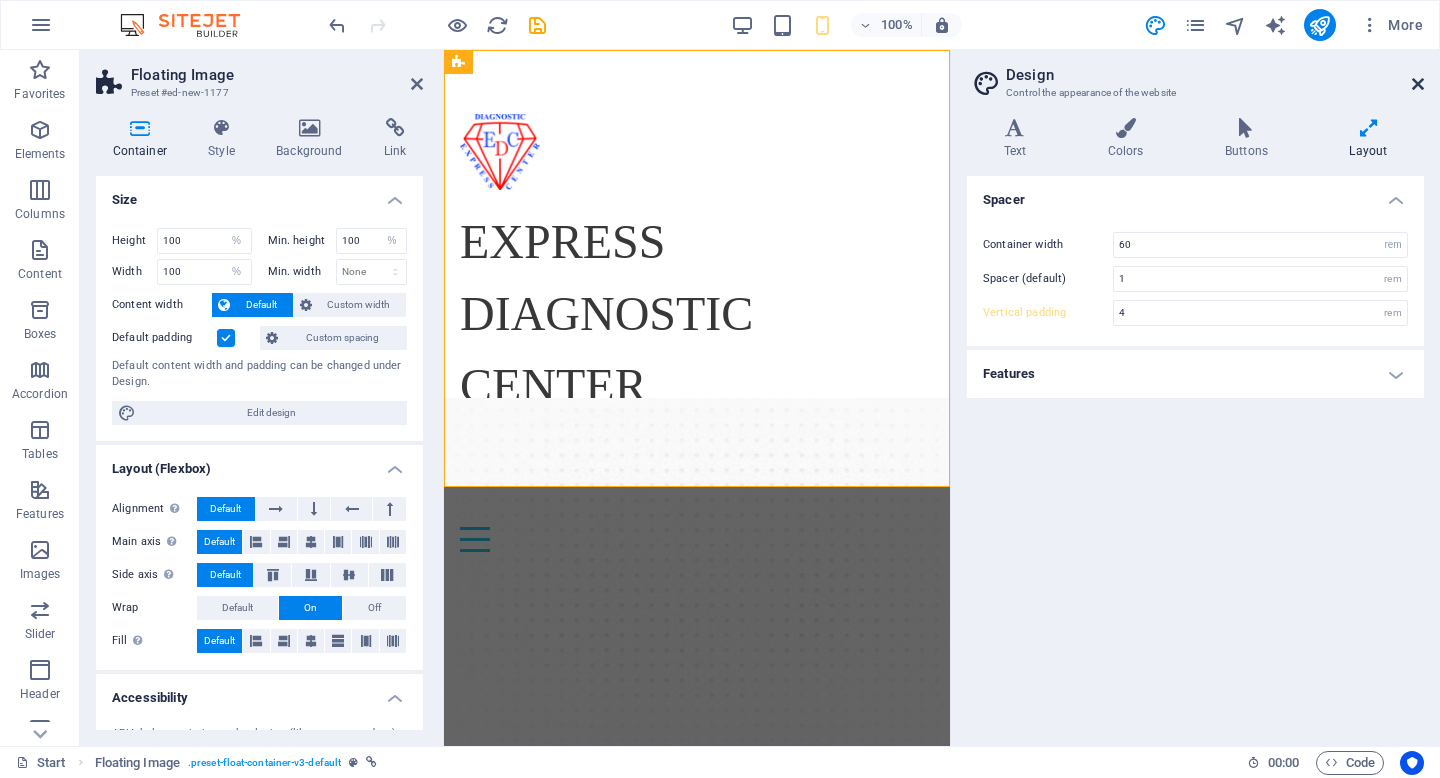 click at bounding box center [1418, 84] 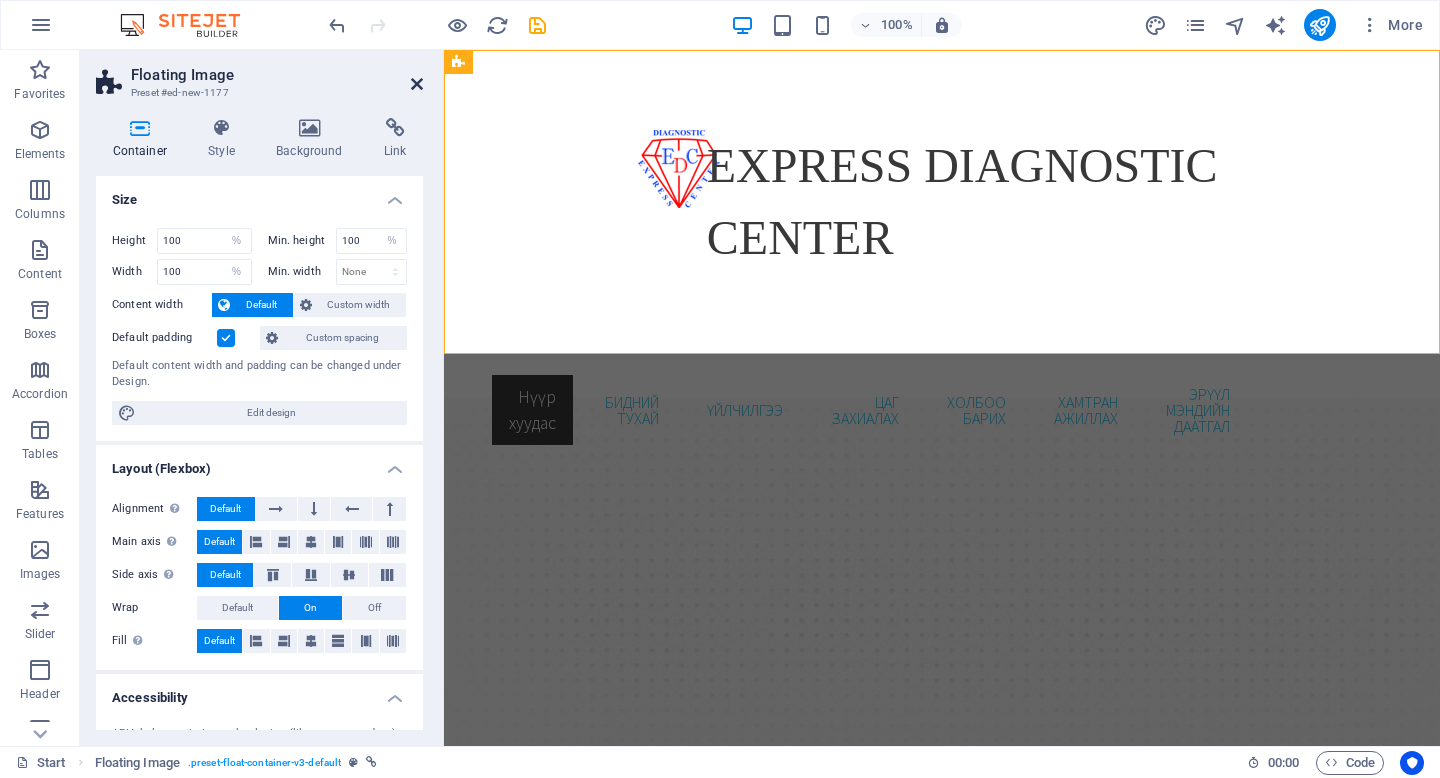 click at bounding box center [417, 84] 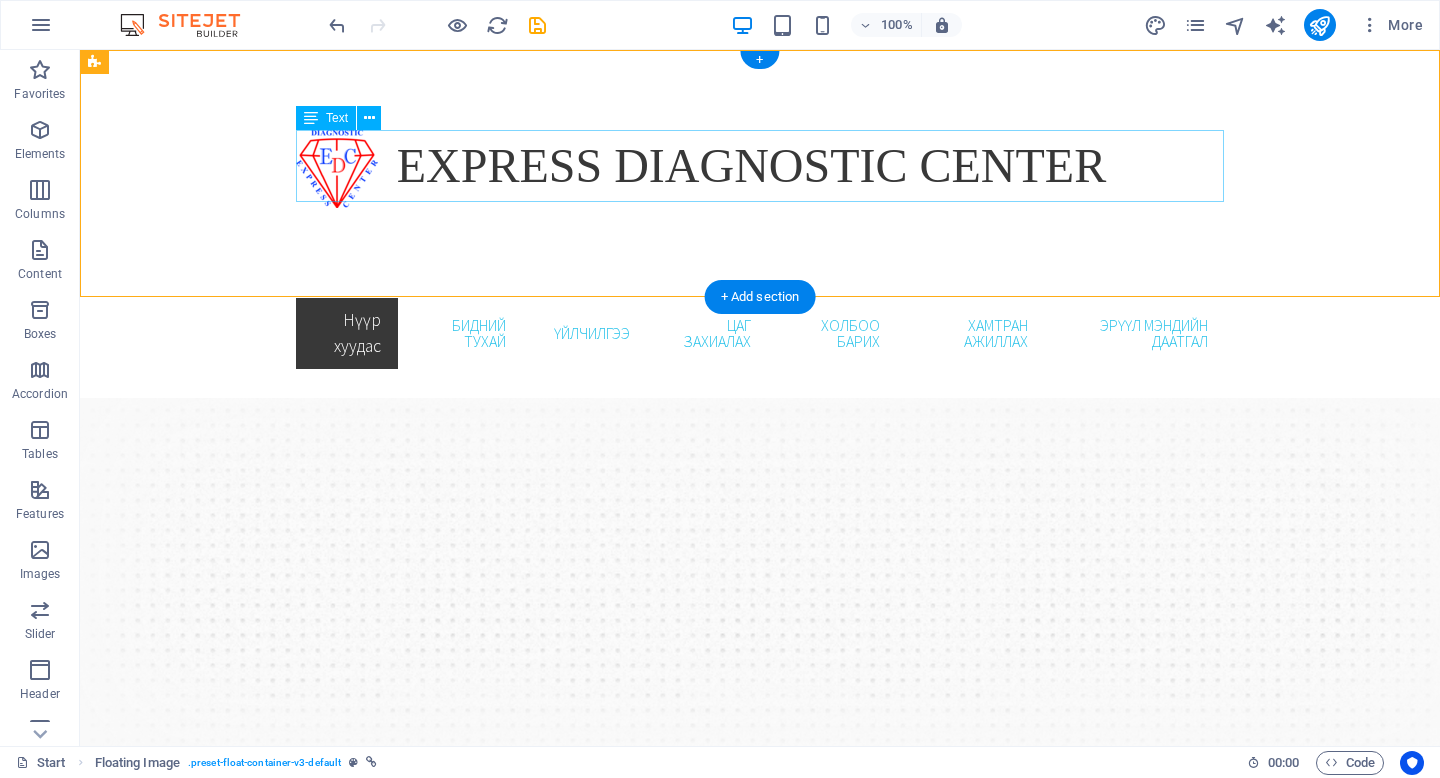 click on "EXPRESS DIAGNOSTIC CENTER" at bounding box center (760, 166) 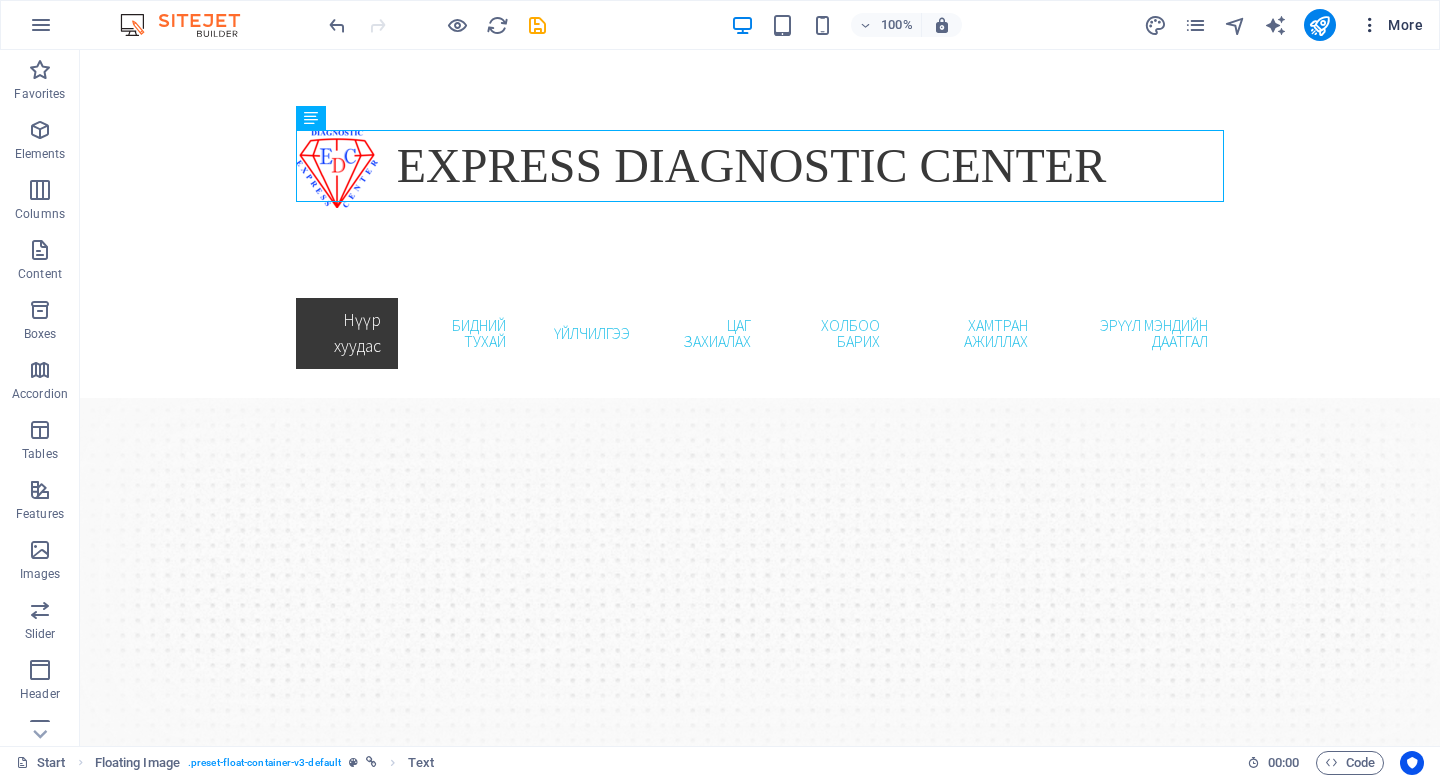 click on "More" at bounding box center (1391, 25) 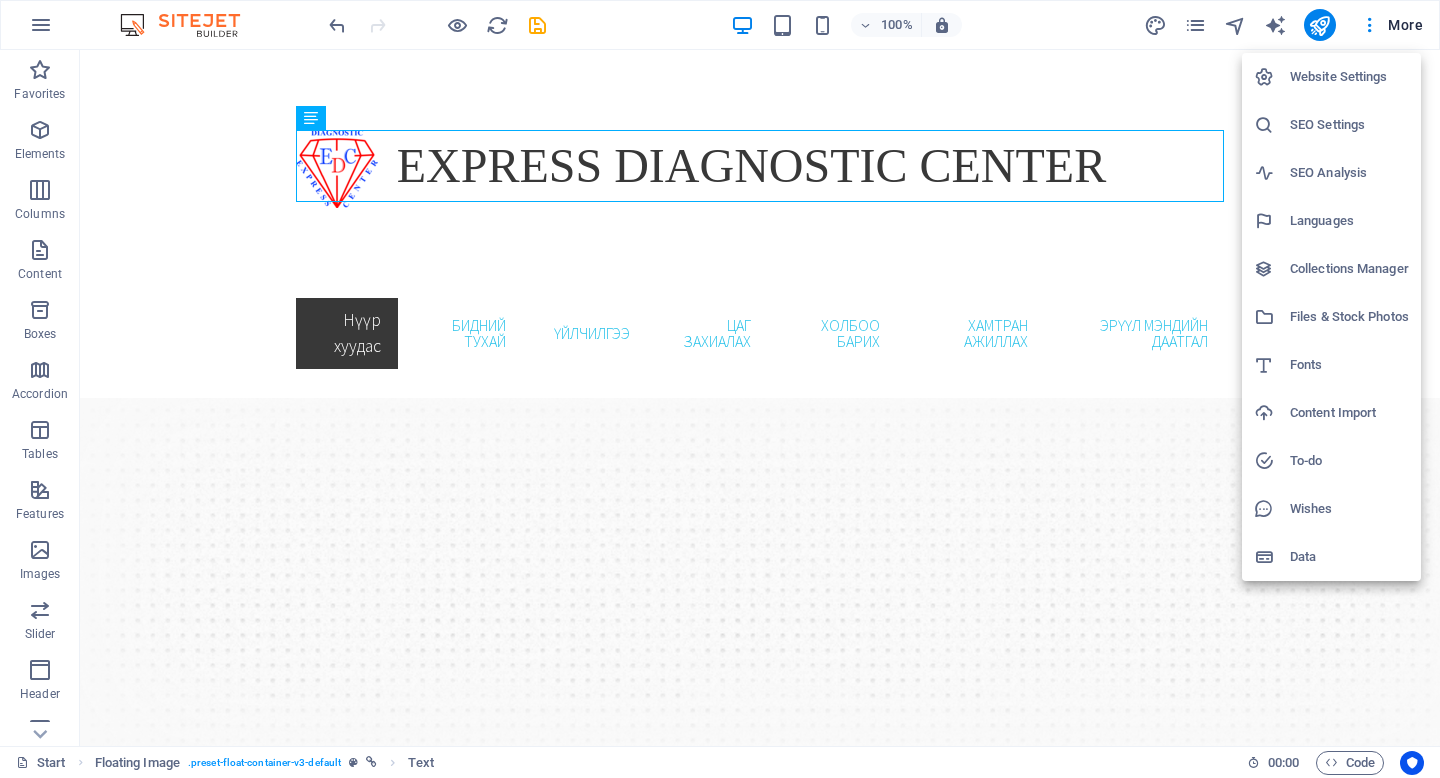 click at bounding box center (720, 389) 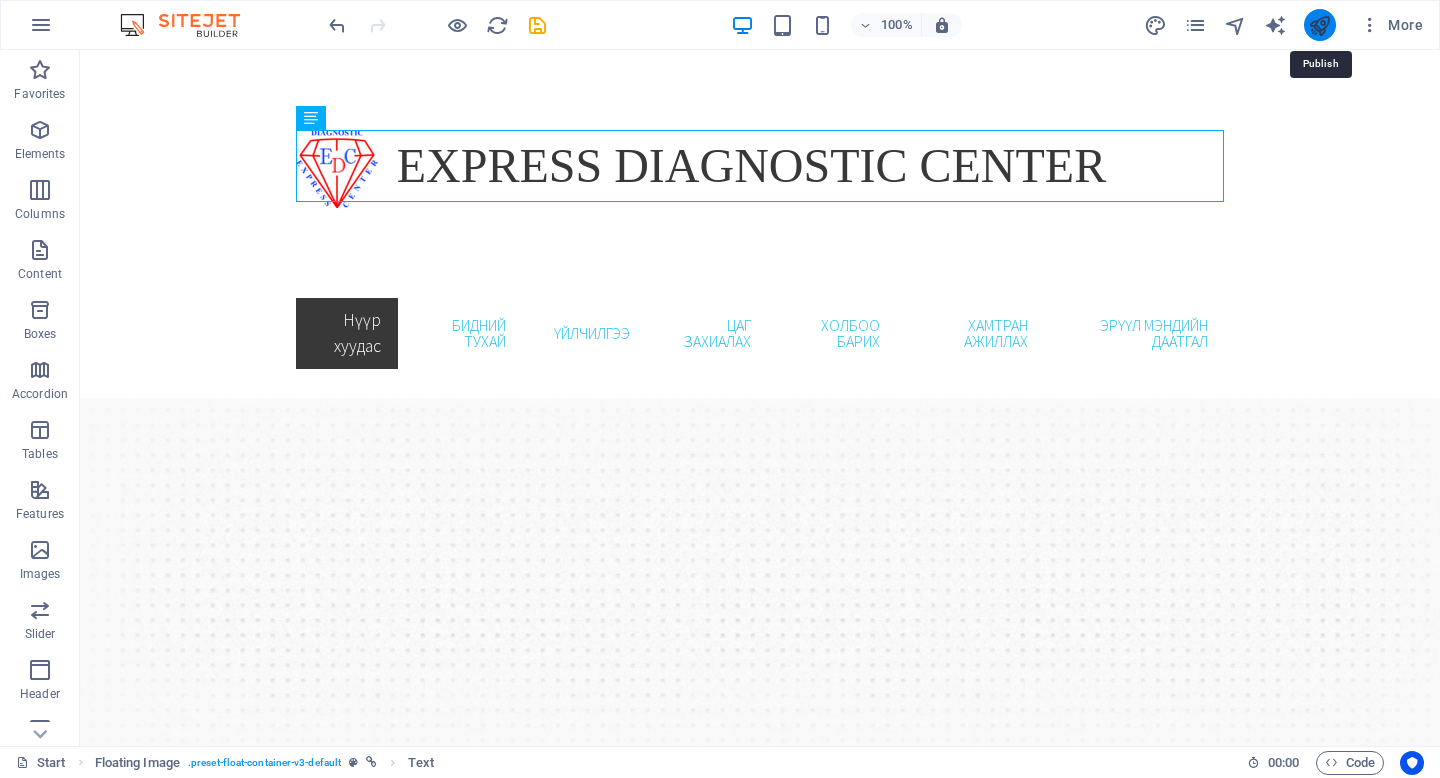 click at bounding box center (1319, 25) 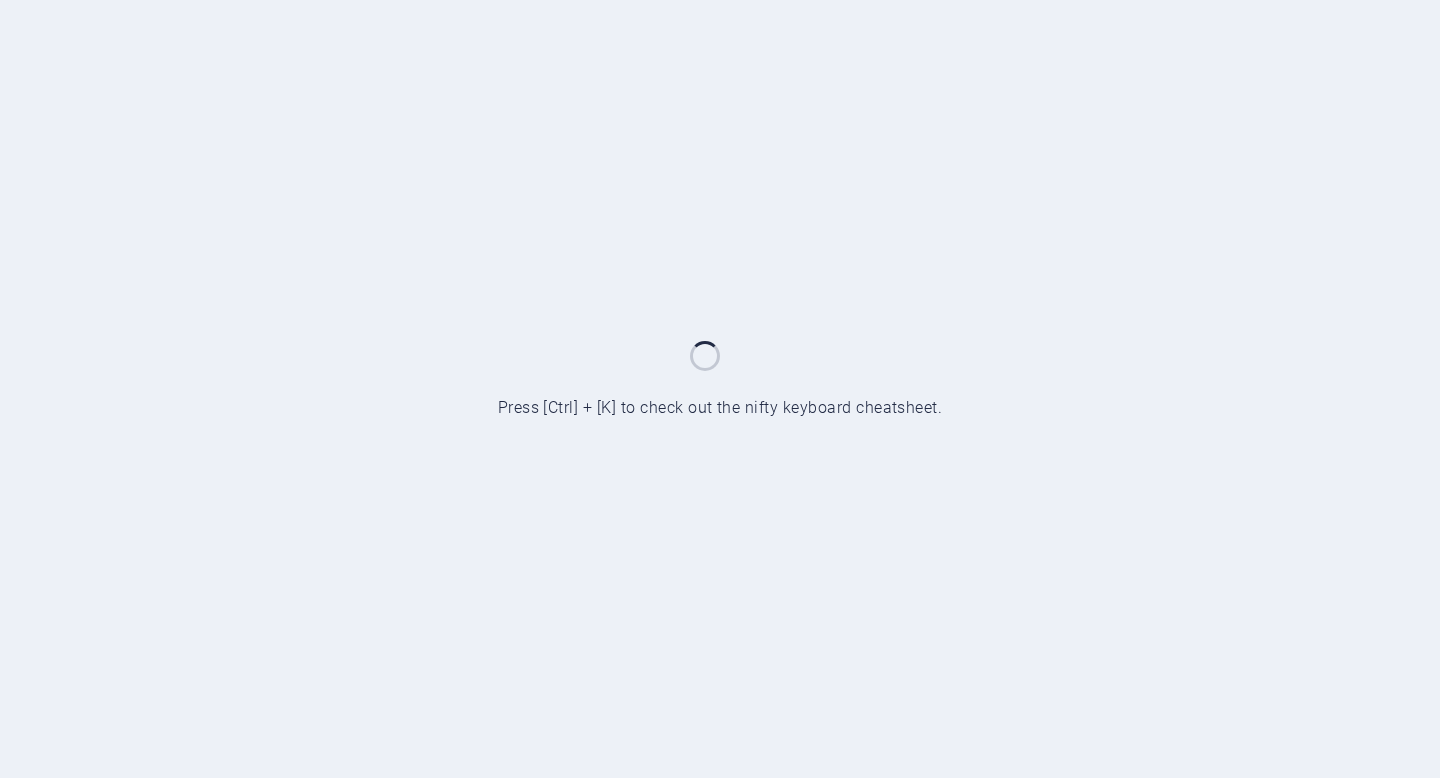 scroll, scrollTop: 0, scrollLeft: 0, axis: both 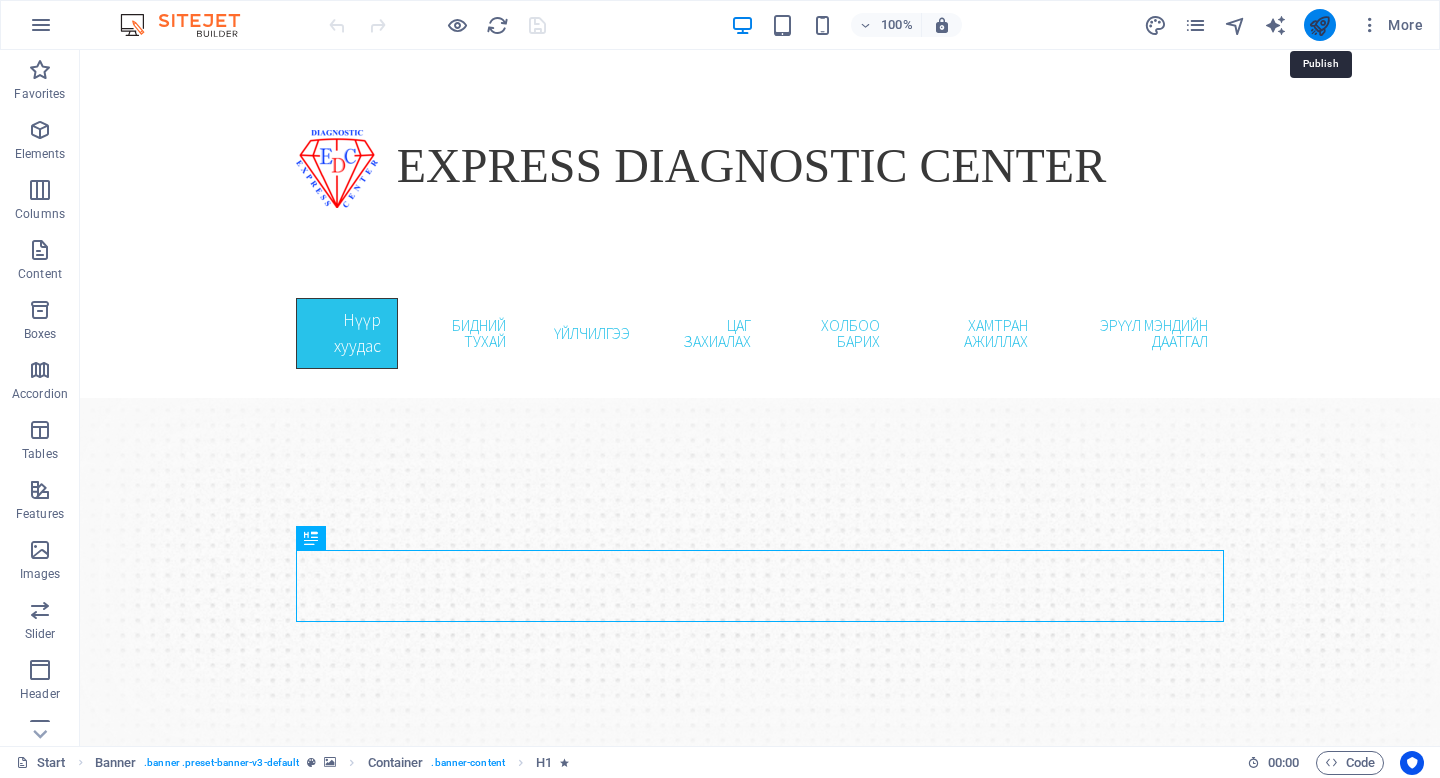 click at bounding box center [1319, 25] 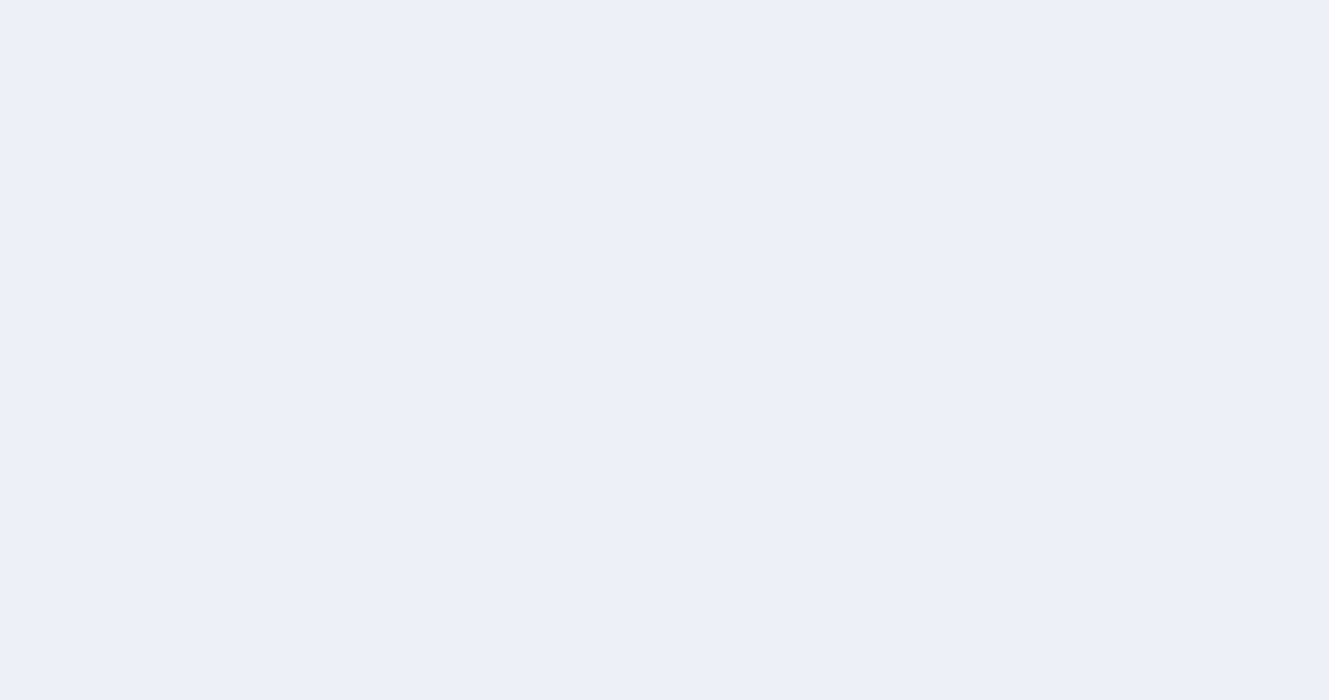 scroll, scrollTop: 0, scrollLeft: 0, axis: both 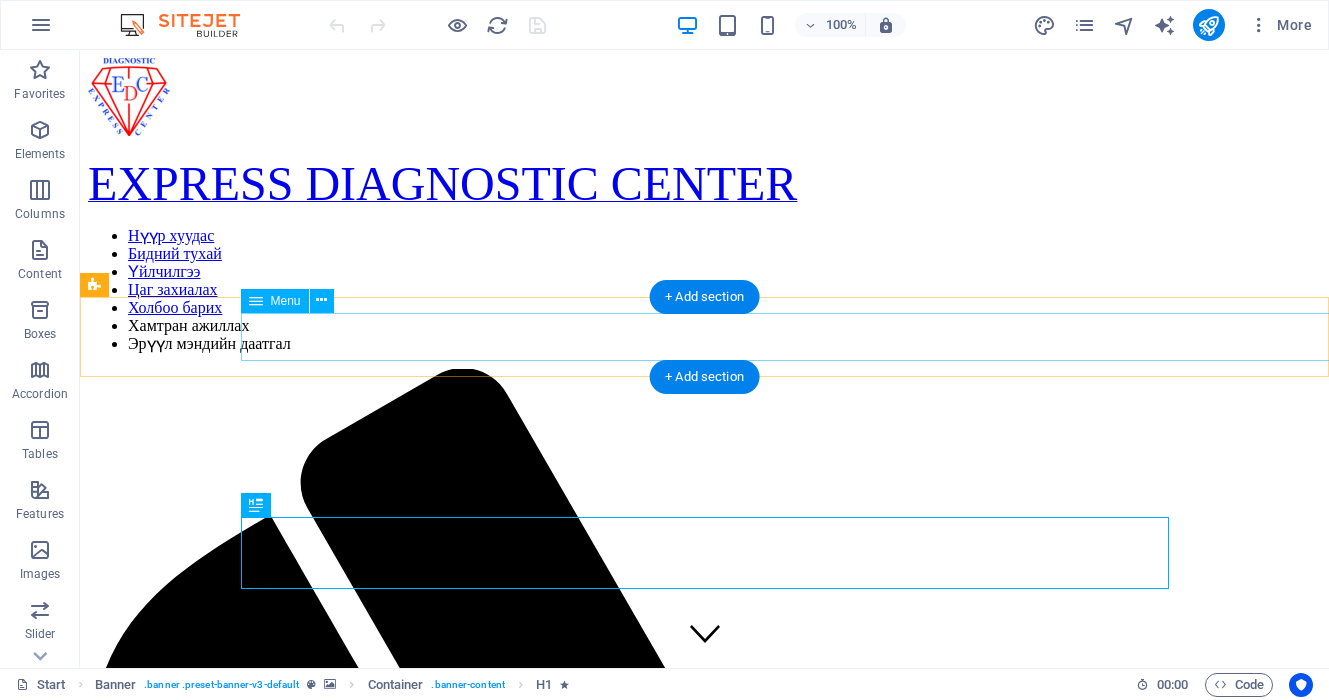 click on "Нүүр хуудас Бидний тухай Үйлчилгээ Цаг захиалах Холбоо барих Хамтран ажиллах  Эрүүл мэндийн даатгал" at bounding box center (704, 290) 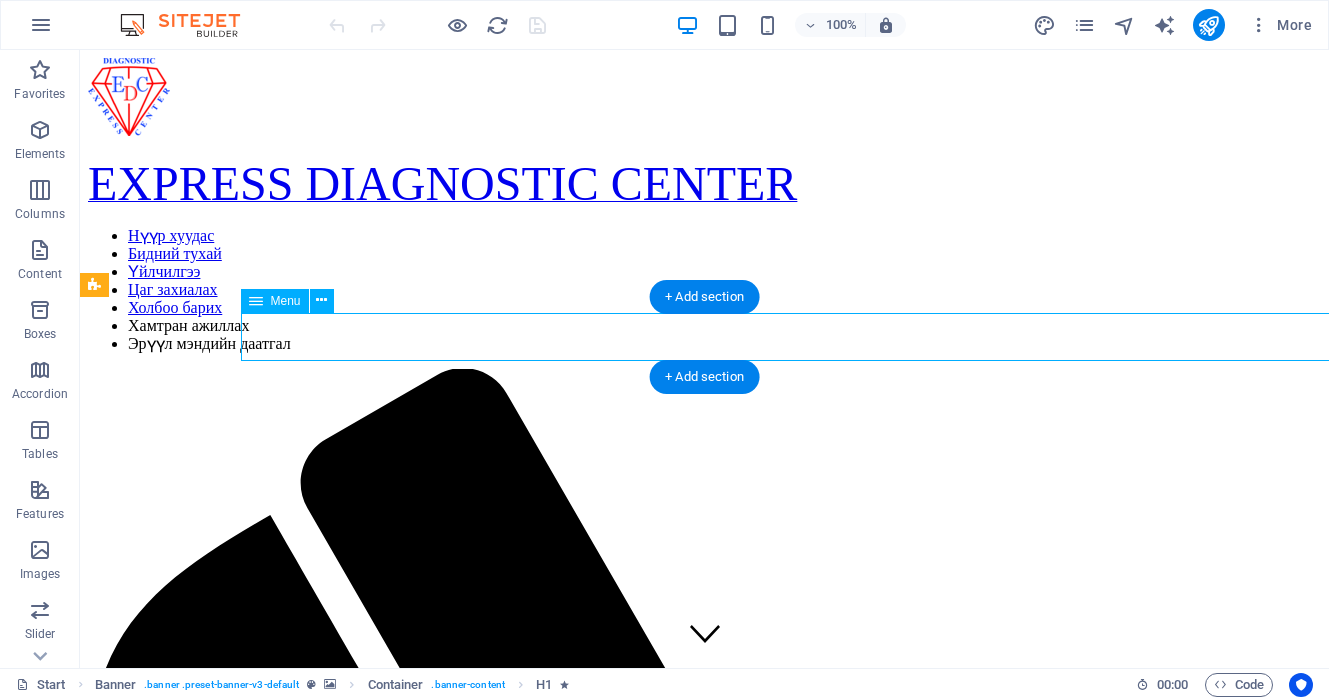 click on "Нүүр хуудас Бидний тухай Үйлчилгээ Цаг захиалах Холбоо барих Хамтран ажиллах  Эрүүл мэндийн даатгал" at bounding box center (704, 290) 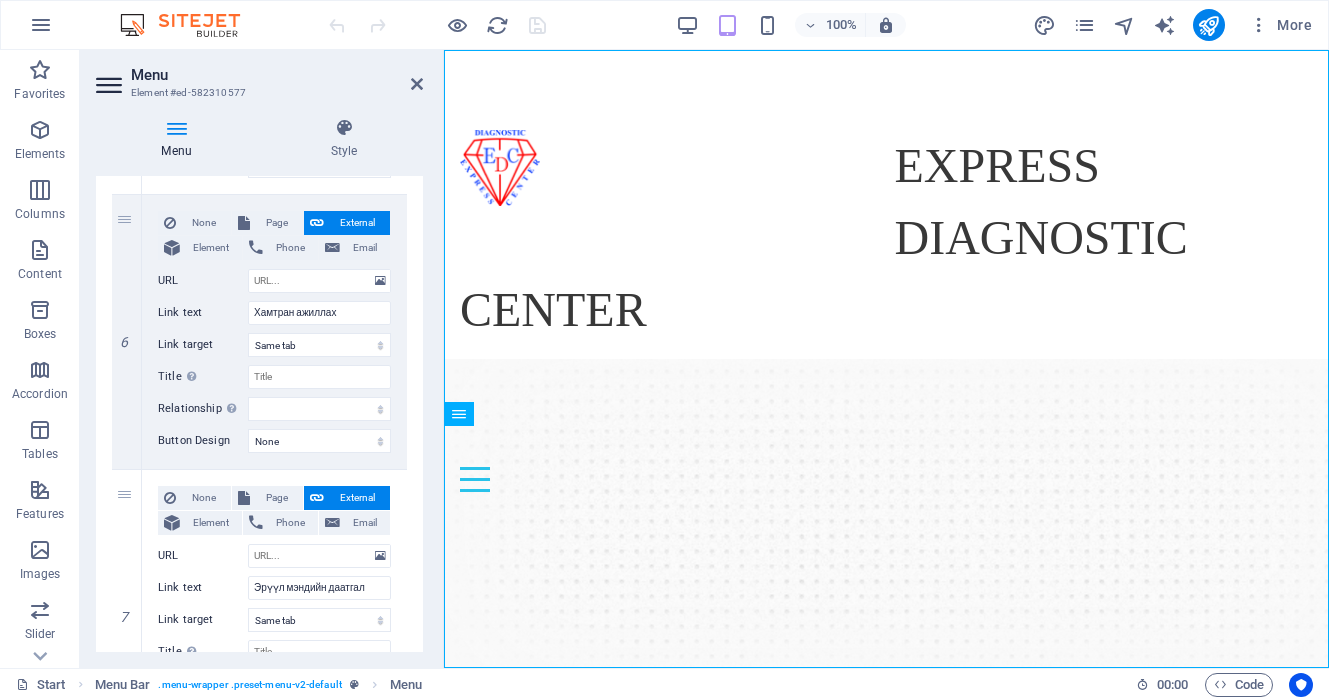 scroll, scrollTop: 1694, scrollLeft: 0, axis: vertical 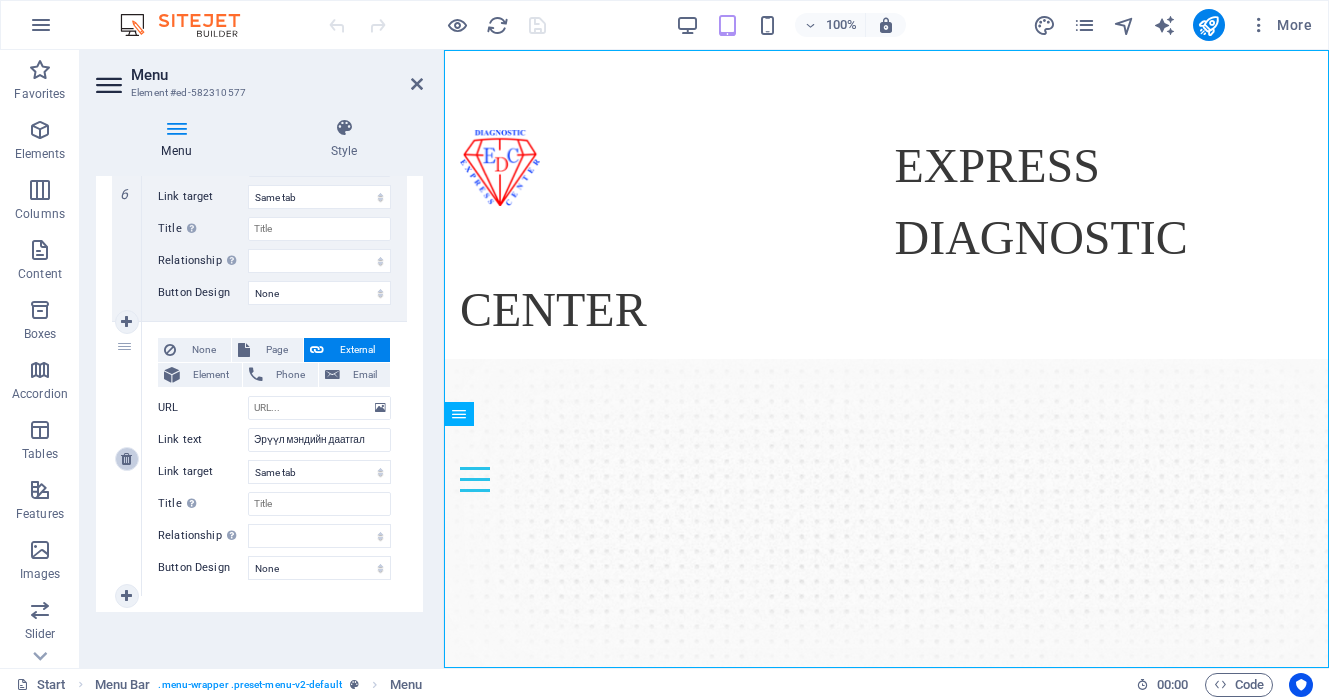 click at bounding box center (126, 459) 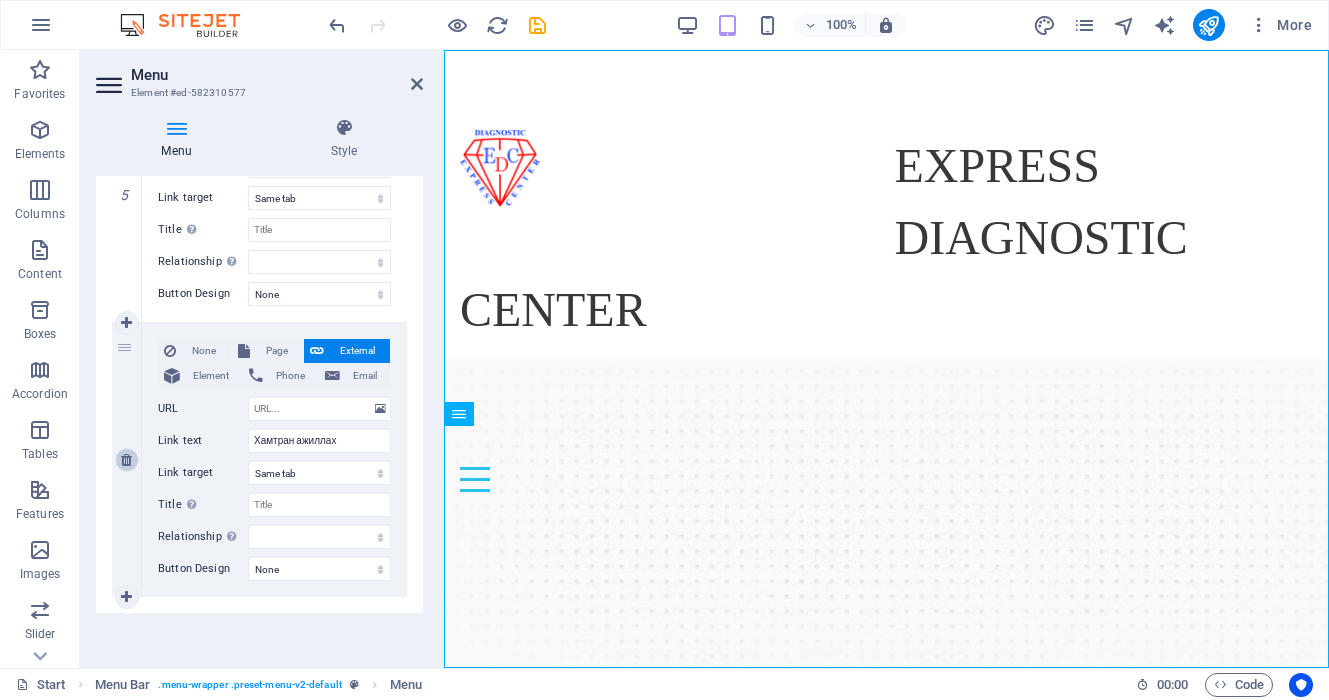 scroll, scrollTop: 1419, scrollLeft: 0, axis: vertical 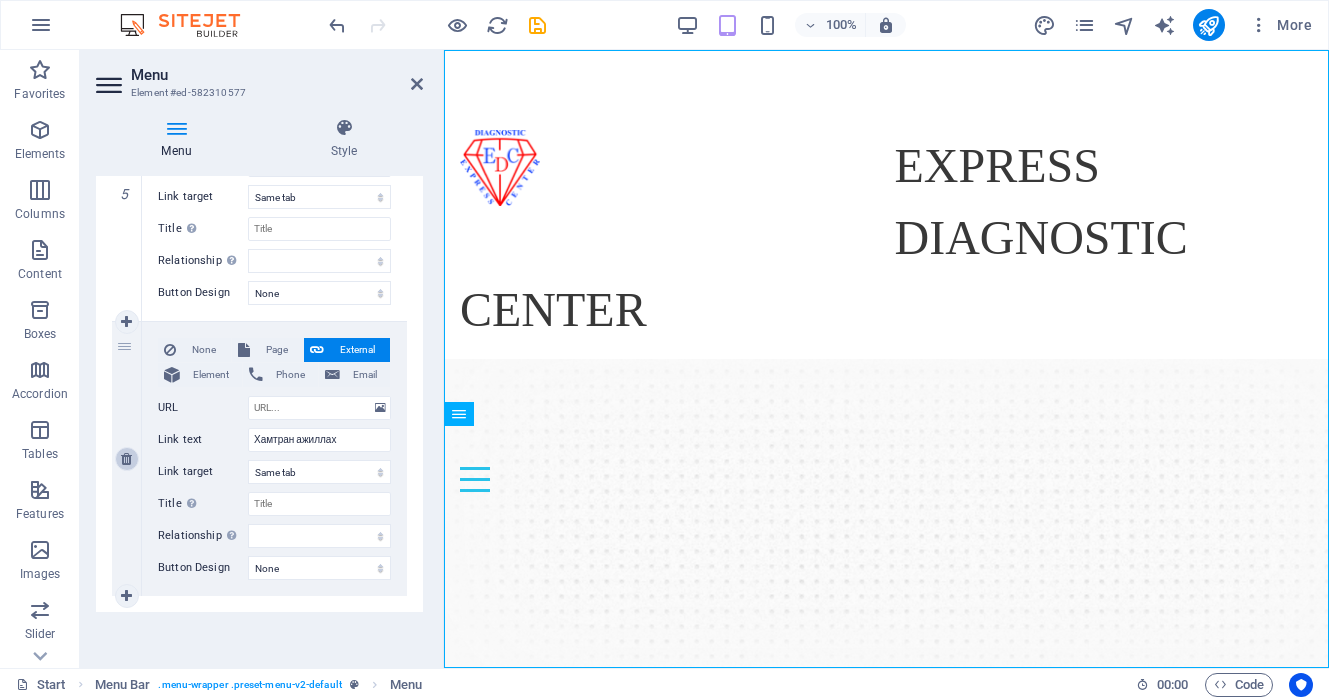 click at bounding box center (126, 459) 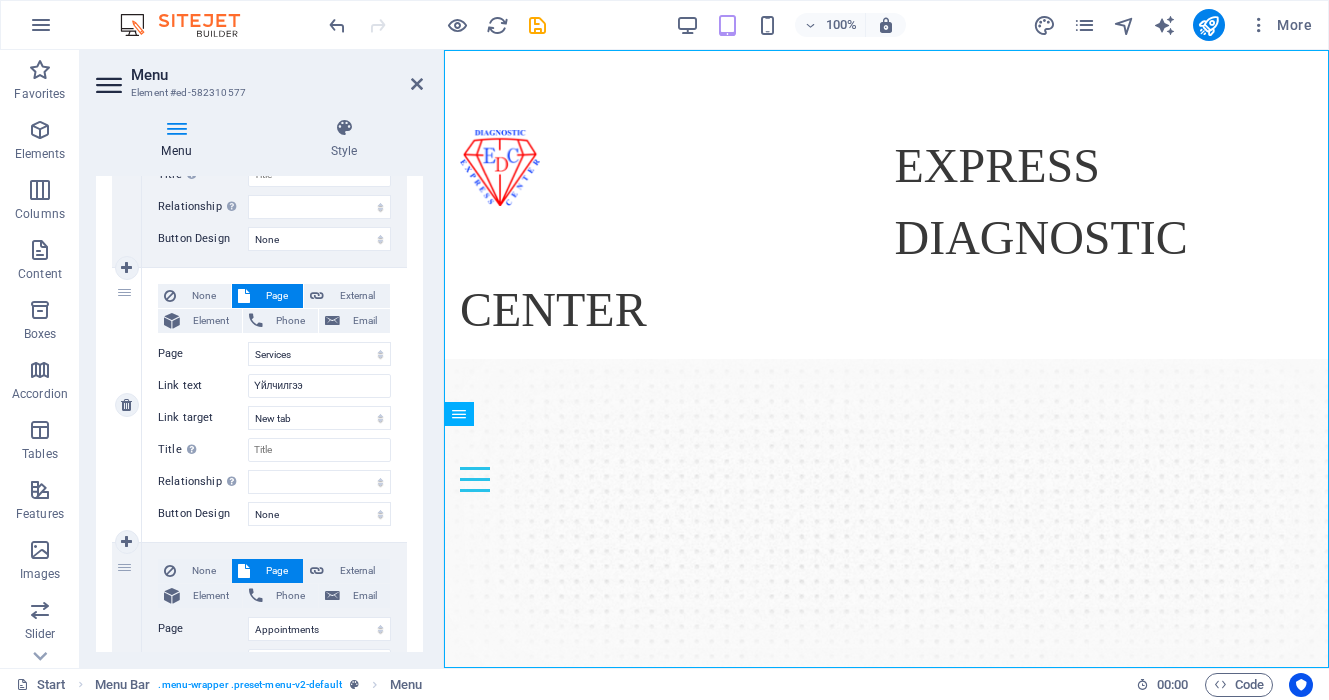 scroll, scrollTop: 704, scrollLeft: 0, axis: vertical 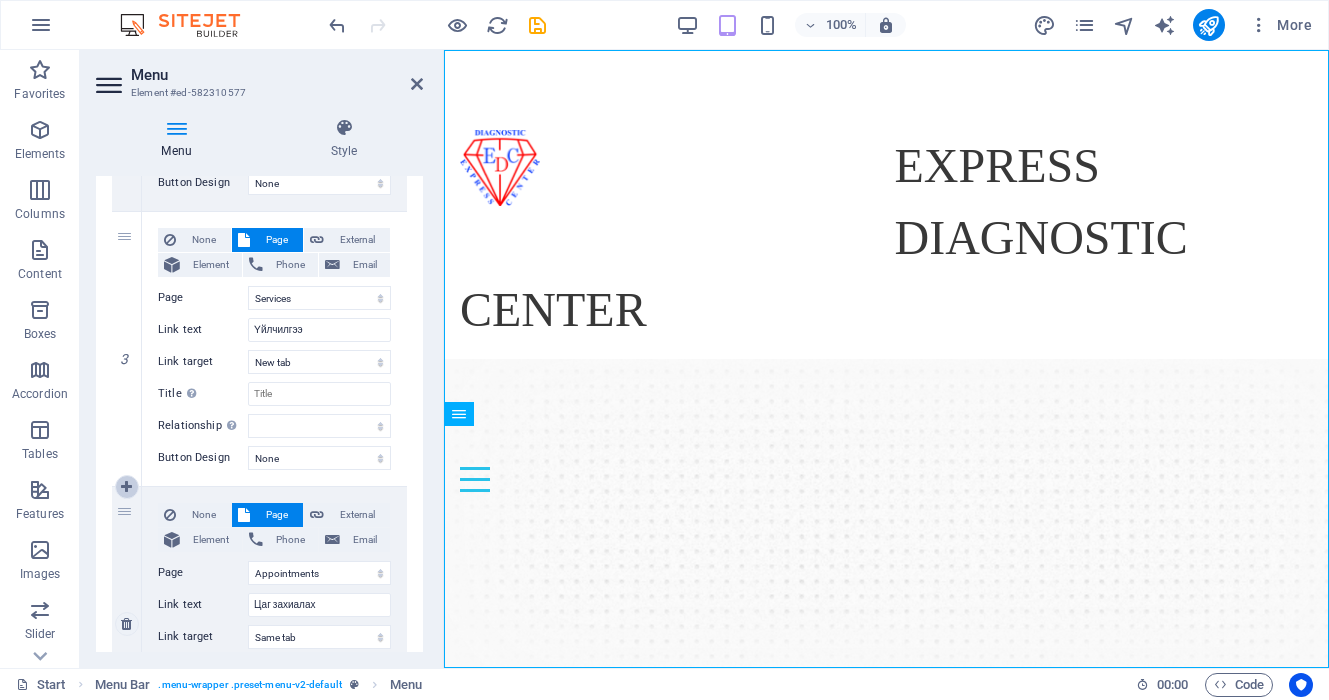 click at bounding box center [126, 487] 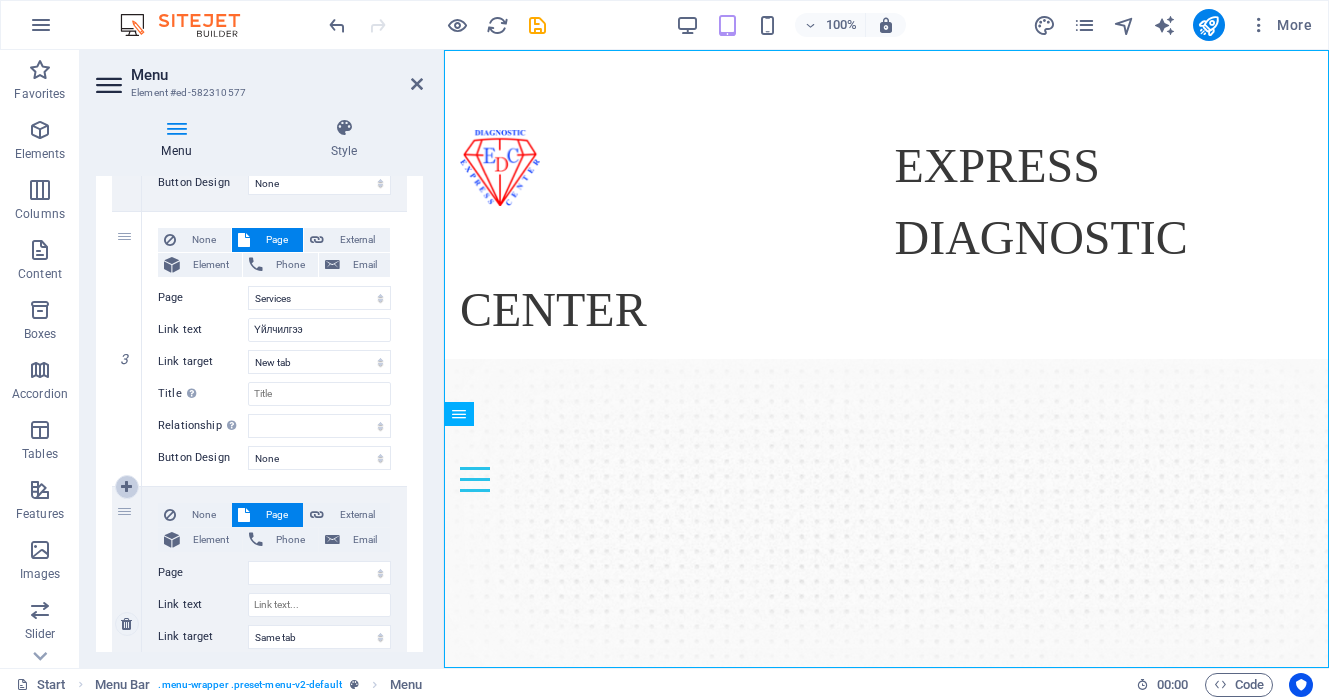 select on "4" 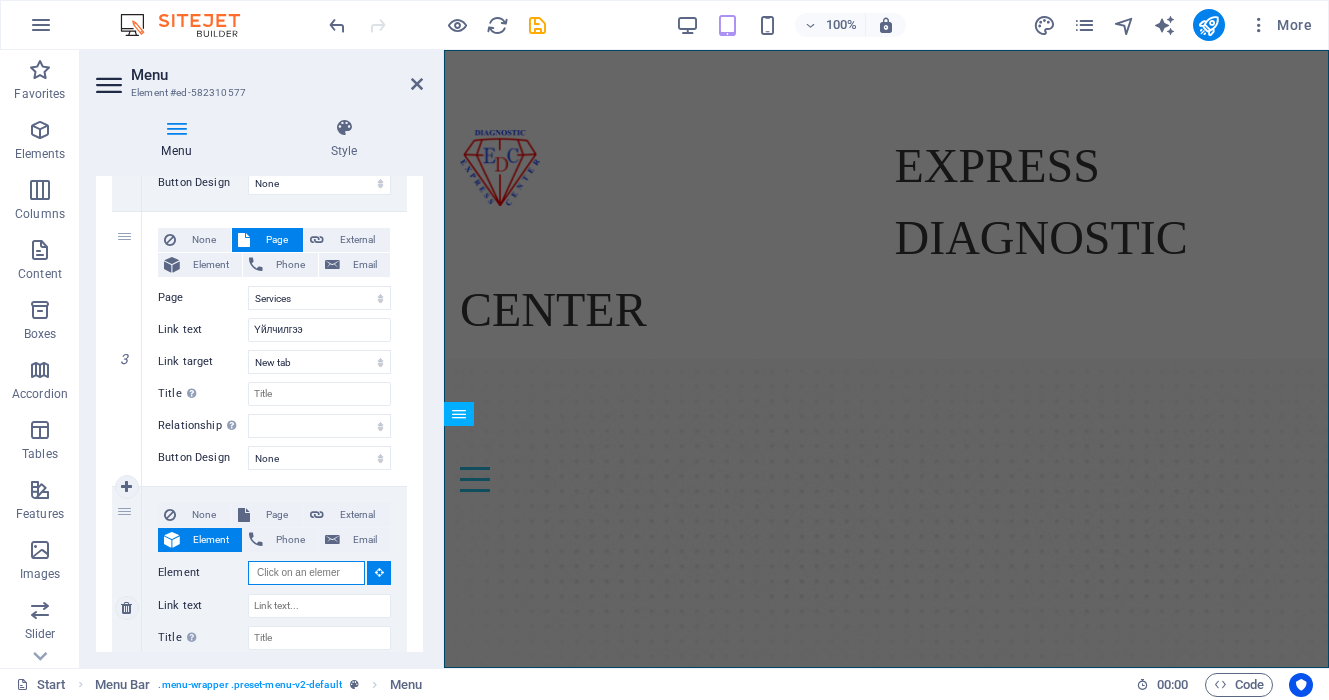 click on "Element" at bounding box center [306, 573] 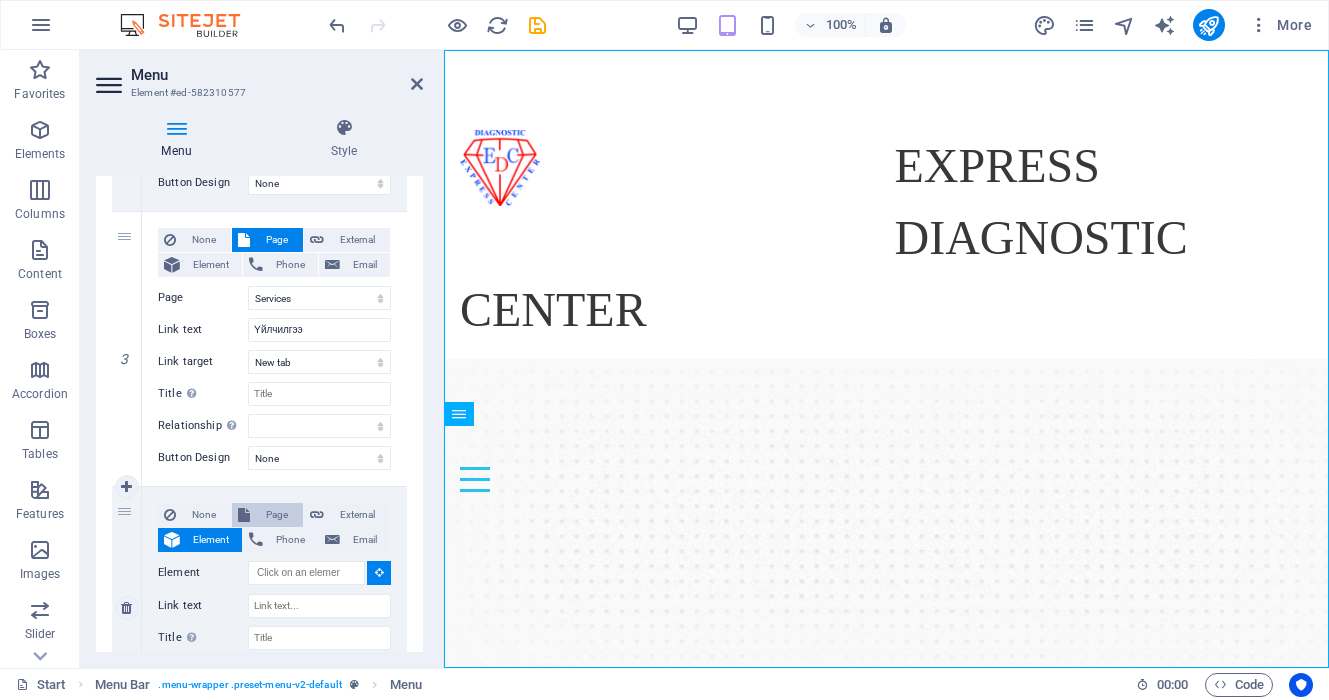 click on "Page" at bounding box center (267, 515) 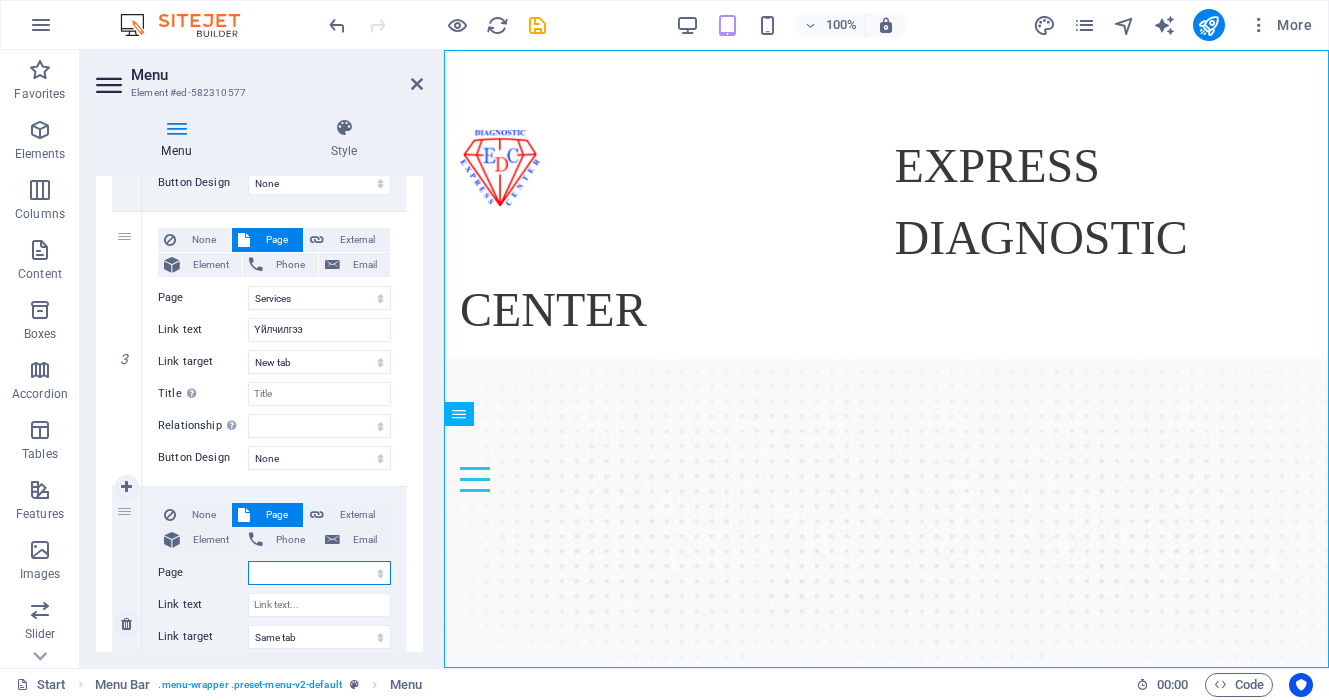 click on "Start Our Practice Doctors Services Appointments Legal Notice Privacy" at bounding box center (319, 573) 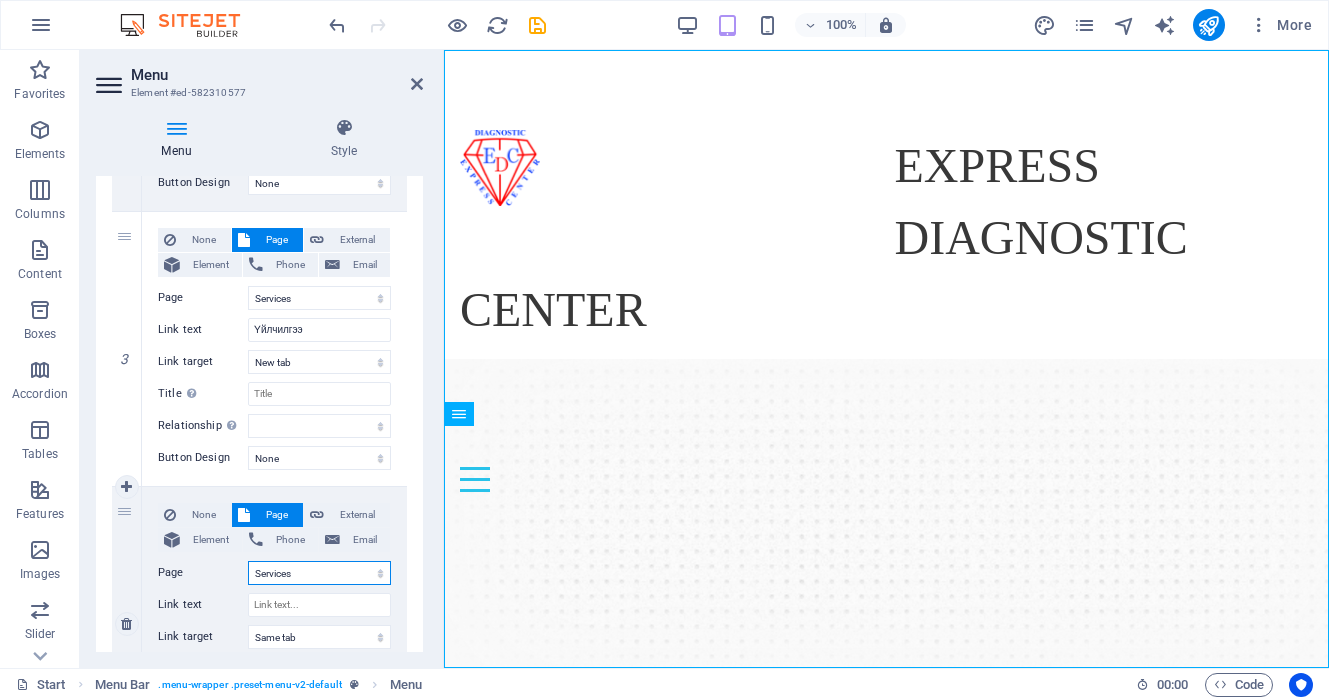select 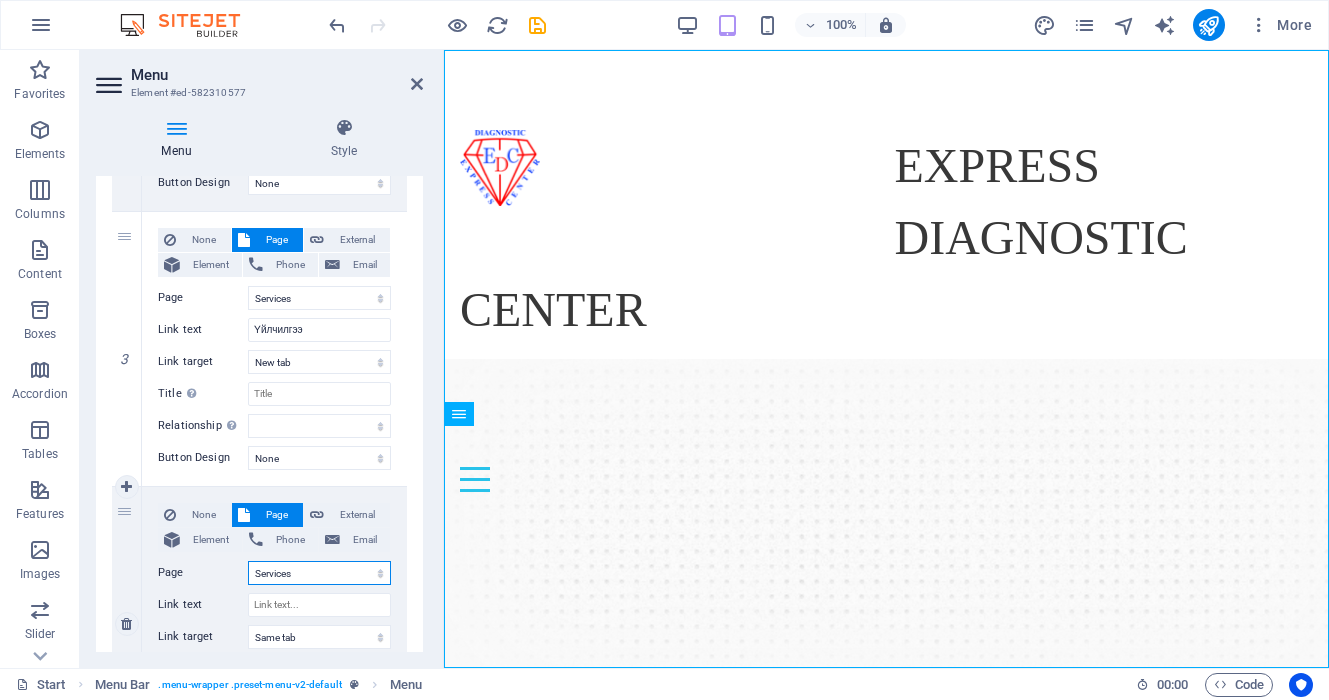 click on "Start Our Practice Doctors Services Appointments Legal Notice Privacy" at bounding box center (319, 573) 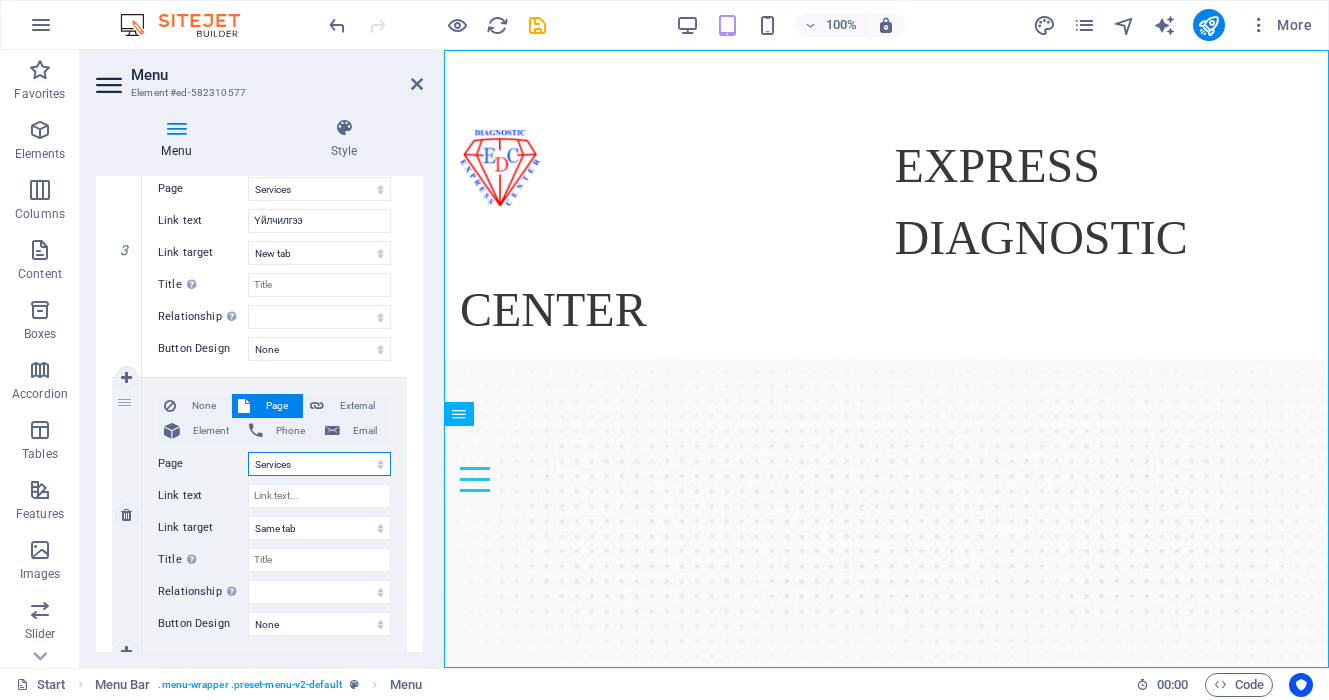 scroll, scrollTop: 806, scrollLeft: 0, axis: vertical 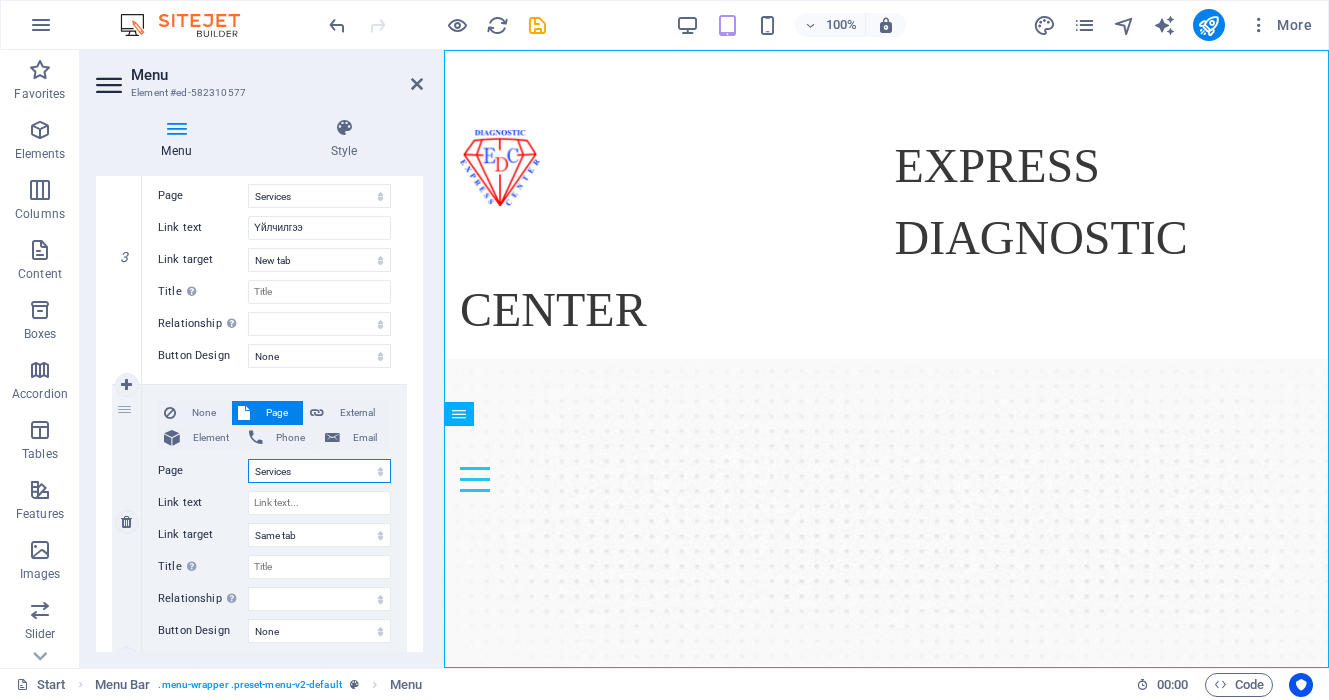 click on "Start Our Practice Doctors Services Appointments Legal Notice Privacy" at bounding box center (319, 471) 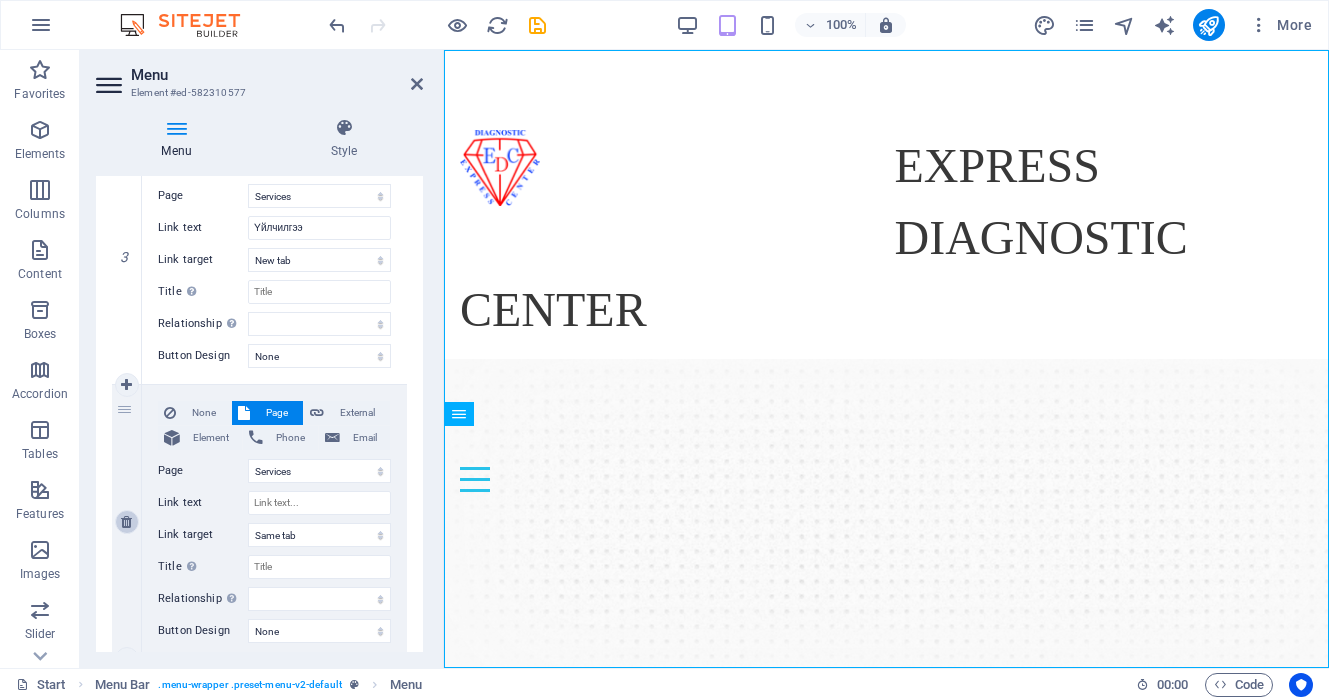 click at bounding box center [126, 522] 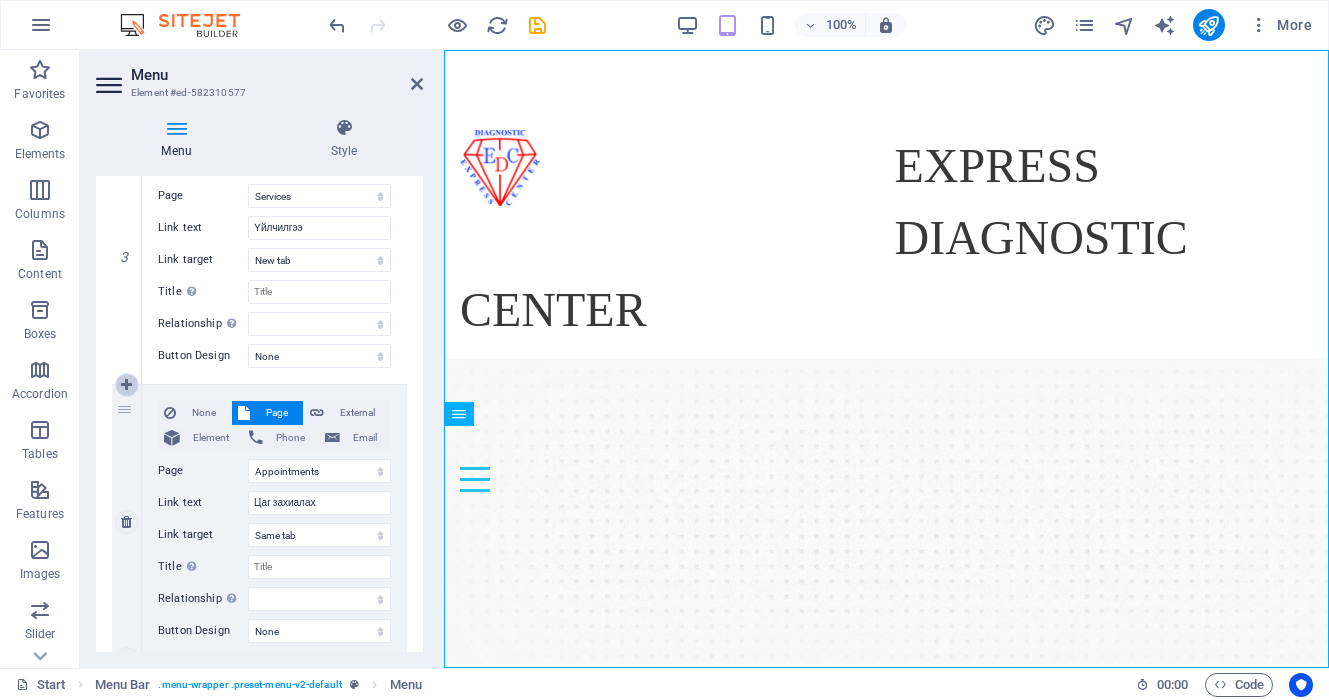 click at bounding box center (126, 385) 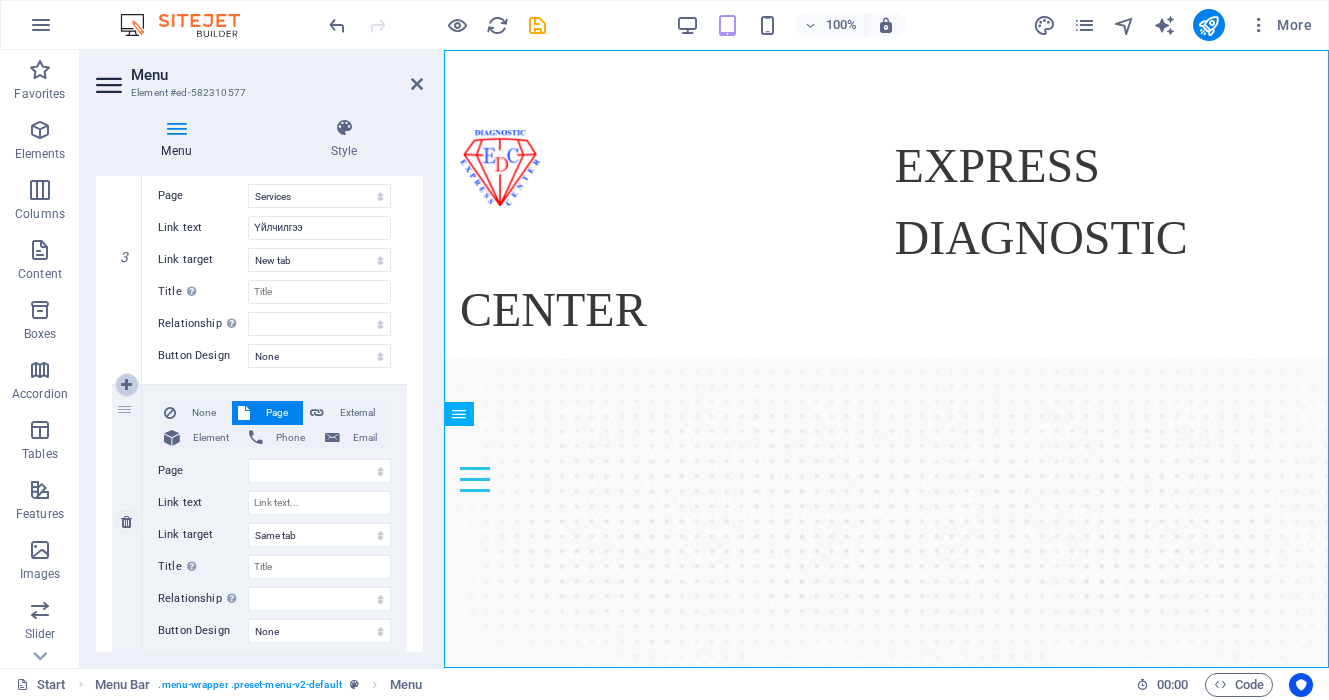 select on "4" 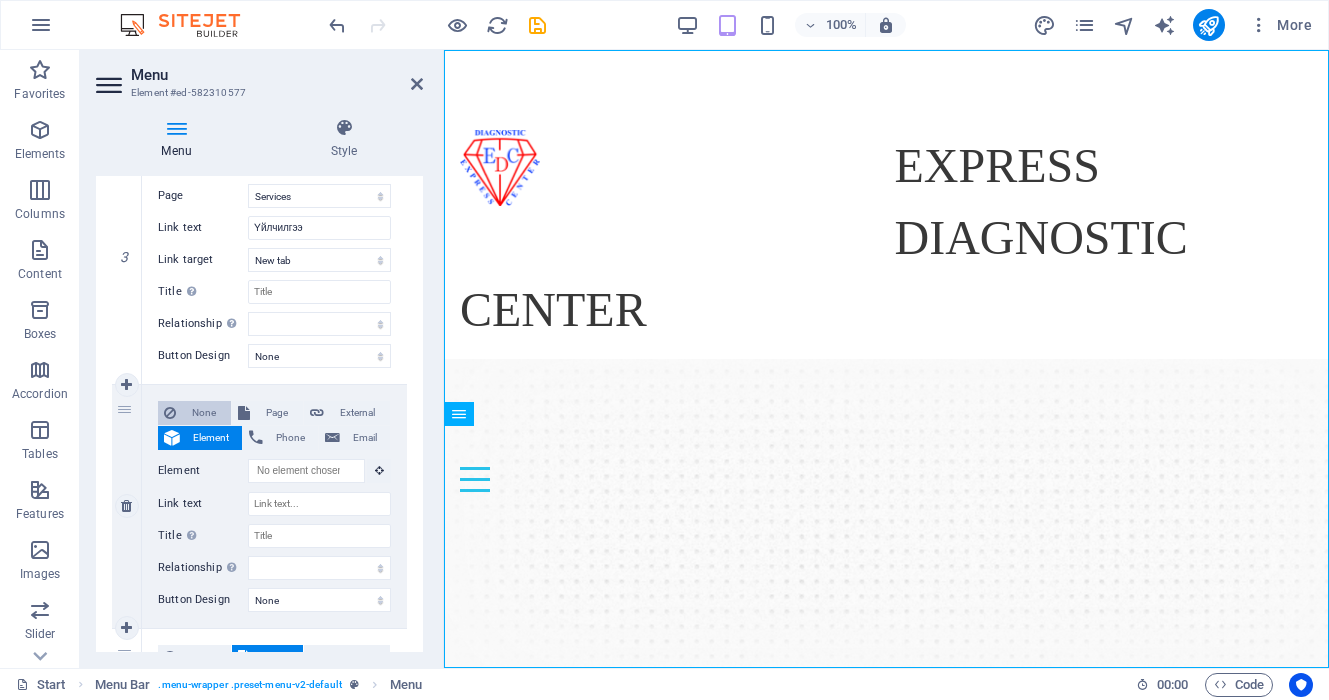click on "None" at bounding box center [203, 413] 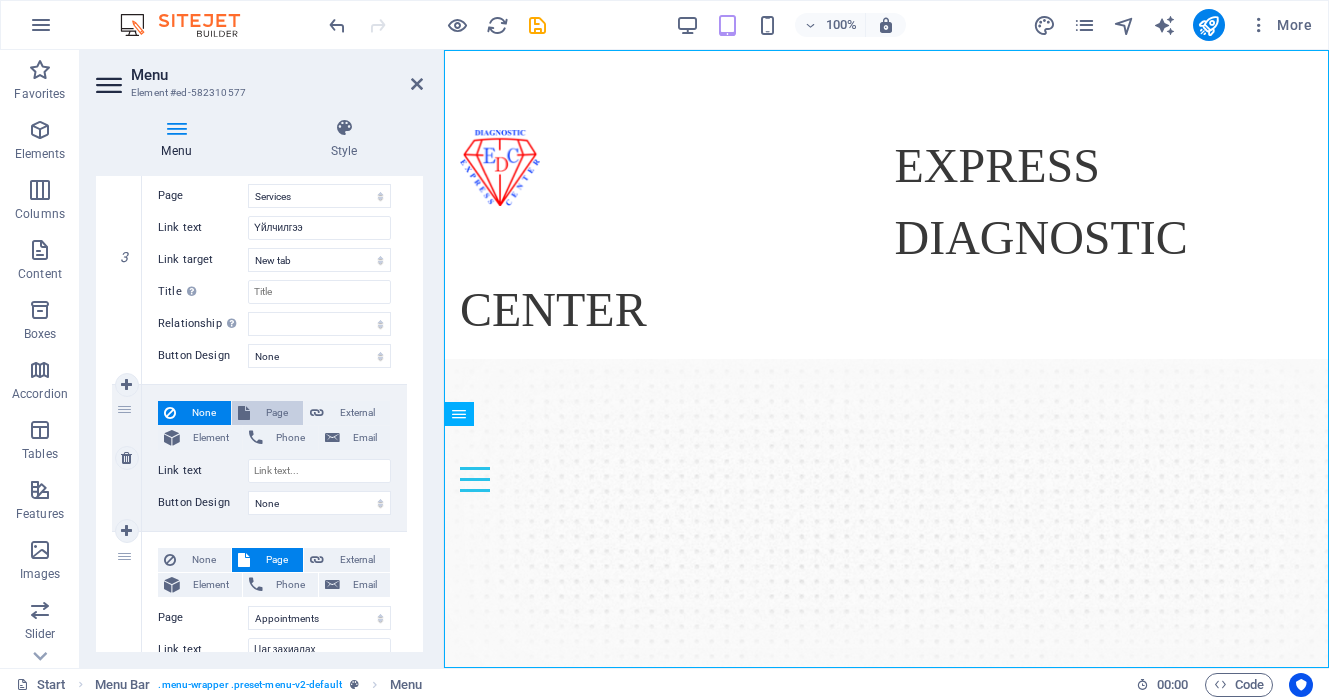click on "Page" at bounding box center [276, 413] 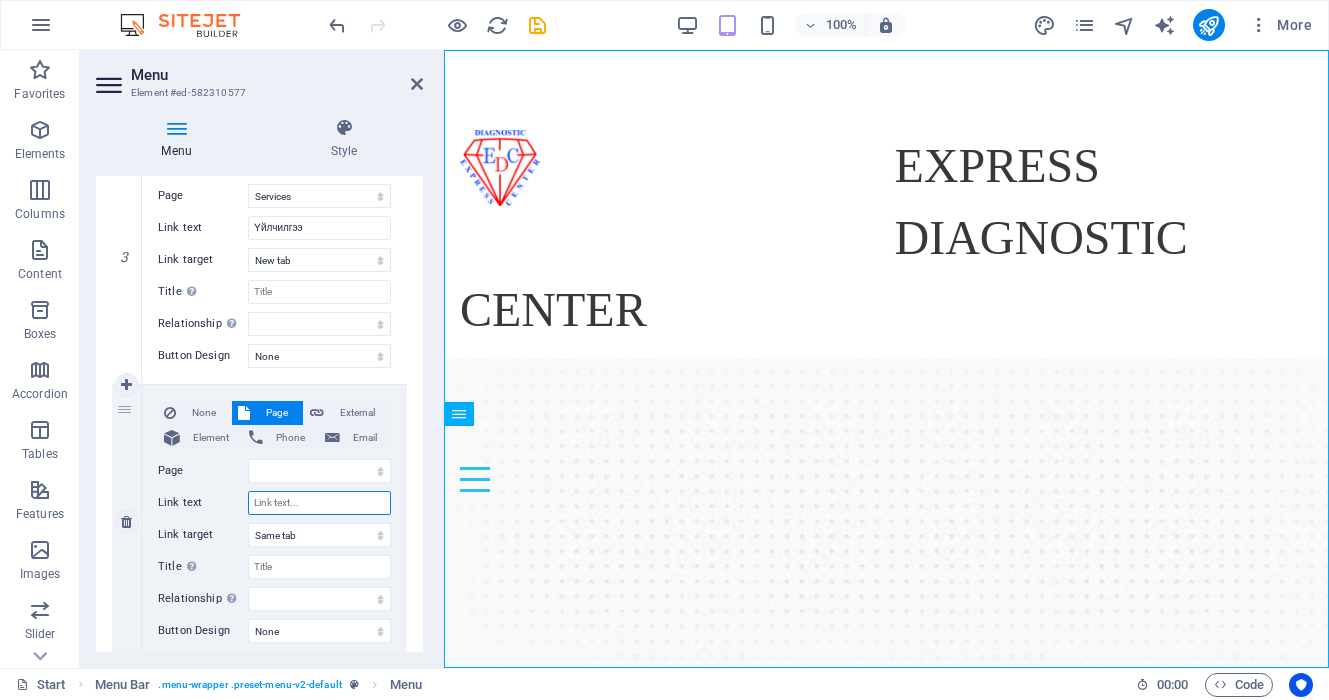 click on "Link text" at bounding box center [319, 503] 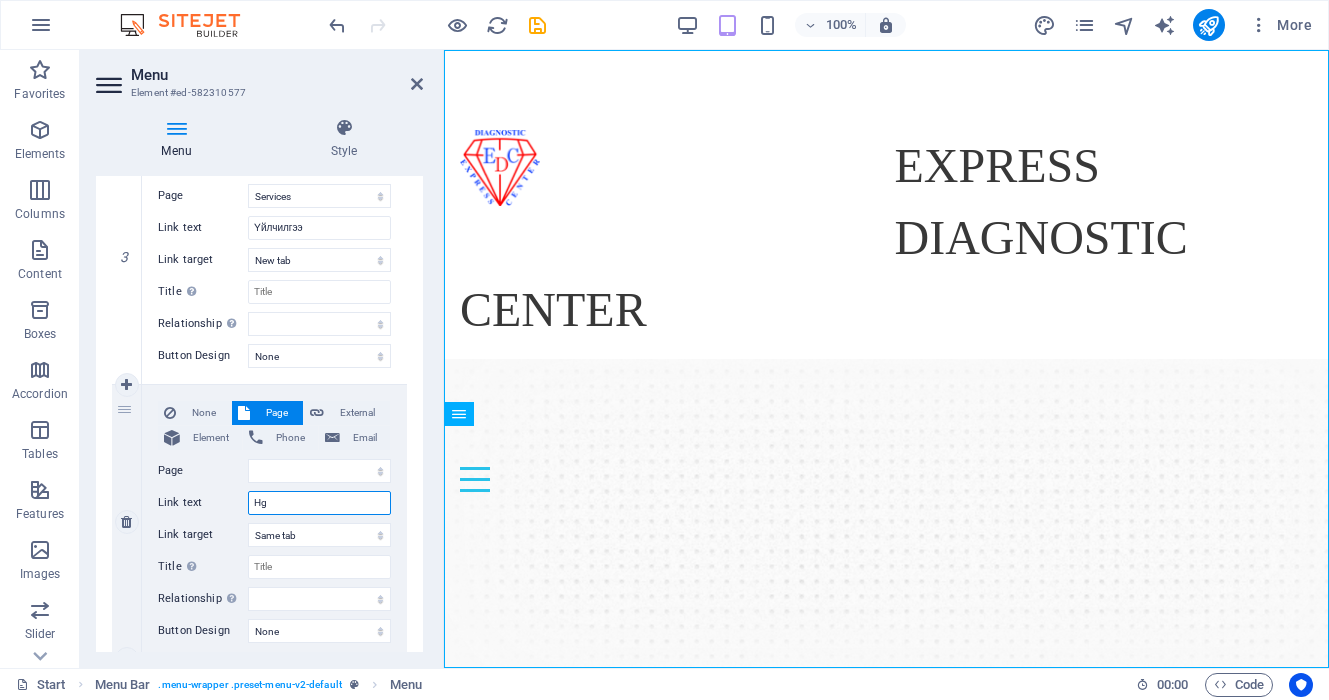 type on "Hgn" 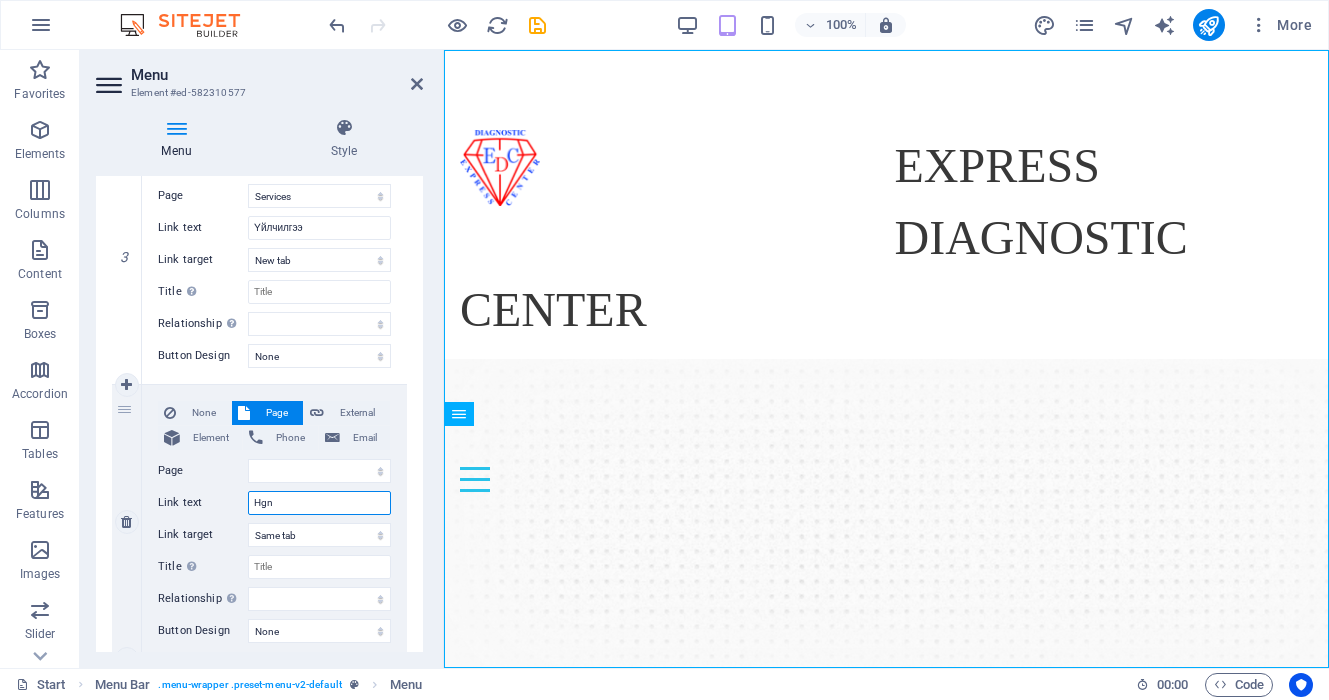select 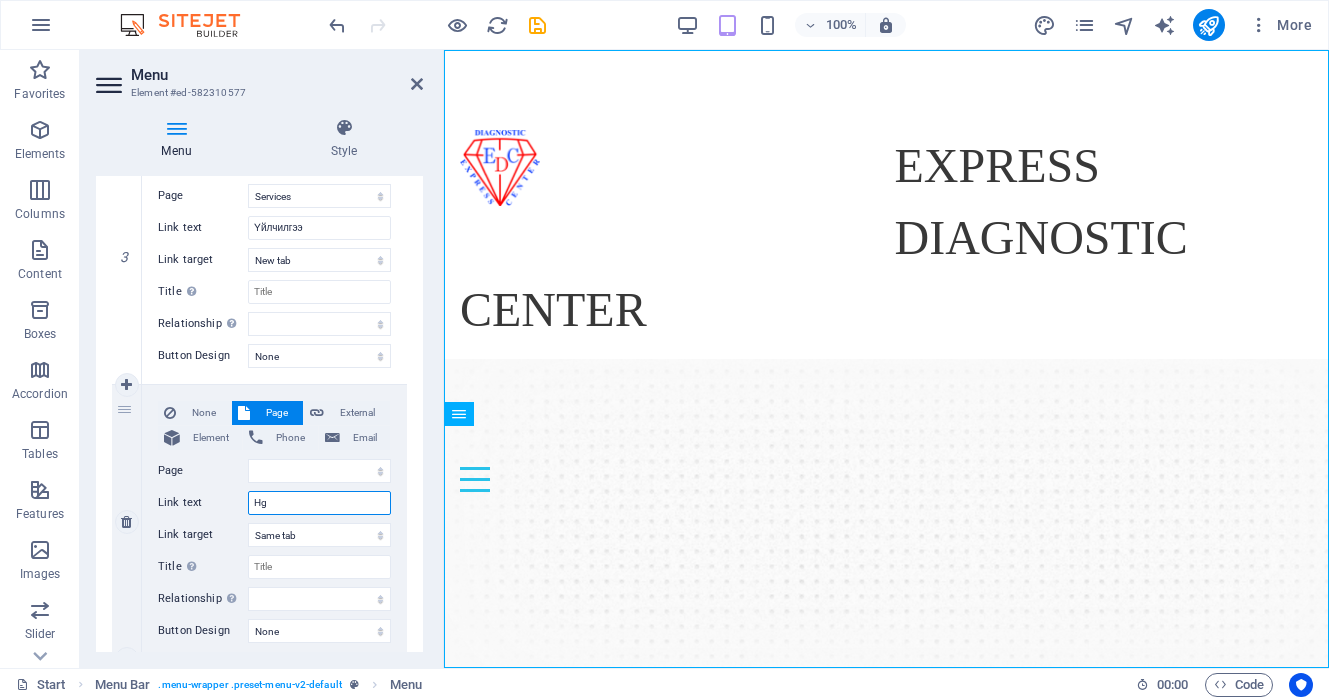 type on "H" 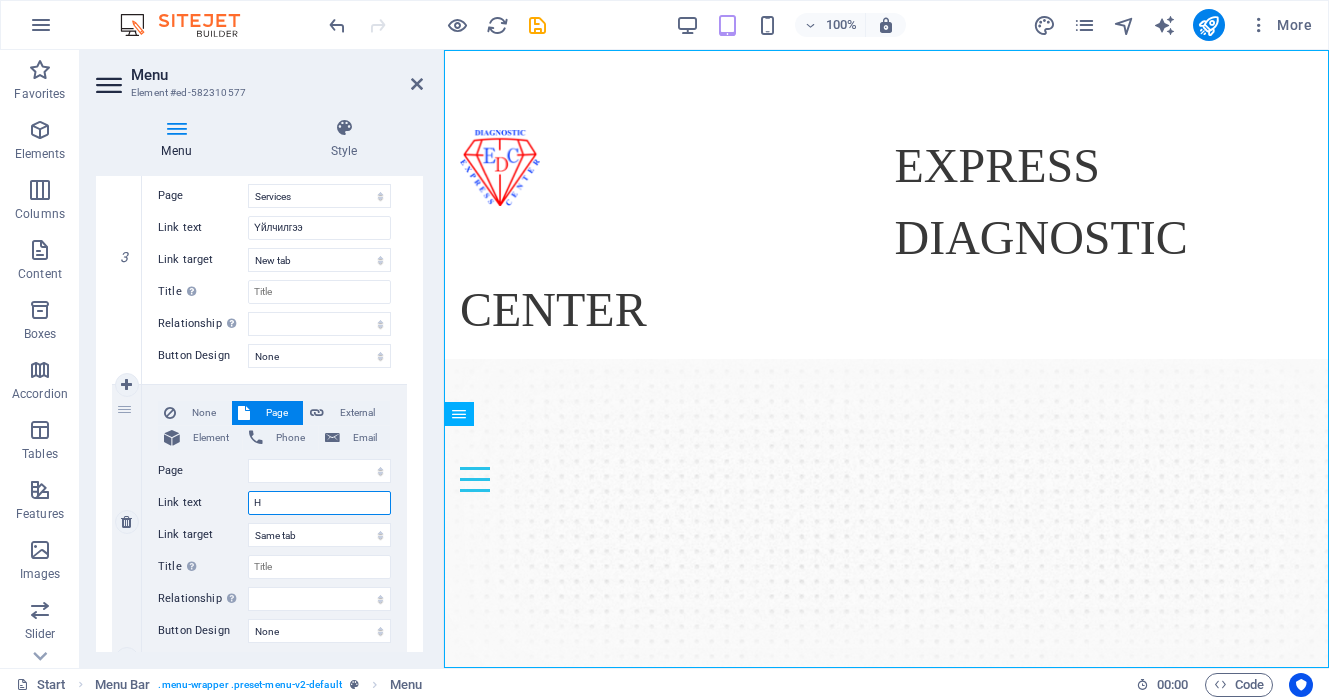 type 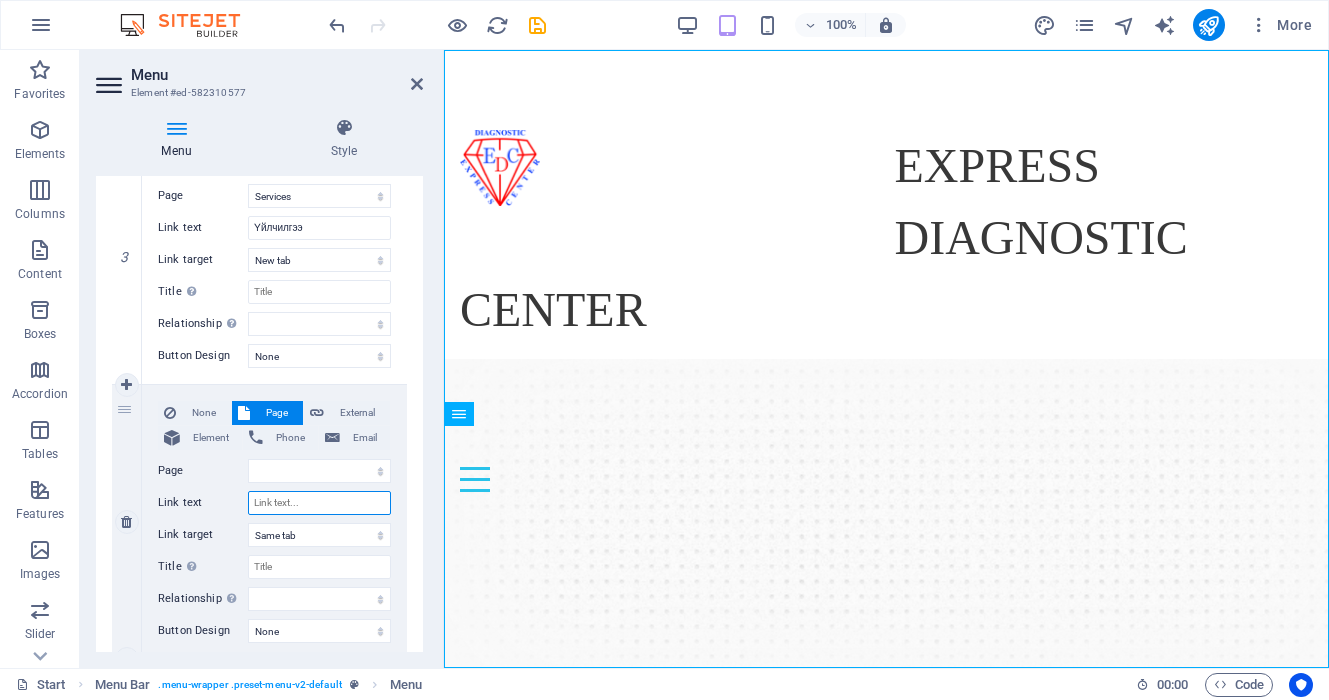 select 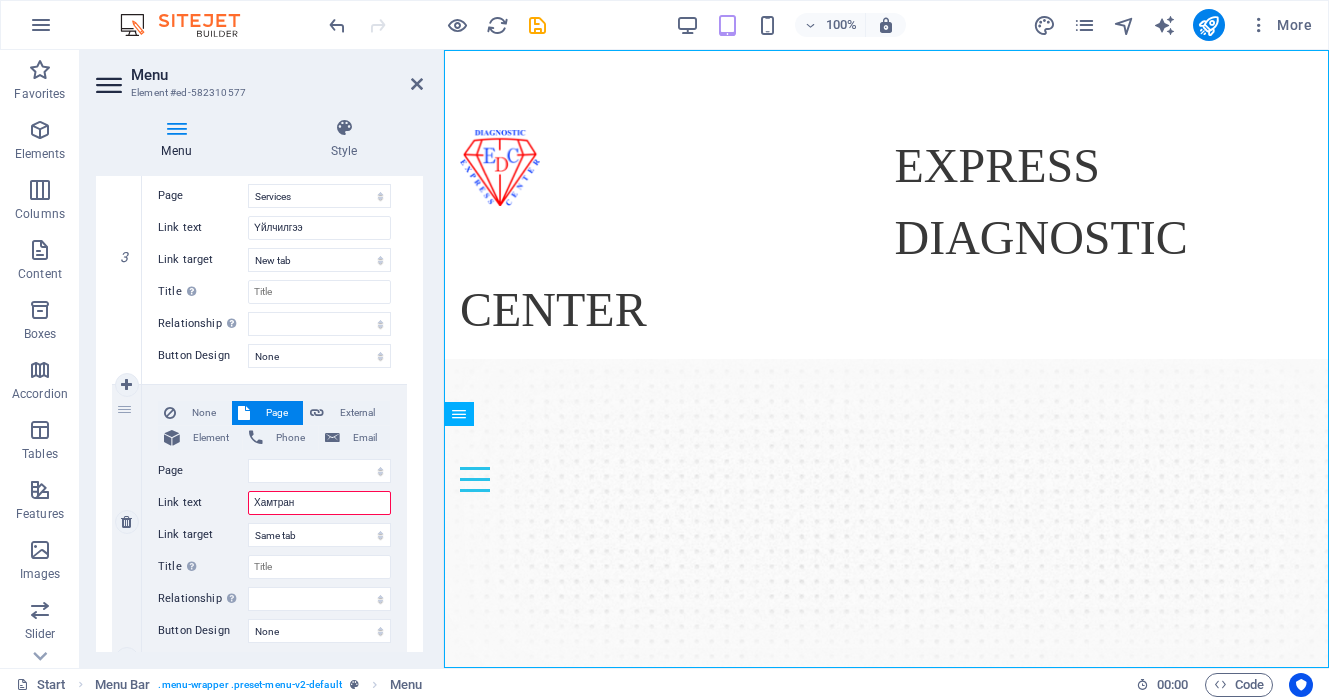 type on "Хамтран а" 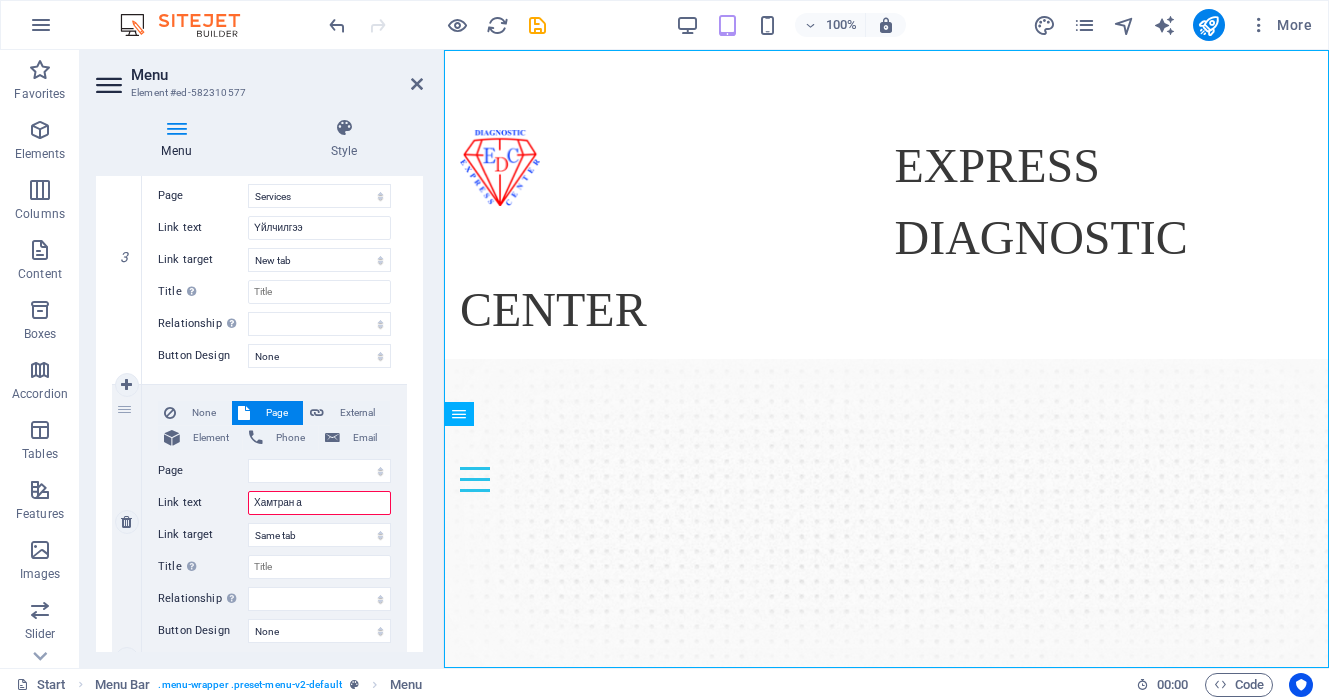 select 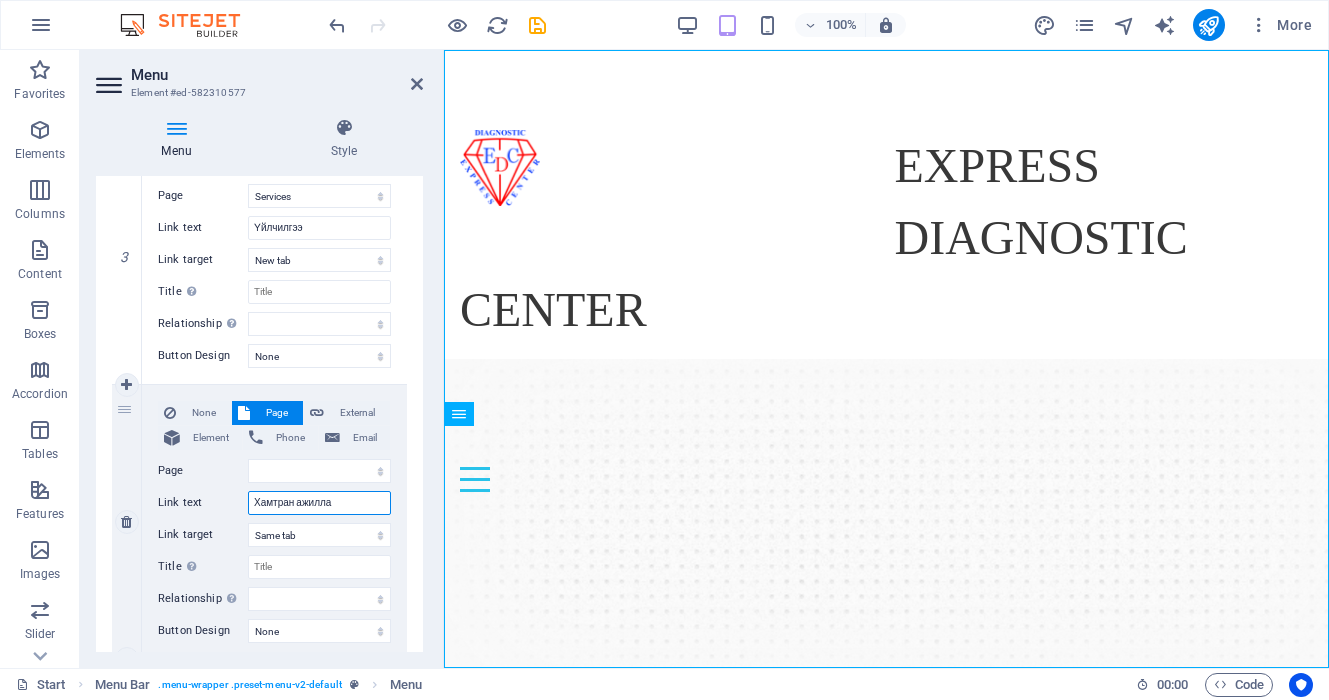 type on "Хамтран ажиллах" 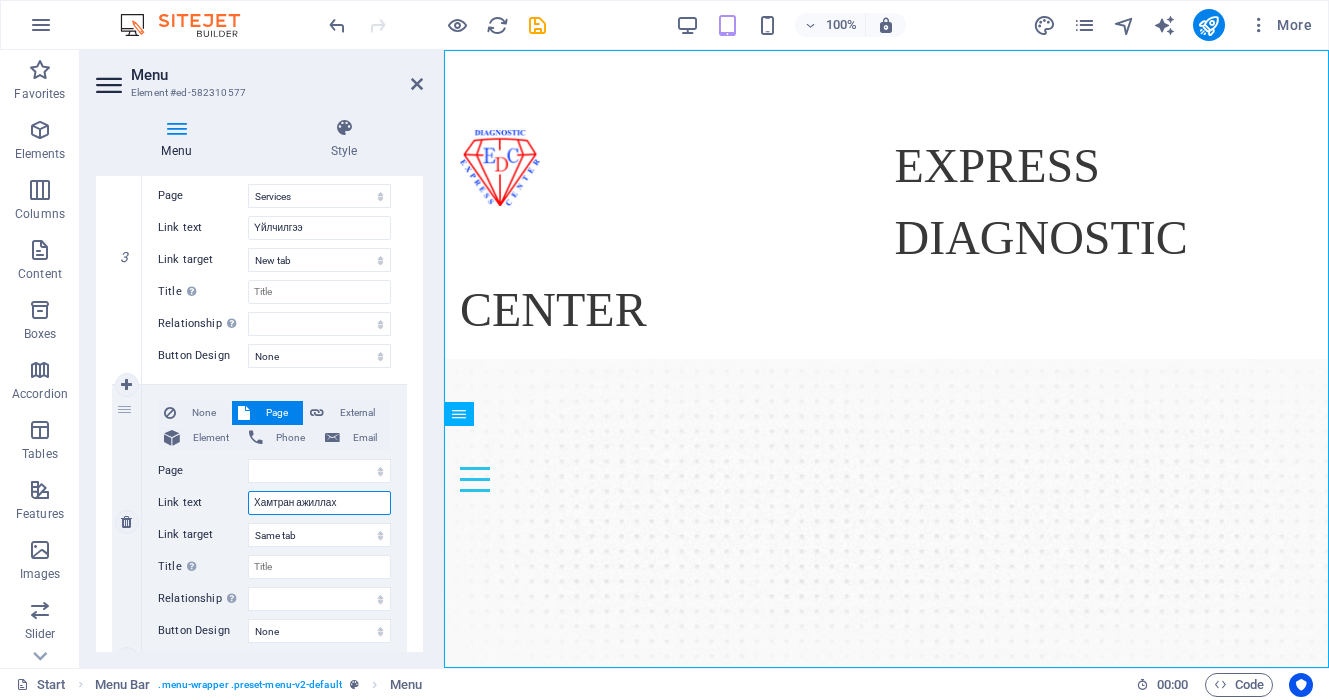 select 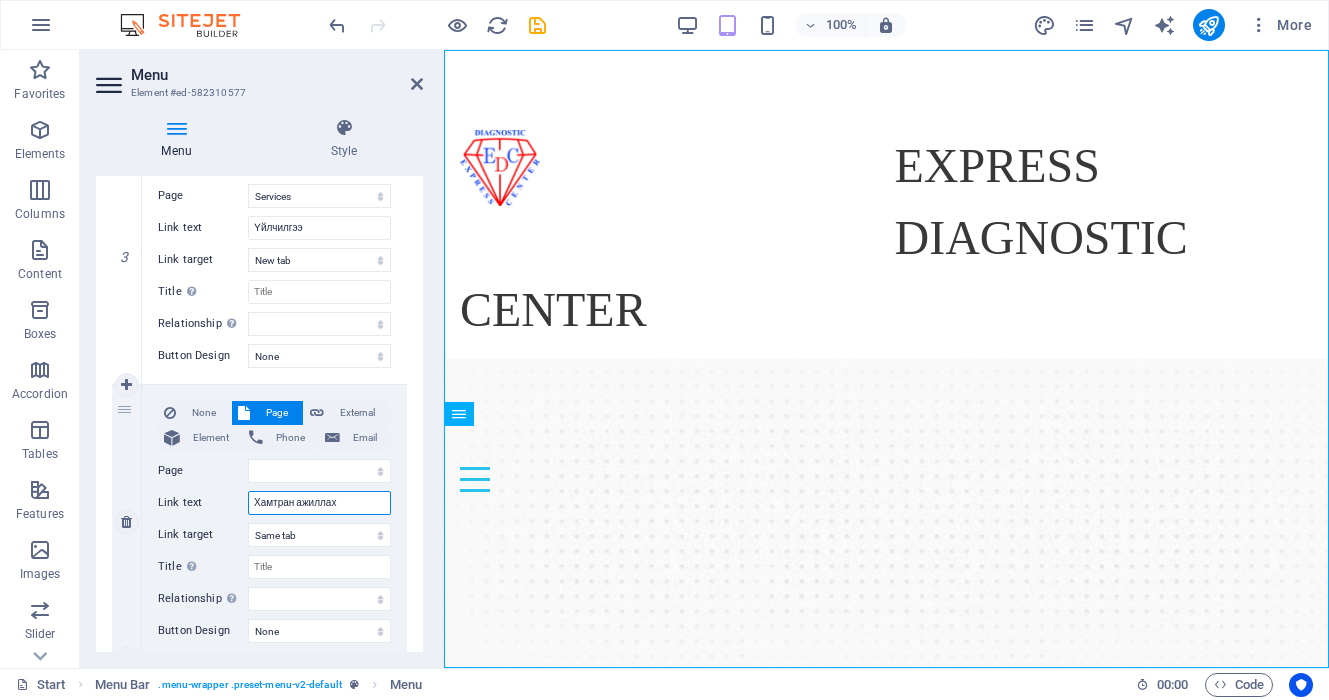 type on "Хамтран ажиллах" 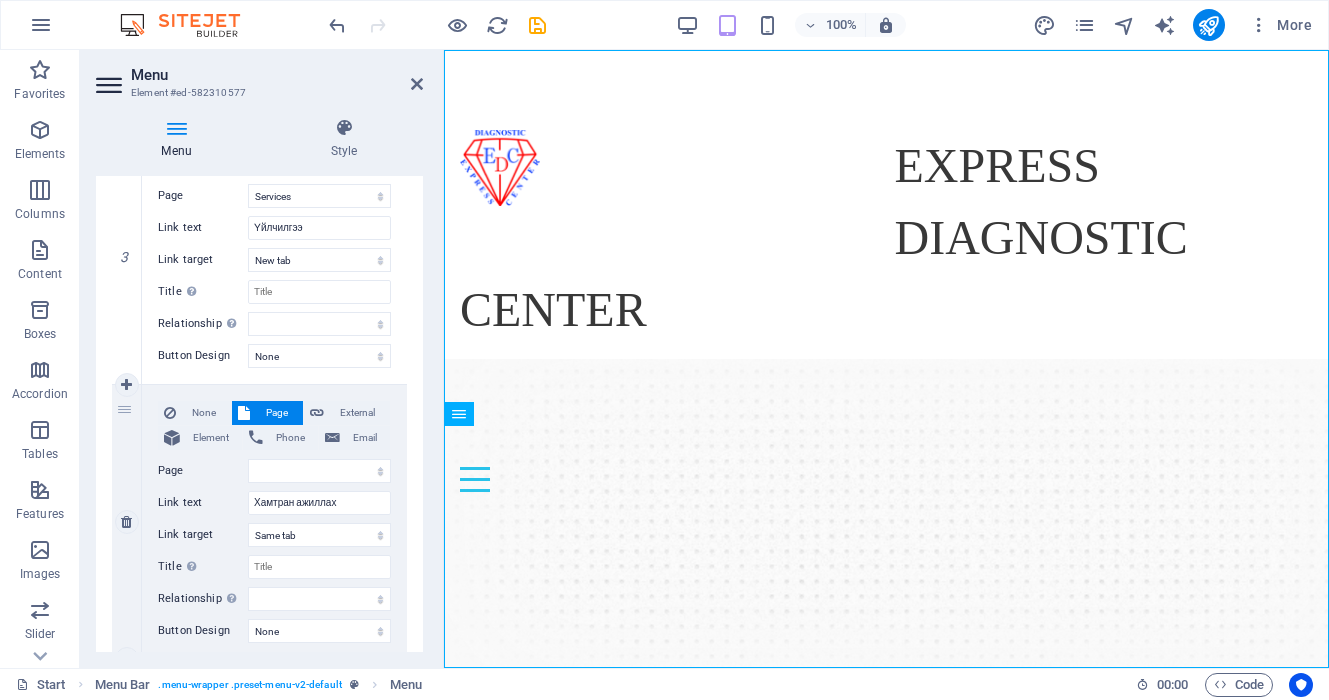 click on "None Page External Element Phone Email Page Start Our Practice Doctors Services Appointments Legal Notice Privacy Element
URL Phone Email Link text Хамтран ажиллах Link target New tab Same tab Overlay Title Additional link description, should not be the same as the link text. The title is most often shown as a tooltip text when the mouse moves over the element. Leave empty if uncertain. Relationship Sets the  relationship of this link to the link target . For example, the value "nofollow" instructs search engines not to follow the link. Can be left empty. alternate author bookmark external help license next nofollow noreferrer noopener prev search tag Button Design None Default Primary Secondary" at bounding box center [274, 522] 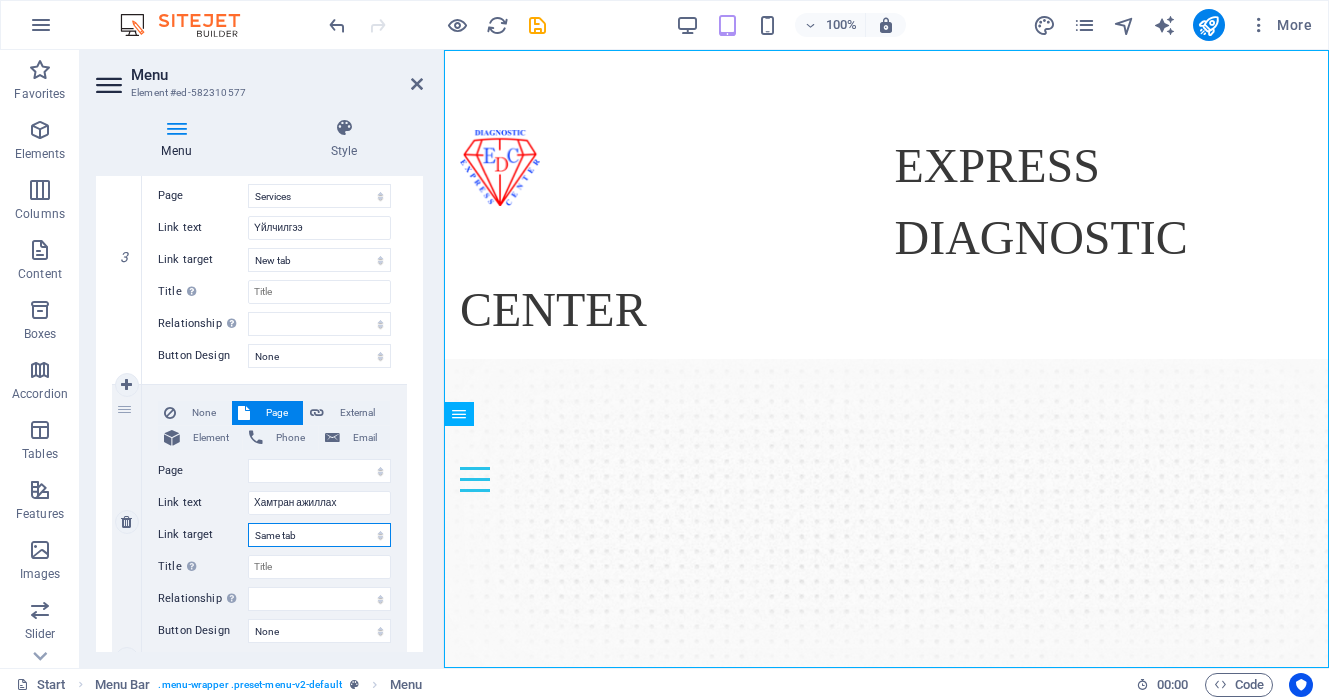 click on "New tab Same tab Overlay" at bounding box center [319, 535] 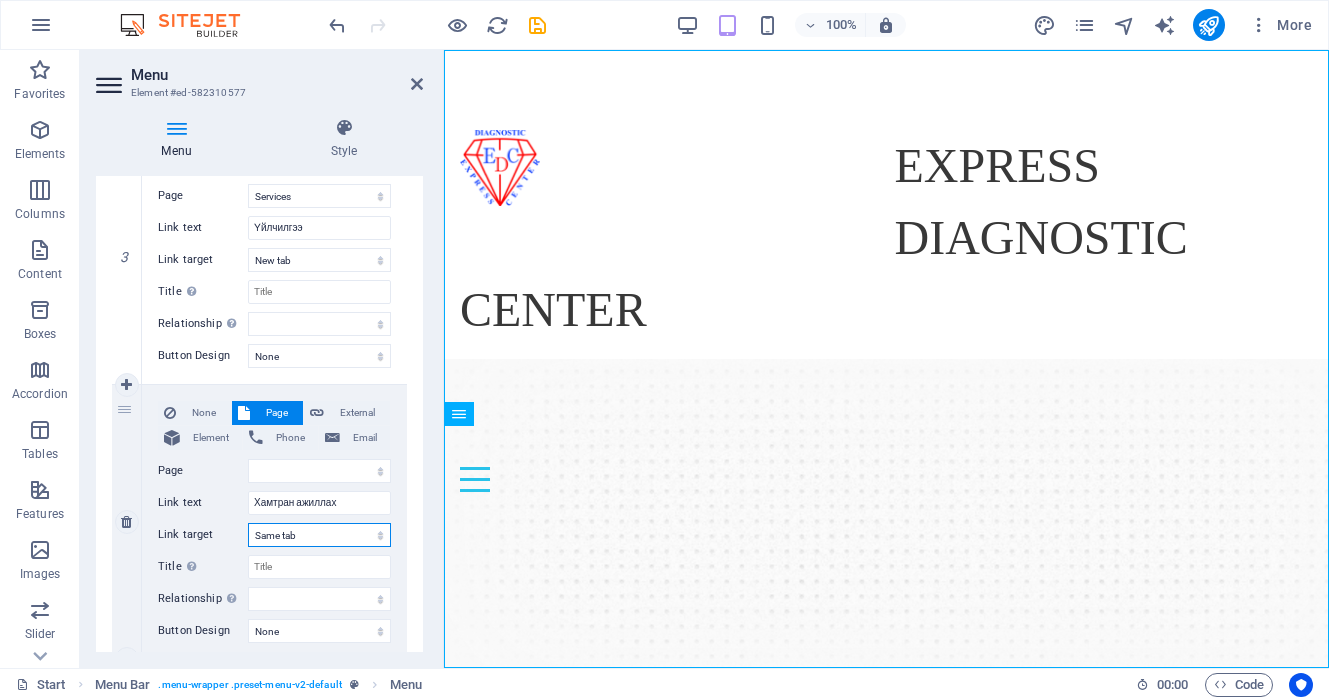 click on "New tab Same tab Overlay" at bounding box center (319, 535) 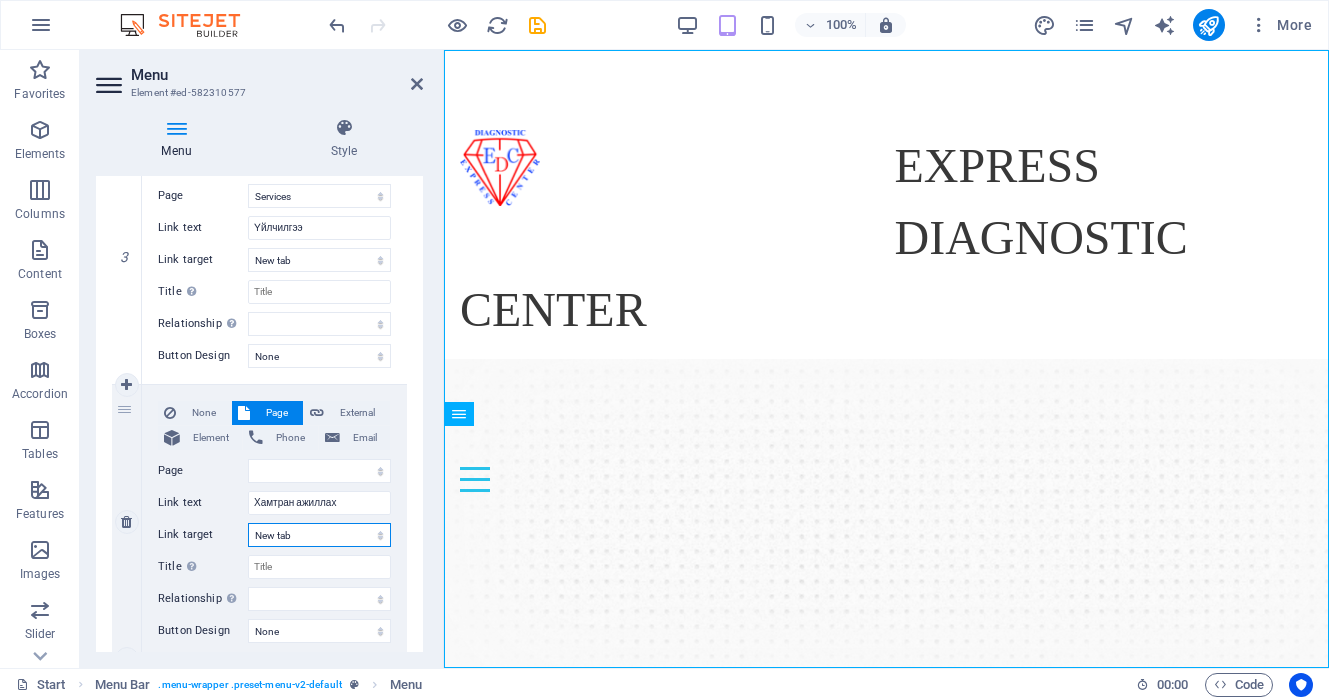 select 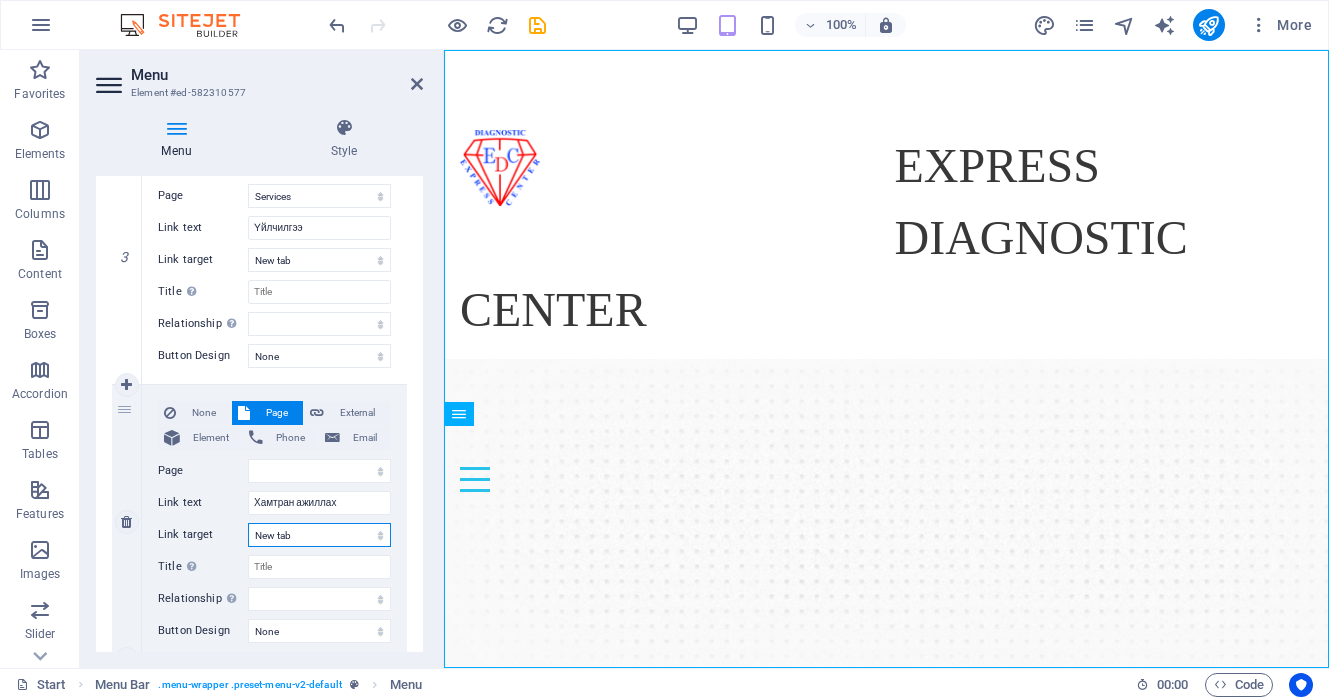 select 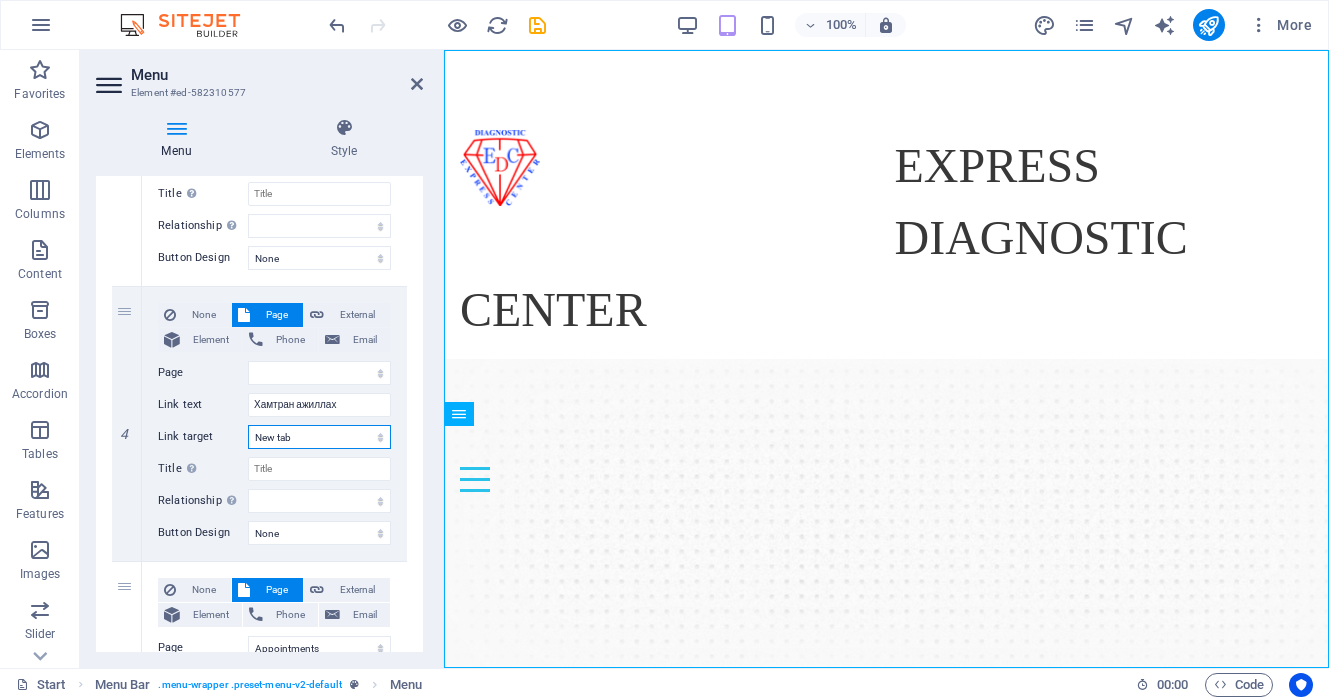 scroll, scrollTop: 912, scrollLeft: 0, axis: vertical 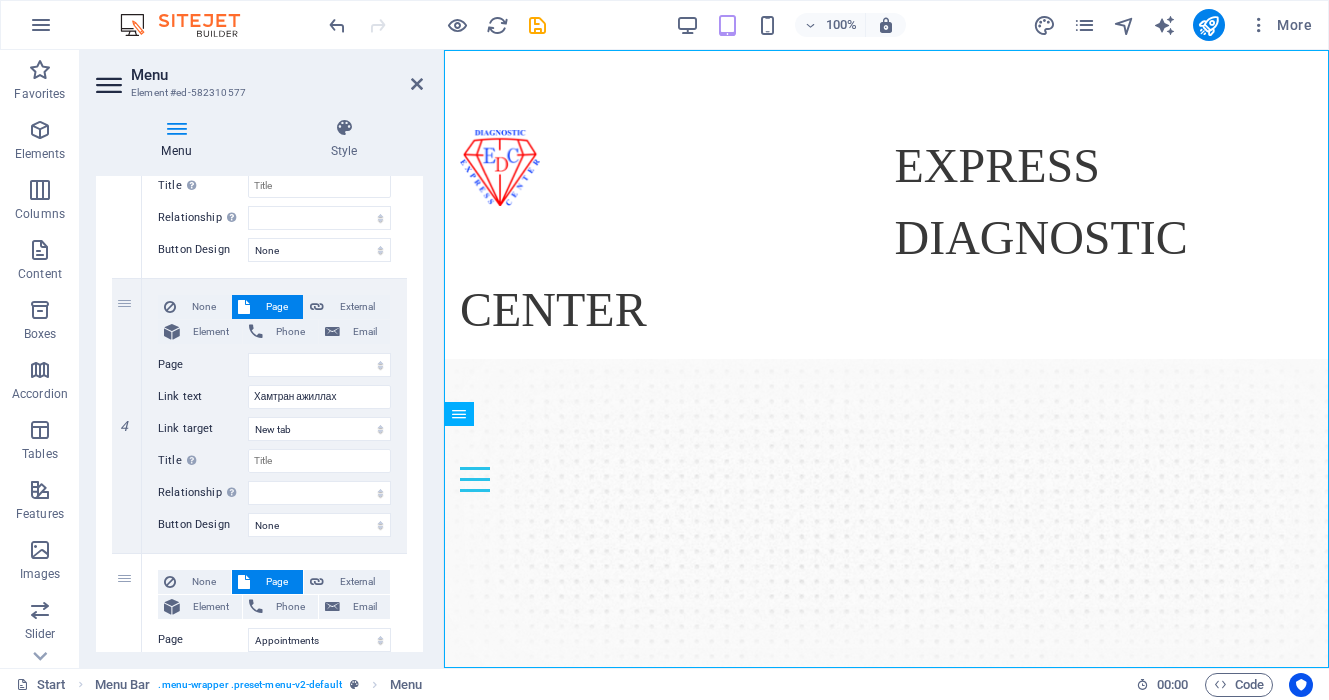 click on "Menu Style Menu Auto Custom Create custom menu items for this menu. Recommended for one-page websites. Manage pages Menu items 1 None Page External Element Phone Email Page Start Our Practice Doctors Services Appointments Legal Notice Privacy Element
URL /11452286 Phone Email Link text Нүүр хуудас Link target New tab Same tab Overlay Title Additional link description, should not be the same as the link text. The title is most often shown as a tooltip text when the mouse moves over the element. Leave empty if uncertain. Relationship Sets the  relationship of this link to the link target . For example, the value "nofollow" instructs search engines not to follow the link. Can be left empty. alternate author bookmark external help license next nofollow noreferrer noopener prev search tag Button Design None Default Primary Secondary 2 None Page External Element Phone Email Page Start Our Practice Doctors Services Appointments Legal Notice Privacy Element
3" at bounding box center (259, 385) 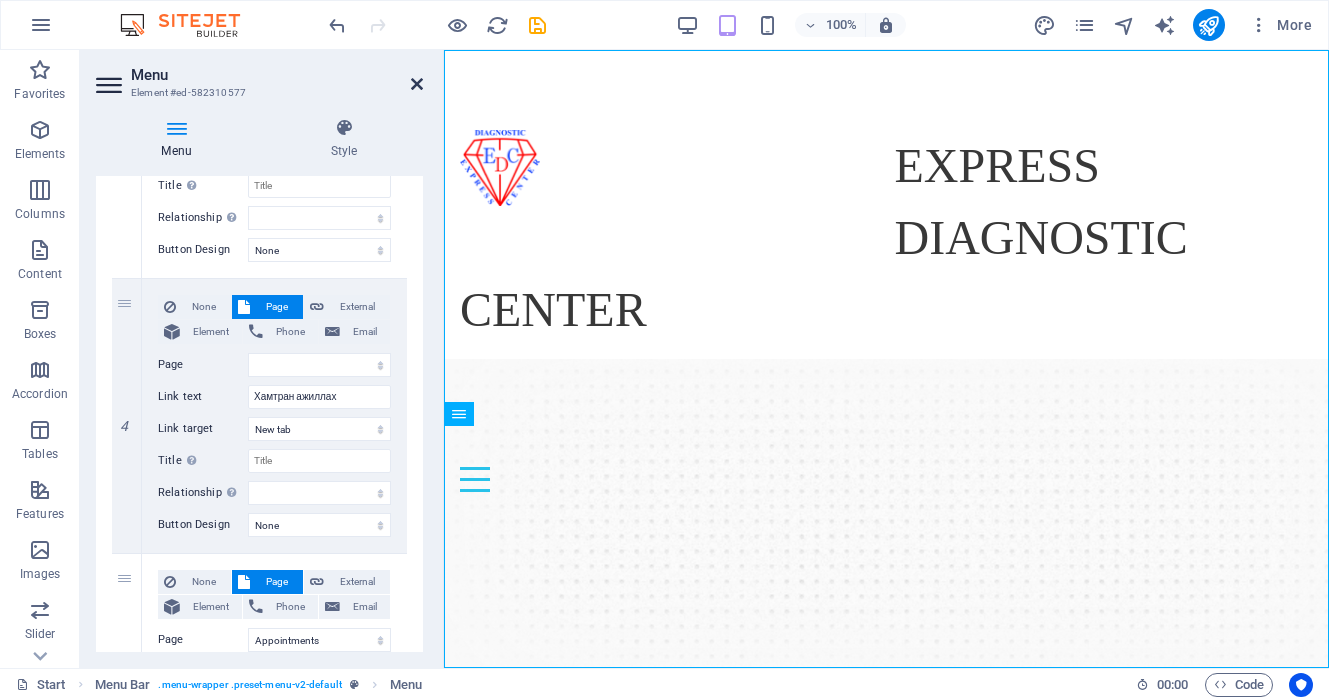 click at bounding box center [417, 84] 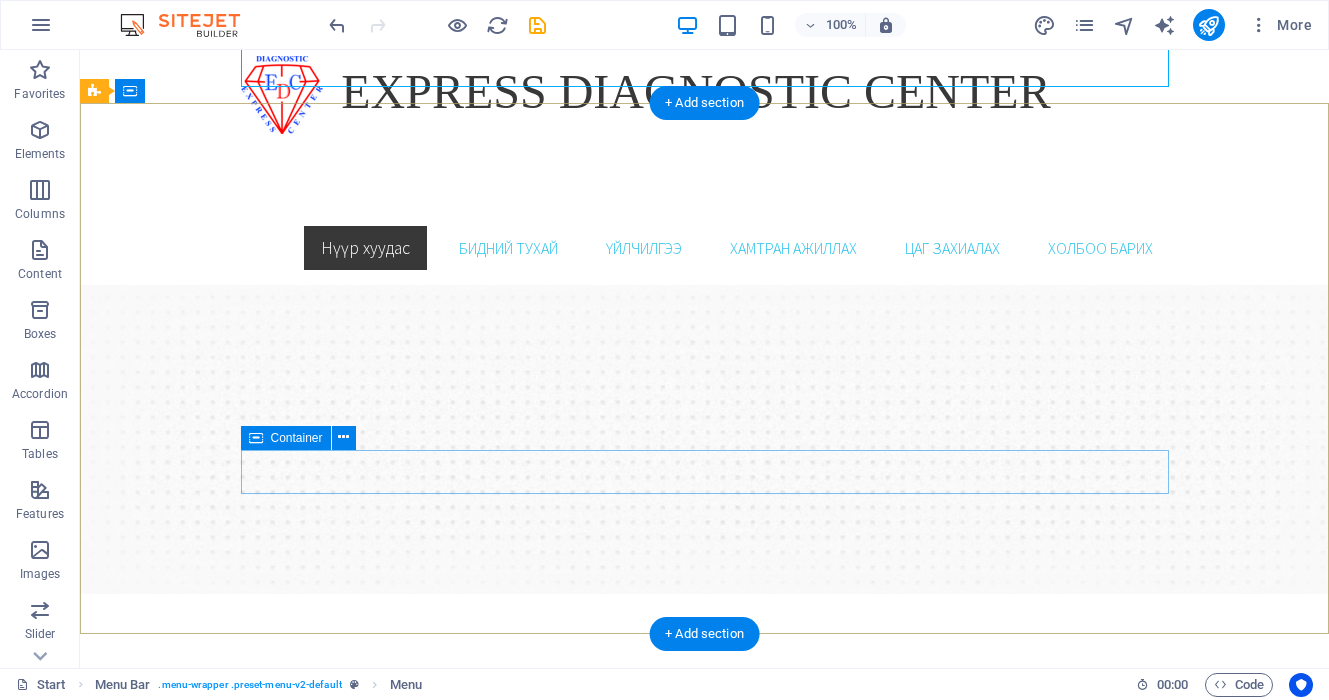 scroll, scrollTop: 0, scrollLeft: 0, axis: both 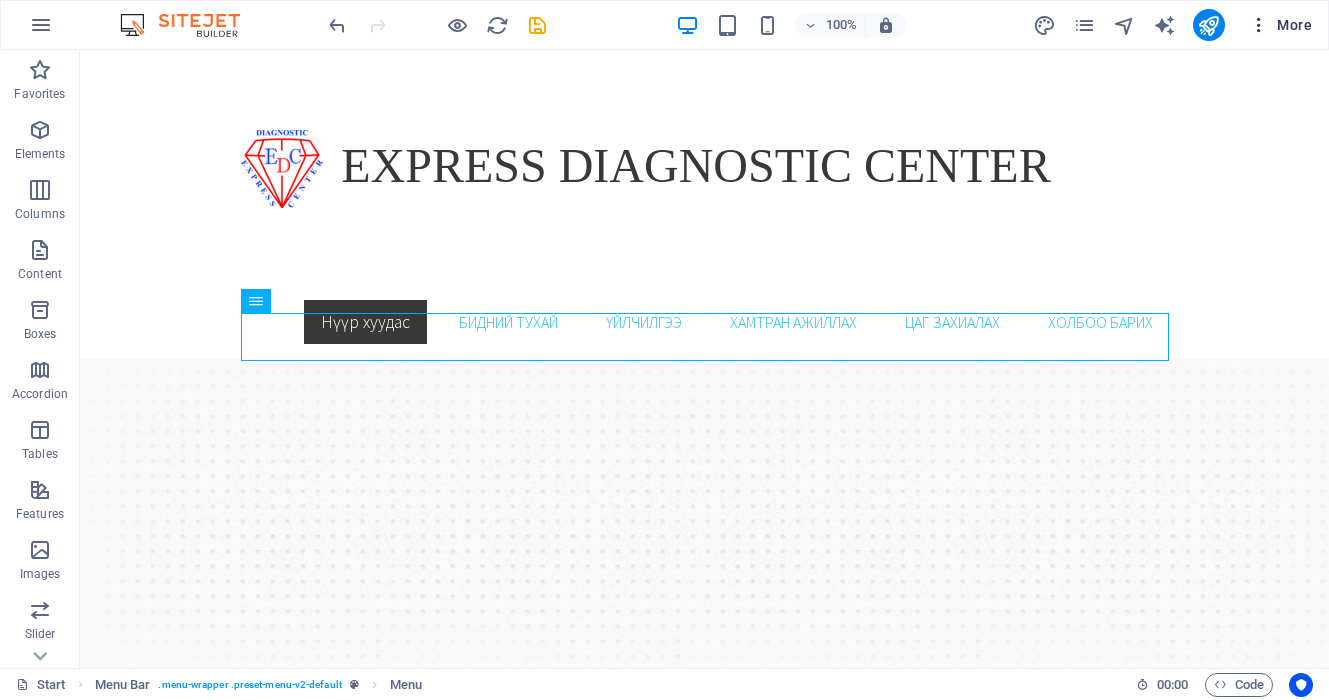 click on "More" at bounding box center (1280, 25) 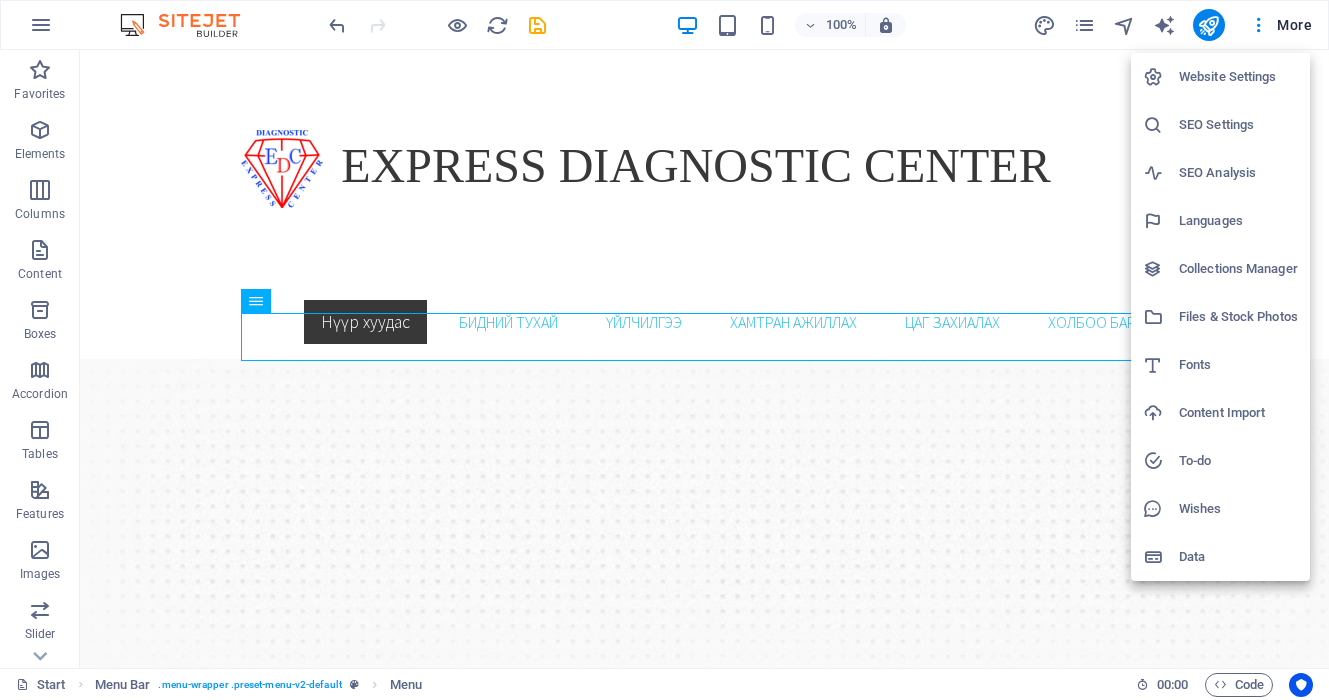 click at bounding box center [664, 350] 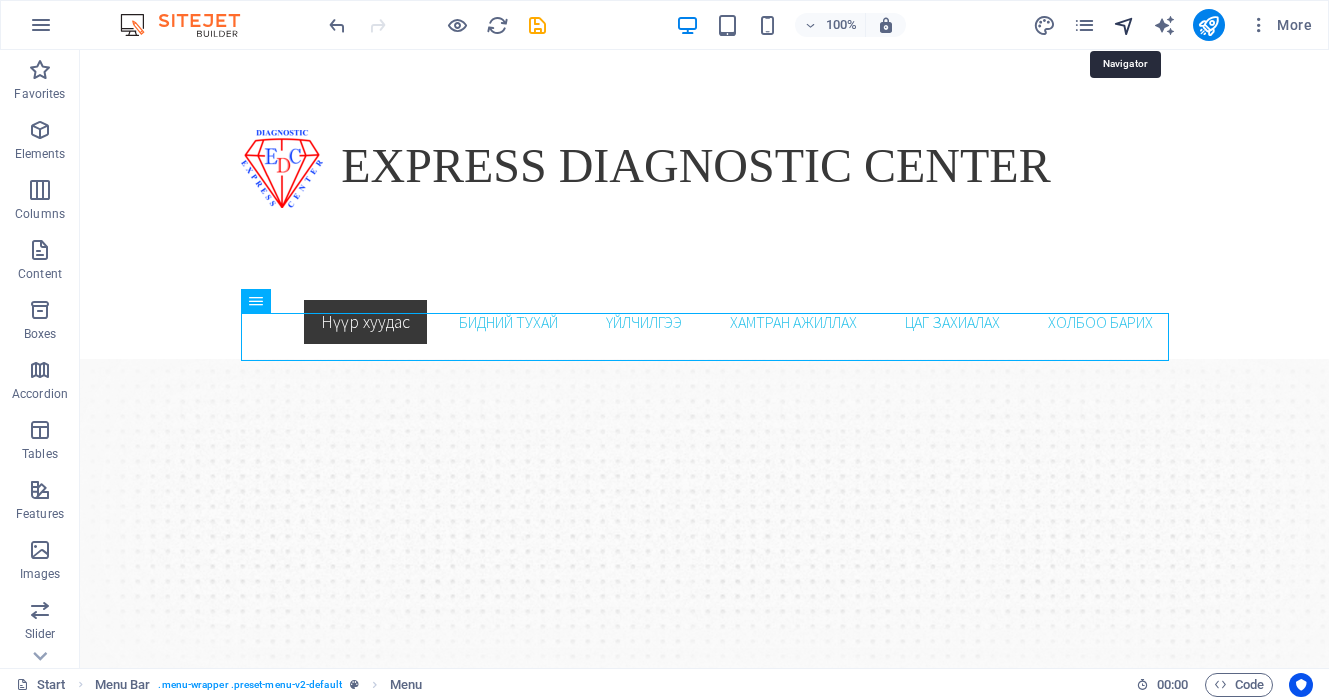 click at bounding box center (1124, 25) 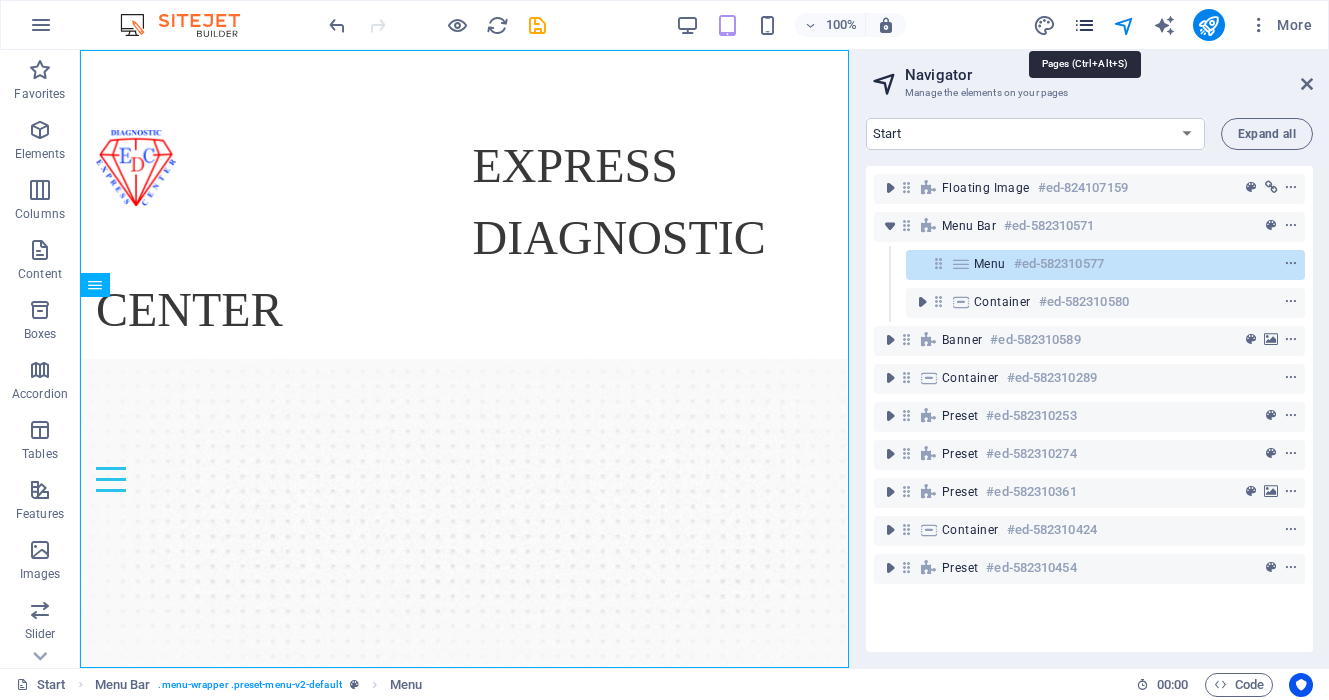 click at bounding box center (1084, 25) 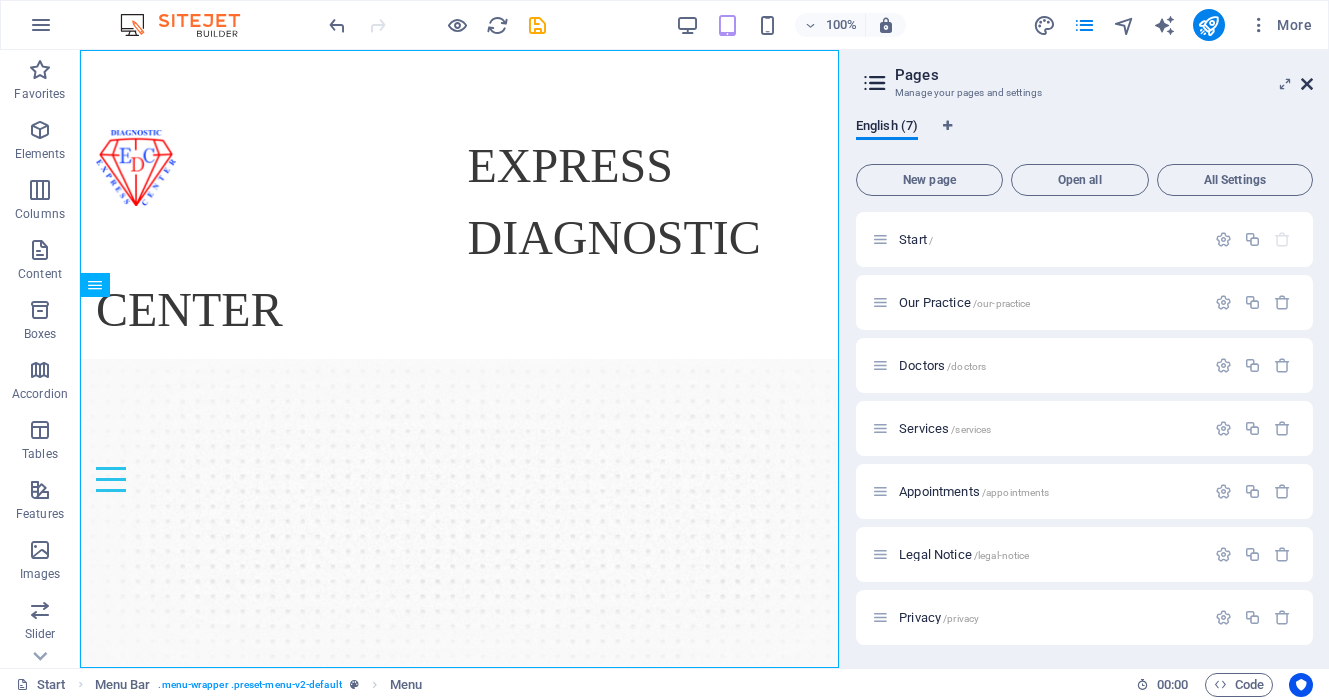 click at bounding box center [1307, 84] 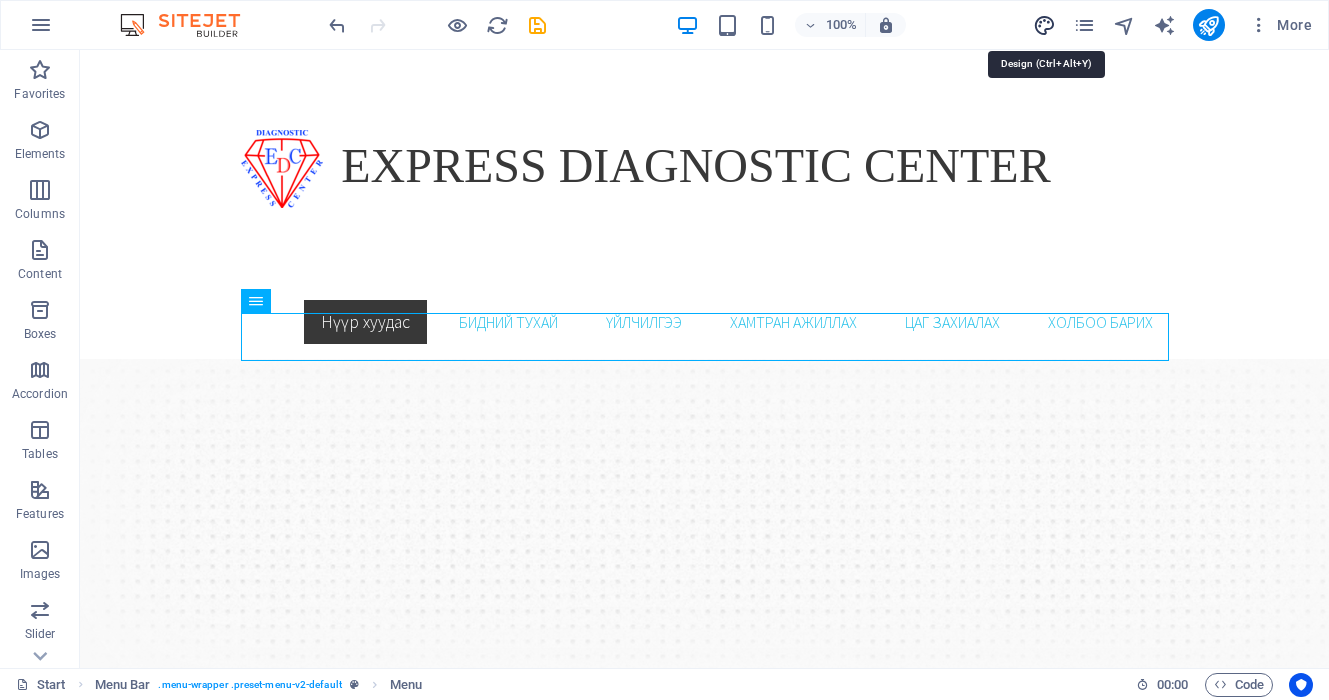 click at bounding box center (1044, 25) 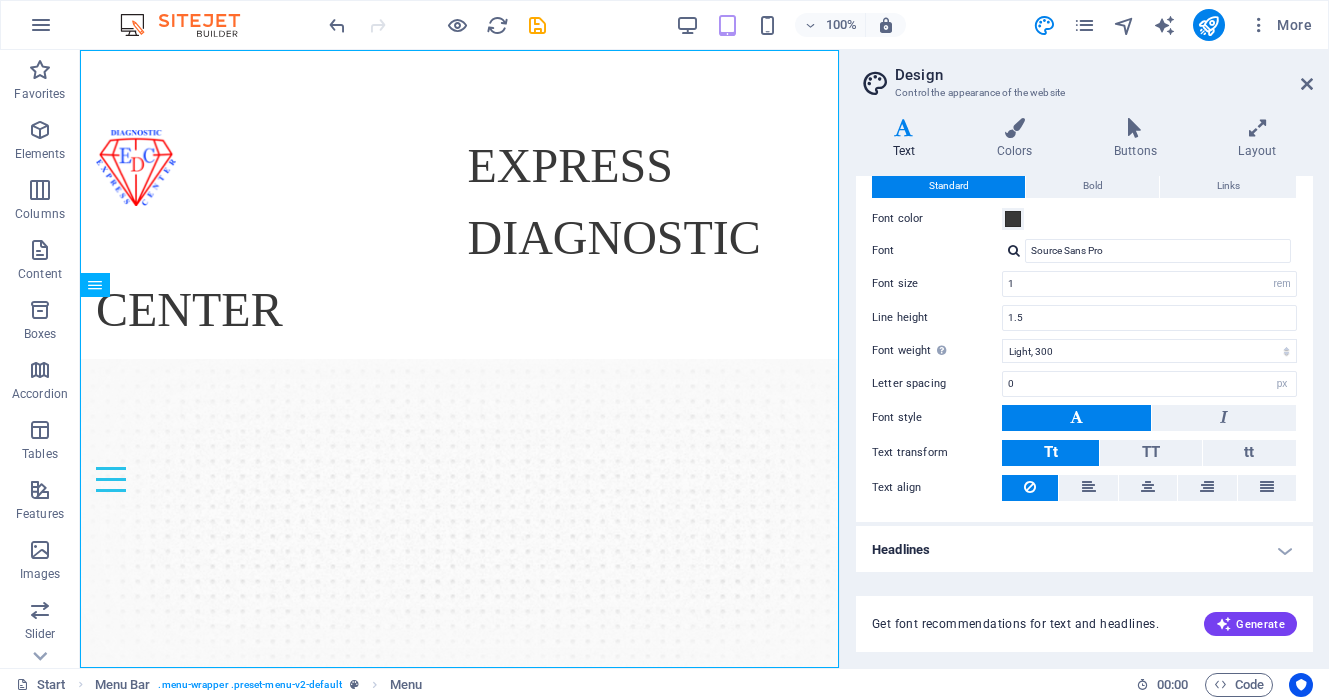 scroll, scrollTop: 0, scrollLeft: 0, axis: both 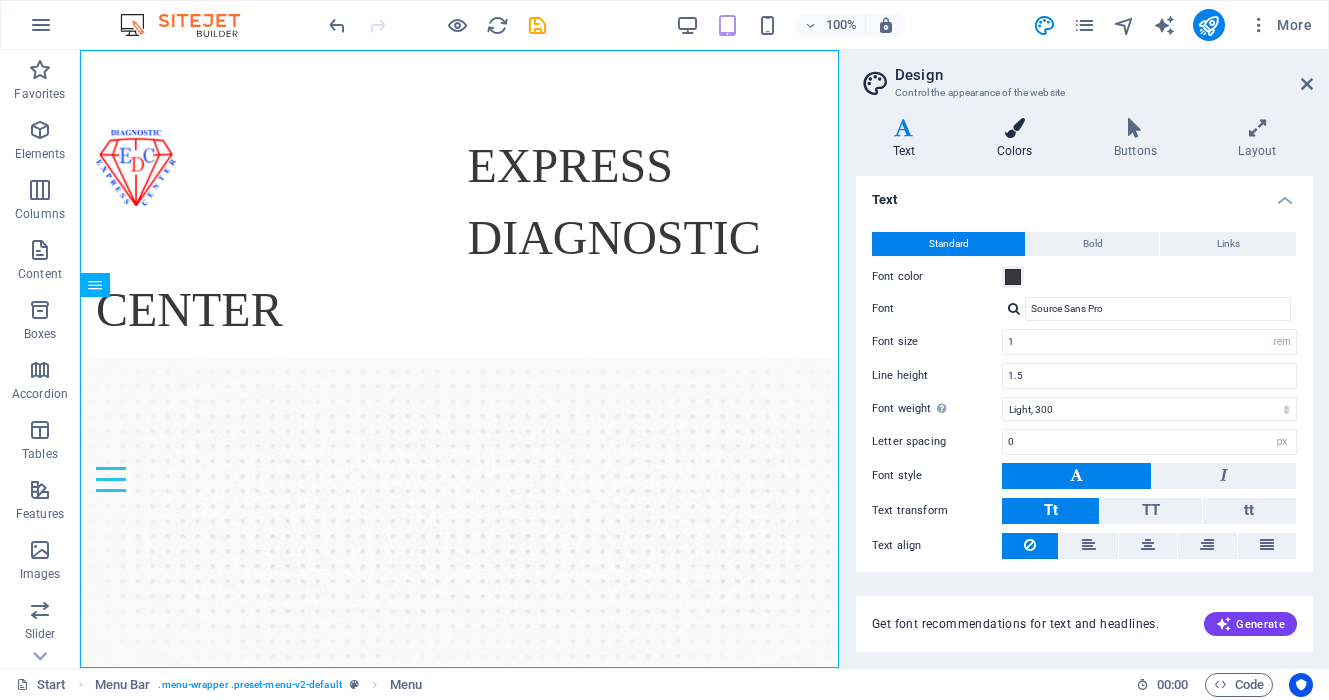click at bounding box center [1014, 128] 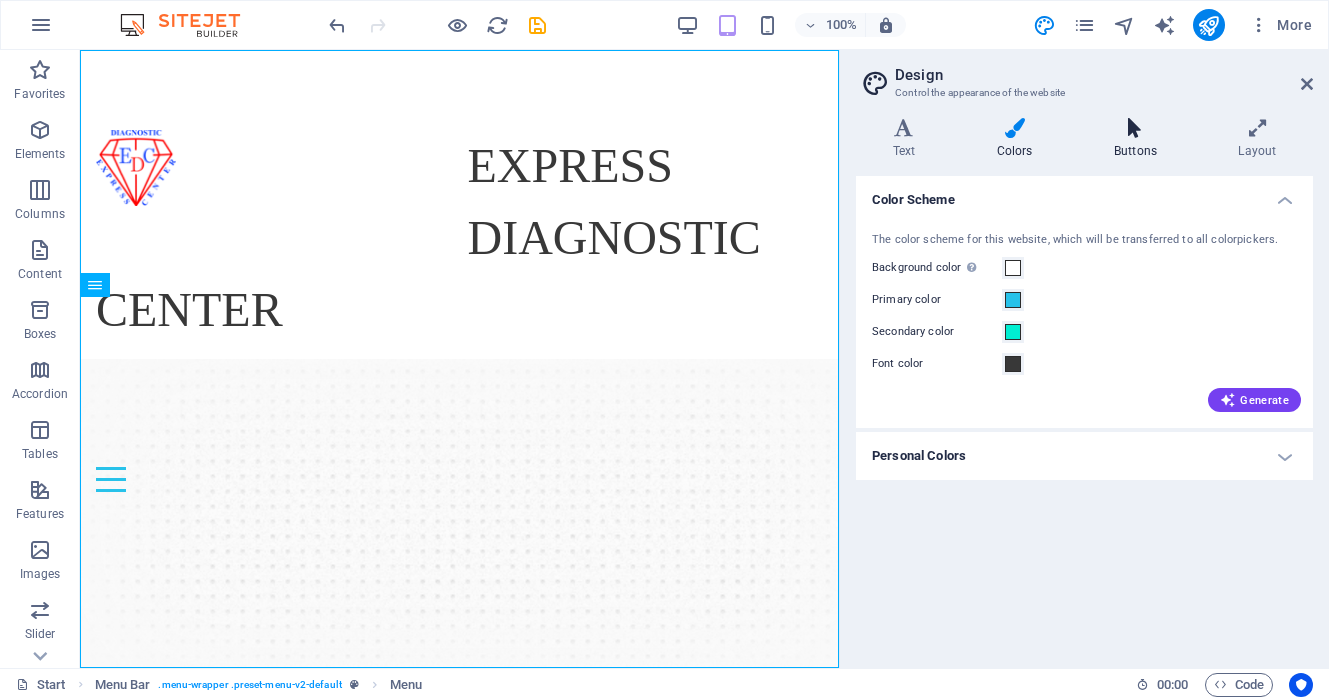 click at bounding box center [1135, 128] 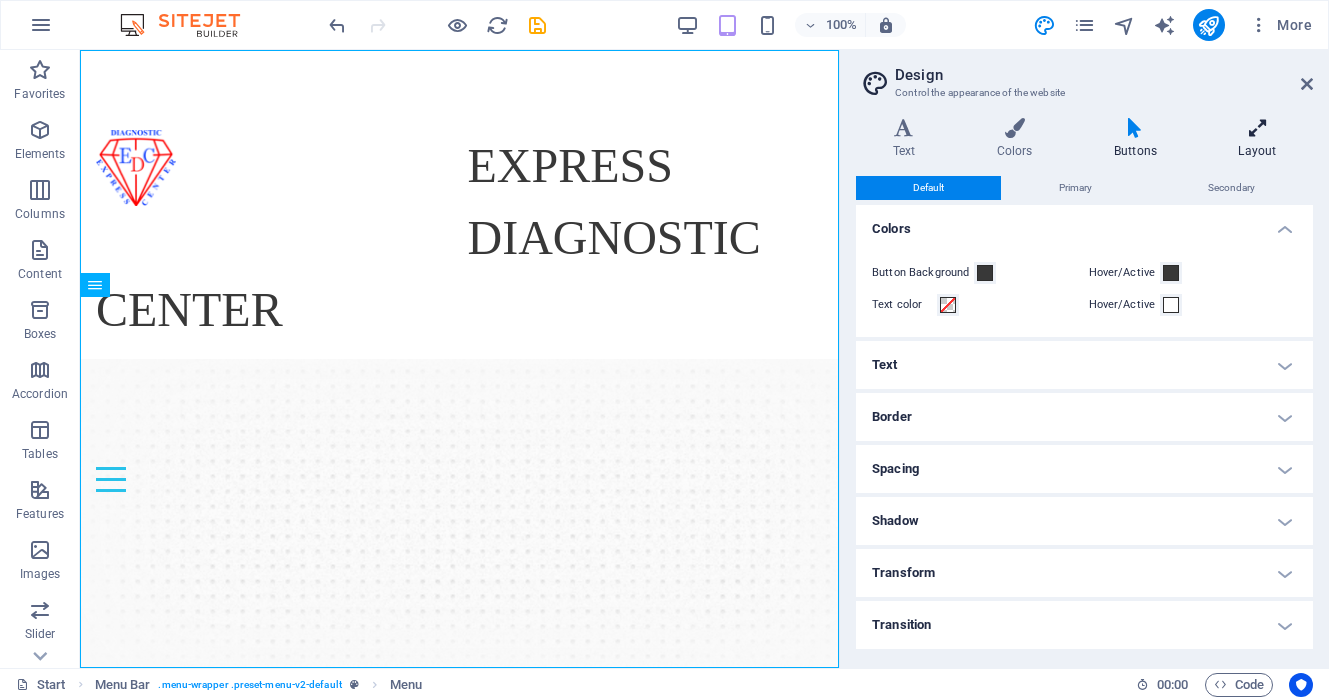 click on "Layout" at bounding box center [1257, 139] 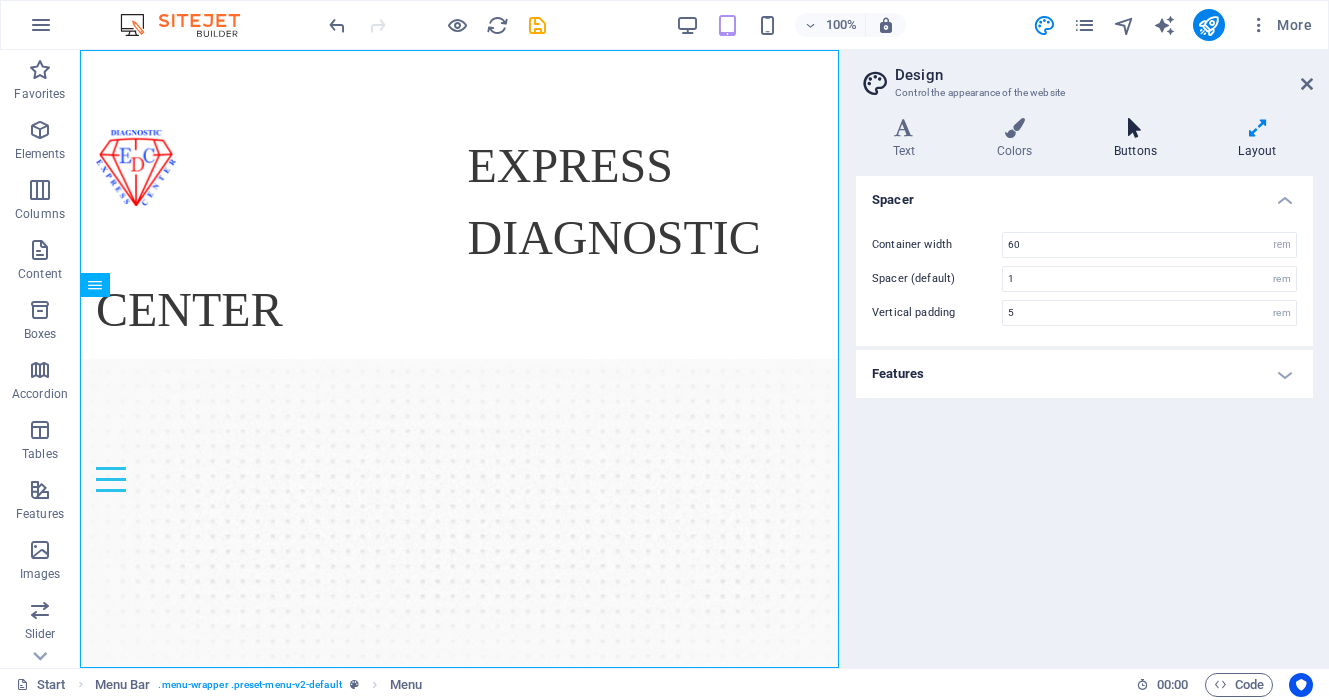 click at bounding box center [1135, 128] 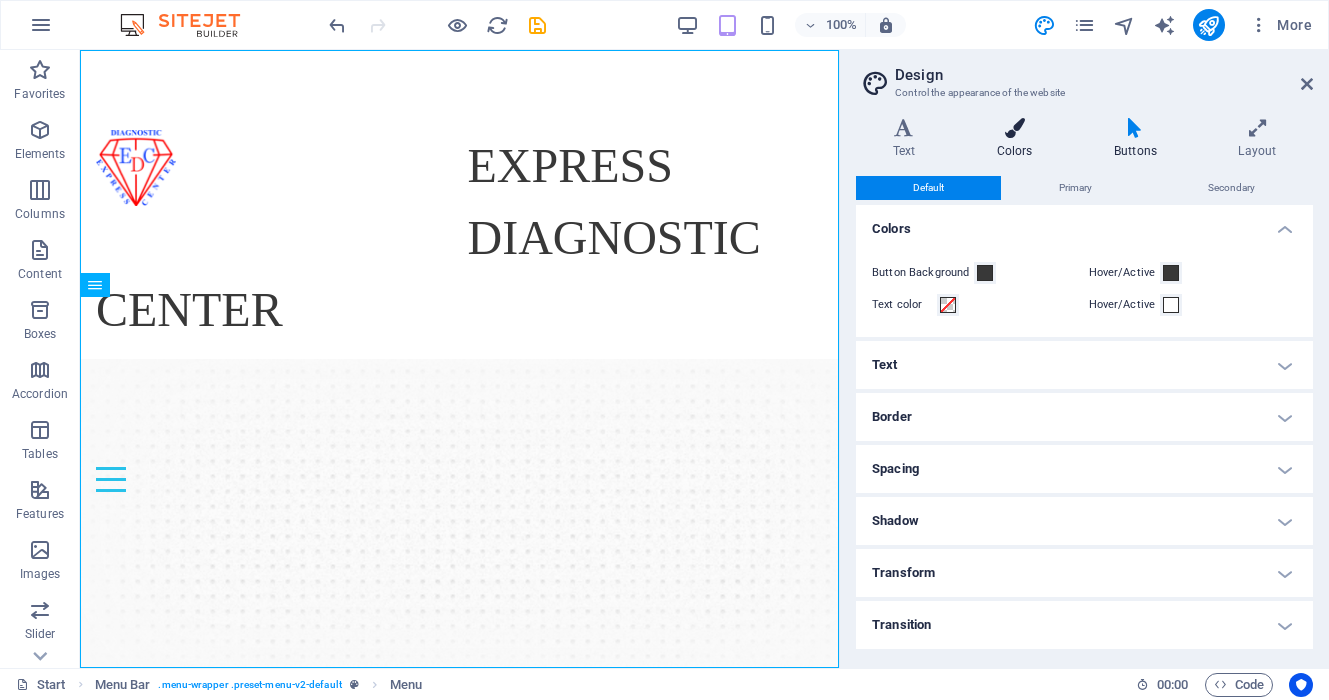 click on "Colors" at bounding box center [1018, 139] 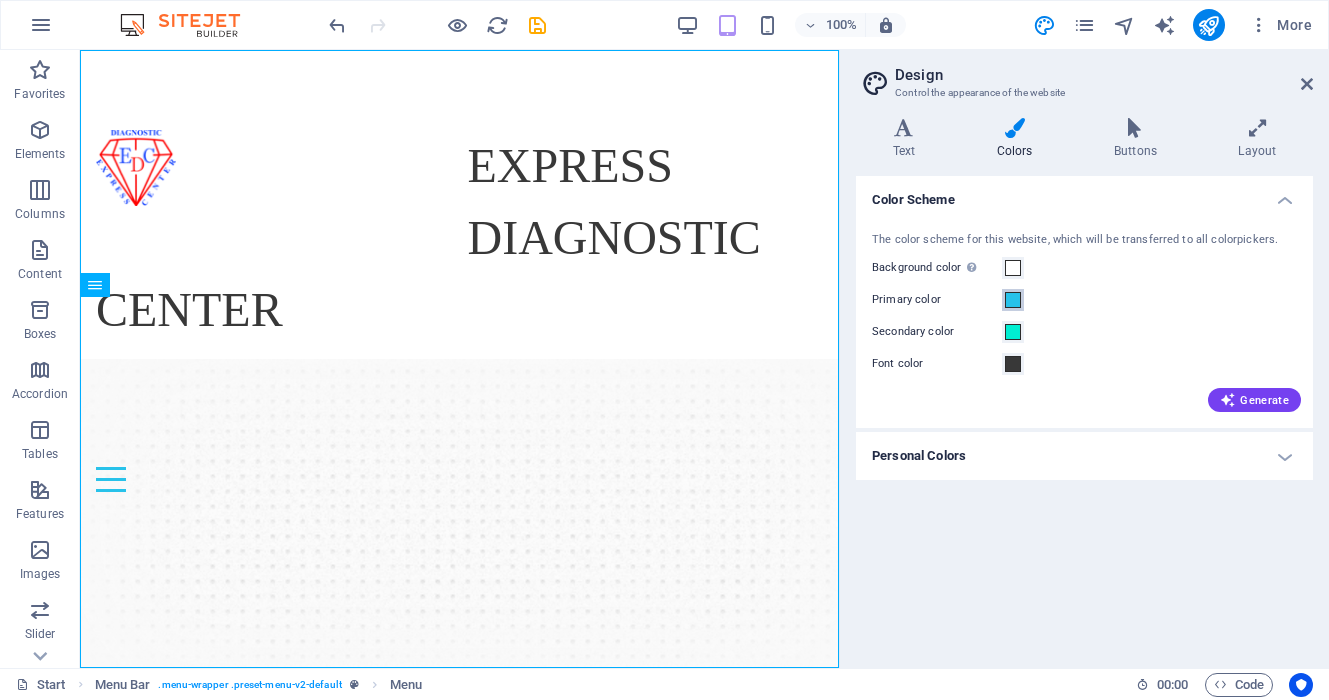 click at bounding box center [1013, 300] 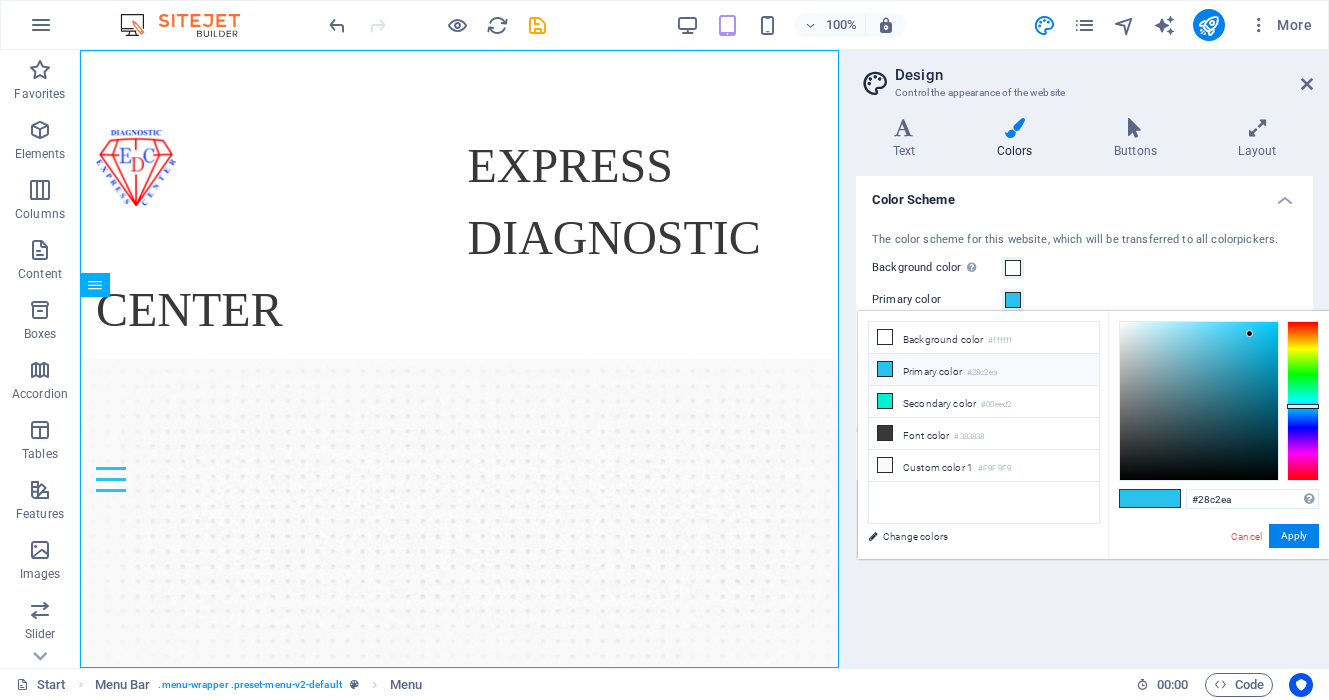 click on "#28c2ea" at bounding box center (982, 373) 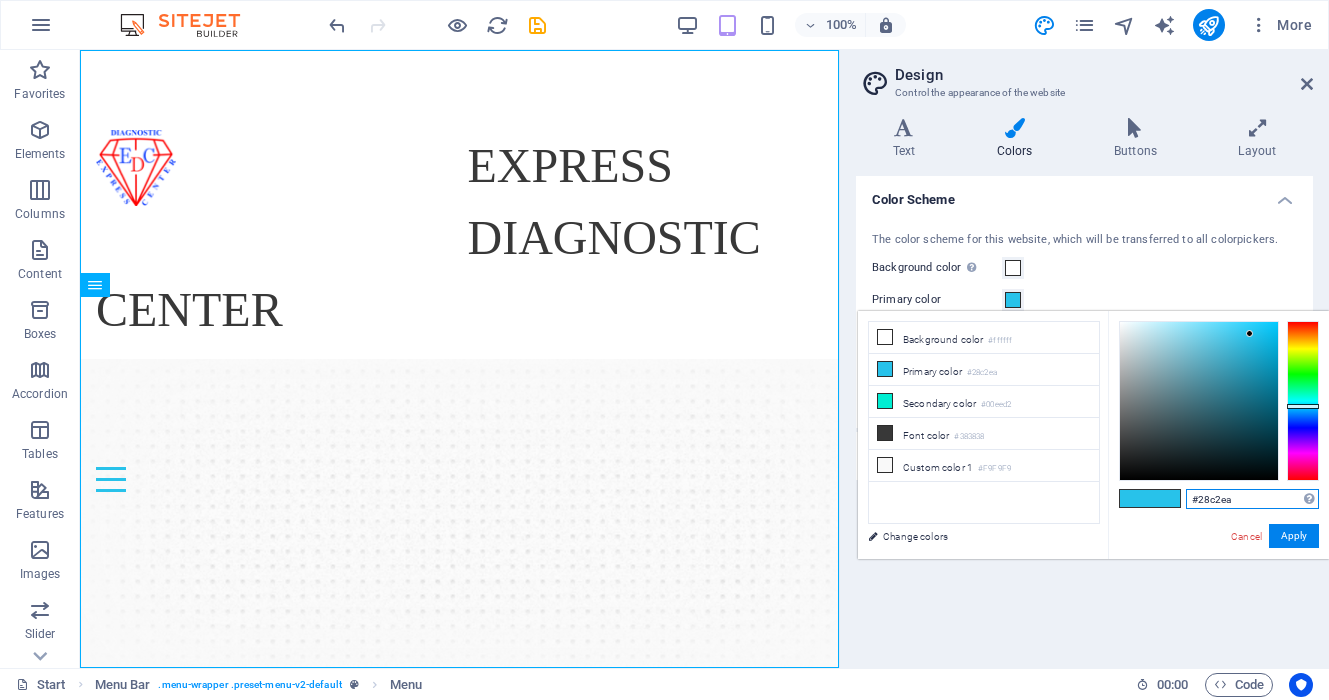 drag, startPoint x: 1258, startPoint y: 498, endPoint x: 1159, endPoint y: 499, distance: 99.00505 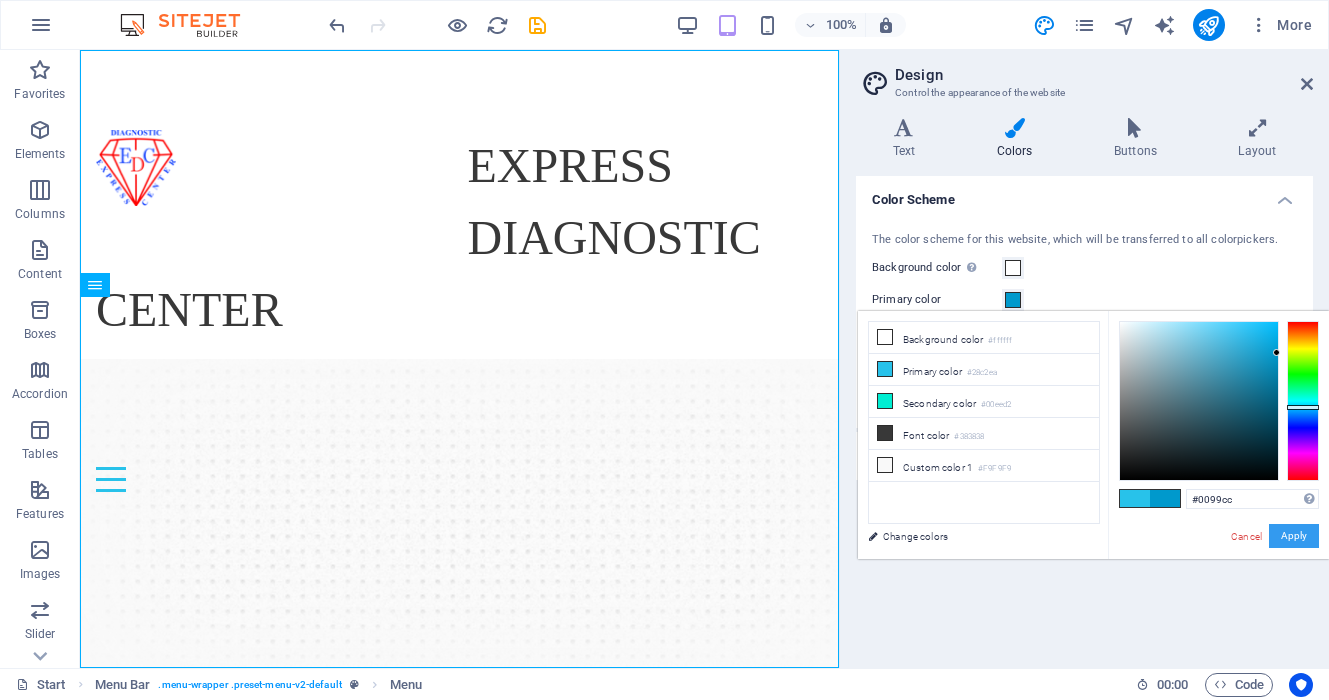 click on "Apply" at bounding box center (1294, 536) 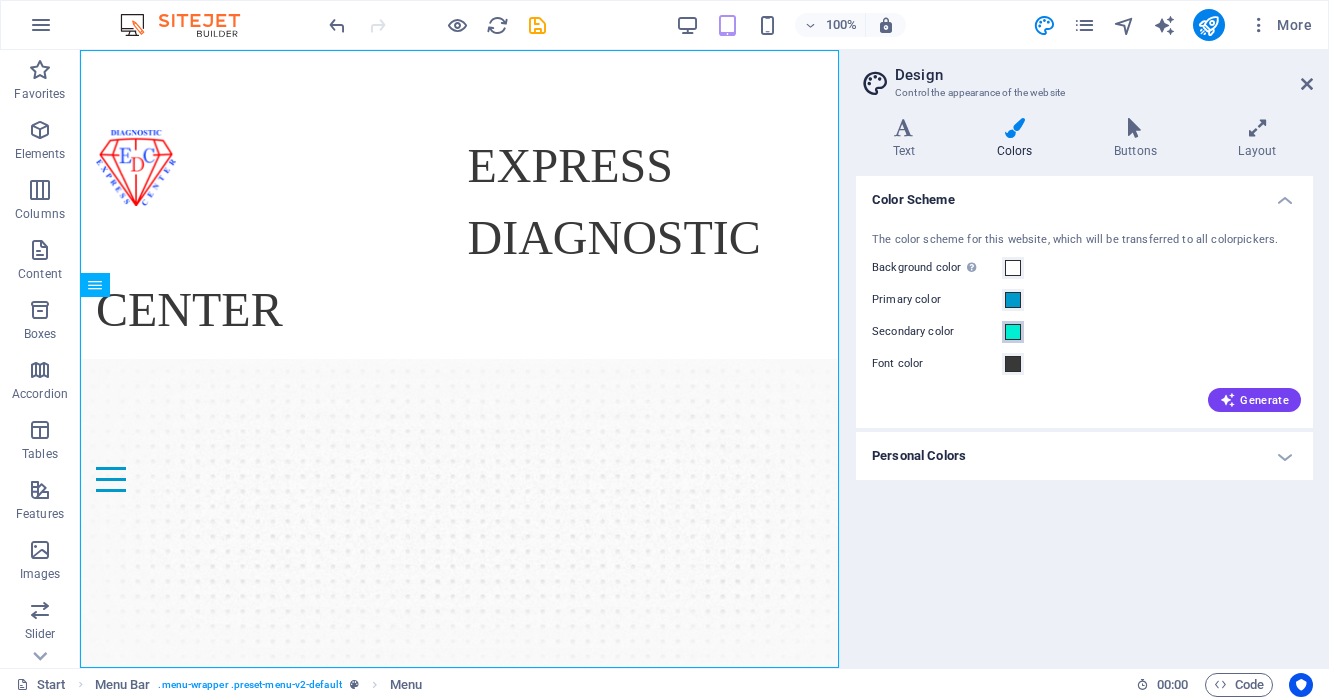 click at bounding box center [1013, 332] 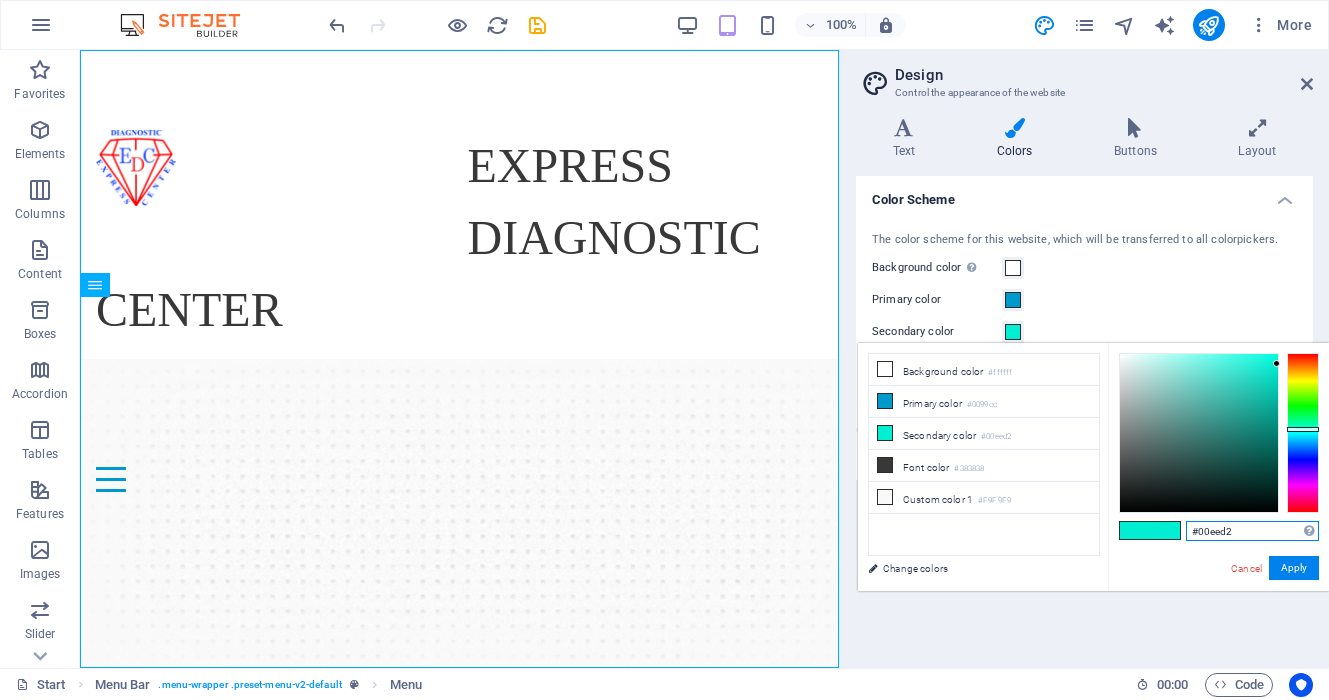 drag, startPoint x: 1249, startPoint y: 530, endPoint x: 1163, endPoint y: 536, distance: 86.209045 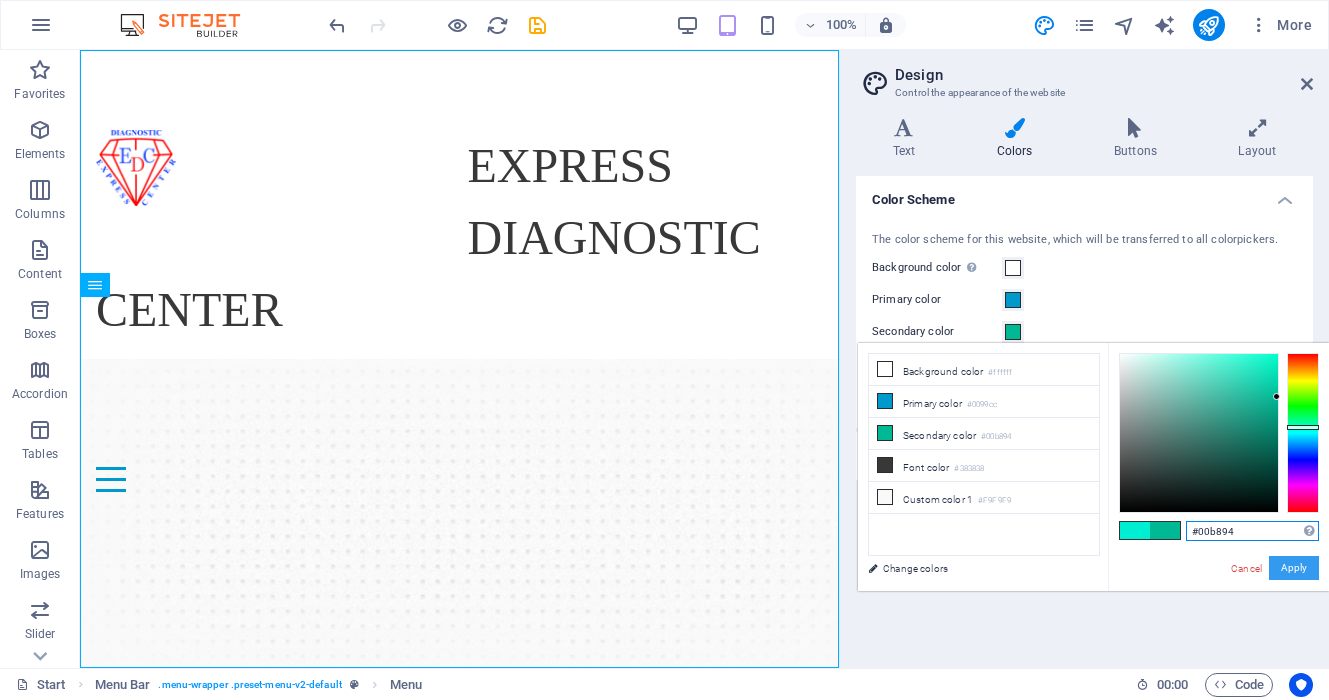 type on "#00b894" 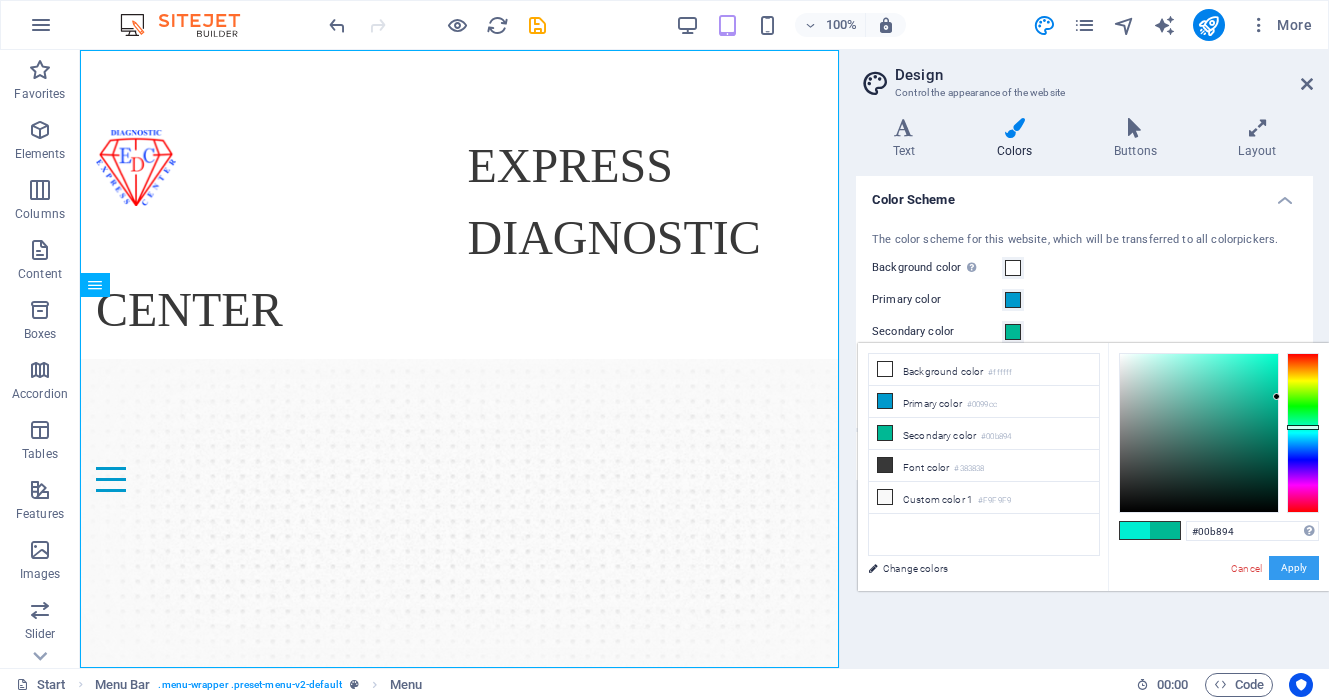 click on "Apply" at bounding box center (1294, 568) 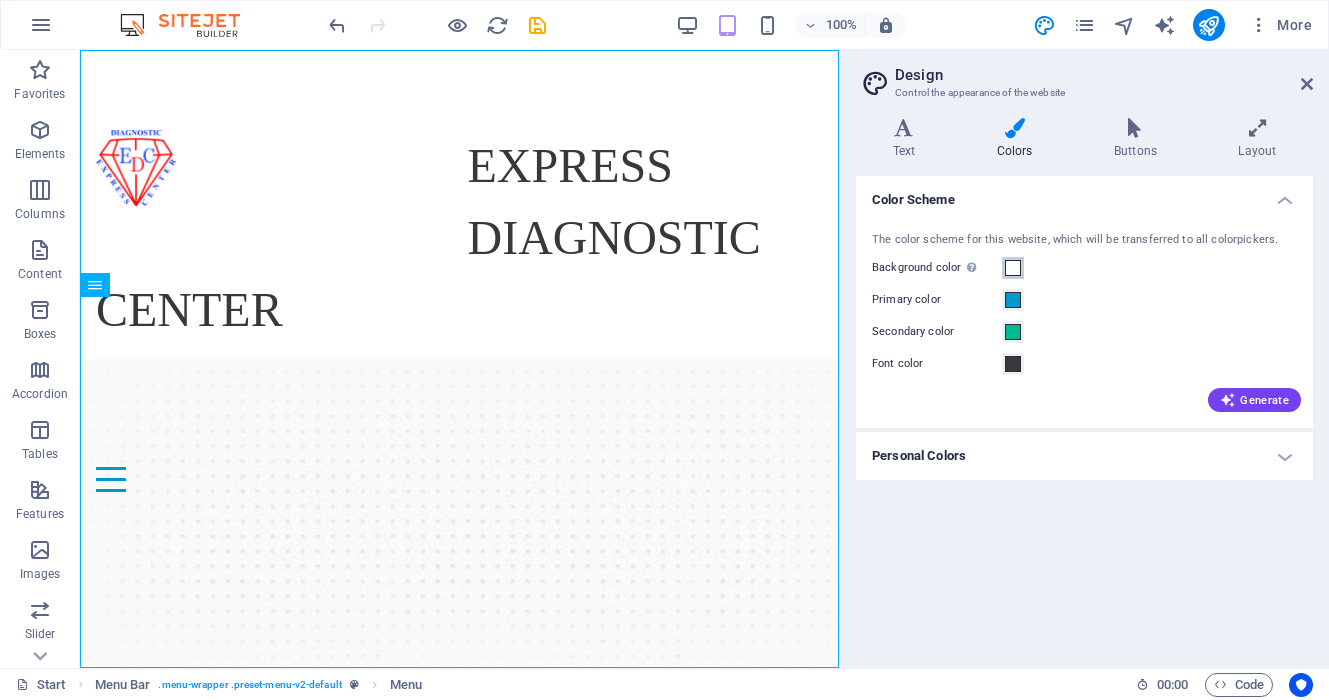 click at bounding box center (1013, 268) 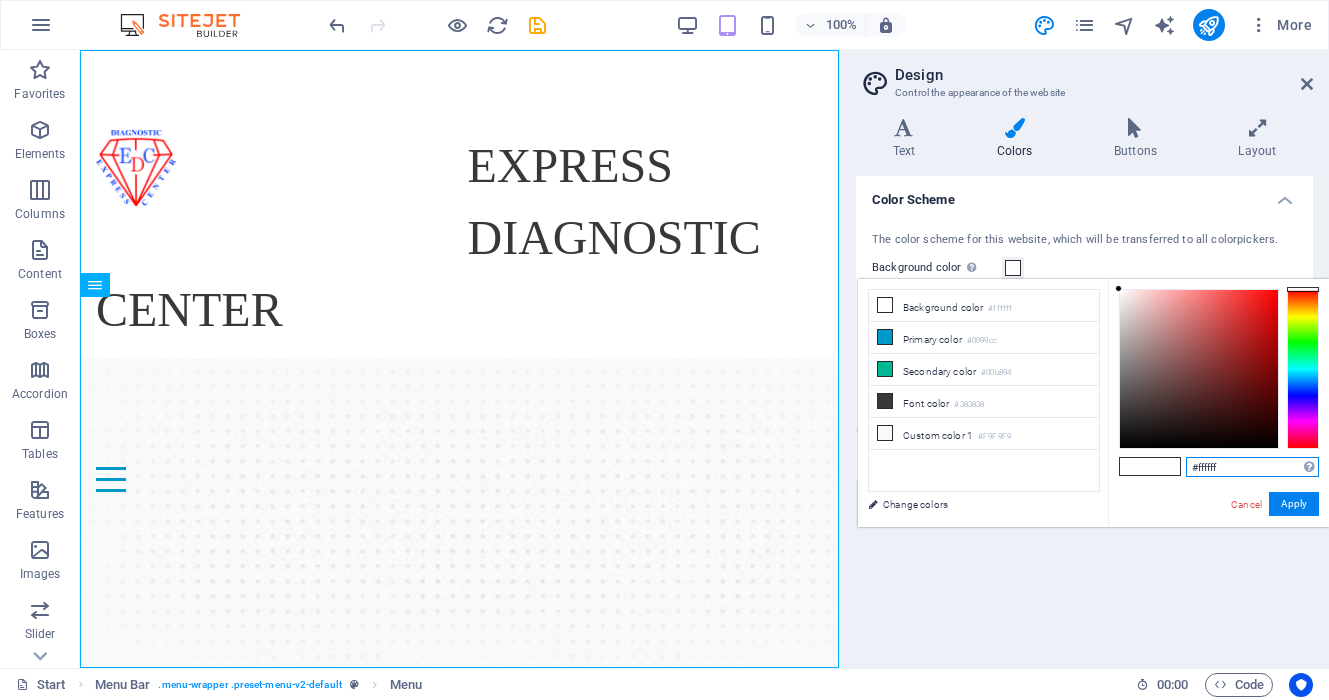 drag, startPoint x: 1244, startPoint y: 471, endPoint x: 1165, endPoint y: 471, distance: 79 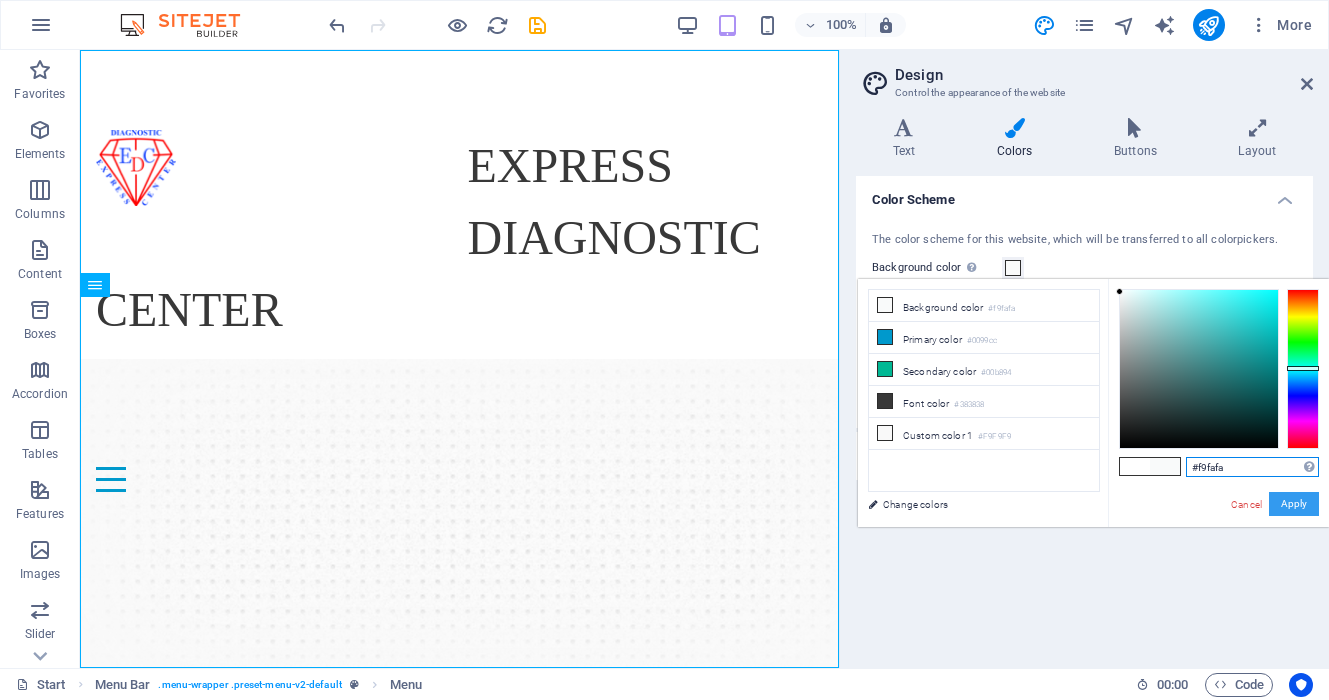 type on "#f9fafa" 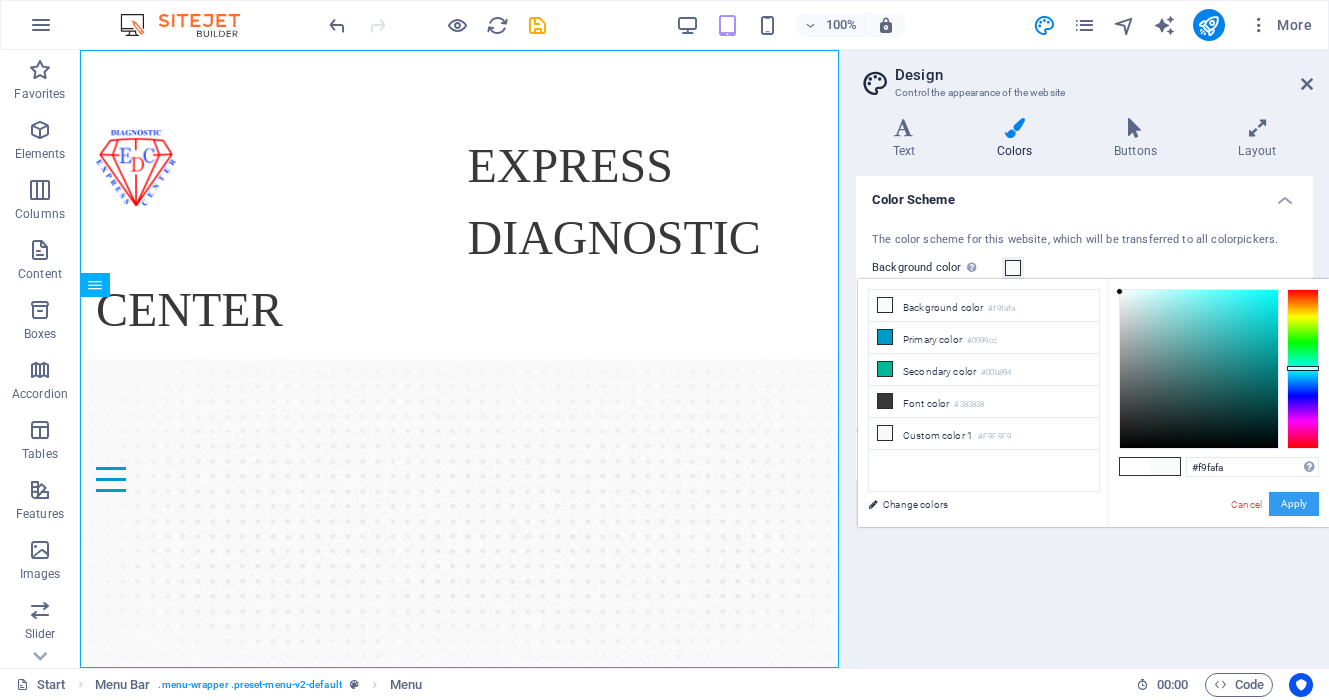 click on "Apply" at bounding box center [1294, 504] 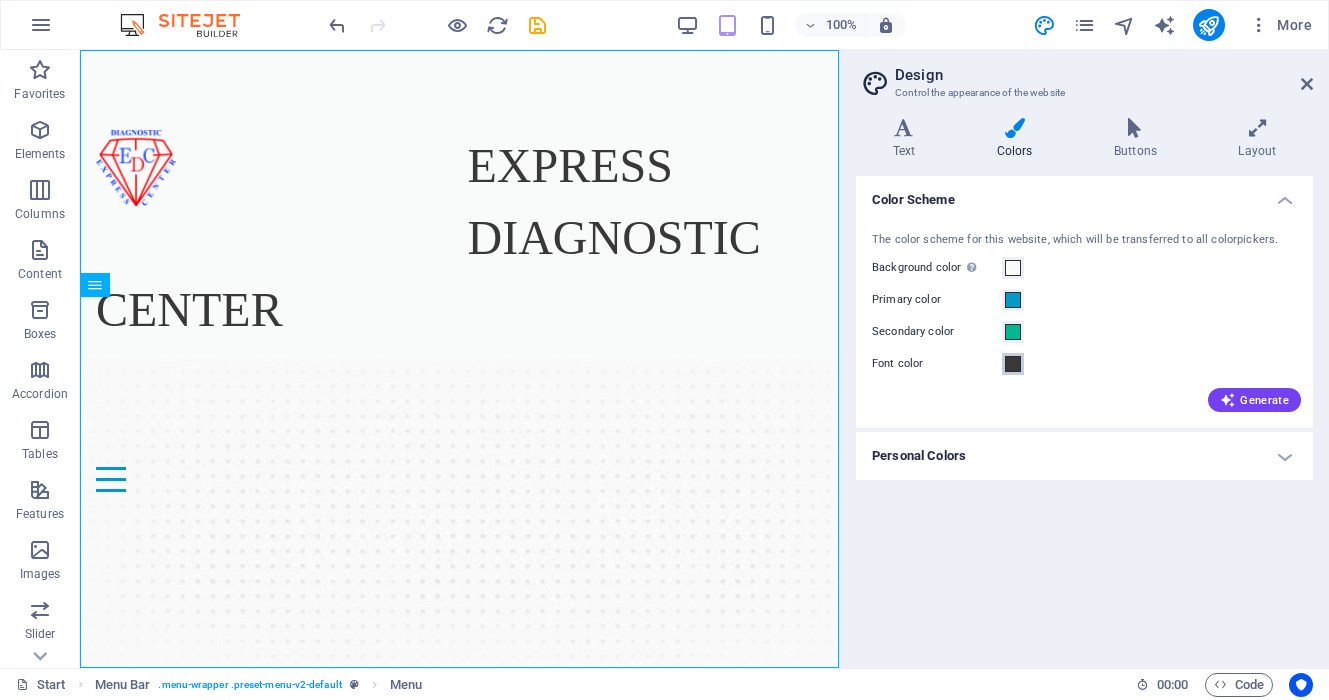 click at bounding box center [1013, 364] 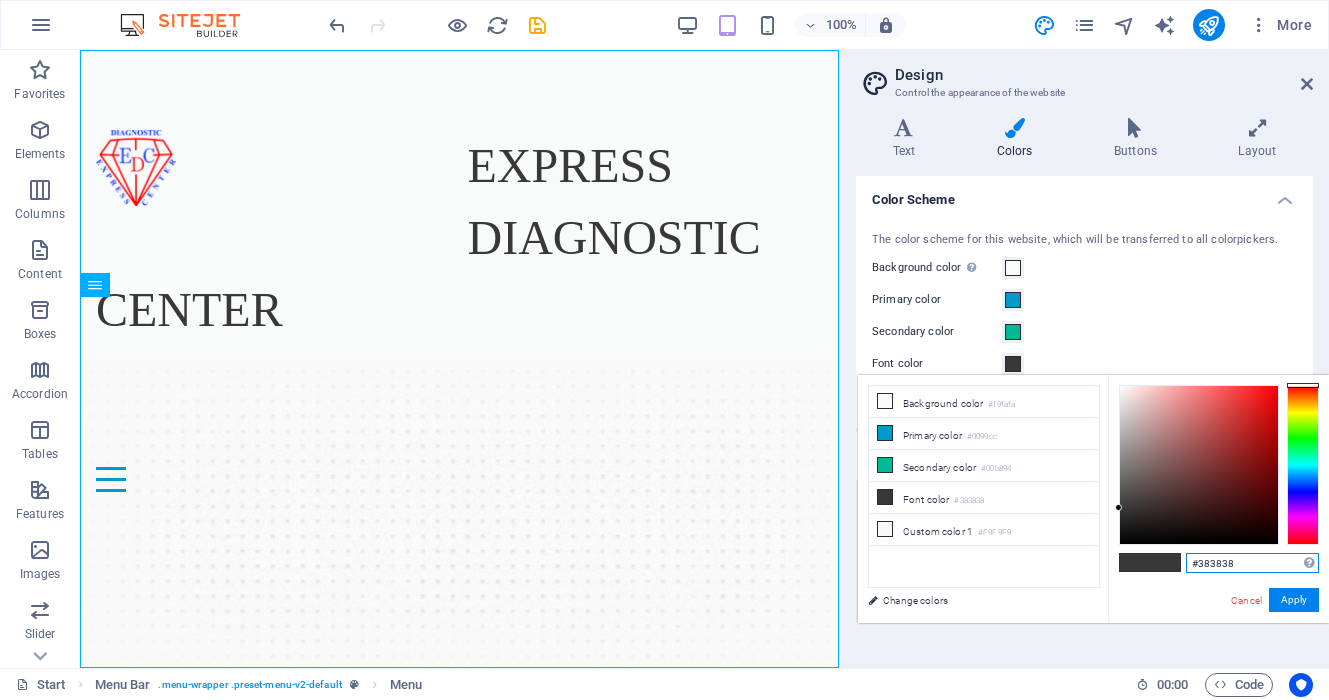 drag, startPoint x: 1255, startPoint y: 559, endPoint x: 1172, endPoint y: 560, distance: 83.00603 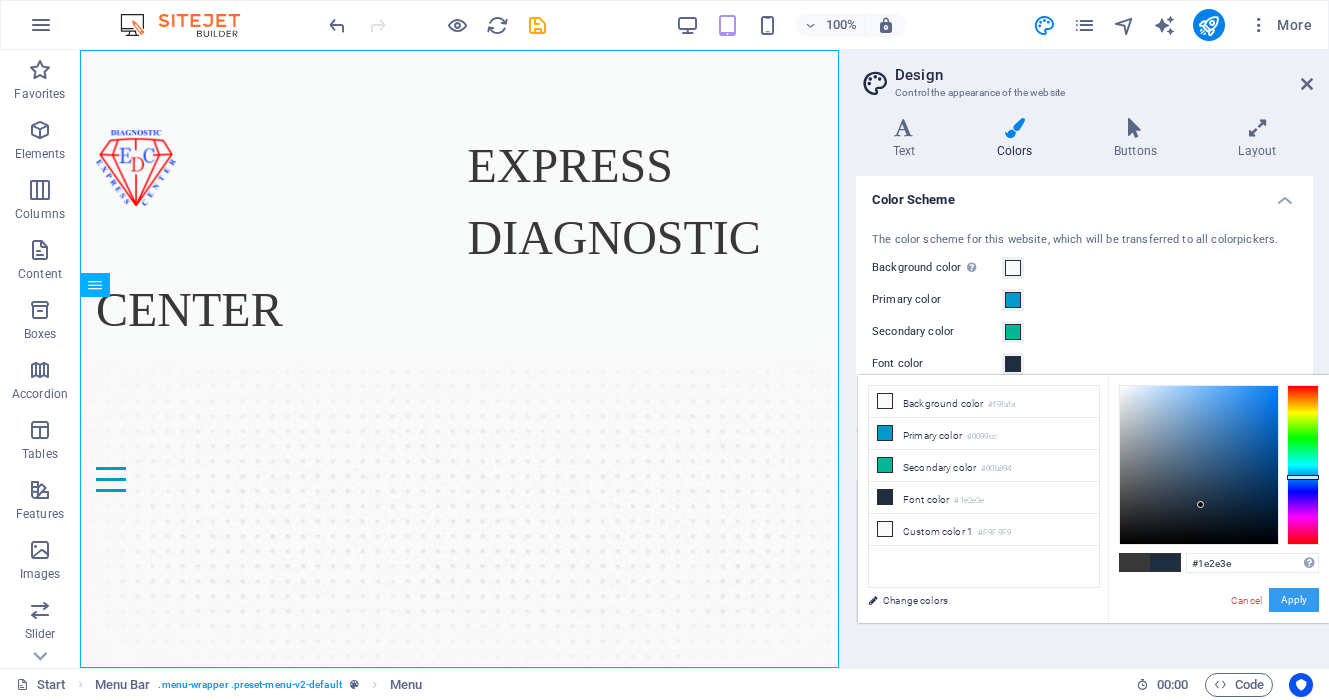 click on "Apply" at bounding box center [1294, 600] 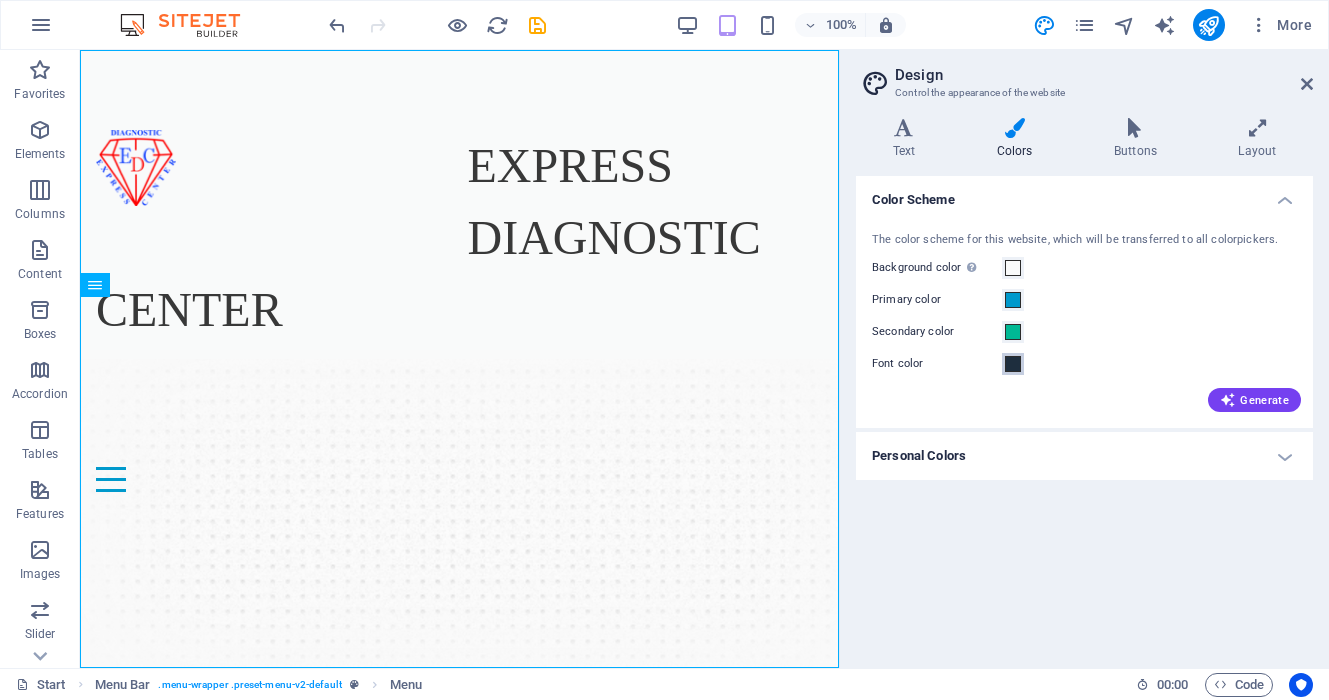 click at bounding box center [1013, 364] 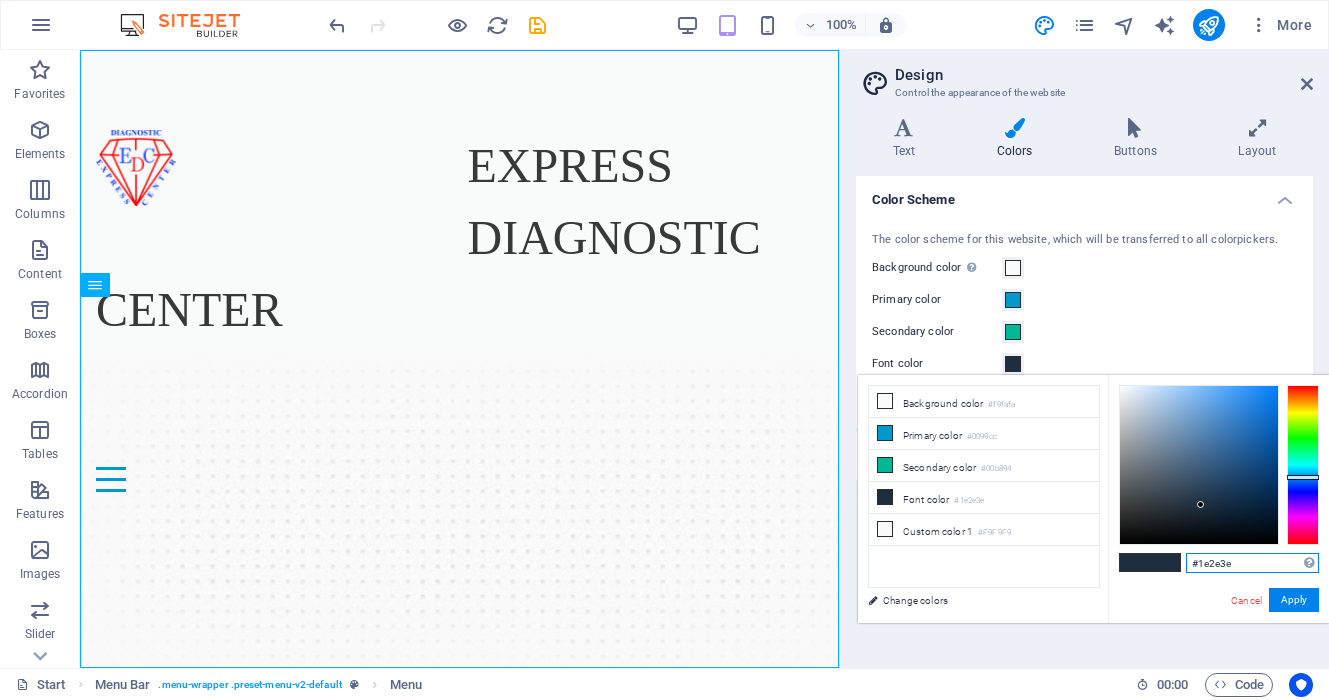 drag, startPoint x: 1256, startPoint y: 564, endPoint x: 1179, endPoint y: 564, distance: 77 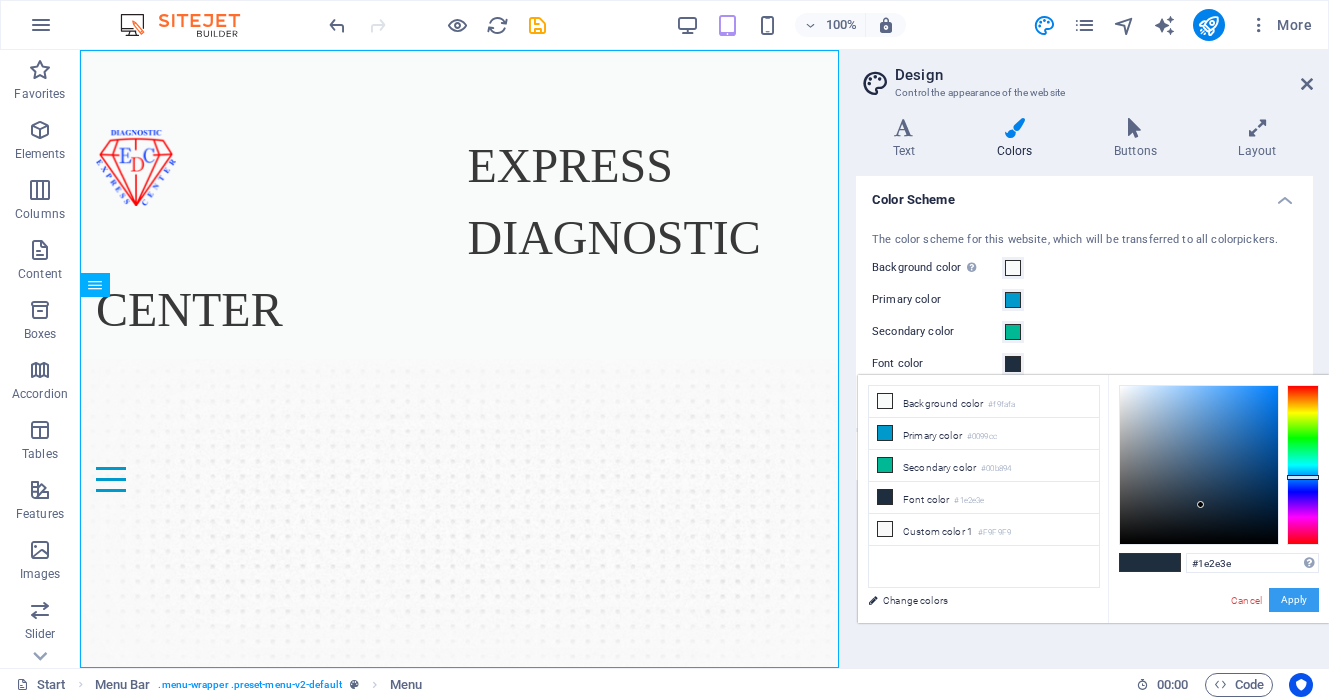 click on "Apply" at bounding box center [1294, 600] 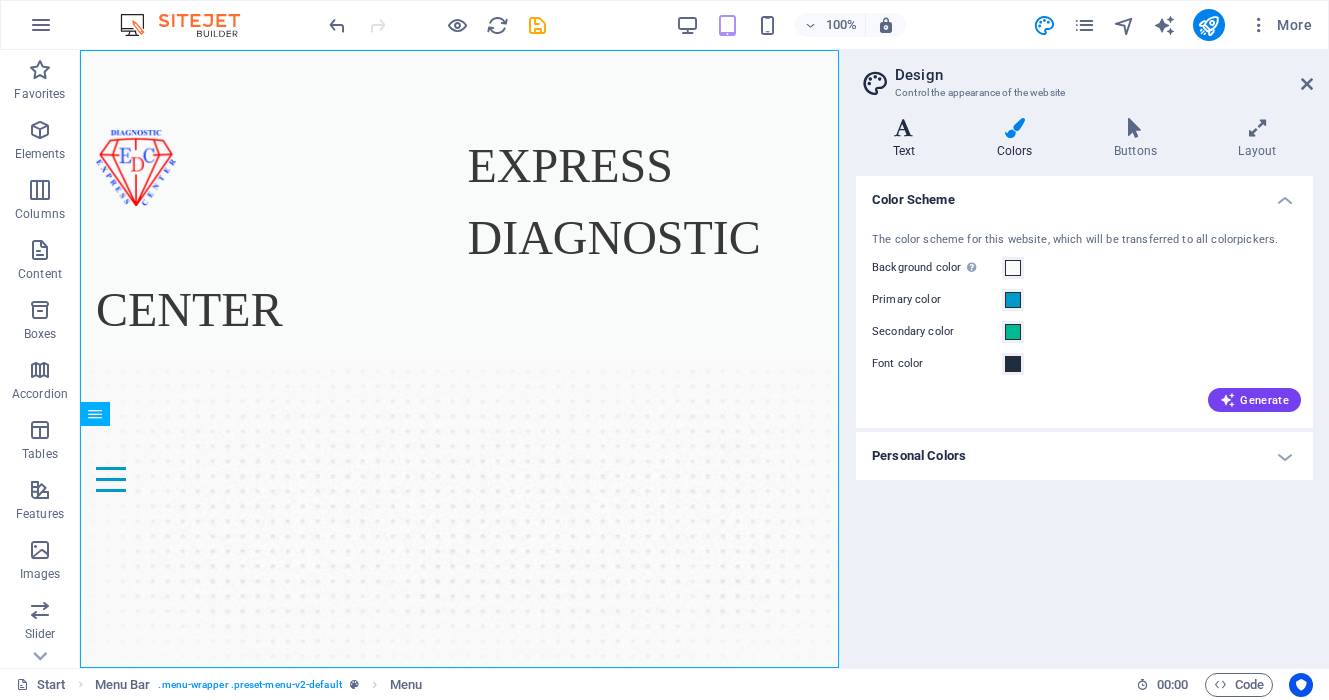 click at bounding box center [904, 128] 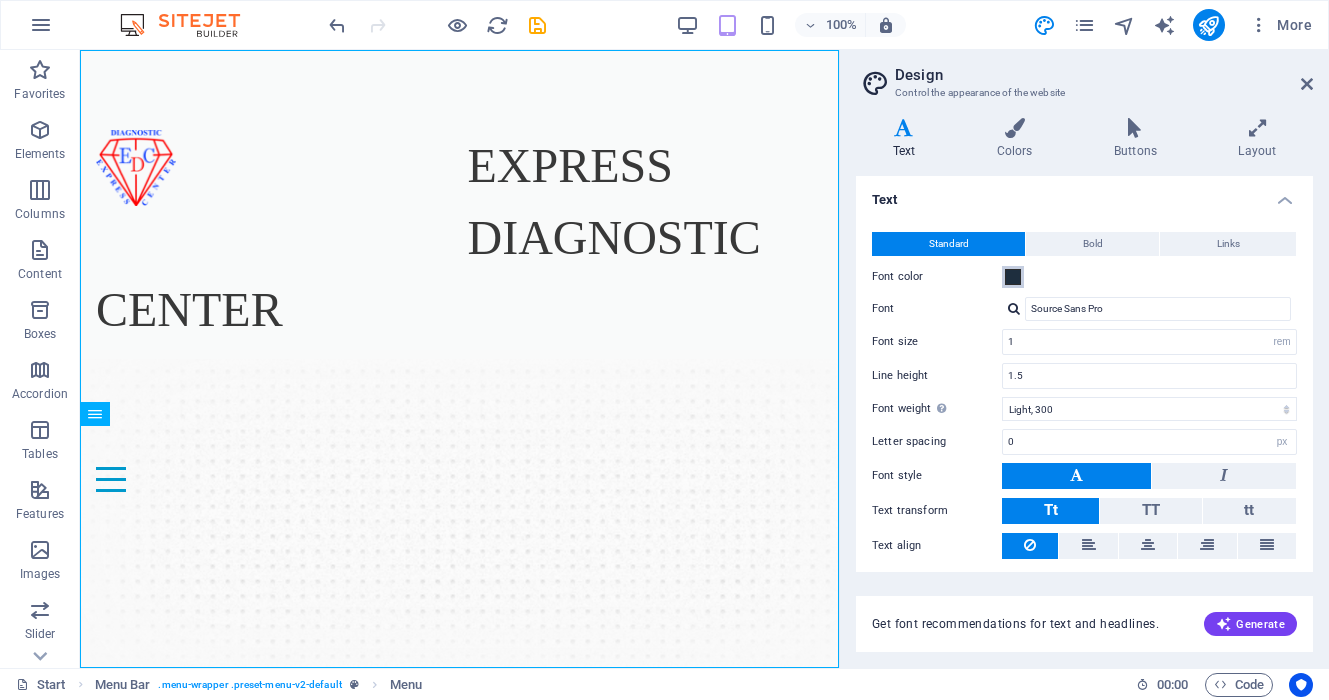 click at bounding box center (1013, 277) 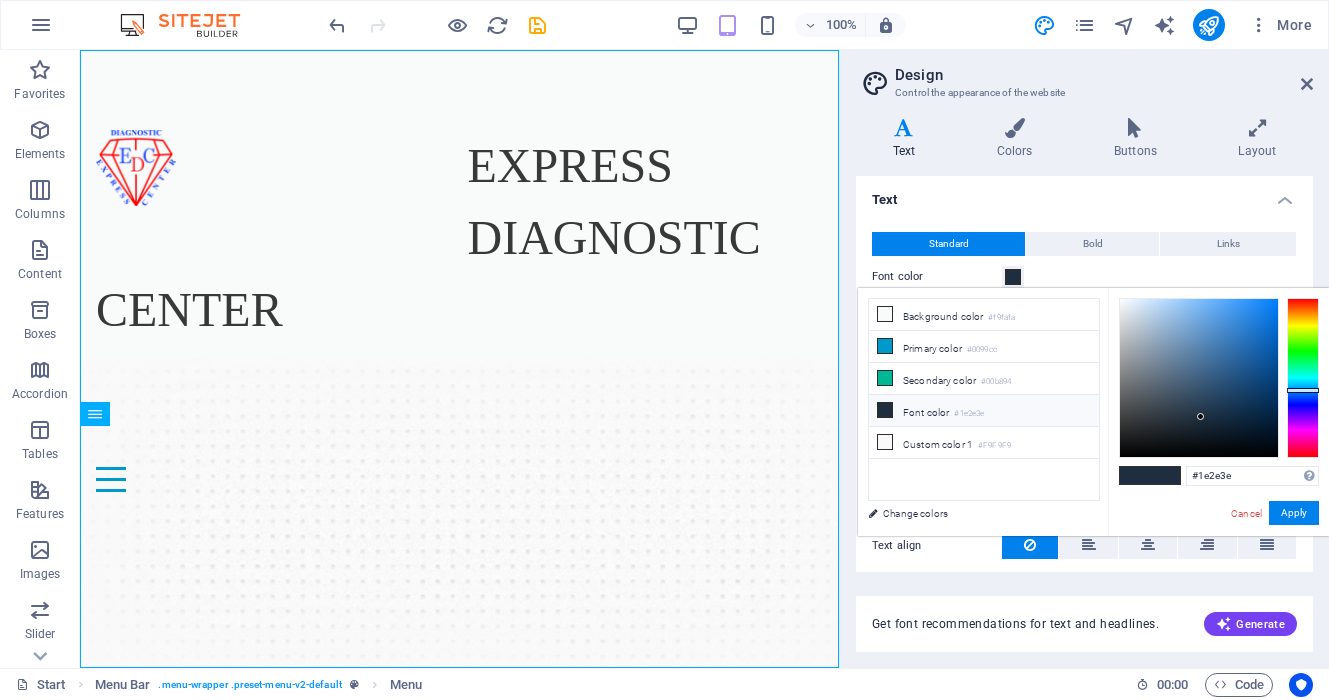 click on "Text" at bounding box center [1084, 194] 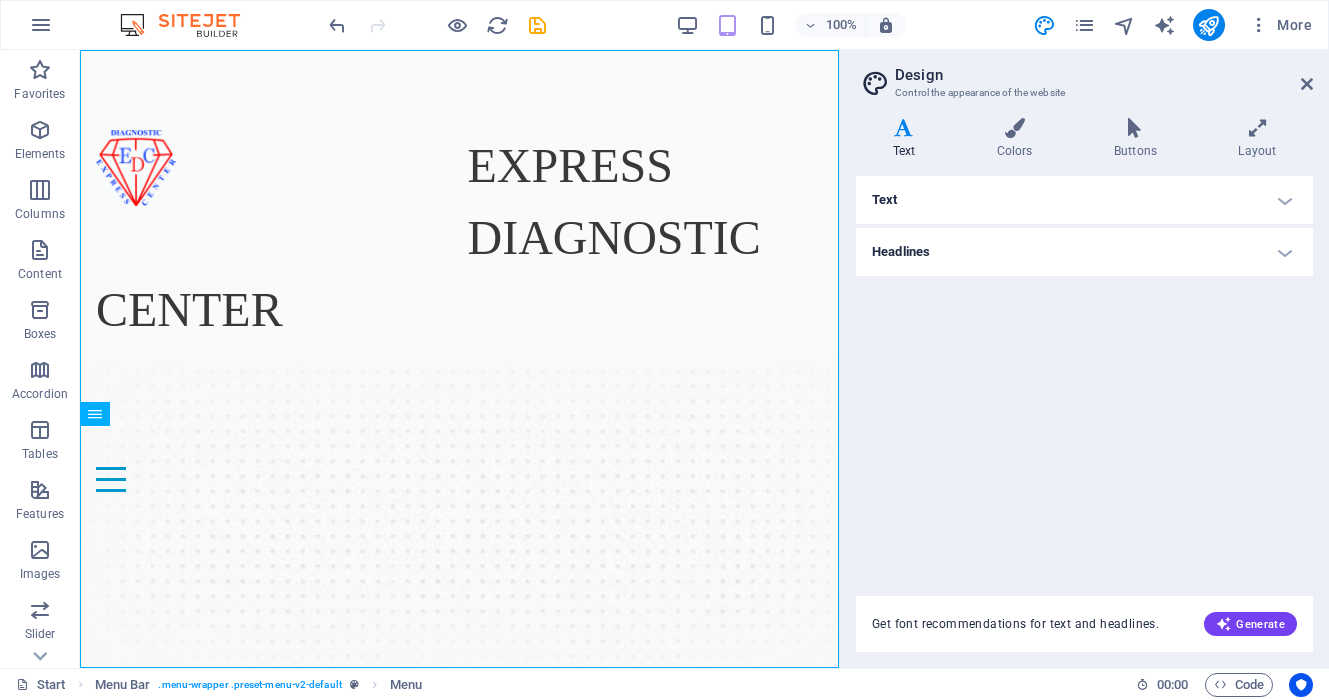 click on "Text" at bounding box center [1084, 200] 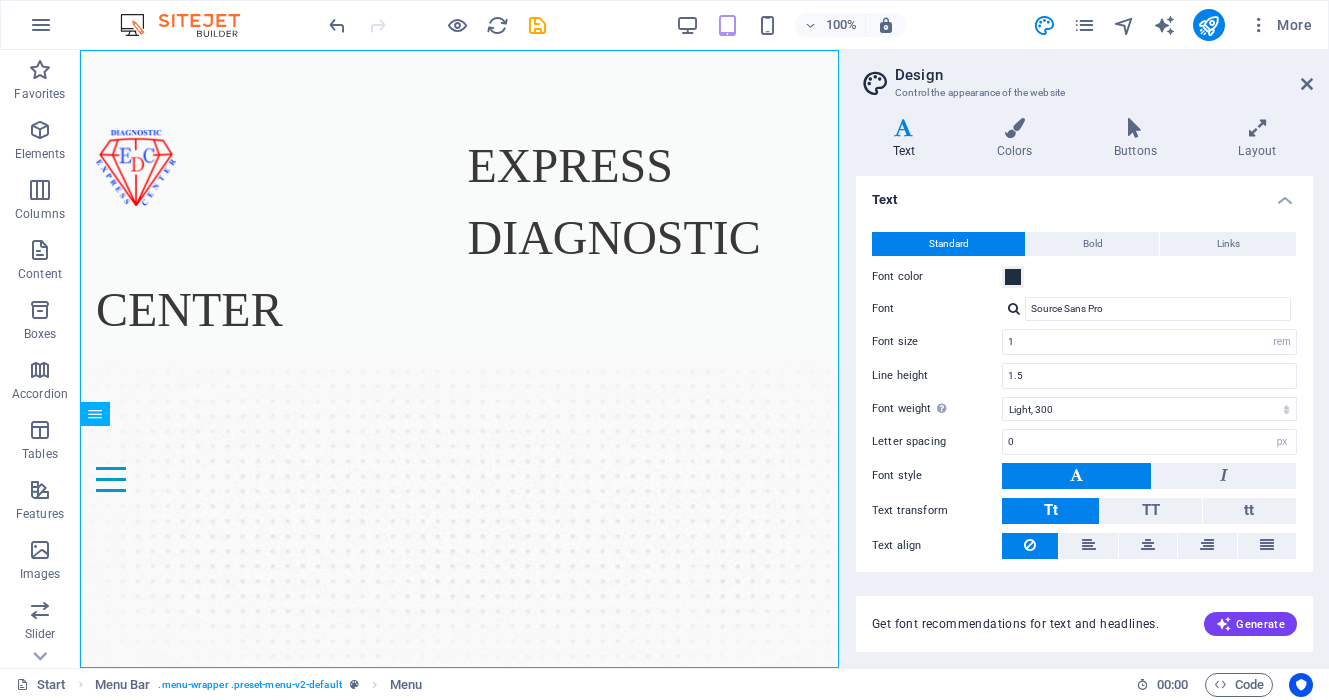 click on "Text" at bounding box center [1084, 194] 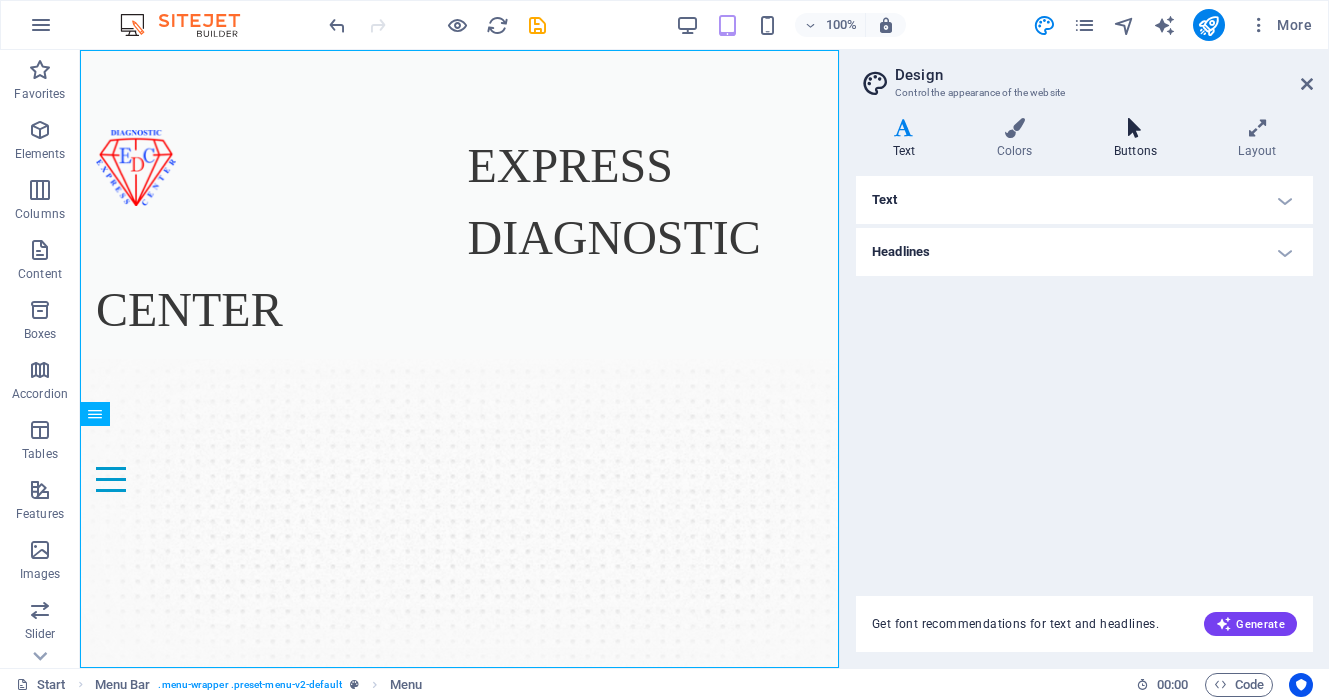 click on "Buttons" at bounding box center (1139, 139) 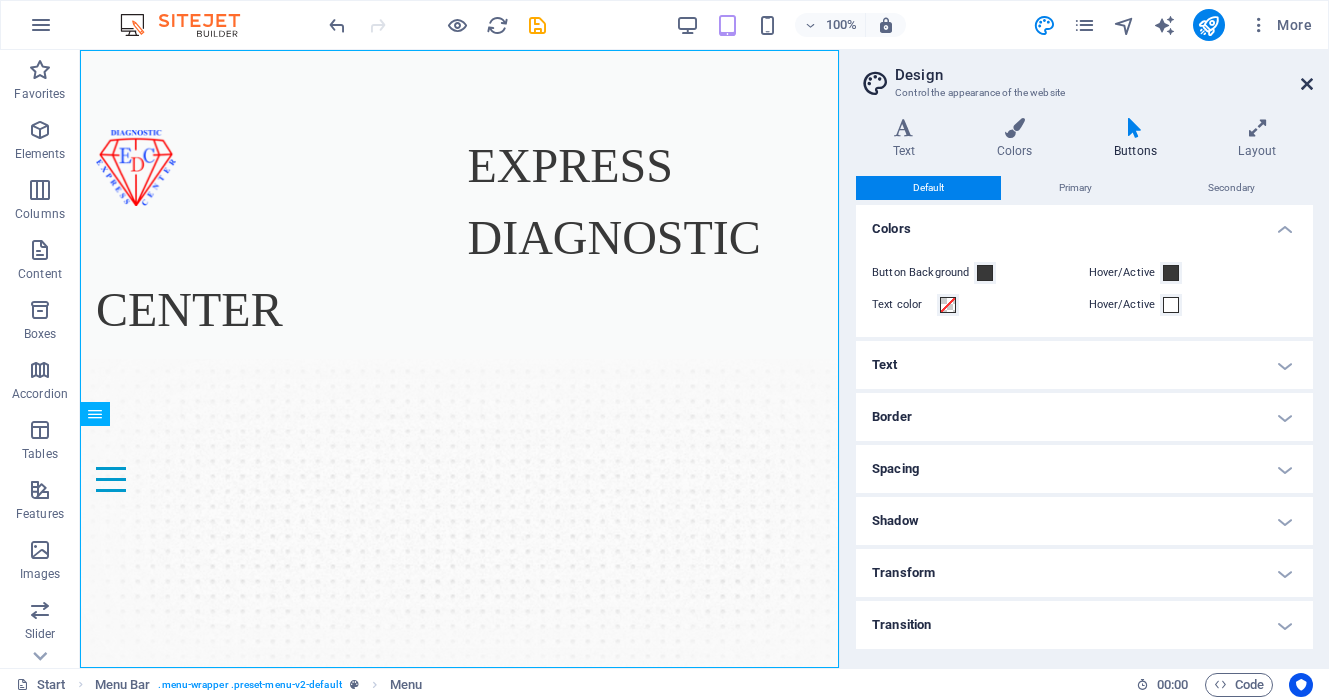 click at bounding box center (1307, 84) 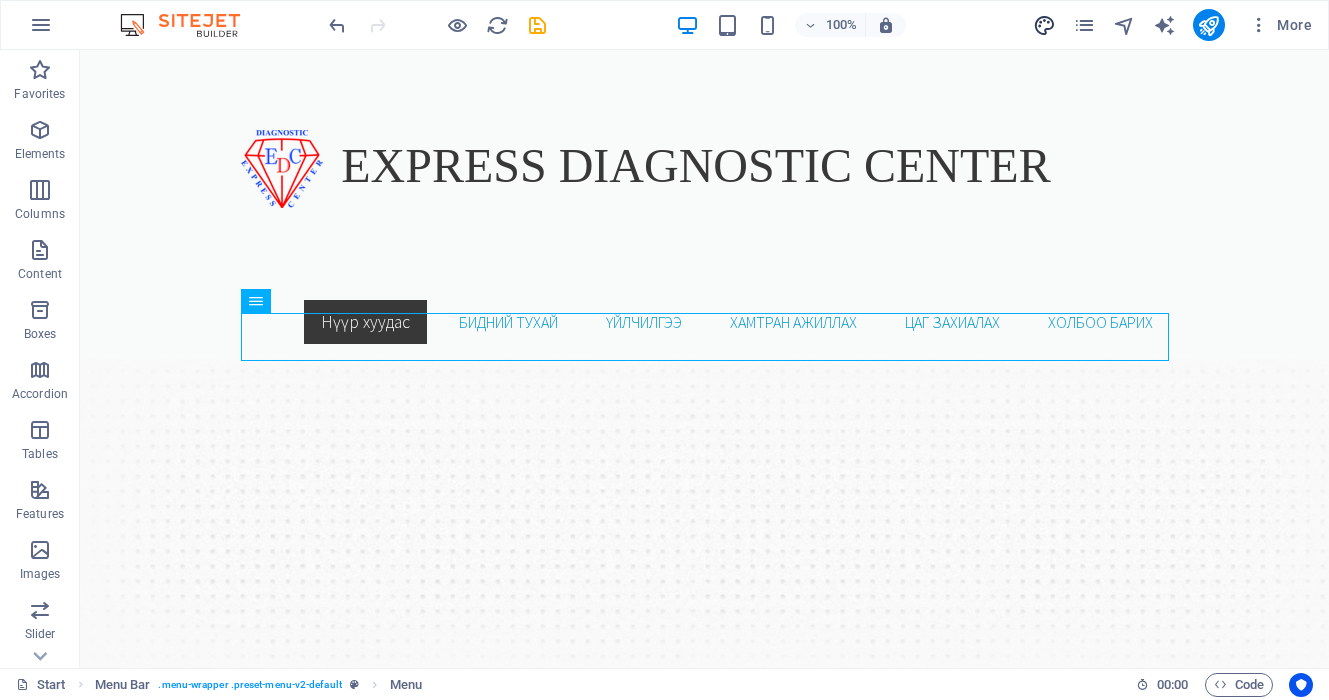click at bounding box center (1044, 25) 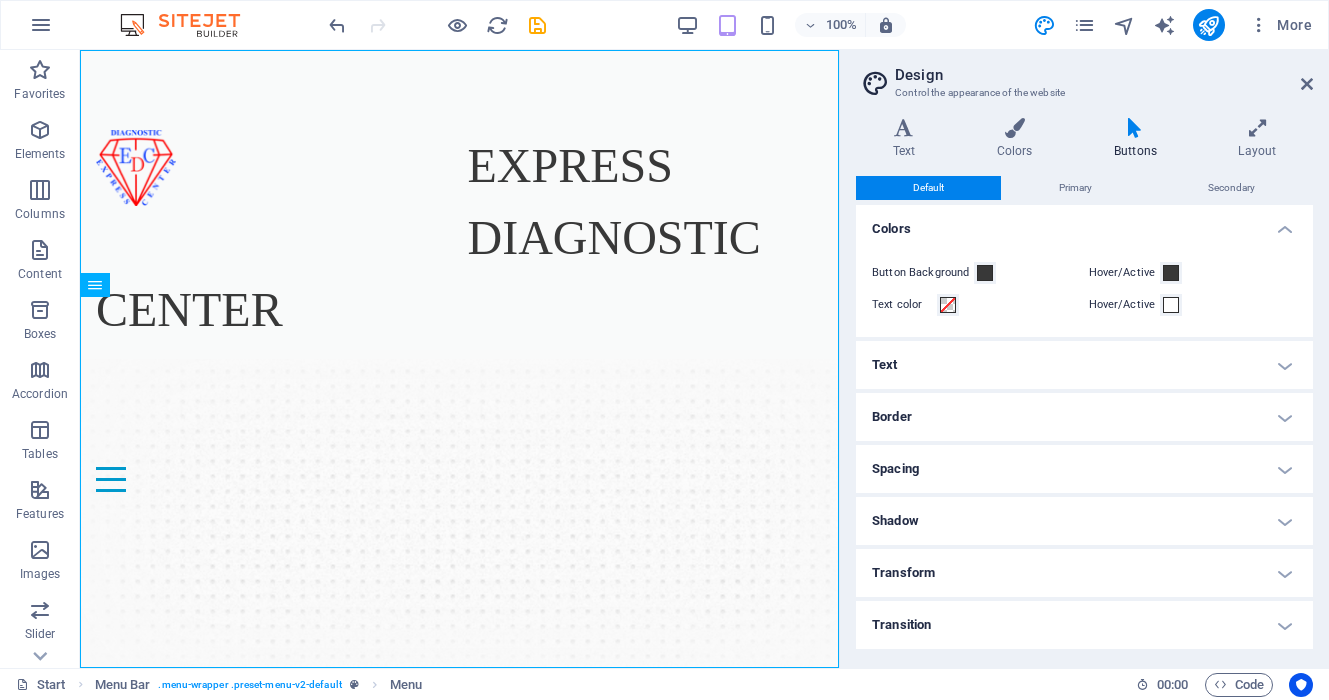 click on "Buttons" at bounding box center [1139, 139] 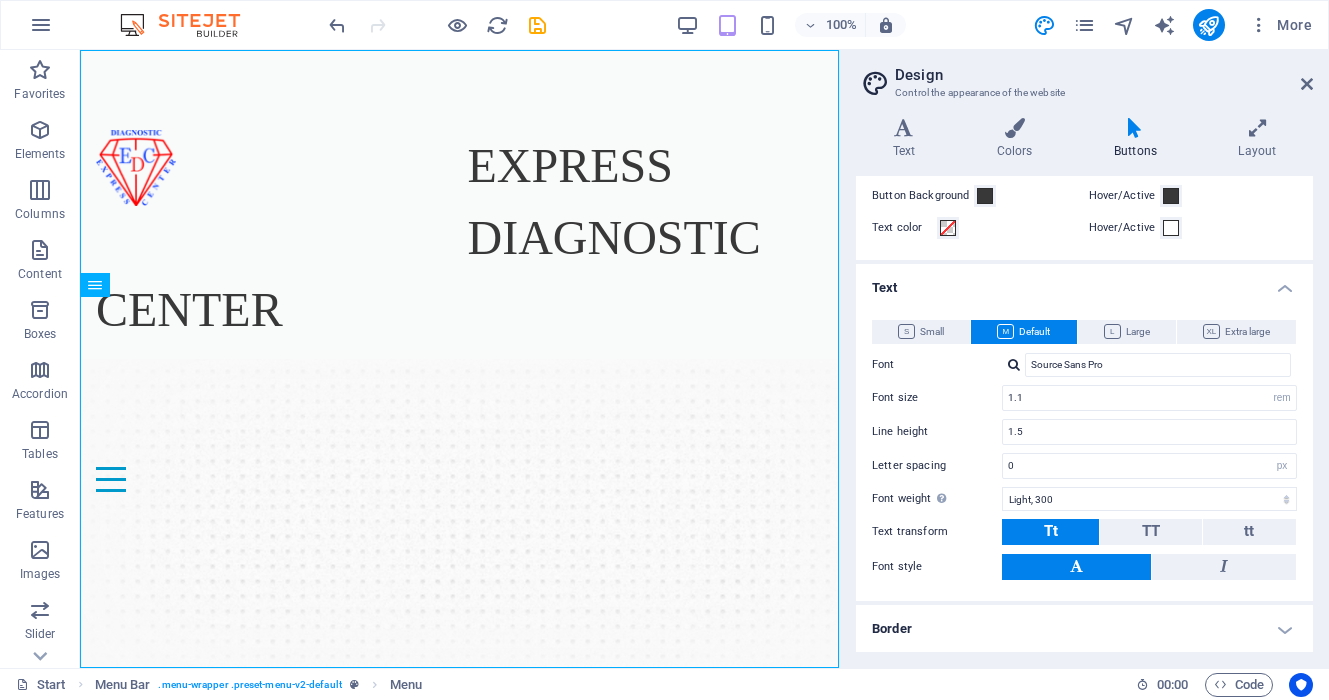 scroll, scrollTop: 83, scrollLeft: 0, axis: vertical 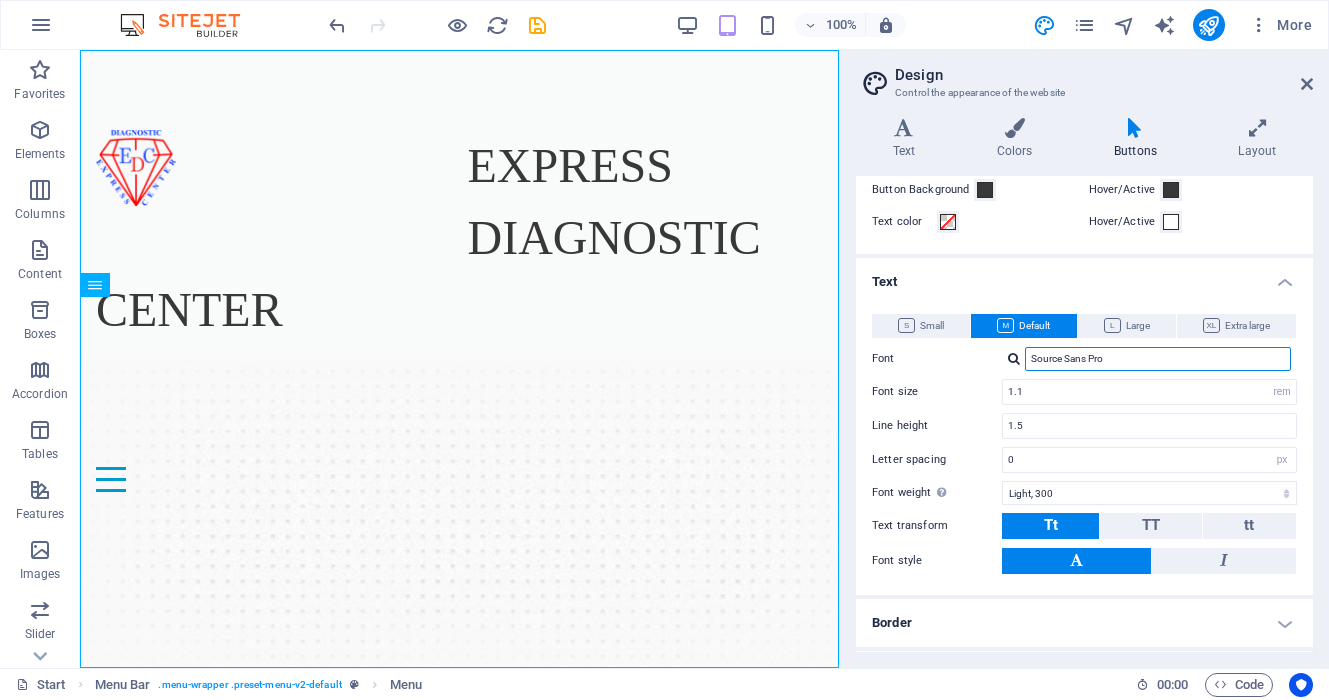 drag, startPoint x: 1131, startPoint y: 358, endPoint x: 1025, endPoint y: 358, distance: 106 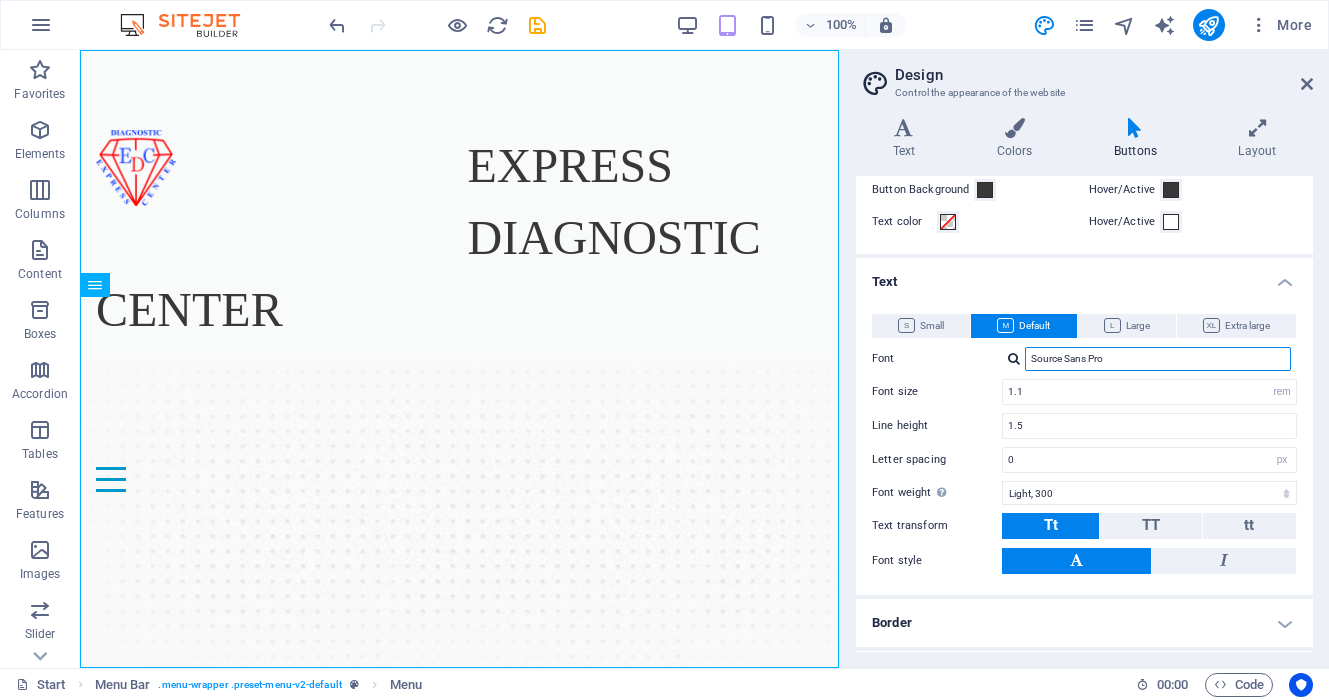 paste on "Rounded + Bold text + White text on teal button" 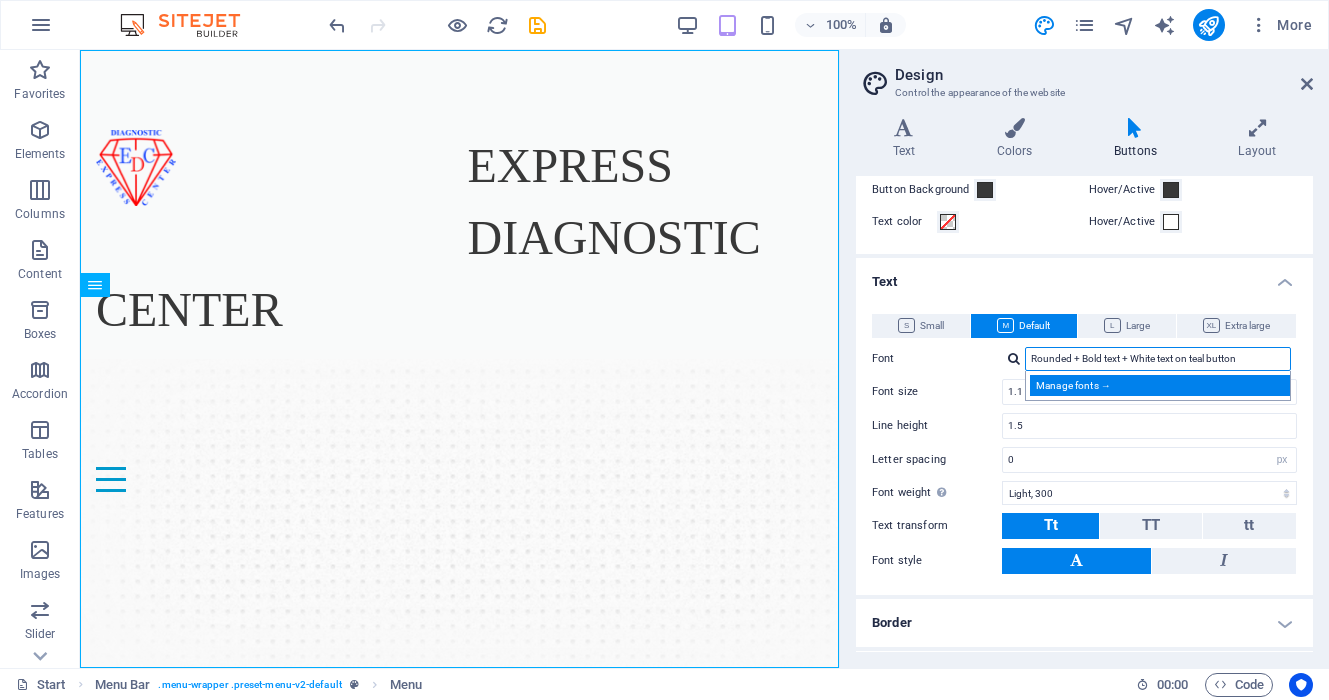 type on "Source Sans Pro" 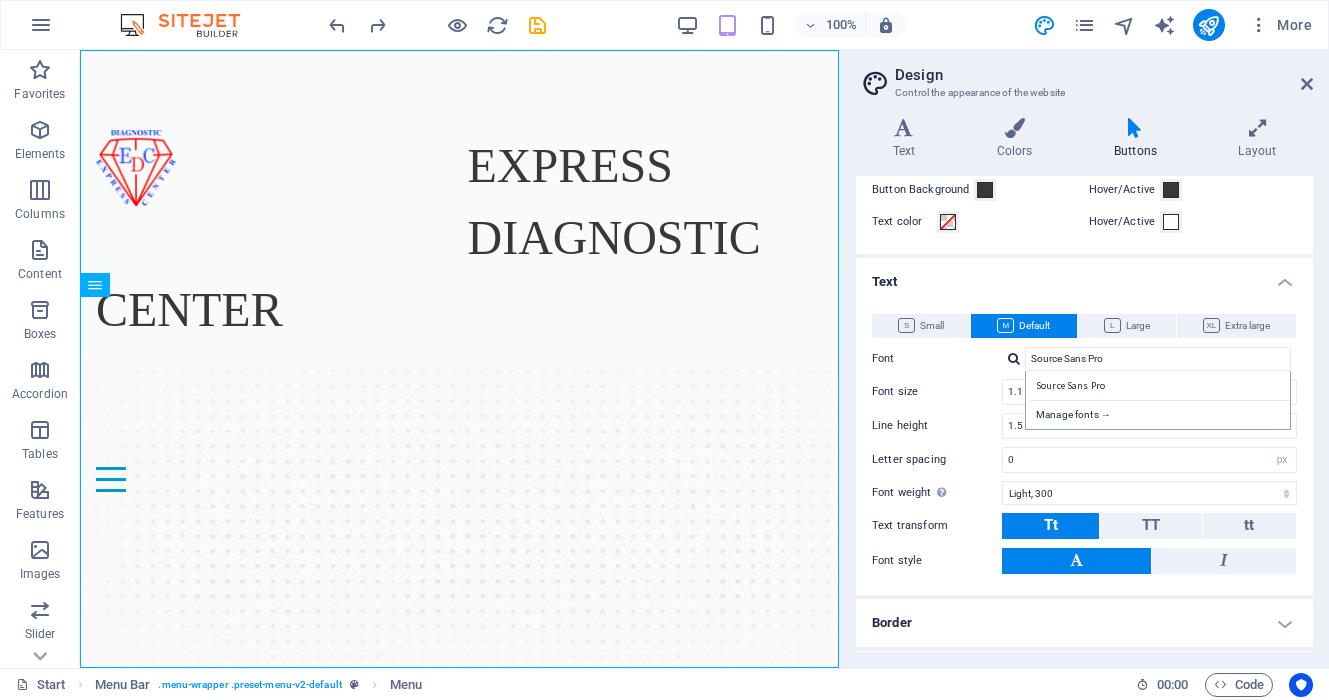 click on "Text" at bounding box center [1084, 276] 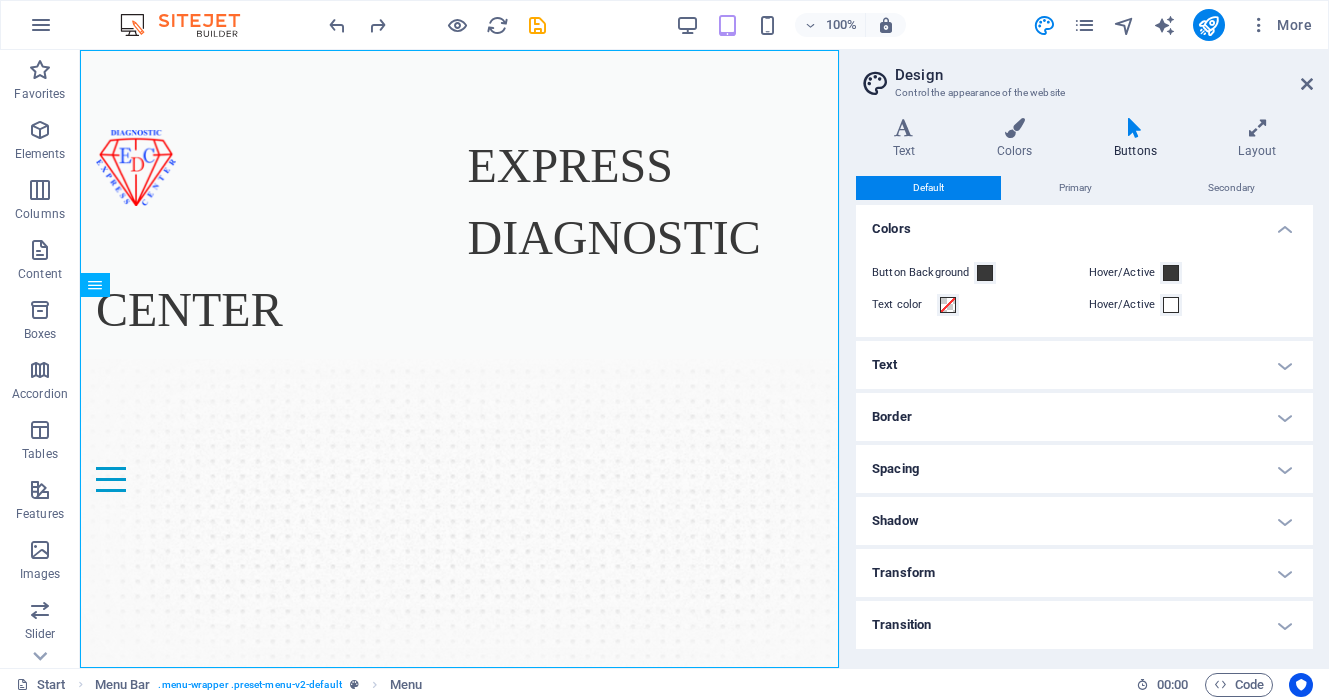 click on "Border" at bounding box center [1084, 417] 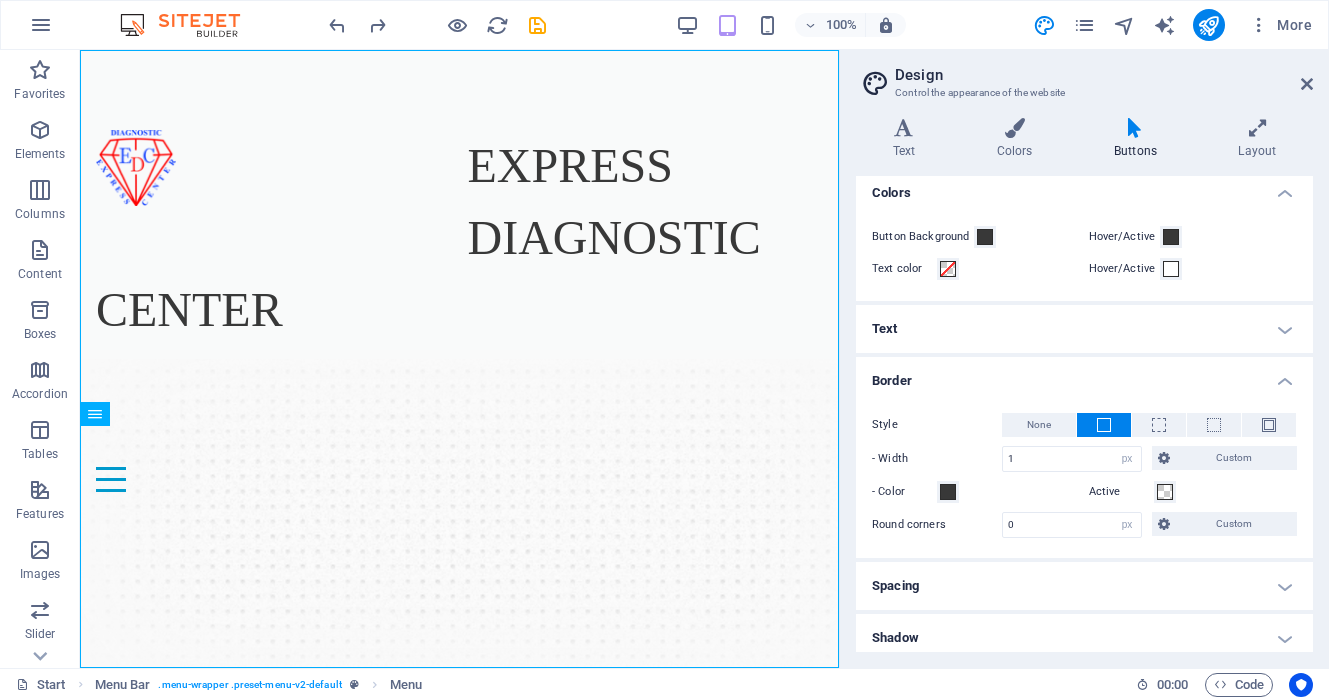 scroll, scrollTop: 34, scrollLeft: 0, axis: vertical 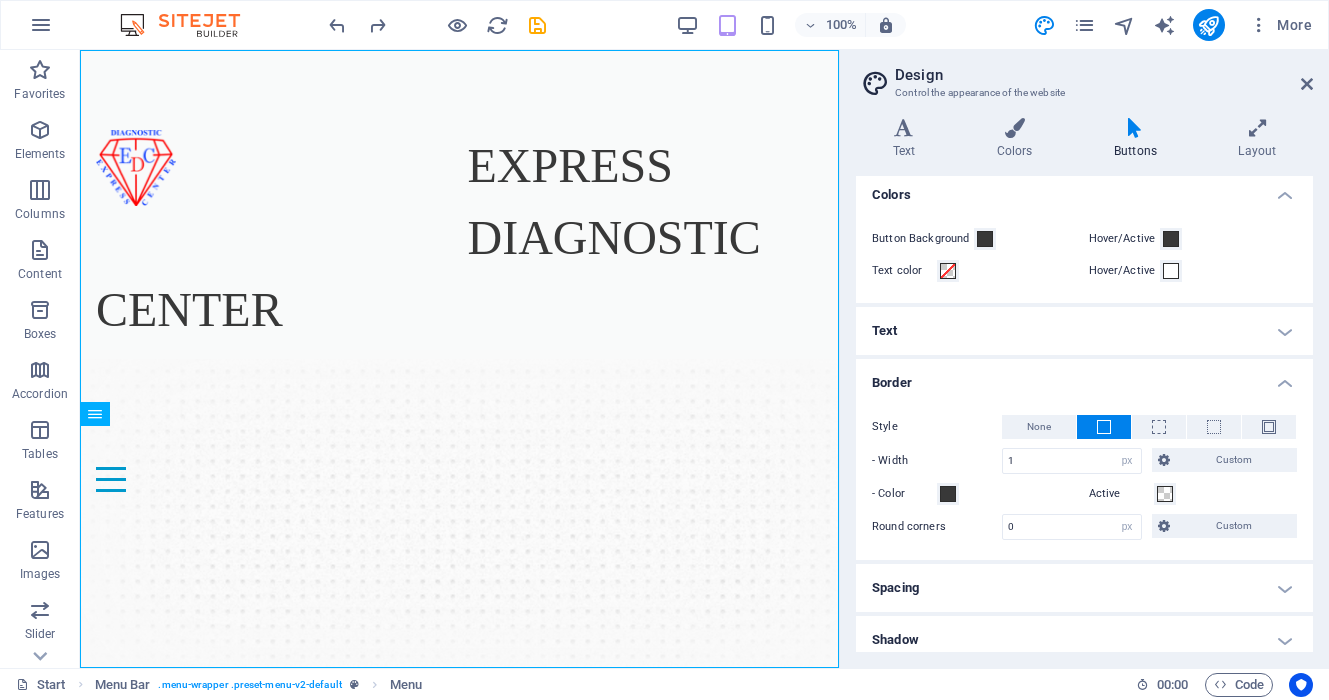 click on "Border" at bounding box center (1084, 377) 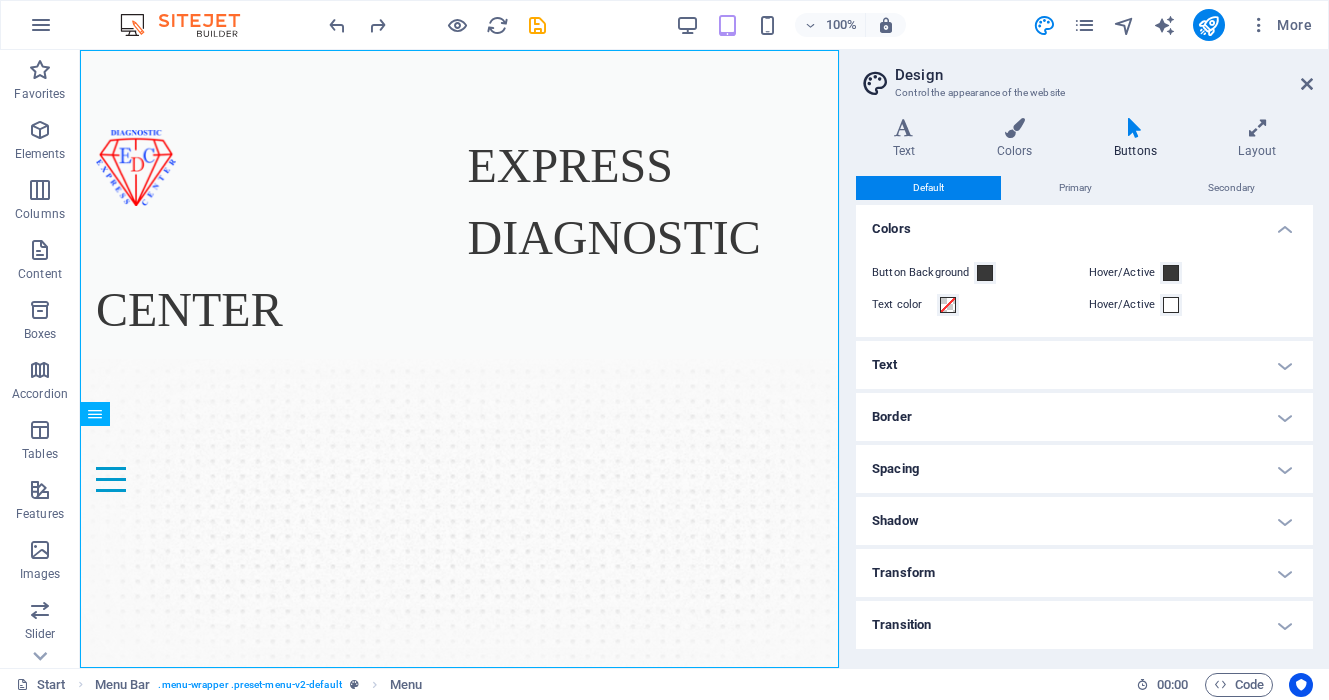 scroll, scrollTop: 0, scrollLeft: 0, axis: both 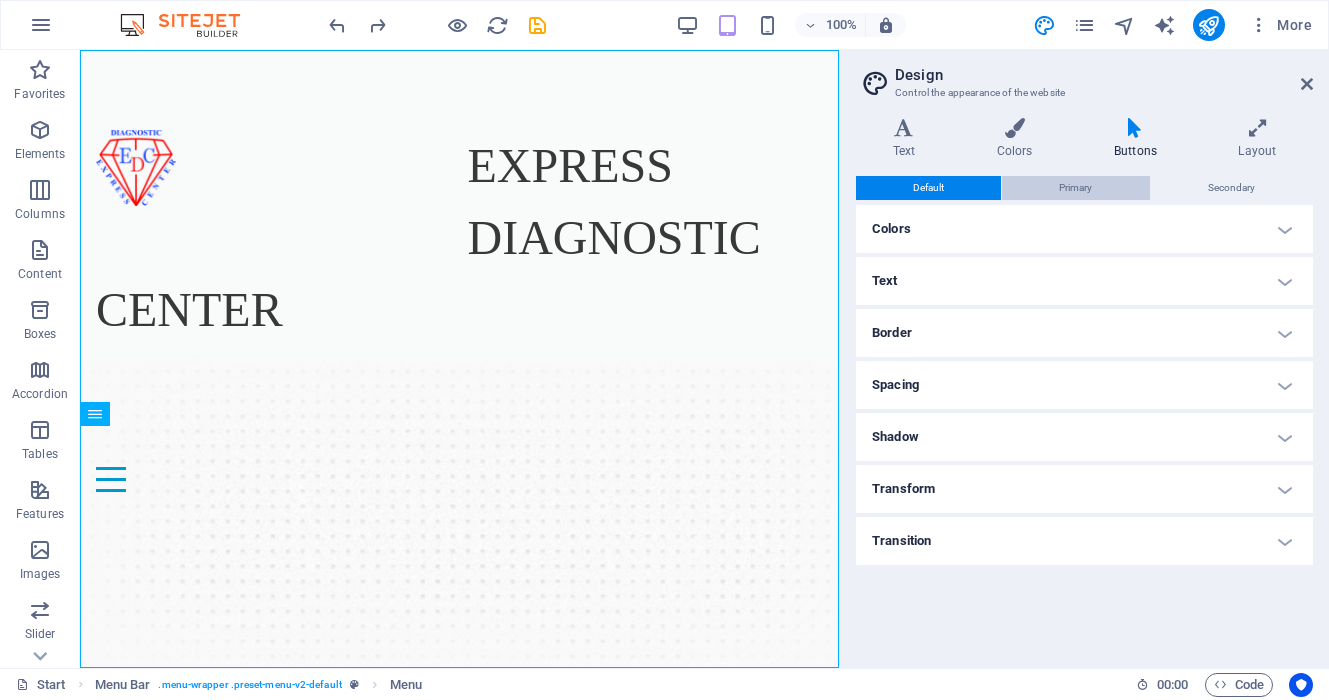 click on "Primary" at bounding box center [1075, 188] 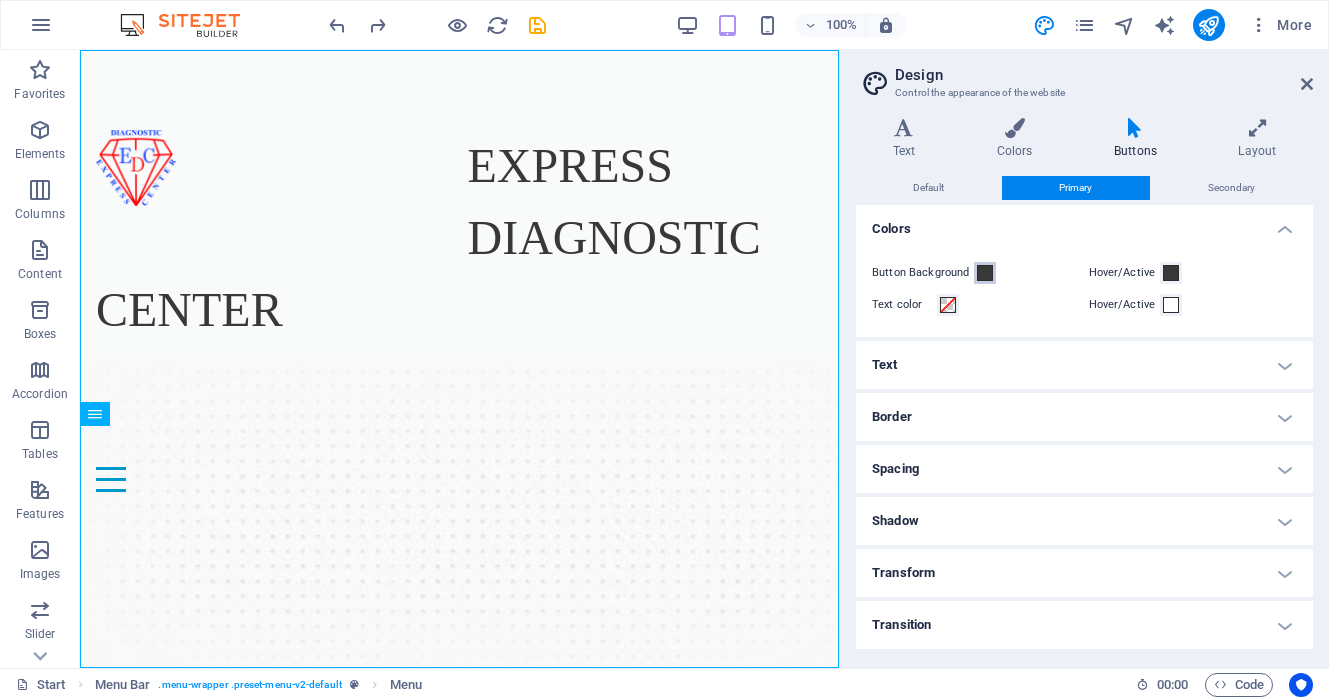 click at bounding box center [985, 273] 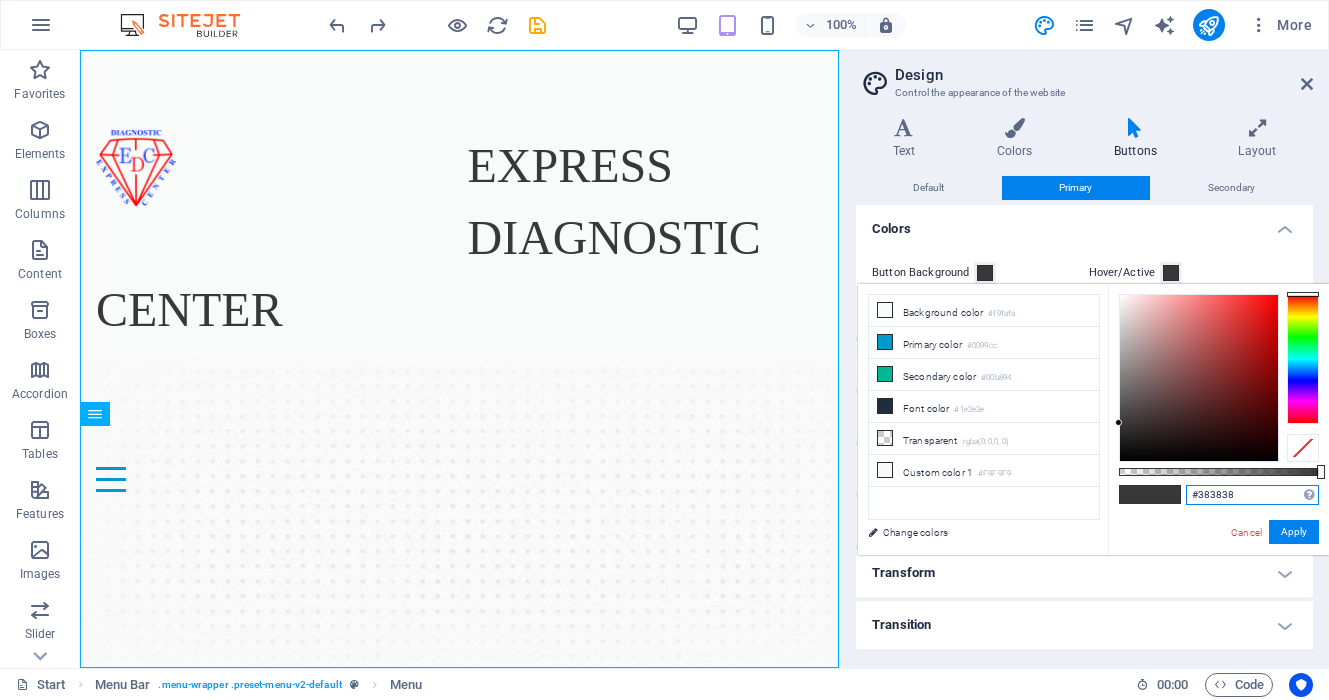 drag, startPoint x: 1257, startPoint y: 496, endPoint x: 1188, endPoint y: 495, distance: 69.00725 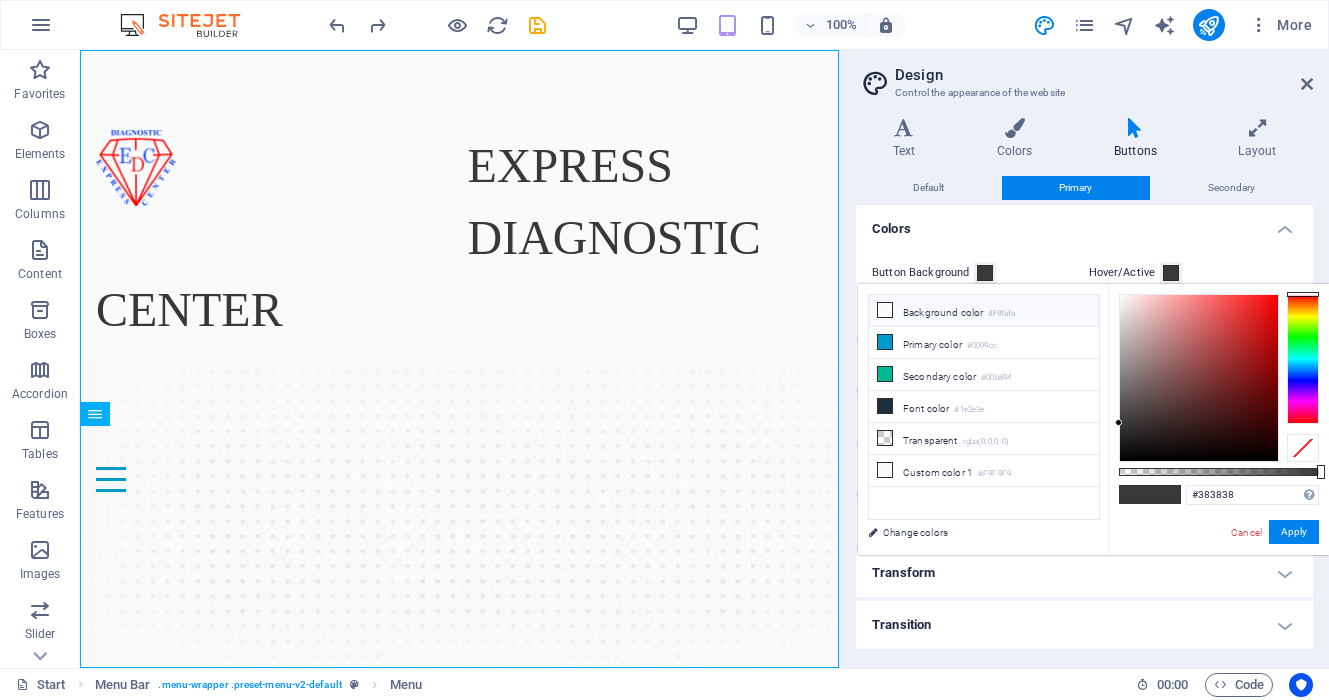 click on "Background color
#f9fafa" at bounding box center [984, 311] 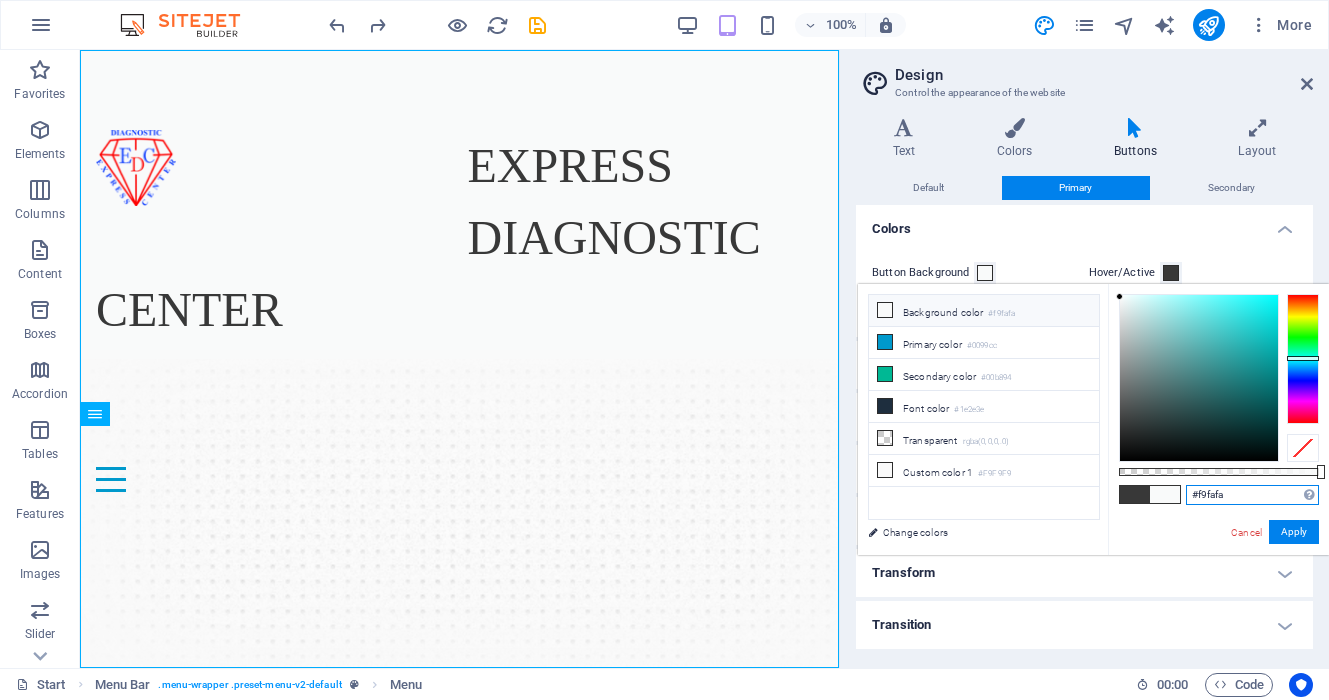 drag, startPoint x: 1247, startPoint y: 497, endPoint x: 1188, endPoint y: 497, distance: 59 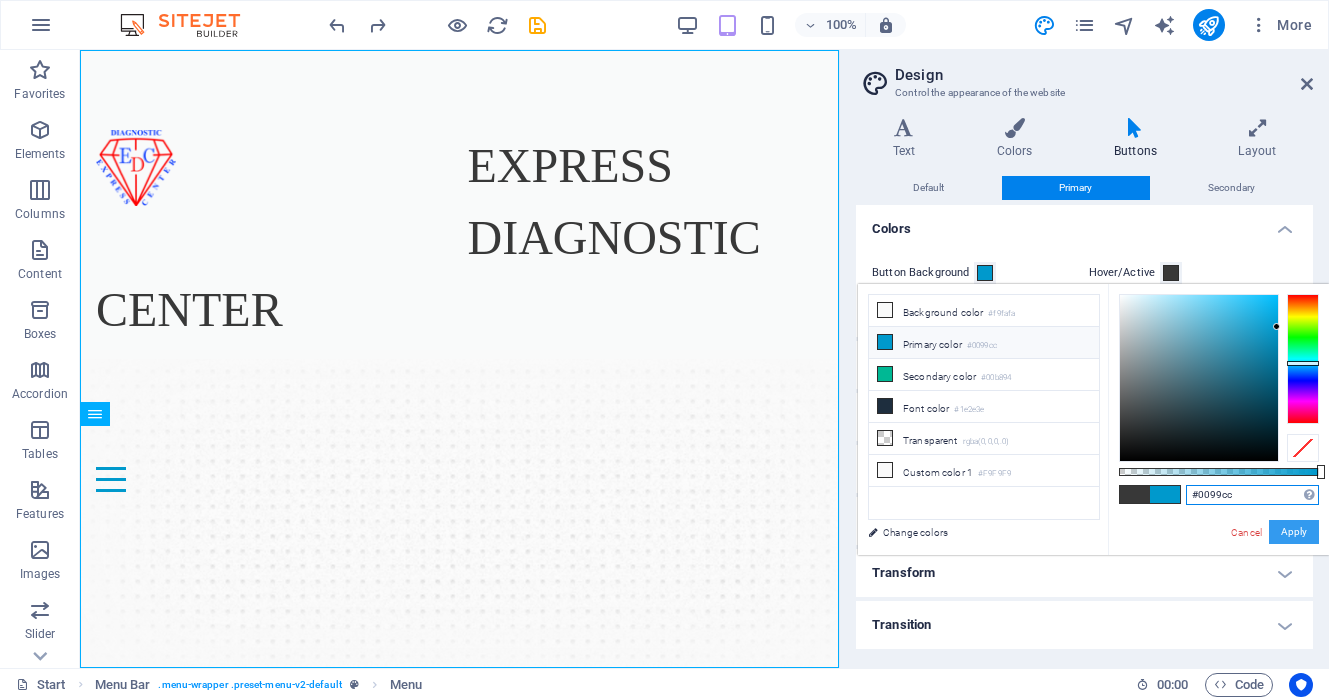 type on "#0099cc" 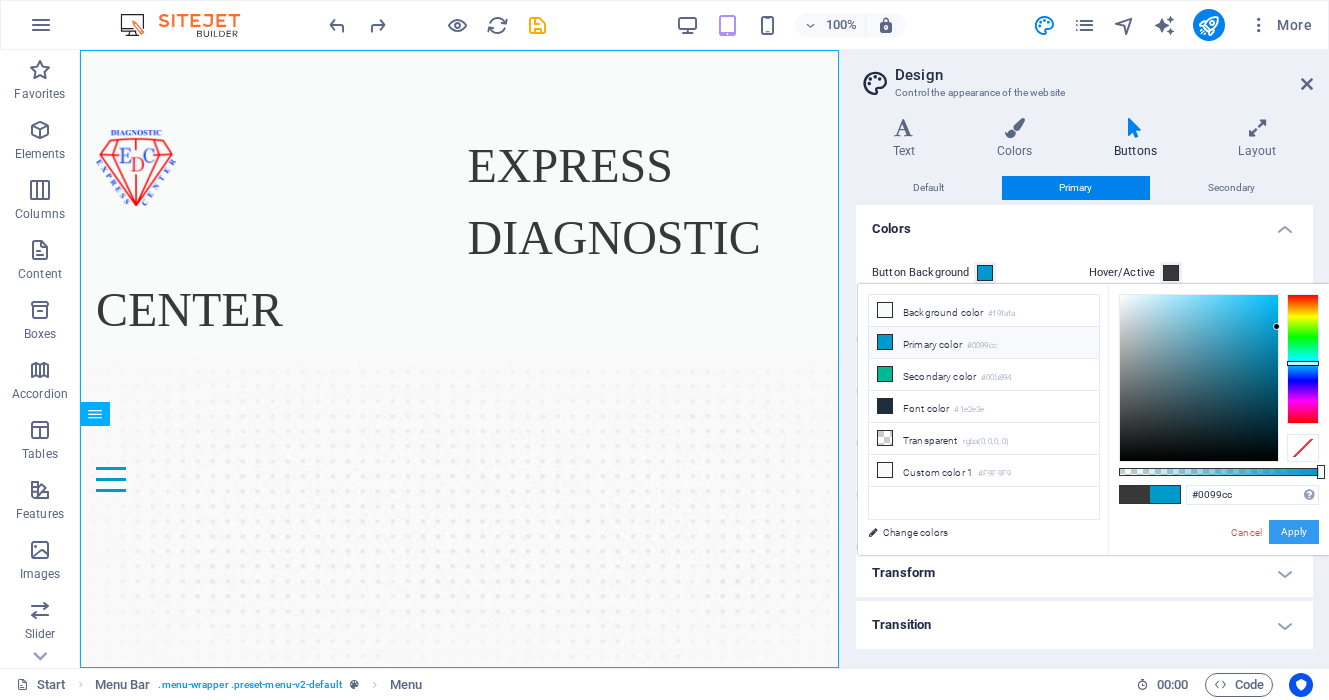 click on "Apply" at bounding box center [1294, 532] 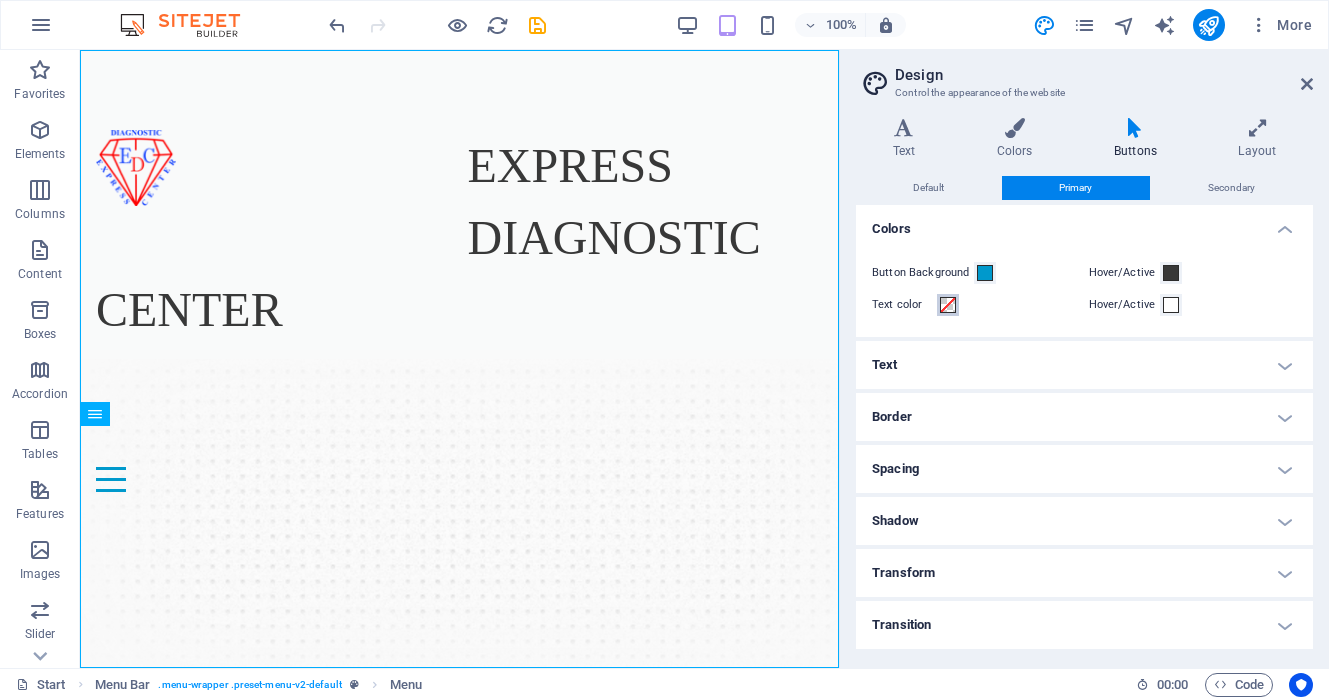 click at bounding box center [948, 305] 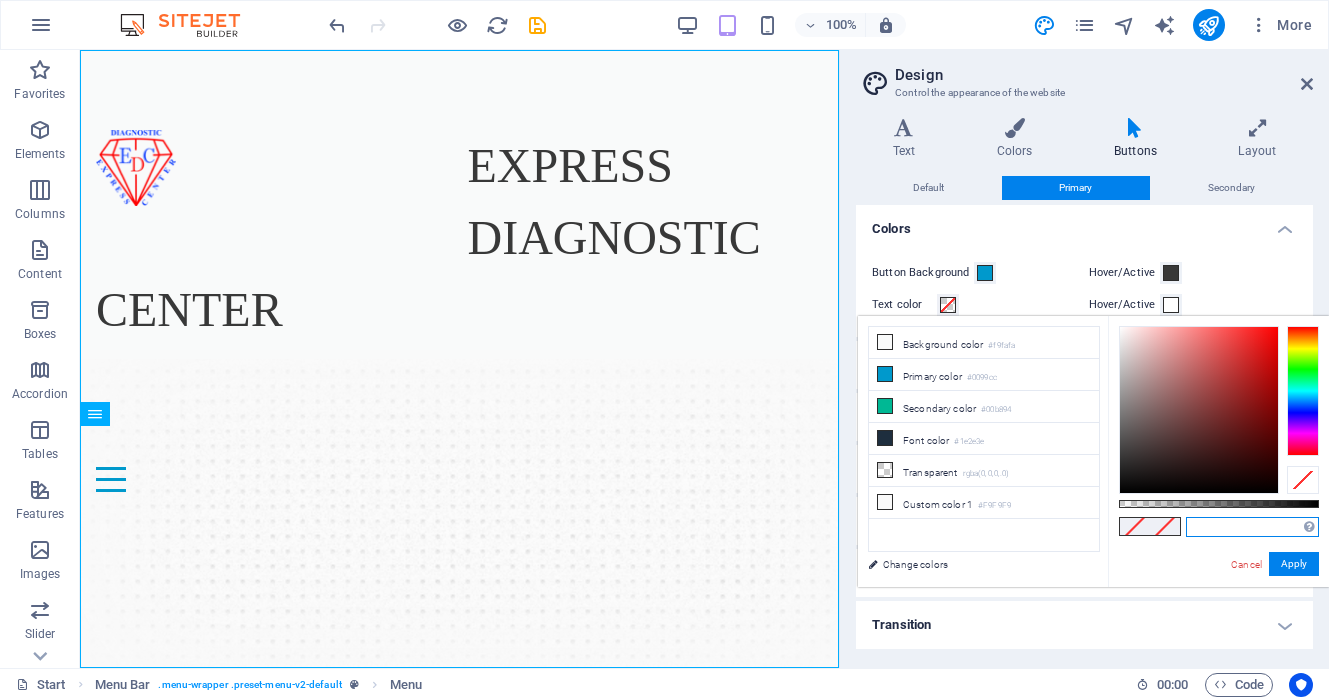 click at bounding box center [1252, 527] 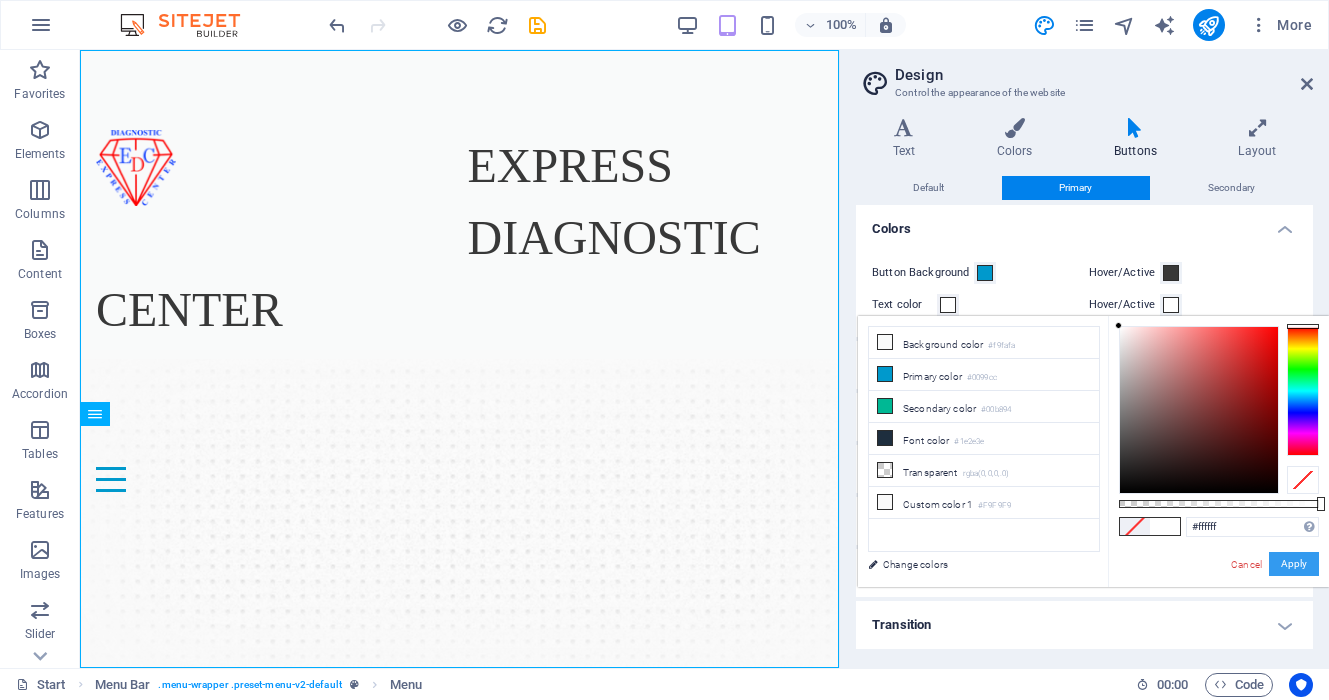 click on "Apply" at bounding box center (1294, 564) 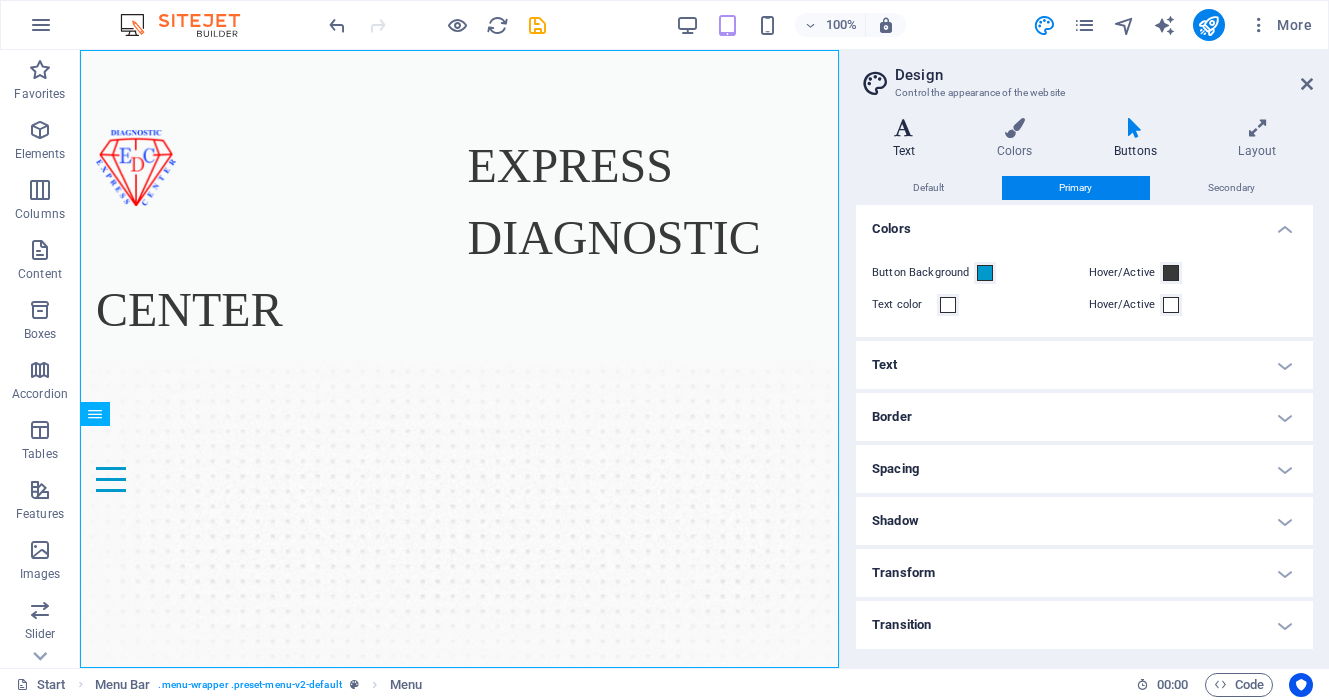 click at bounding box center (904, 128) 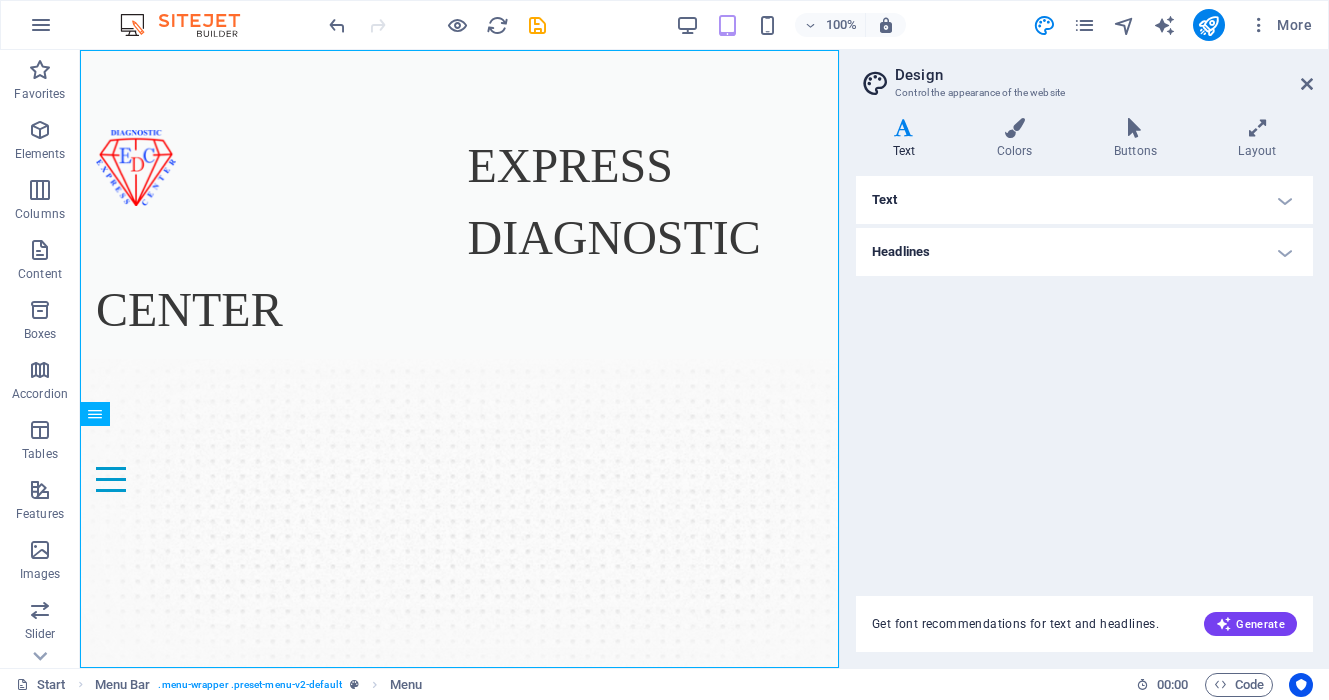 click on "Text" at bounding box center (1084, 200) 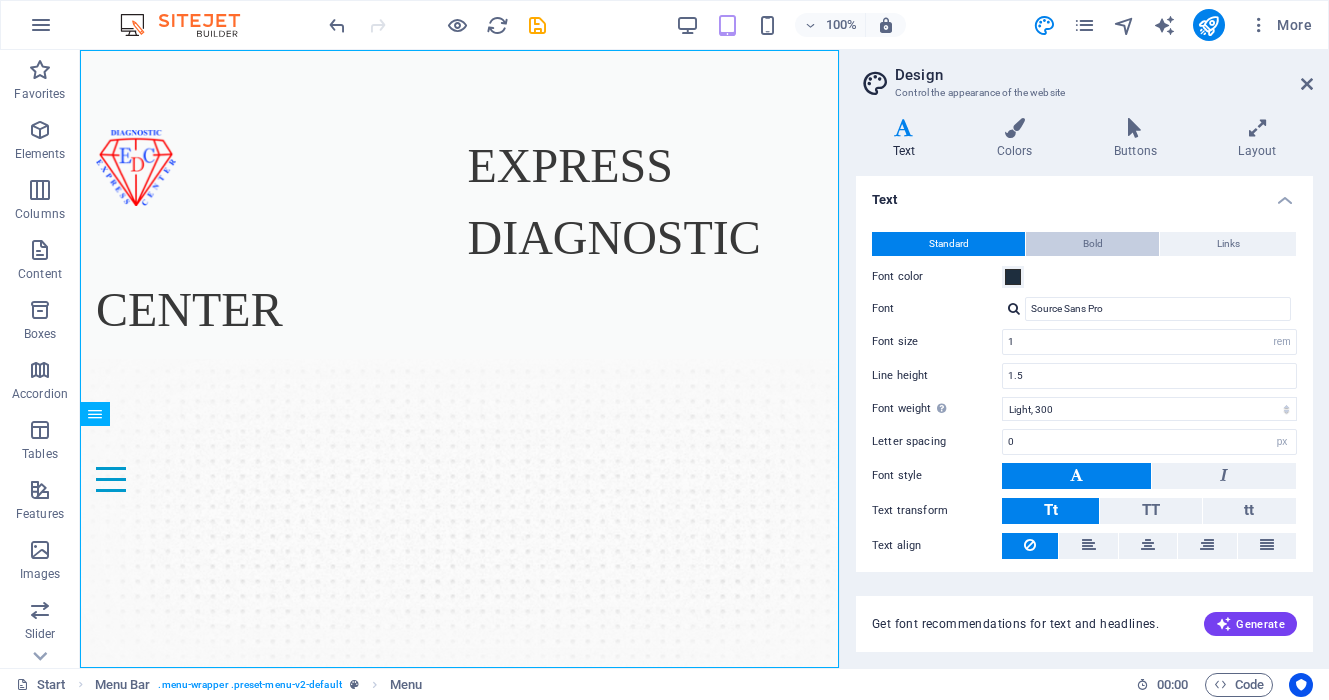 click on "Bold" at bounding box center (1093, 244) 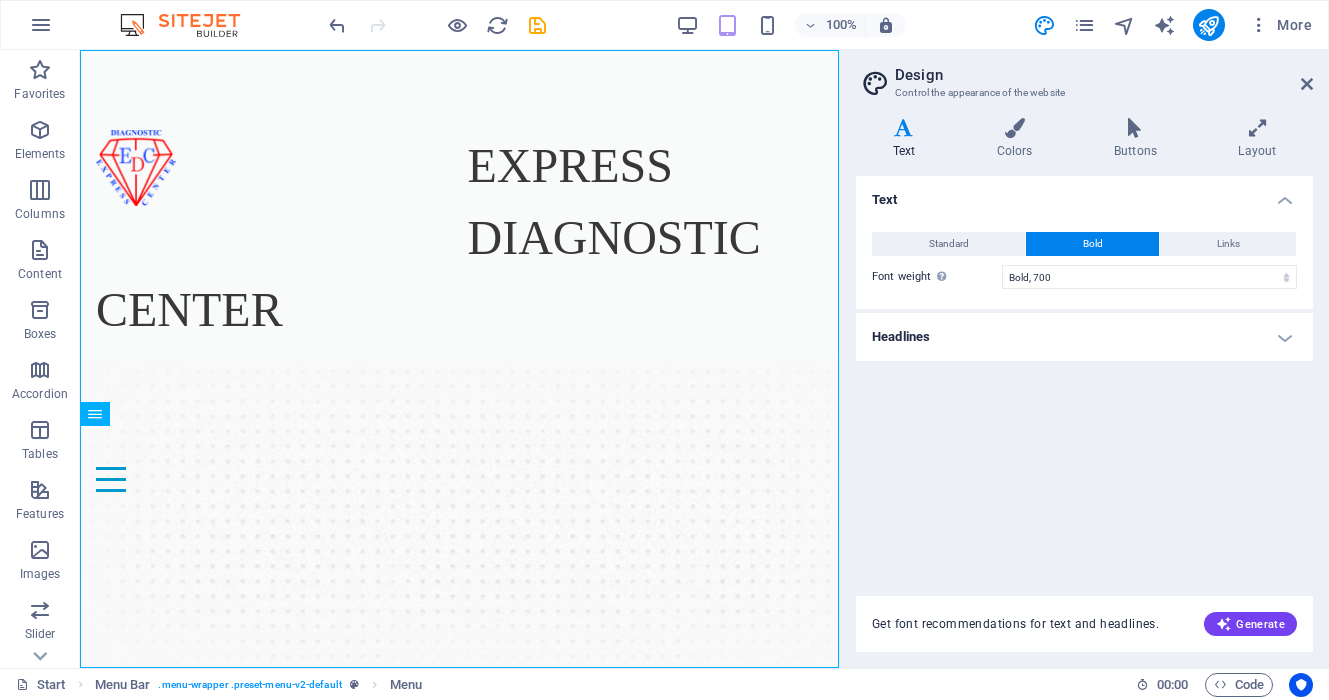 click on "Headlines" at bounding box center [1084, 337] 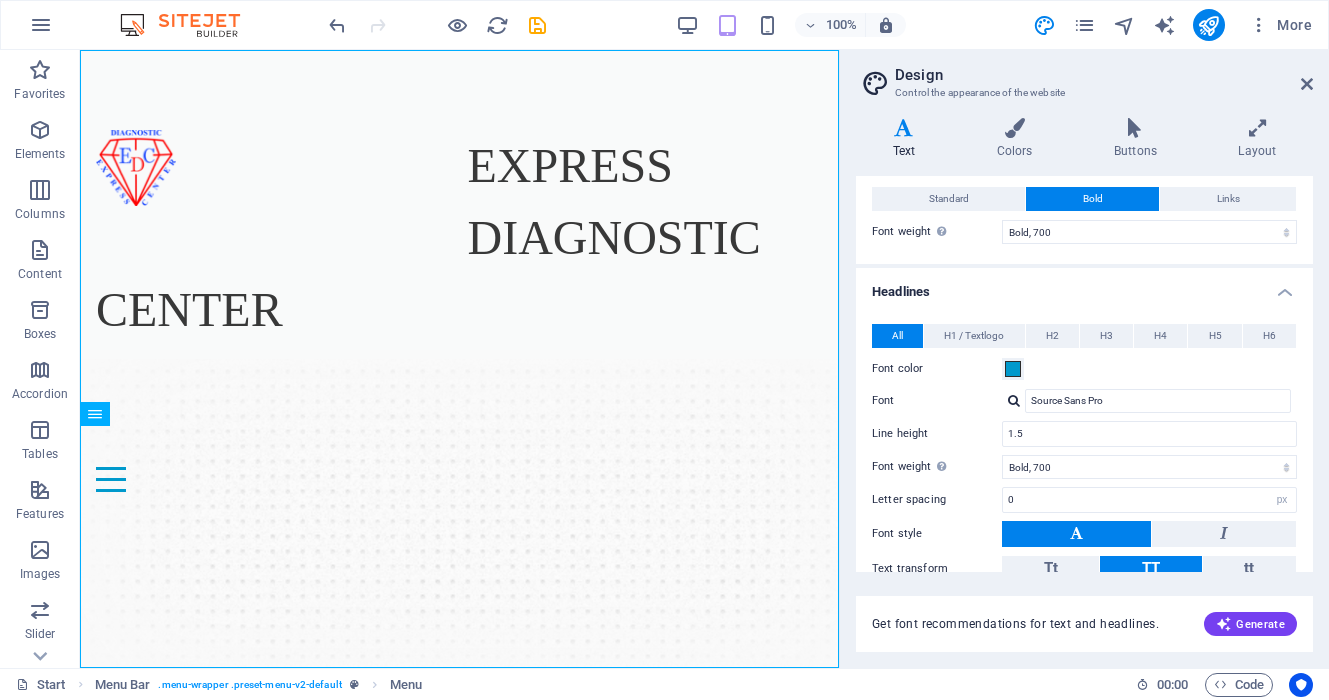 scroll, scrollTop: 0, scrollLeft: 0, axis: both 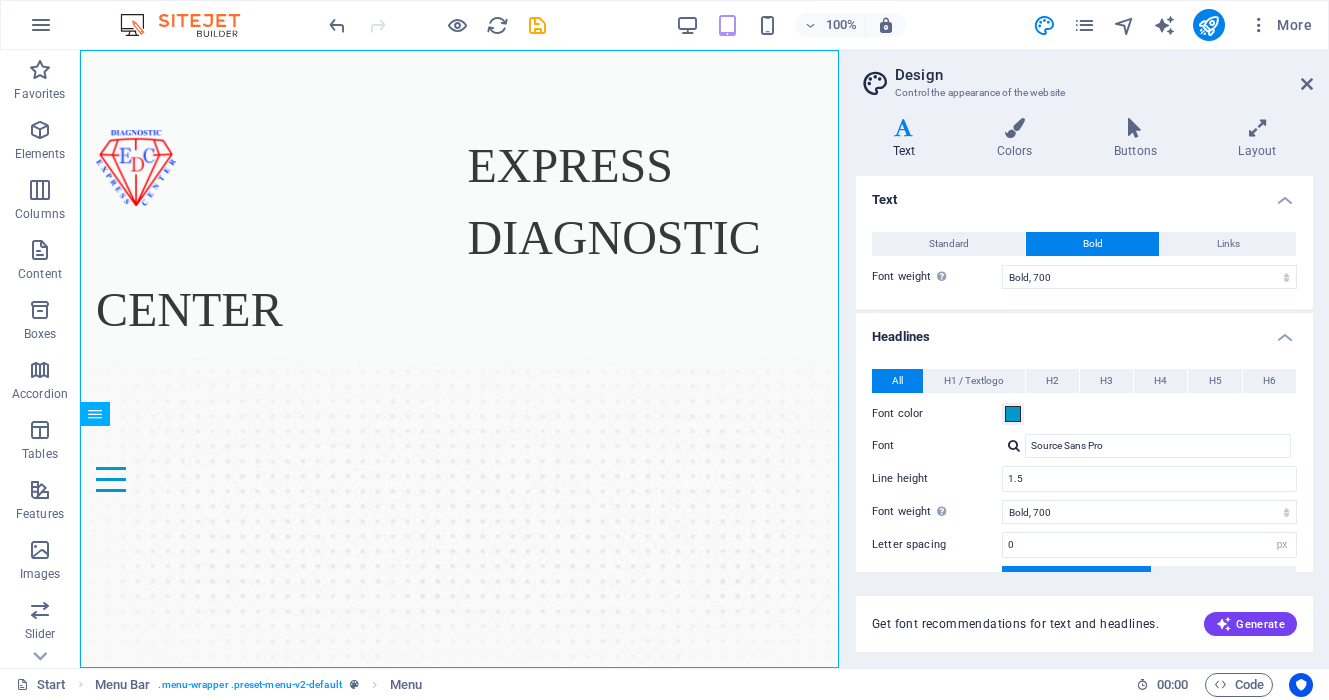 click on "Headlines" at bounding box center (1084, 331) 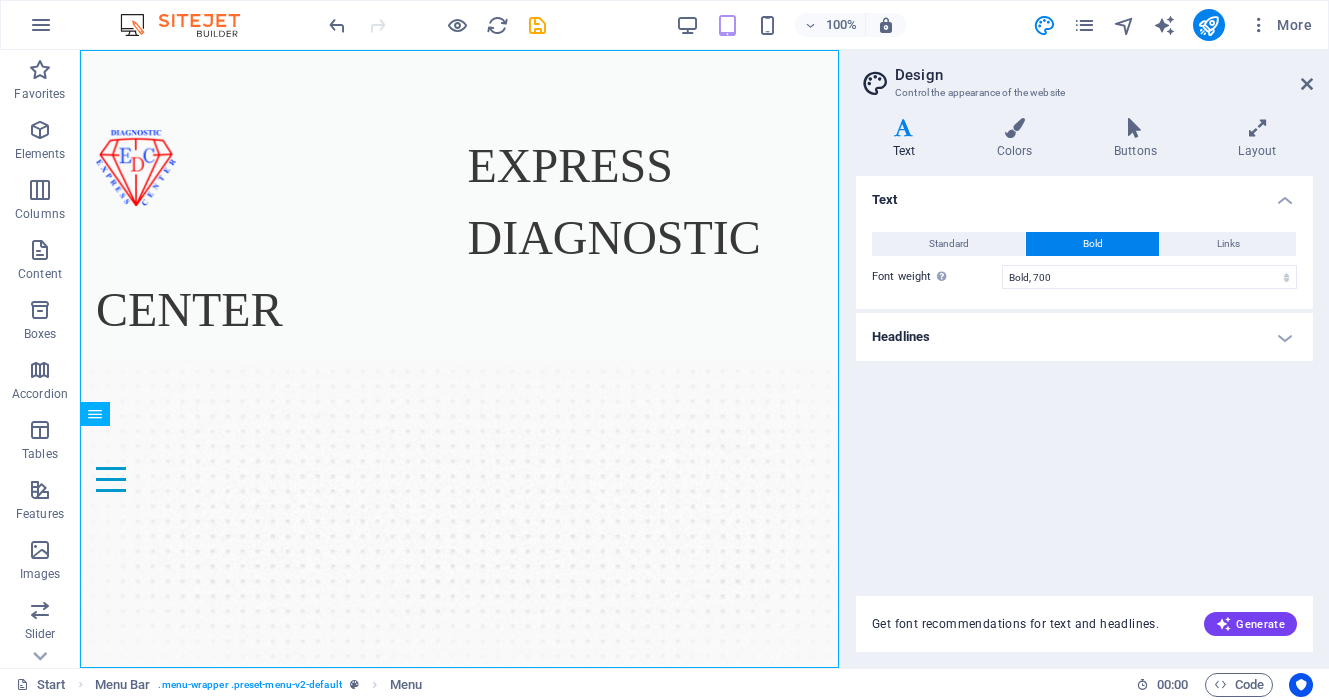 click on "Headlines" at bounding box center (1084, 337) 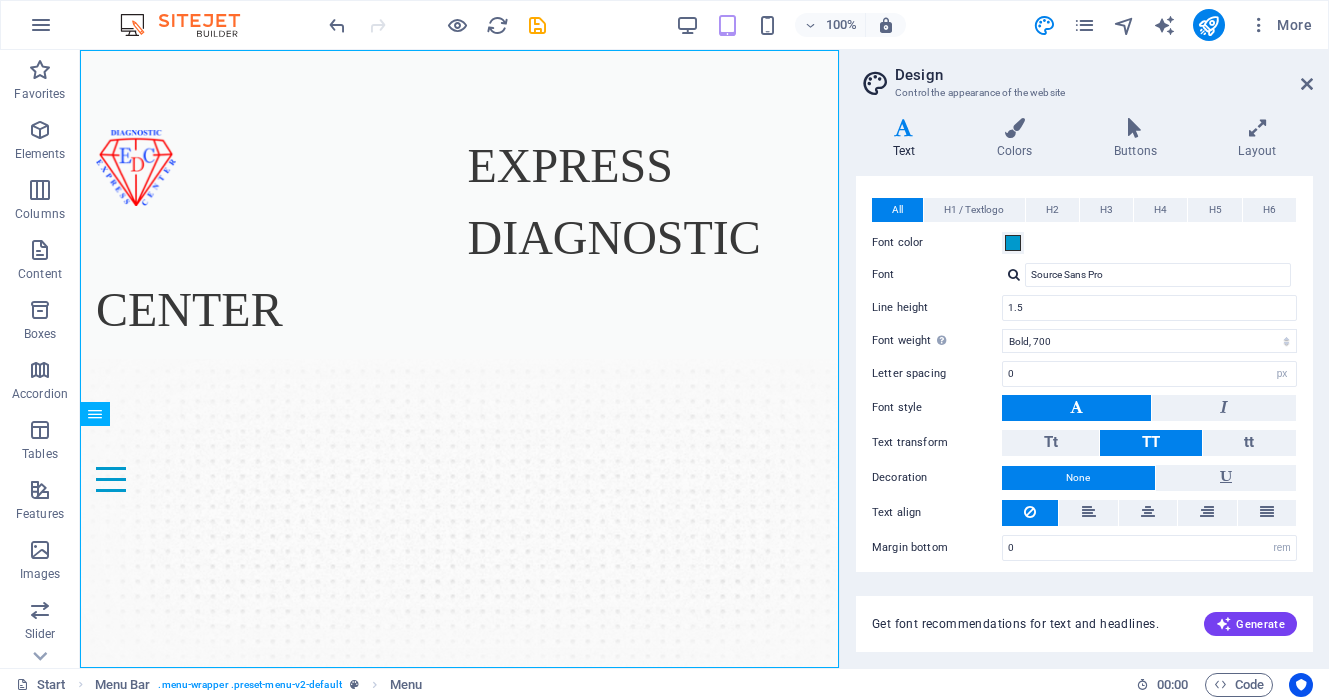 scroll, scrollTop: 177, scrollLeft: 0, axis: vertical 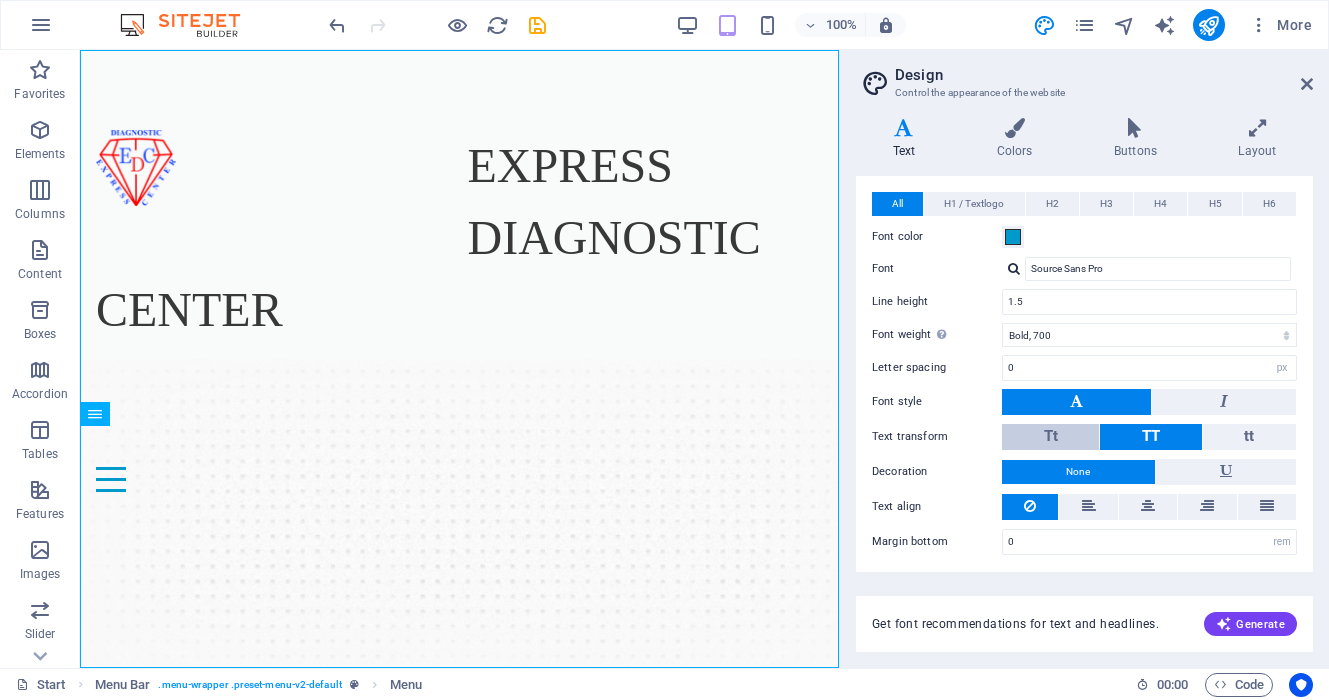 click on "Tt" at bounding box center [1050, 437] 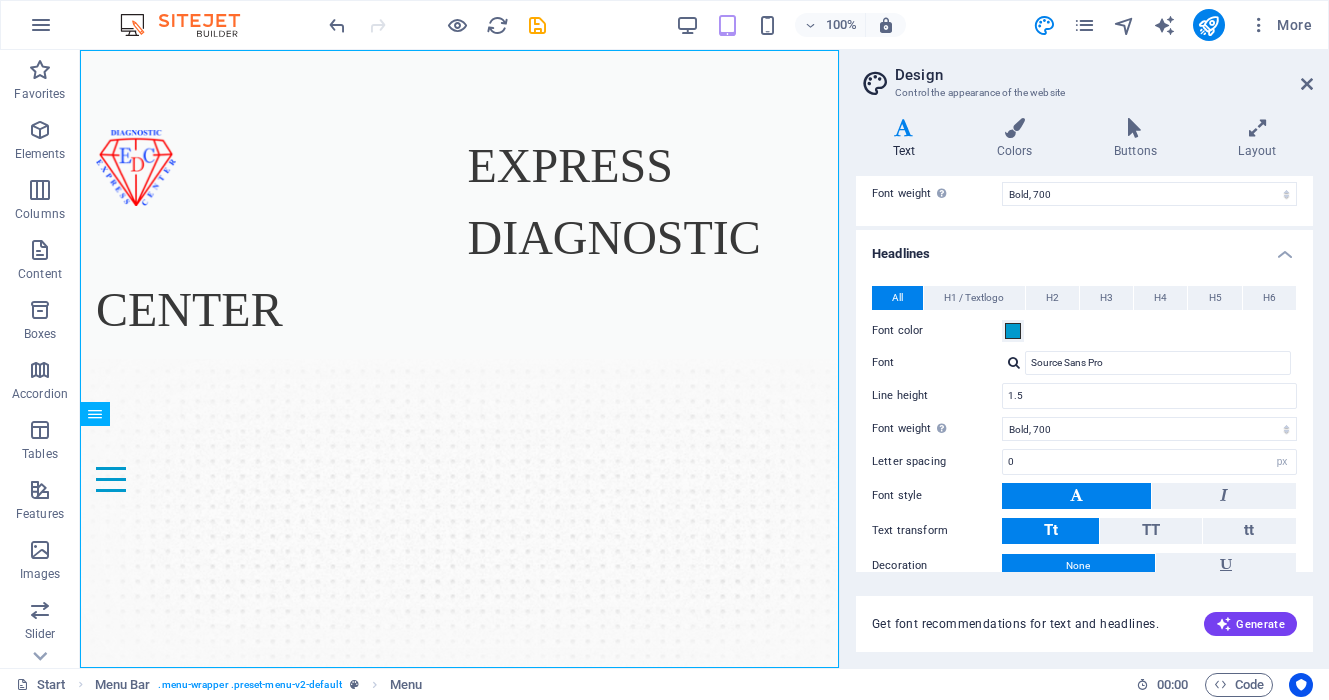 scroll, scrollTop: 73, scrollLeft: 0, axis: vertical 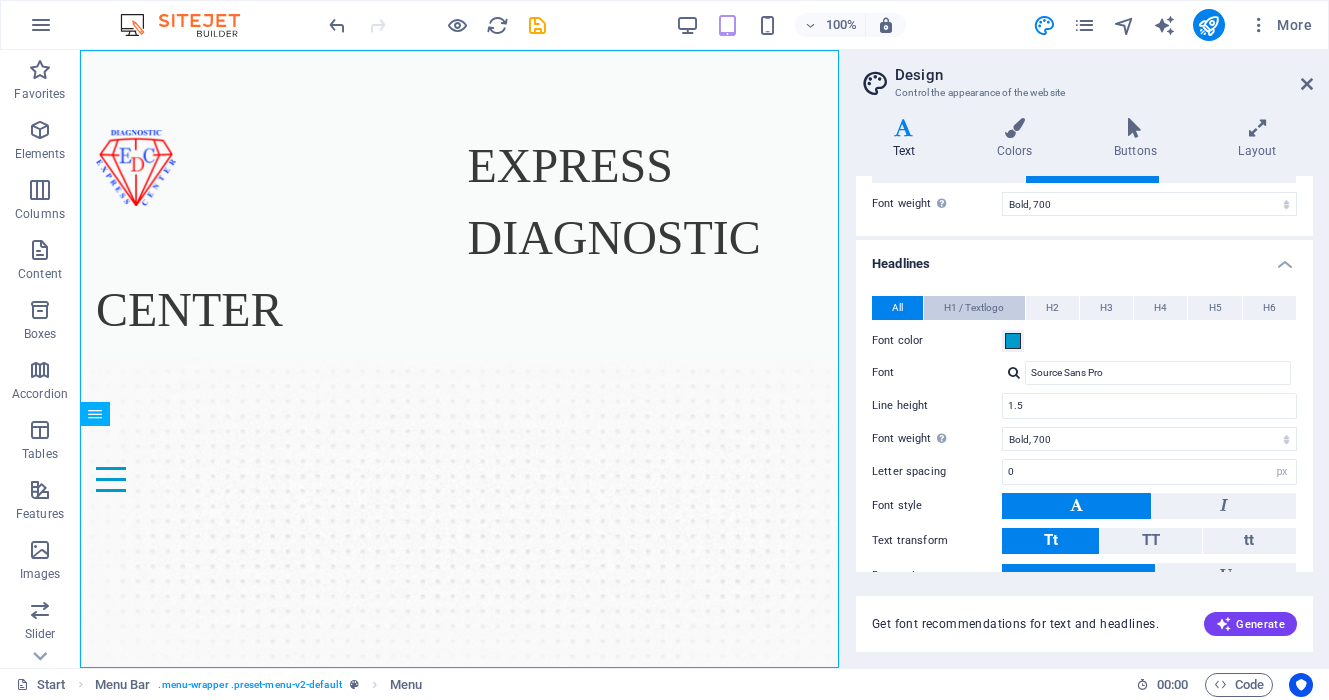 click on "H1 / Textlogo" at bounding box center [974, 308] 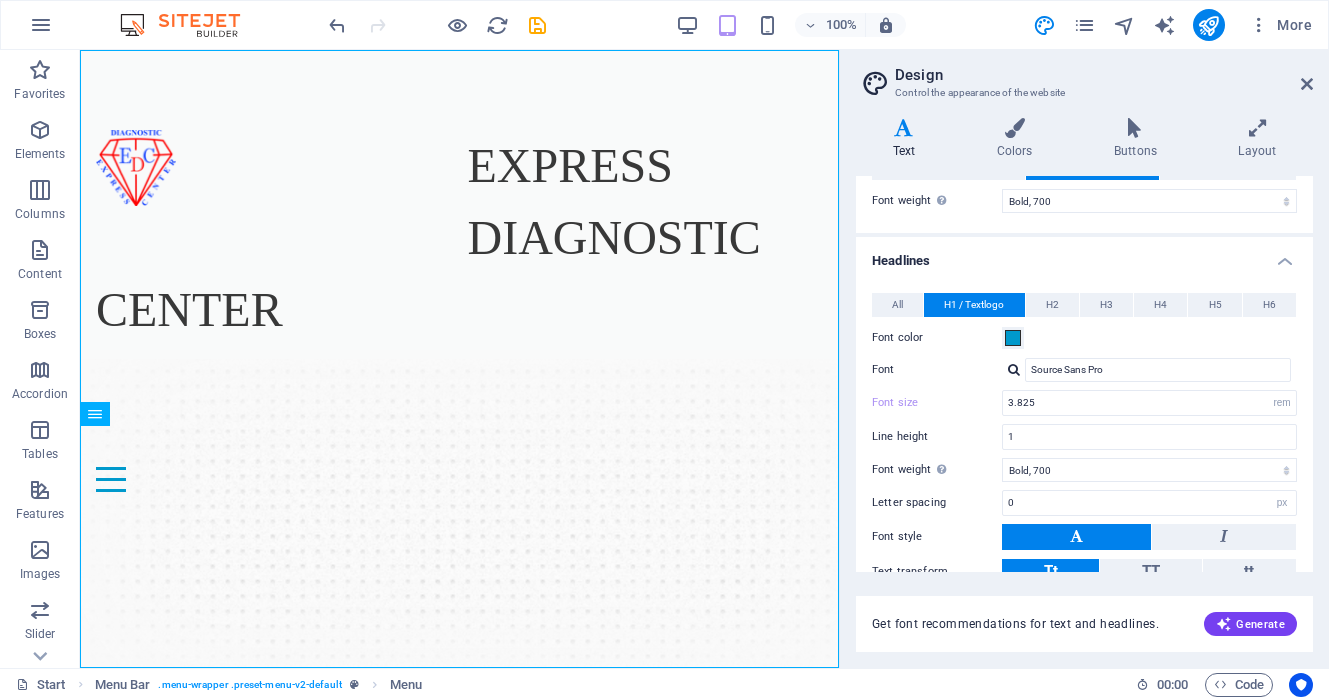 scroll, scrollTop: 60, scrollLeft: 0, axis: vertical 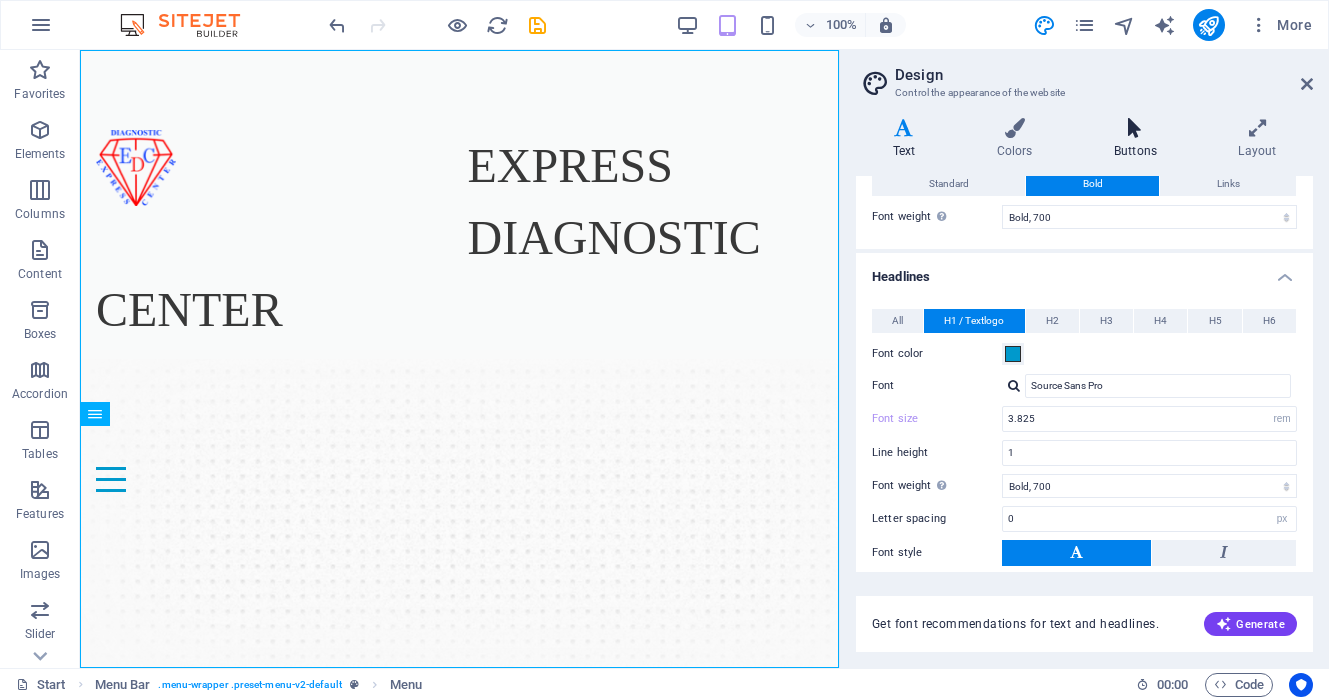 click at bounding box center (1135, 128) 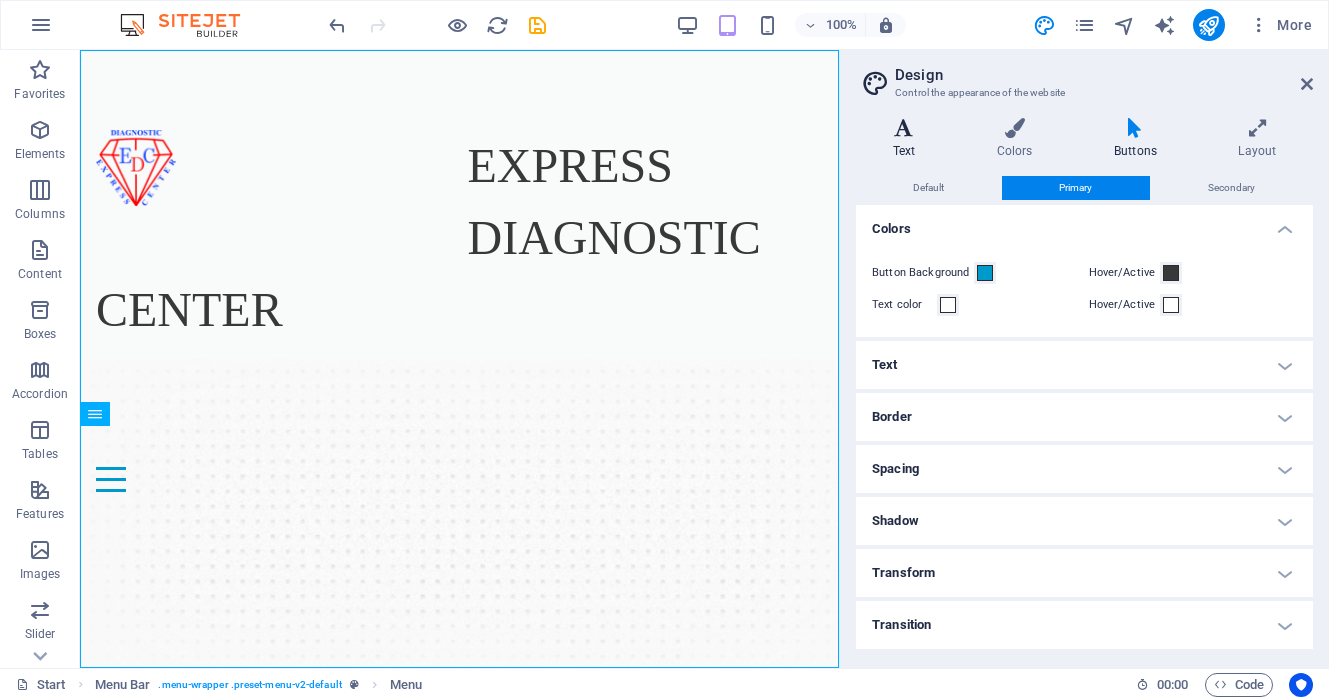 click at bounding box center (904, 128) 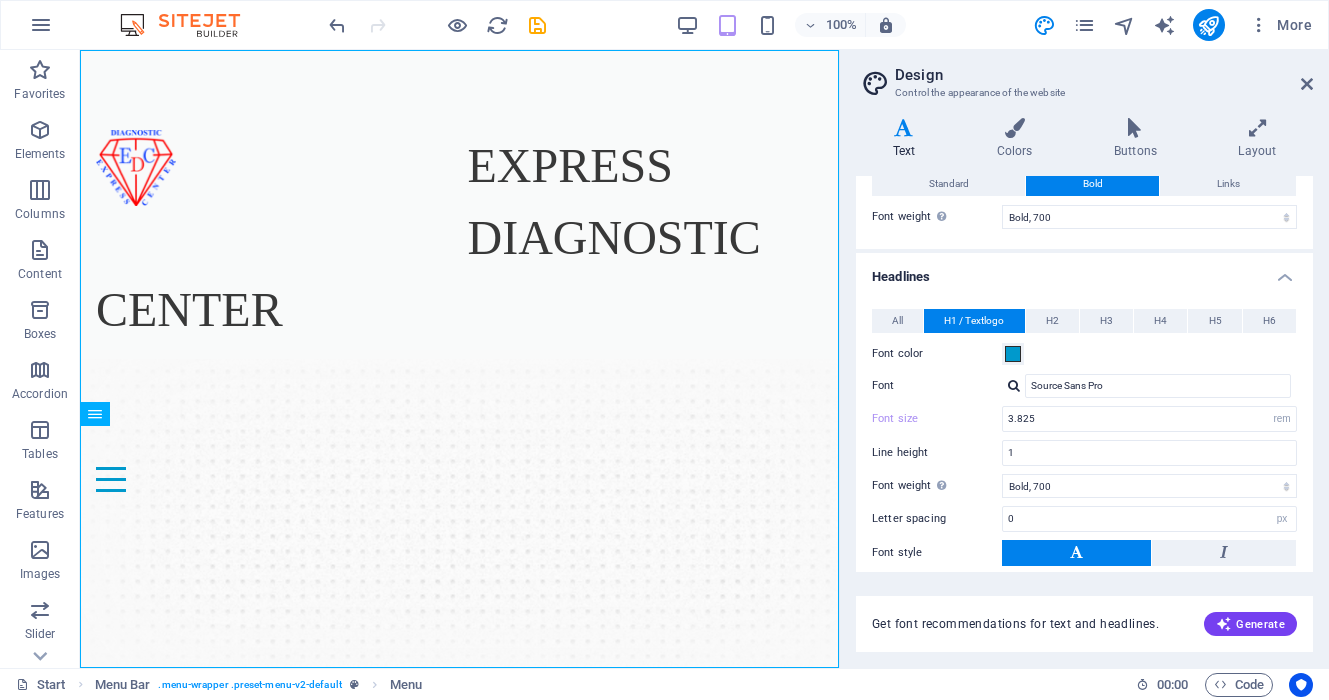 click on "Headlines" at bounding box center (1084, 271) 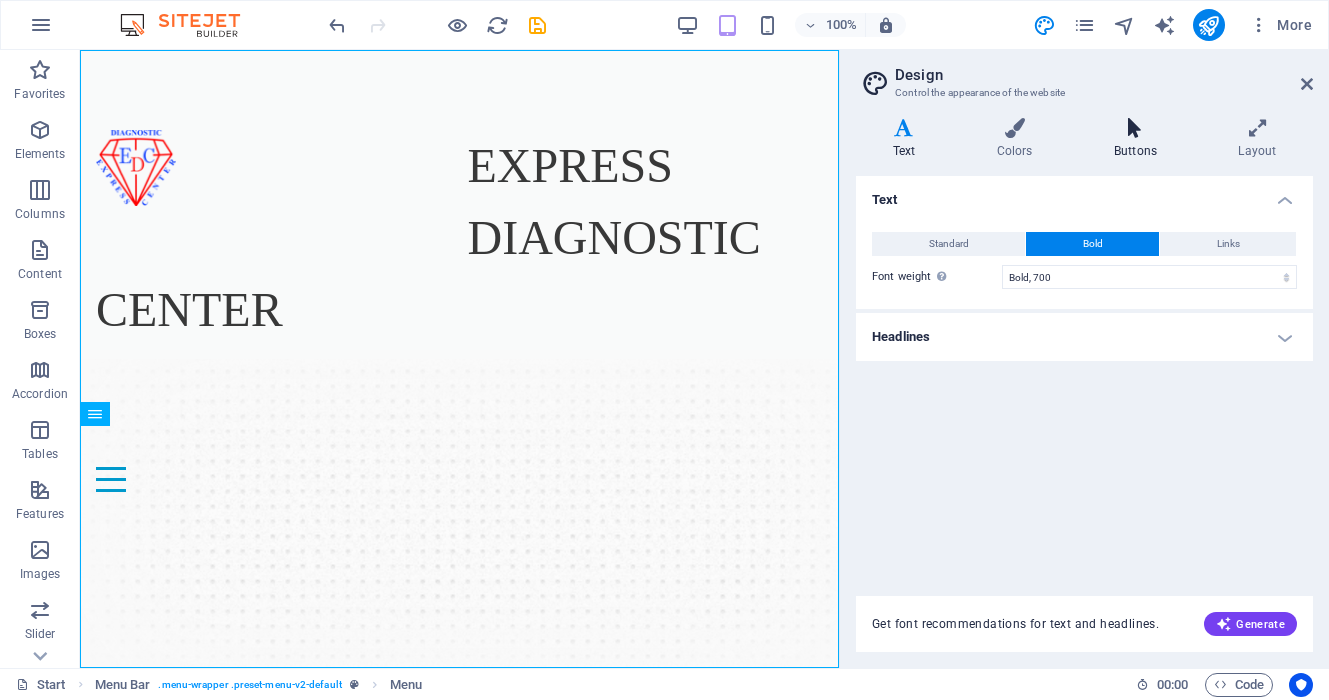 click on "Buttons" at bounding box center (1139, 139) 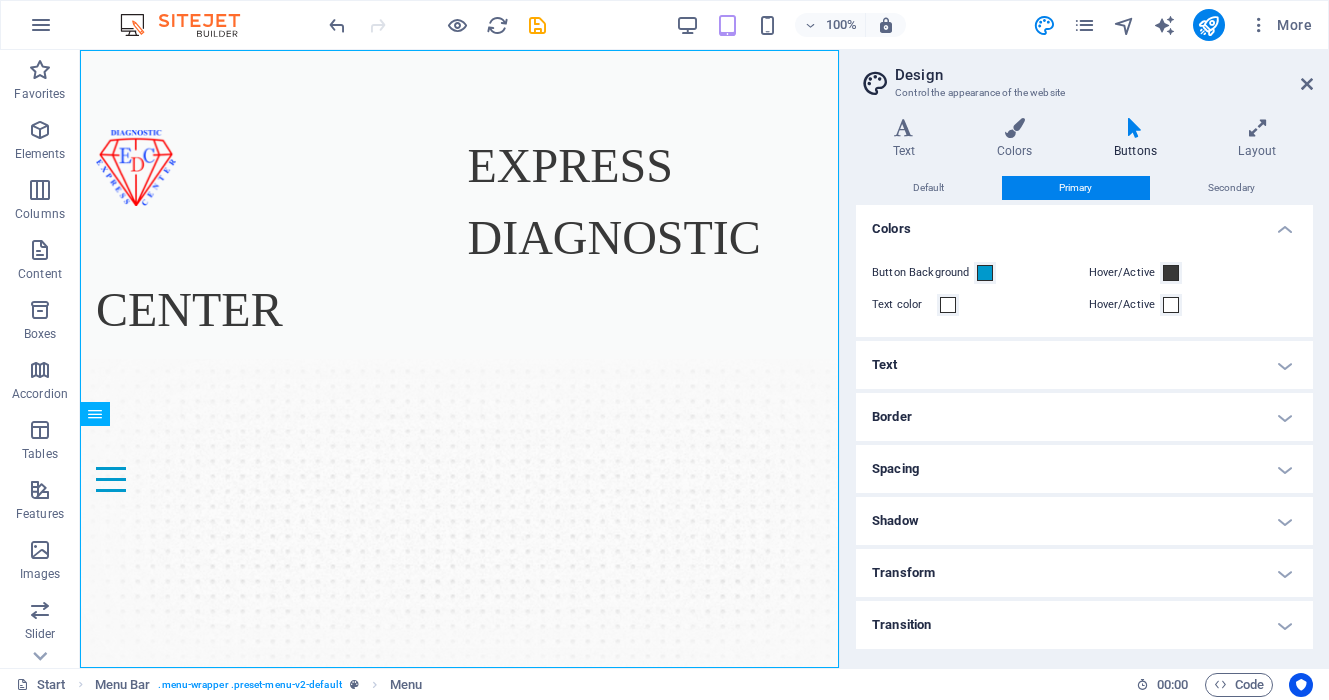 click on "Text" at bounding box center [1084, 365] 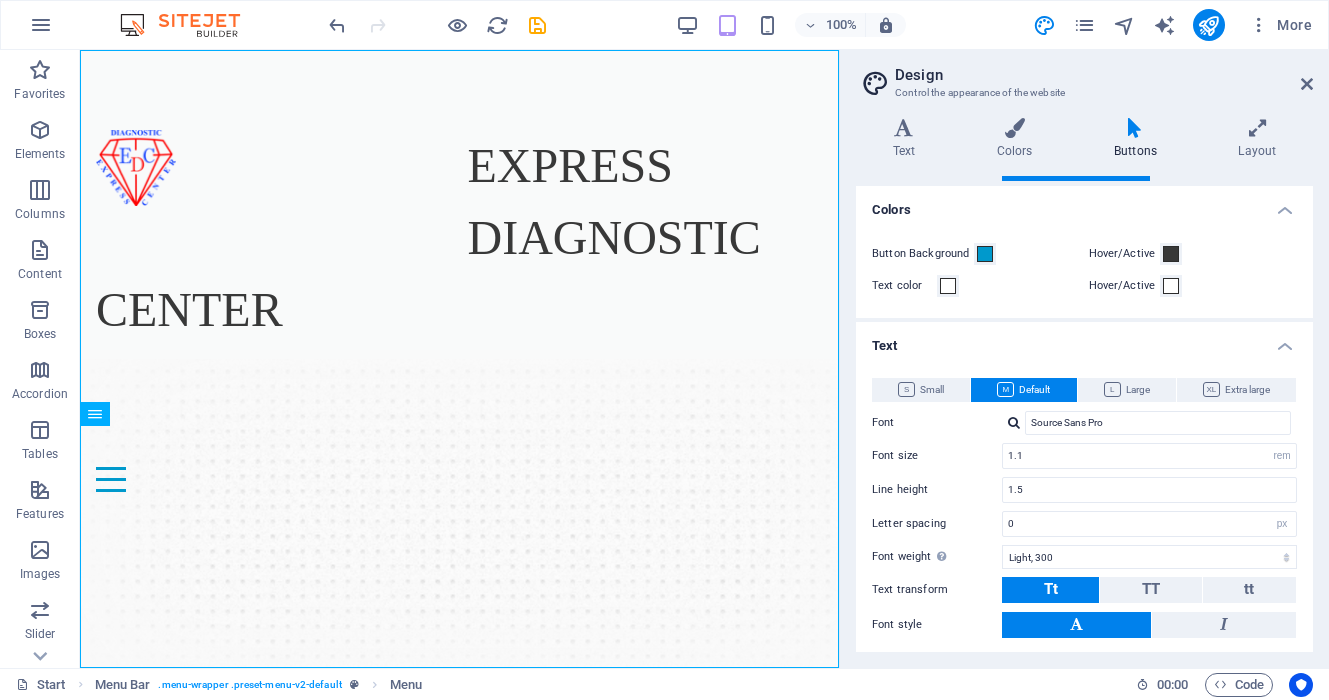 scroll, scrollTop: 0, scrollLeft: 0, axis: both 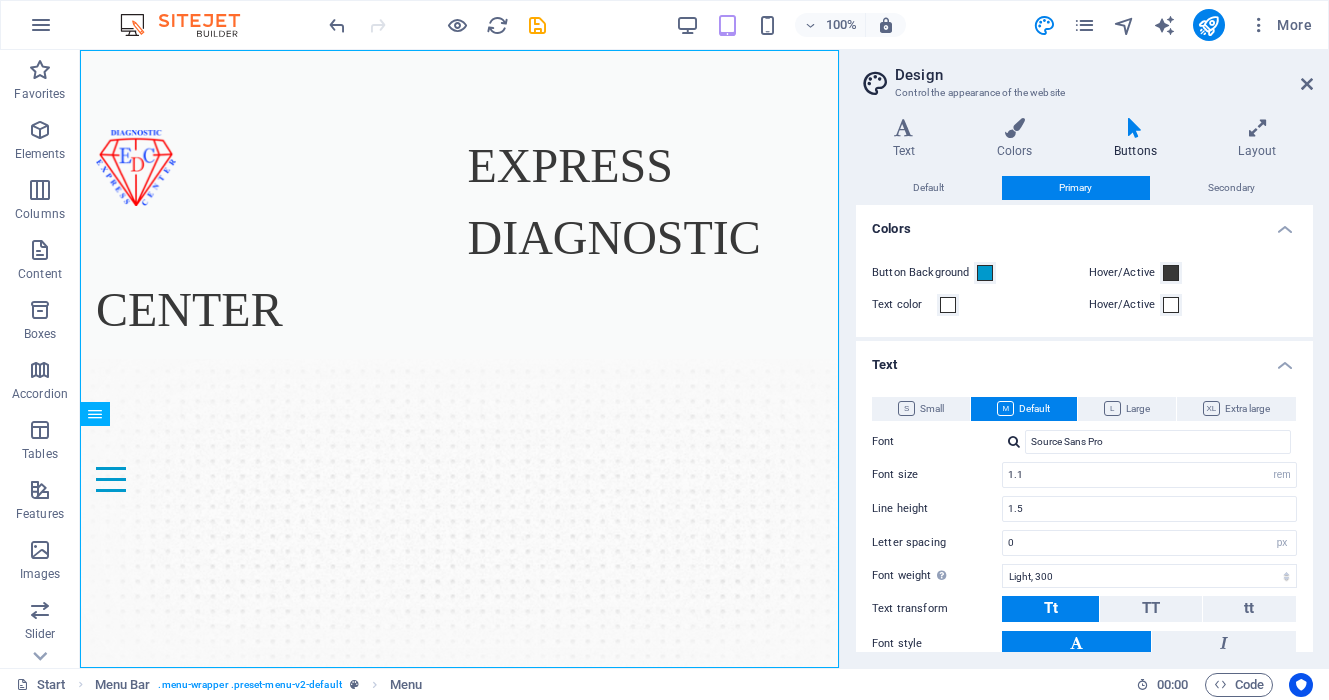 click on "Buttons" at bounding box center [1139, 139] 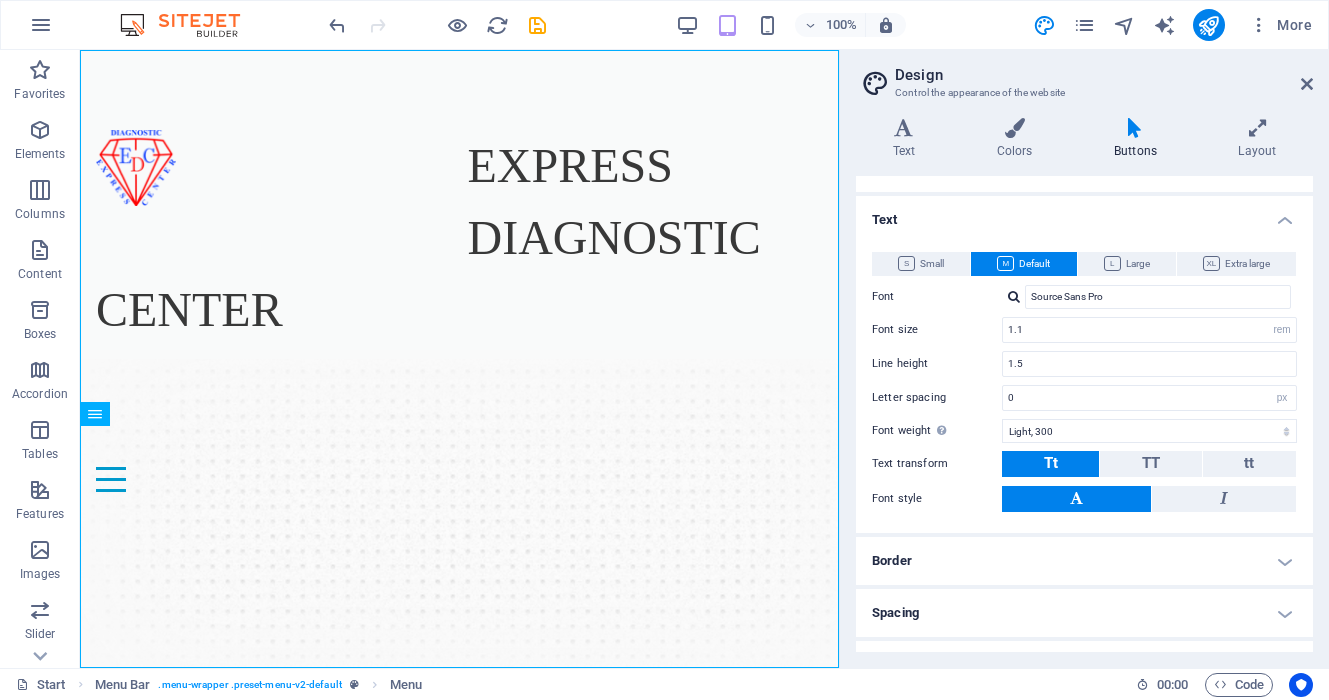 scroll, scrollTop: 159, scrollLeft: 0, axis: vertical 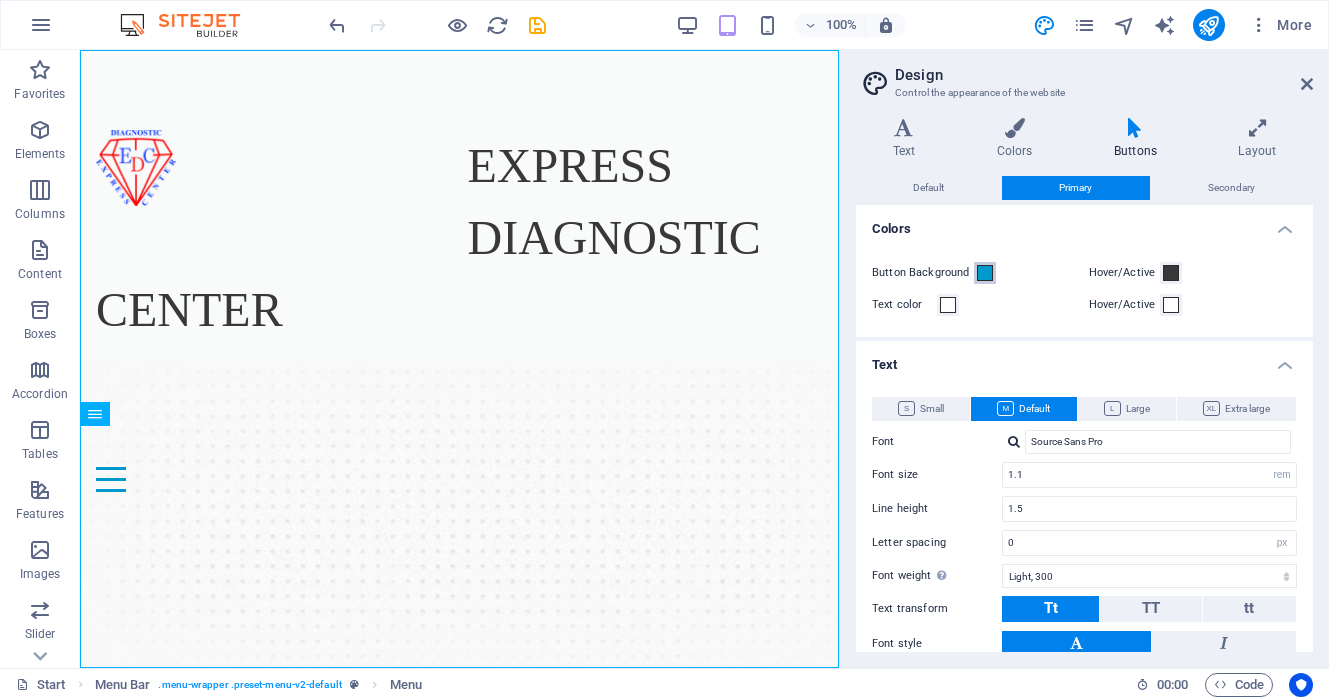 click at bounding box center (985, 273) 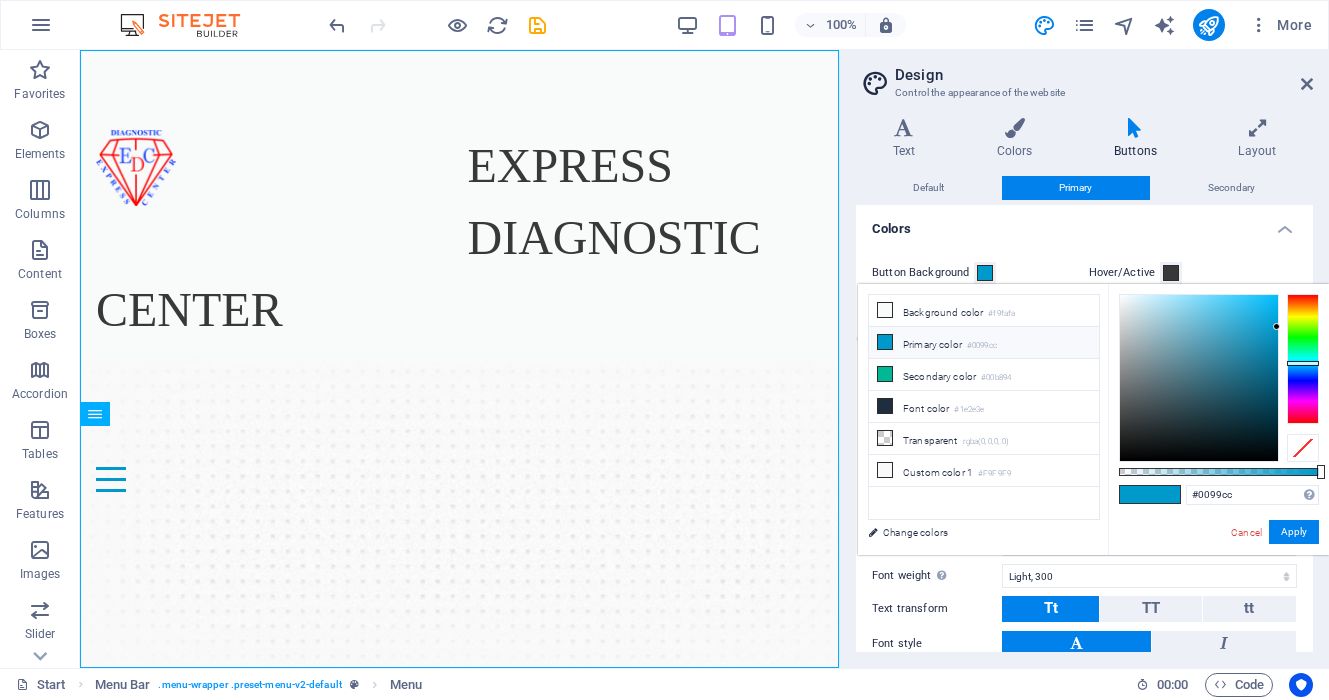 click on "Button Background Hover/Active Text color Hover/Active" at bounding box center (1084, 289) 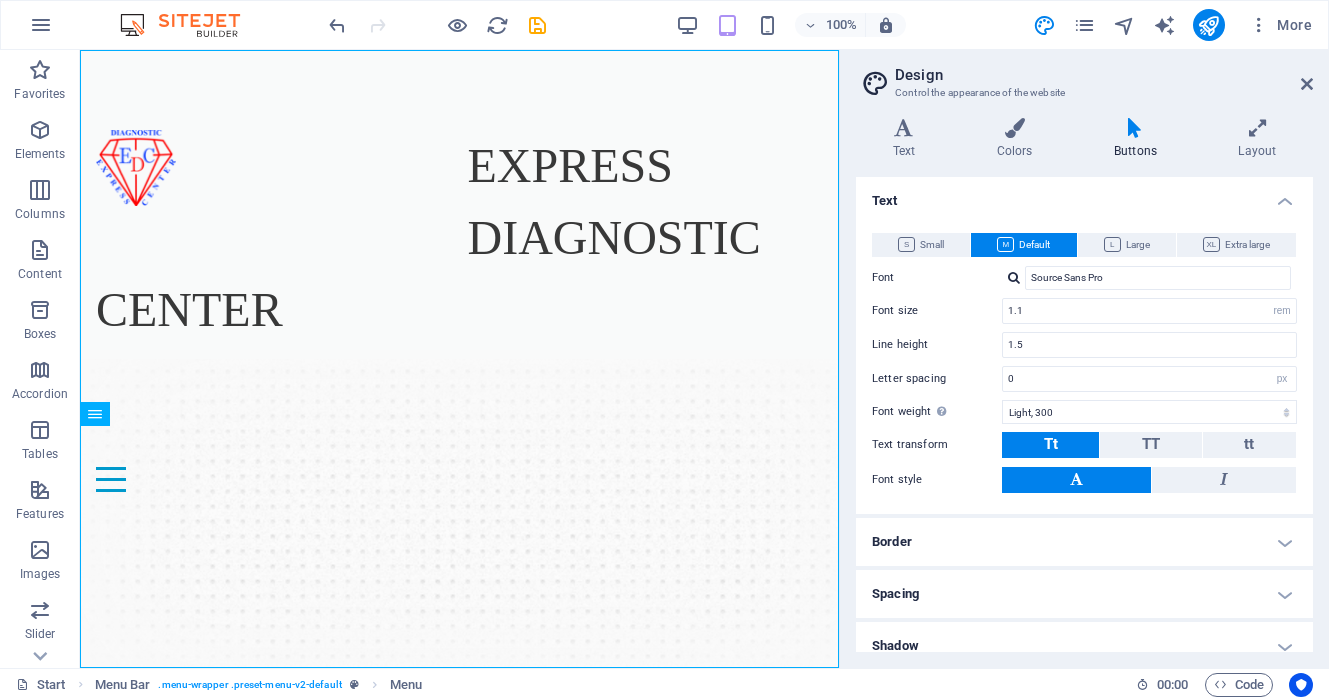 scroll, scrollTop: 165, scrollLeft: 0, axis: vertical 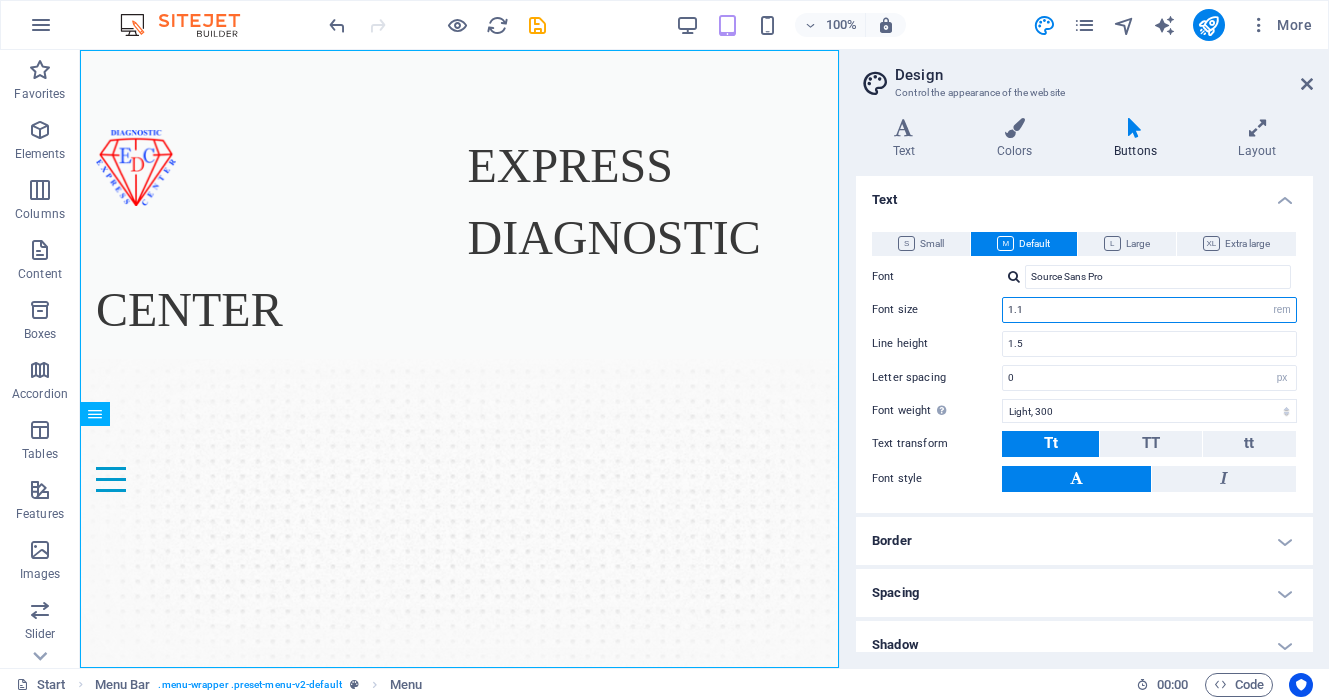 click on "1.1" at bounding box center (1149, 310) 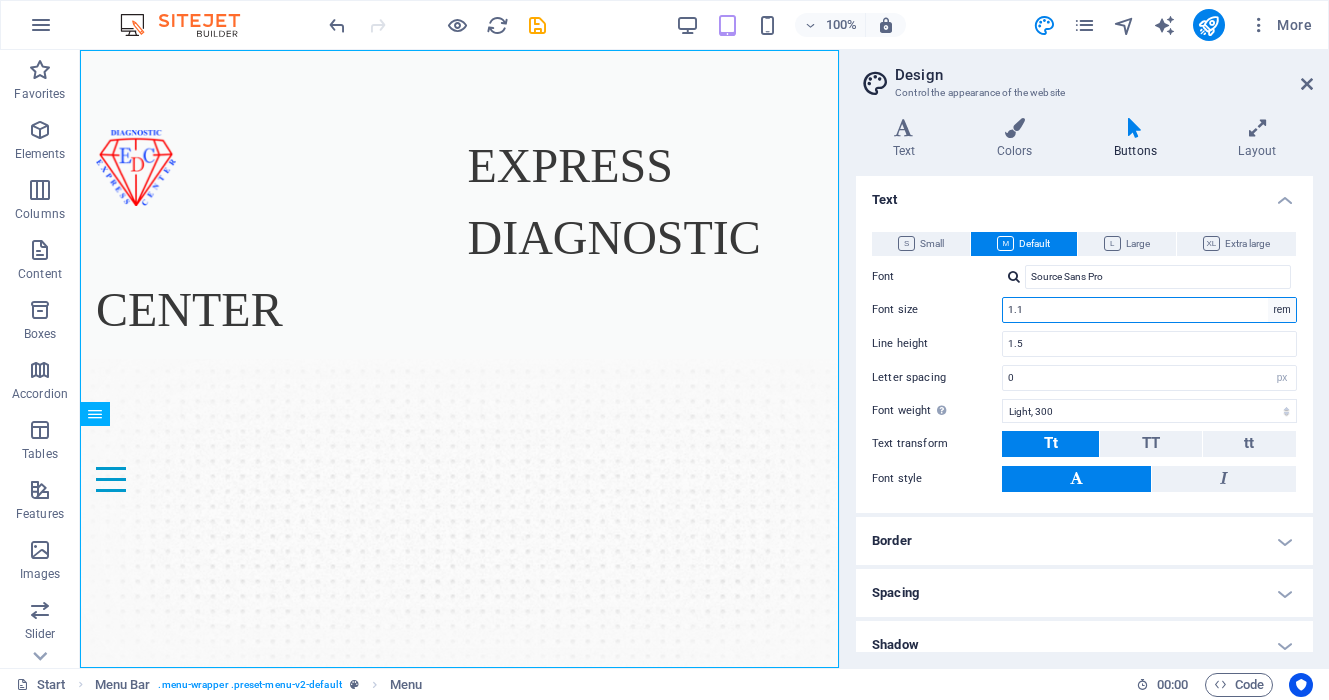 click on "rem px em %" at bounding box center [1282, 310] 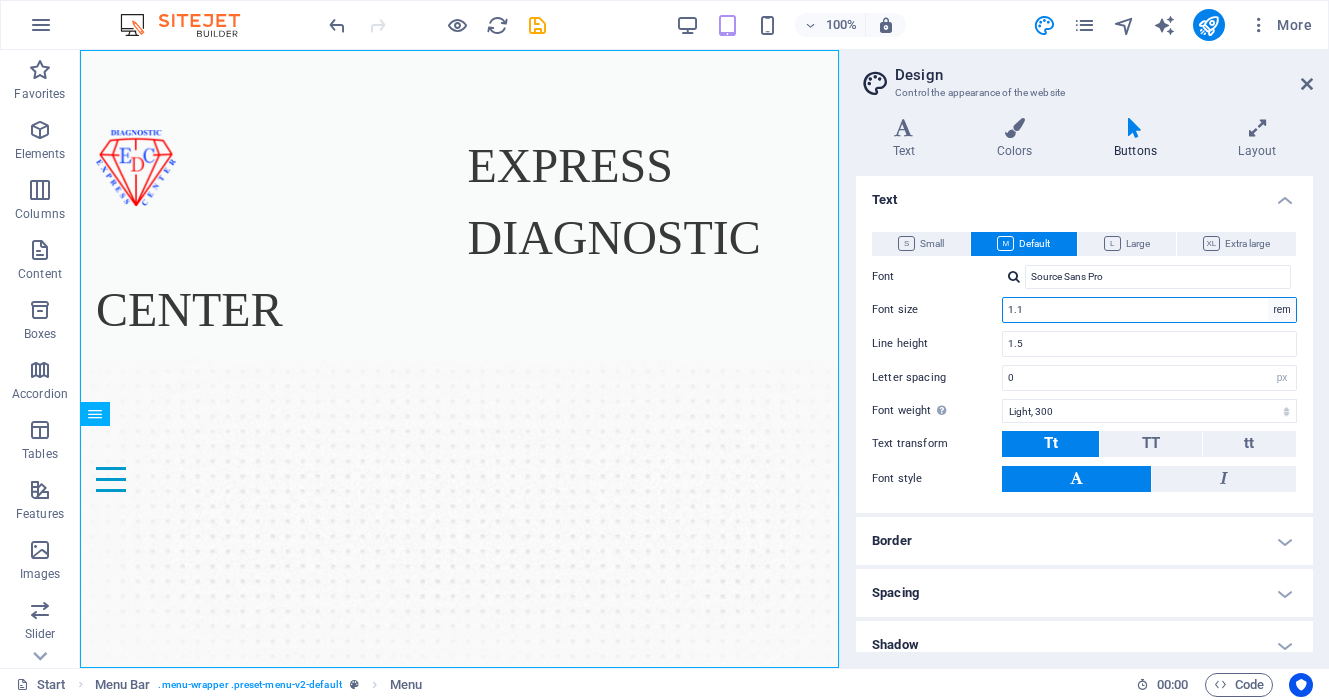 select on "px" 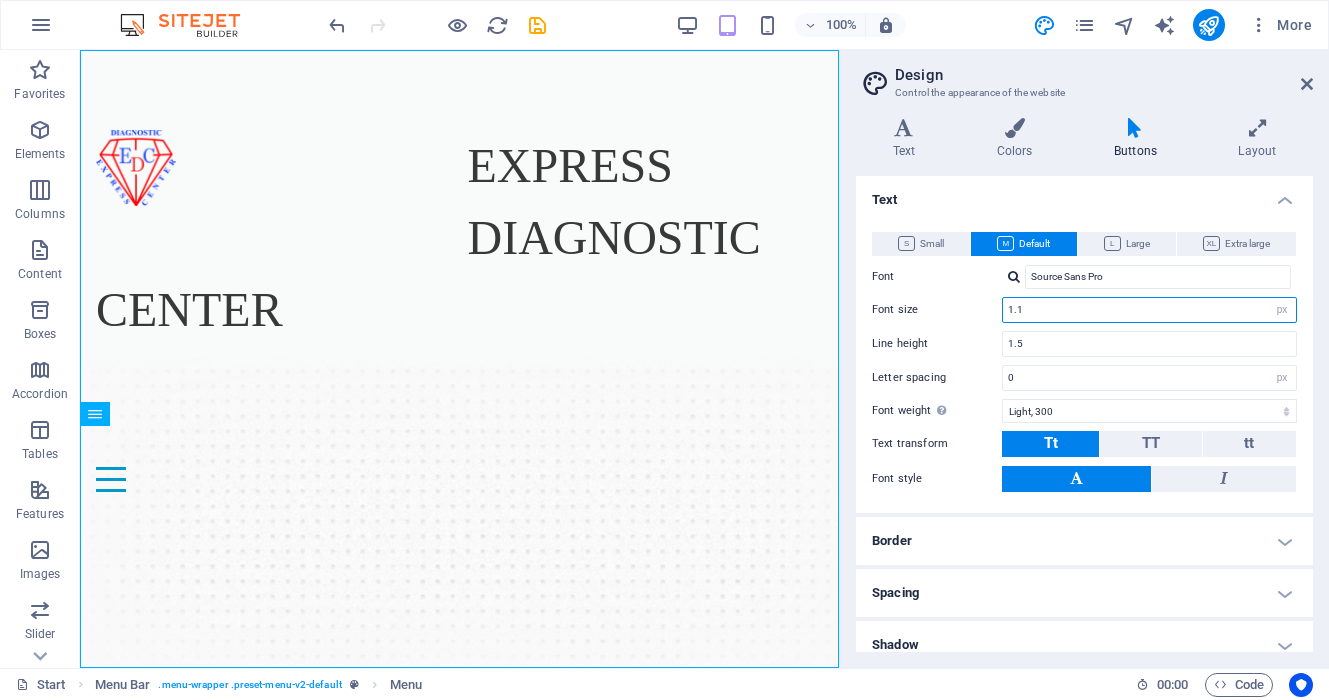 type on "18" 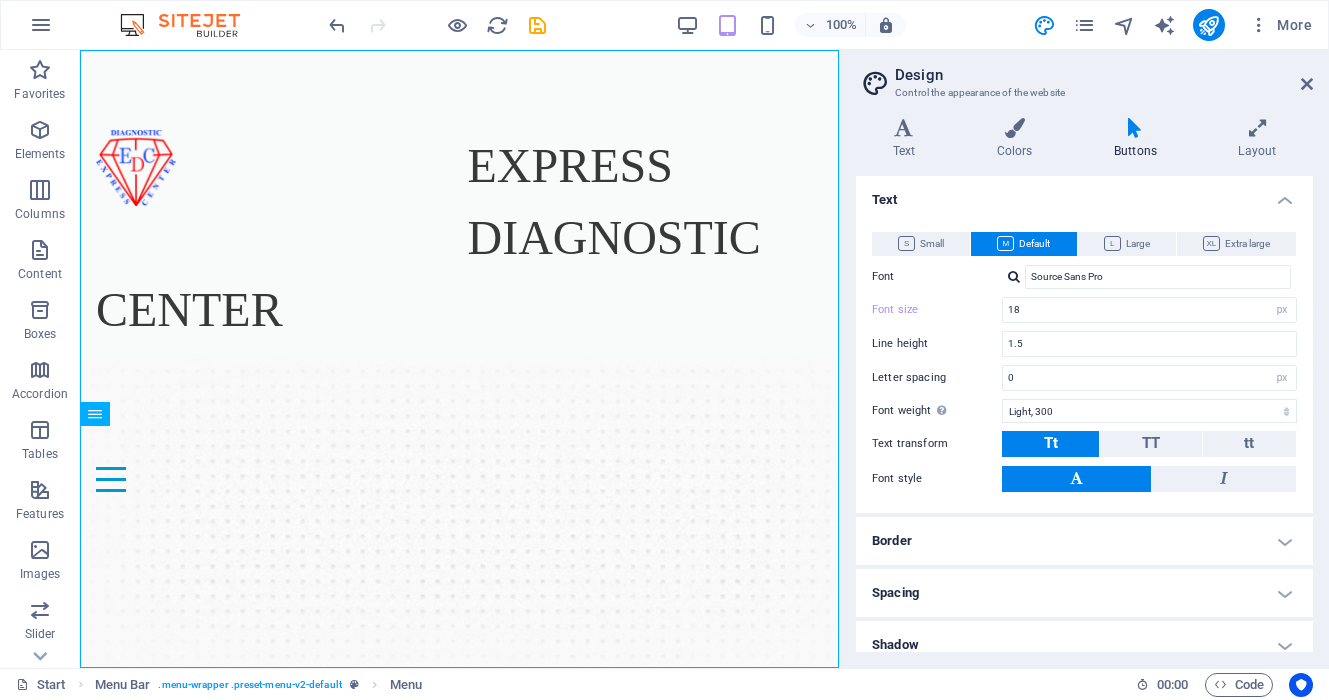 click on "Text" at bounding box center [1084, 194] 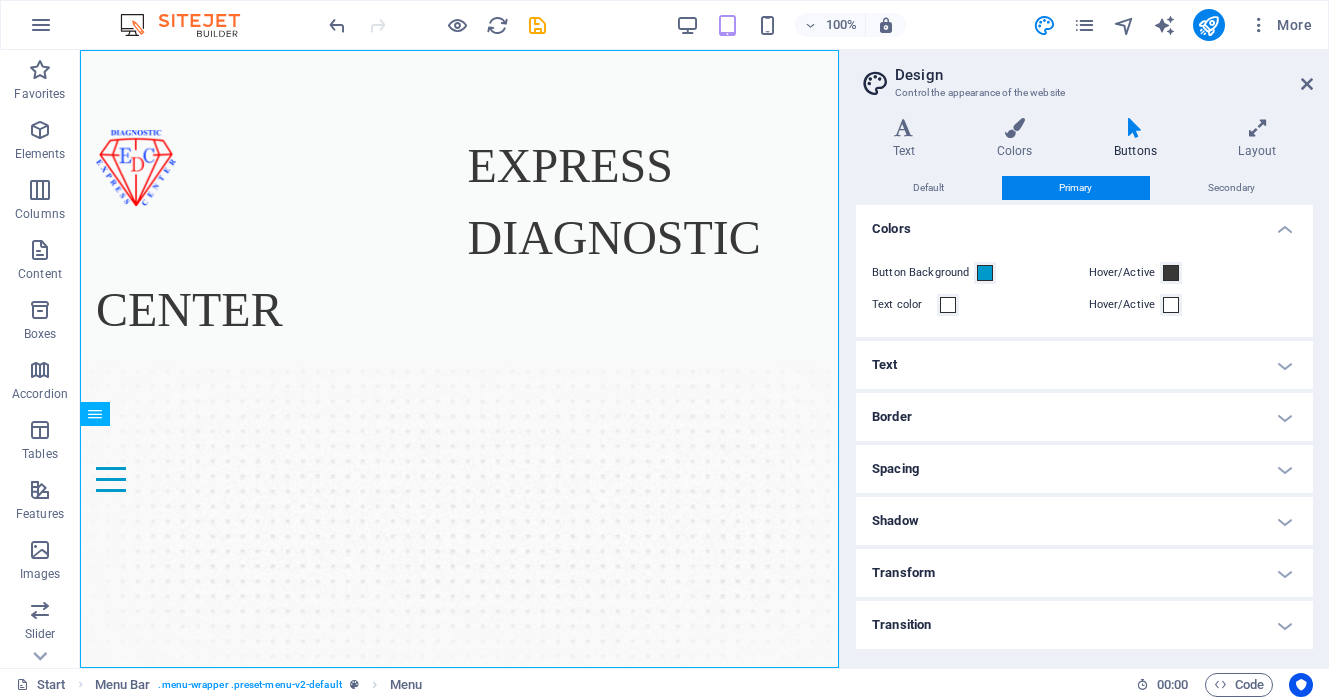 scroll, scrollTop: 0, scrollLeft: 0, axis: both 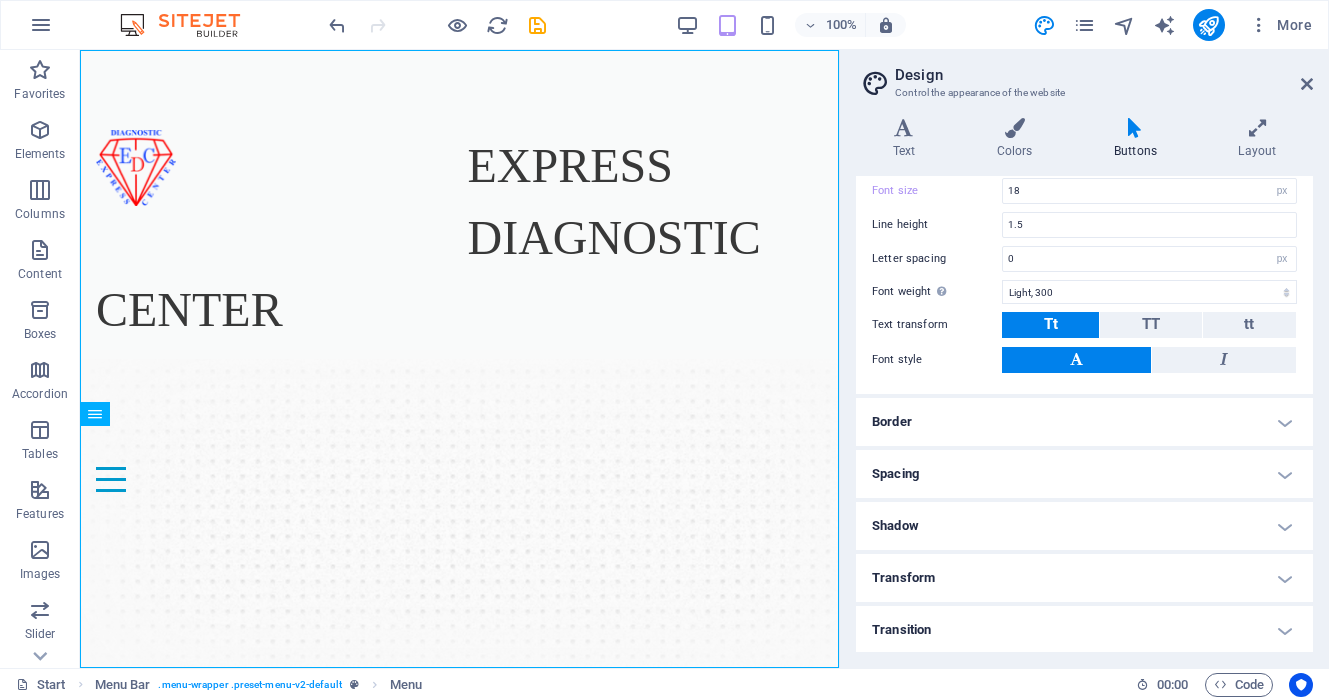click on "Border" at bounding box center (1084, 422) 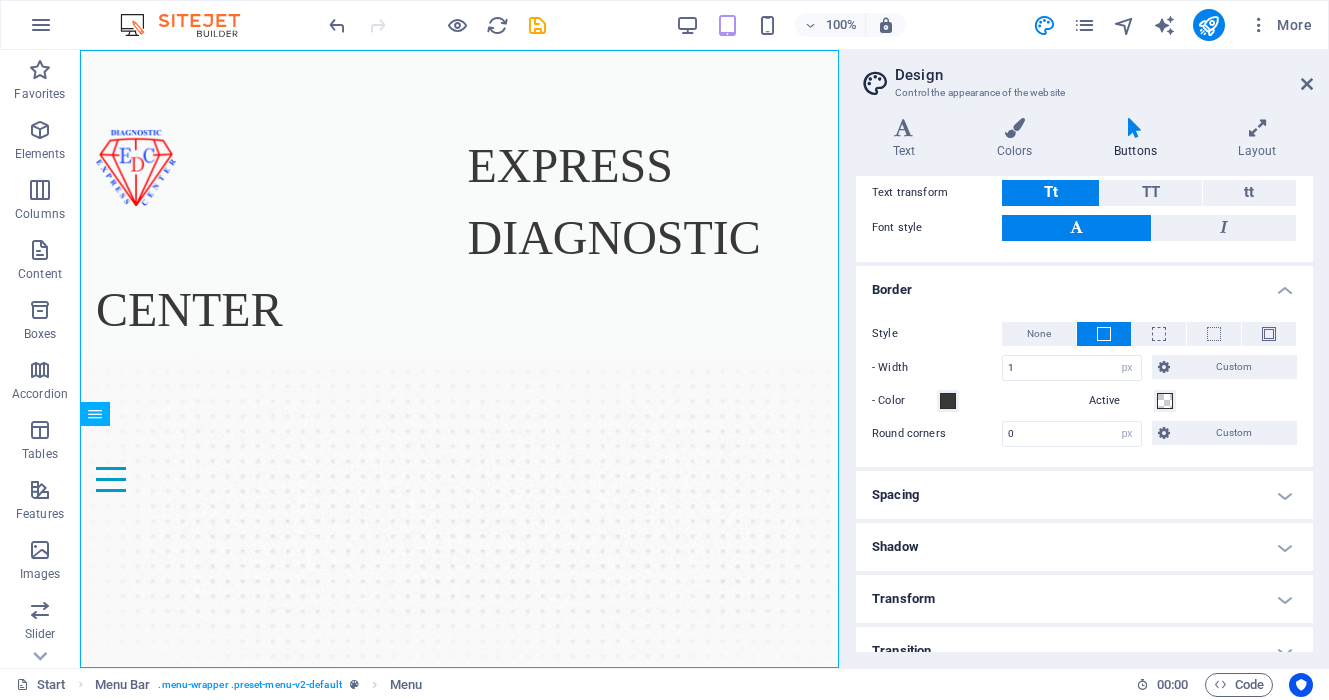 scroll, scrollTop: 437, scrollLeft: 0, axis: vertical 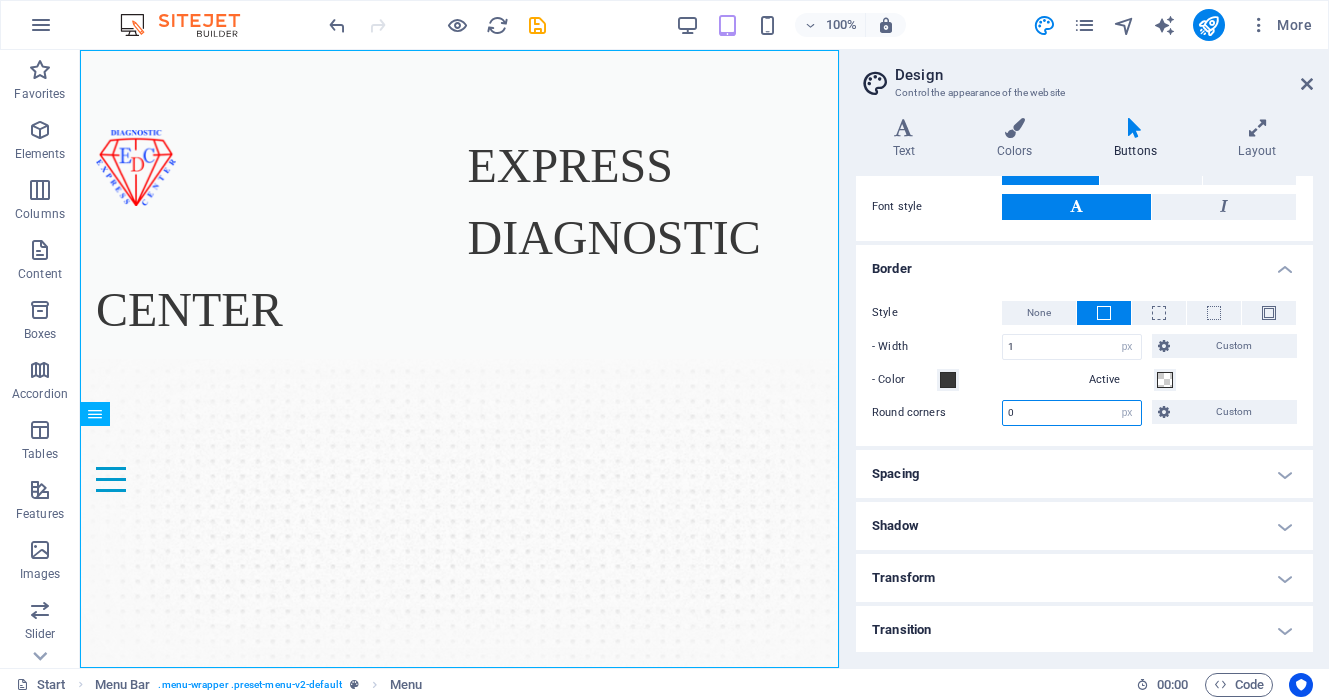 click on "0" at bounding box center [1072, 413] 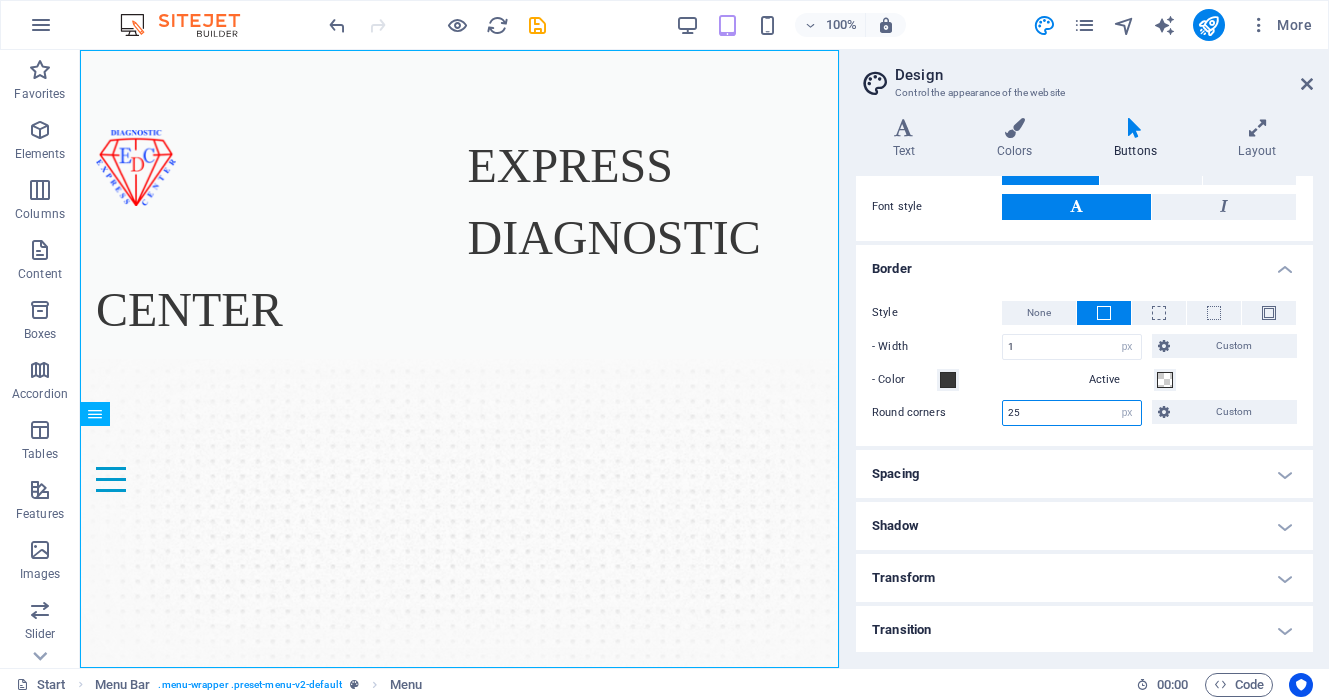 type on "25" 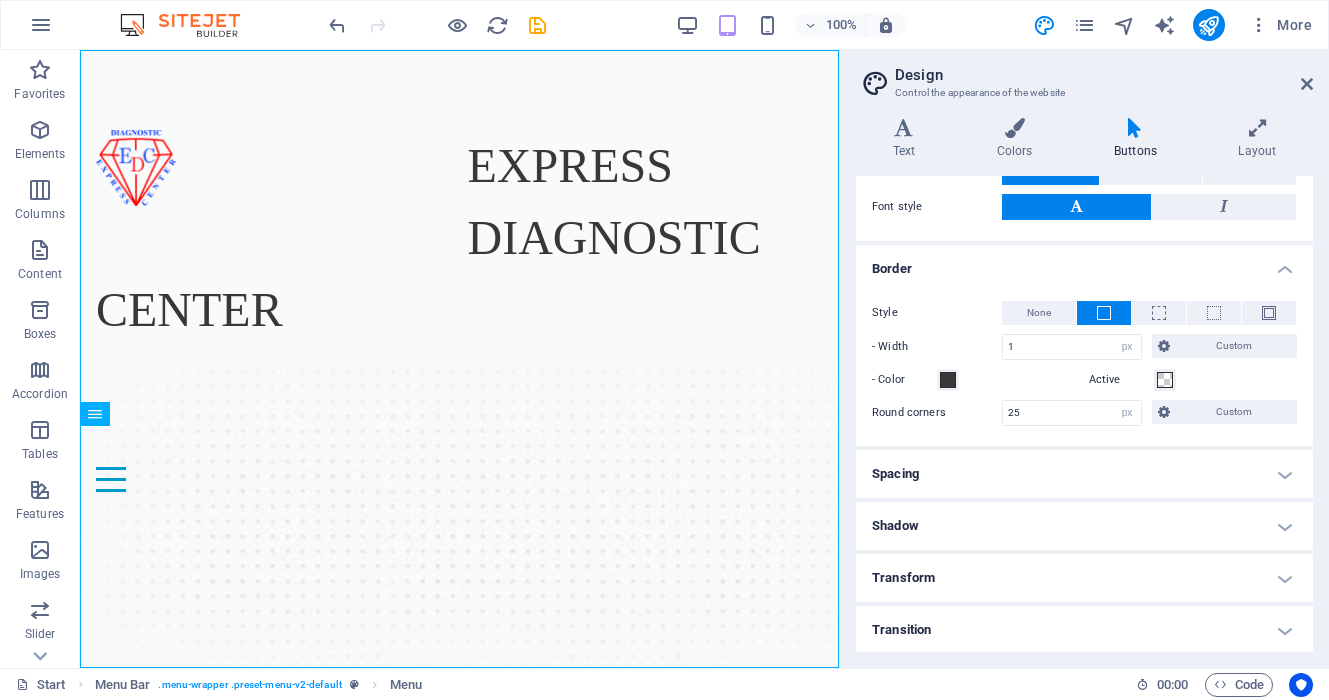click on "Style None              - Width 1 px rem vh vw Custom Custom 1 px rem vh vw 1 px rem vh vw 1 px rem vh vw 1 px rem vh vw  - Color Active Round corners 25 px rem vh vw Custom Custom 25 px rem vh vw 25 px rem vh vw 25 px rem vh vw 25 px rem vh vw" at bounding box center (1084, 363) 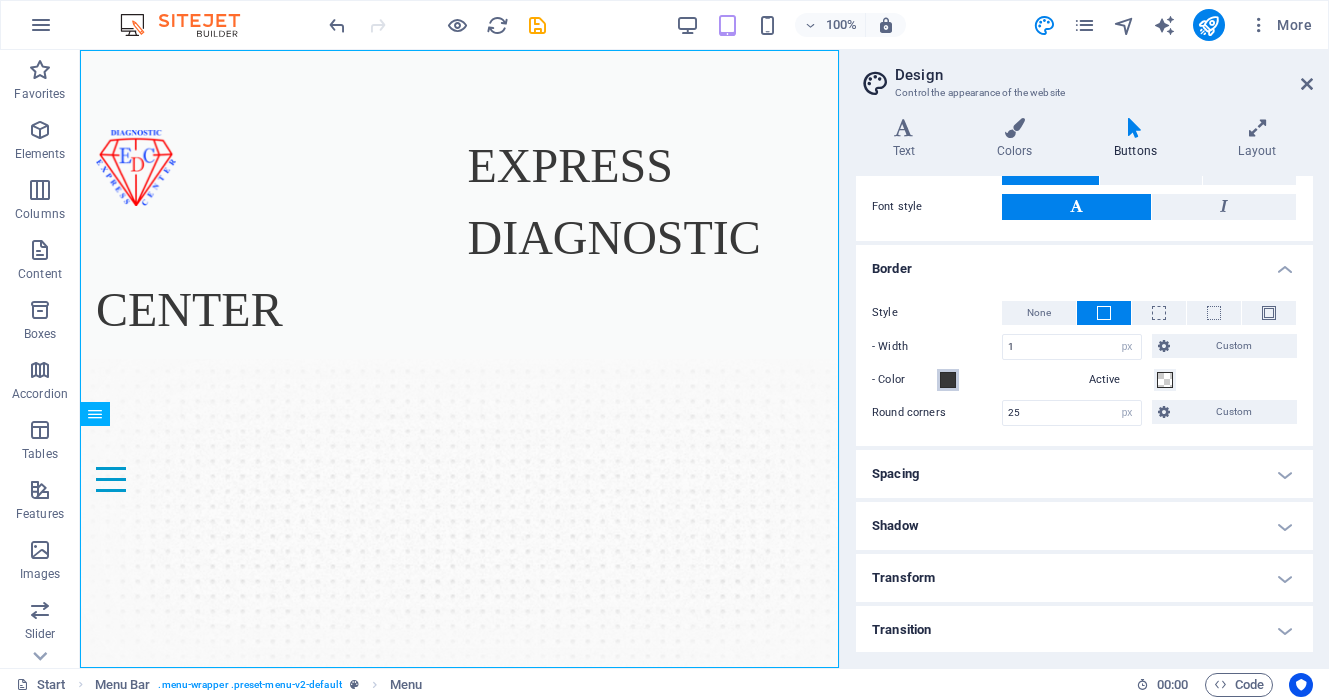 click at bounding box center [948, 380] 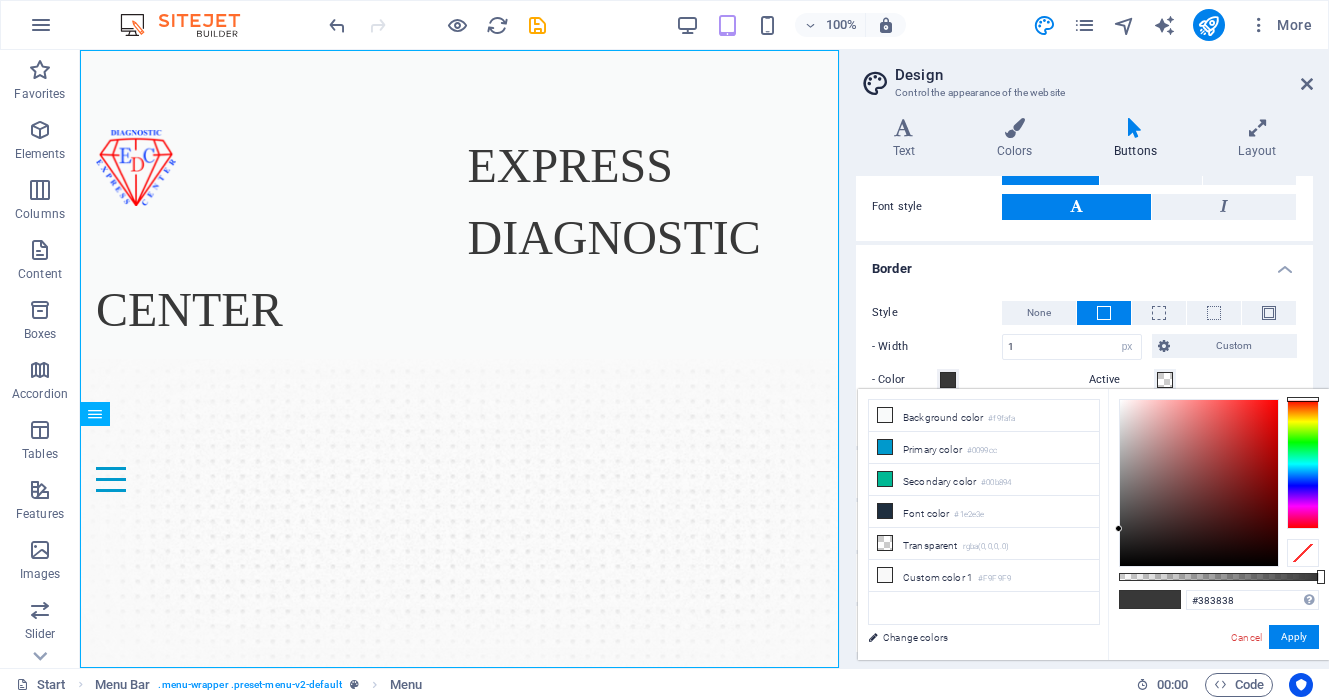 click on "Border" at bounding box center (1084, 263) 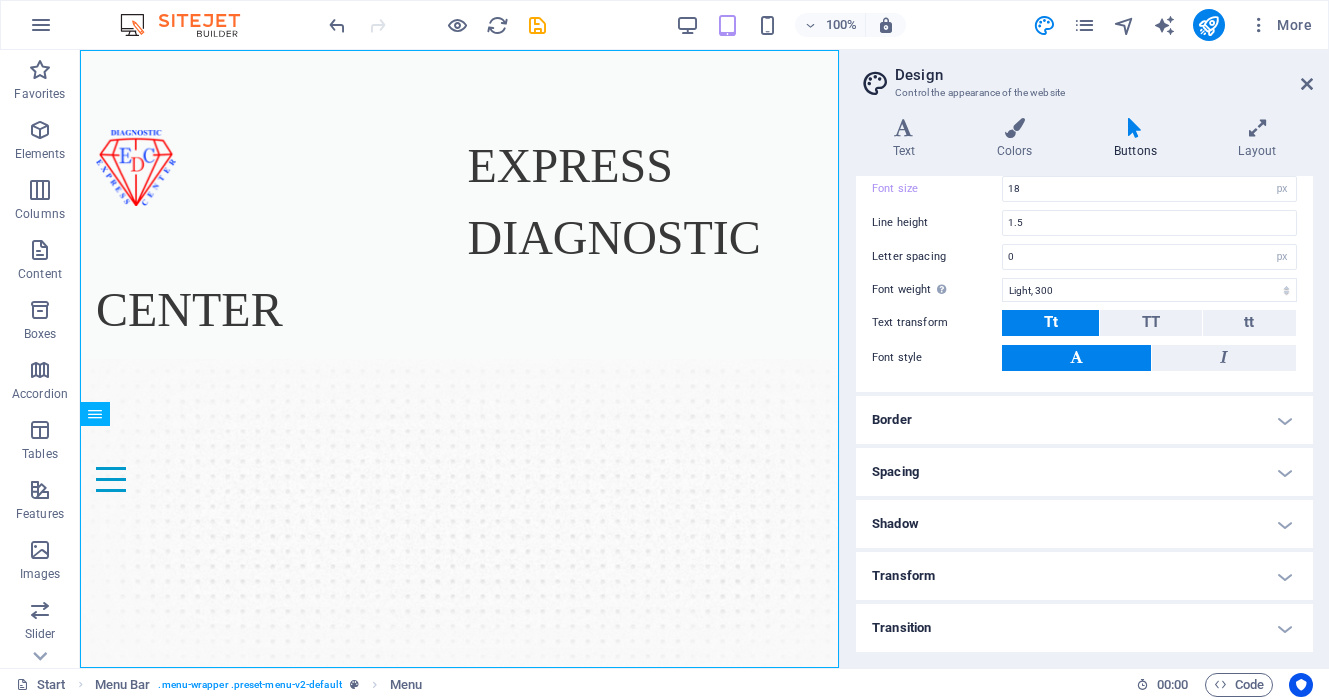 scroll, scrollTop: 284, scrollLeft: 0, axis: vertical 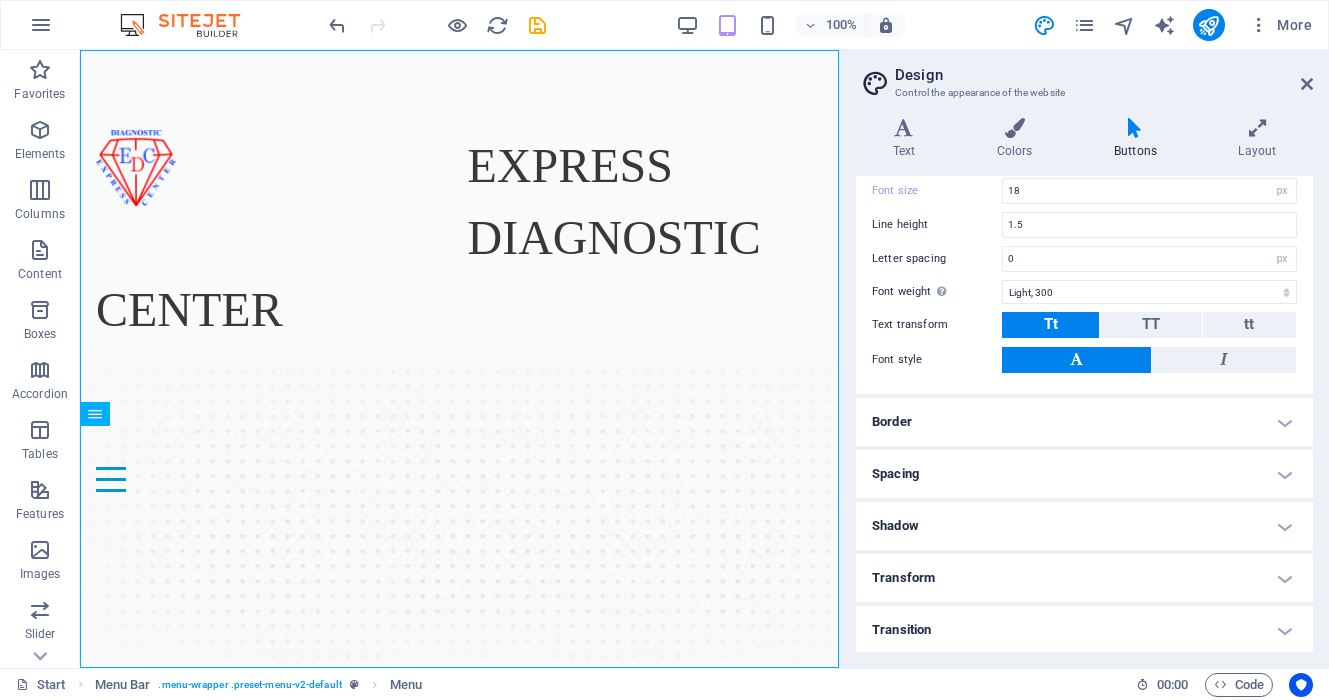 click on "Border" at bounding box center (1084, 422) 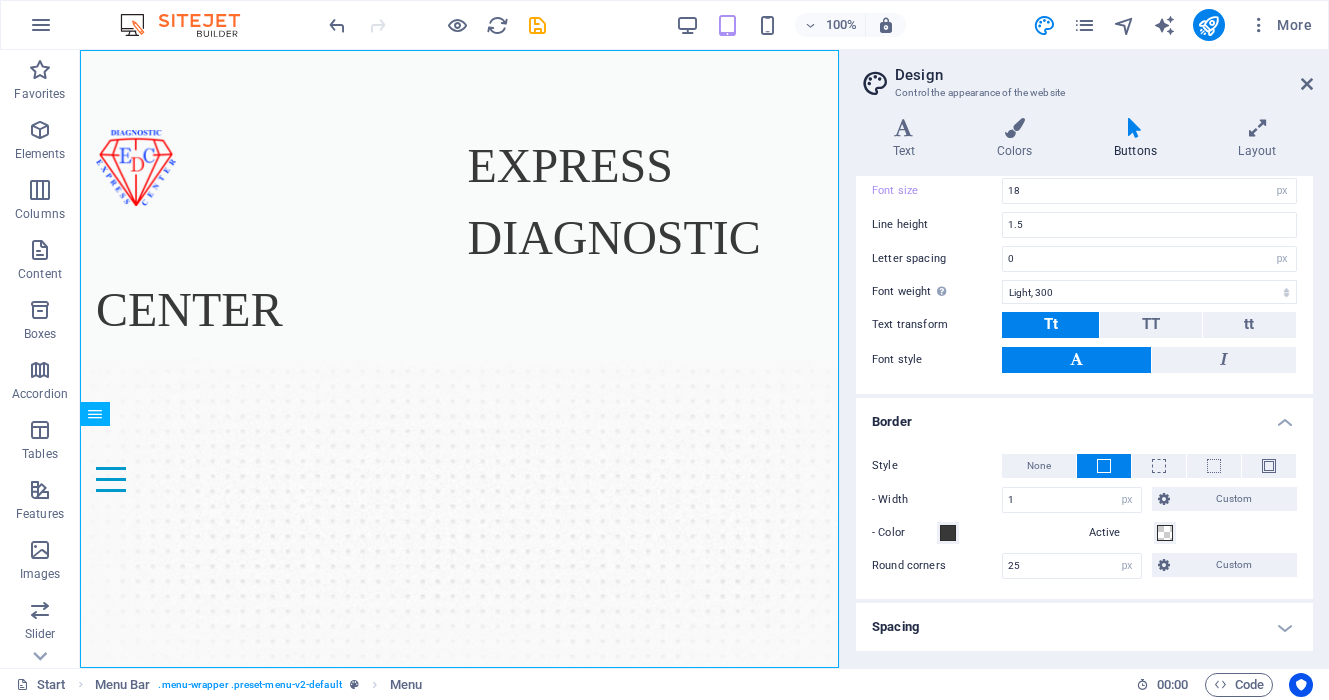 scroll, scrollTop: 437, scrollLeft: 0, axis: vertical 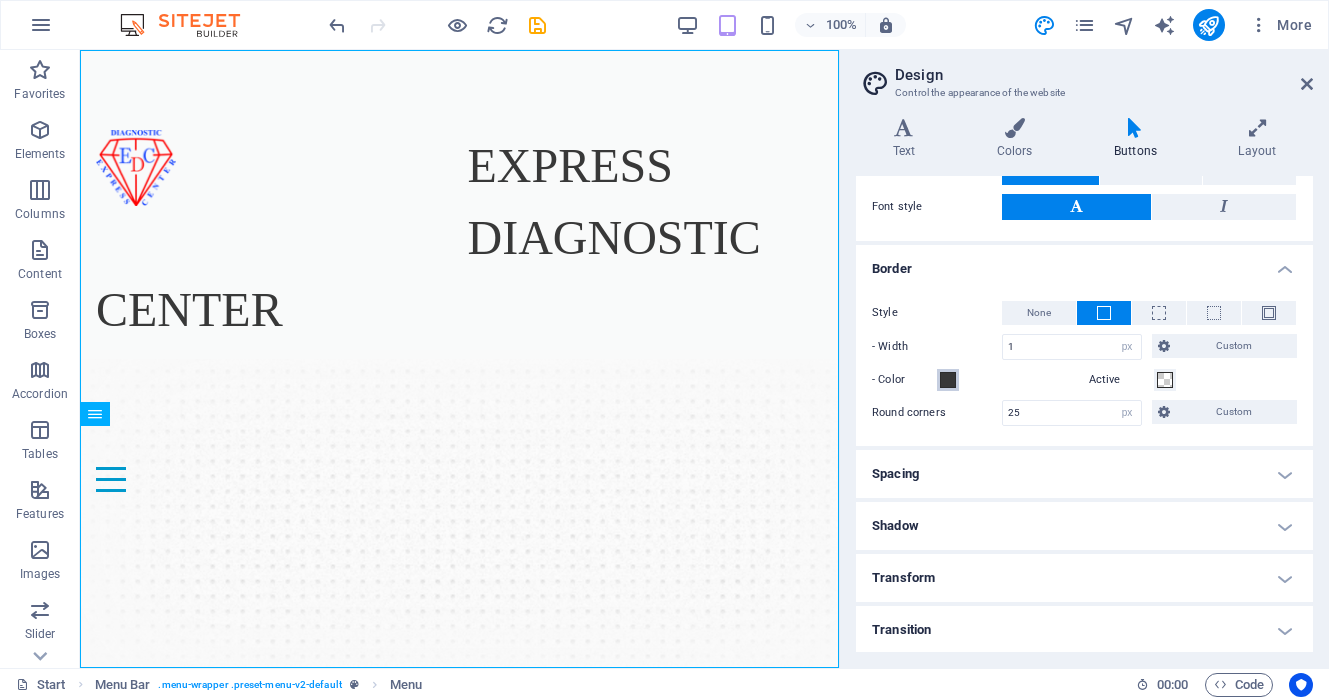 click at bounding box center (948, 380) 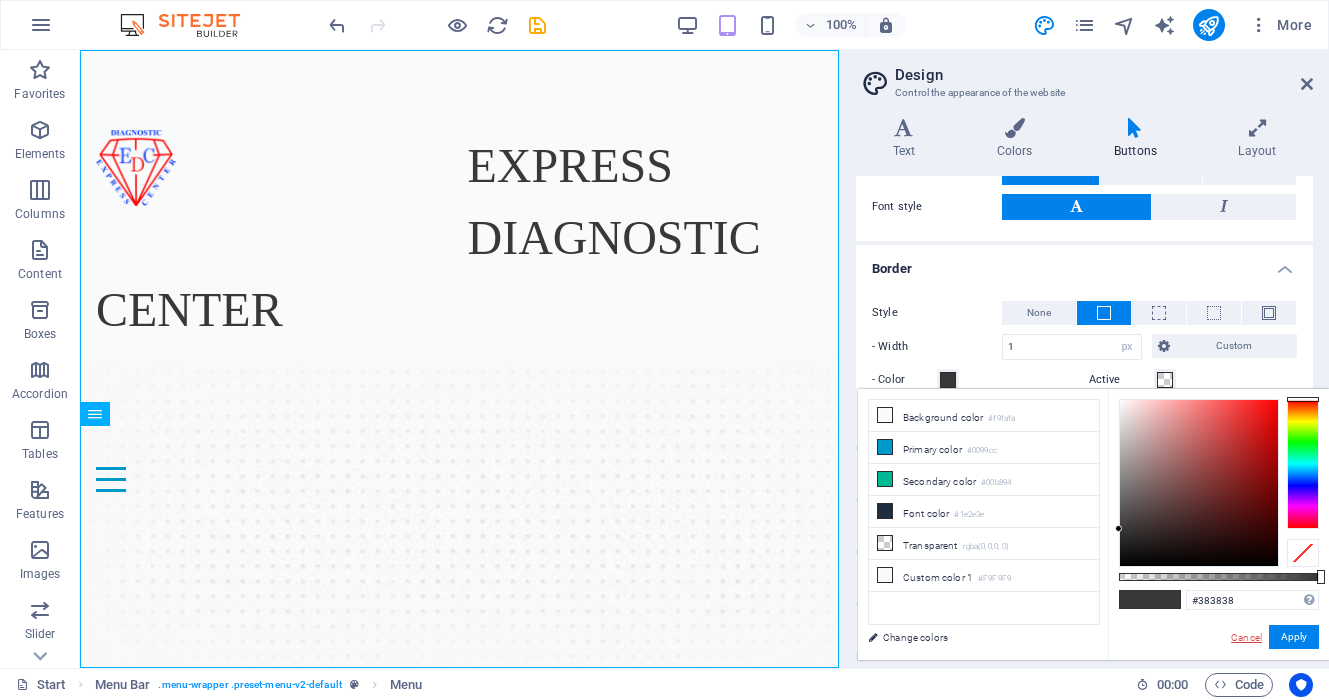 click on "Cancel" at bounding box center [1246, 637] 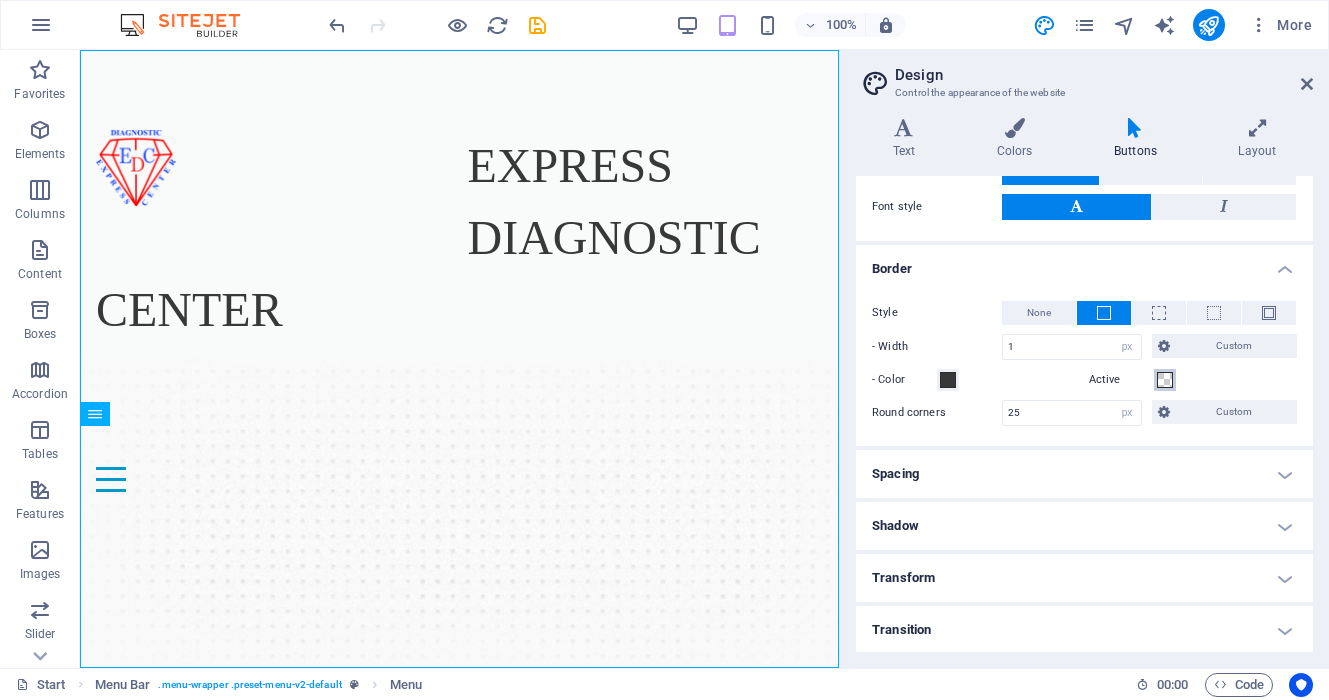 click at bounding box center (1165, 380) 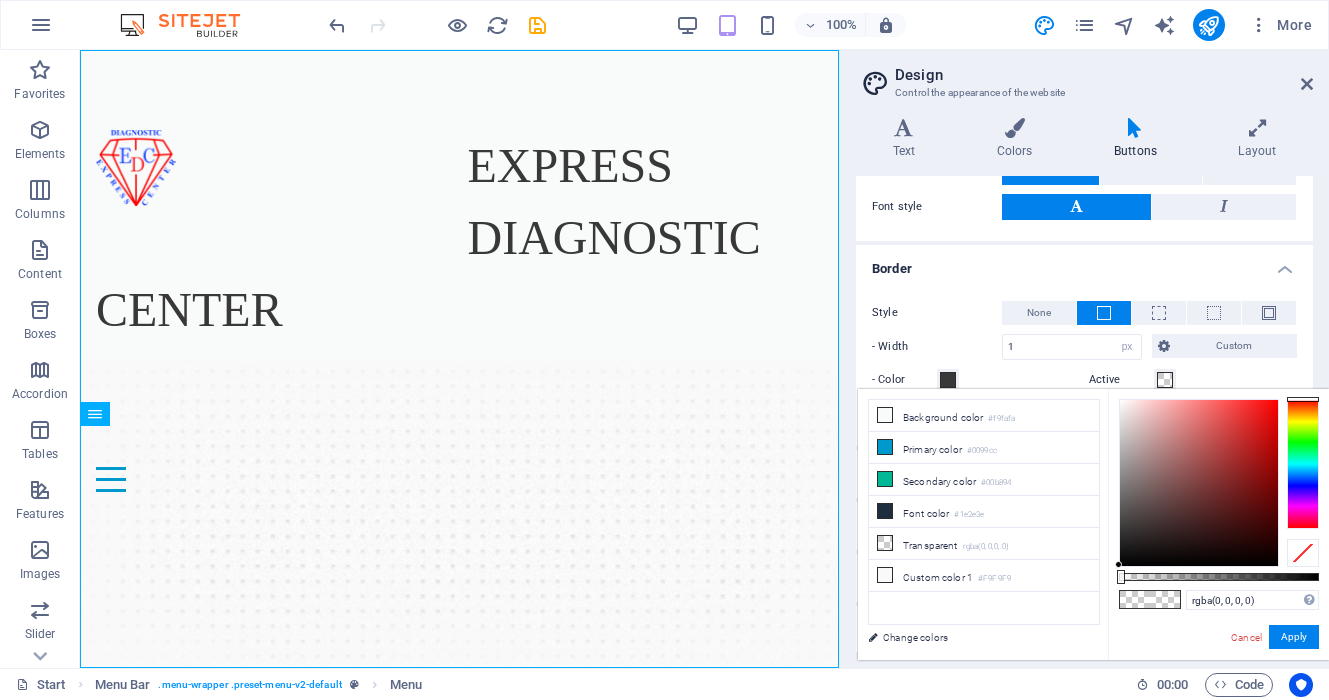 click on "Active" at bounding box center [1193, 380] 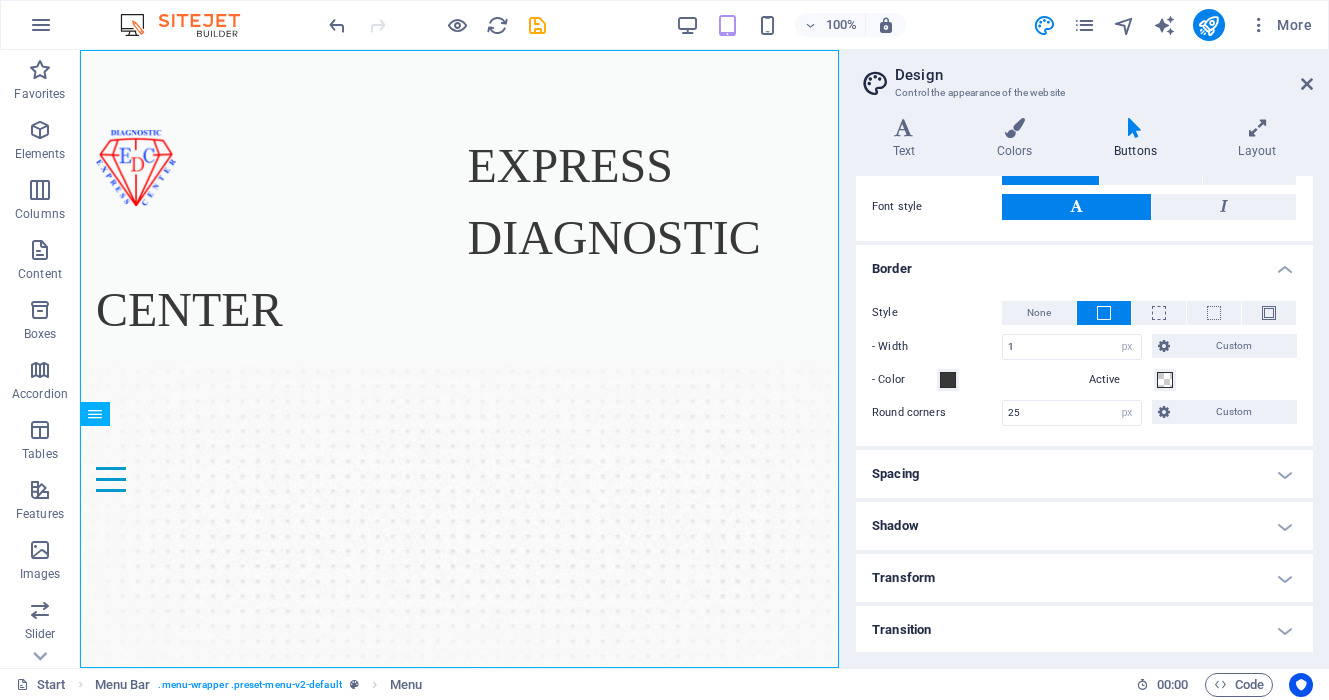 click on "Spacing" at bounding box center (1084, 474) 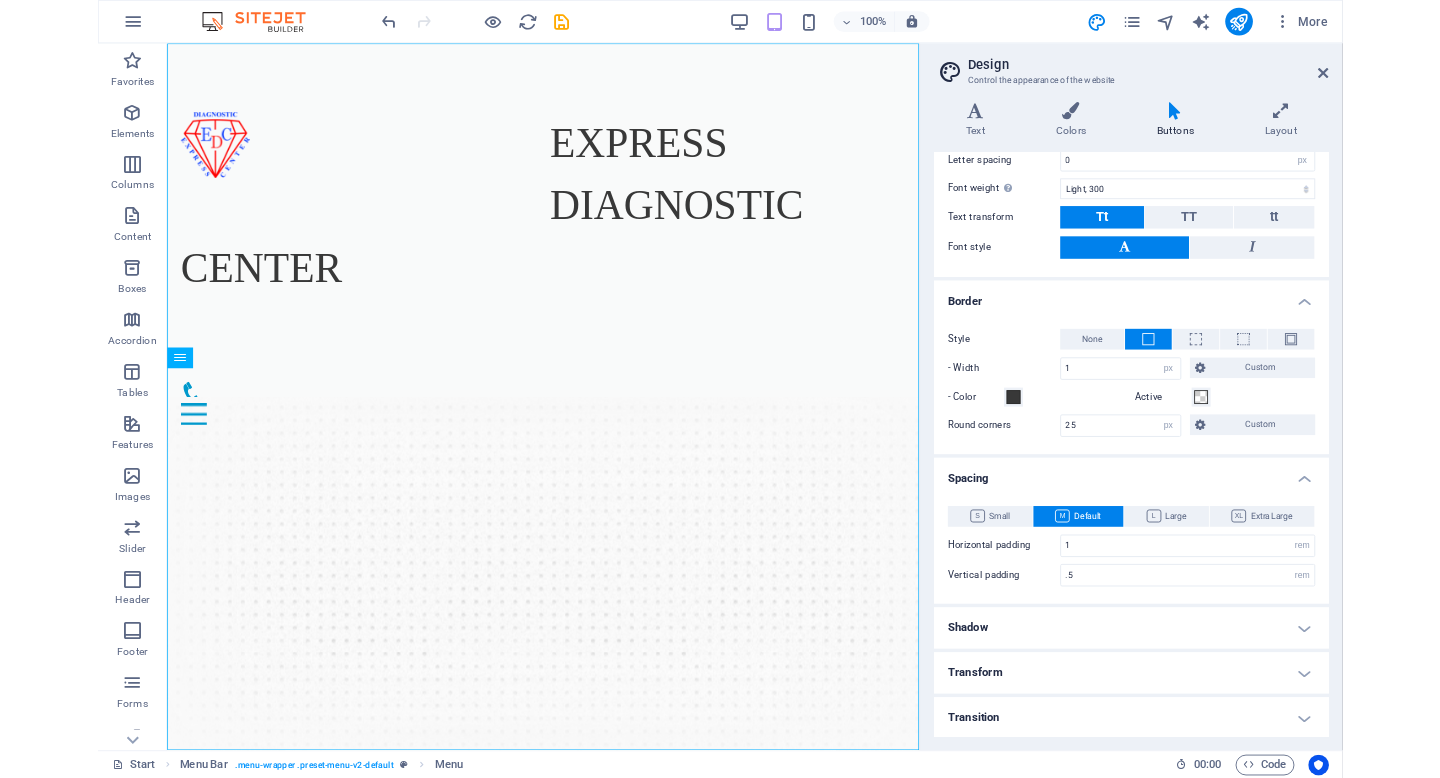 scroll, scrollTop: 480, scrollLeft: 0, axis: vertical 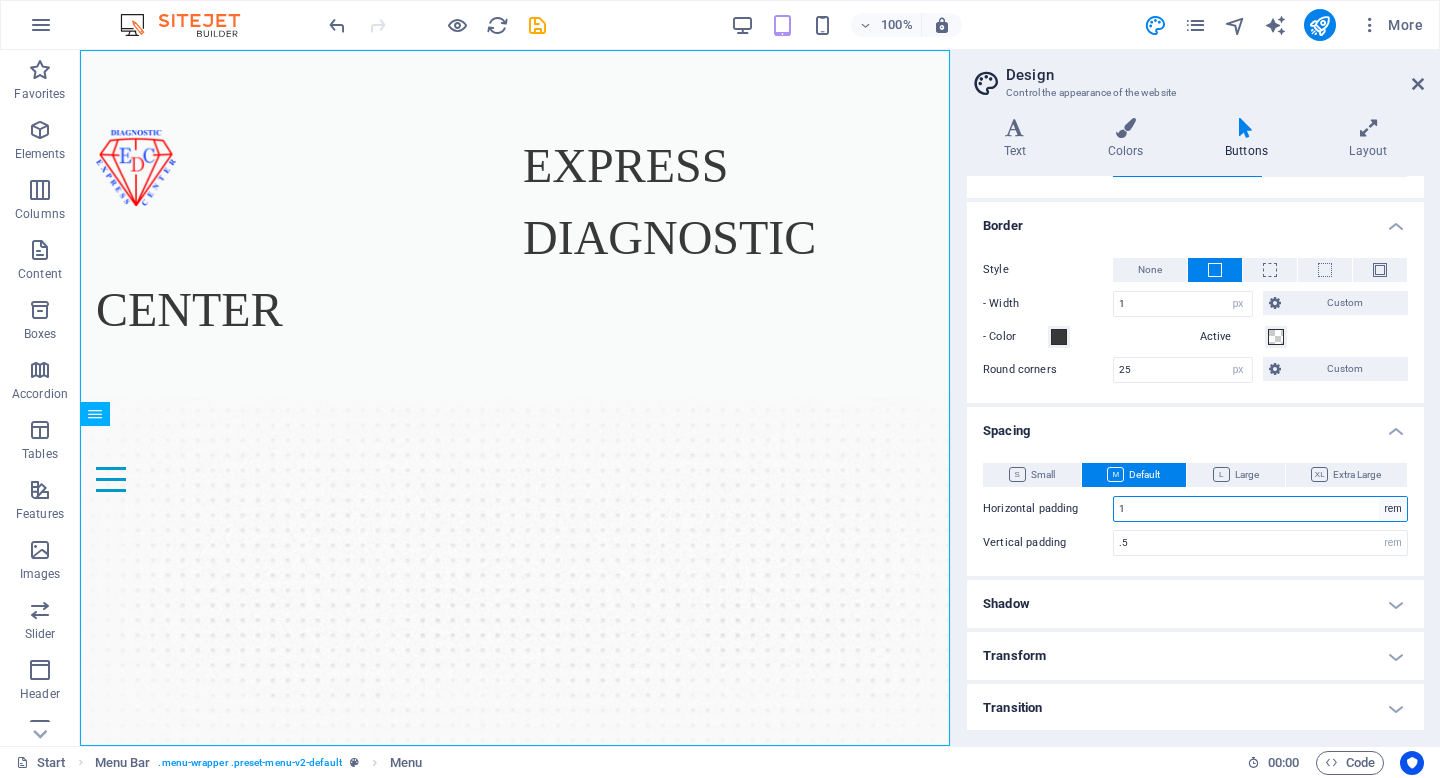 click on "rem px" at bounding box center [1393, 509] 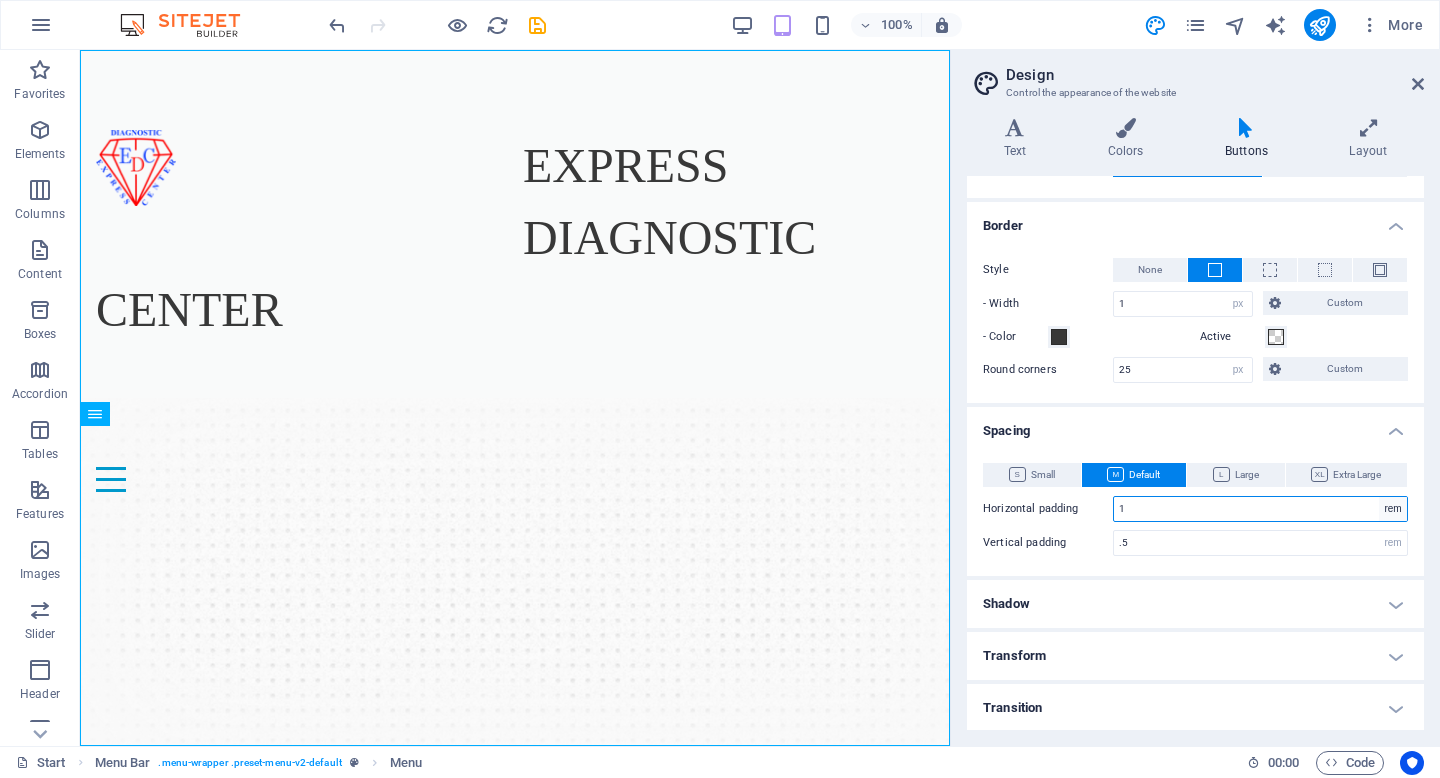 select on "px" 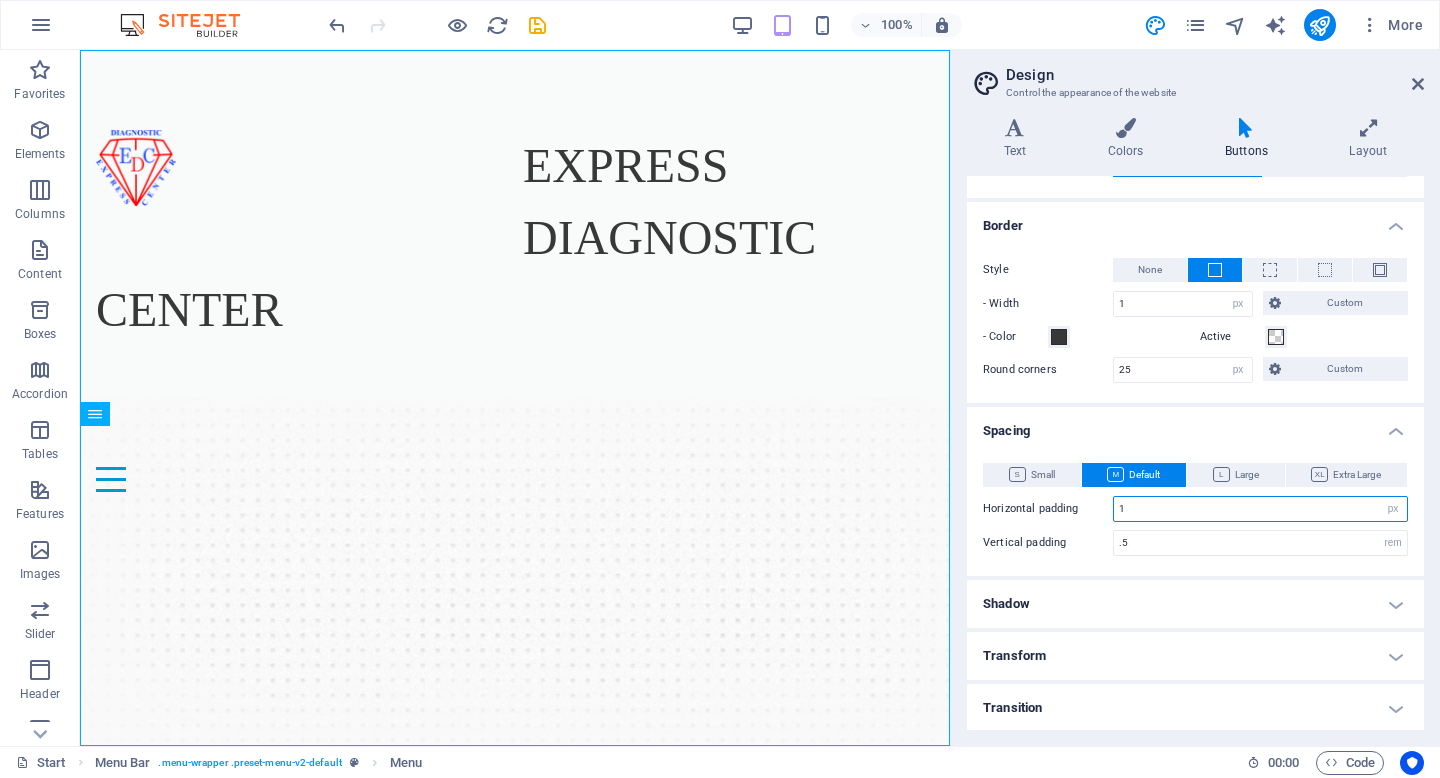 type on "16" 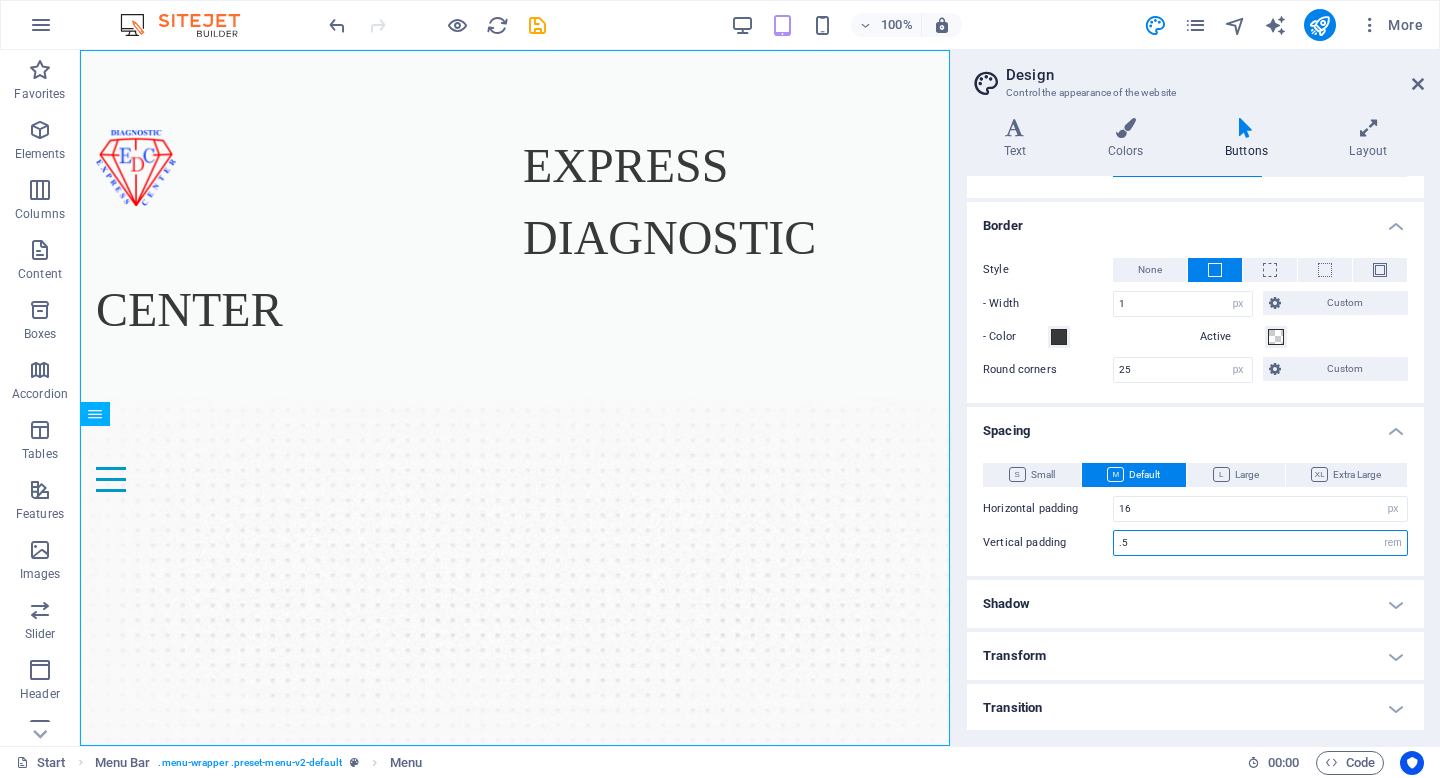 click on ".5" at bounding box center [1260, 543] 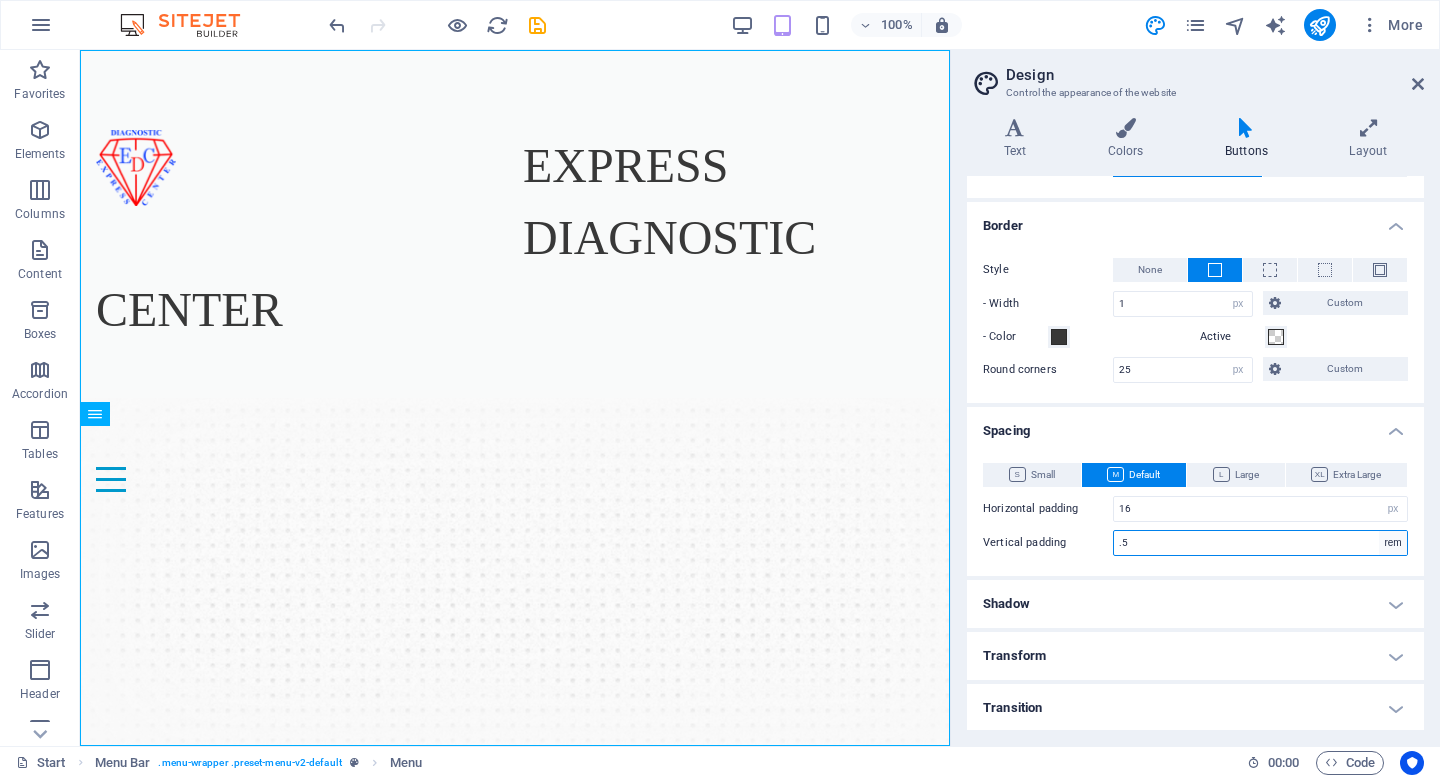 click on "rem px" at bounding box center (1393, 543) 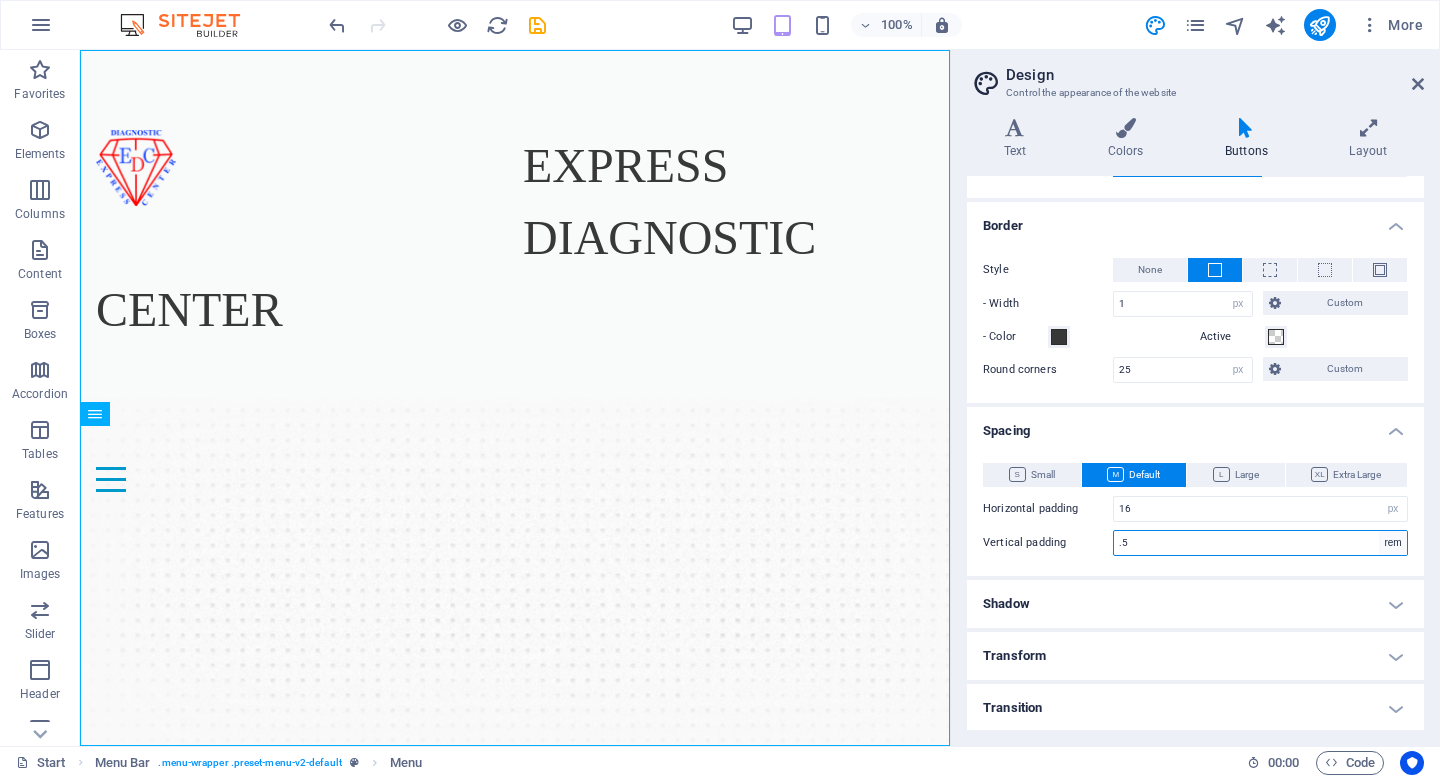 select on "px" 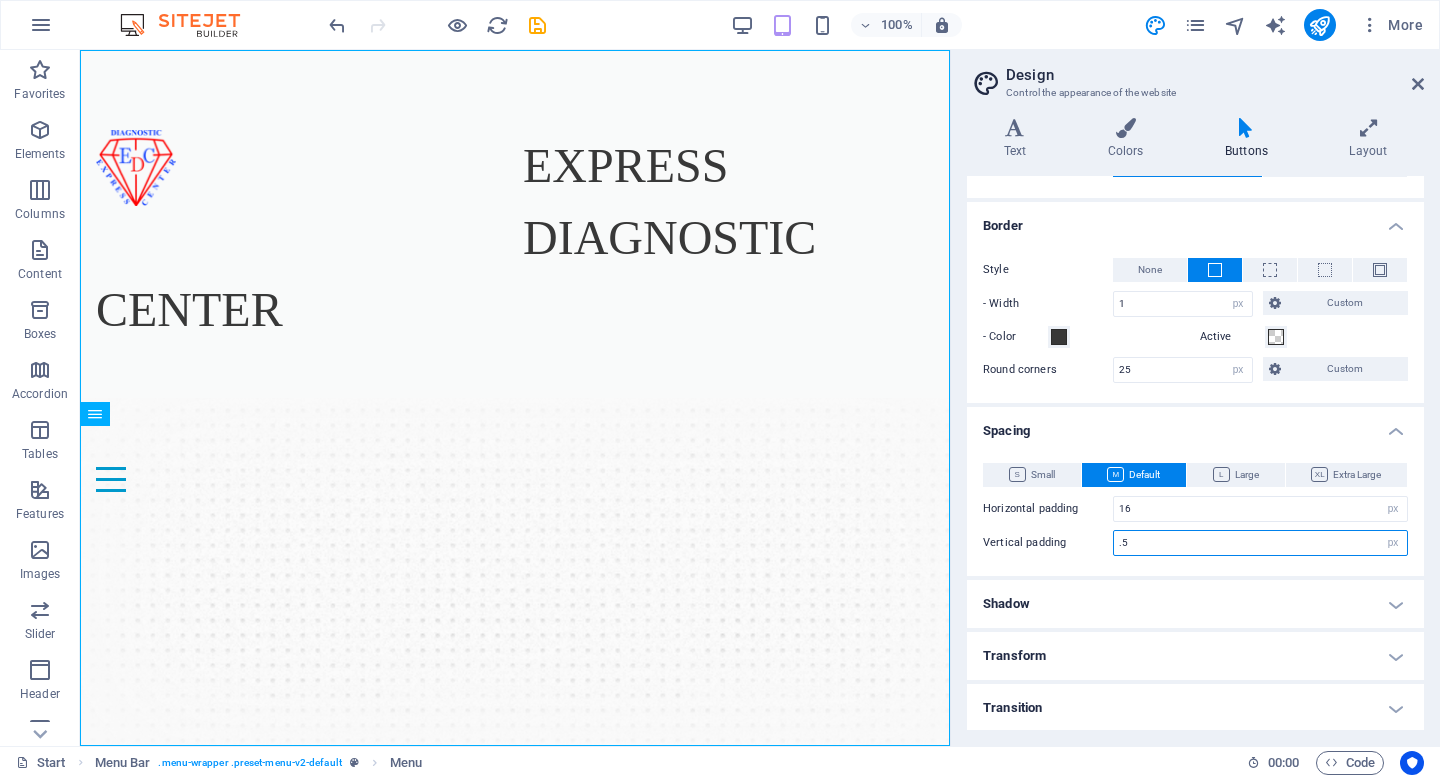 type on "8" 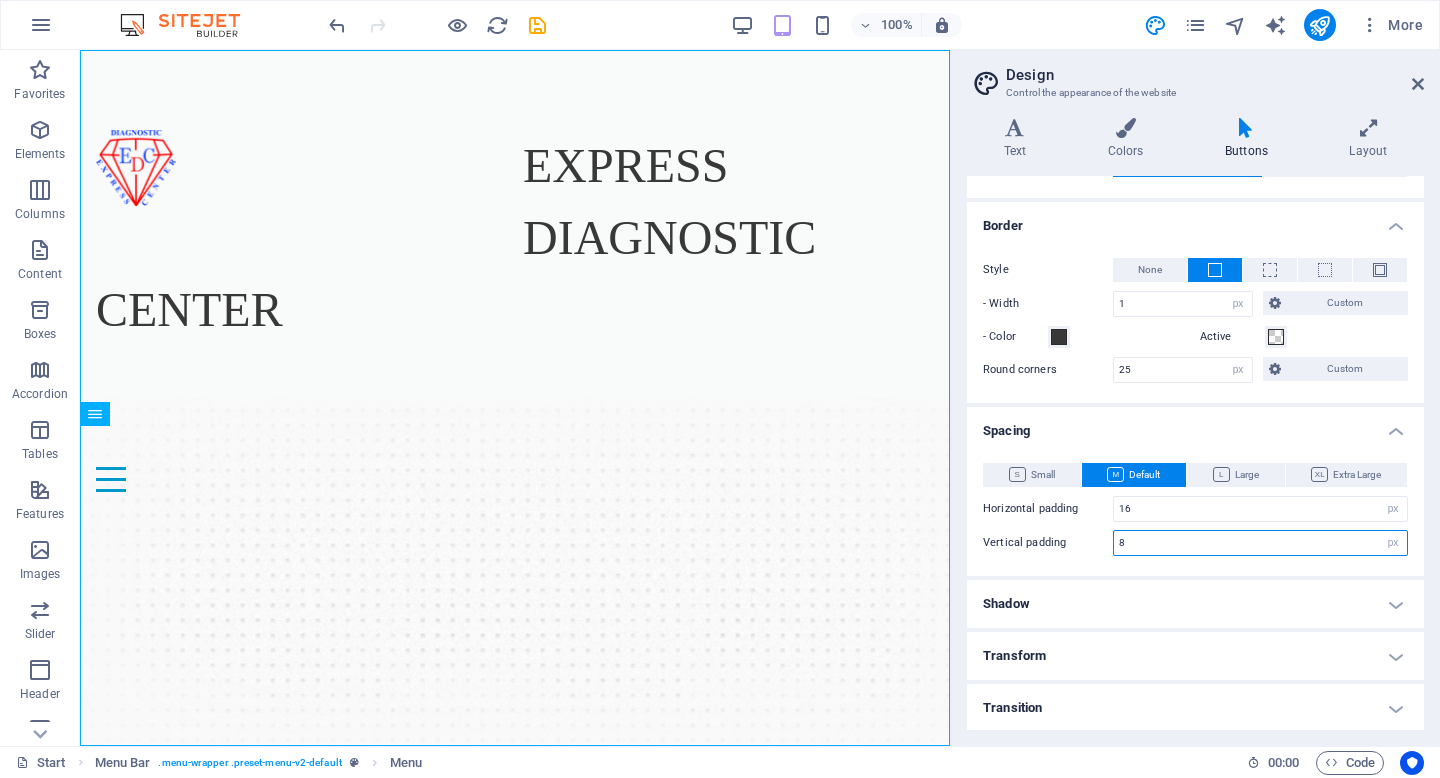click on "8" at bounding box center (1260, 543) 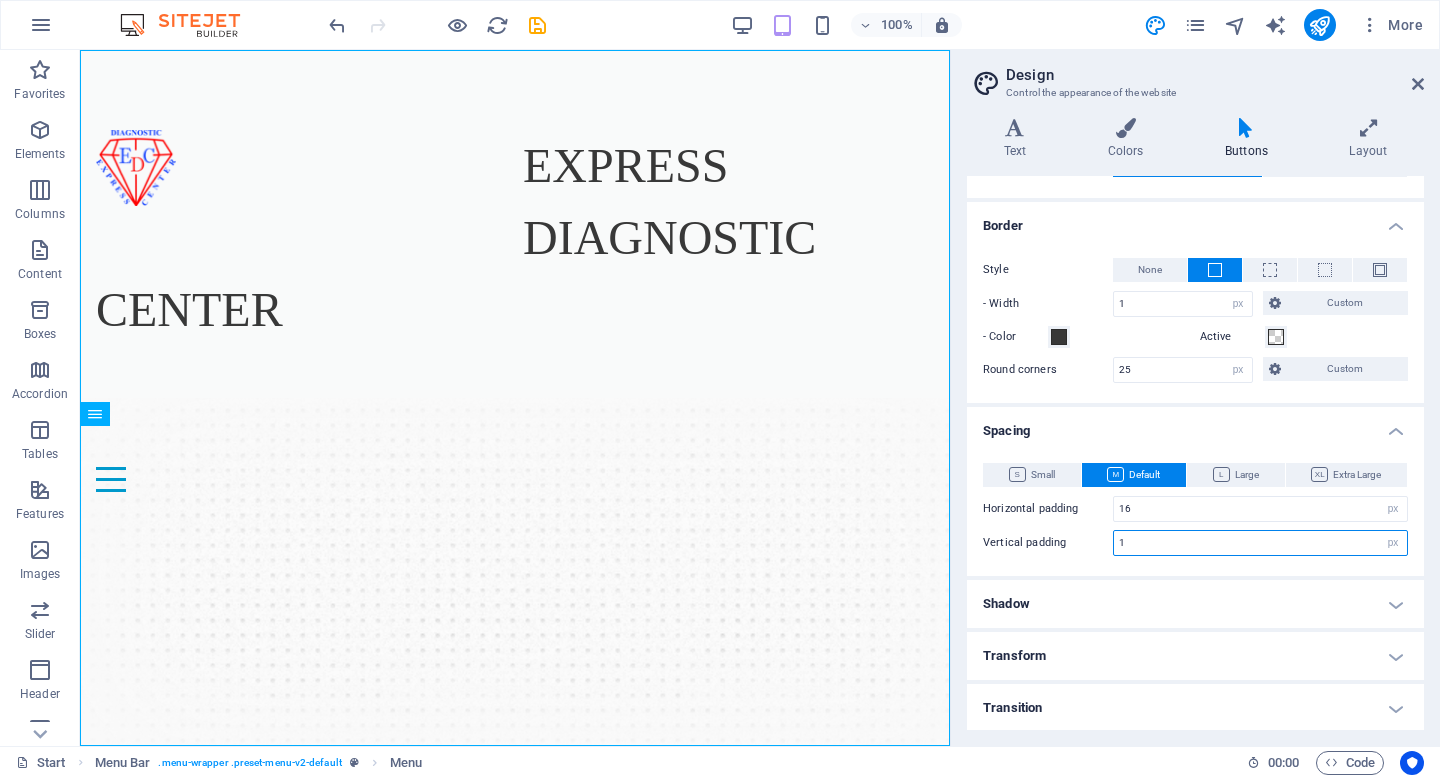 type on "10" 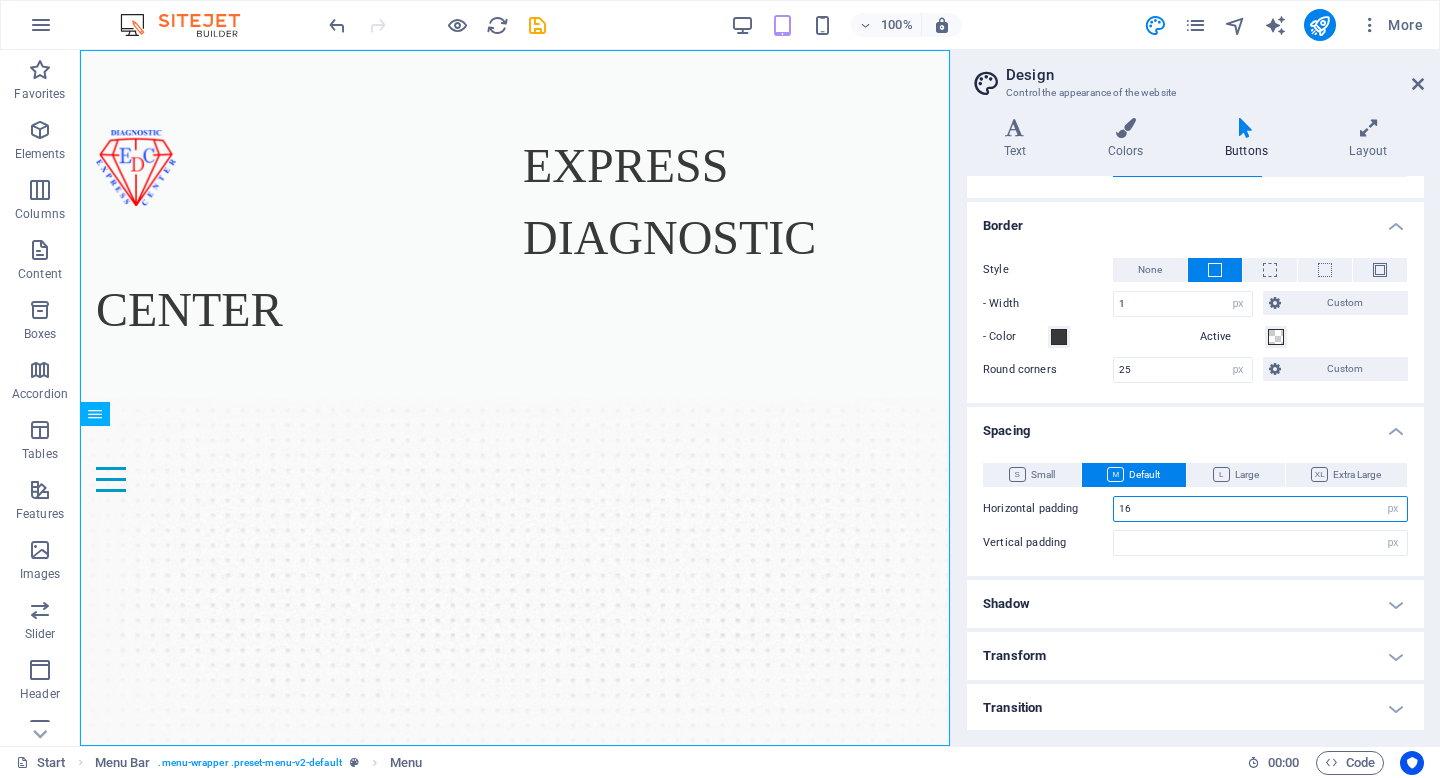 click on "16" at bounding box center (1260, 509) 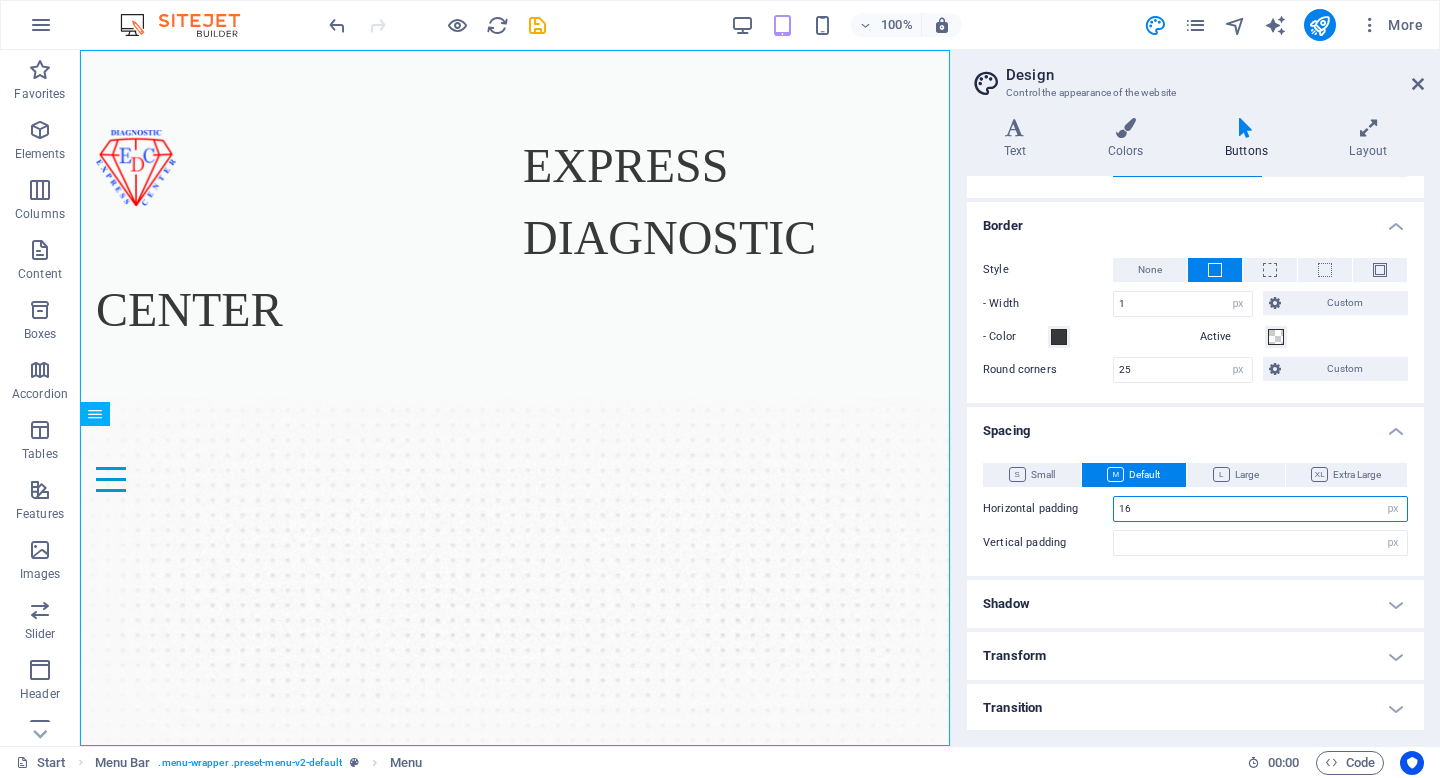 type on "8" 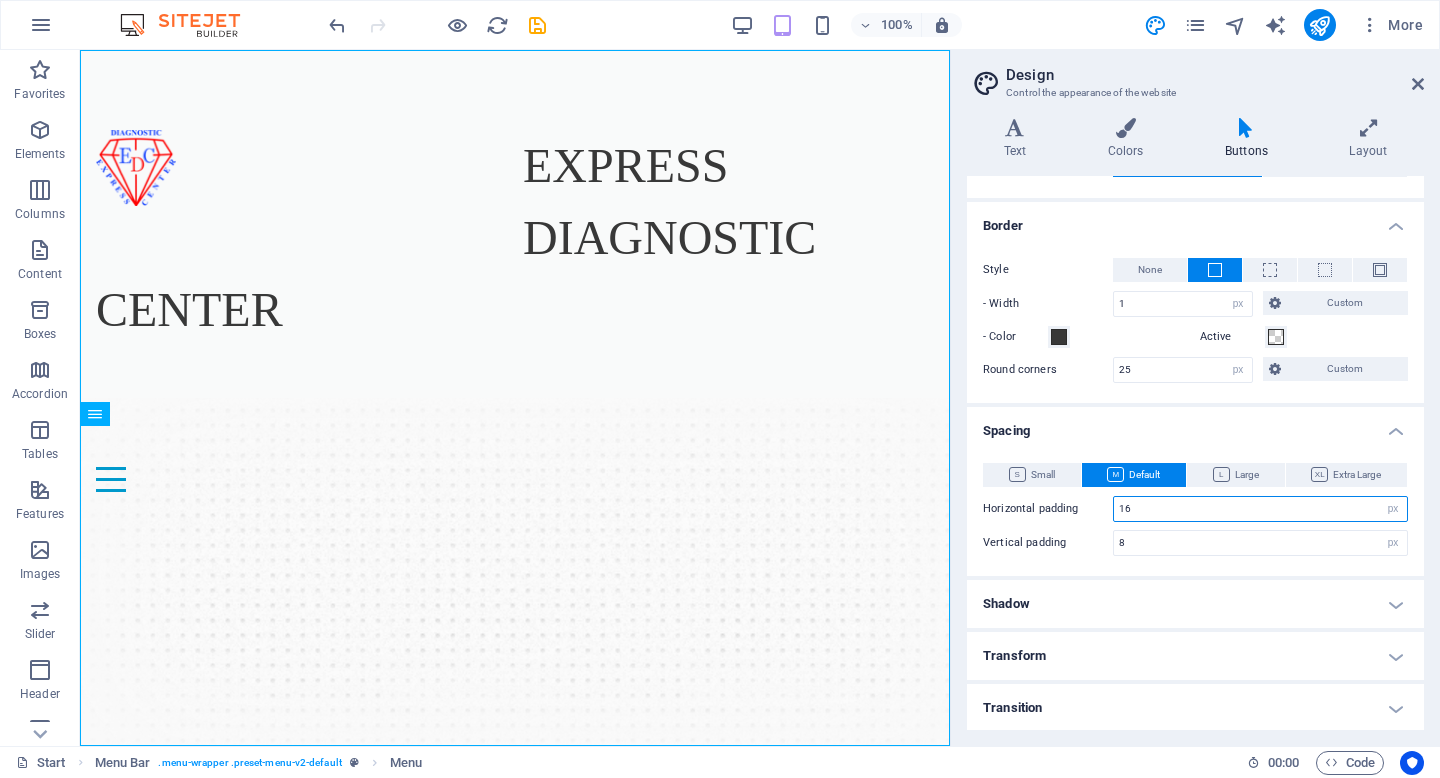 drag, startPoint x: 1150, startPoint y: 507, endPoint x: 1089, endPoint y: 507, distance: 61 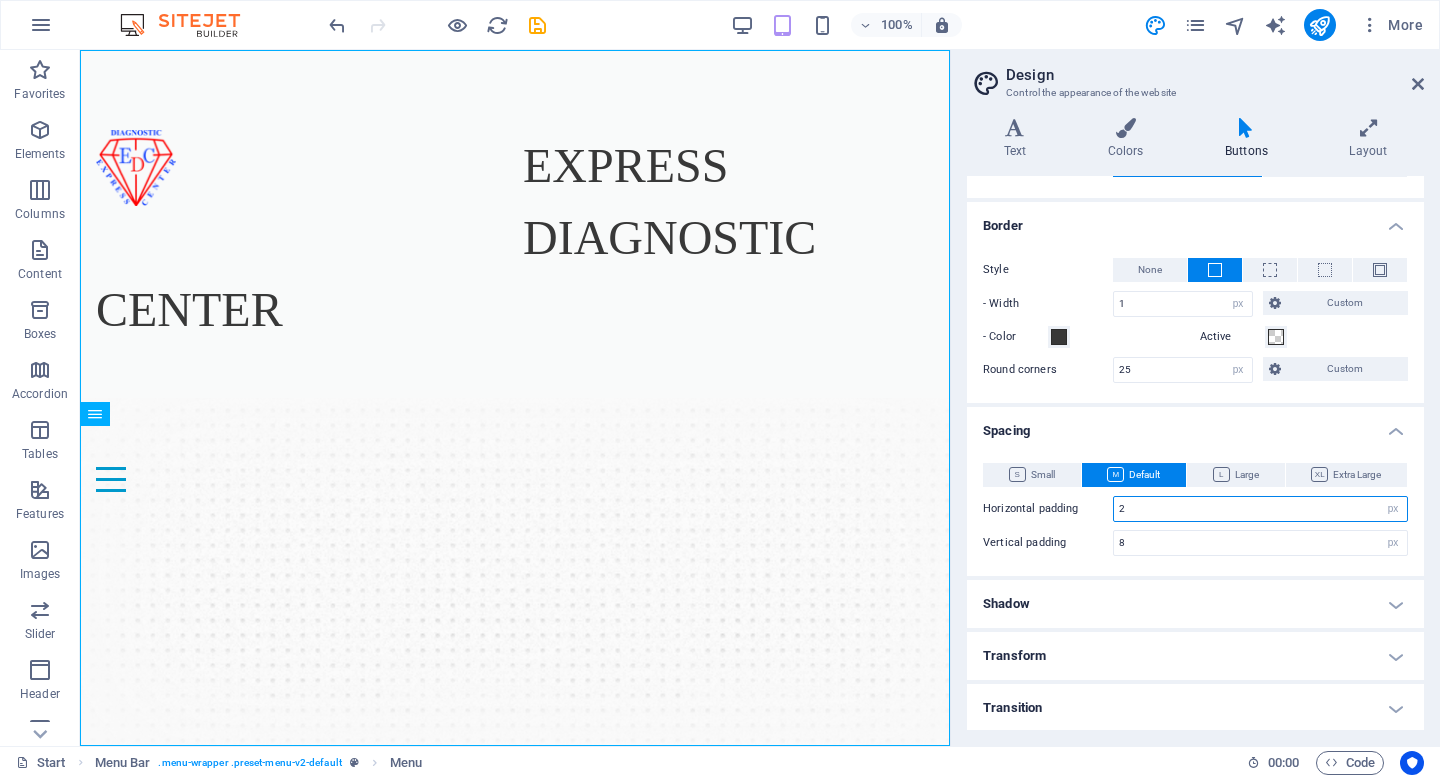 type on "24" 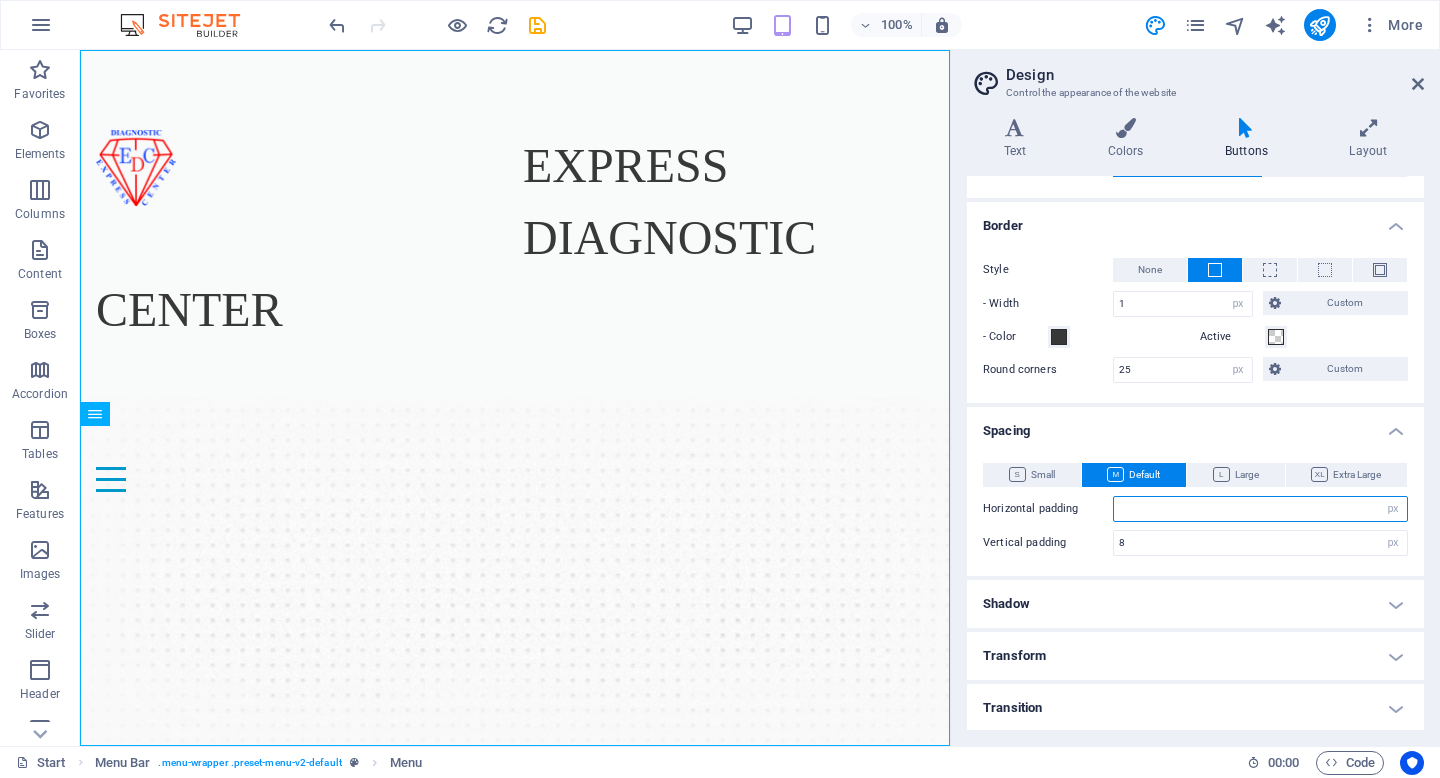 type 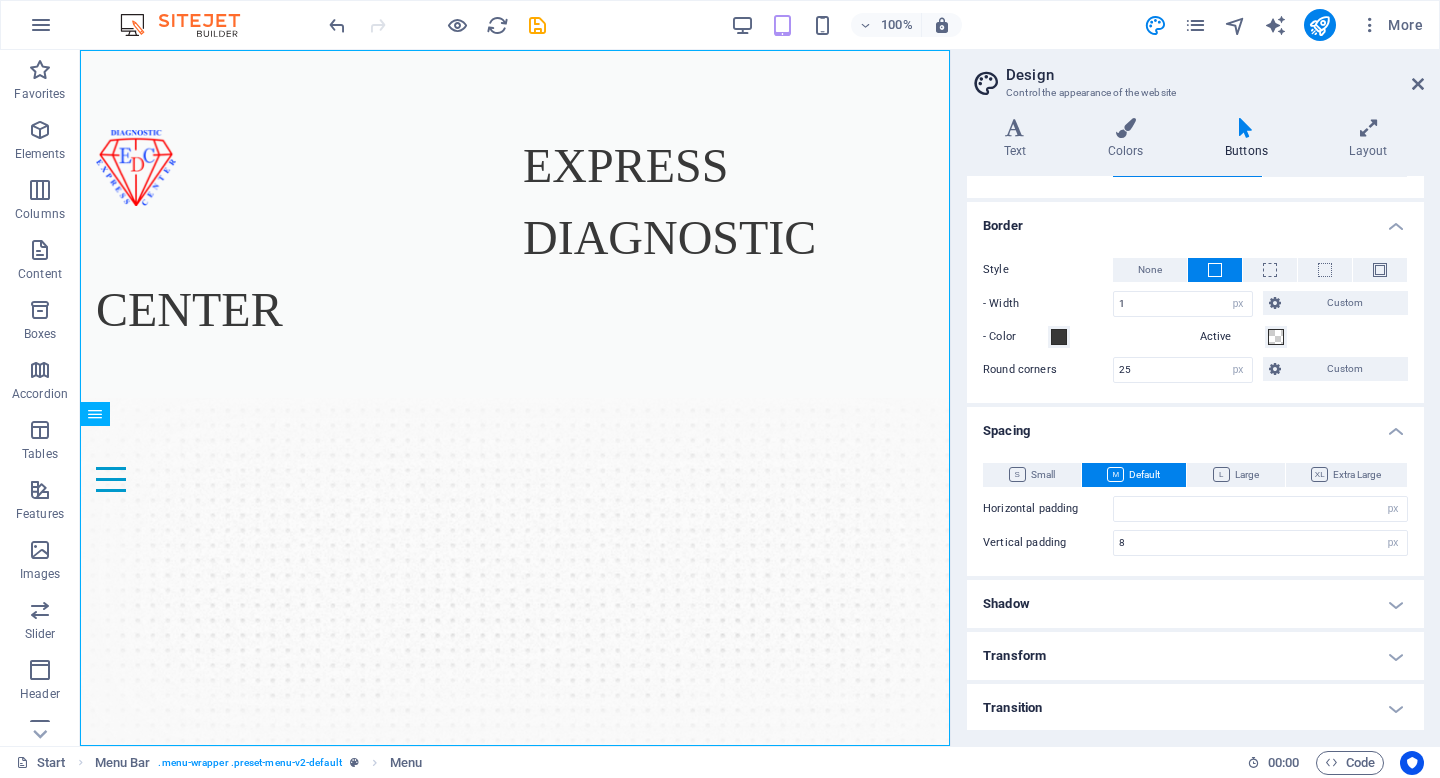click on "Spacing" at bounding box center [1195, 425] 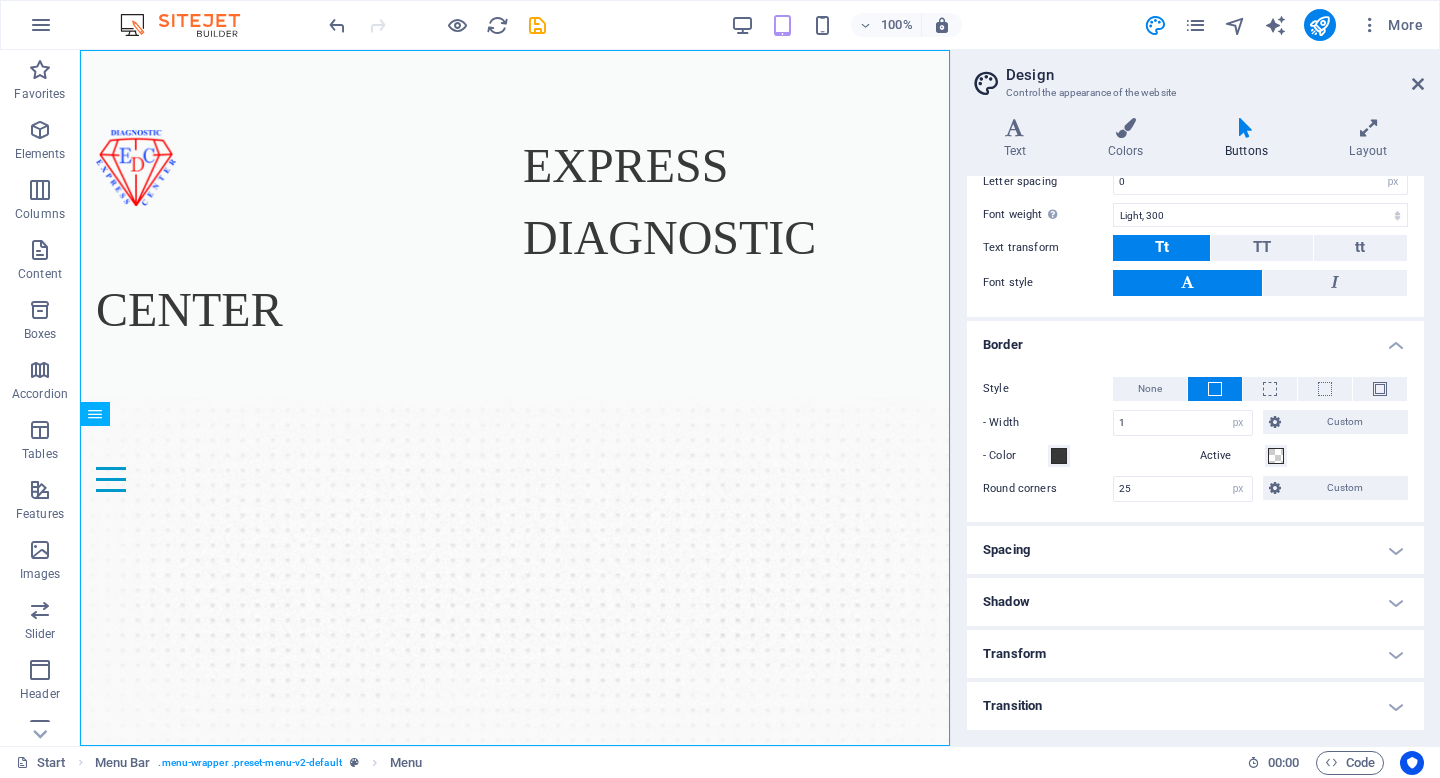 scroll, scrollTop: 359, scrollLeft: 0, axis: vertical 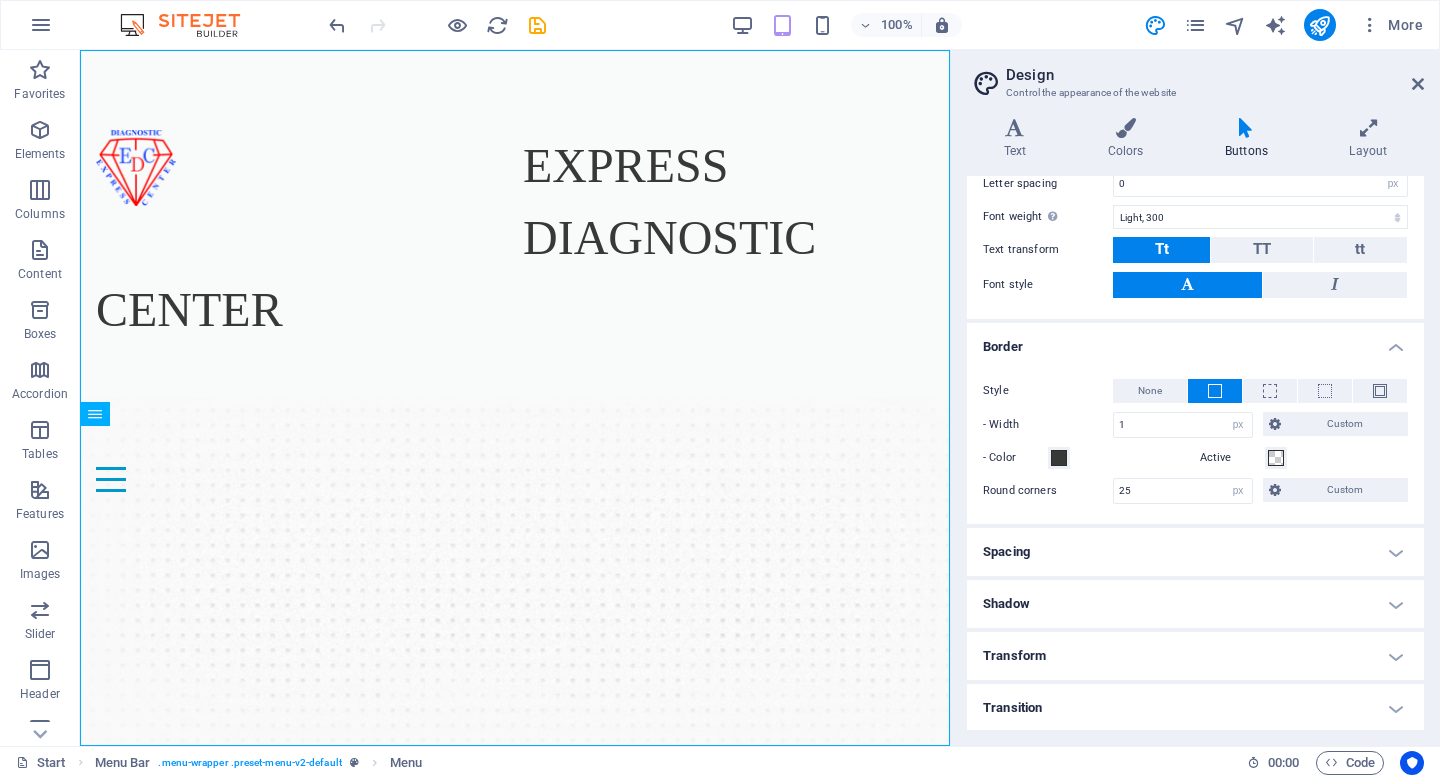 click on "Spacing" at bounding box center (1195, 552) 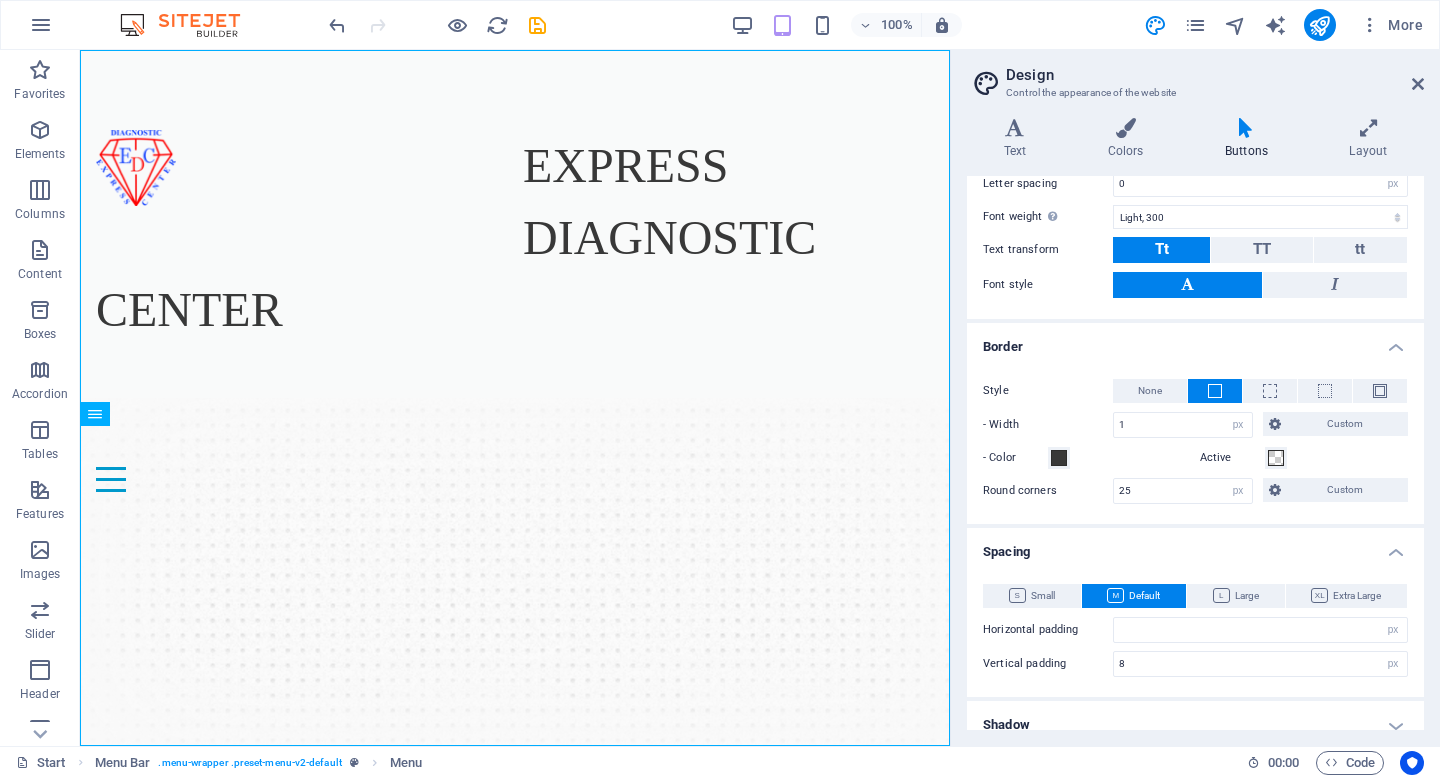 scroll, scrollTop: 480, scrollLeft: 0, axis: vertical 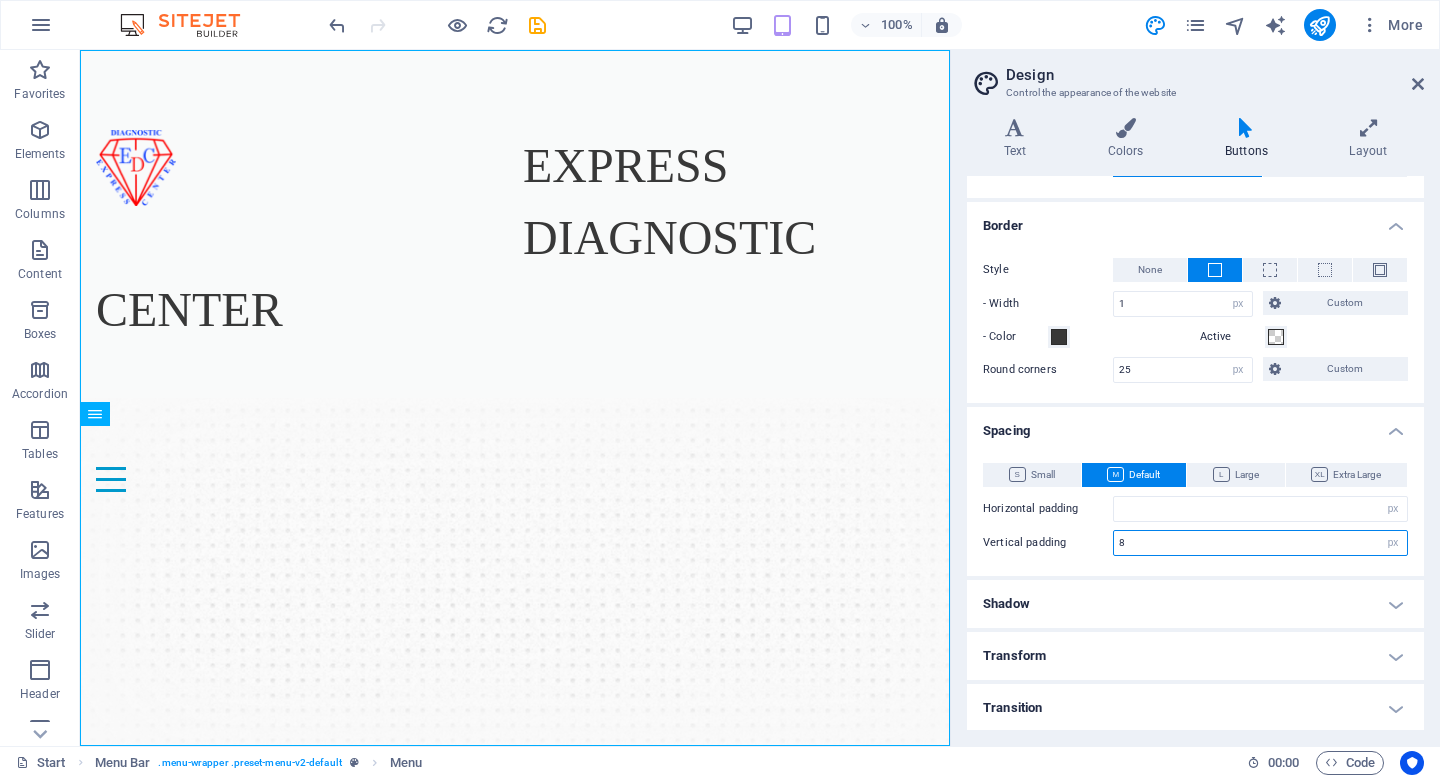 click on "8" at bounding box center (1260, 543) 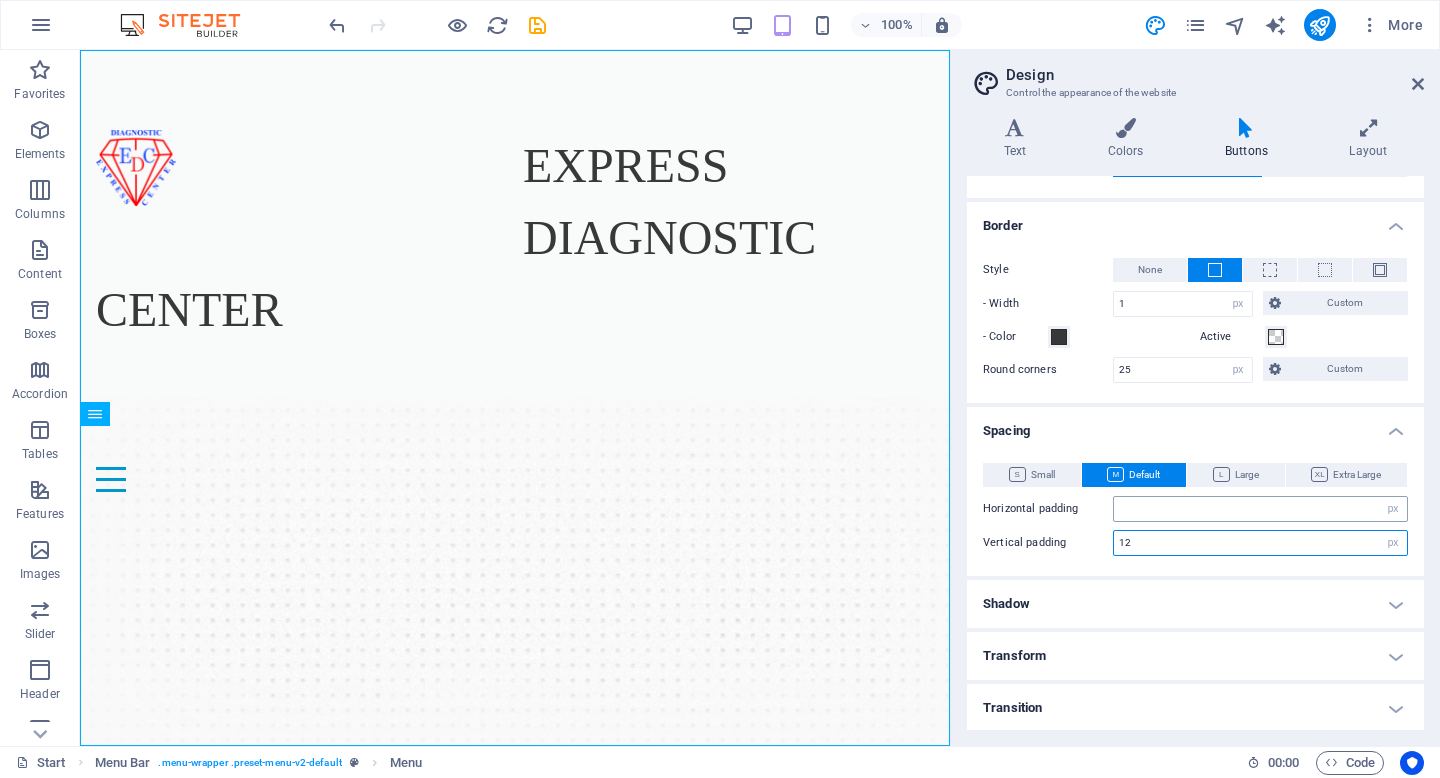 type on "12" 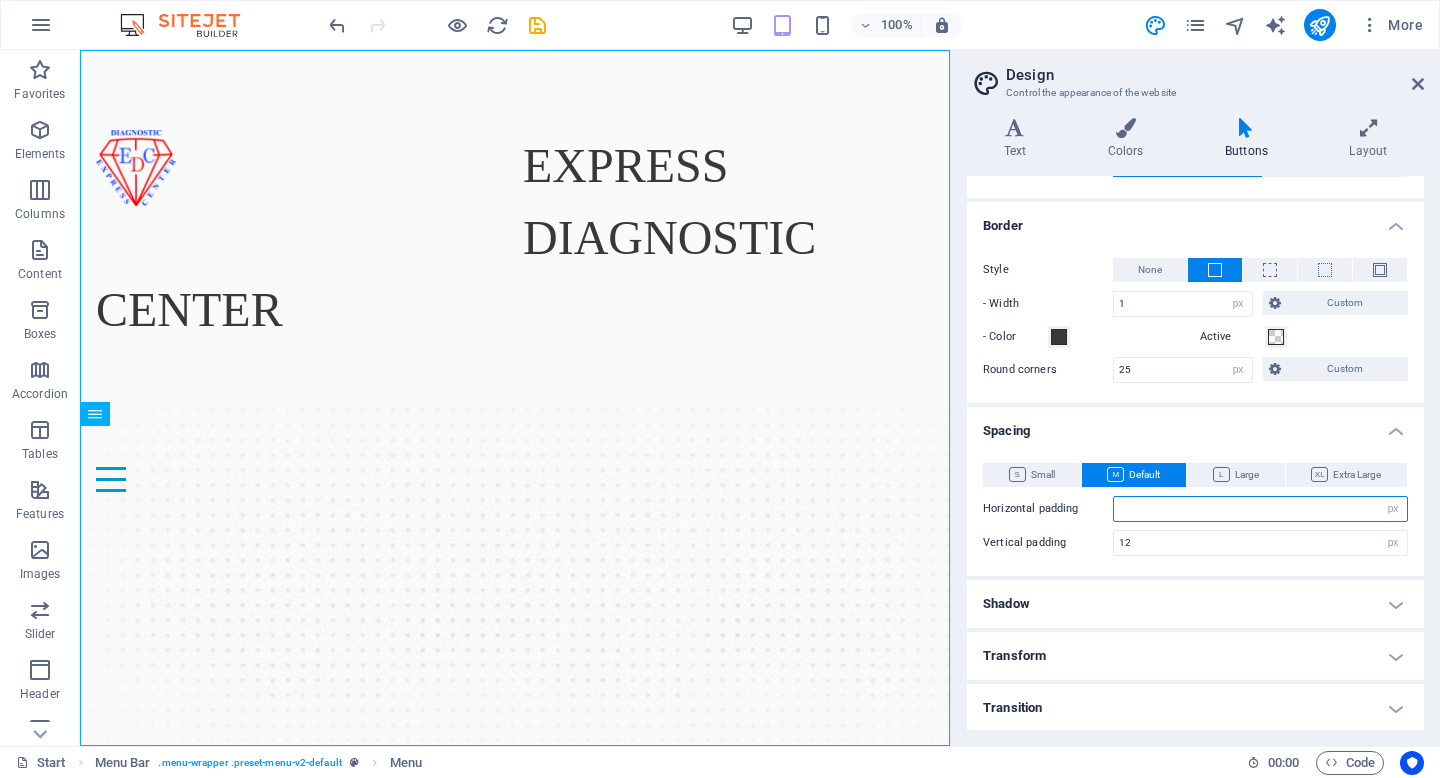 click at bounding box center (1260, 509) 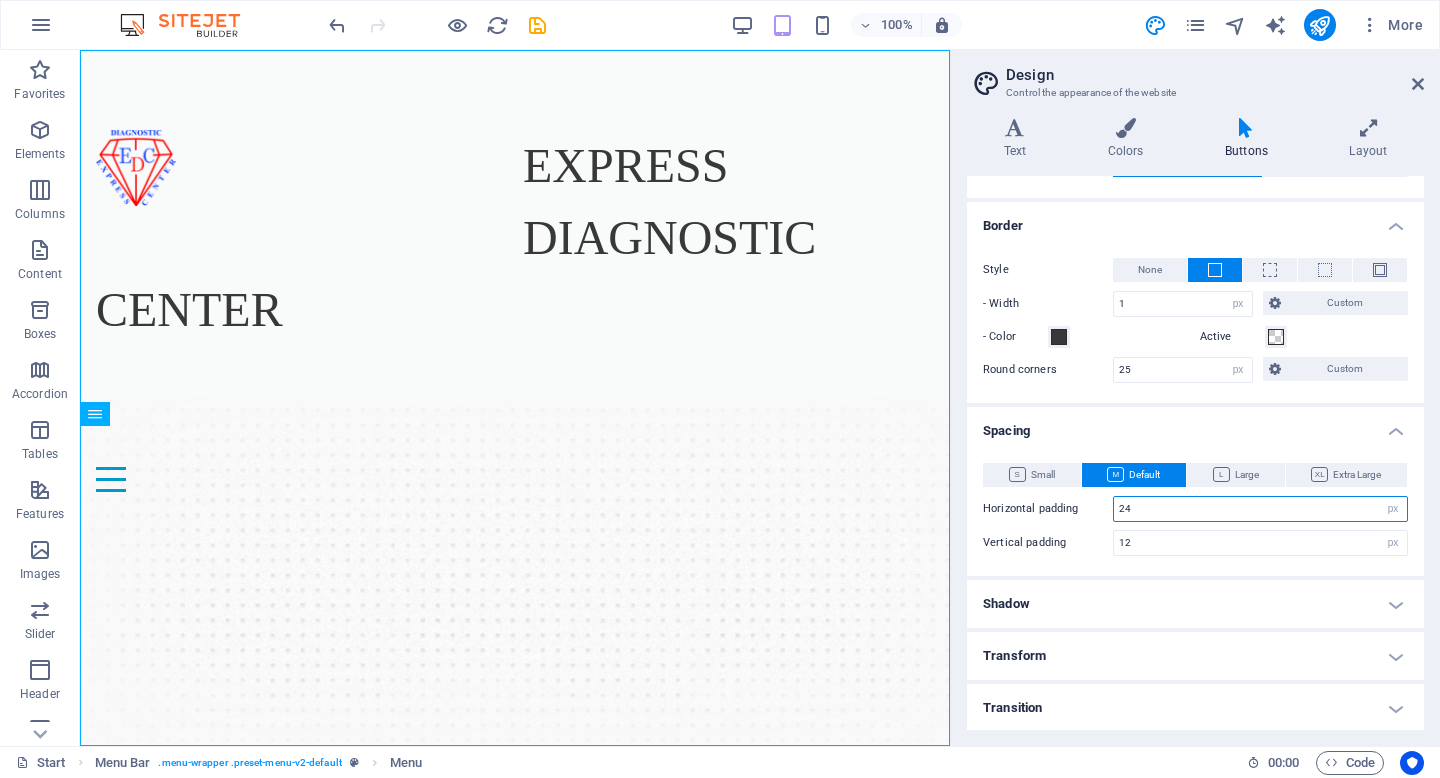 type on "2" 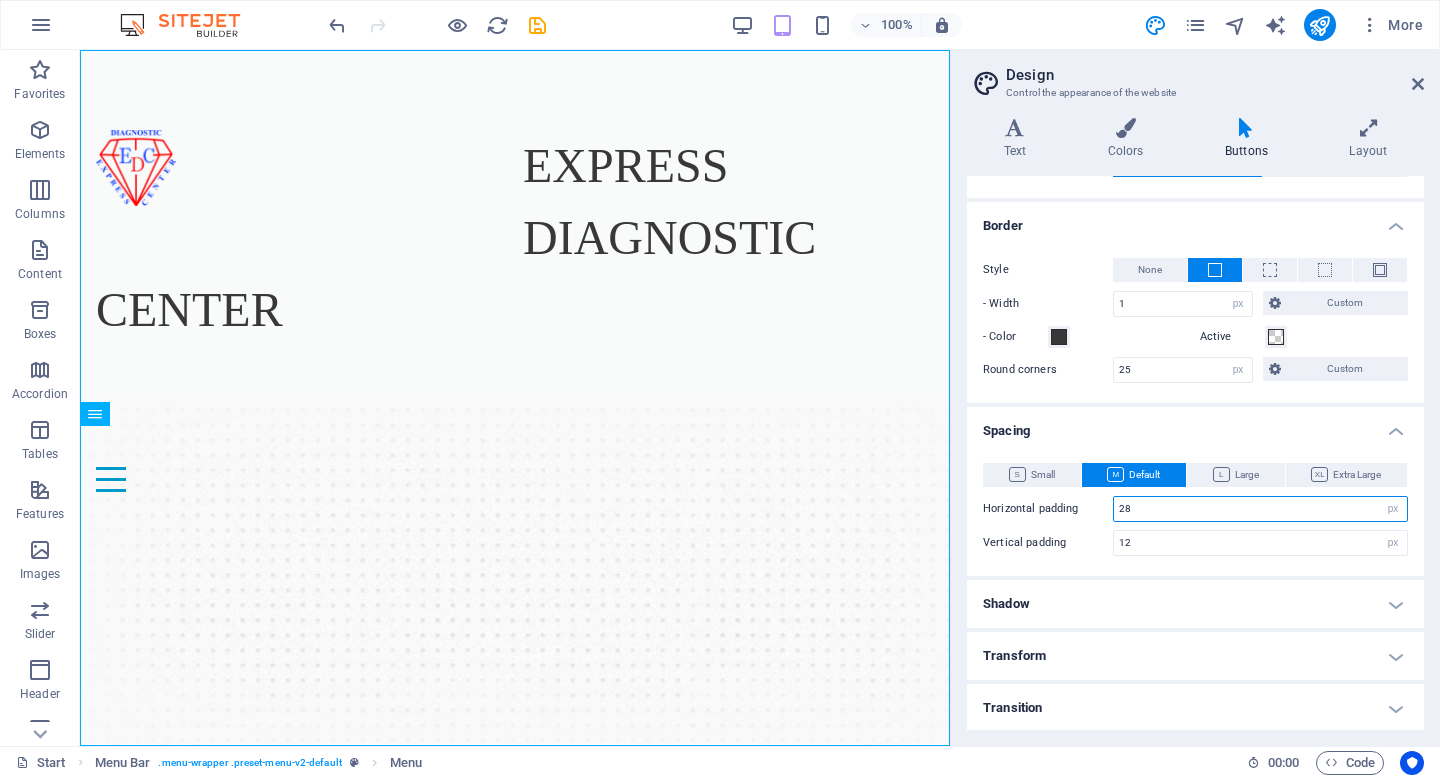 type on "28" 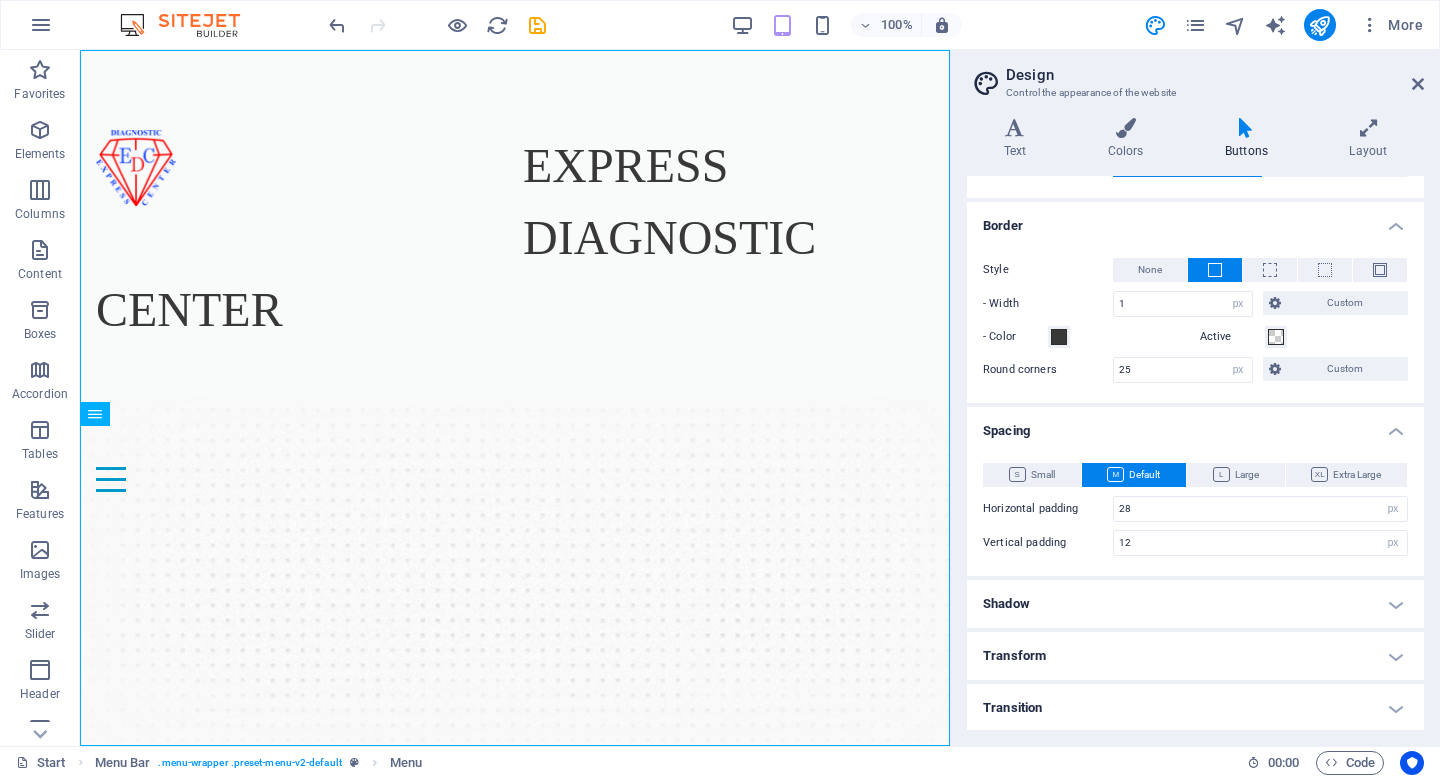 click on "Small Default Large Extra Large Horizontal padding .5 rem px Vertical padding .25 rem px Horizontal padding 28 rem px Vertical padding 12 rem px Horizontal padding 1.5 rem px Vertical padding (L) .75 rem px Horizontal padding 2 rem px Vertical padding 1 rem px" at bounding box center [1195, 509] 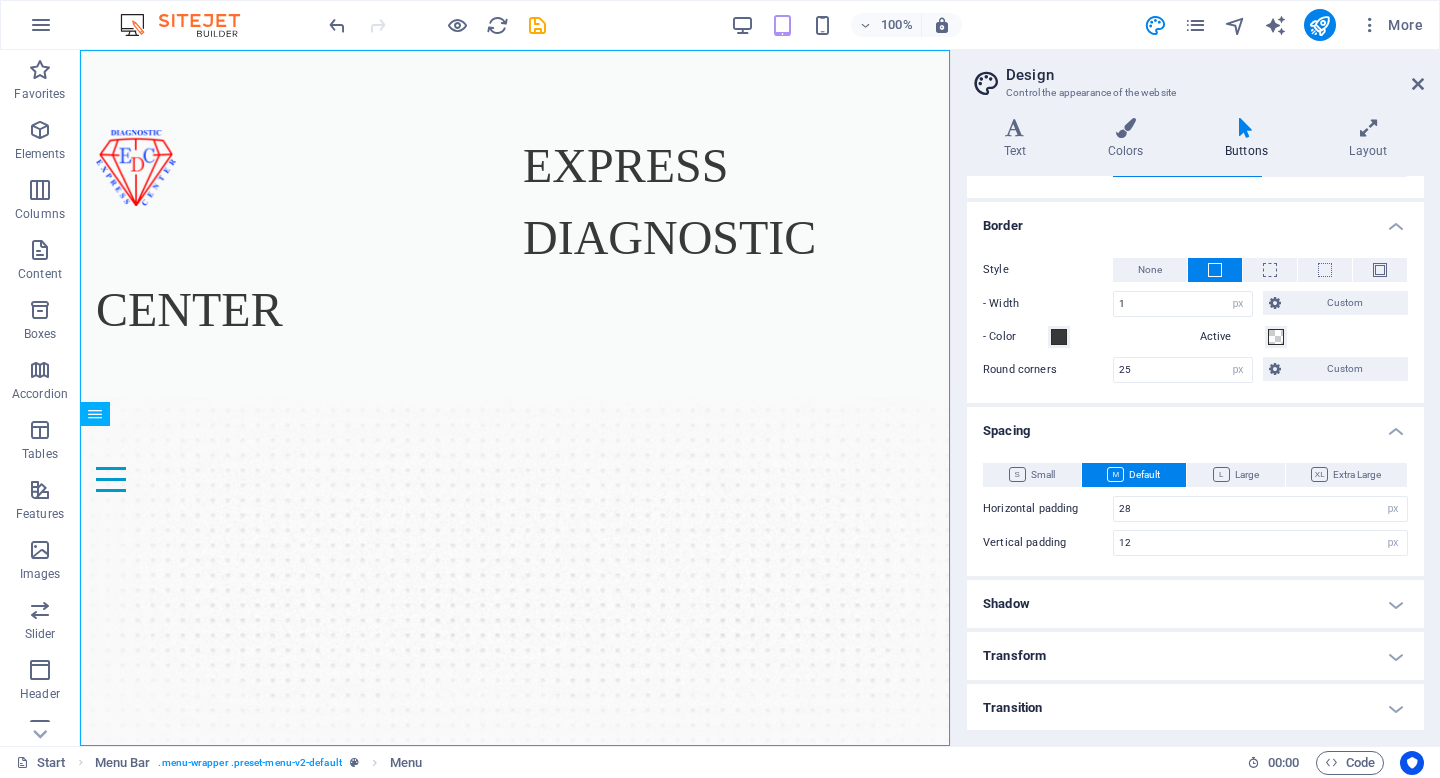 click on "Shadow" at bounding box center [1195, 604] 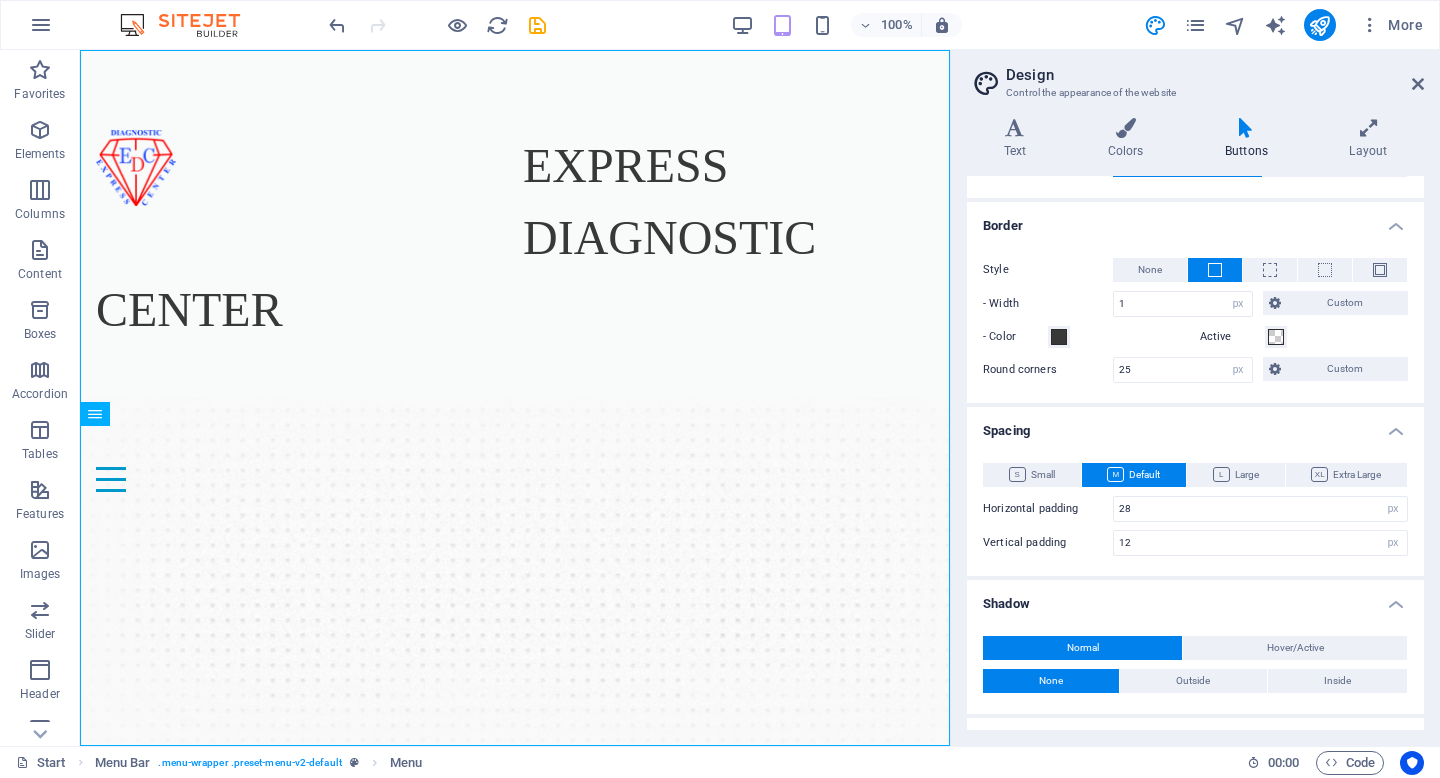 scroll, scrollTop: 566, scrollLeft: 0, axis: vertical 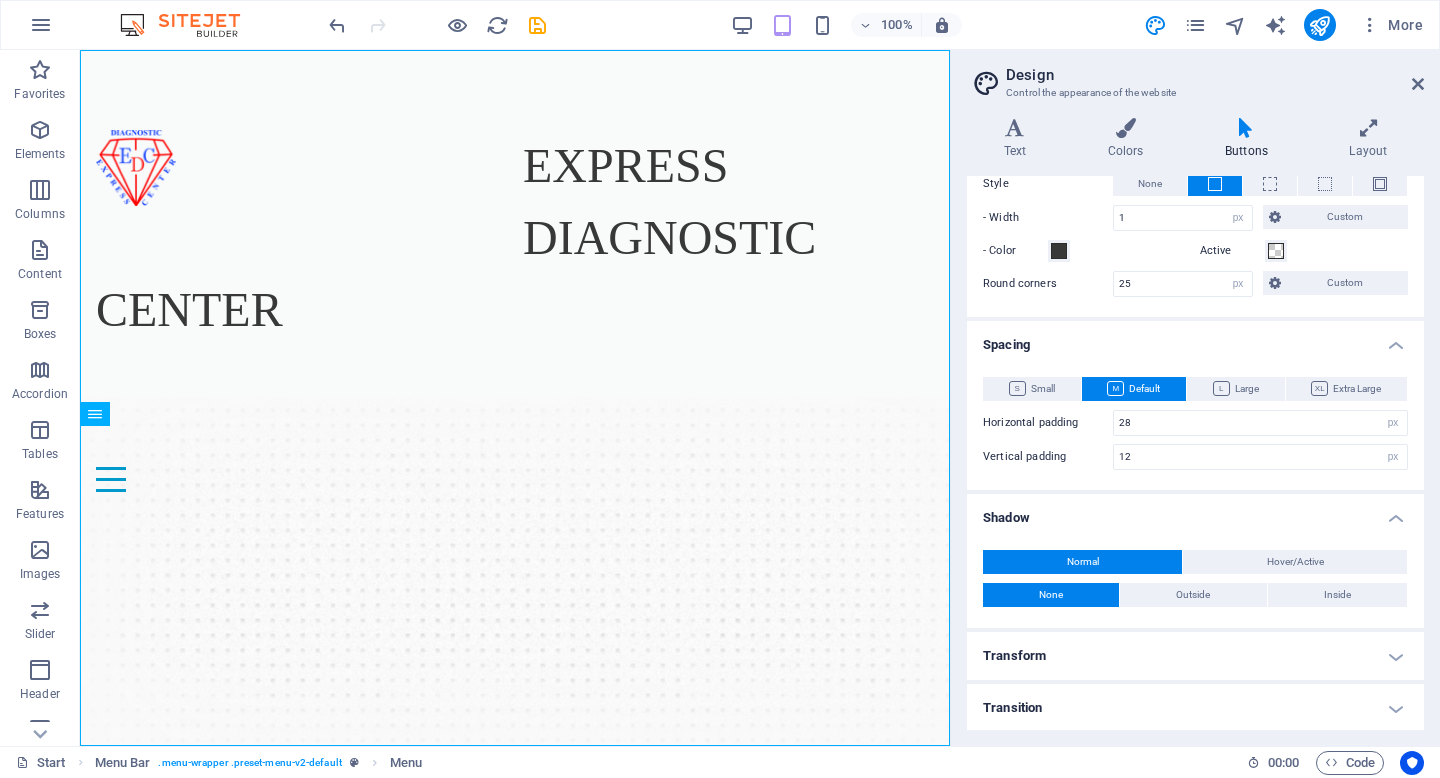 click on "Normal Hover/Active" at bounding box center [1195, 562] 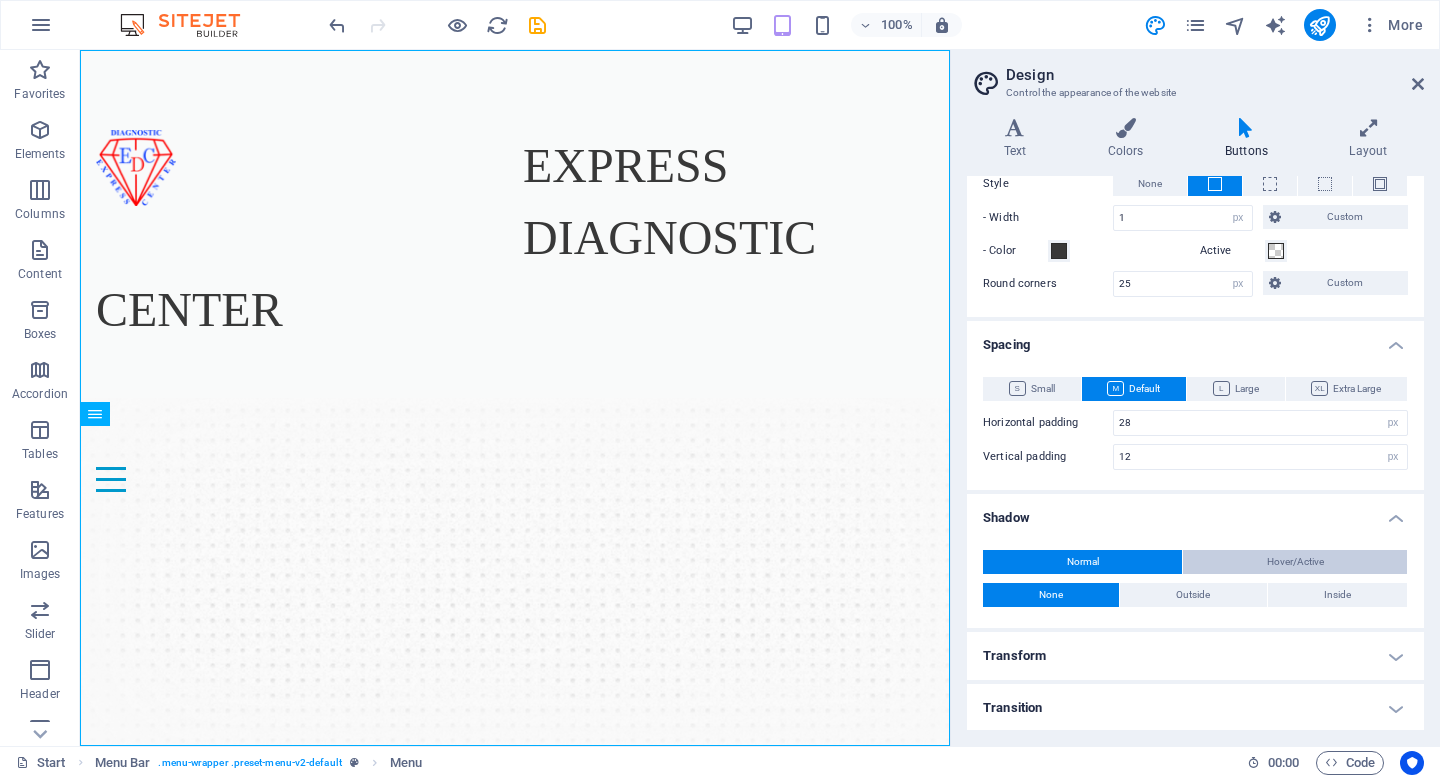 click on "Hover/Active" at bounding box center (1295, 562) 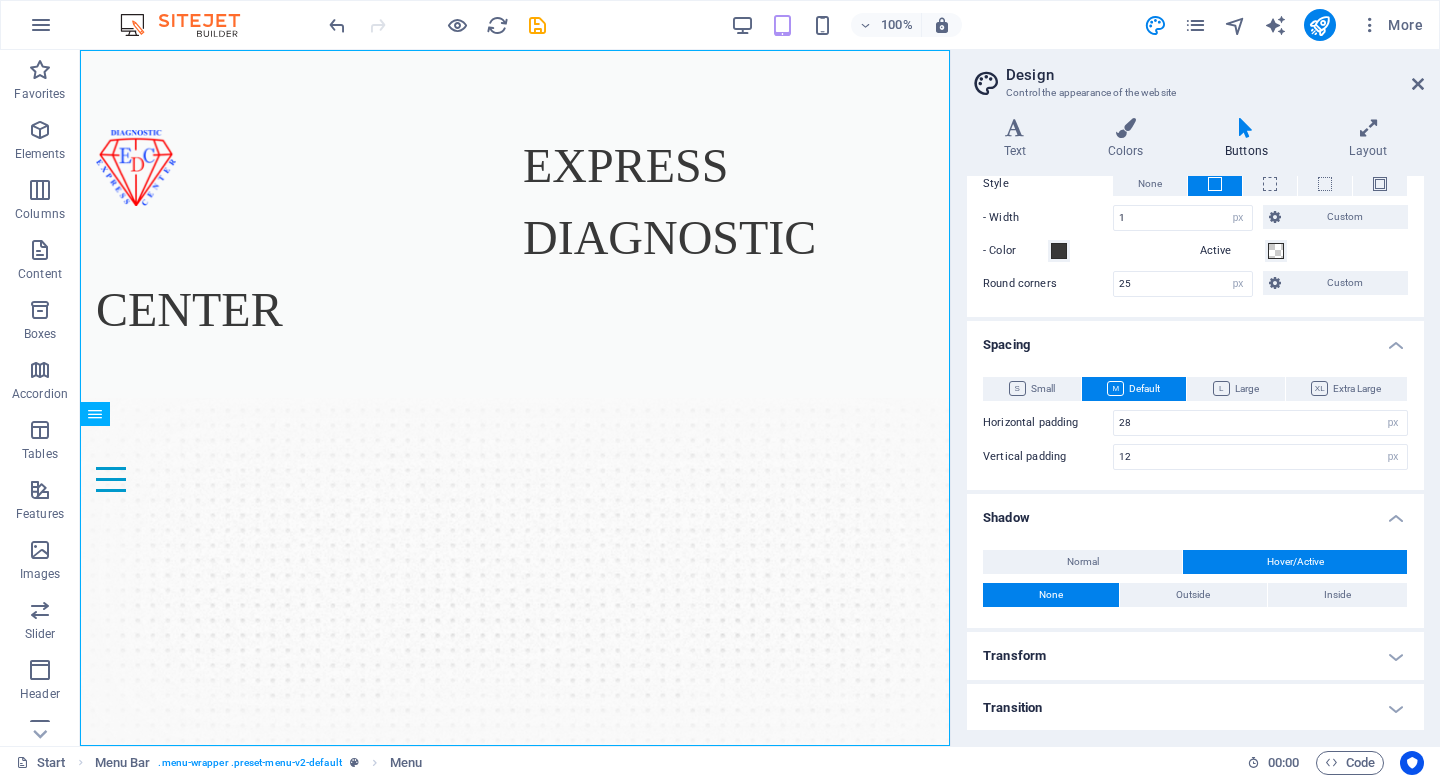 click on "Normal Hover/Active None Outside Inside Color X offset 0 px rem vh vw Y offset 0 px rem vh vw Blur 0 px rem % vh vw Spread 0 px rem vh vw None Outside Inside Color X offset 0 px rem vh vw Y offset 0 px rem vh vw Blur 0 px rem % vh vw Spread 0 px rem vh vw" at bounding box center (1195, 579) 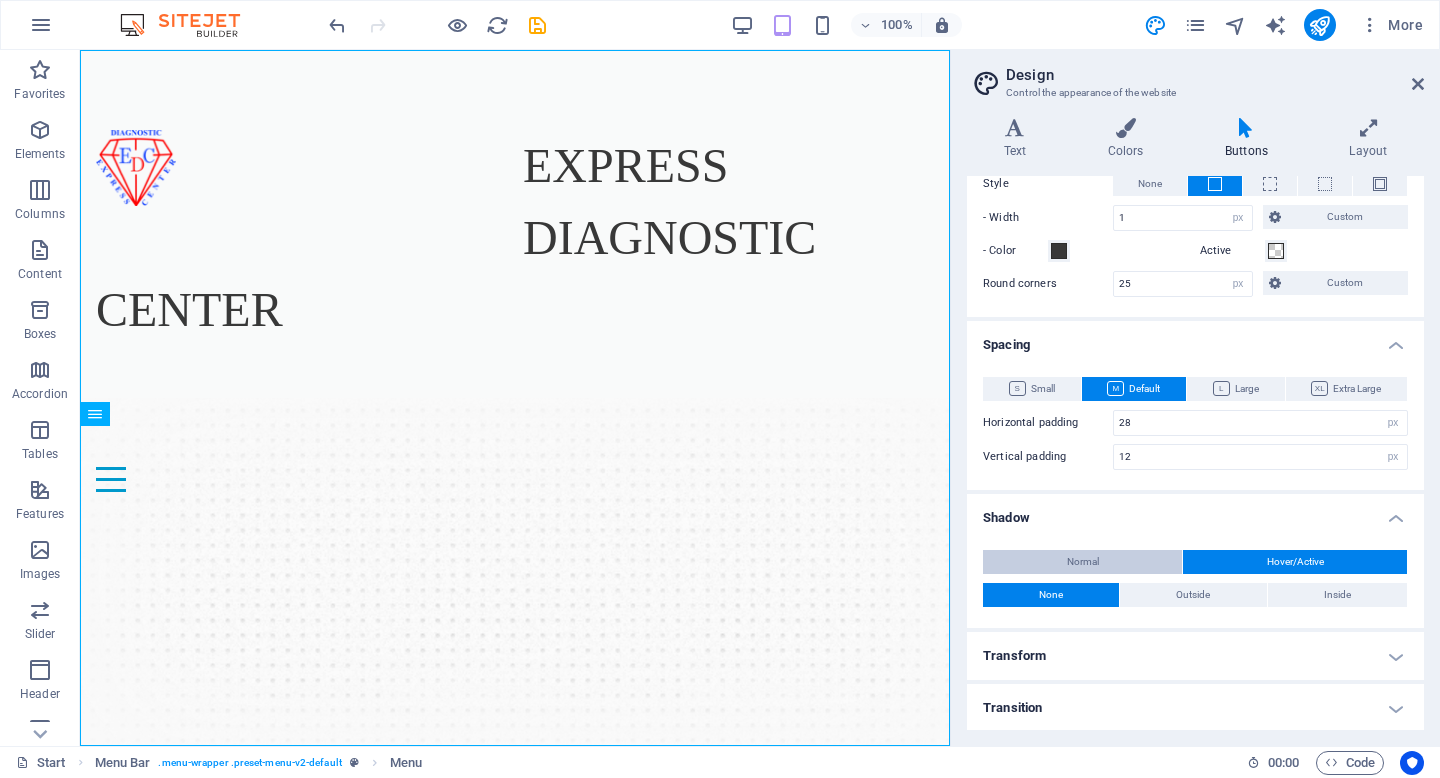 click on "Normal" at bounding box center (1083, 562) 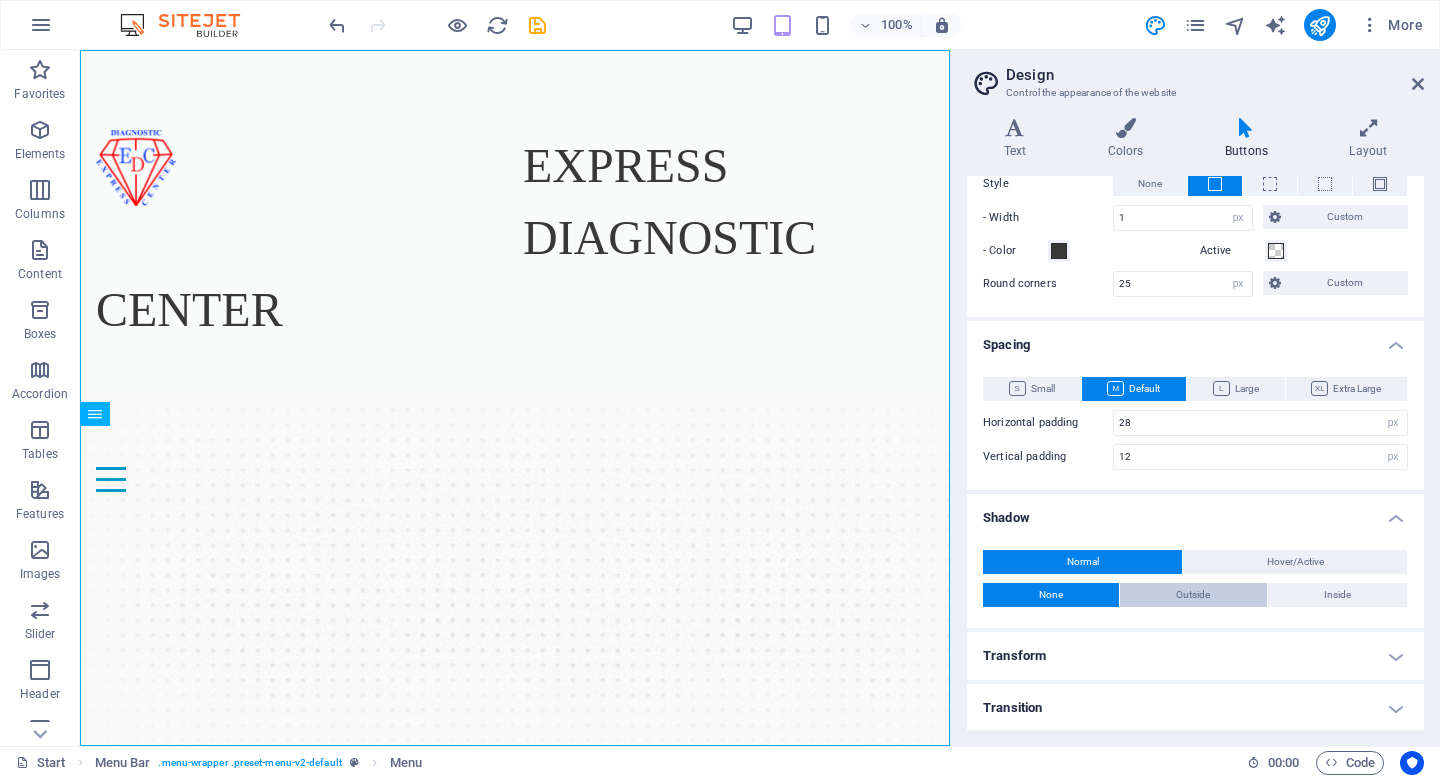 click on "Outside" at bounding box center [1193, 595] 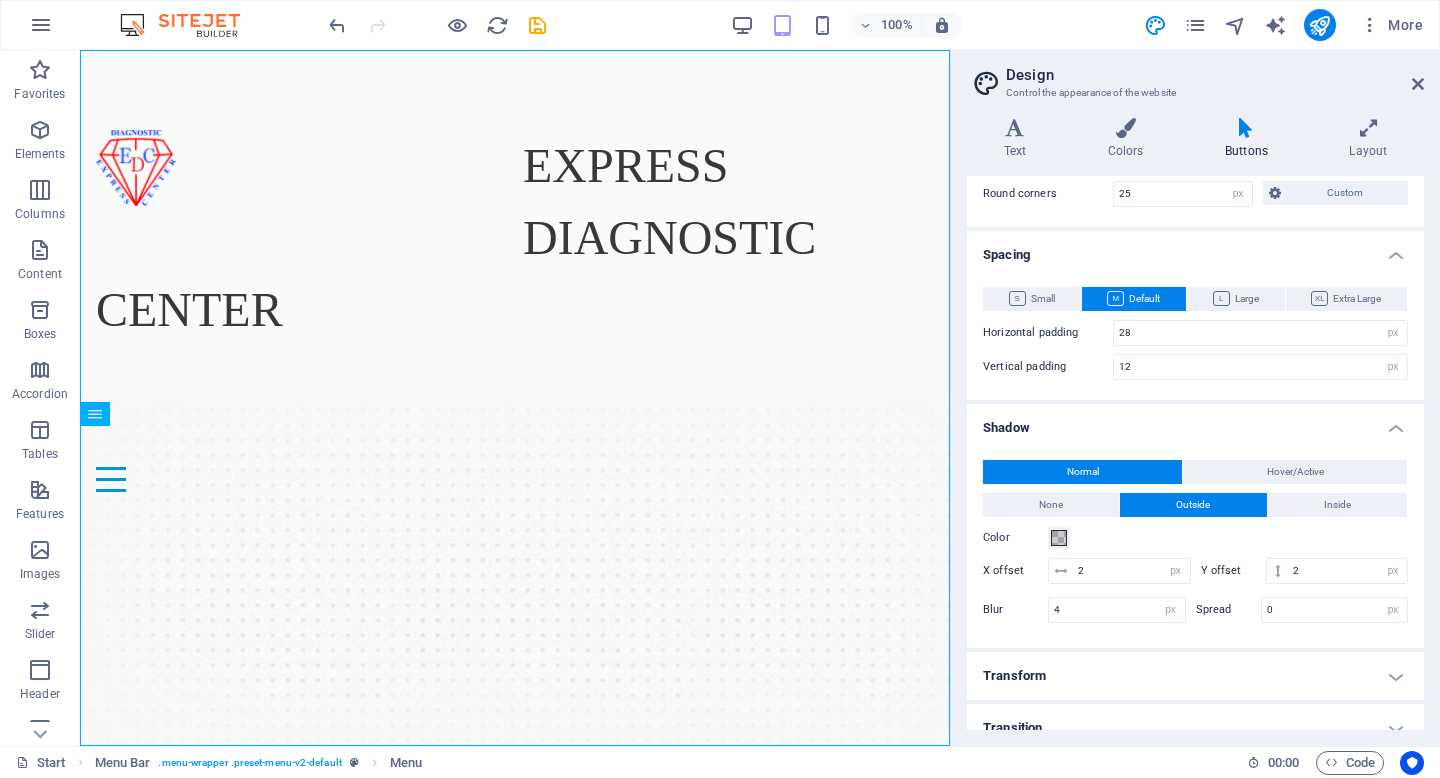 scroll, scrollTop: 676, scrollLeft: 0, axis: vertical 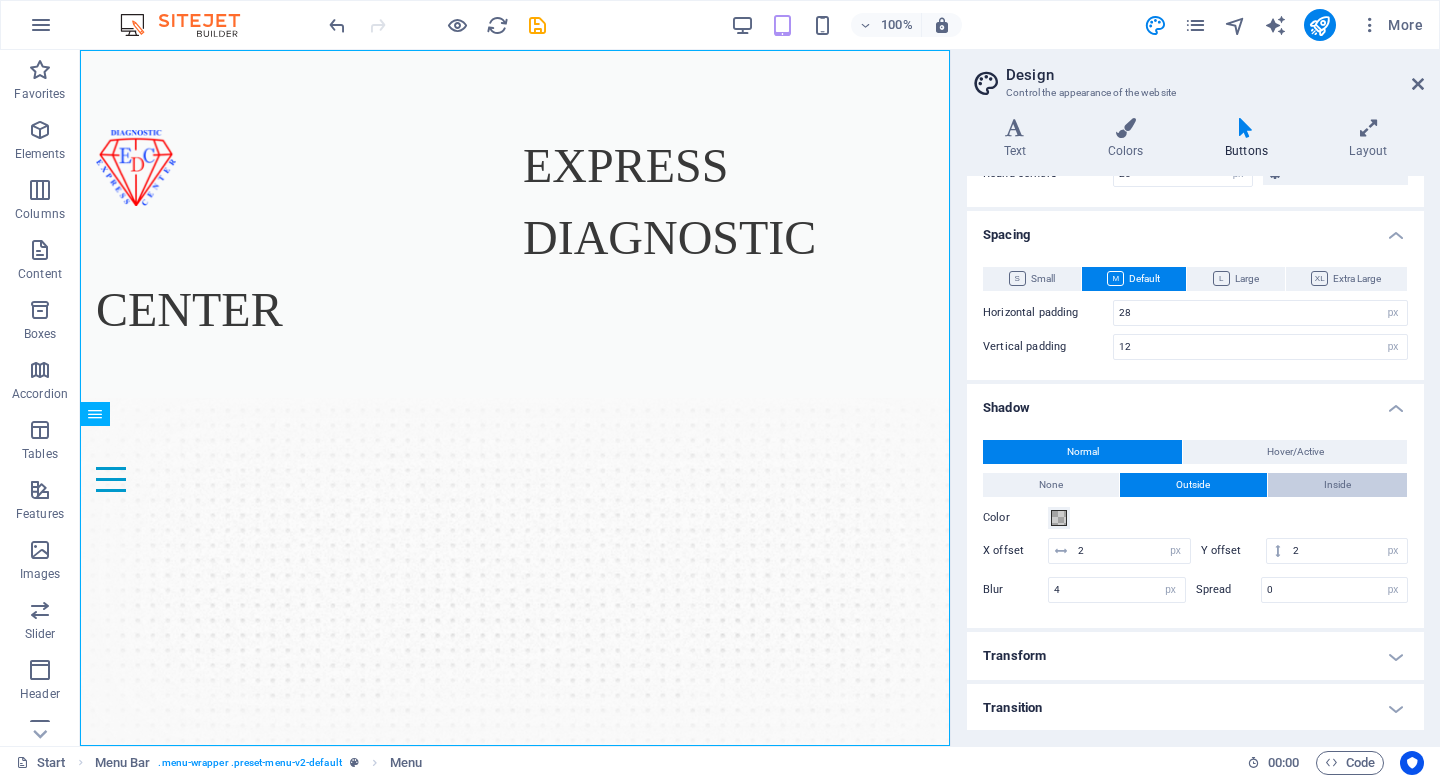 click on "Inside" at bounding box center (1337, 485) 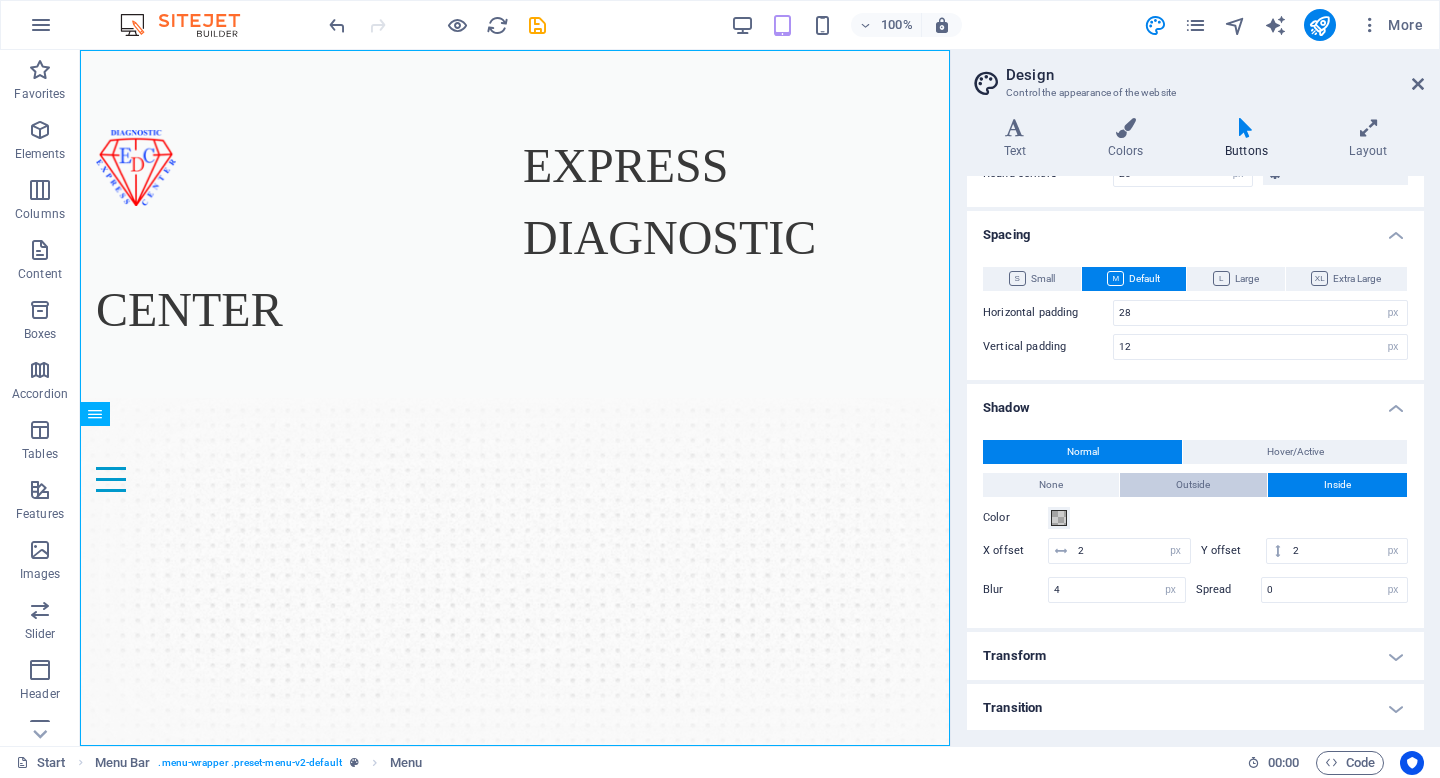 click on "Outside" at bounding box center (1193, 485) 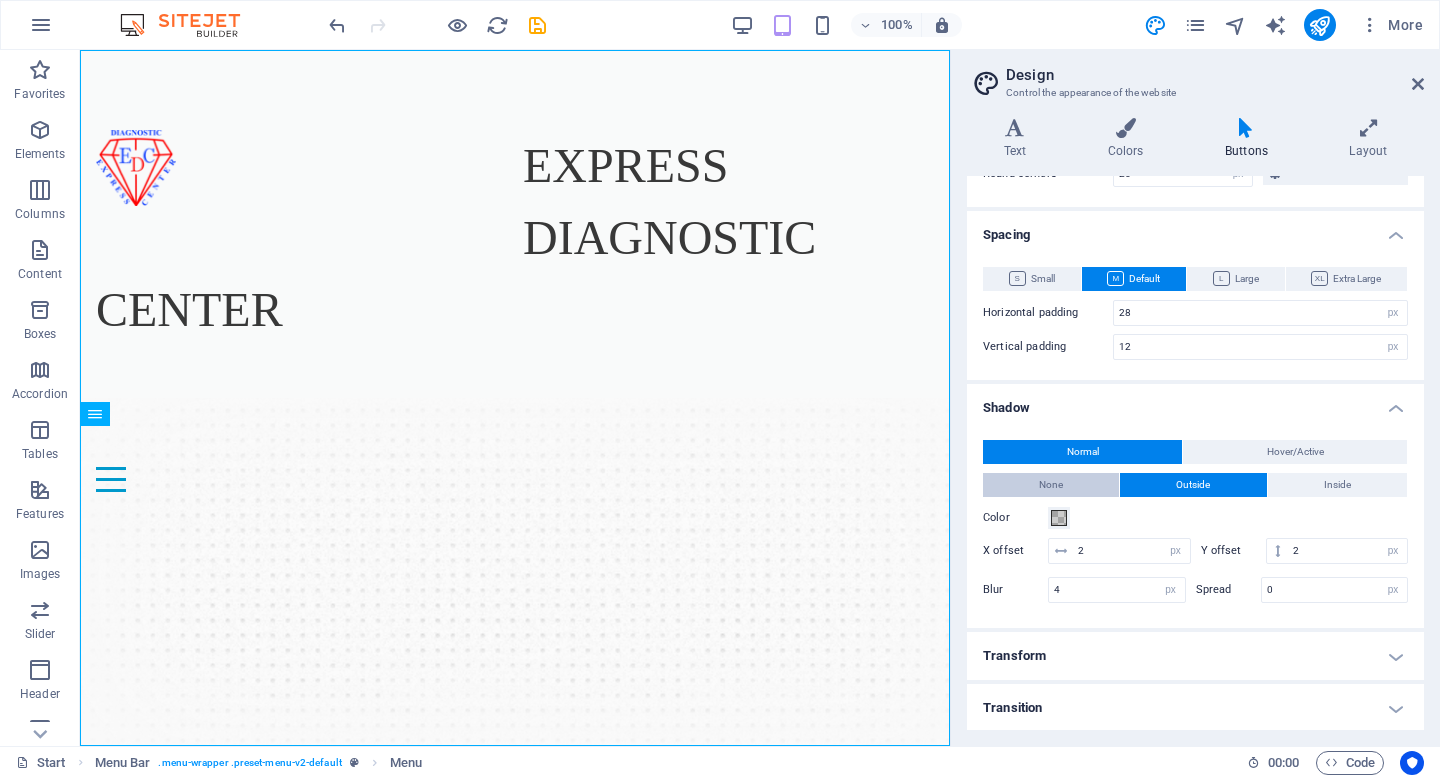 click on "None" at bounding box center (1051, 485) 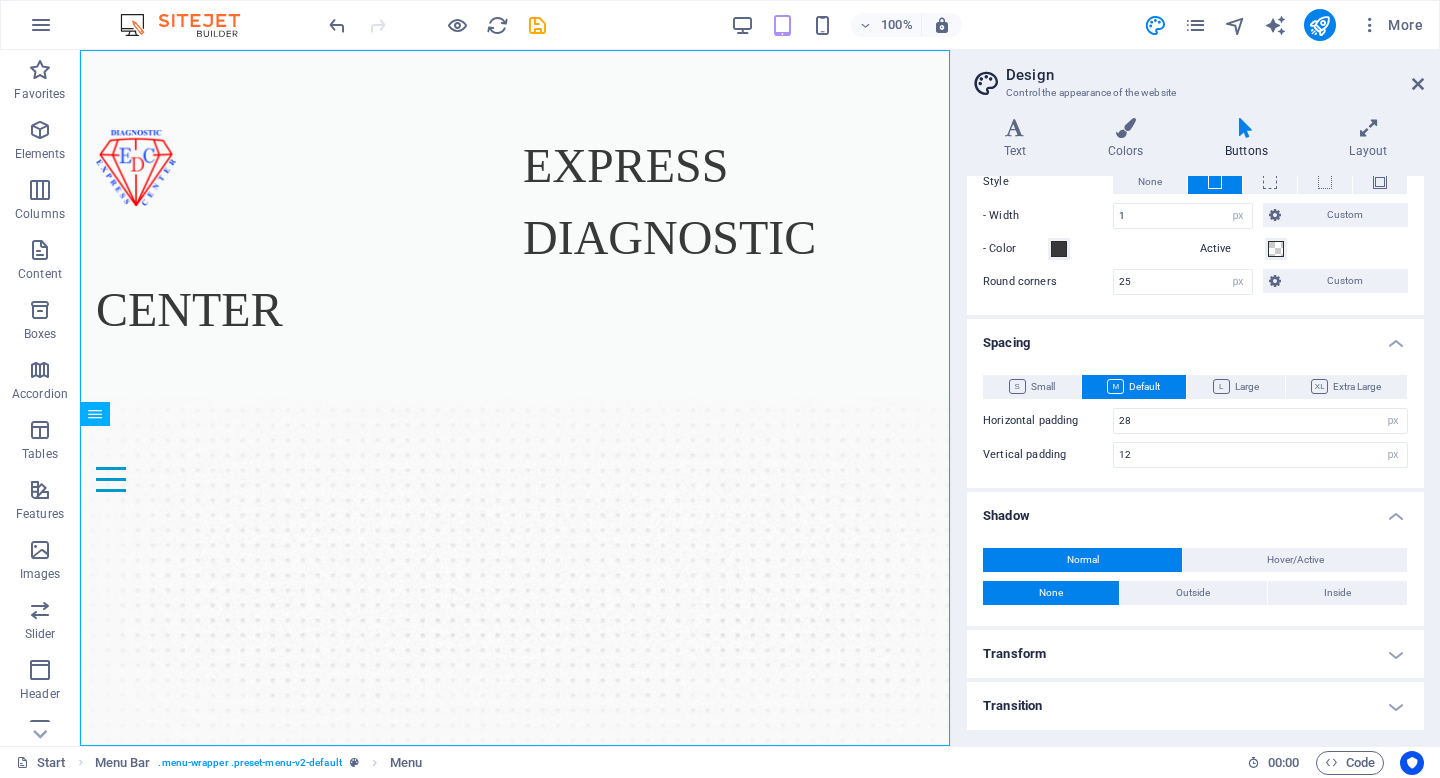scroll, scrollTop: 566, scrollLeft: 0, axis: vertical 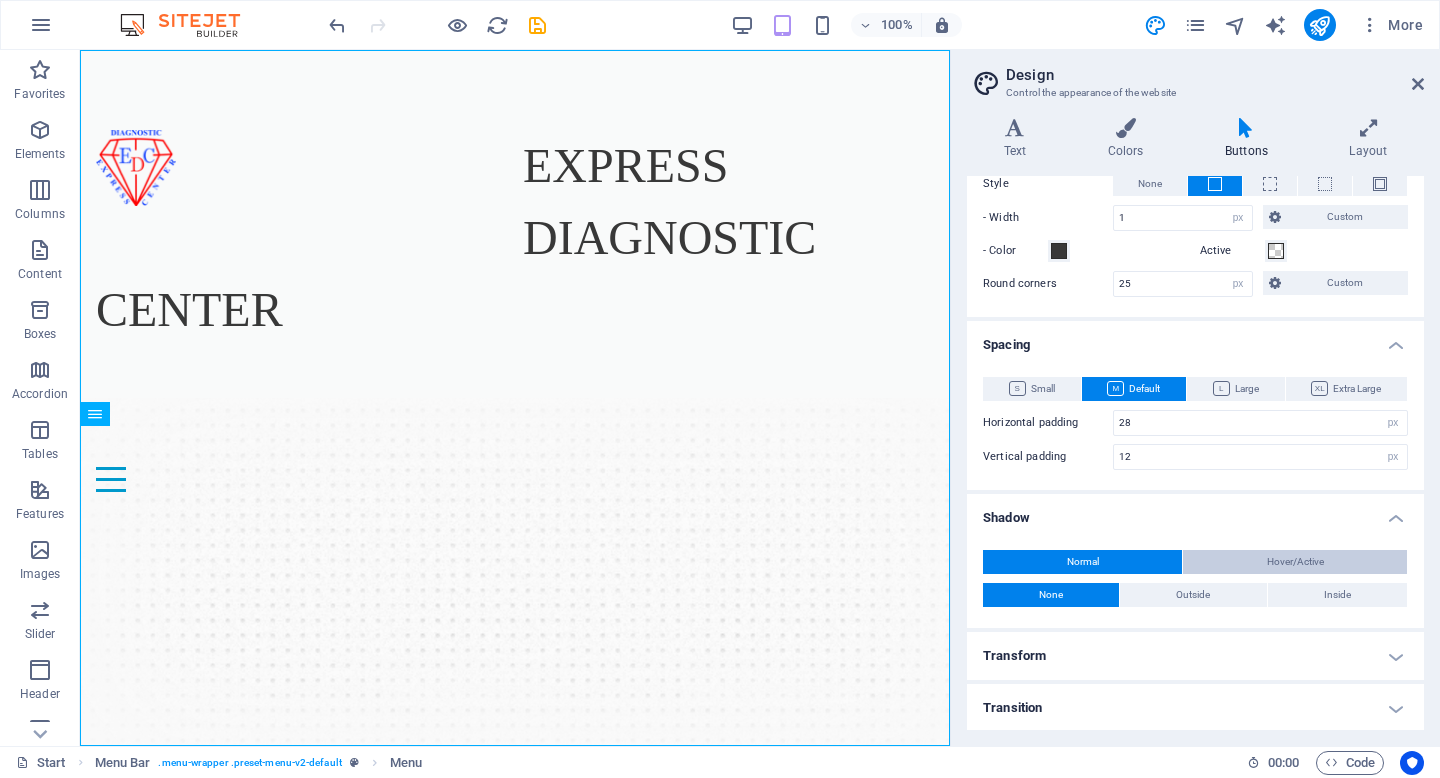 click on "Hover/Active" at bounding box center [1295, 562] 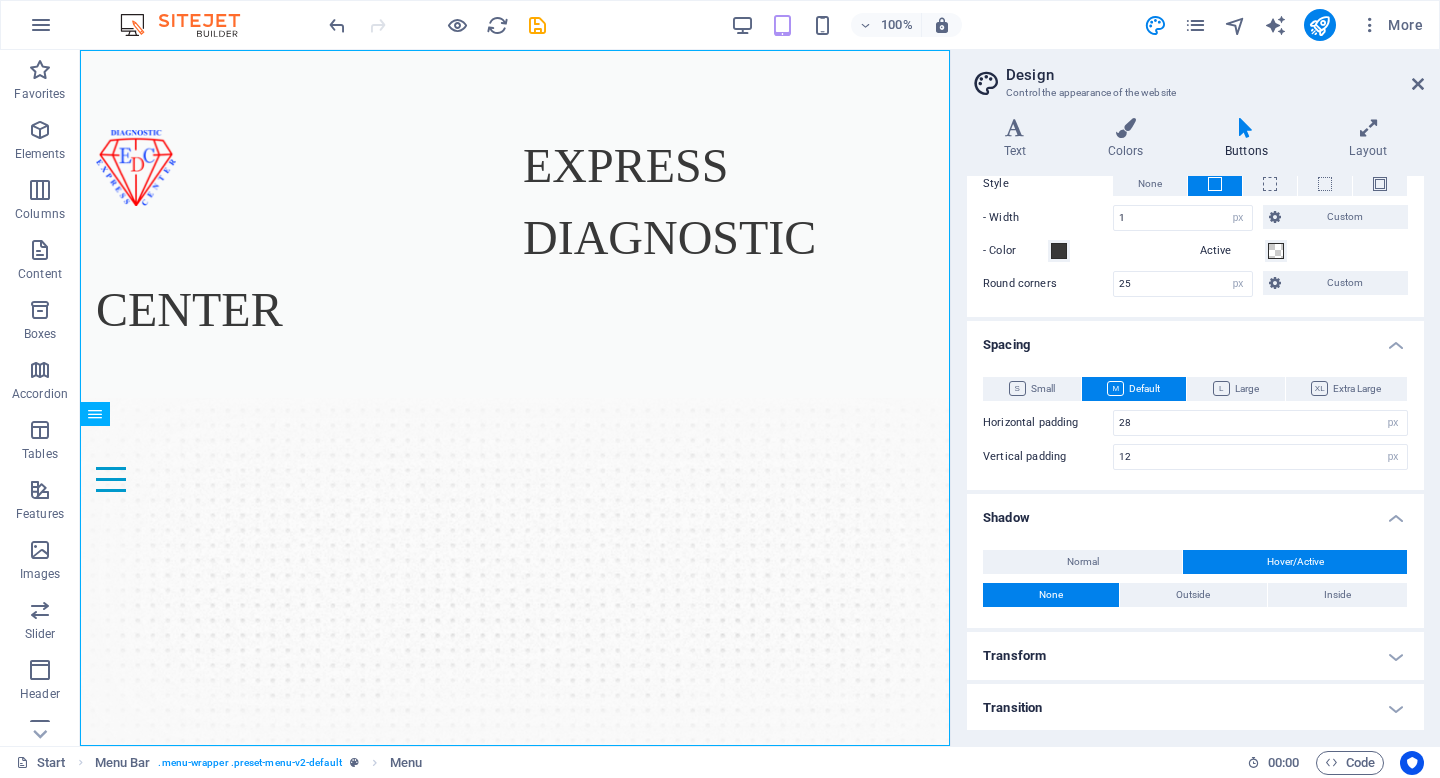 click on "Transition" at bounding box center (1195, 708) 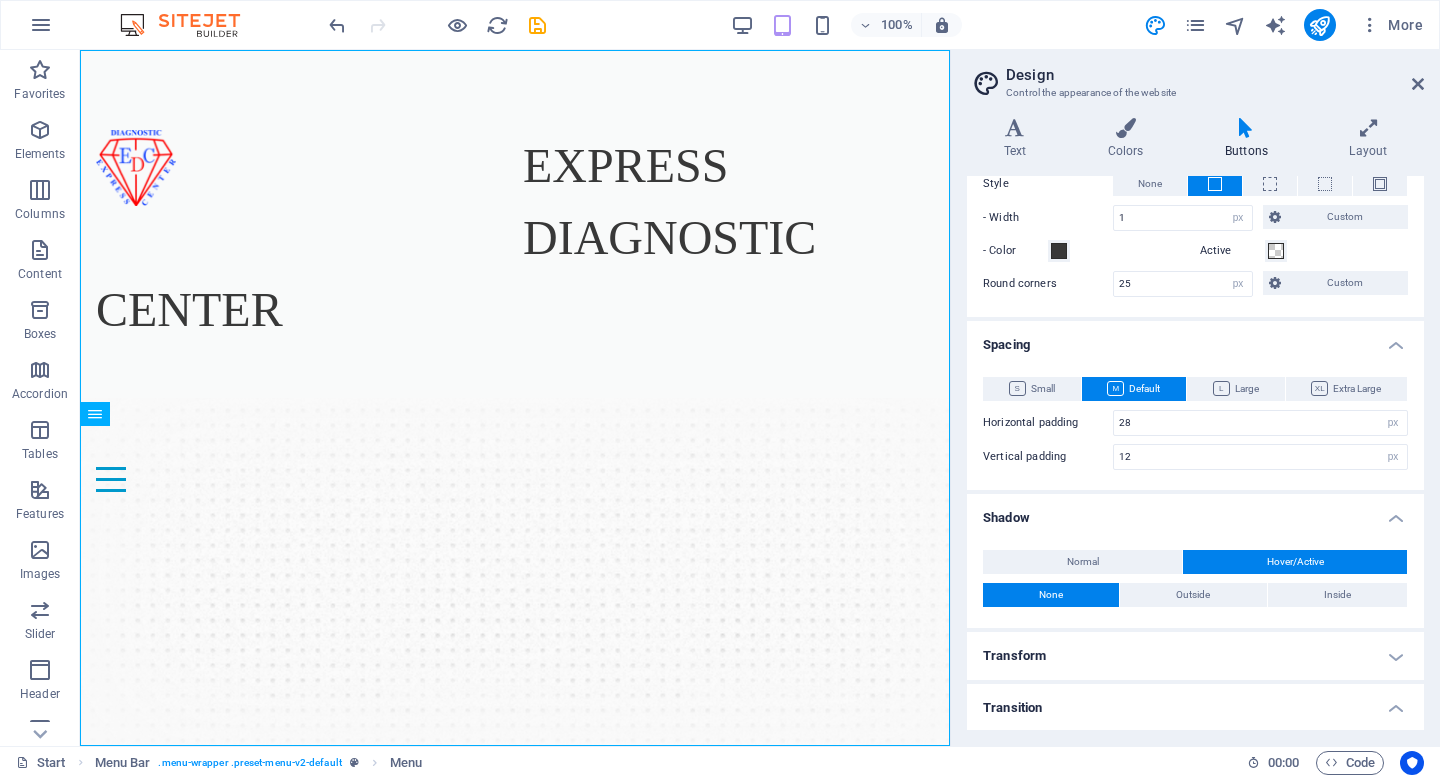 scroll, scrollTop: 652, scrollLeft: 0, axis: vertical 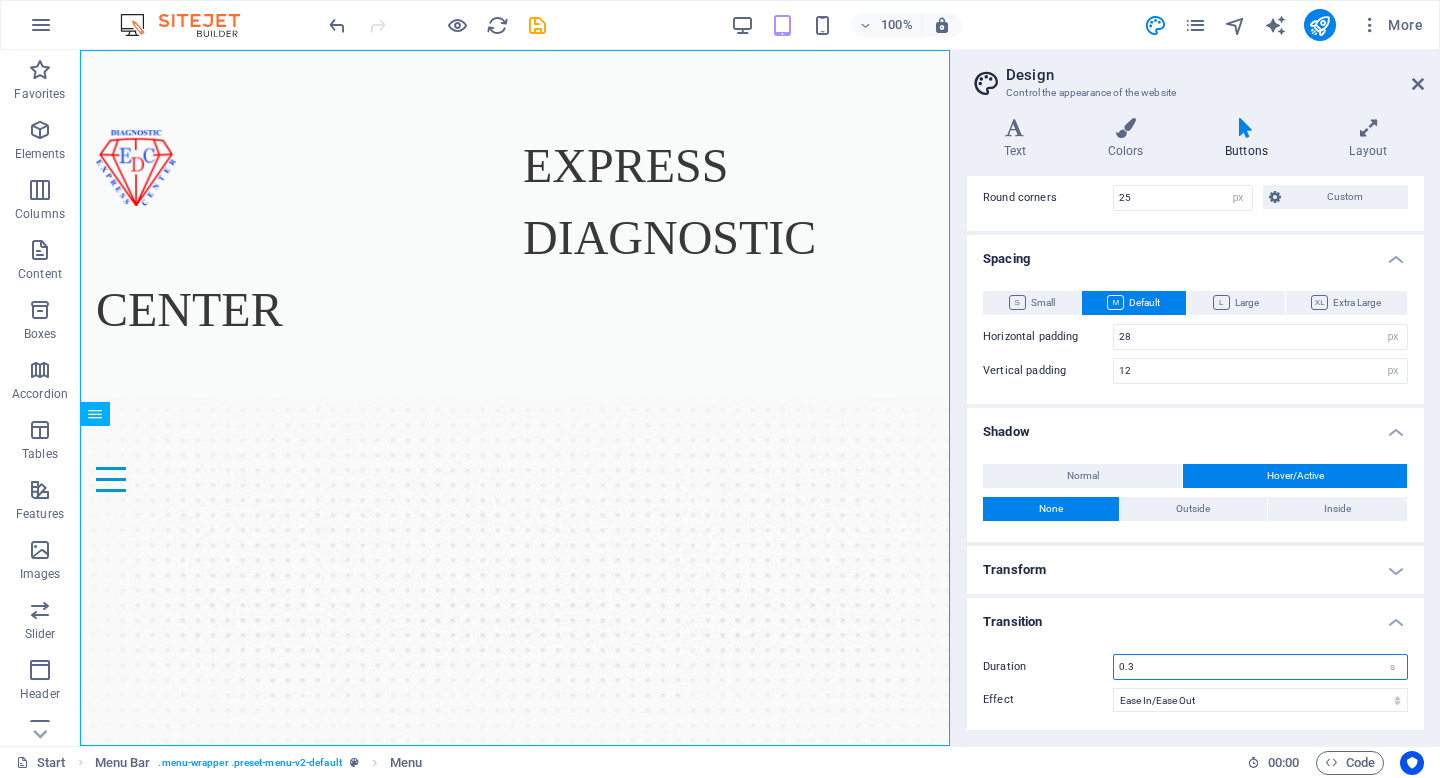 drag, startPoint x: 1186, startPoint y: 673, endPoint x: 1086, endPoint y: 673, distance: 100 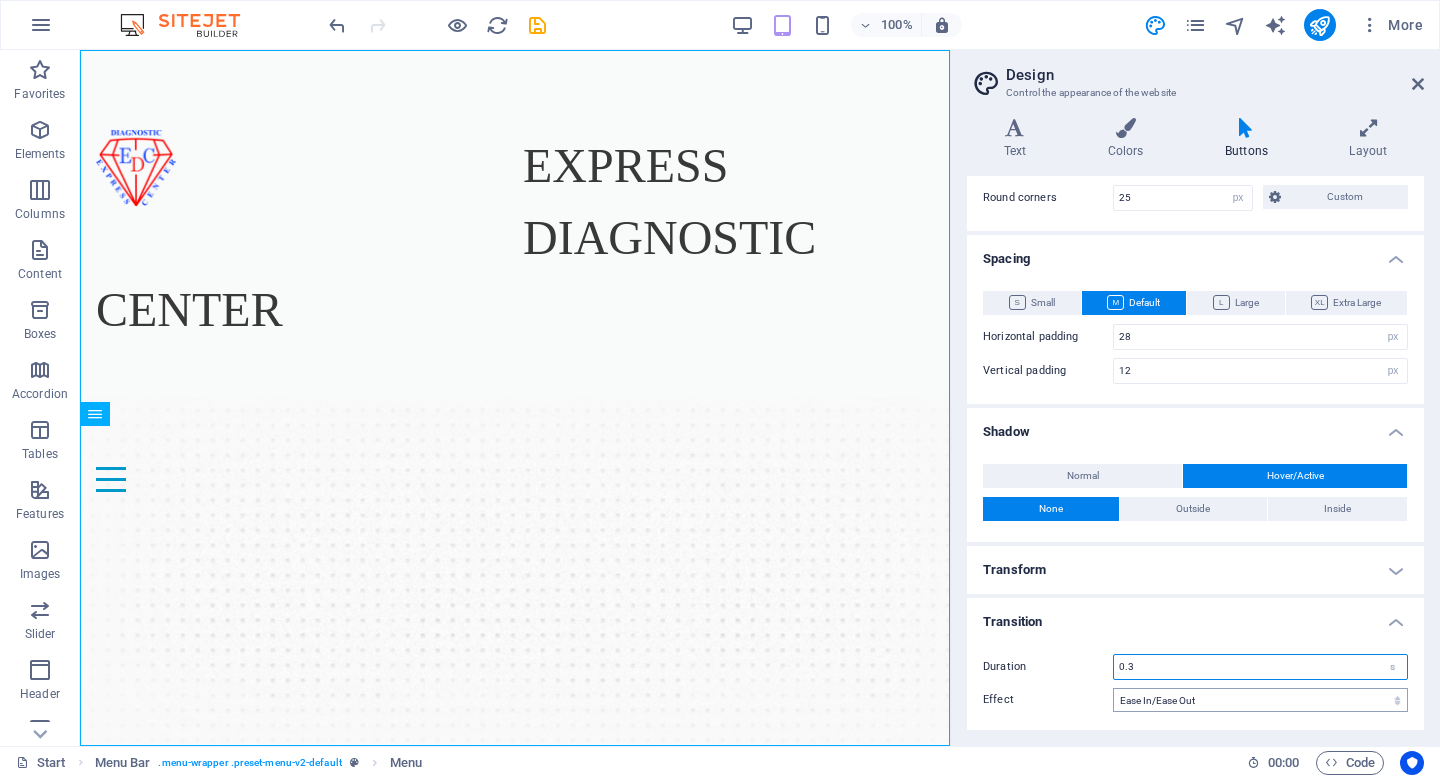 type on "0.3" 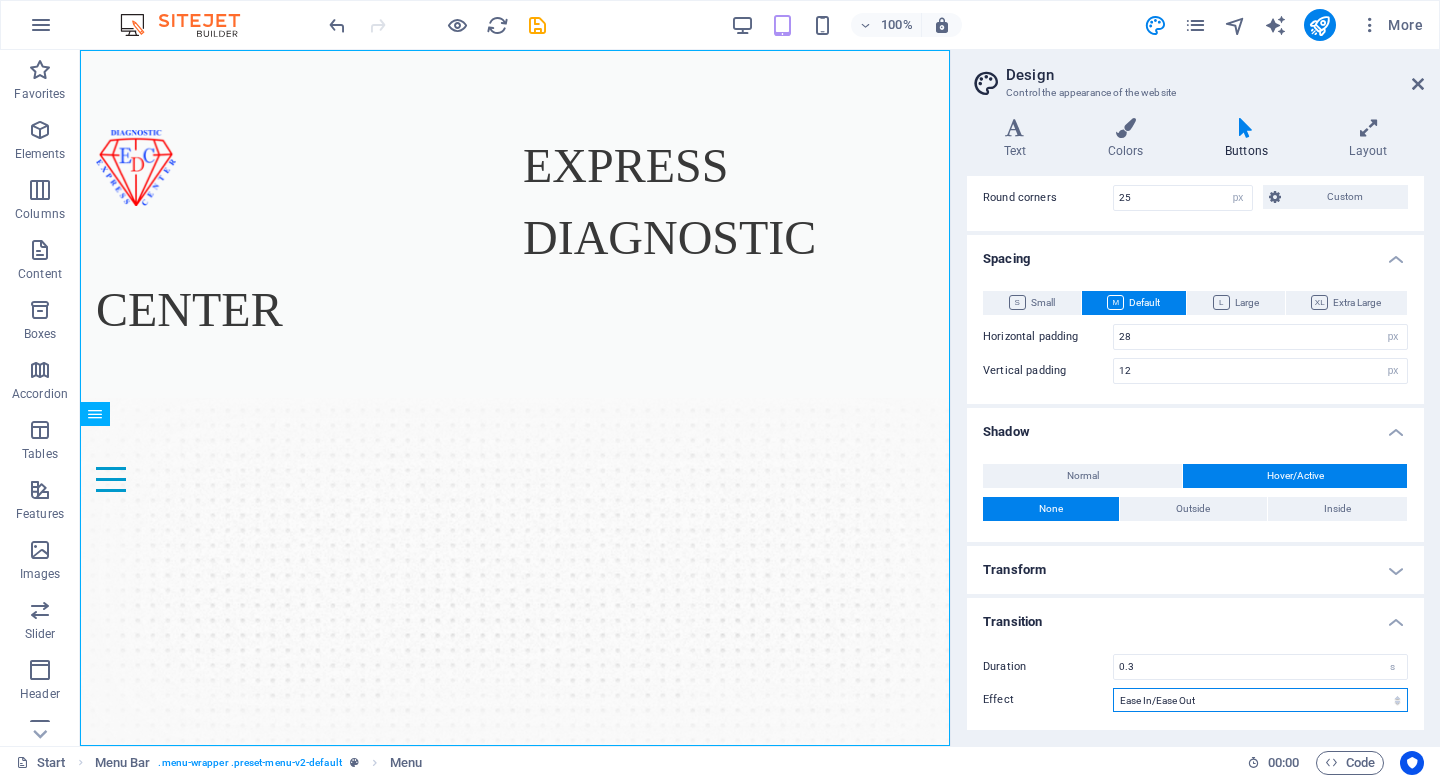 click on "Ease Ease In Ease Out Ease In/Ease Out Linear" at bounding box center (1260, 700) 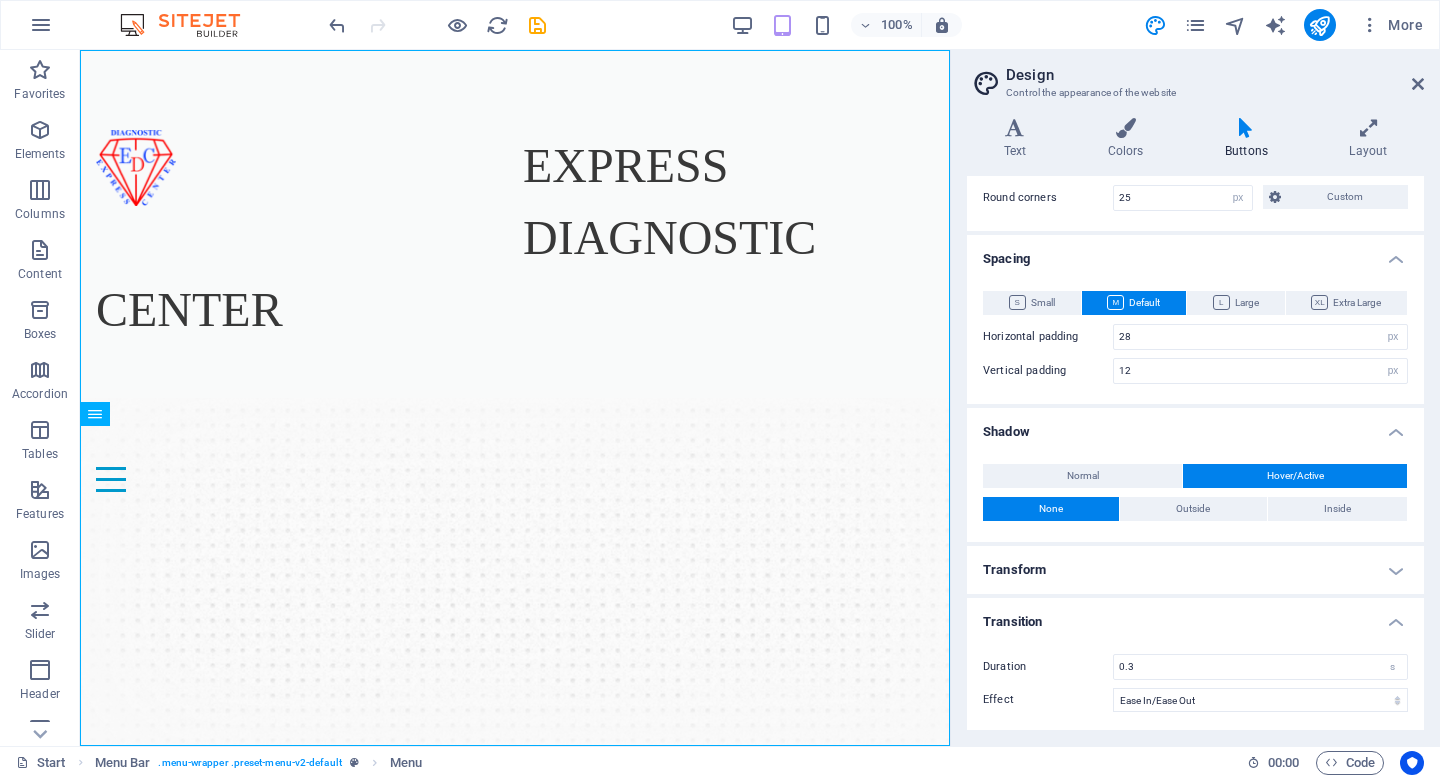 click on "Effect" at bounding box center [1048, 700] 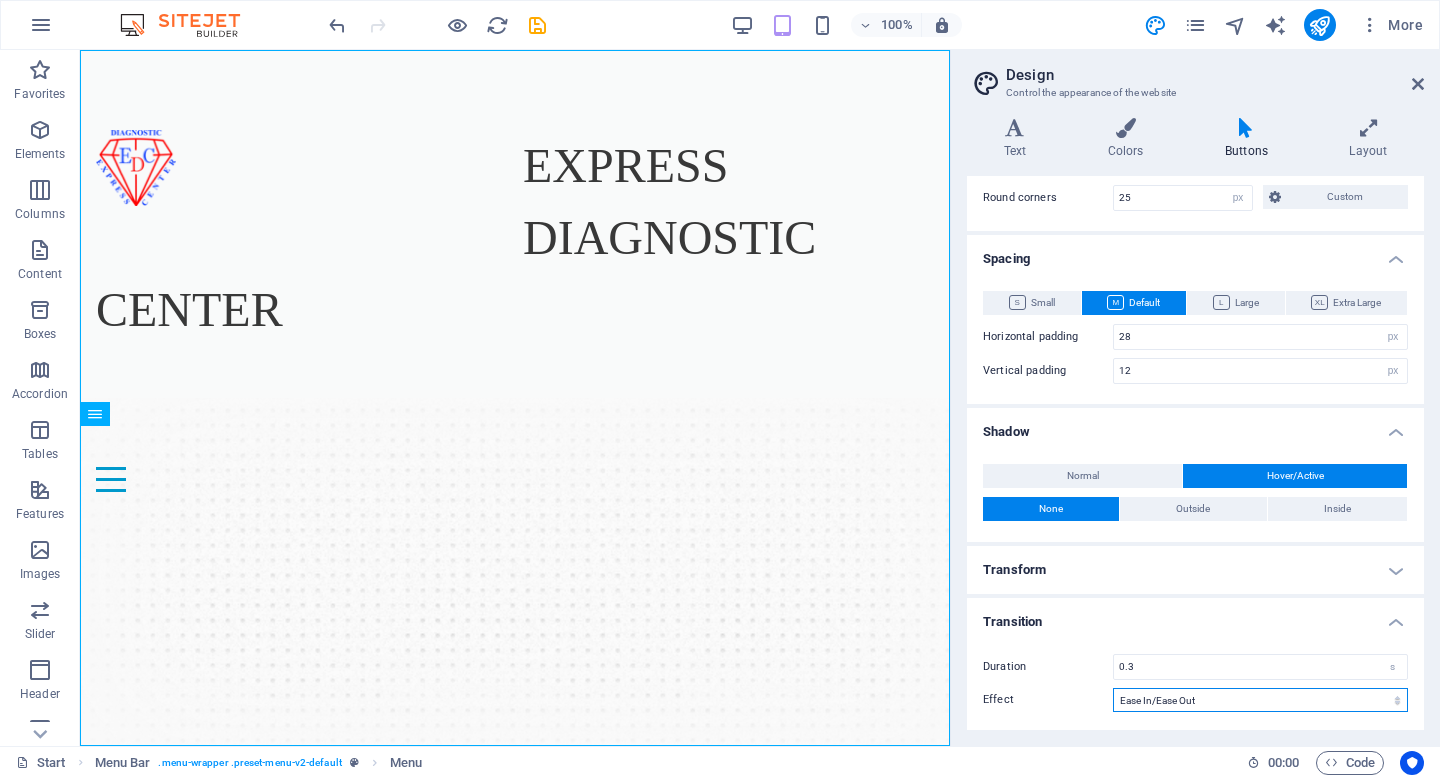 click on "Ease Ease In Ease Out Ease In/Ease Out Linear" at bounding box center [1260, 700] 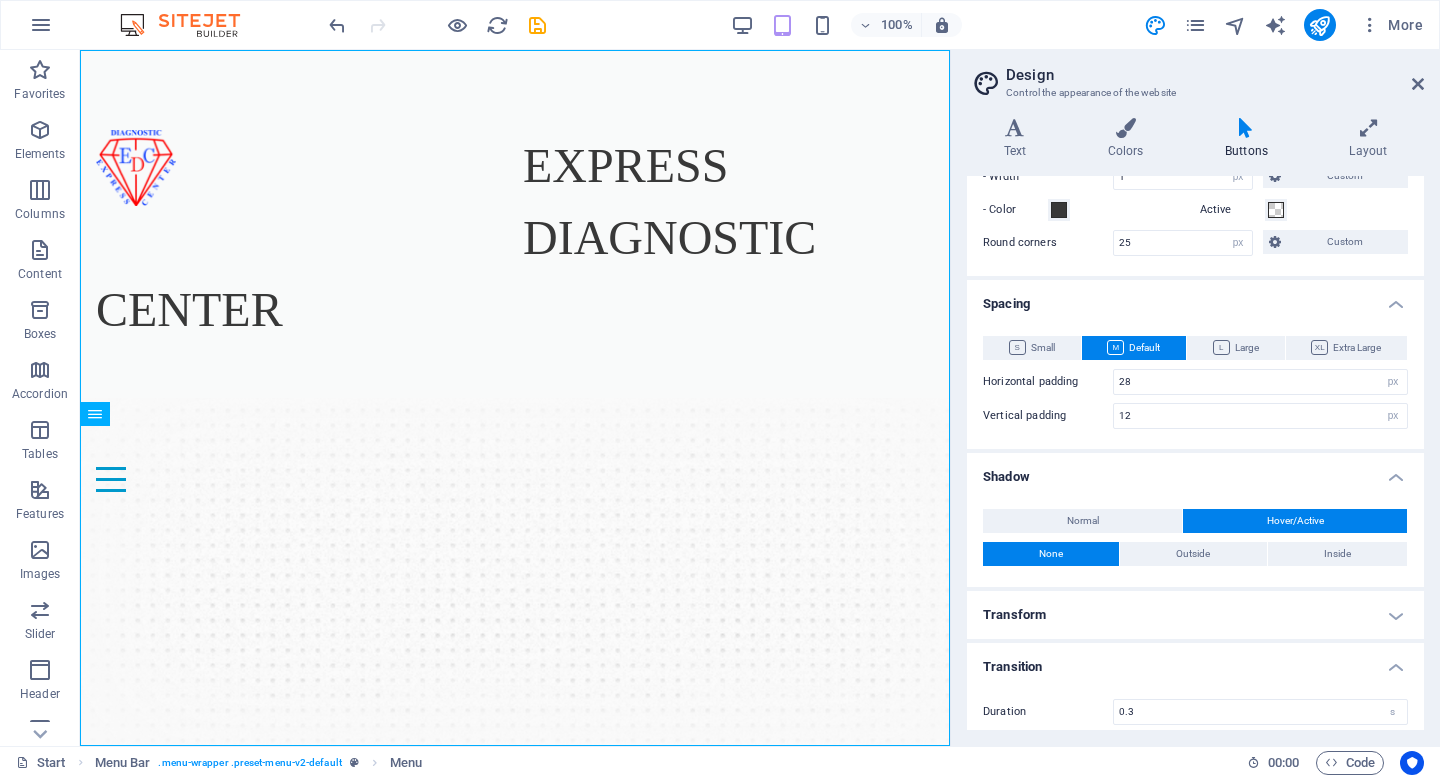 scroll, scrollTop: 632, scrollLeft: 0, axis: vertical 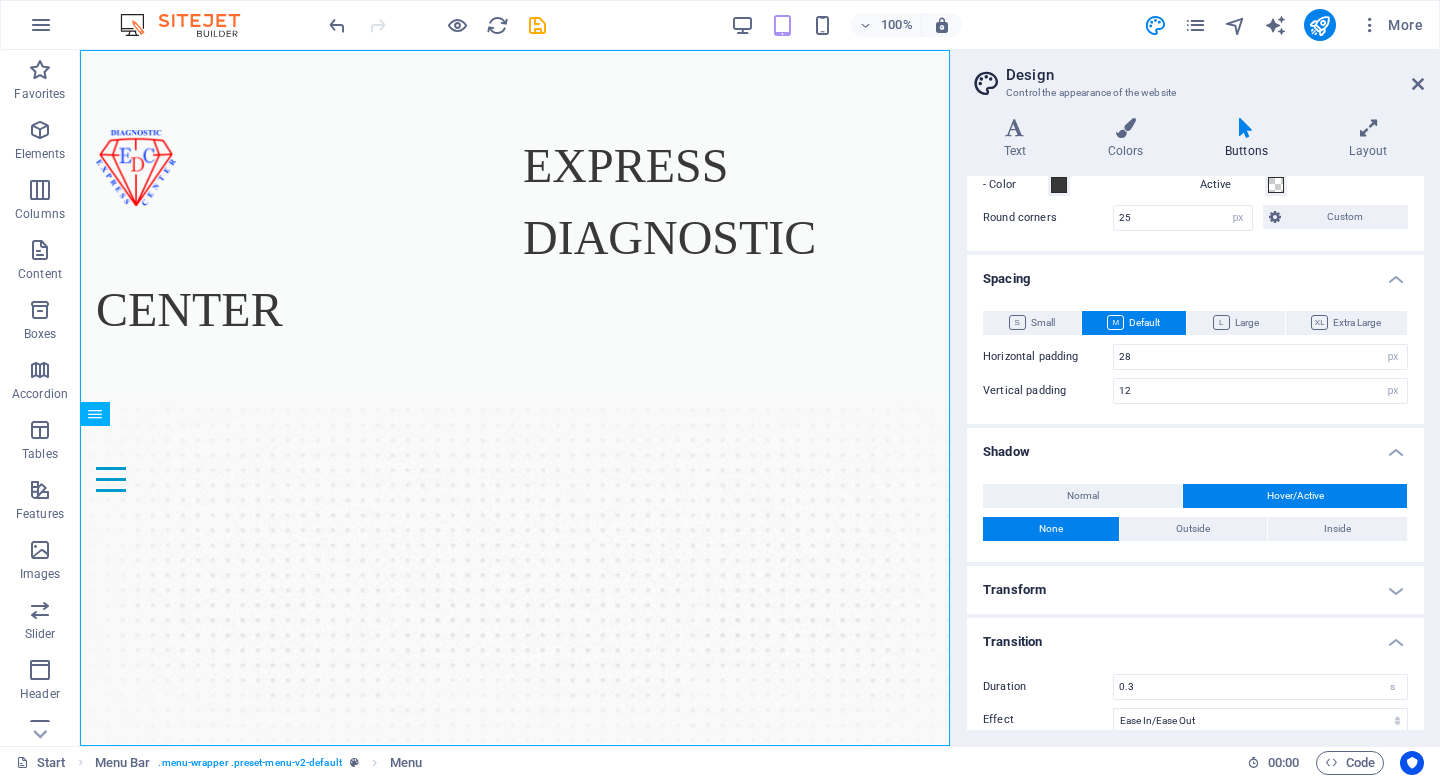 click on "Transform" at bounding box center (1195, 590) 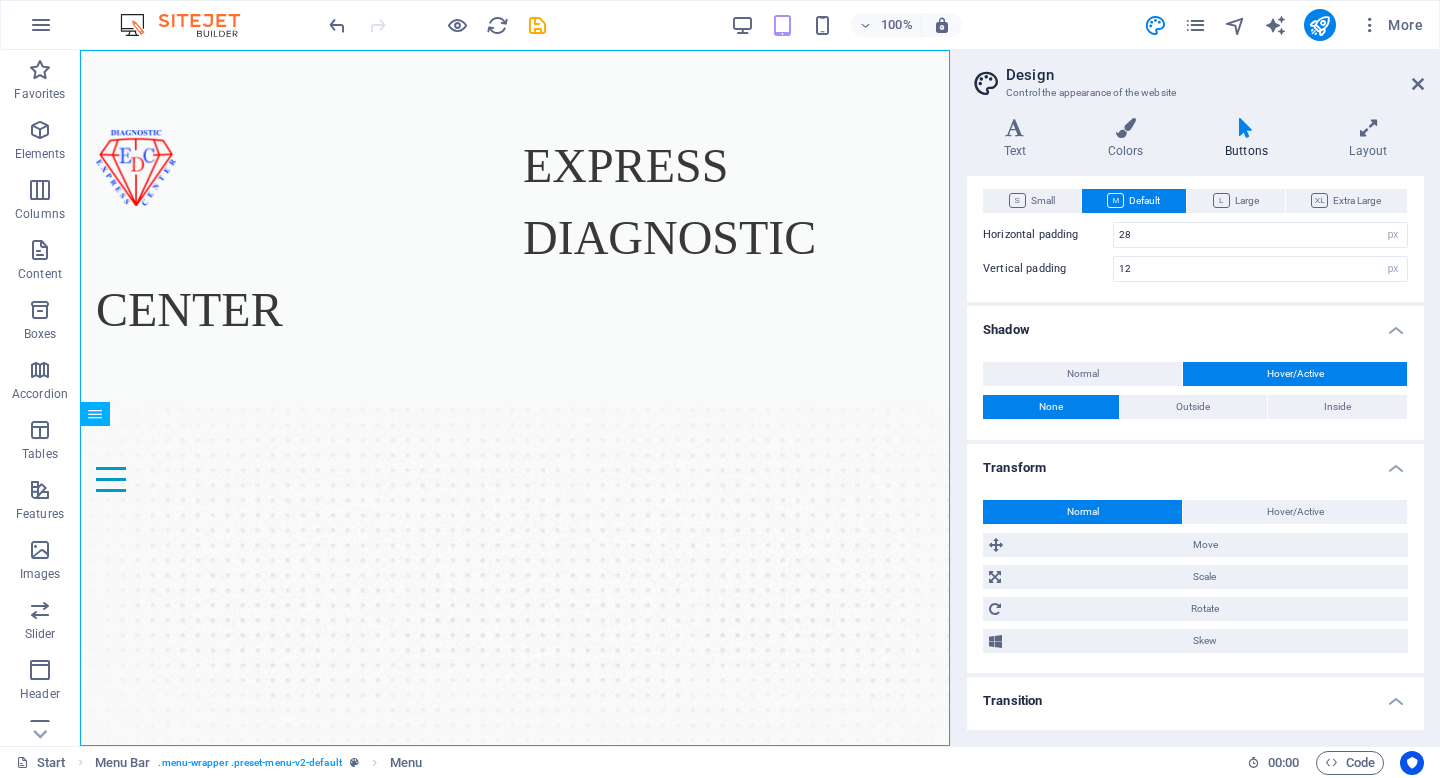 scroll, scrollTop: 752, scrollLeft: 0, axis: vertical 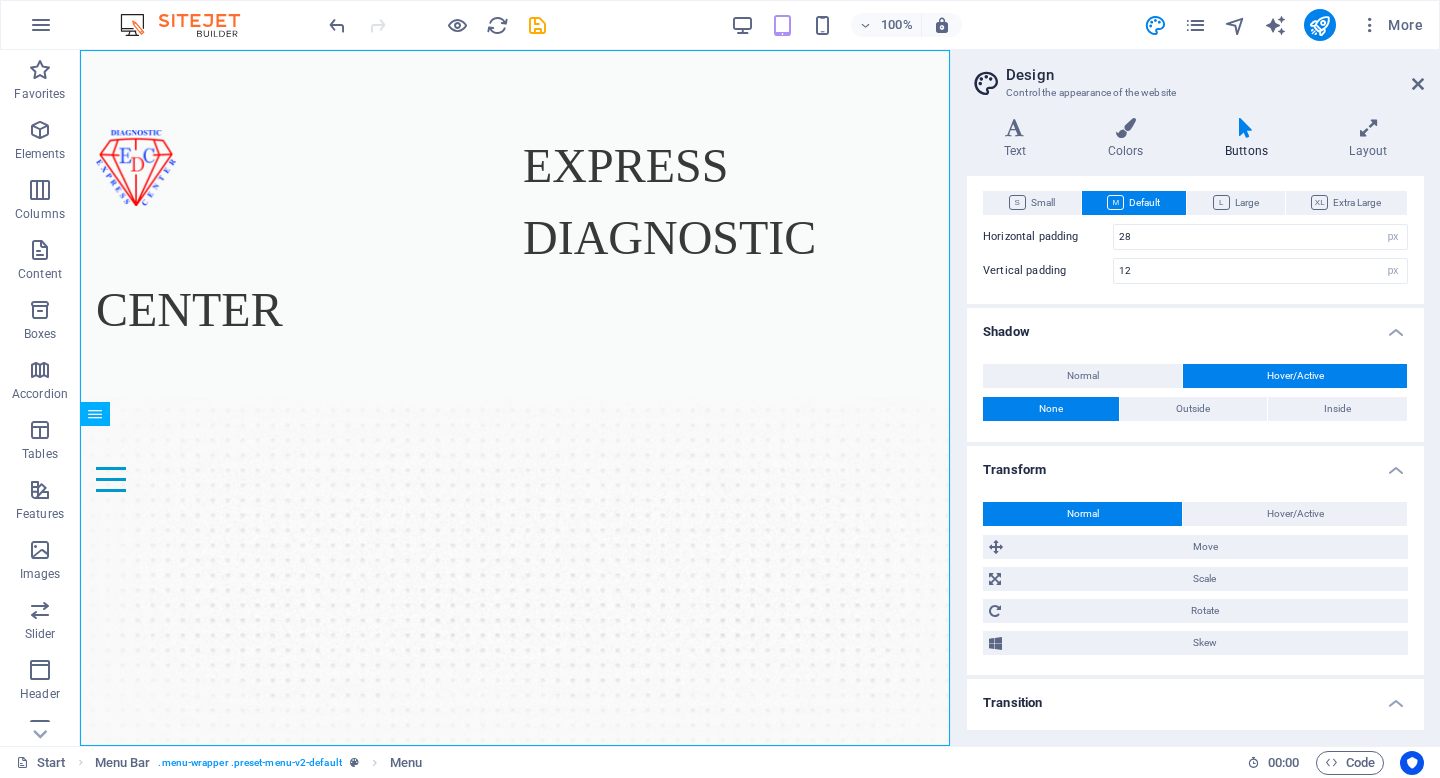 click on "Transform" at bounding box center [1195, 464] 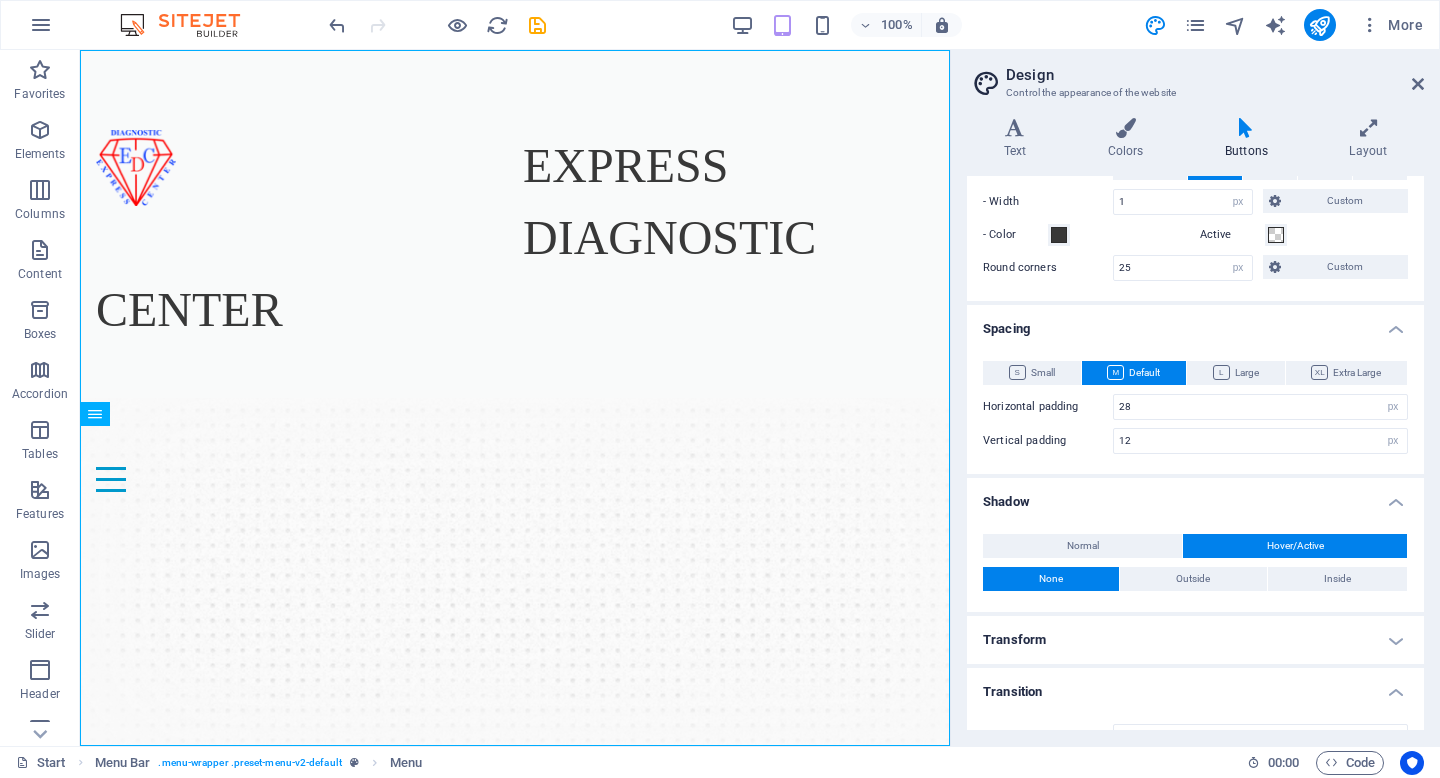 scroll, scrollTop: 652, scrollLeft: 0, axis: vertical 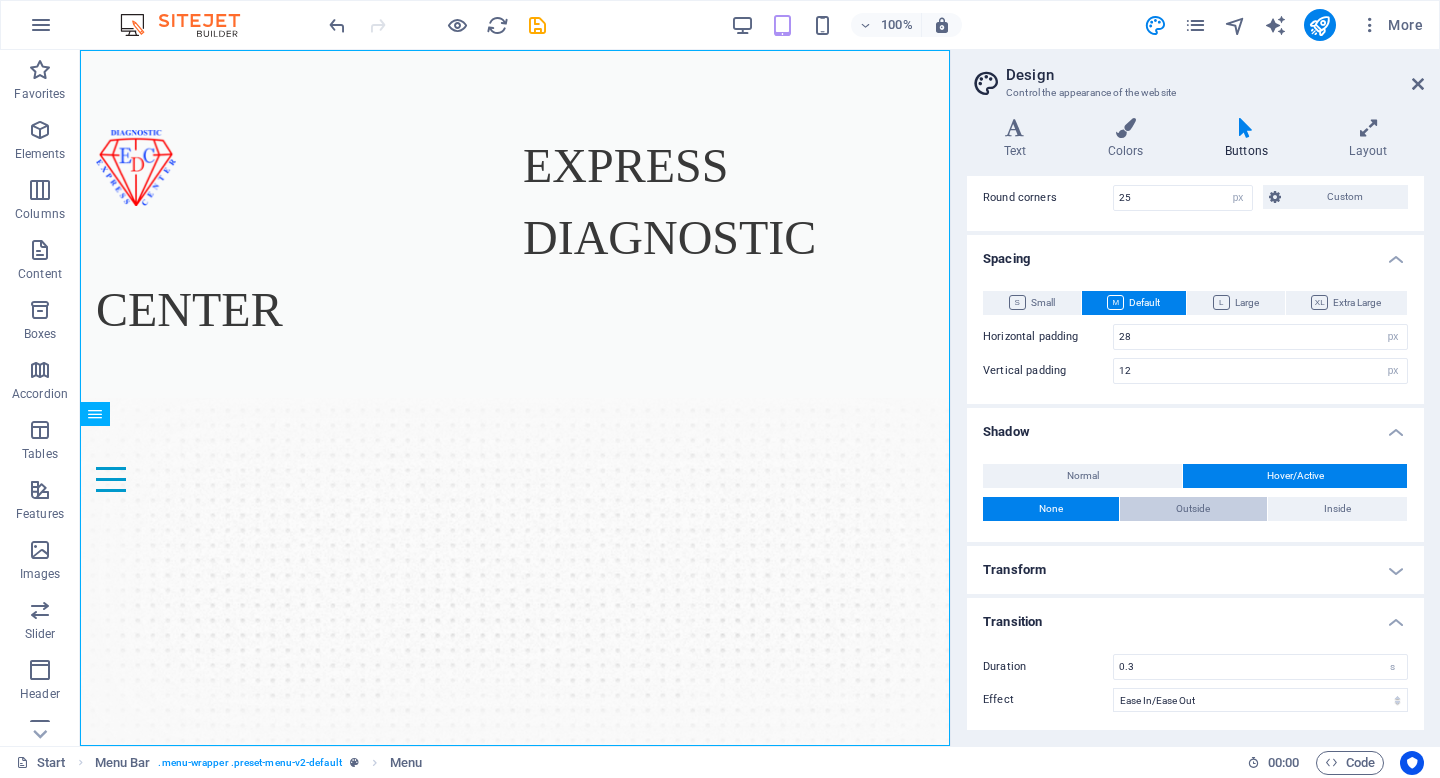 click on "Outside" at bounding box center [1193, 509] 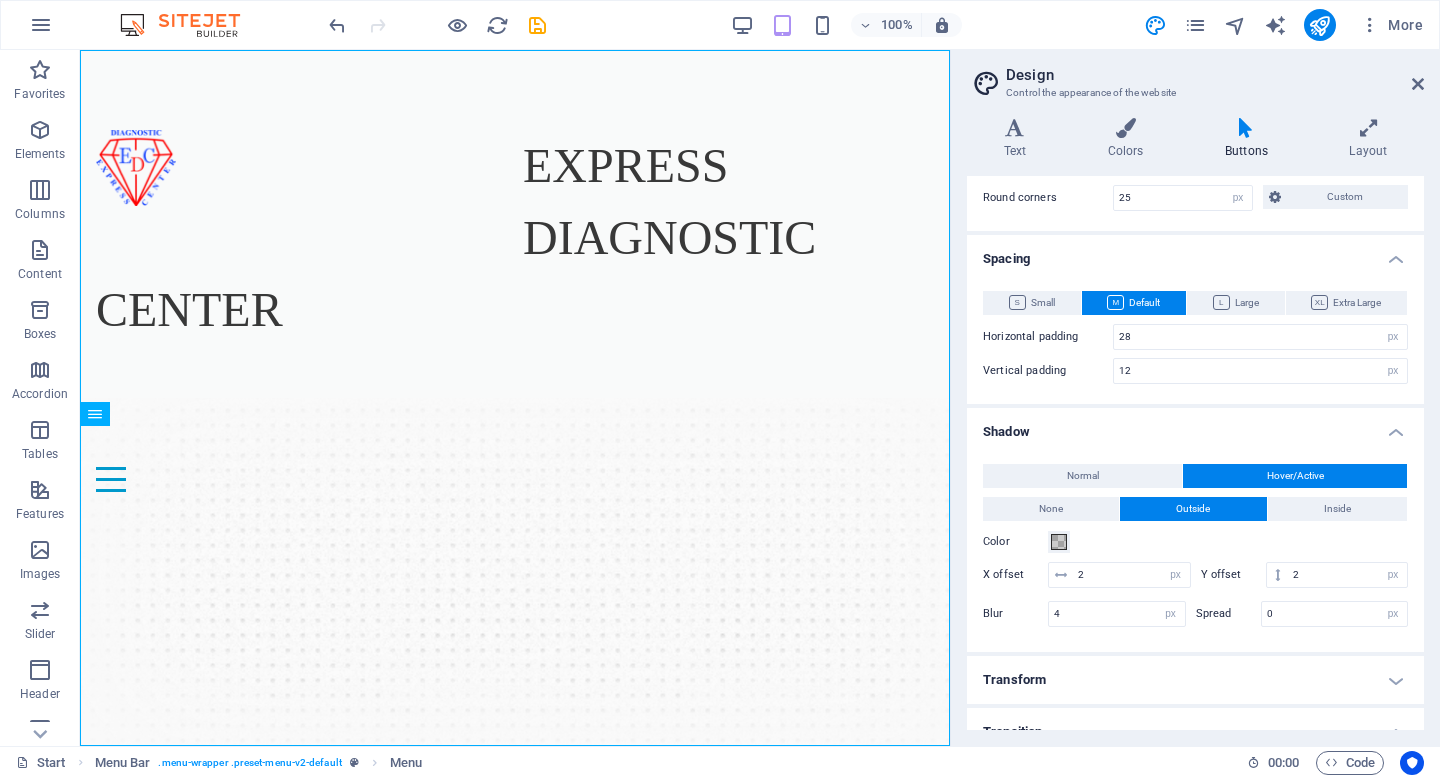 scroll, scrollTop: 762, scrollLeft: 0, axis: vertical 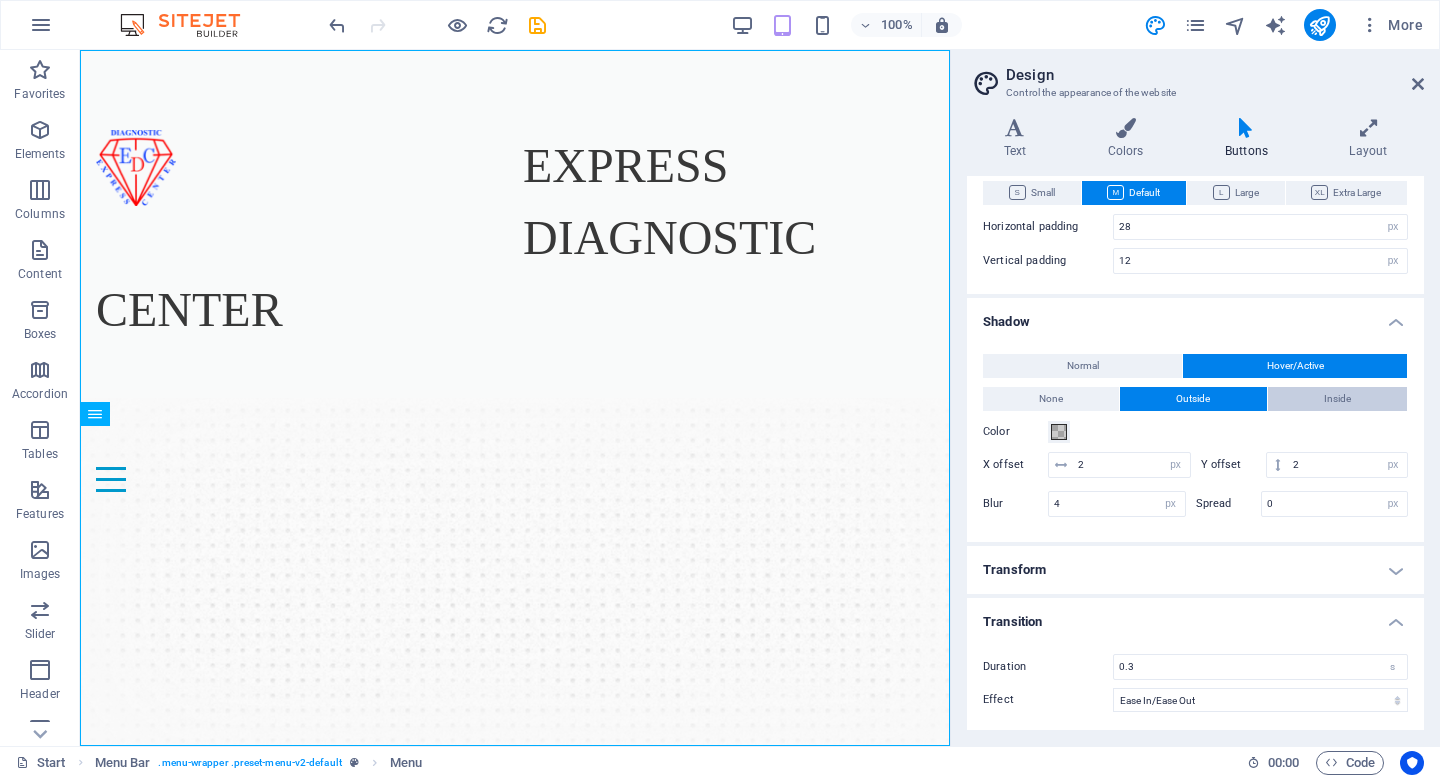 click on "Inside" at bounding box center (1337, 399) 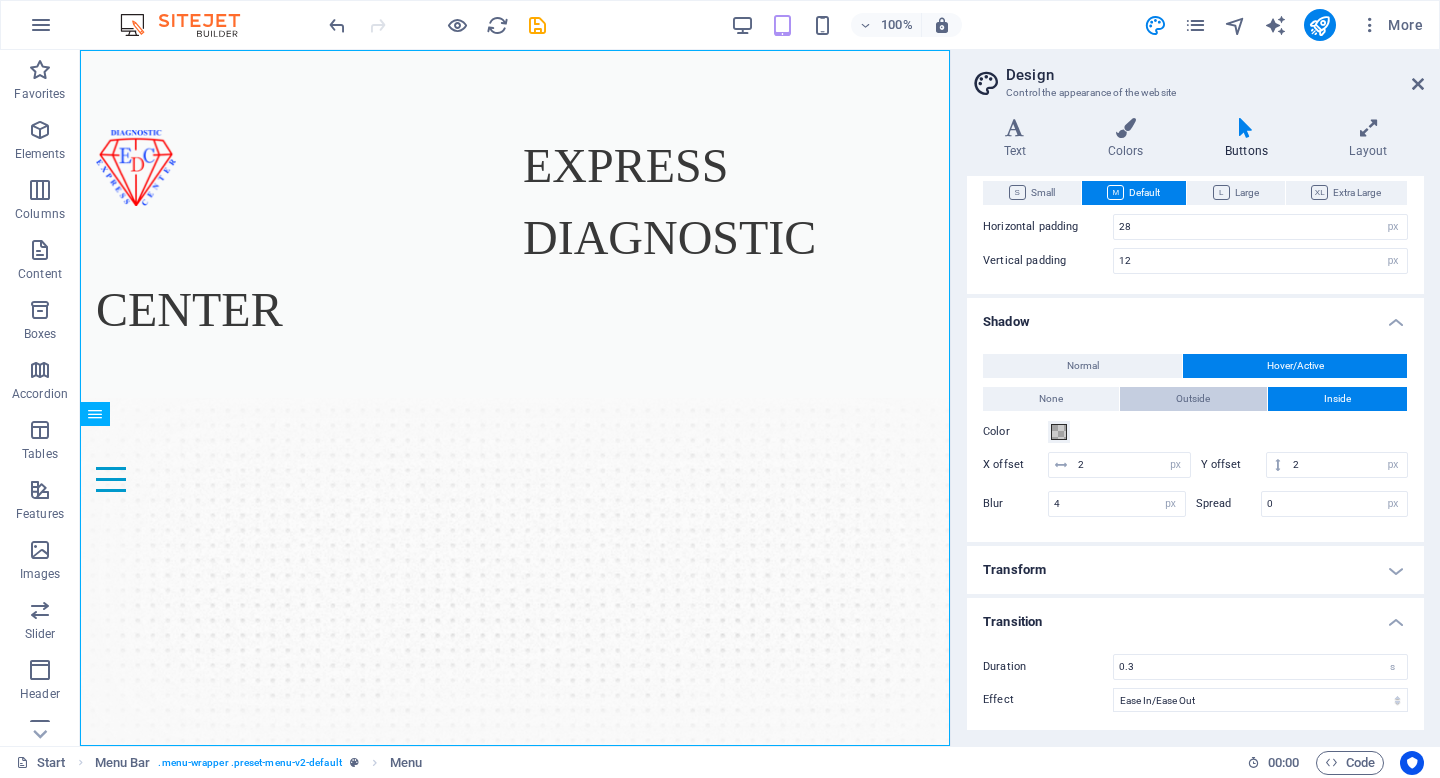 click on "Outside" at bounding box center (1193, 399) 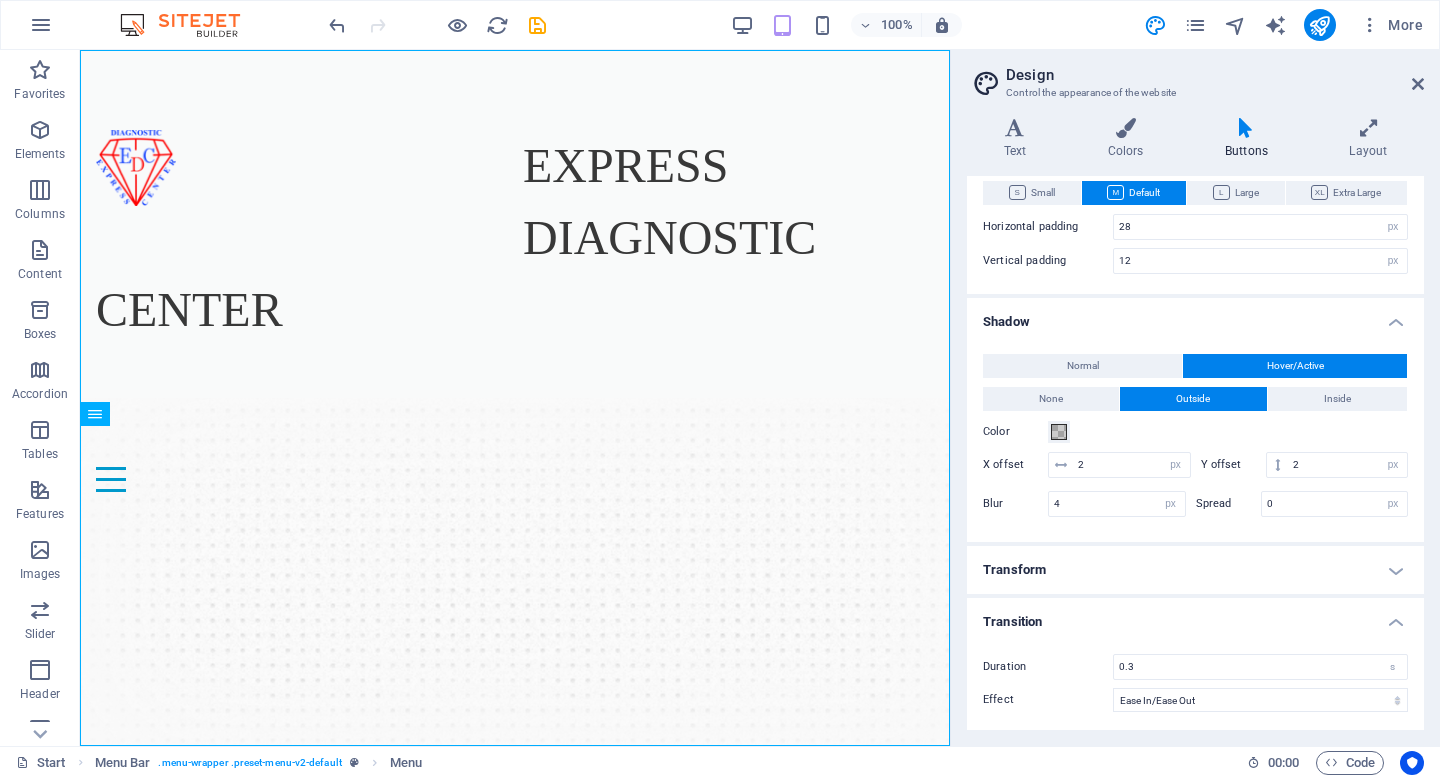 type 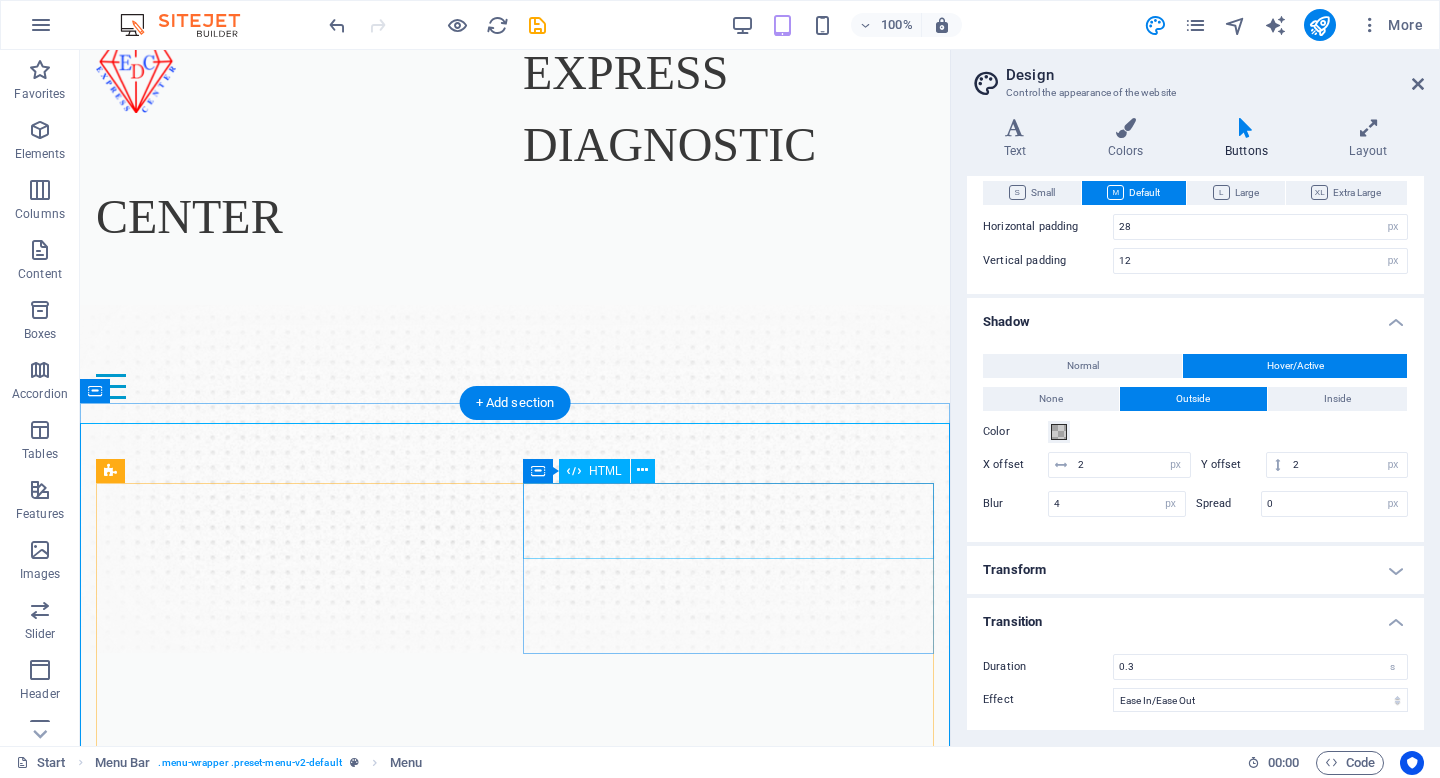 scroll, scrollTop: 0, scrollLeft: 0, axis: both 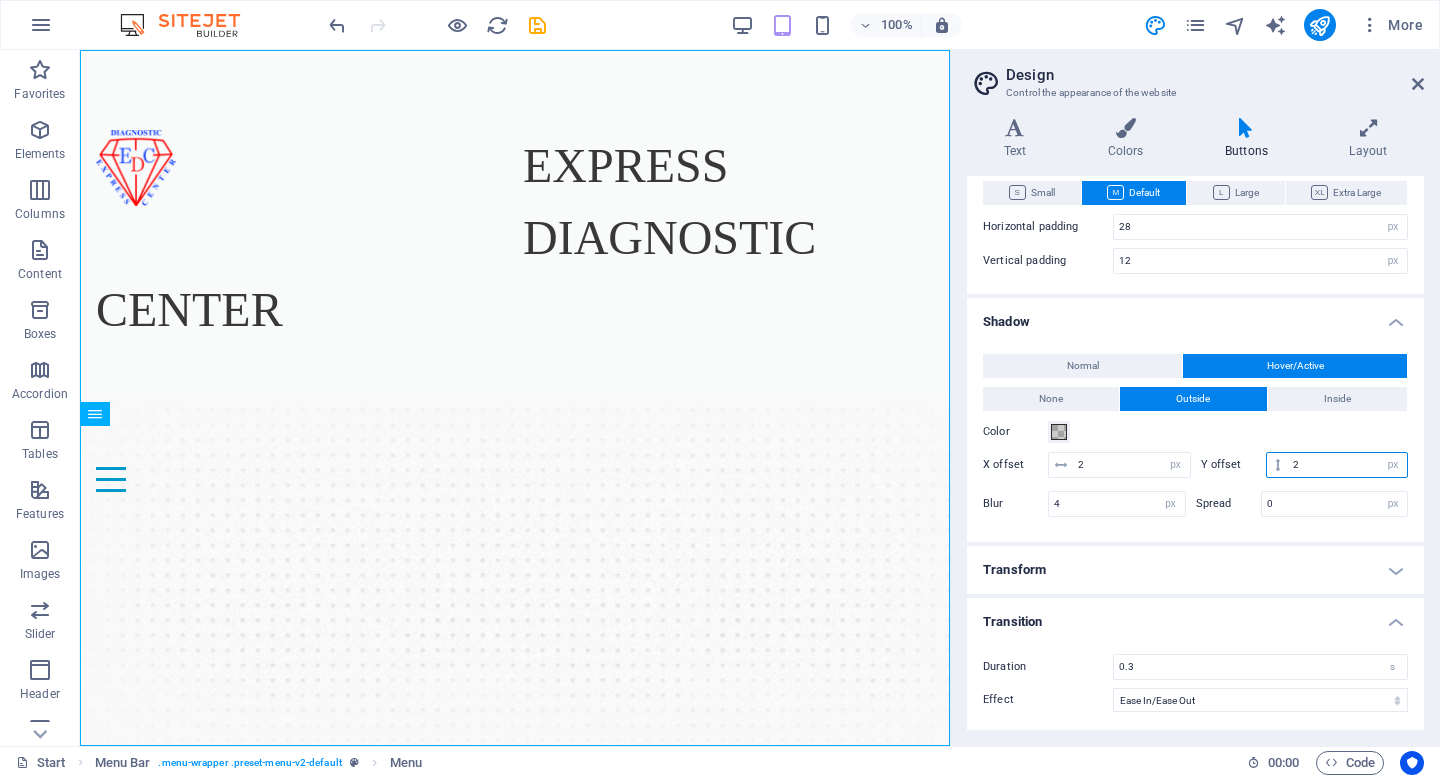 click on "2" at bounding box center (1347, 465) 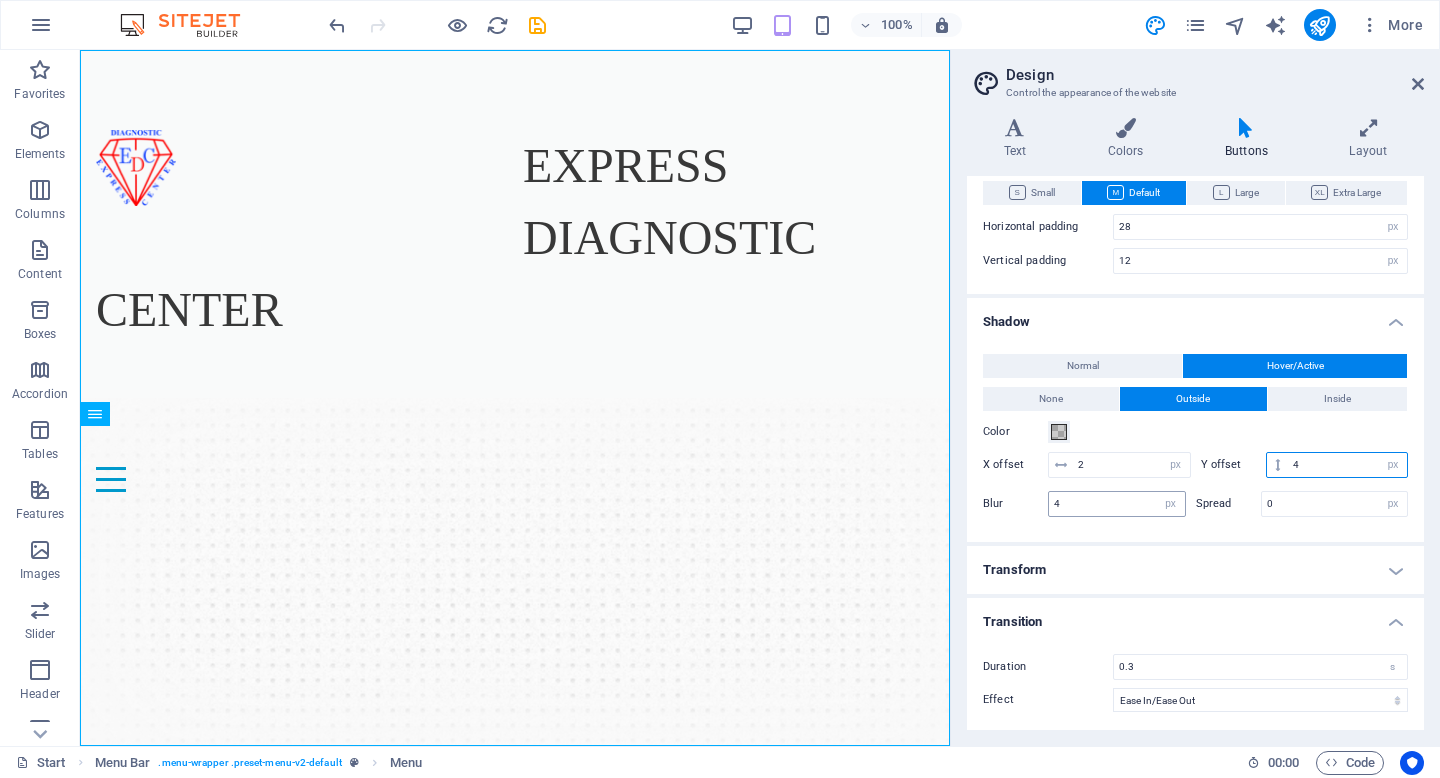 type on "4" 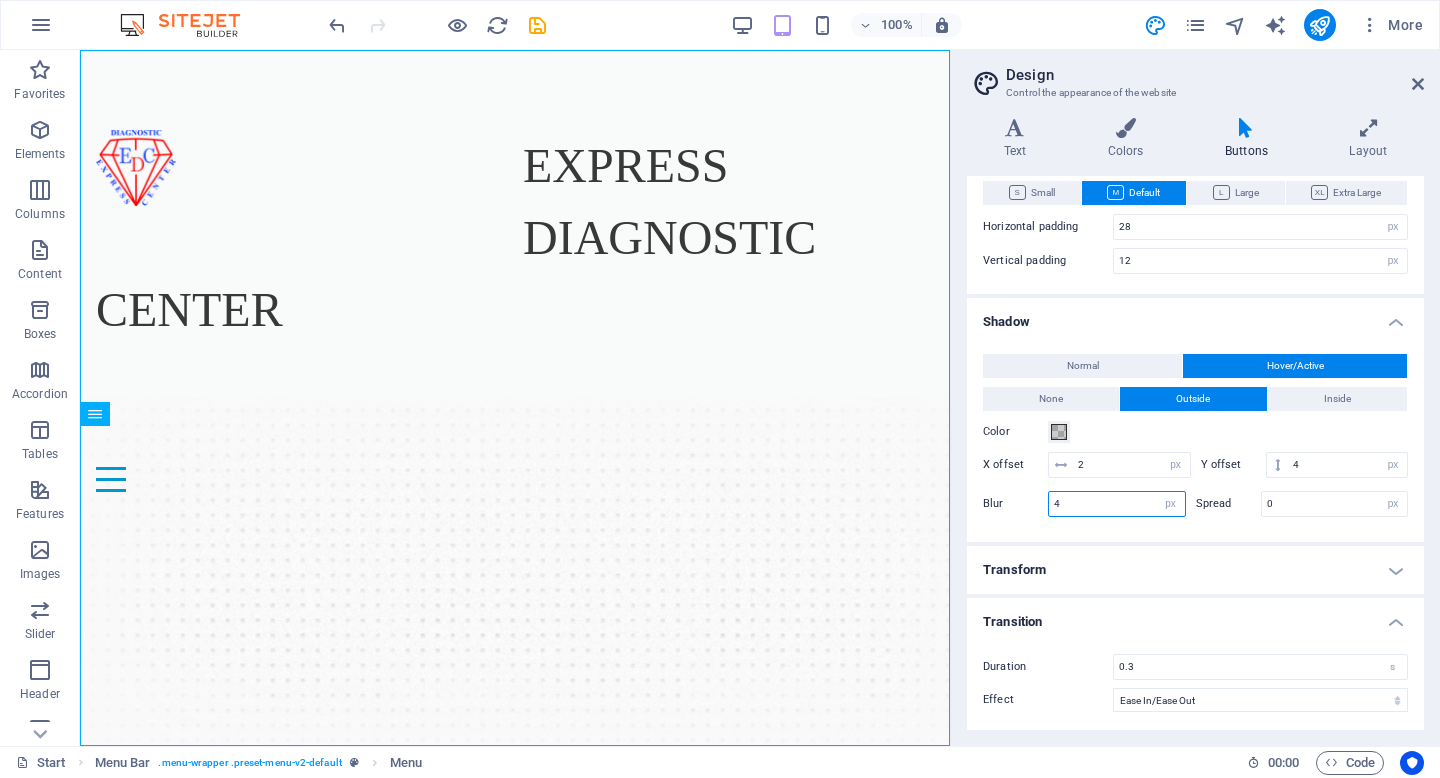 click on "4" at bounding box center (1117, 504) 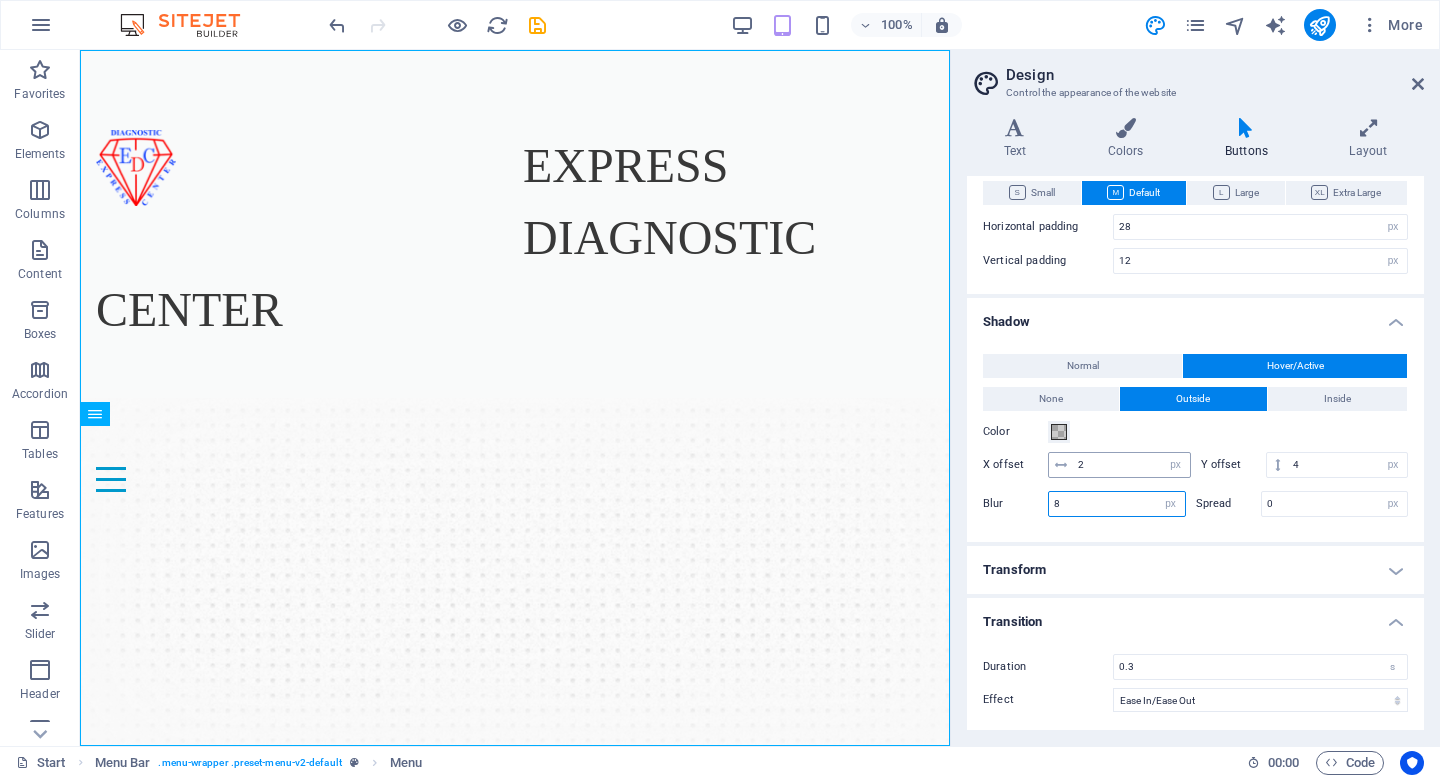 type on "8" 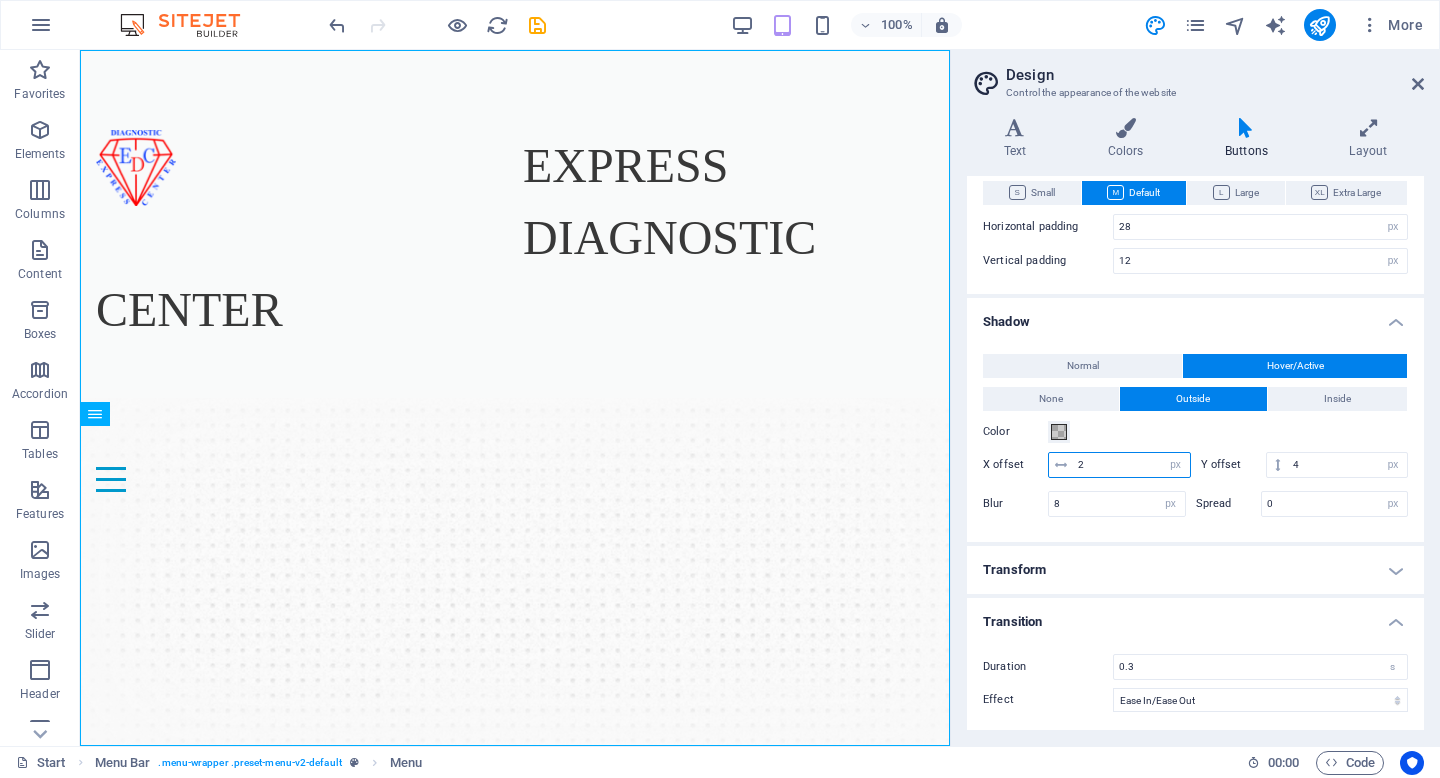 click on "2" at bounding box center [1131, 465] 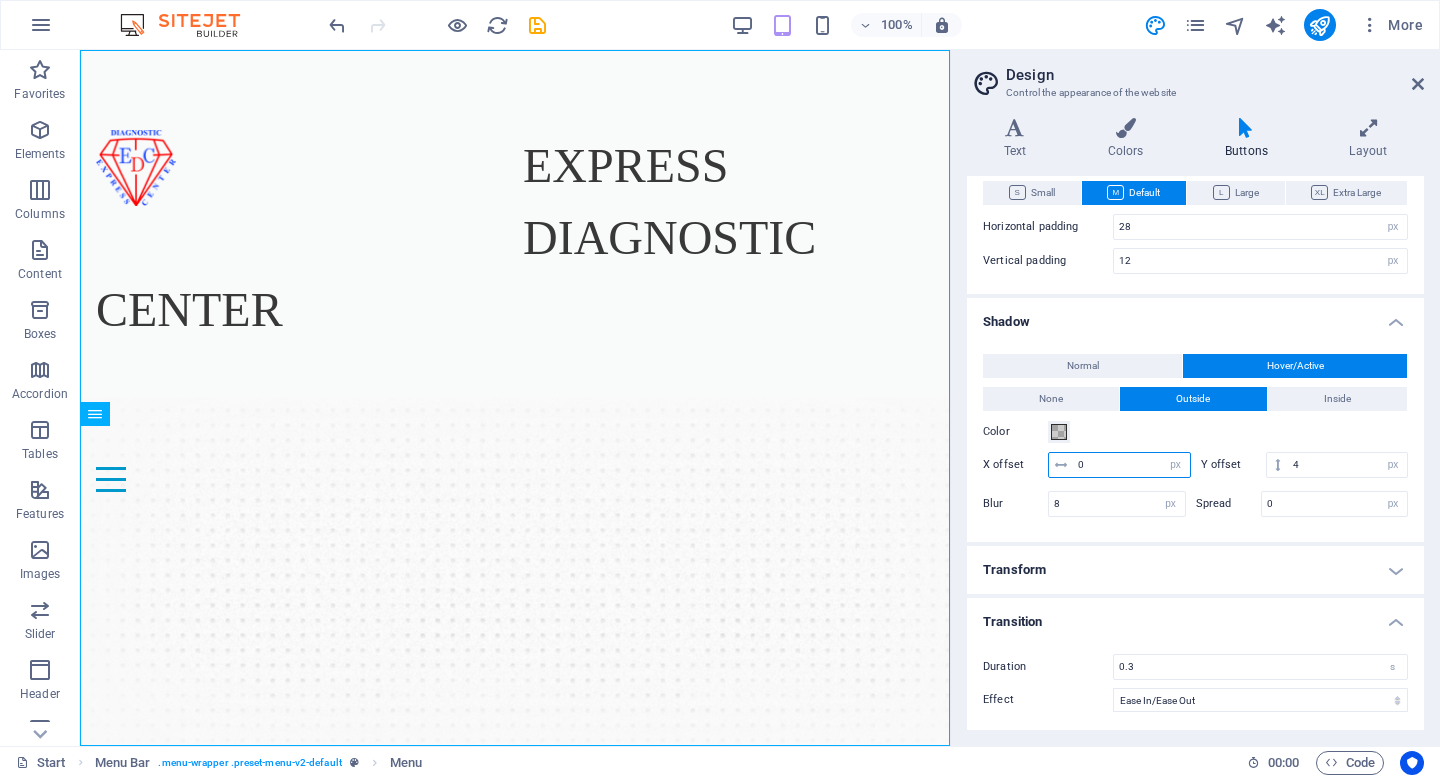 type on "0" 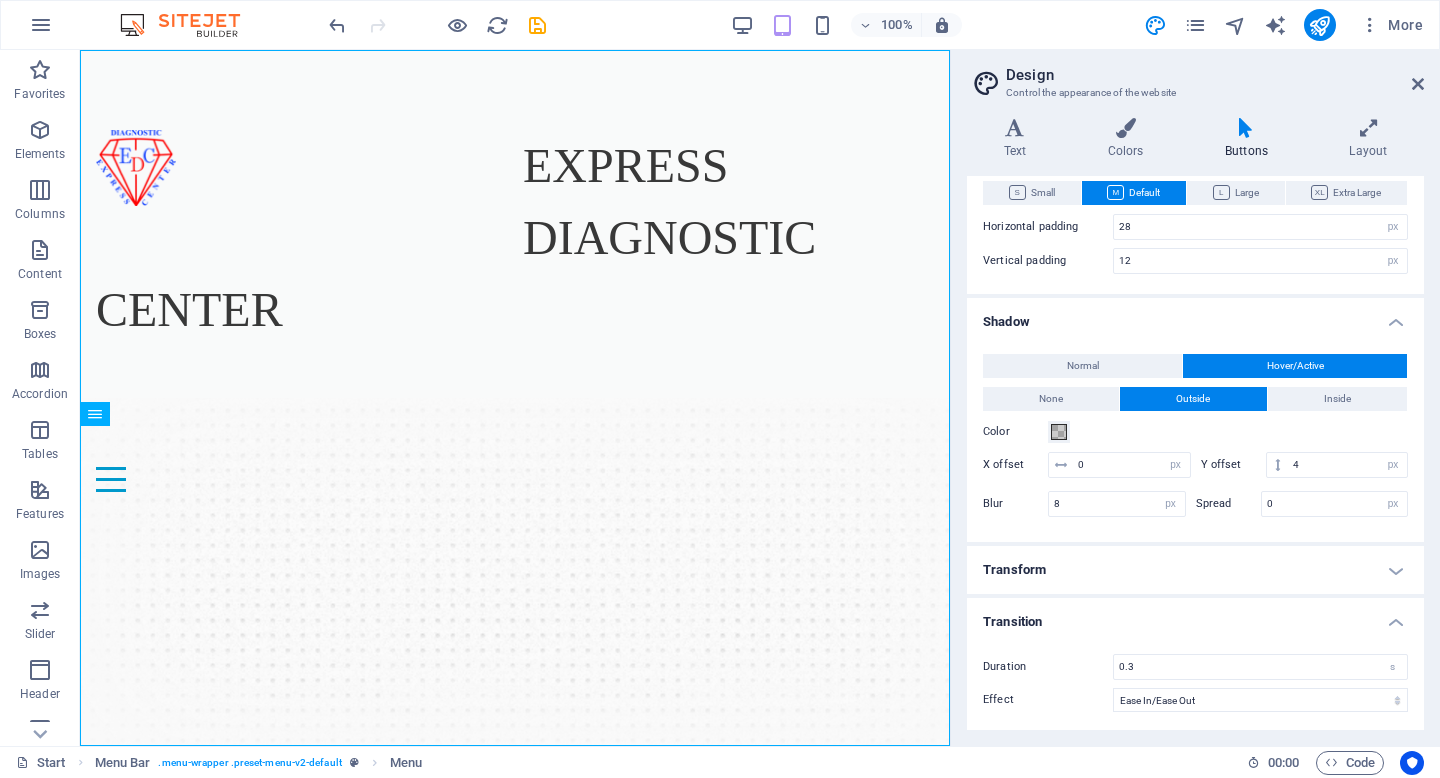 click on "Normal Hover/Active None Outside Inside Color X offset 0 px rem vh vw Y offset 4 px rem vh vw Blur 8 px rem % vh vw Spread 0 px rem vh vw None Outside Inside Color X offset 0 px rem vh vw Y offset 0 px rem vh vw Blur 0 px rem % vh vw Spread 0 px rem vh vw" at bounding box center (1195, 438) 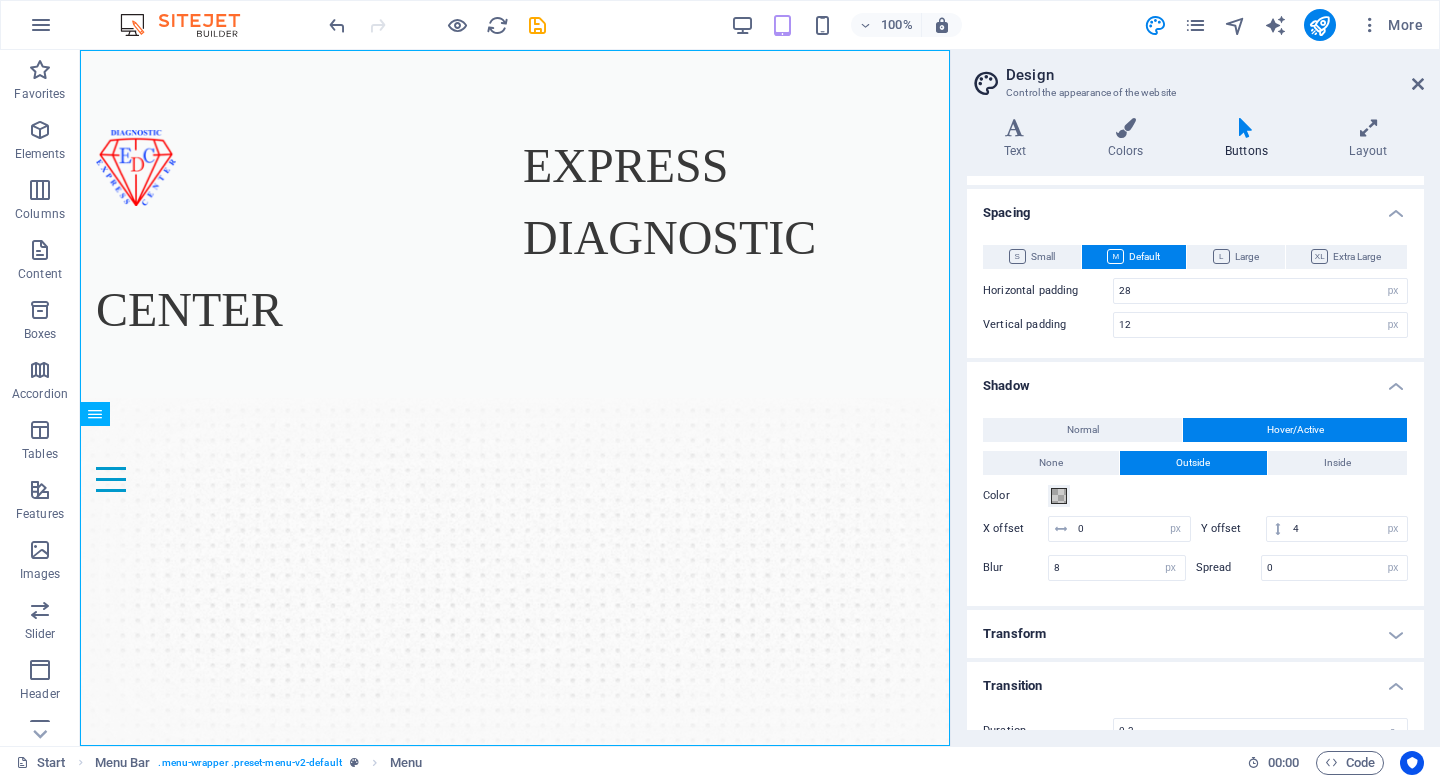 scroll, scrollTop: 762, scrollLeft: 0, axis: vertical 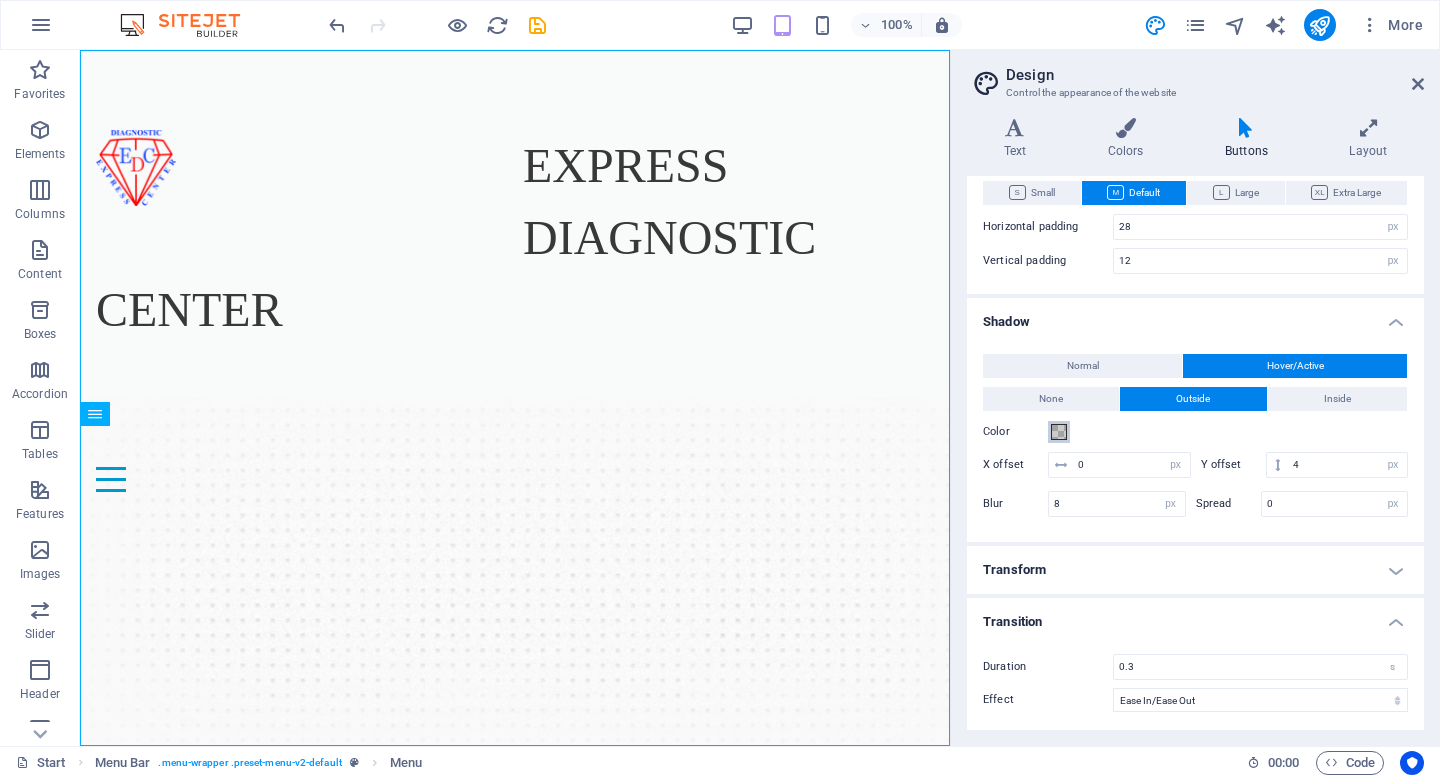 click at bounding box center (1059, 432) 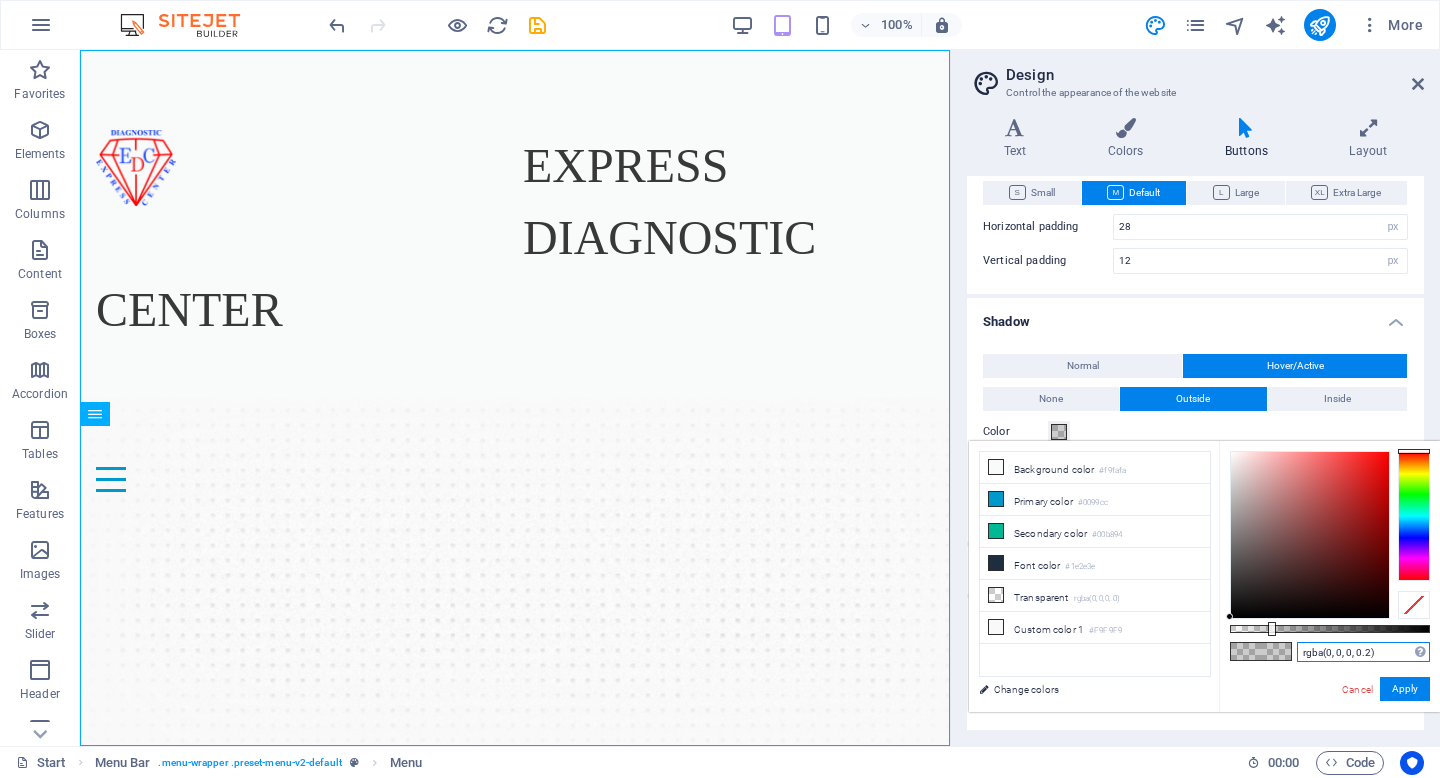 drag, startPoint x: 1383, startPoint y: 655, endPoint x: 1282, endPoint y: 655, distance: 101 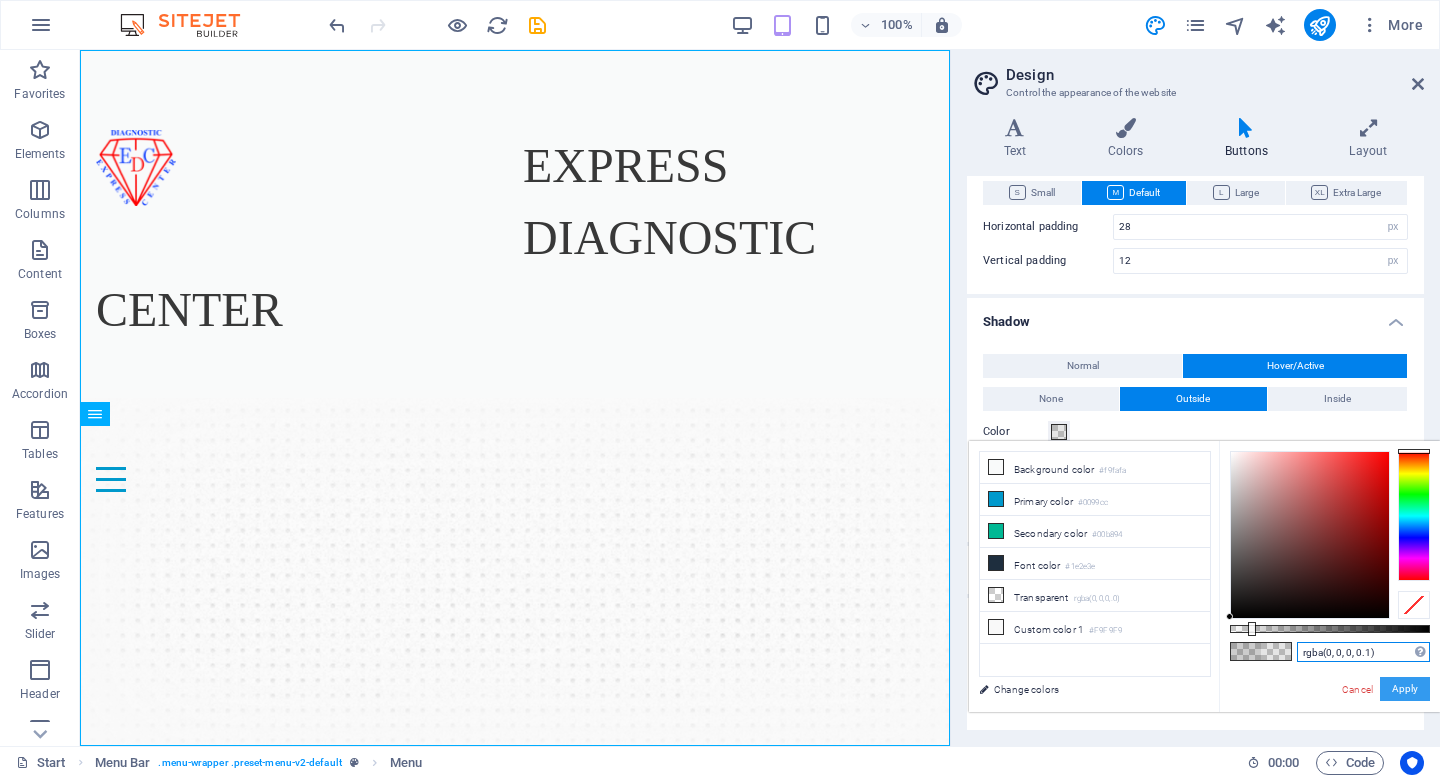 type on "rgba(0, 0, 0, 0.1)" 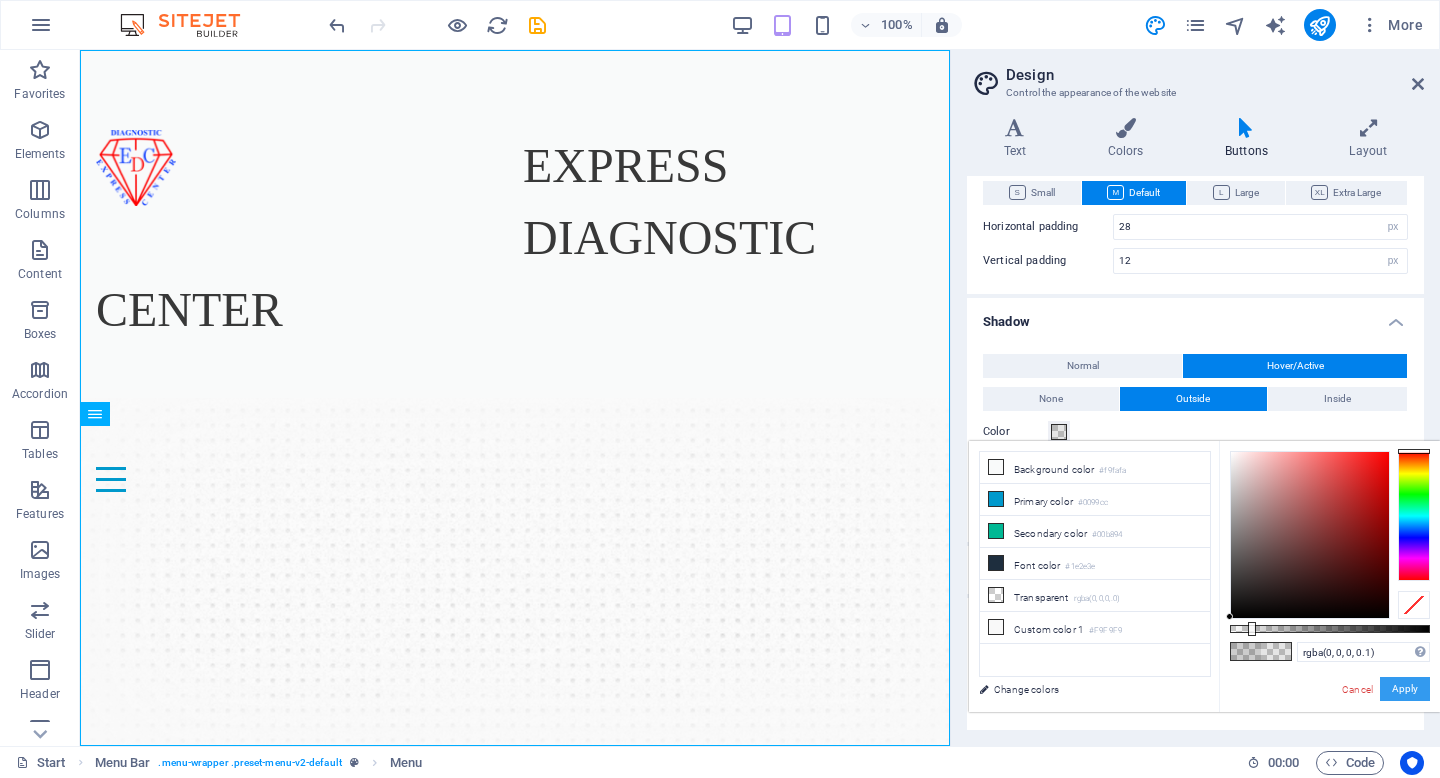 click on "Apply" at bounding box center (1405, 689) 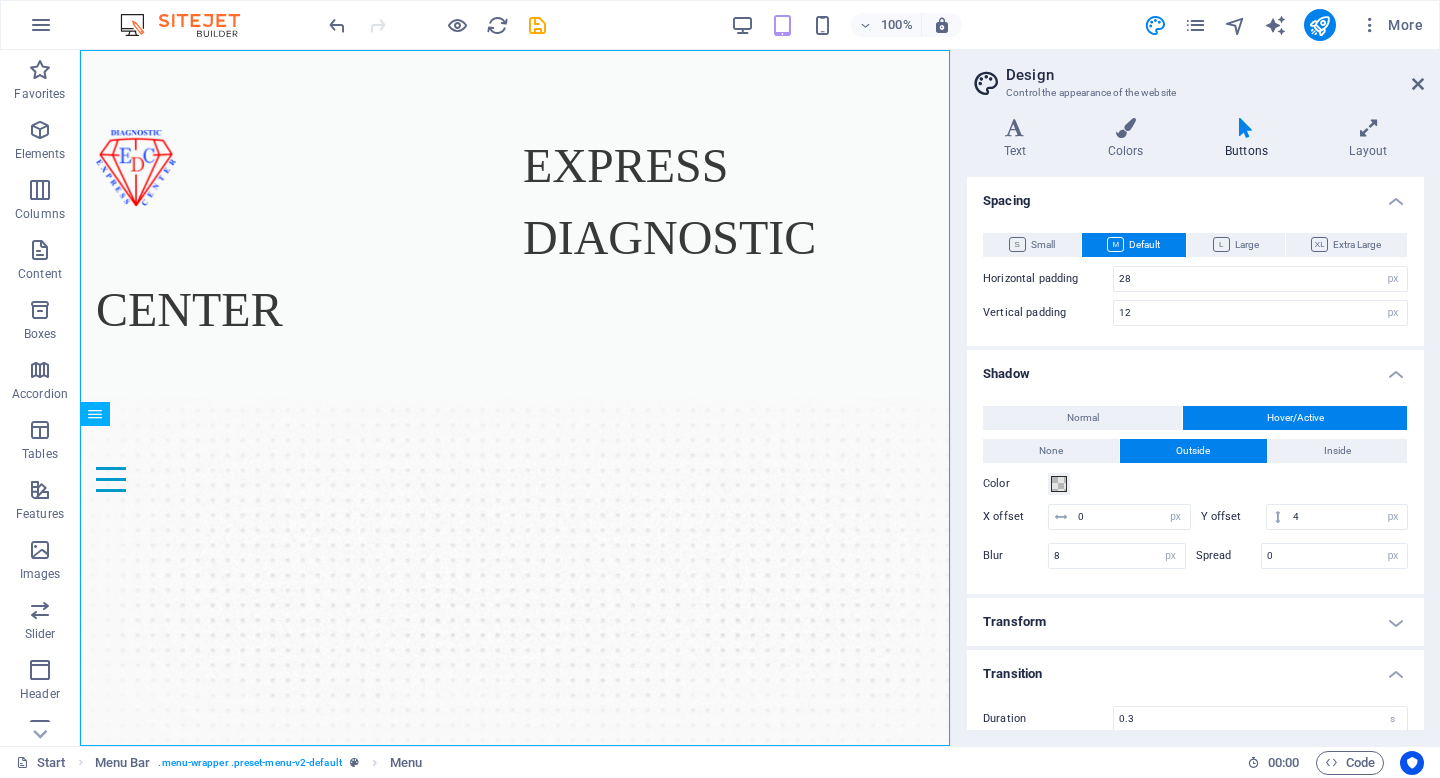 scroll, scrollTop: 703, scrollLeft: 0, axis: vertical 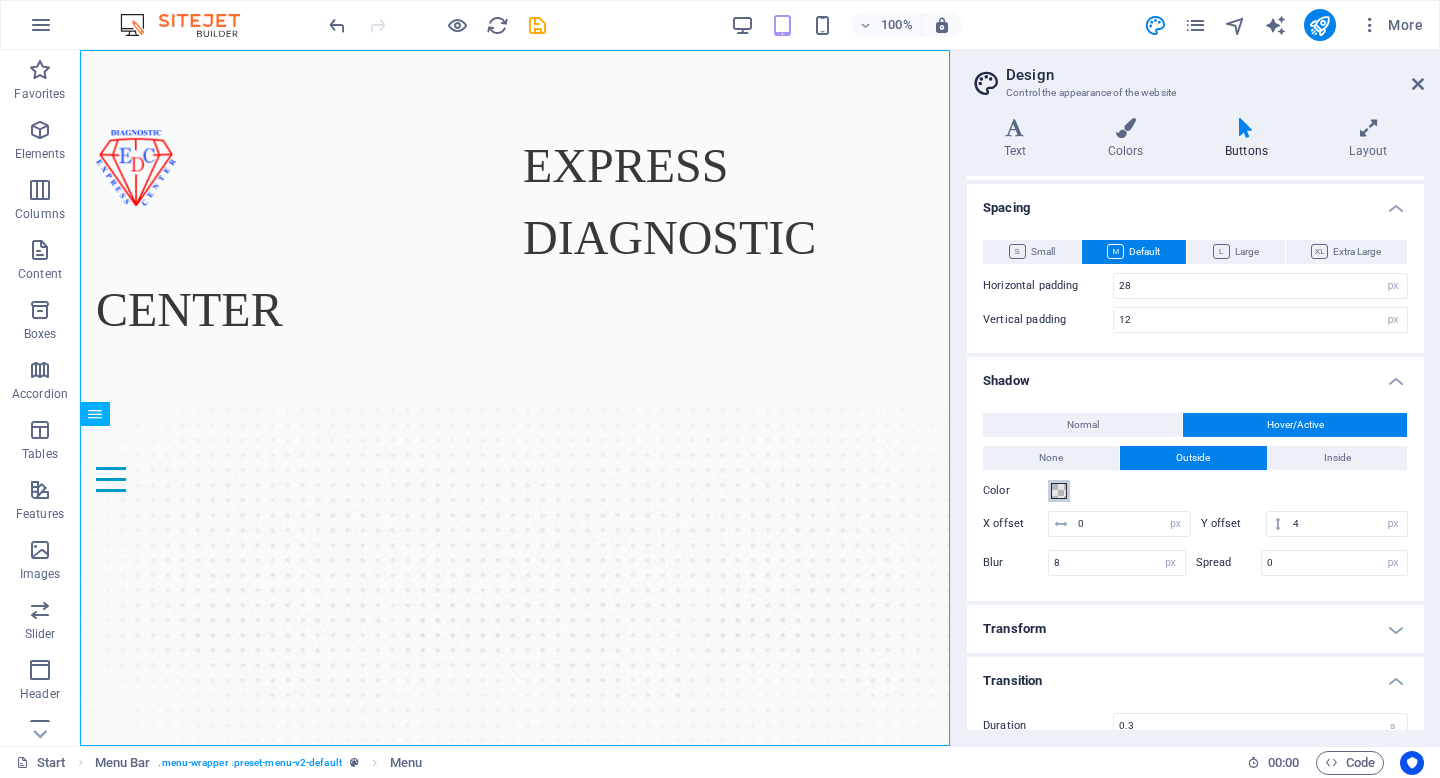 click at bounding box center [1059, 491] 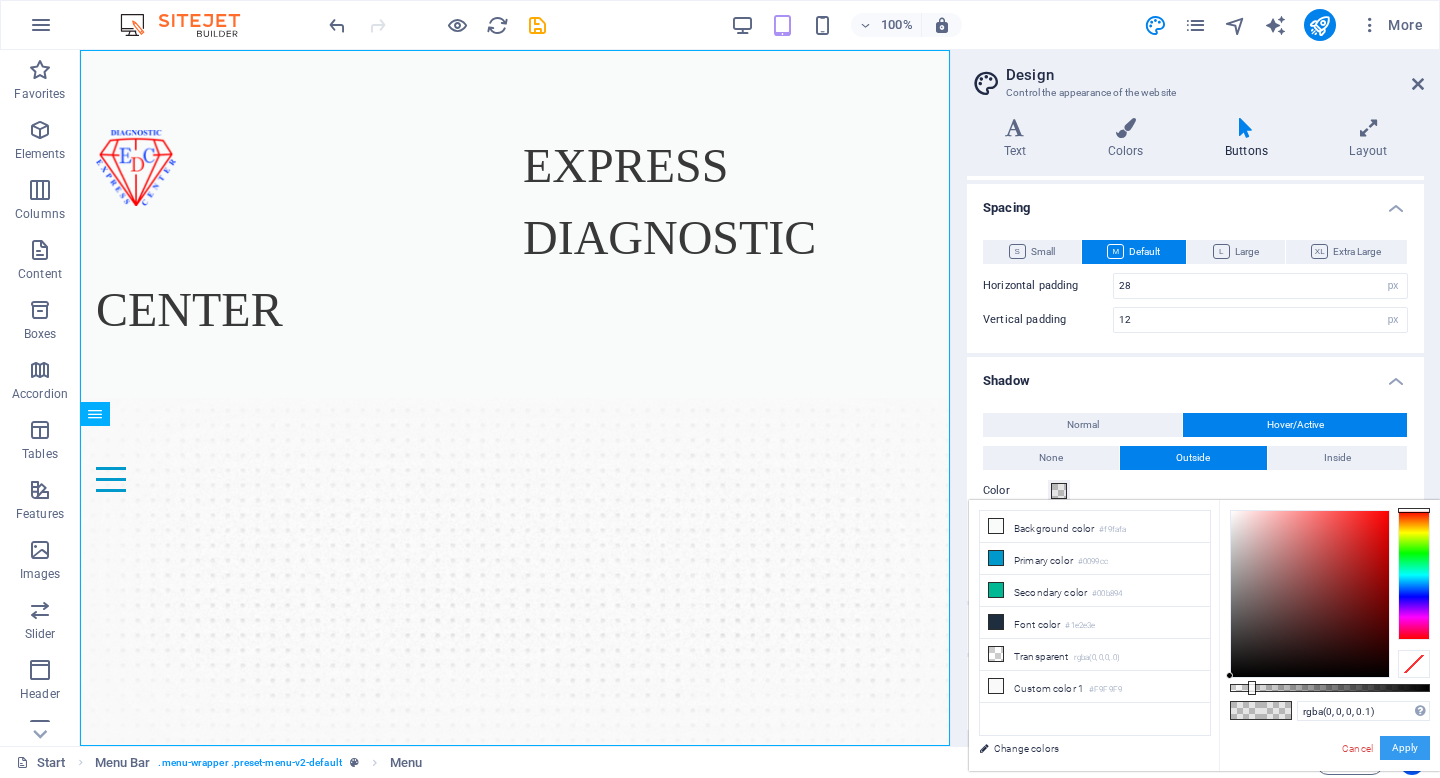 click on "Apply" at bounding box center (1405, 748) 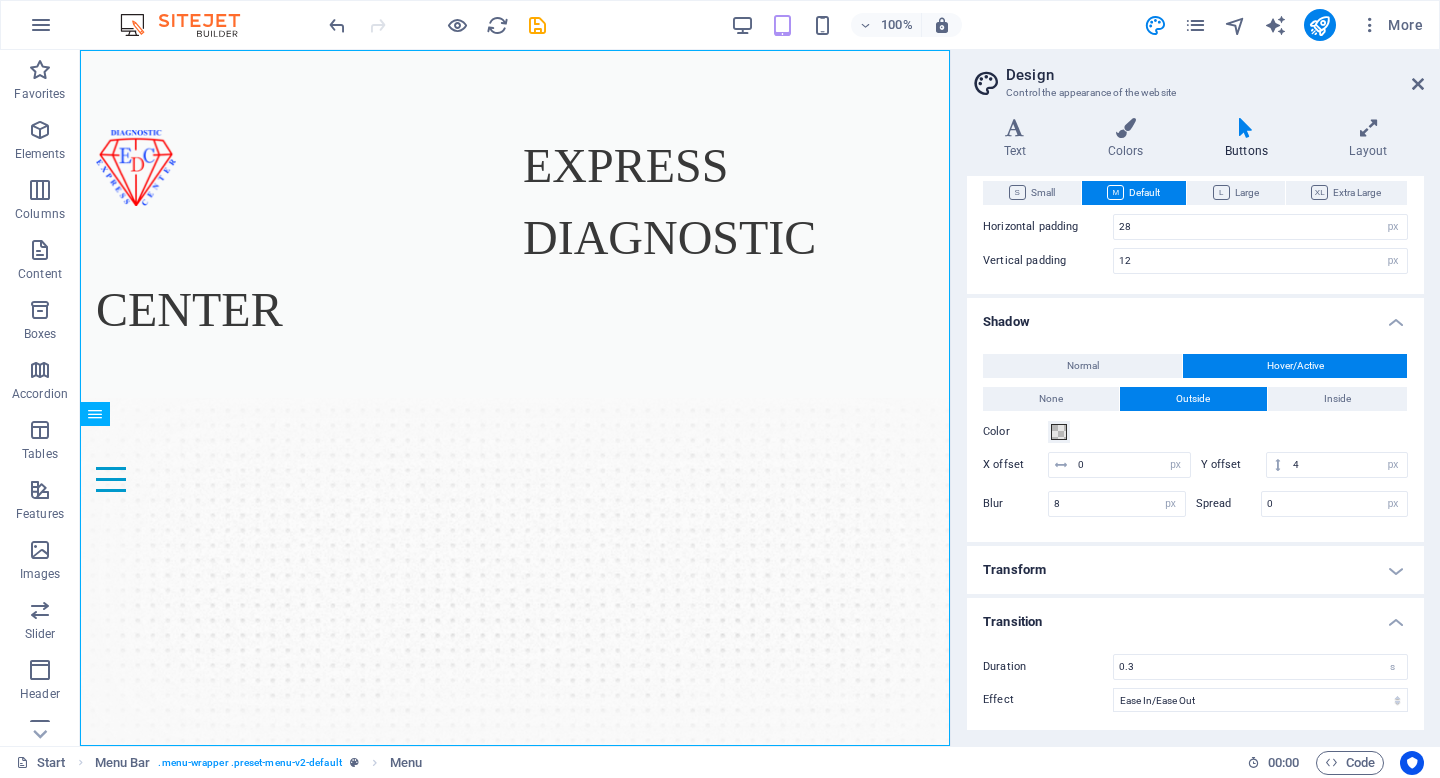 scroll, scrollTop: 723, scrollLeft: 0, axis: vertical 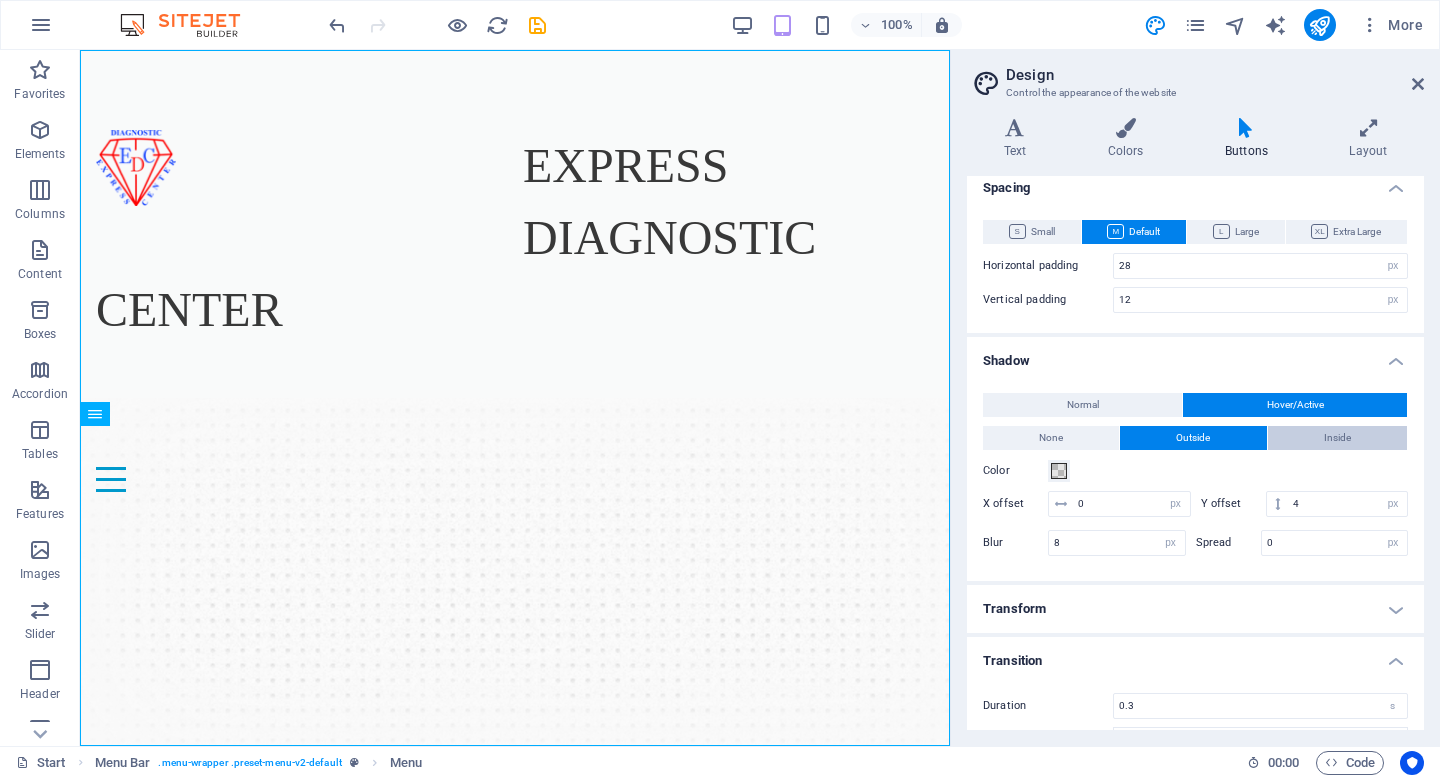 click on "Inside" at bounding box center [1337, 438] 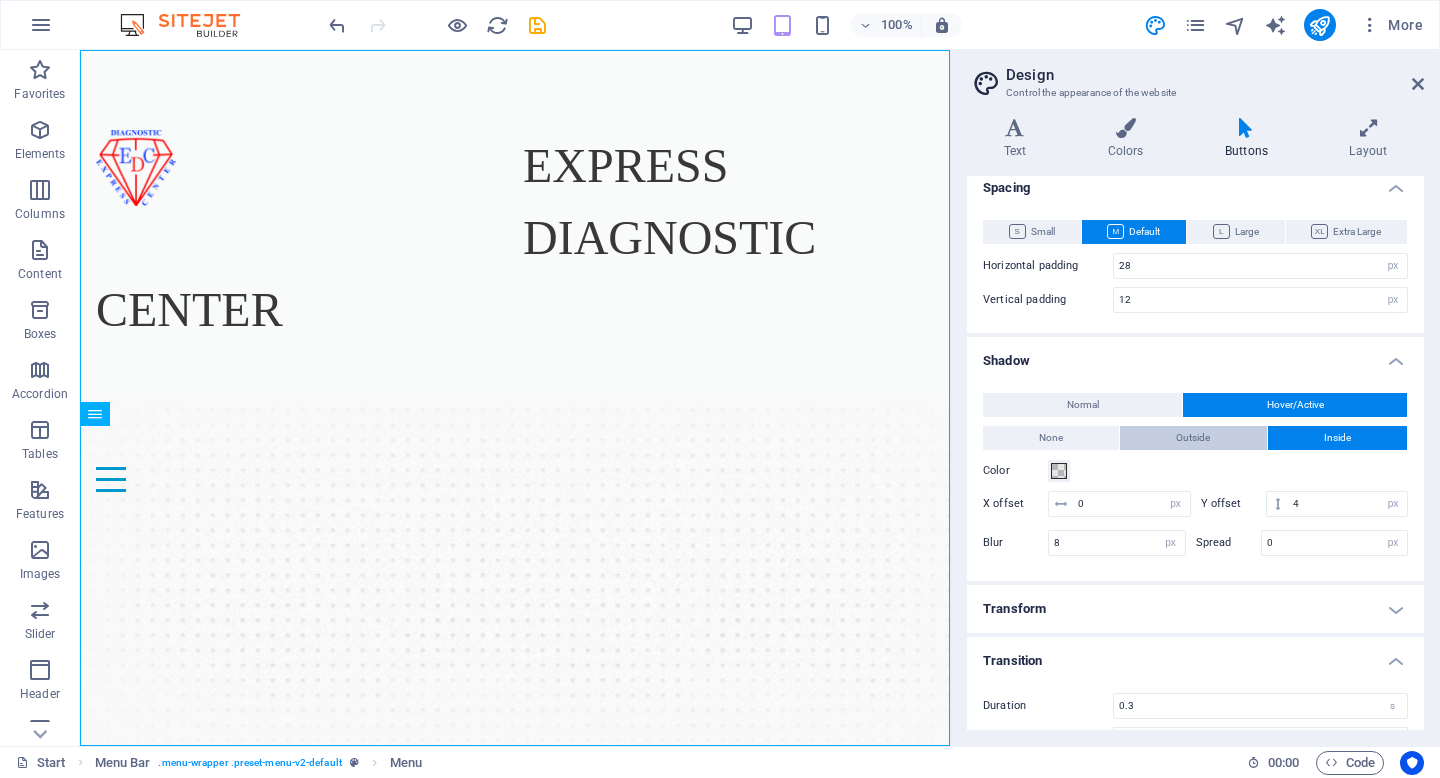 click on "Outside" at bounding box center [1193, 438] 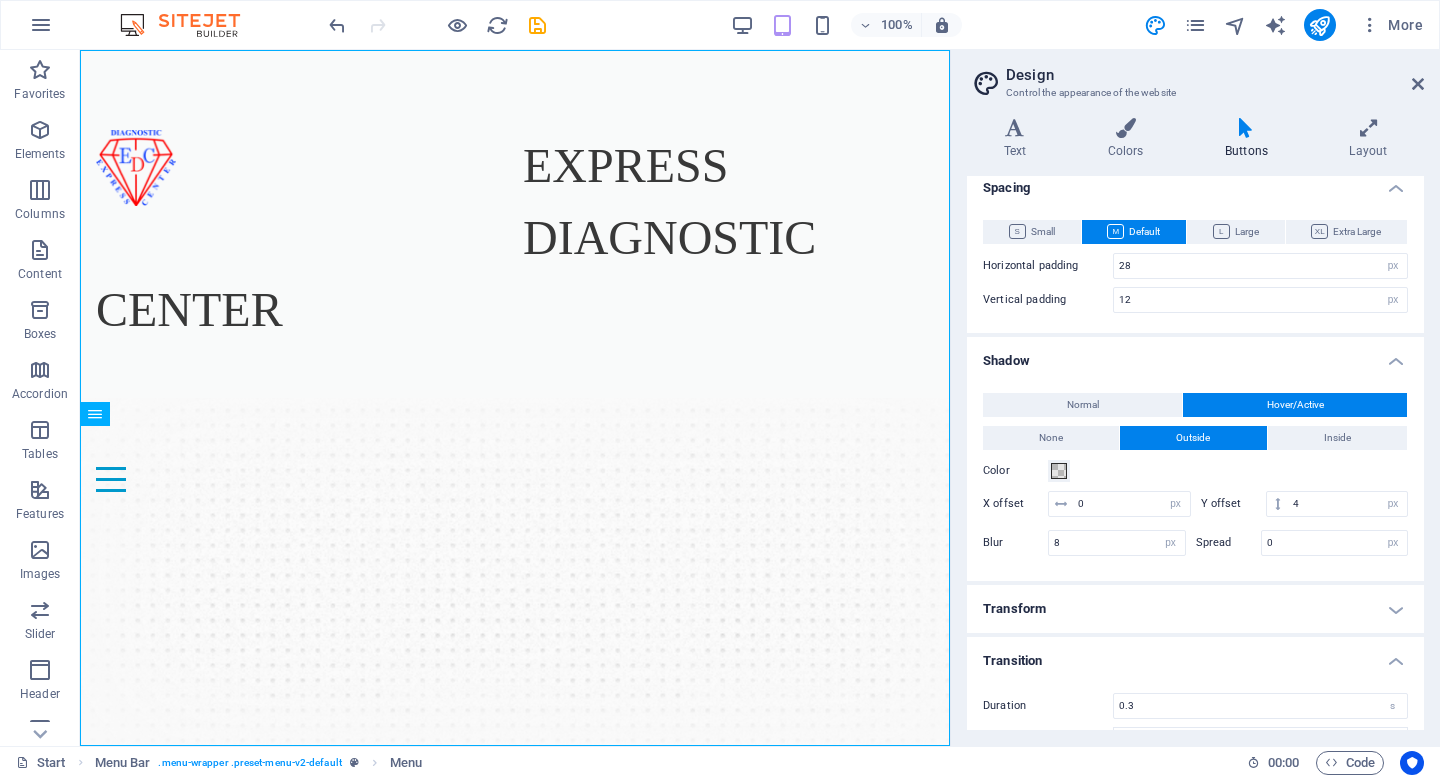 click on "Color" at bounding box center (1195, 471) 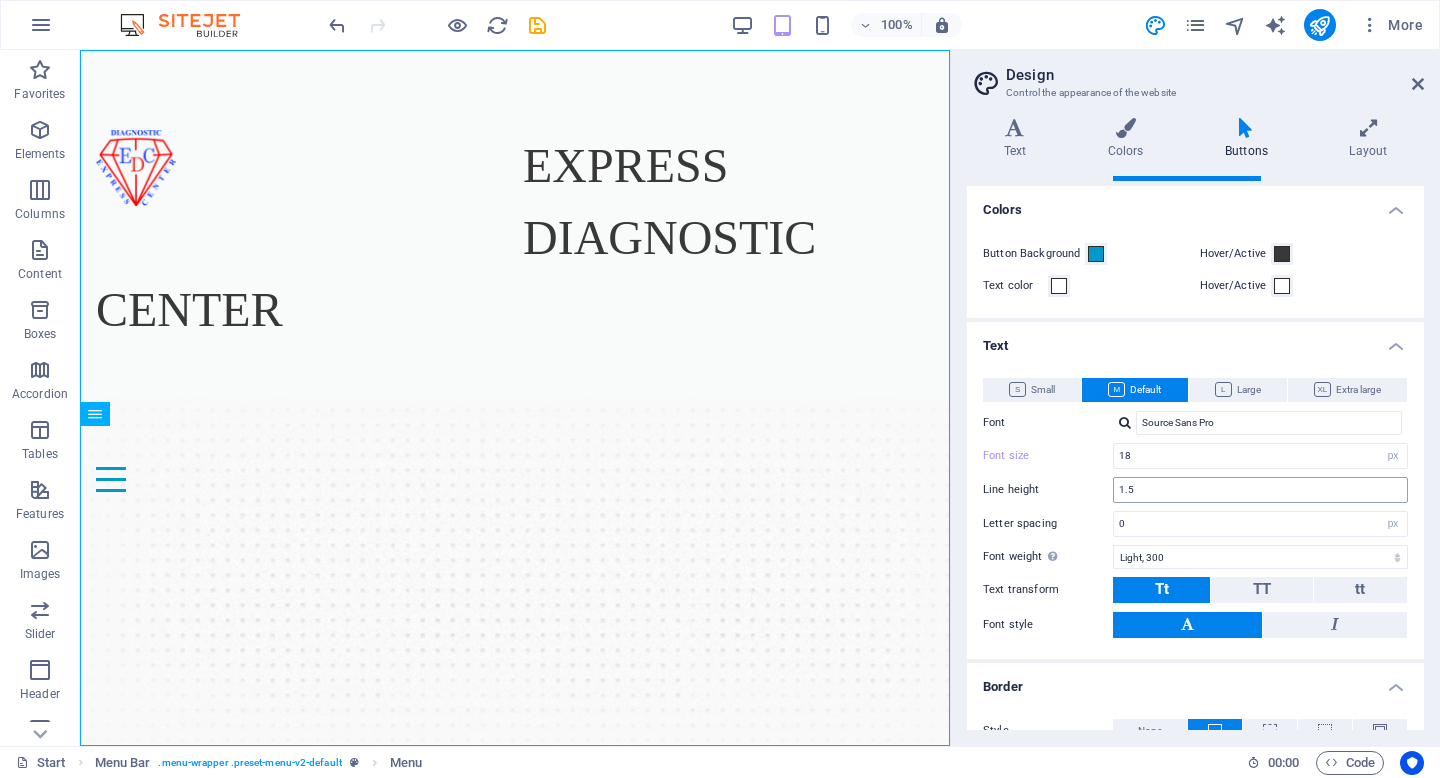 scroll, scrollTop: 0, scrollLeft: 0, axis: both 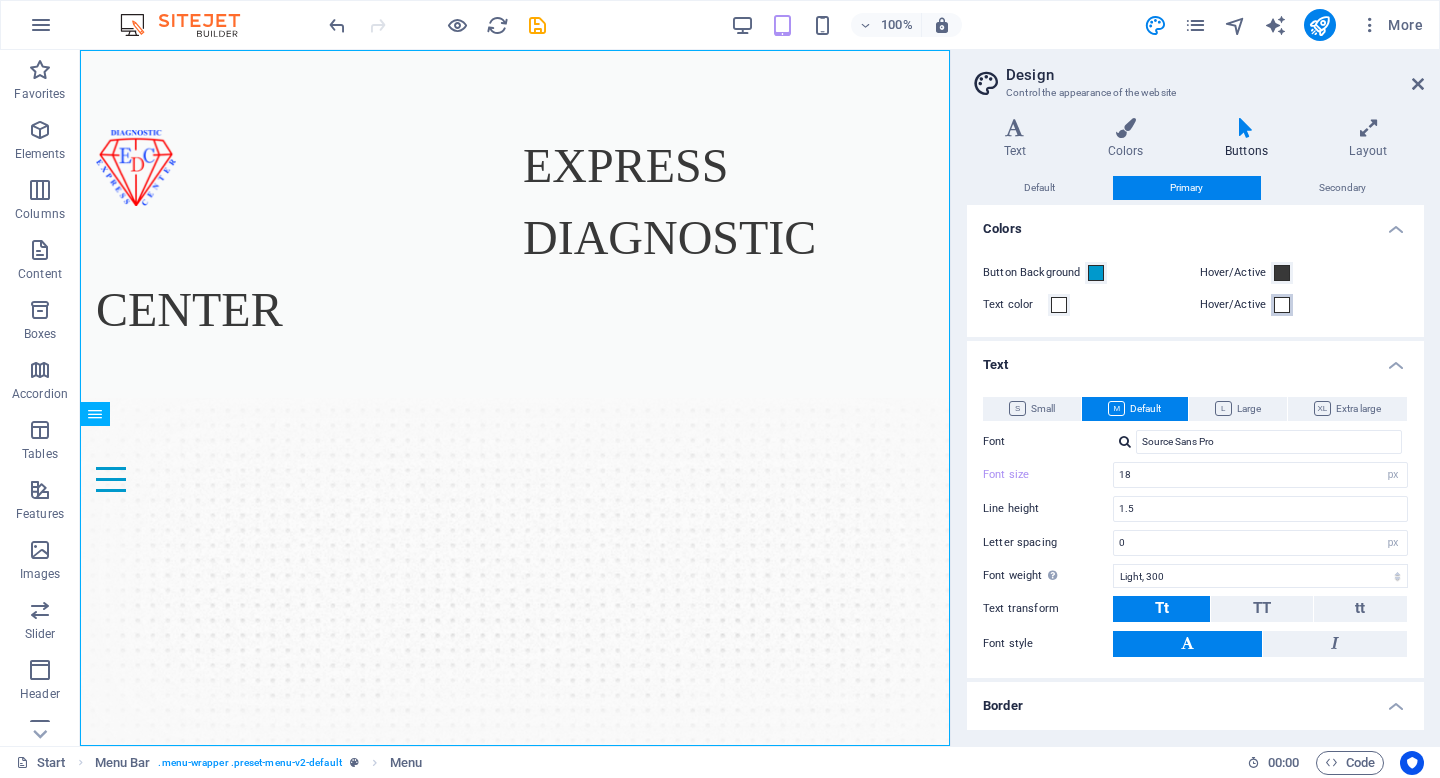 click at bounding box center [1282, 305] 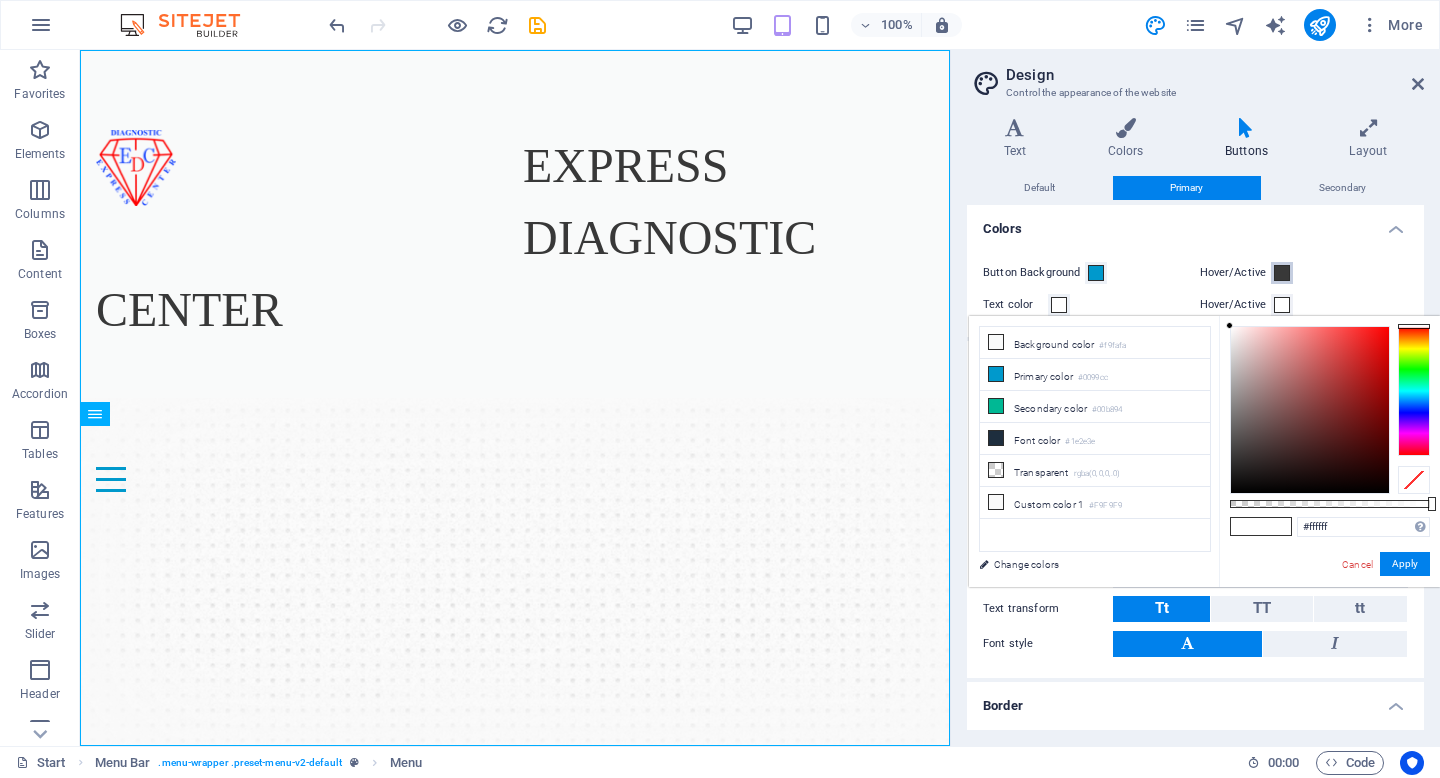click at bounding box center (1282, 273) 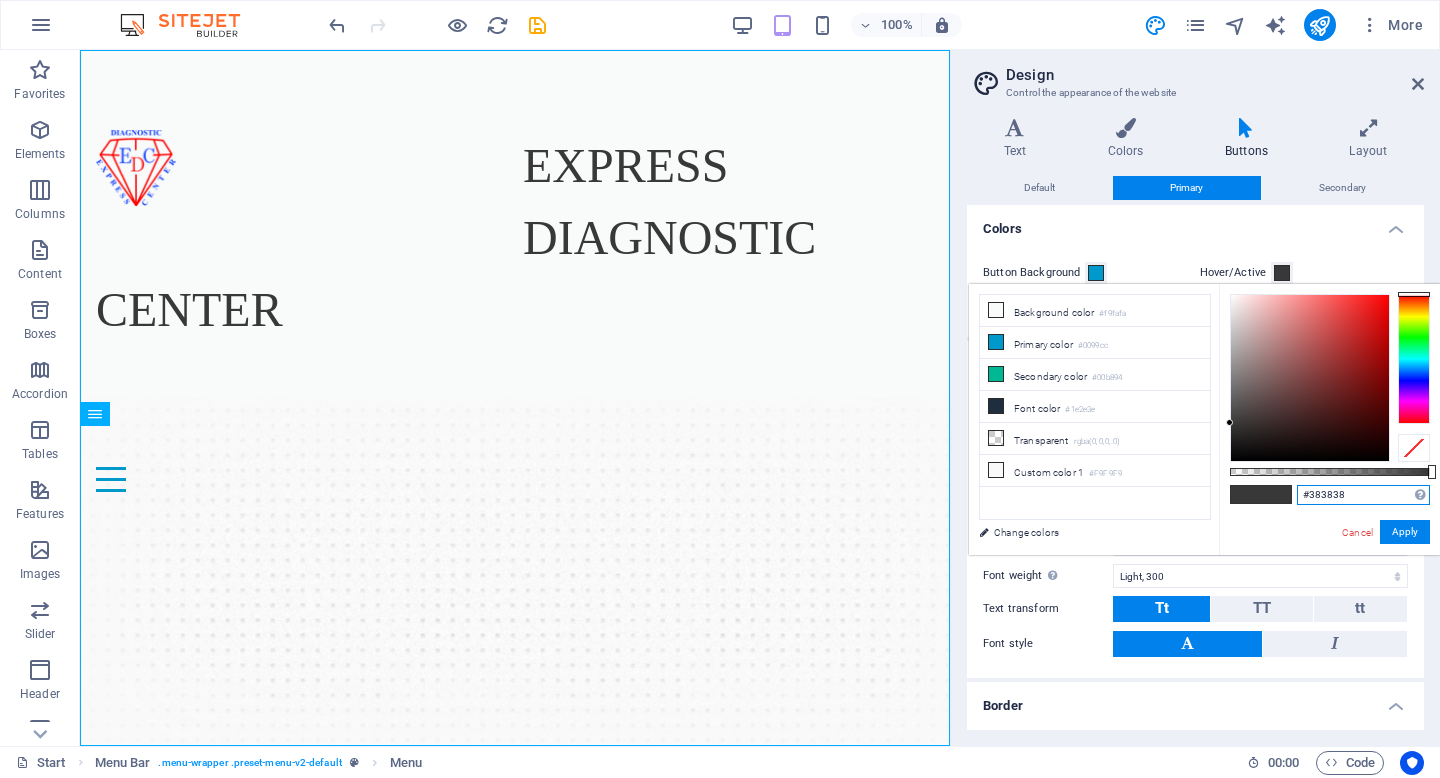 drag, startPoint x: 1364, startPoint y: 492, endPoint x: 1292, endPoint y: 494, distance: 72.02777 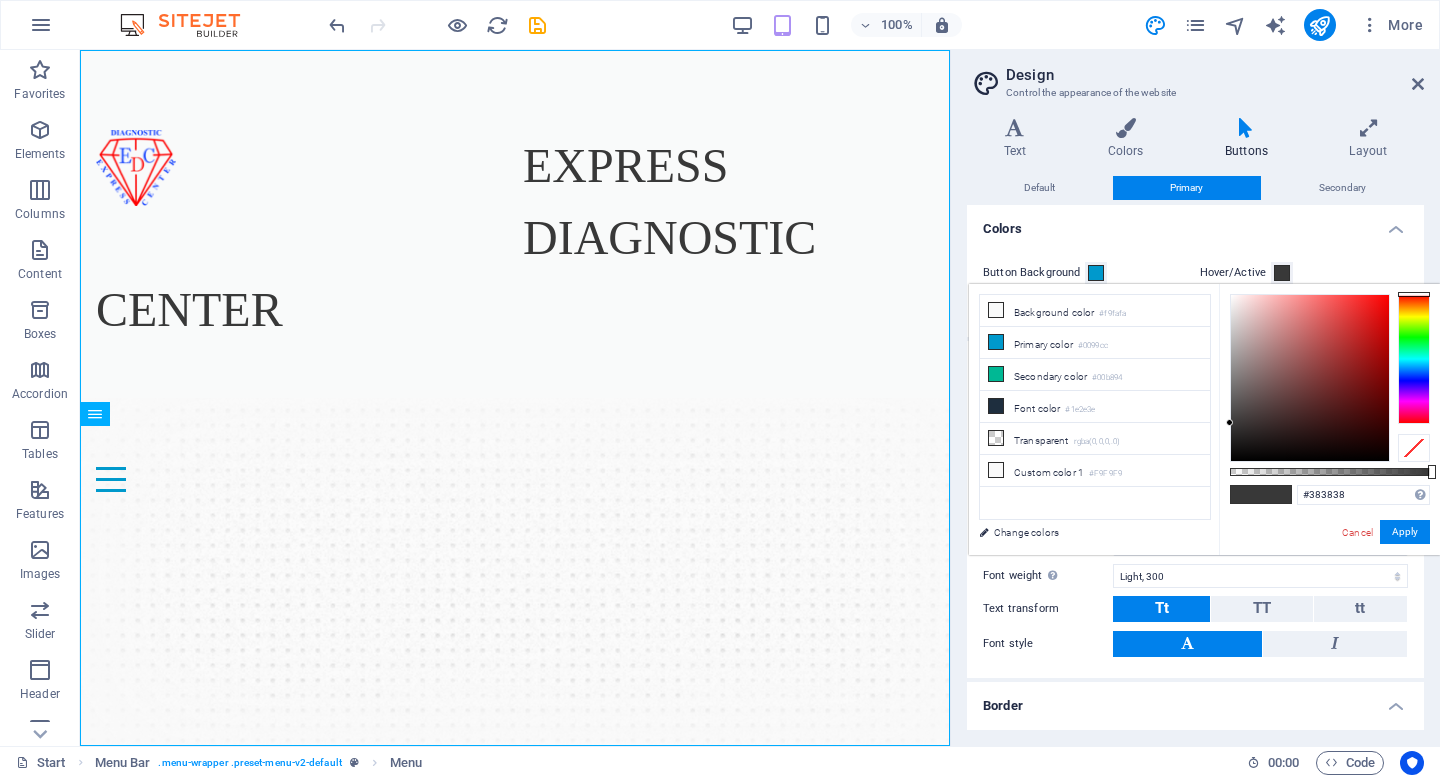 click on "Button Background Hover/Active Text color Hover/Active" at bounding box center [1195, 289] 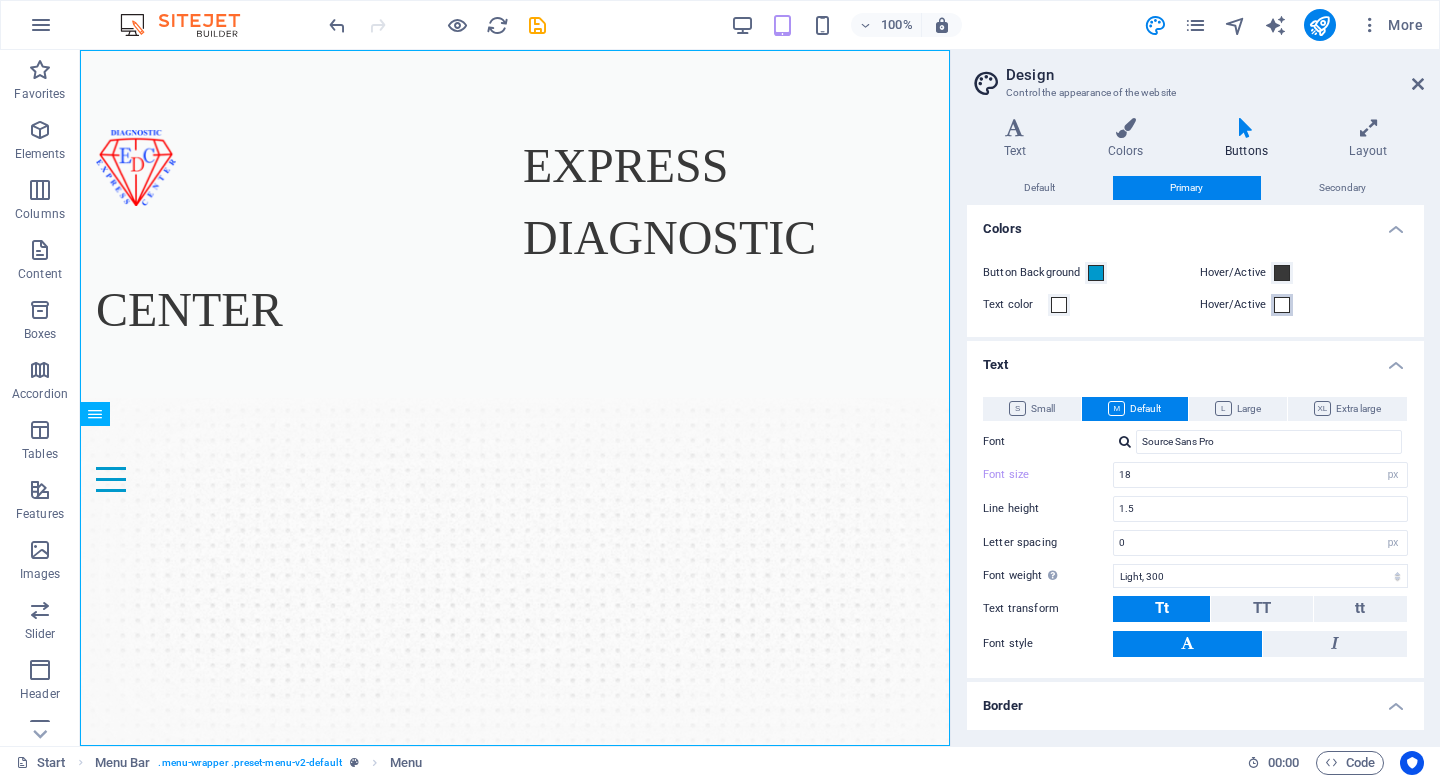 click at bounding box center (1282, 305) 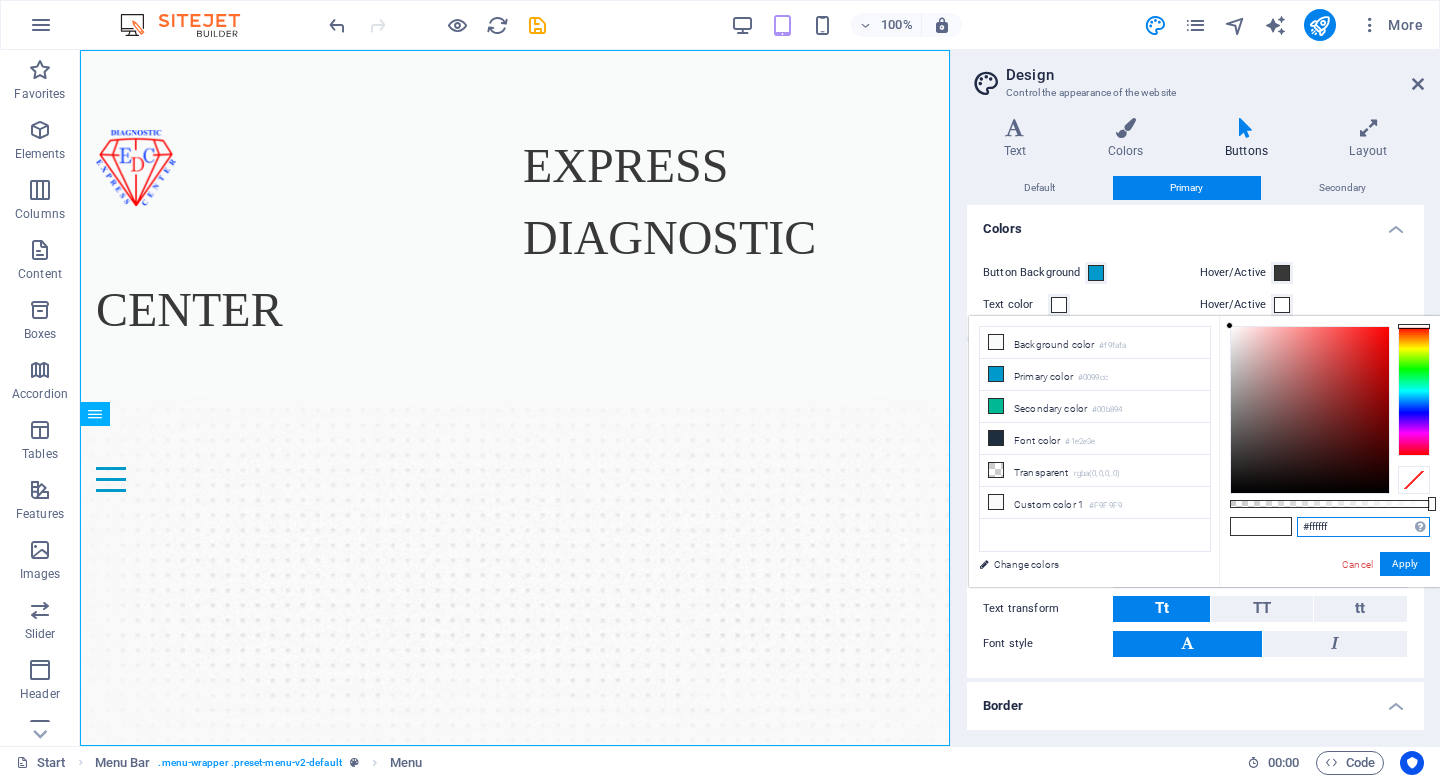 drag, startPoint x: 1342, startPoint y: 532, endPoint x: 1257, endPoint y: 532, distance: 85 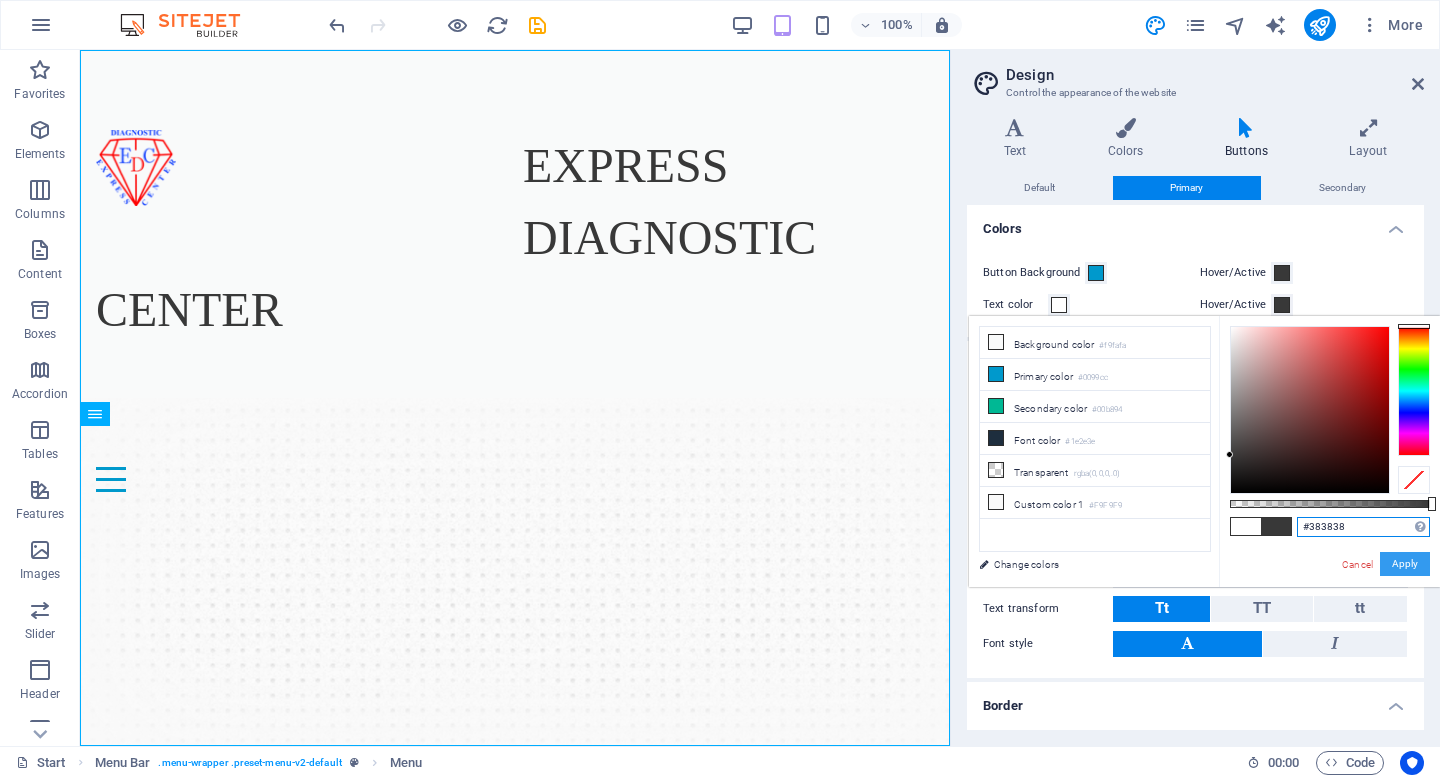 type on "#383838" 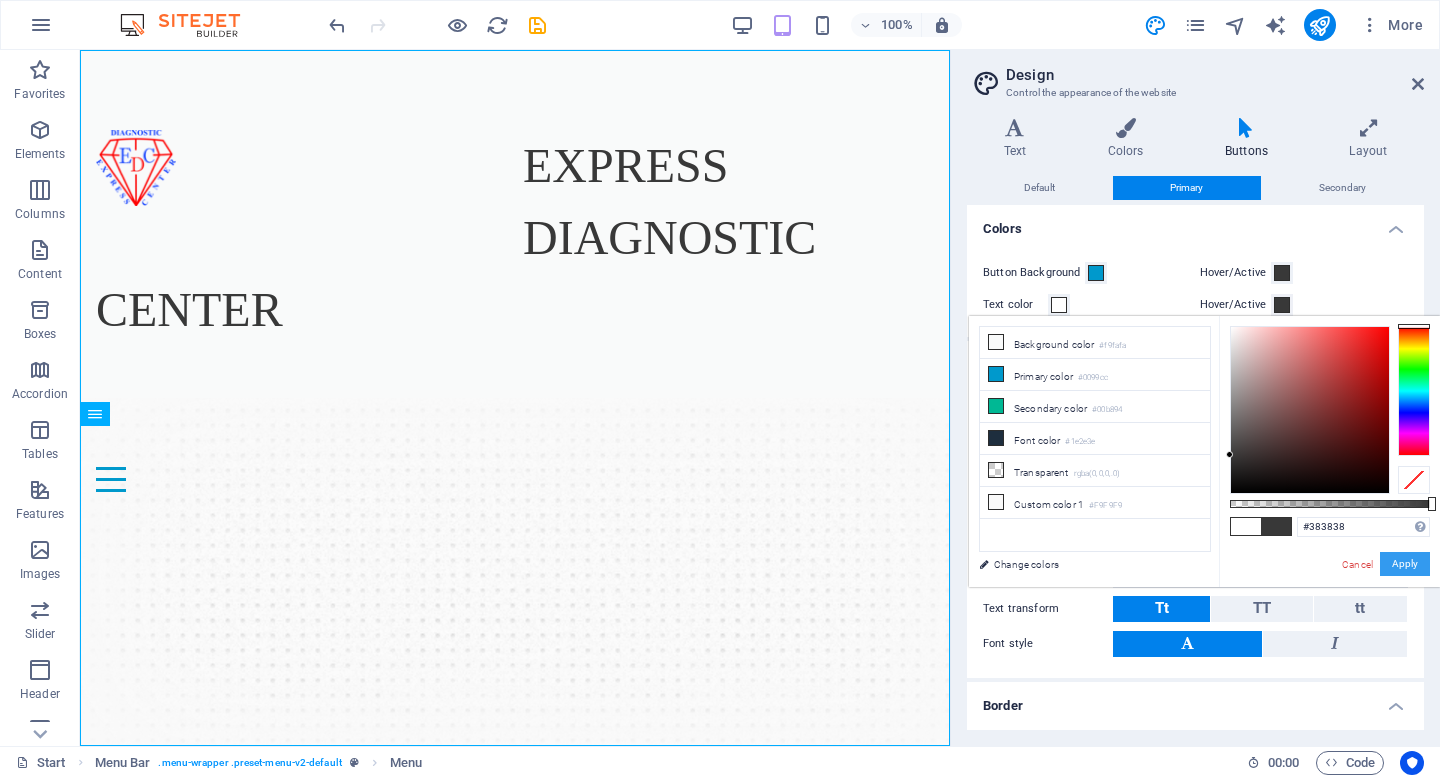 click on "Apply" at bounding box center [1405, 564] 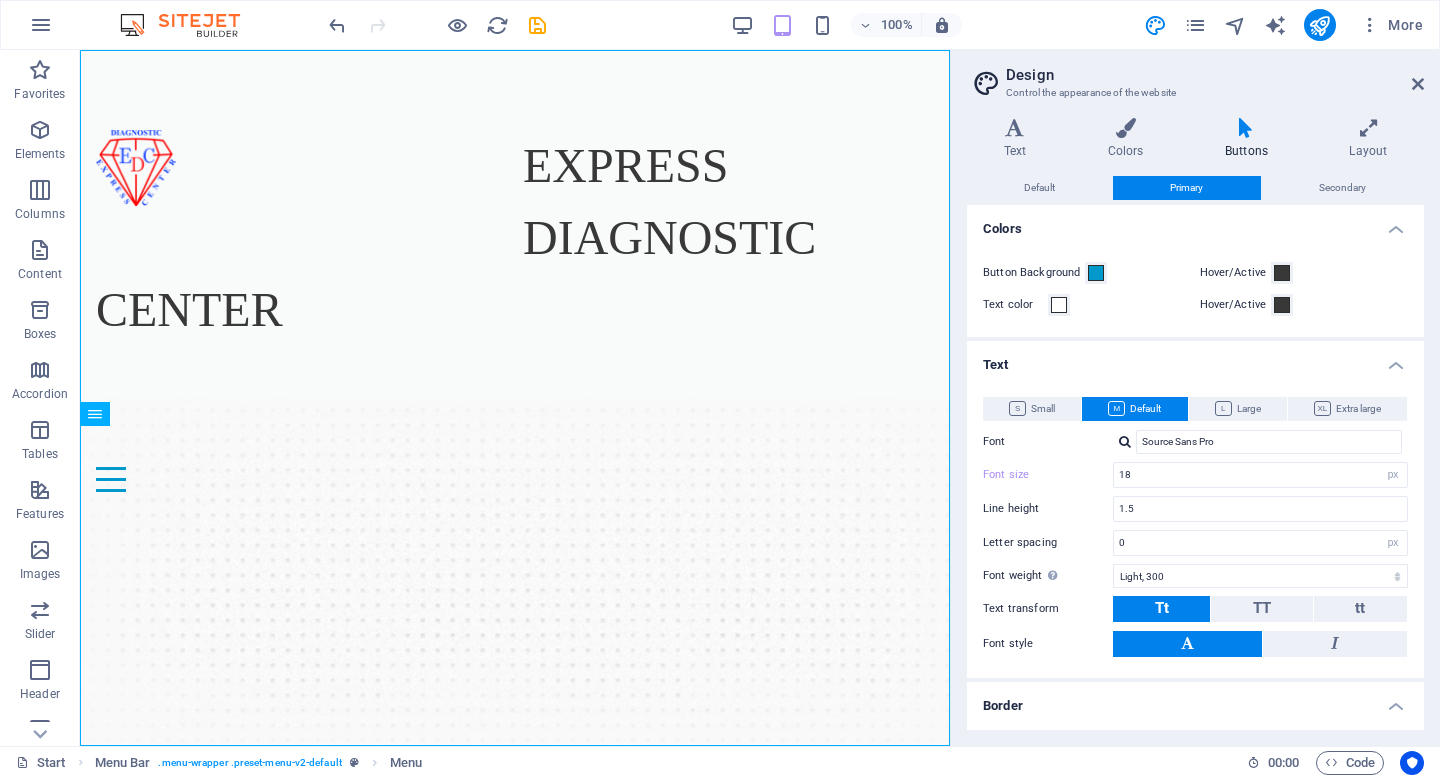 click on "Button Background Hover/Active Text color Hover/Active" at bounding box center (1195, 289) 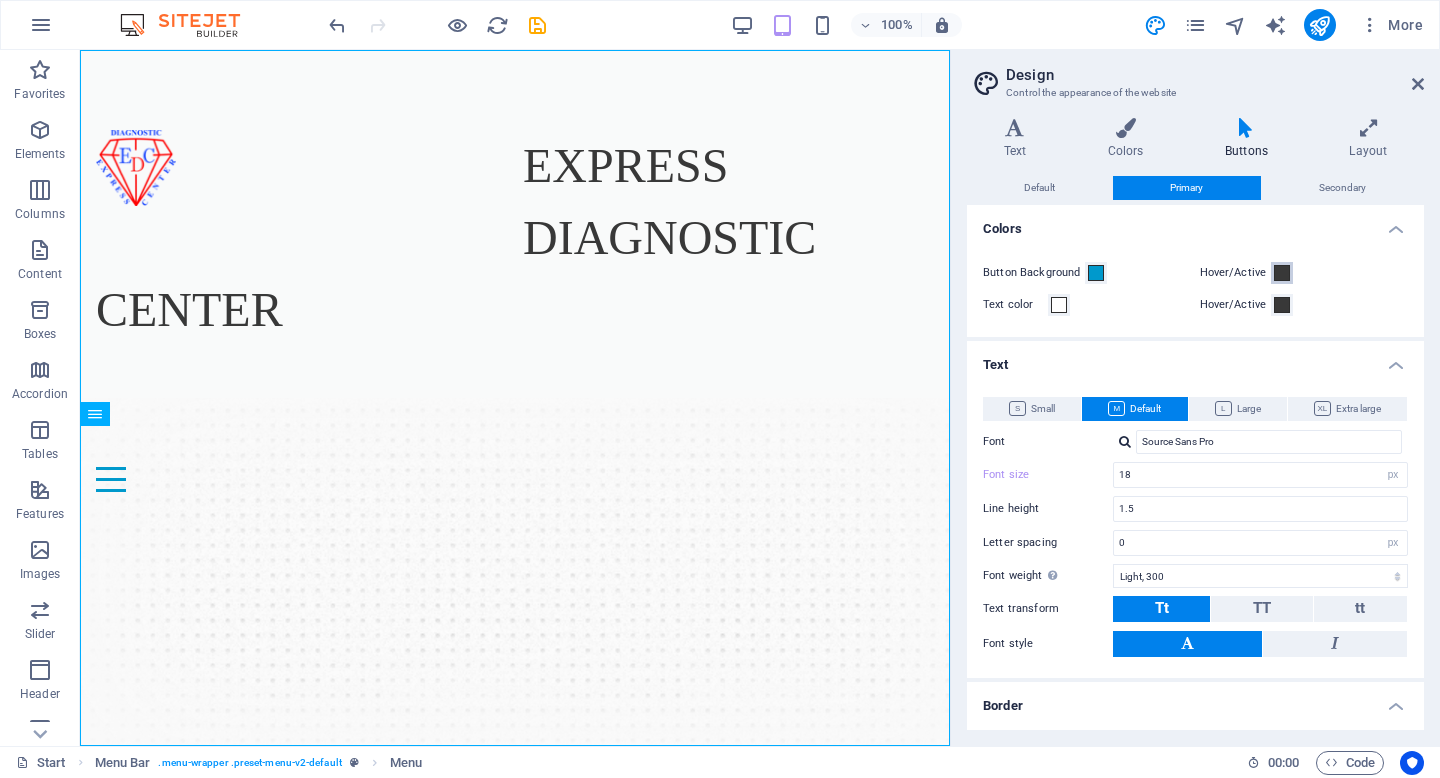 click at bounding box center [1282, 273] 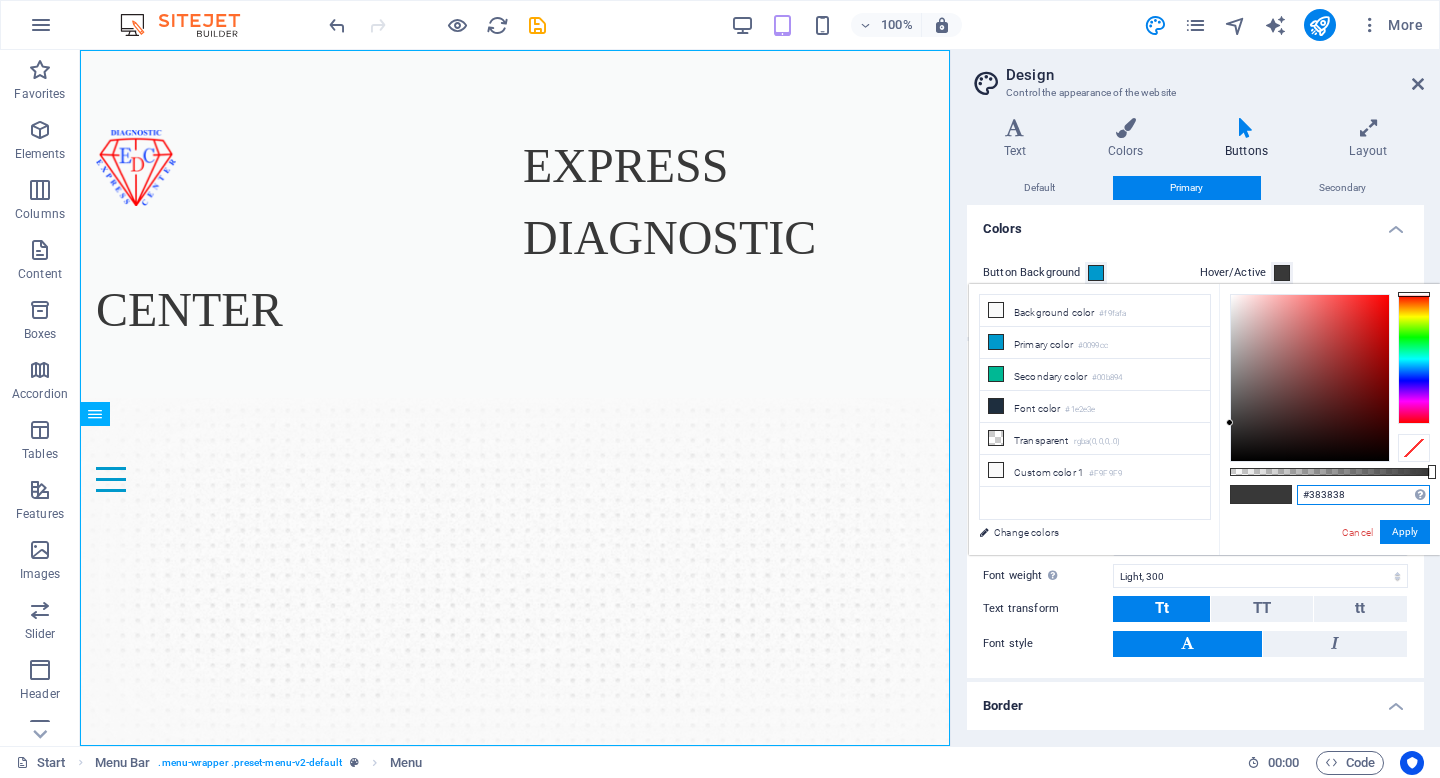 drag, startPoint x: 1383, startPoint y: 498, endPoint x: 1293, endPoint y: 498, distance: 90 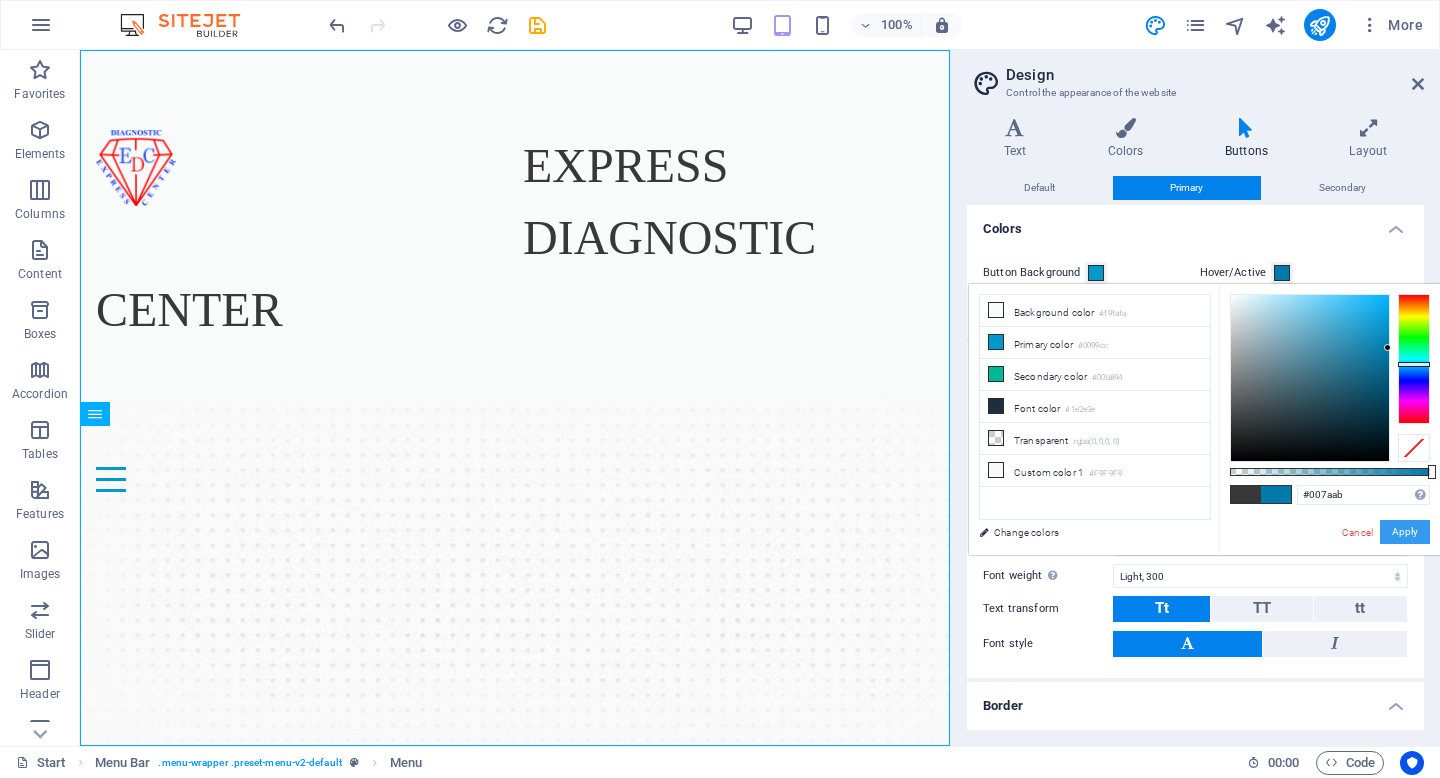 click on "Apply" at bounding box center (1405, 532) 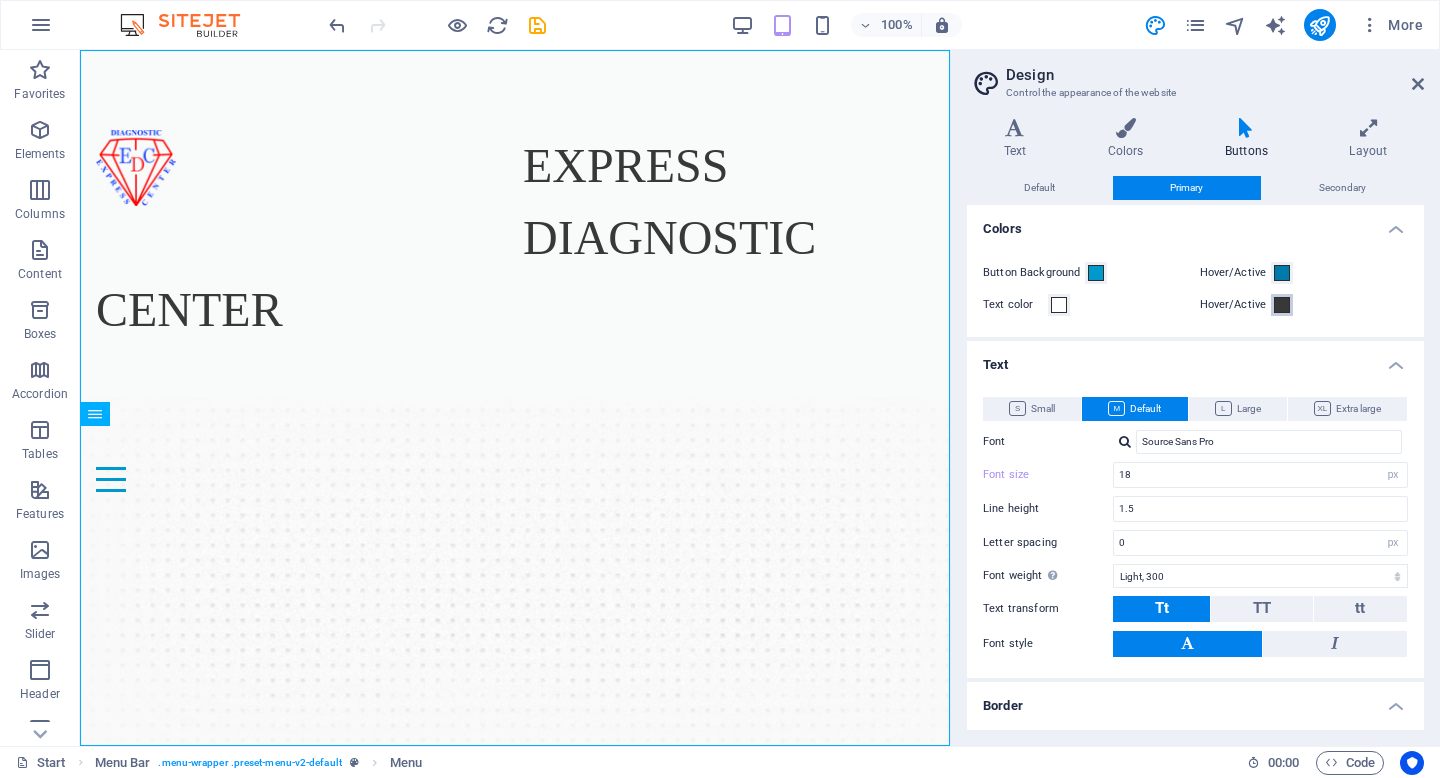 click at bounding box center [1282, 305] 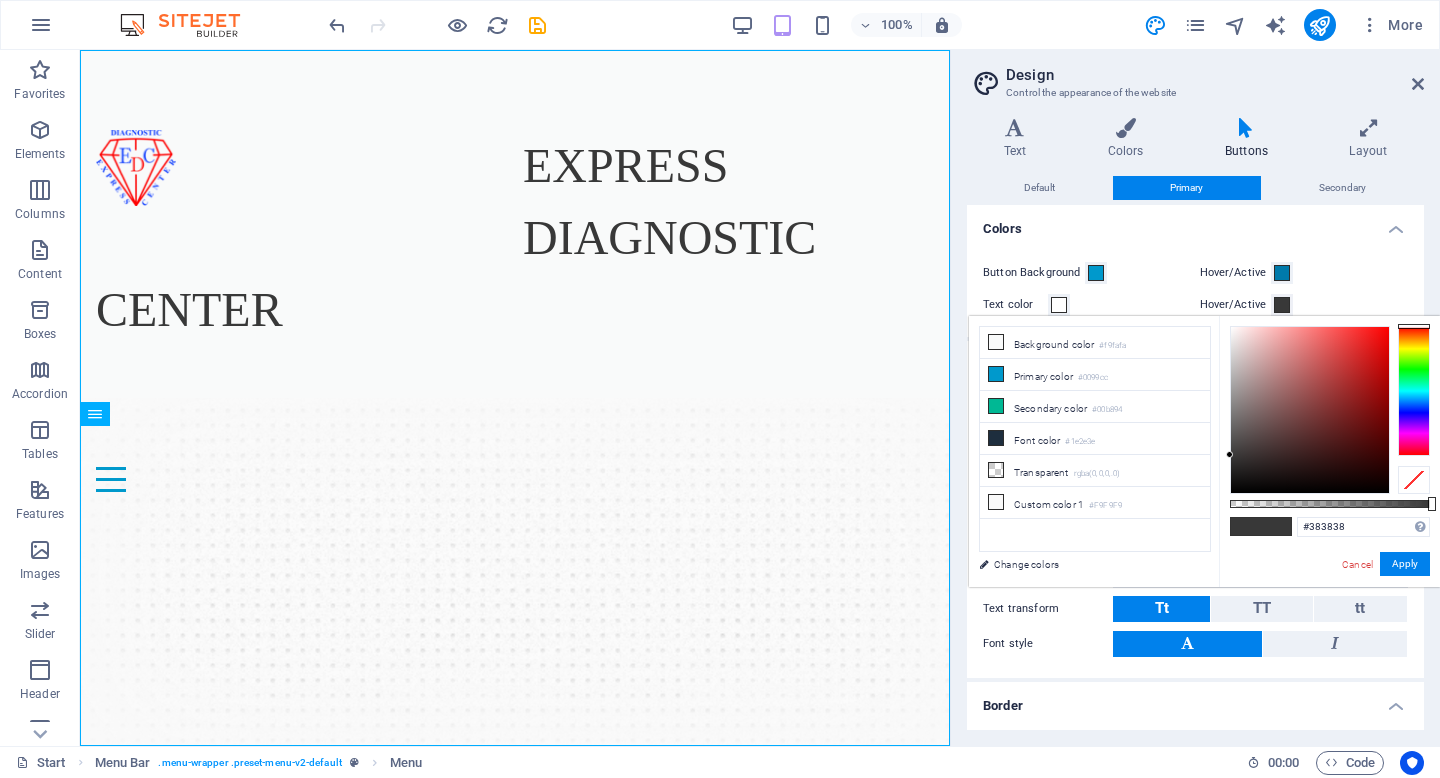 click at bounding box center [1282, 305] 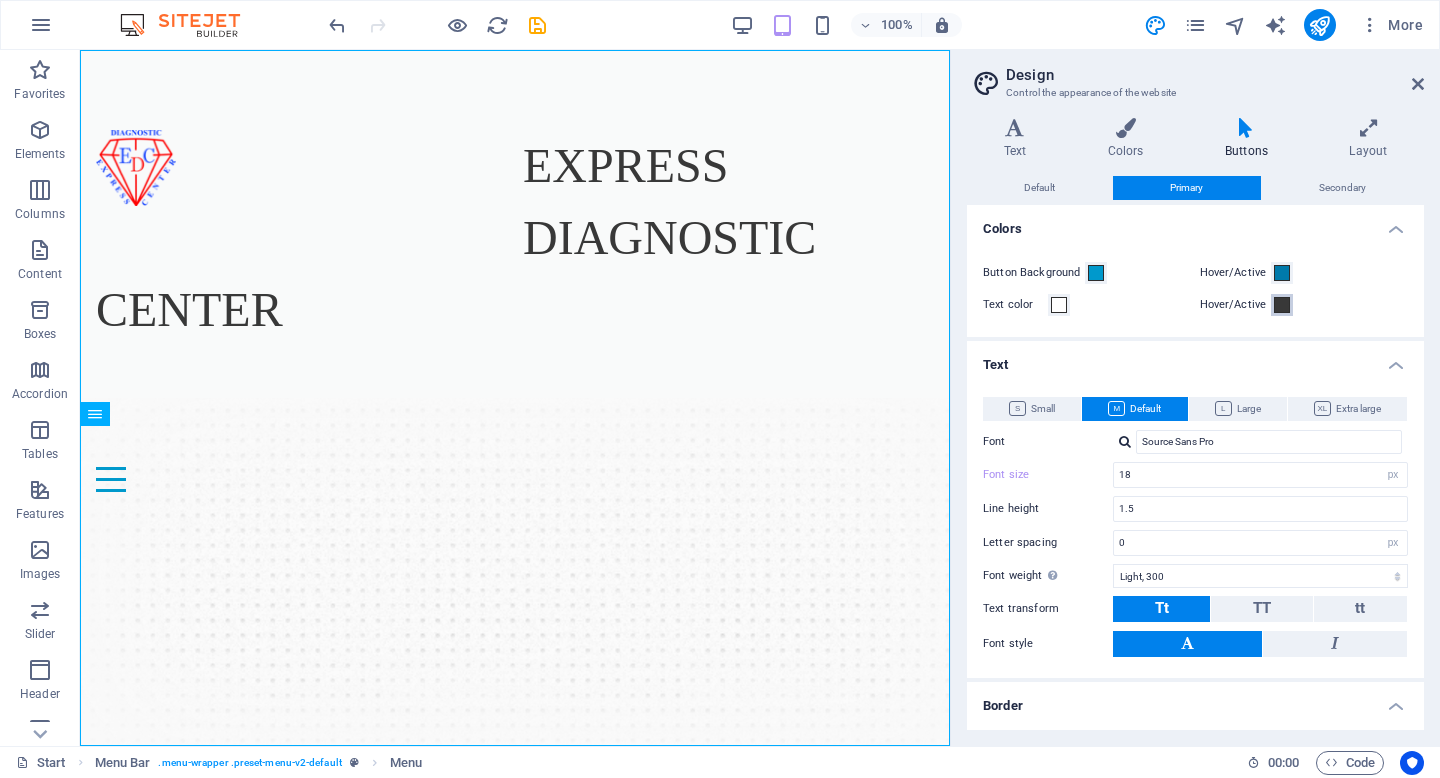 click at bounding box center (1282, 305) 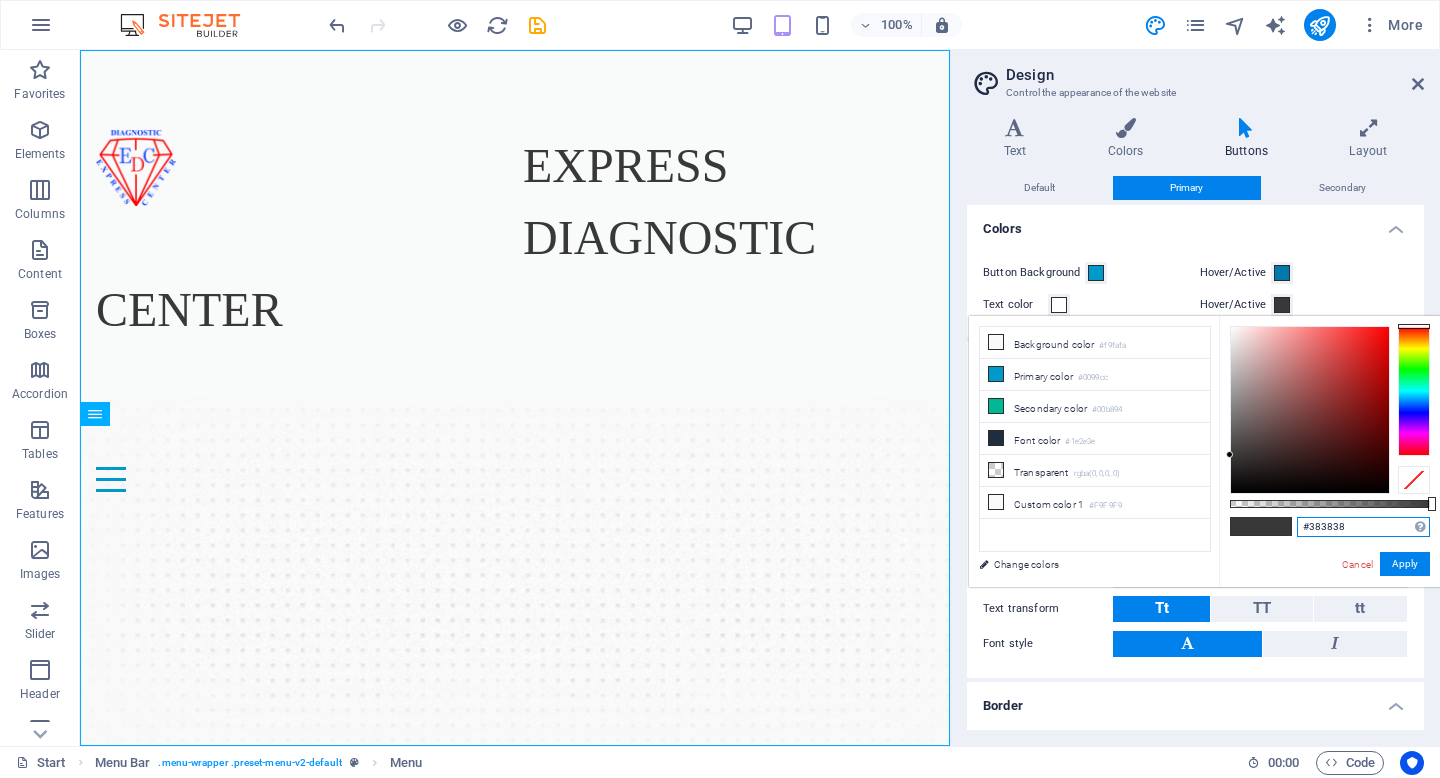 drag, startPoint x: 1369, startPoint y: 524, endPoint x: 1288, endPoint y: 525, distance: 81.00617 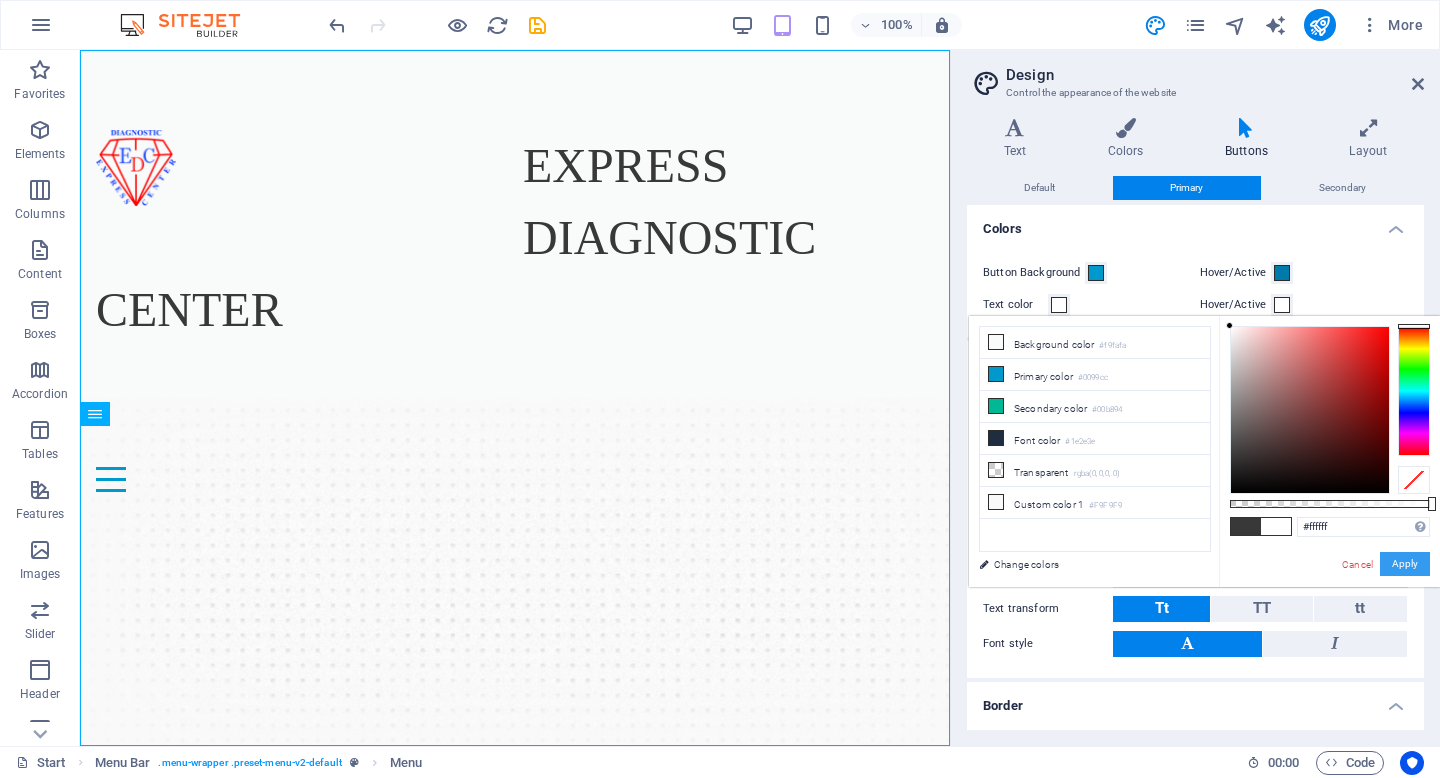 click on "Apply" at bounding box center [1405, 564] 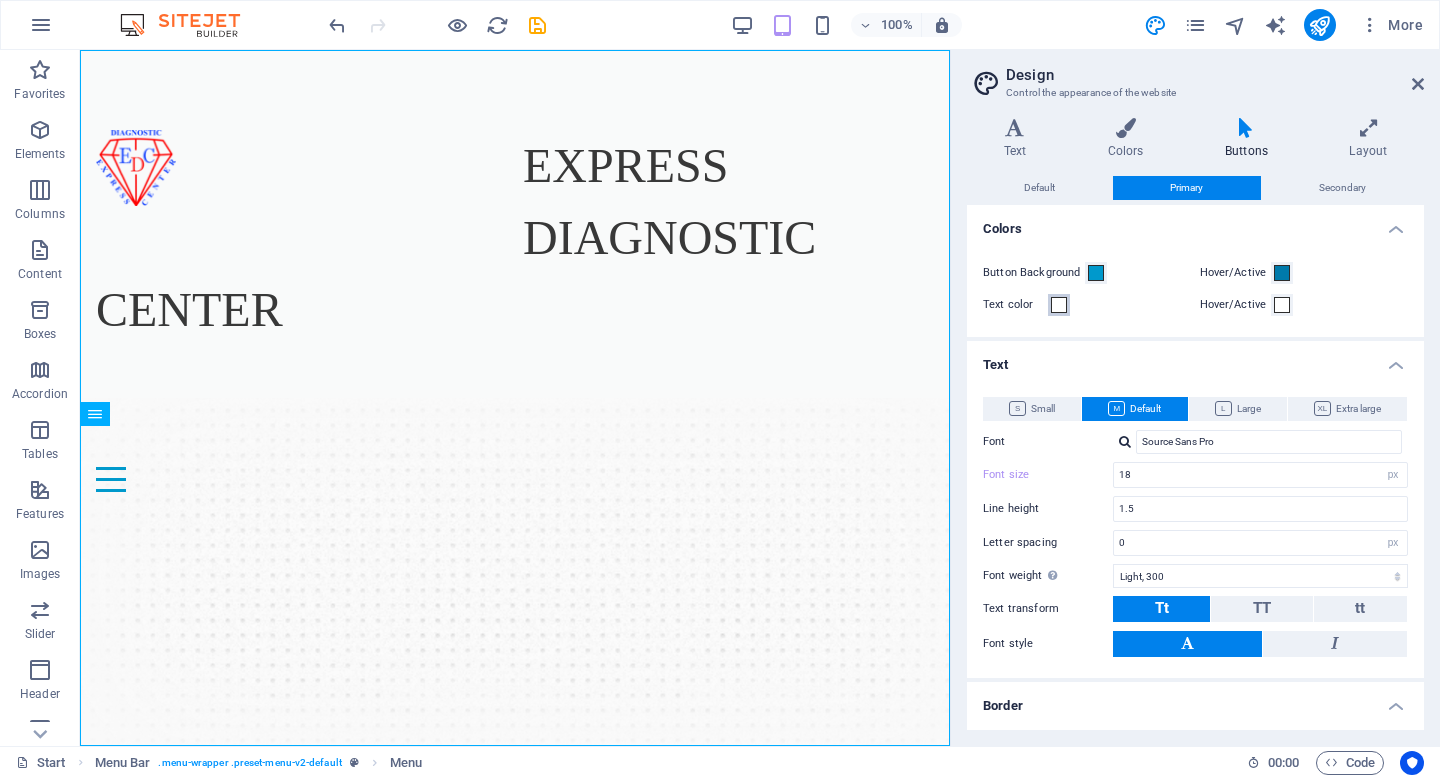 click at bounding box center (1059, 305) 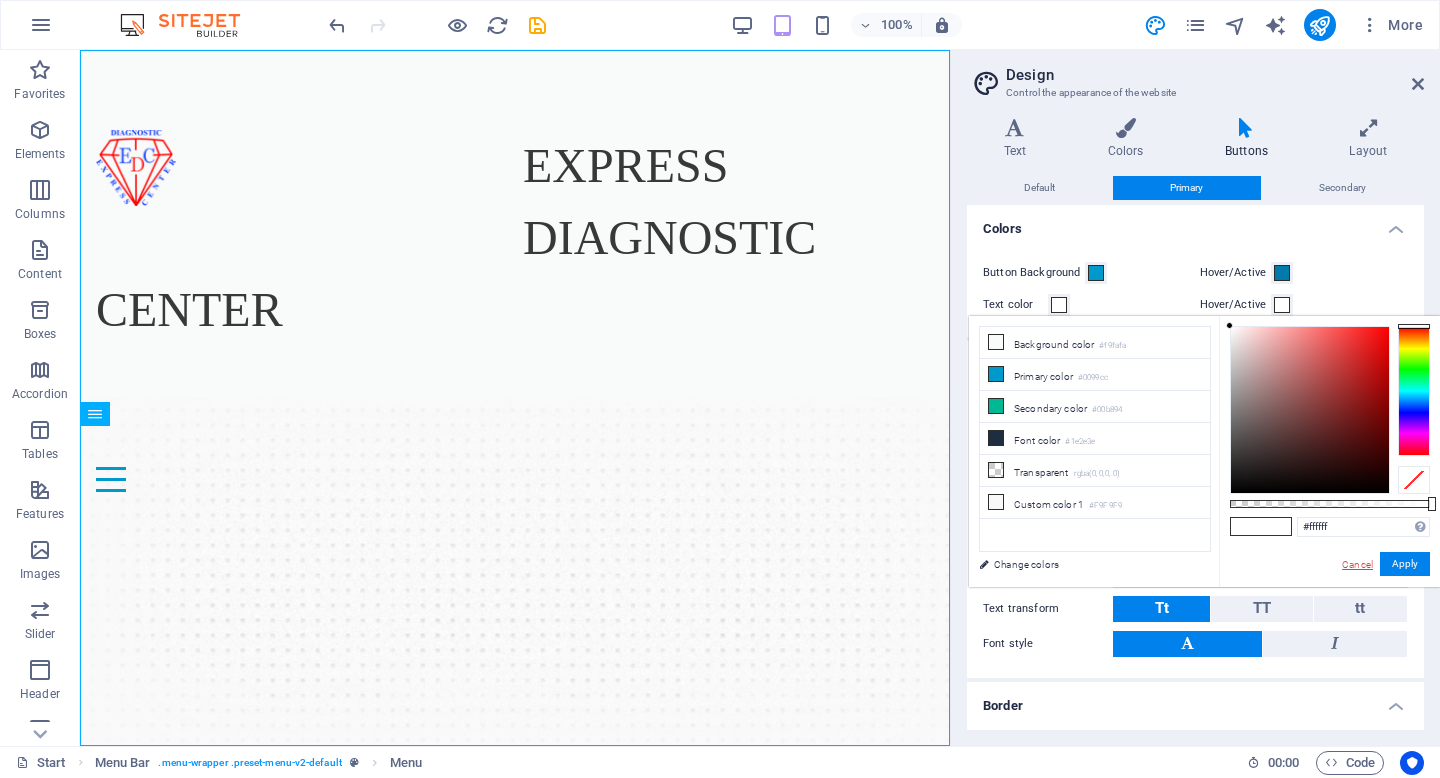 click on "Cancel" at bounding box center (1357, 564) 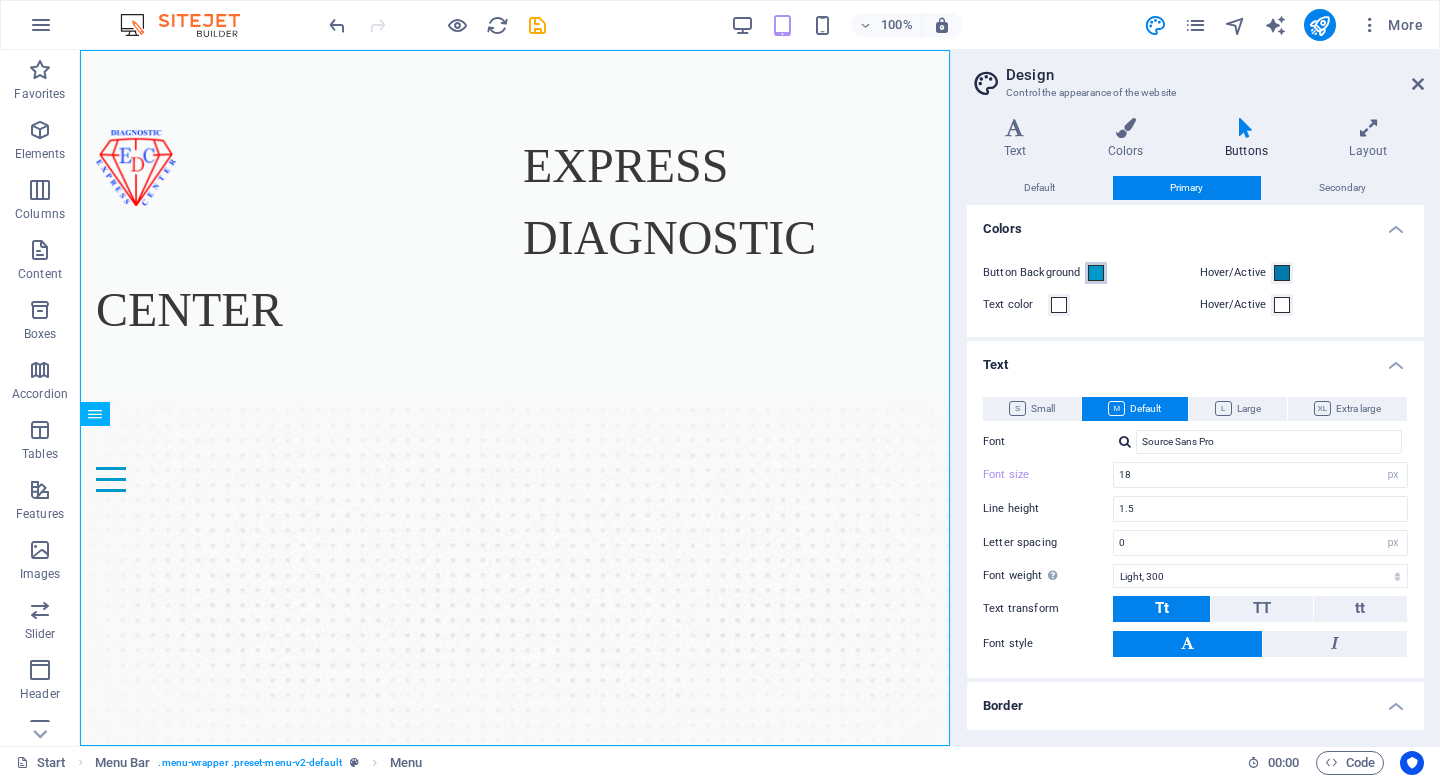 click at bounding box center [1096, 273] 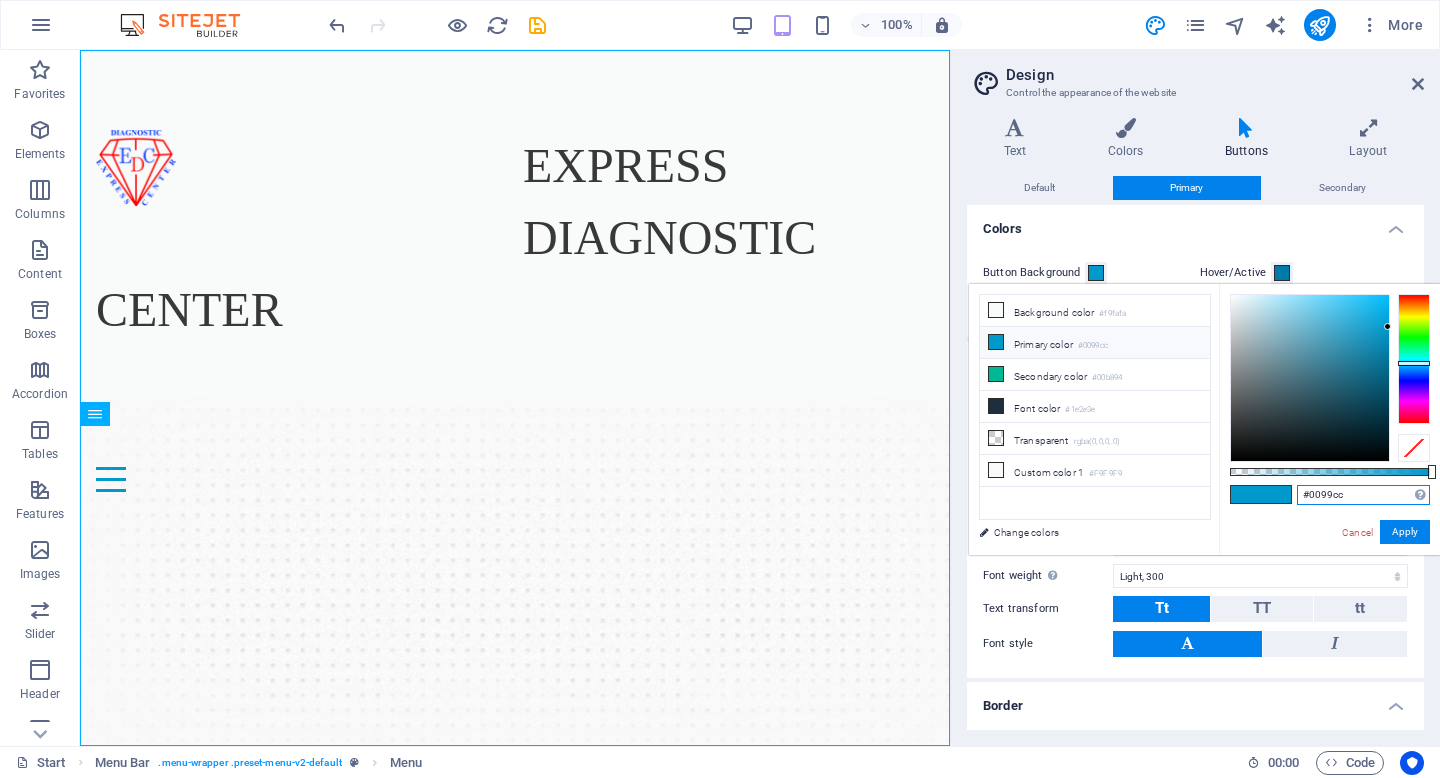 drag, startPoint x: 1362, startPoint y: 496, endPoint x: 1297, endPoint y: 500, distance: 65.12296 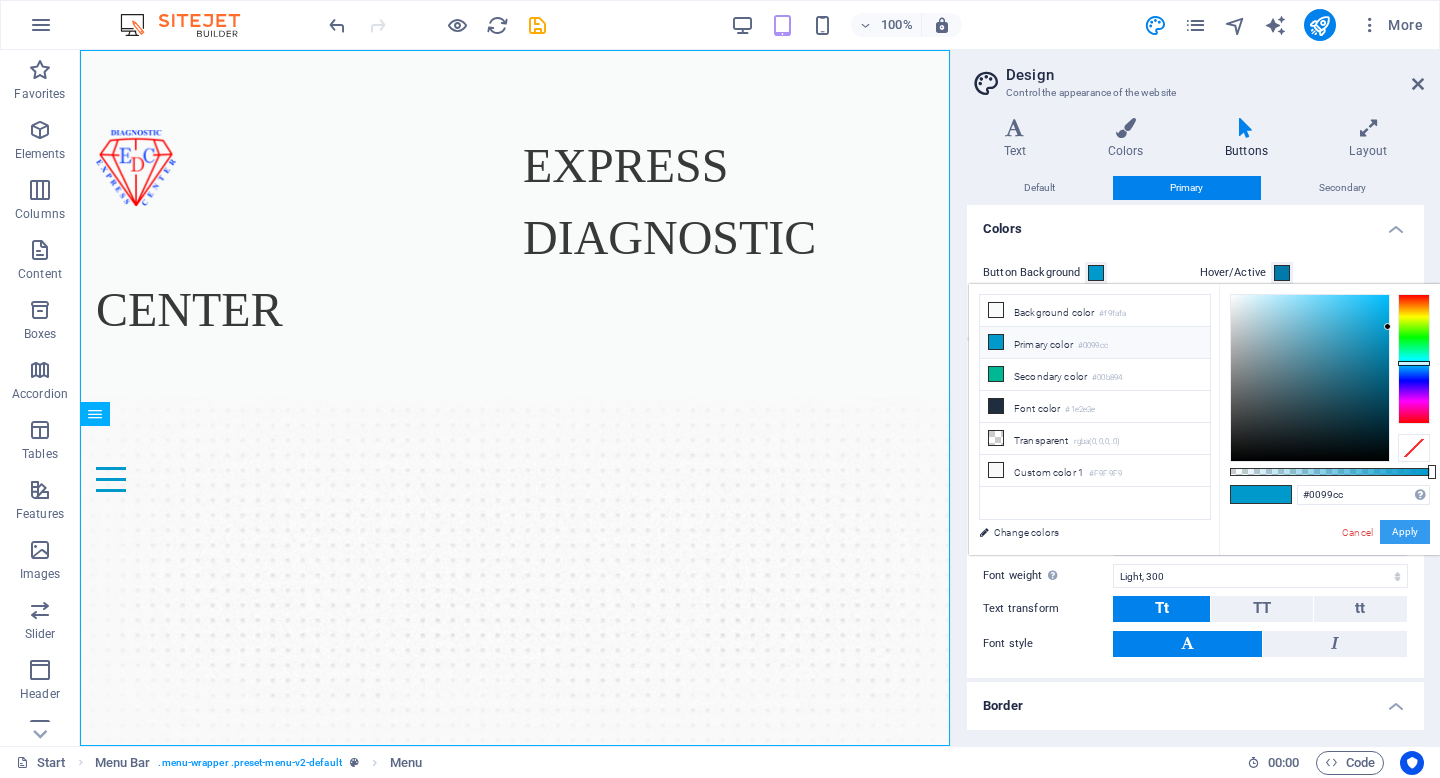 click on "Apply" at bounding box center [1405, 532] 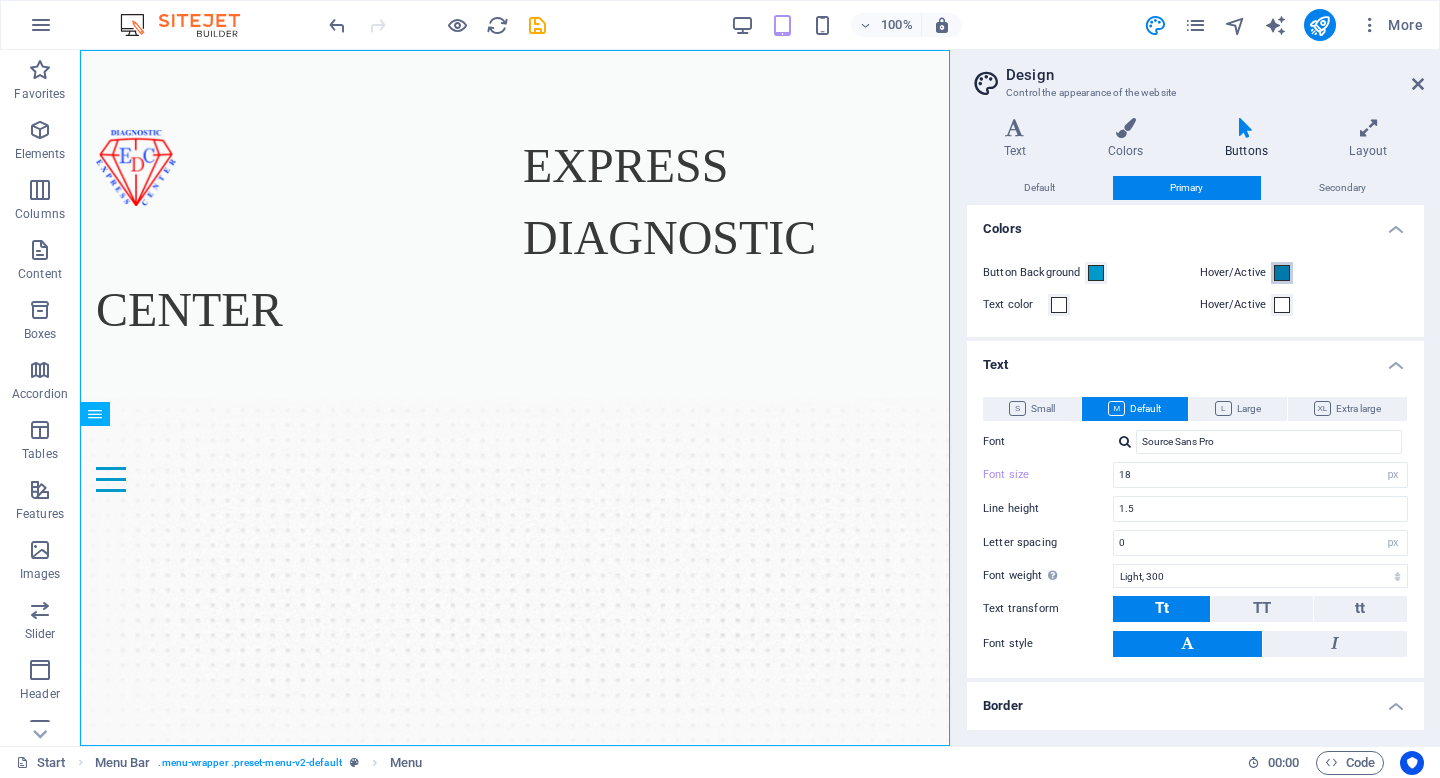 click at bounding box center (1282, 273) 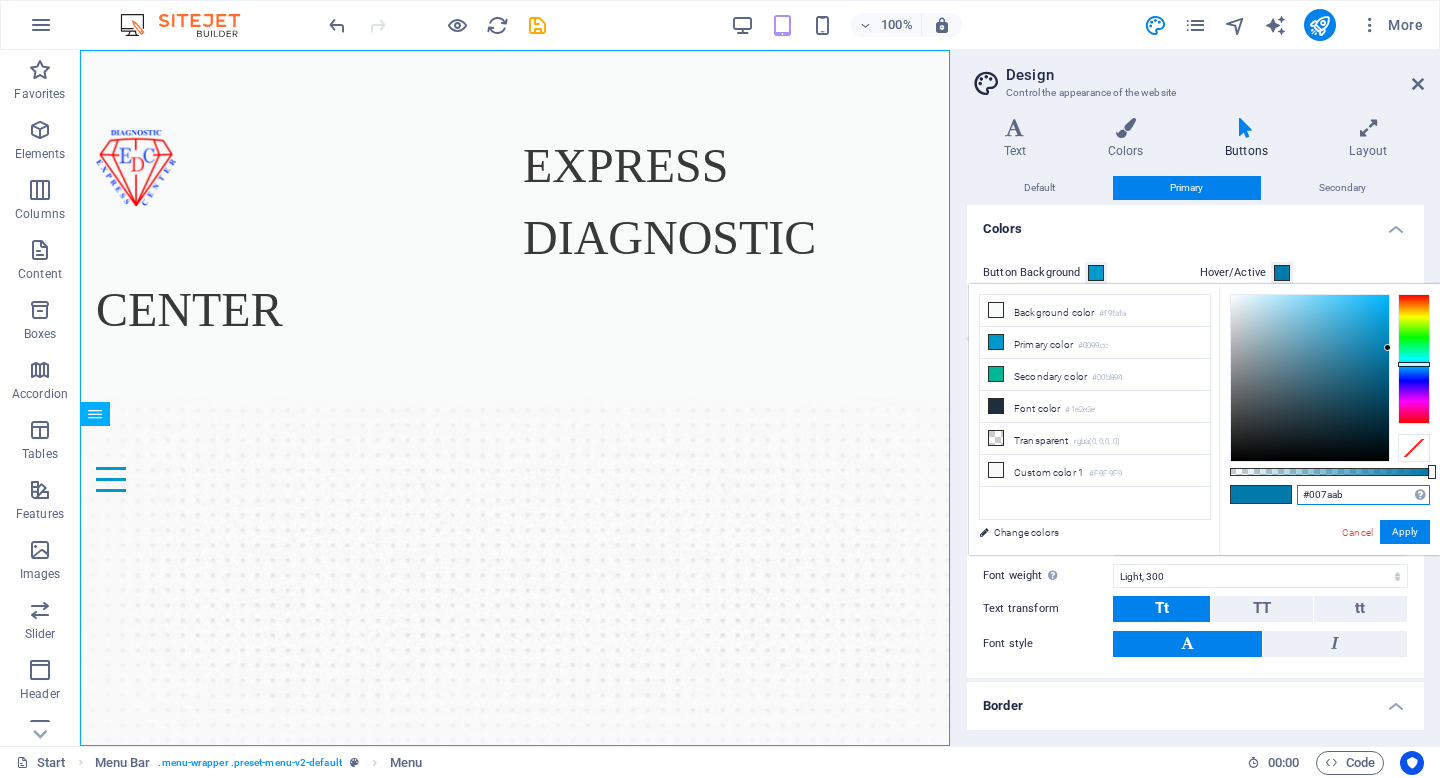 drag, startPoint x: 1354, startPoint y: 499, endPoint x: 1303, endPoint y: 497, distance: 51.0392 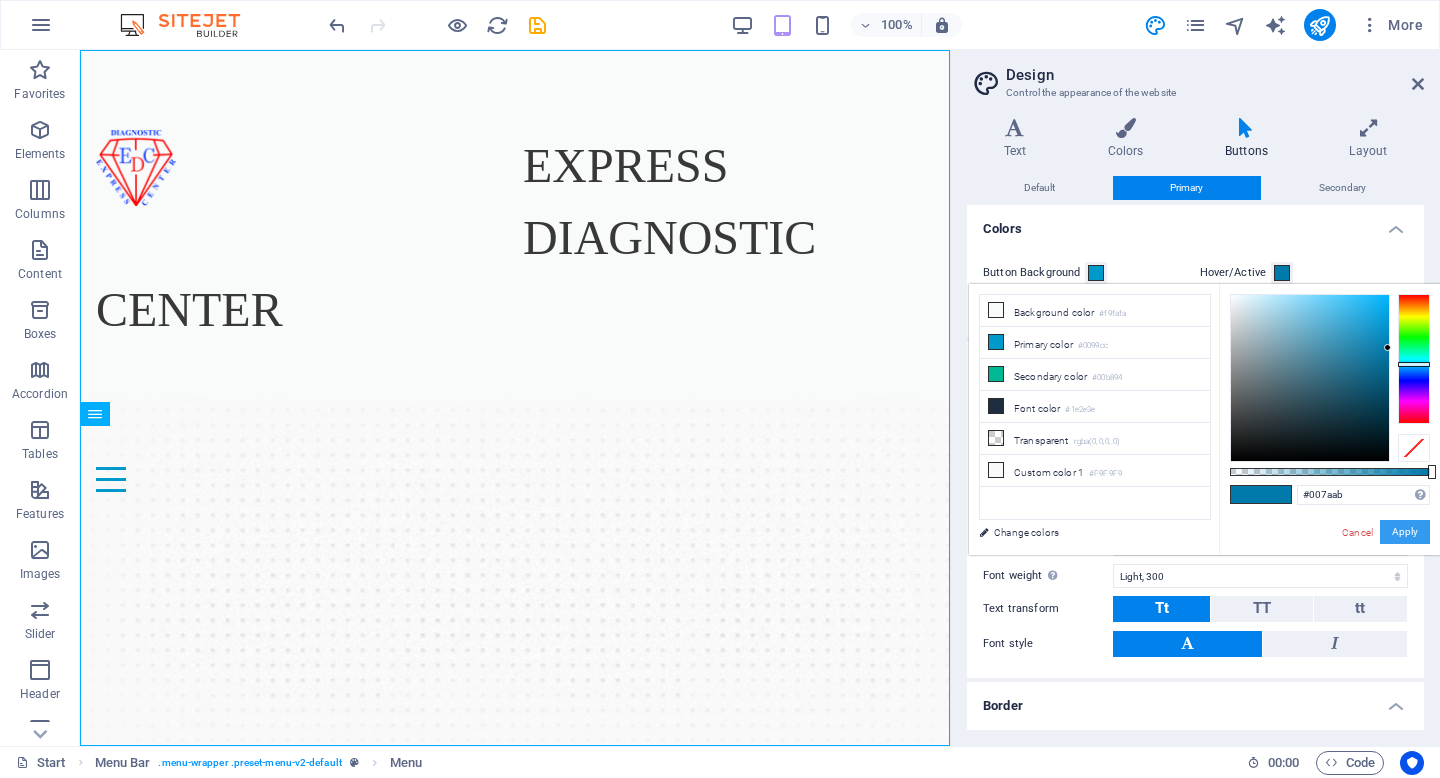 click on "Apply" at bounding box center (1405, 532) 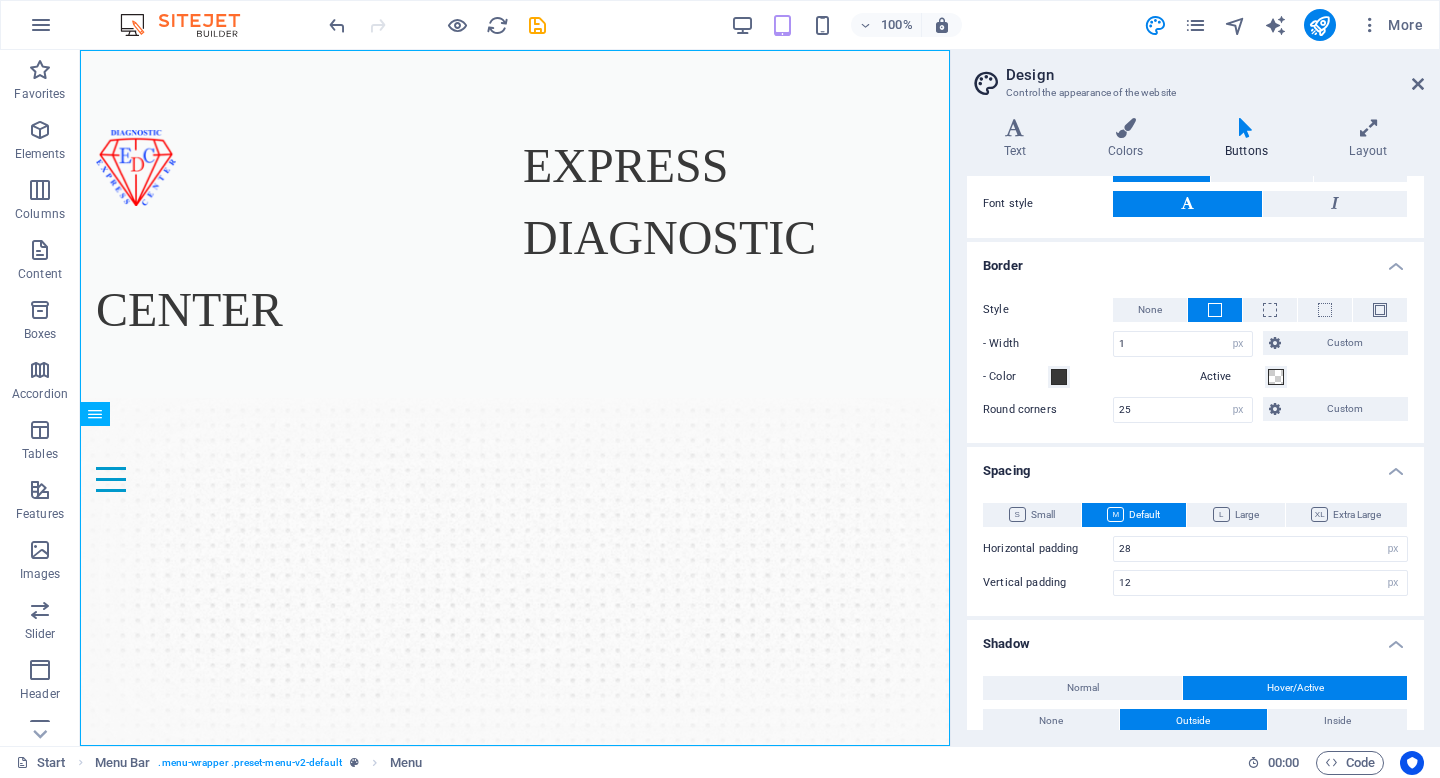 scroll, scrollTop: 440, scrollLeft: 0, axis: vertical 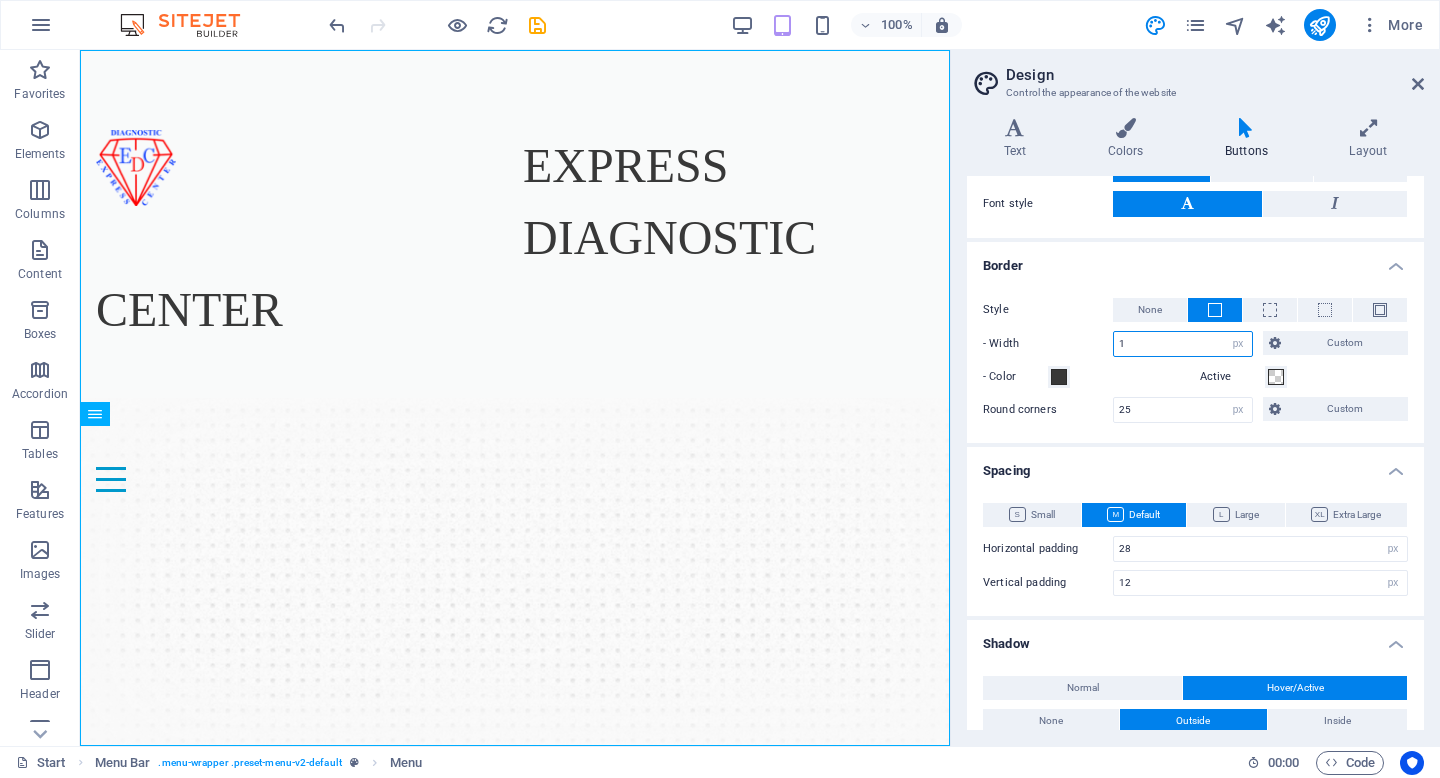 drag, startPoint x: 1131, startPoint y: 343, endPoint x: 1111, endPoint y: 343, distance: 20 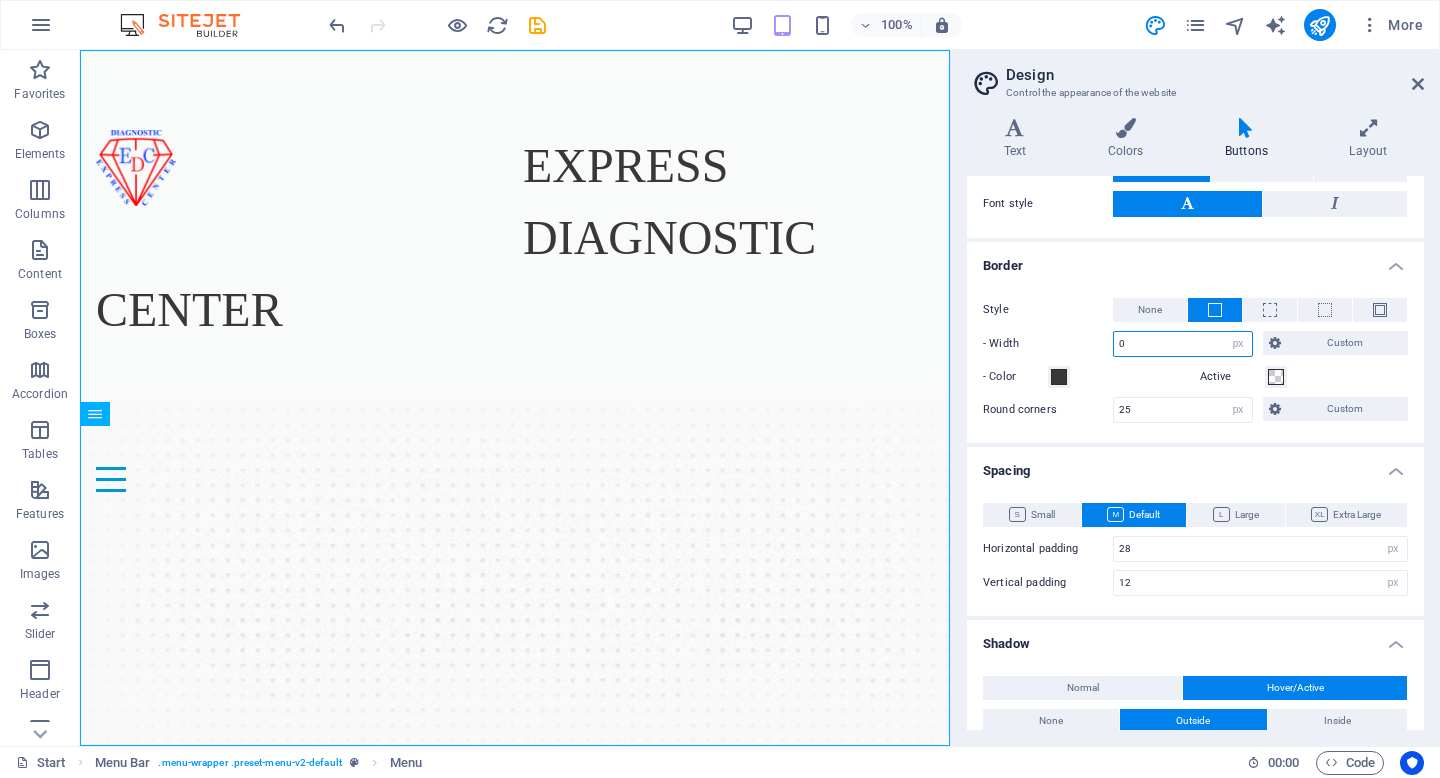 type on "0" 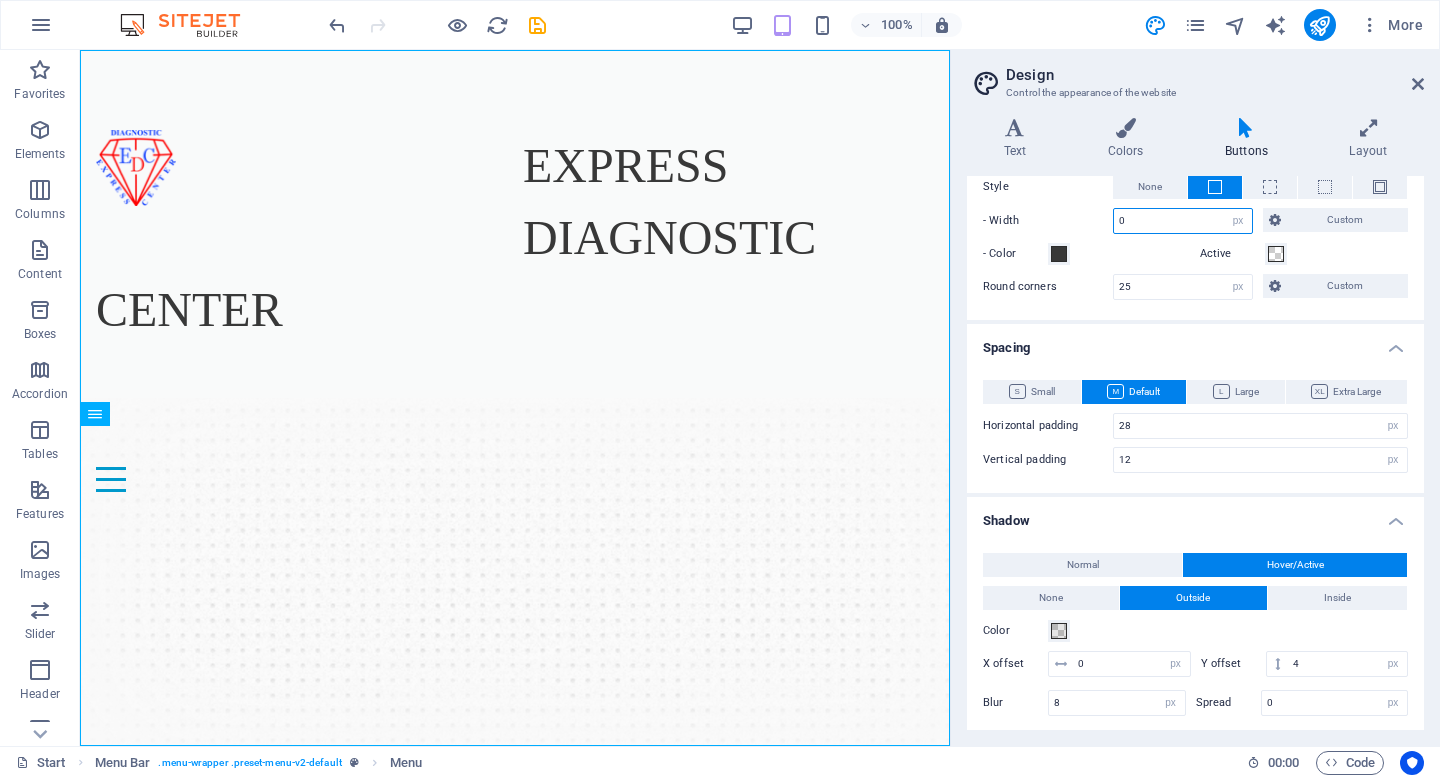 scroll, scrollTop: 569, scrollLeft: 0, axis: vertical 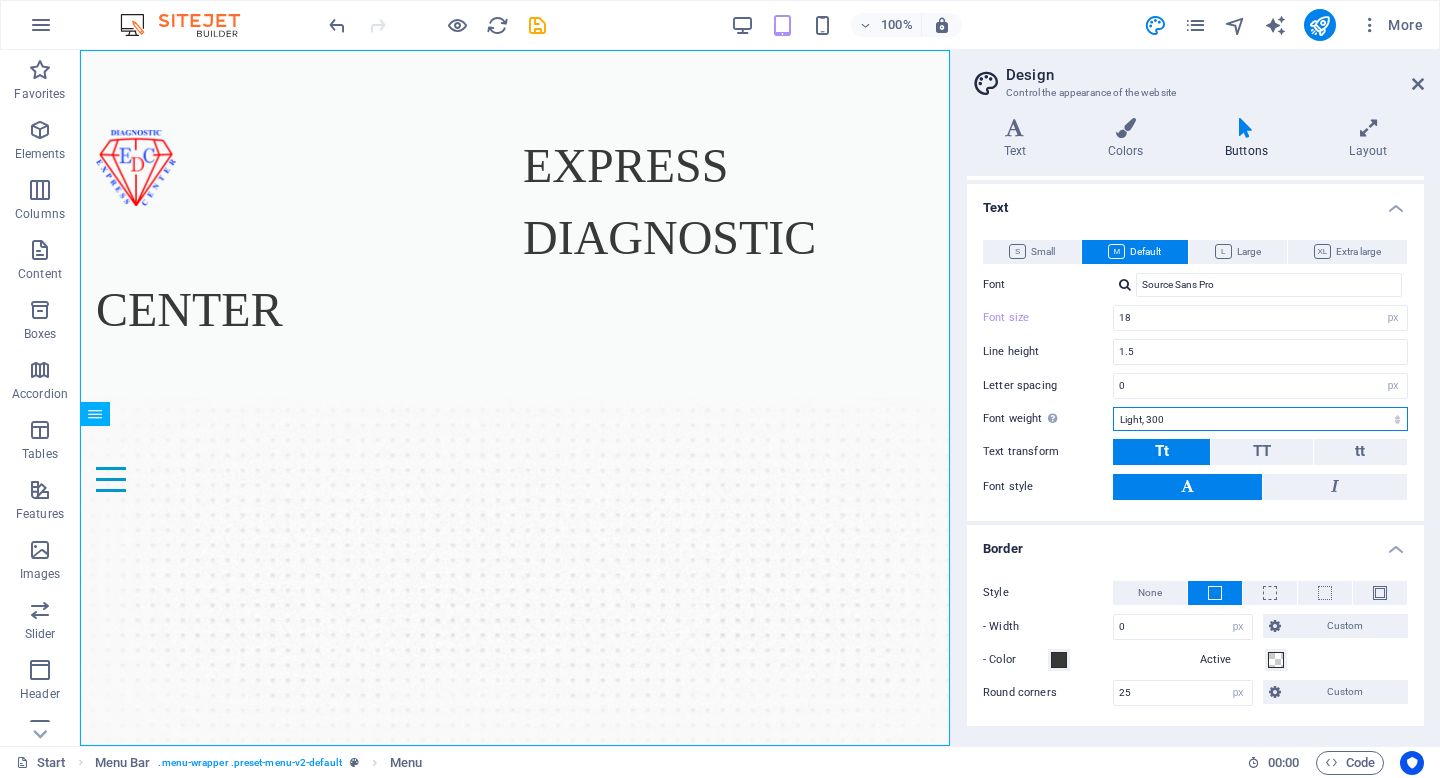 click on "Thin, 100 Extra-light, 200 Light, 300 Regular, 400 Medium, 500 Semi-bold, 600 Bold, 700 Extra-bold, 800 Black, 900" at bounding box center [1260, 419] 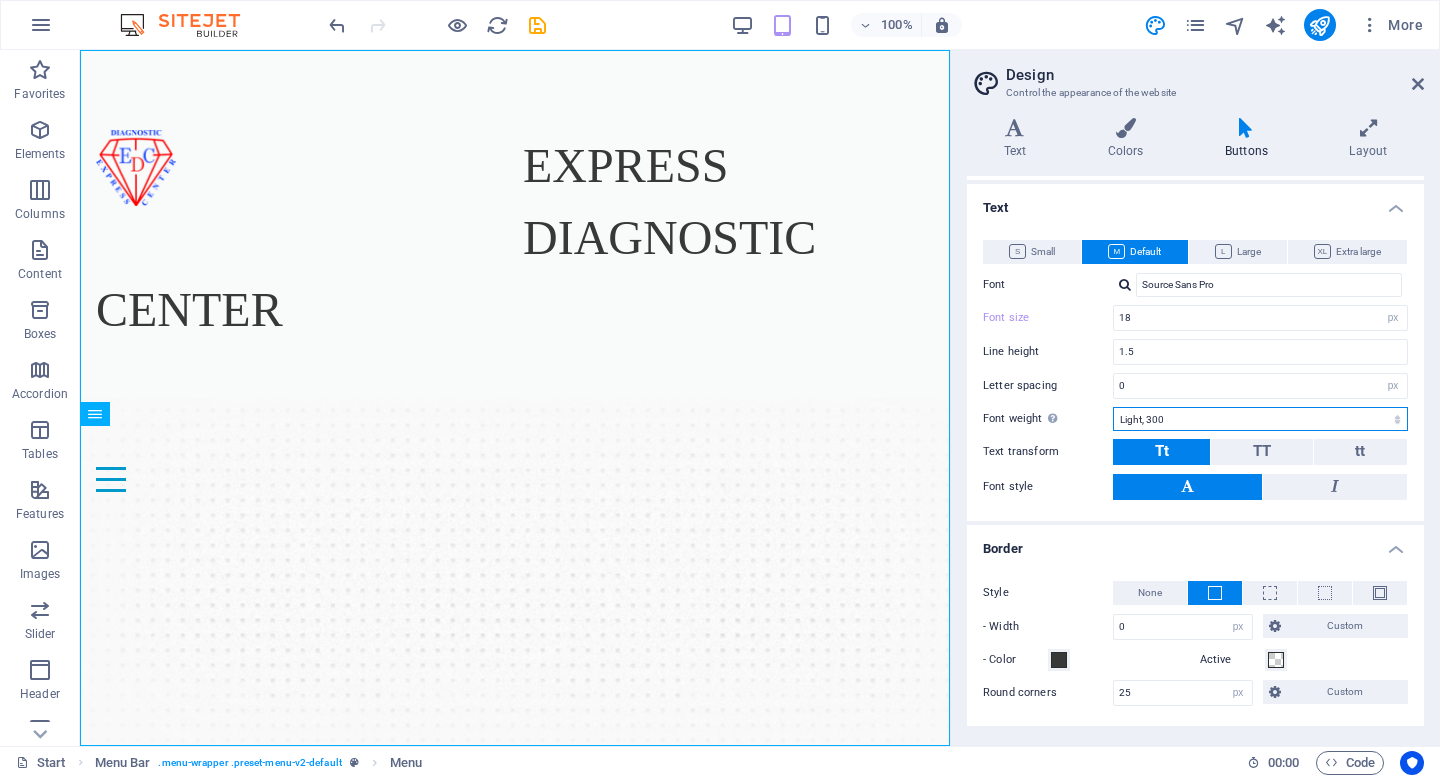 select on "700" 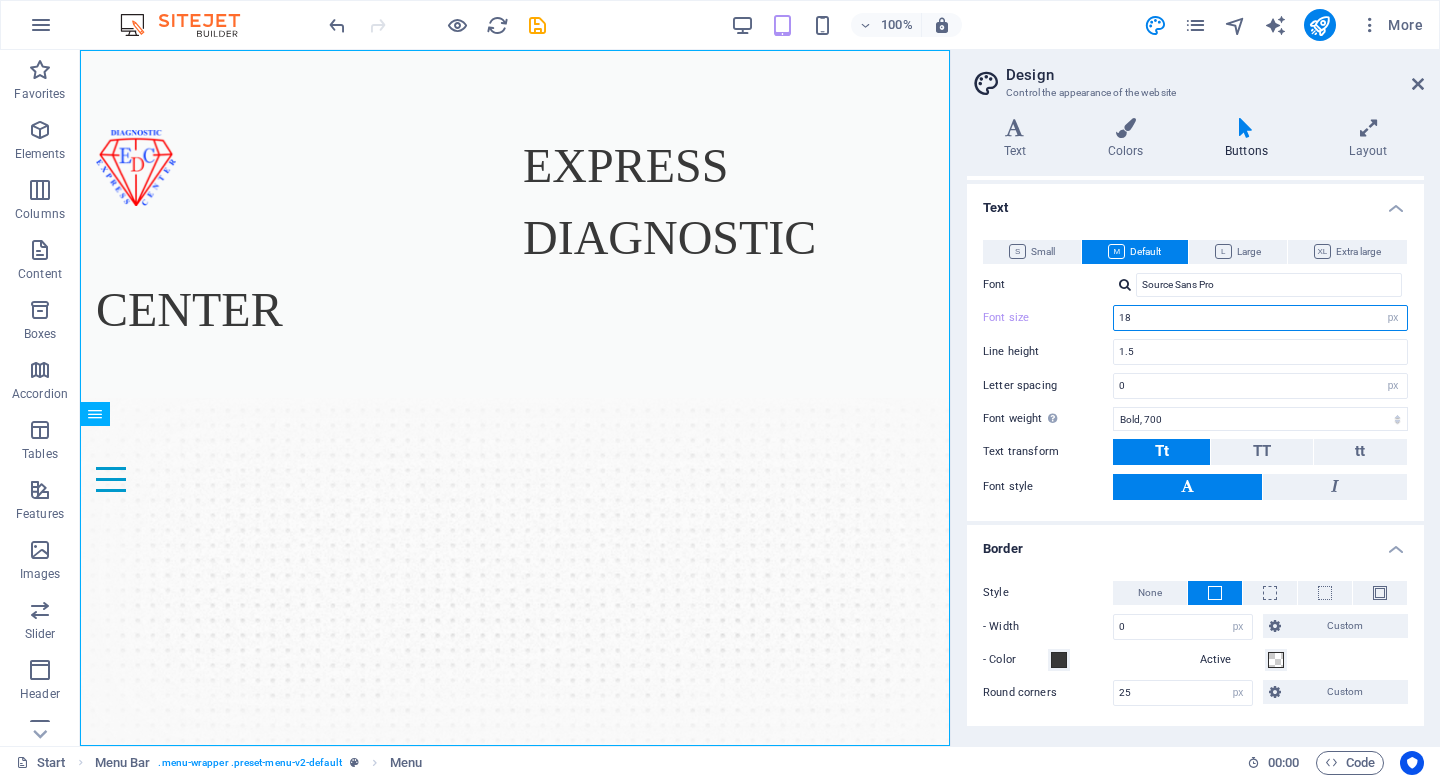 click on "18" at bounding box center (1260, 318) 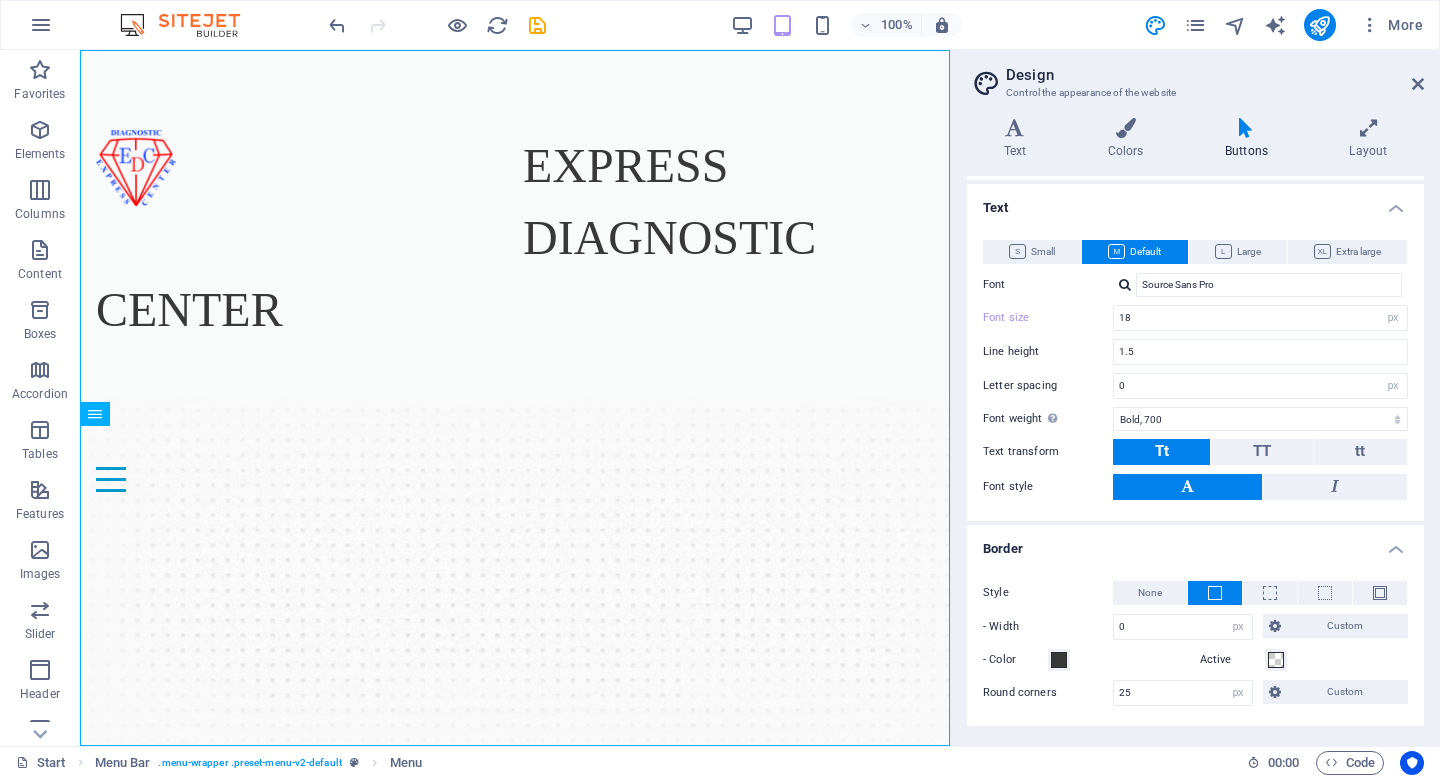 click on "Line height" at bounding box center [1048, 351] 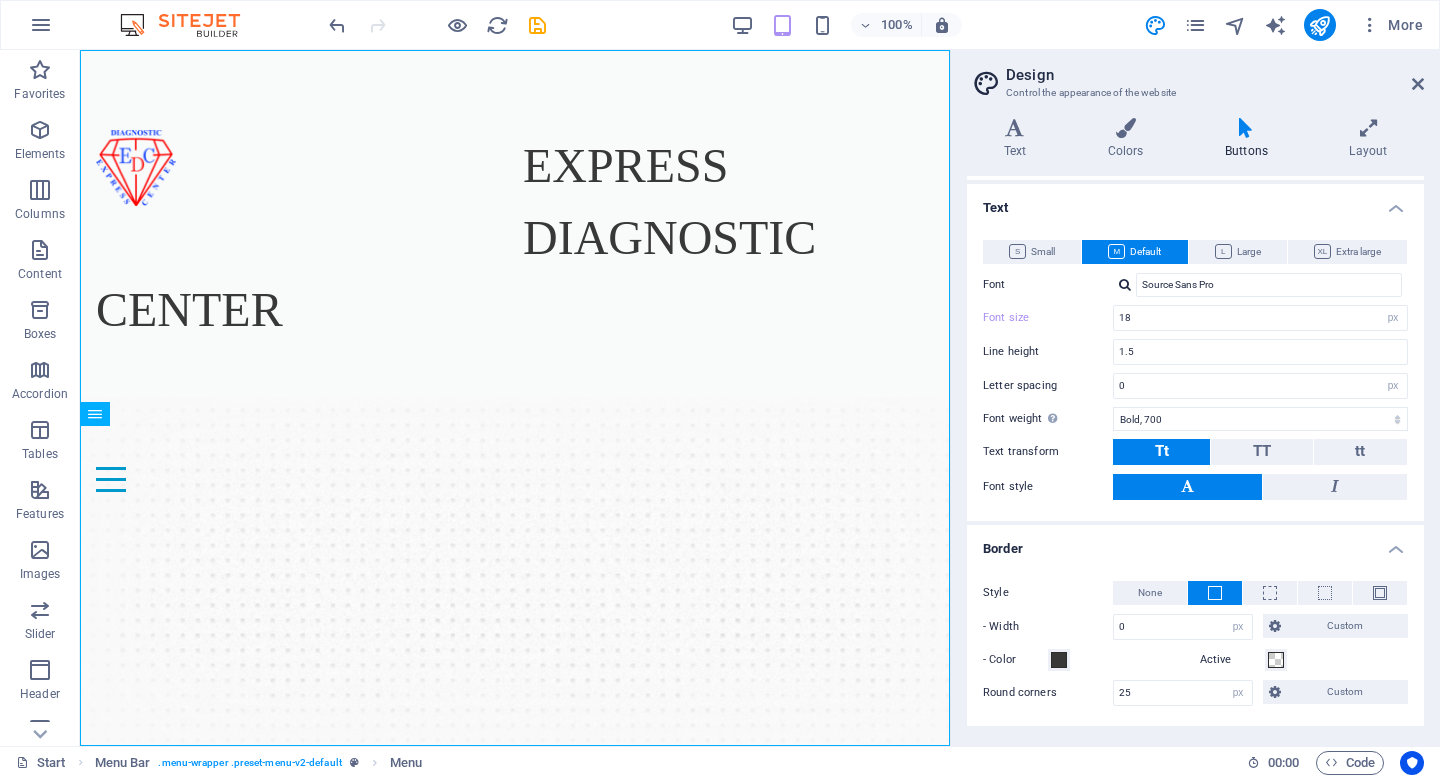 click on "Buttons" at bounding box center (1250, 139) 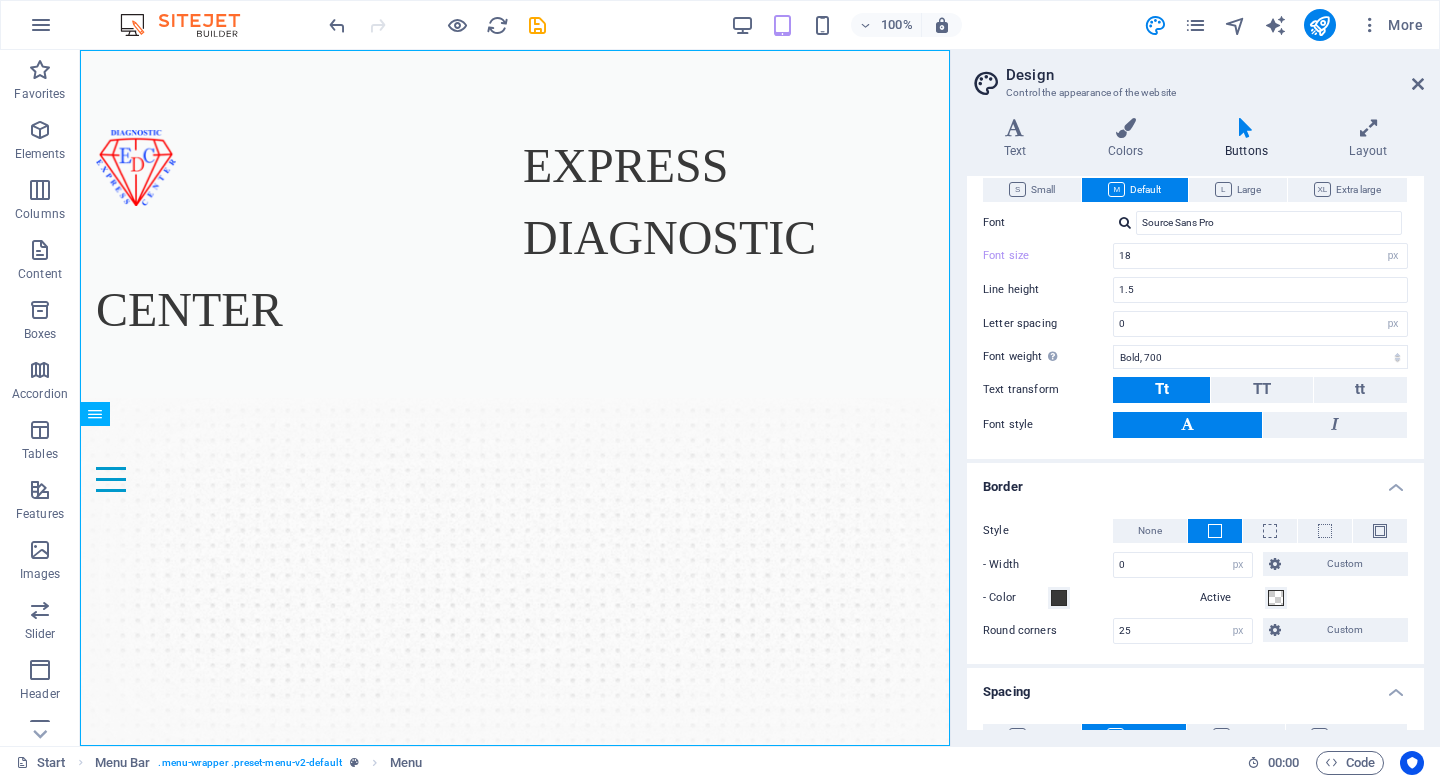 scroll, scrollTop: 0, scrollLeft: 0, axis: both 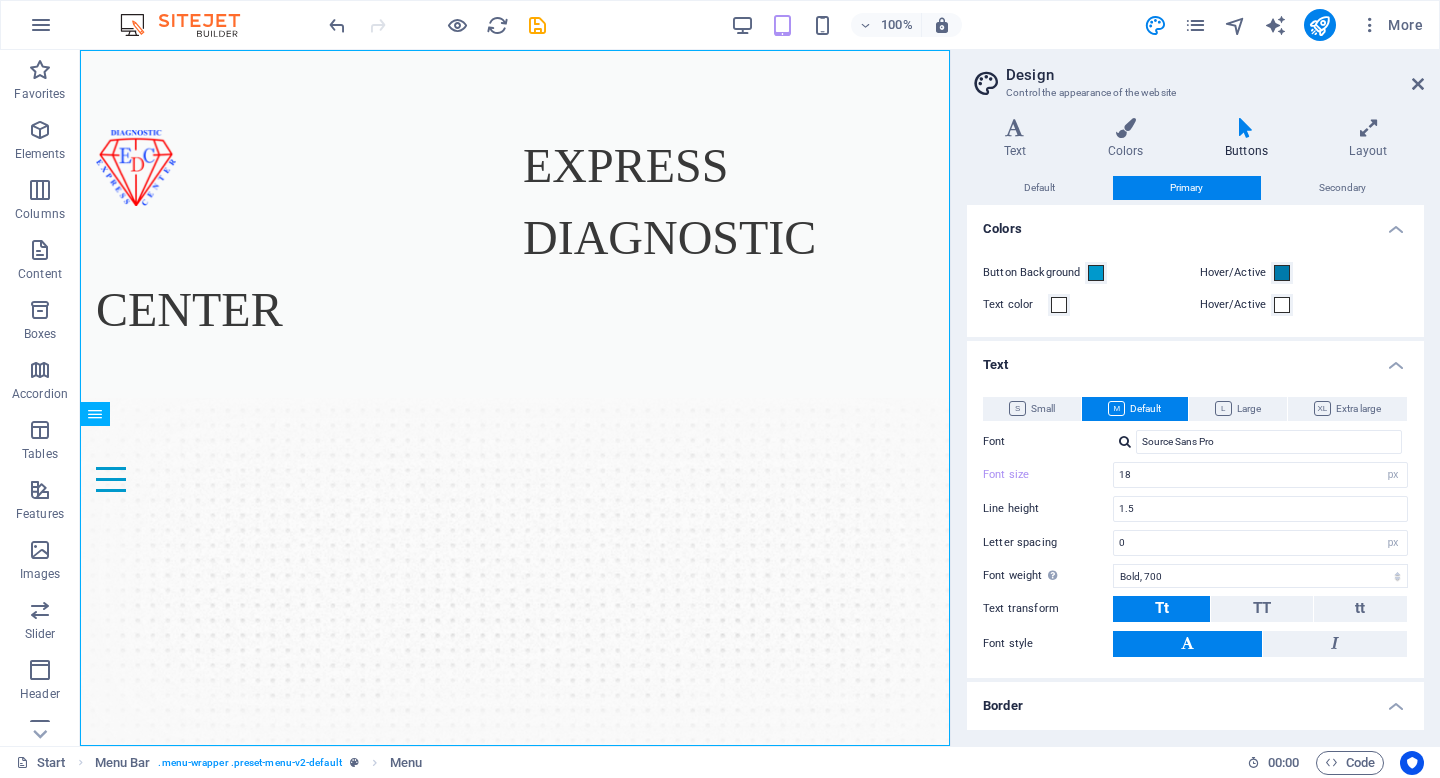 click on "Control the appearance of the website" at bounding box center [1195, 93] 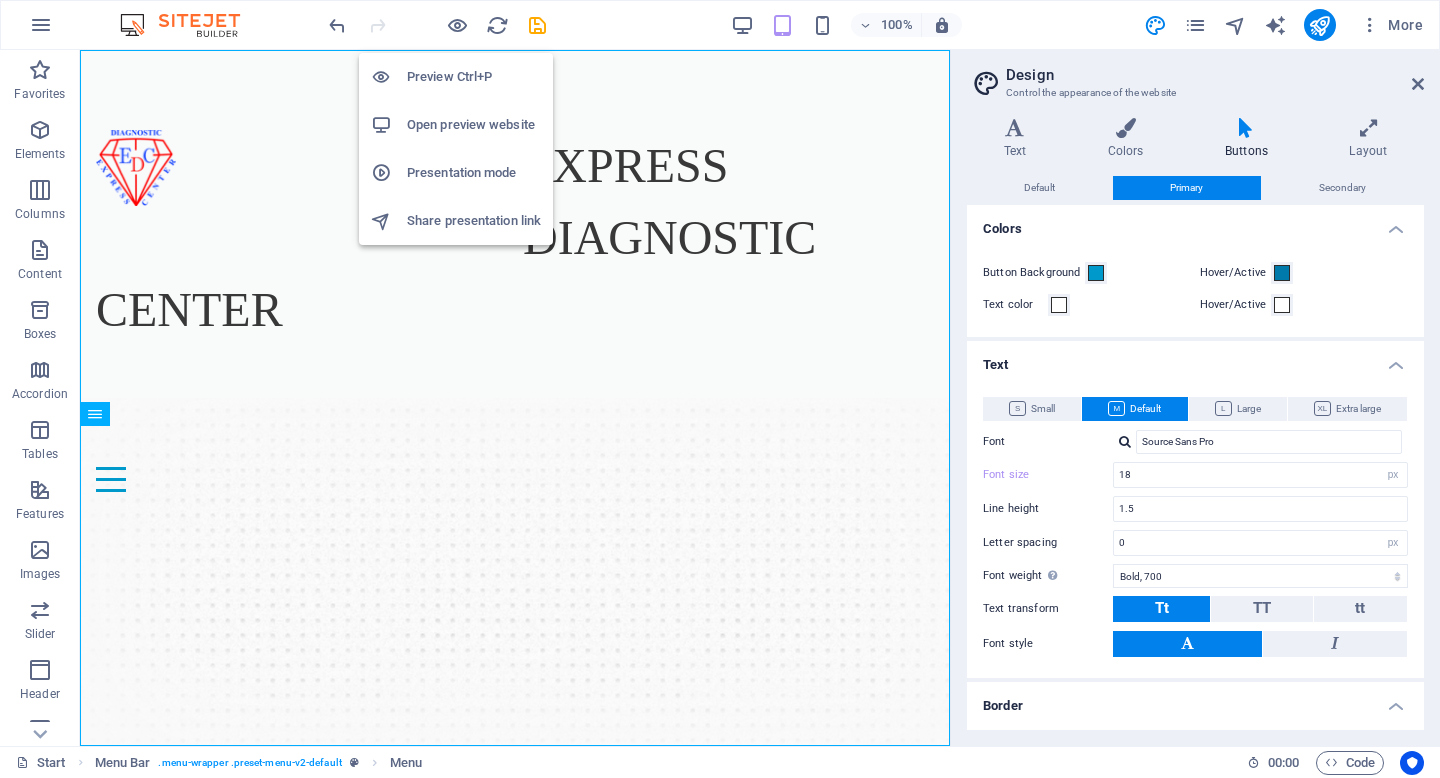 click on "Preview Ctrl+P" at bounding box center [474, 77] 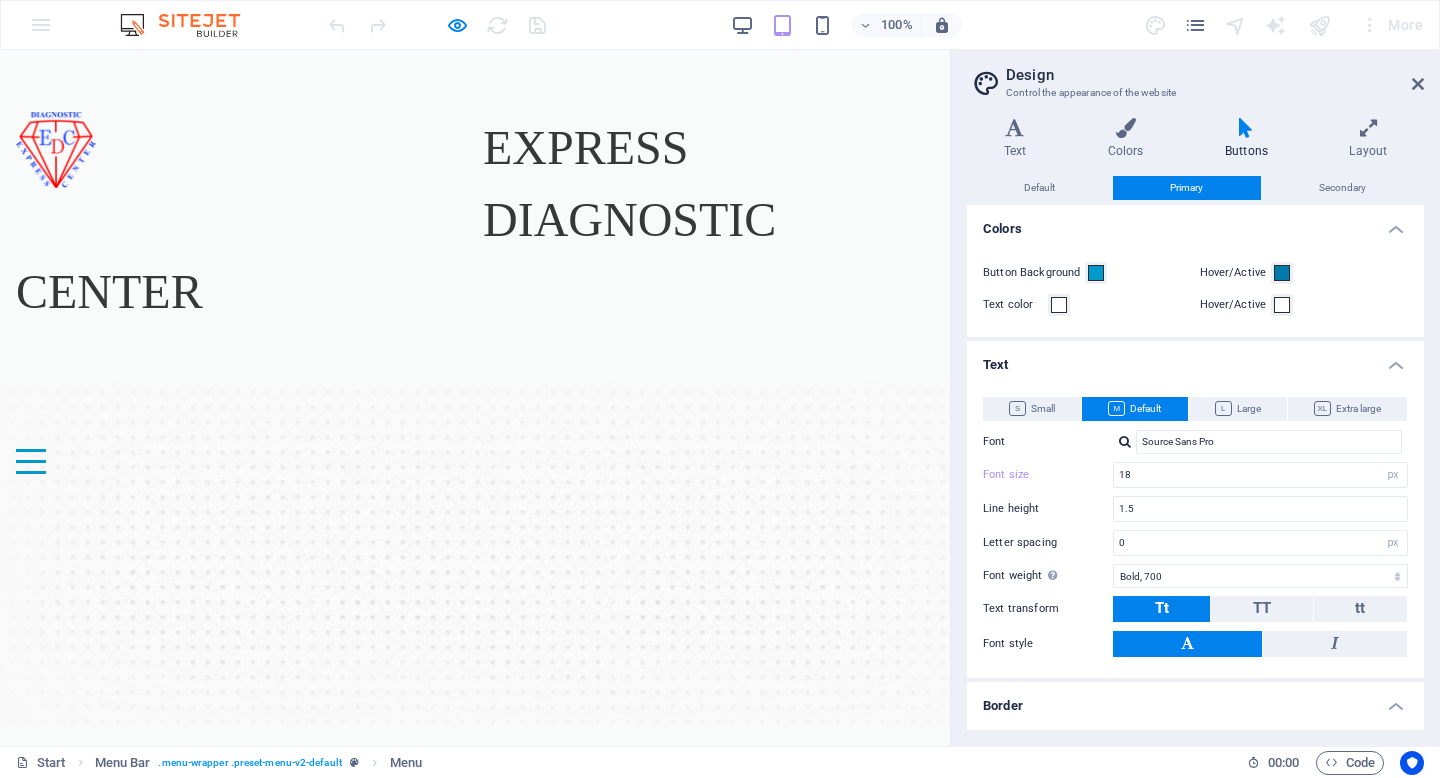 scroll, scrollTop: 0, scrollLeft: 0, axis: both 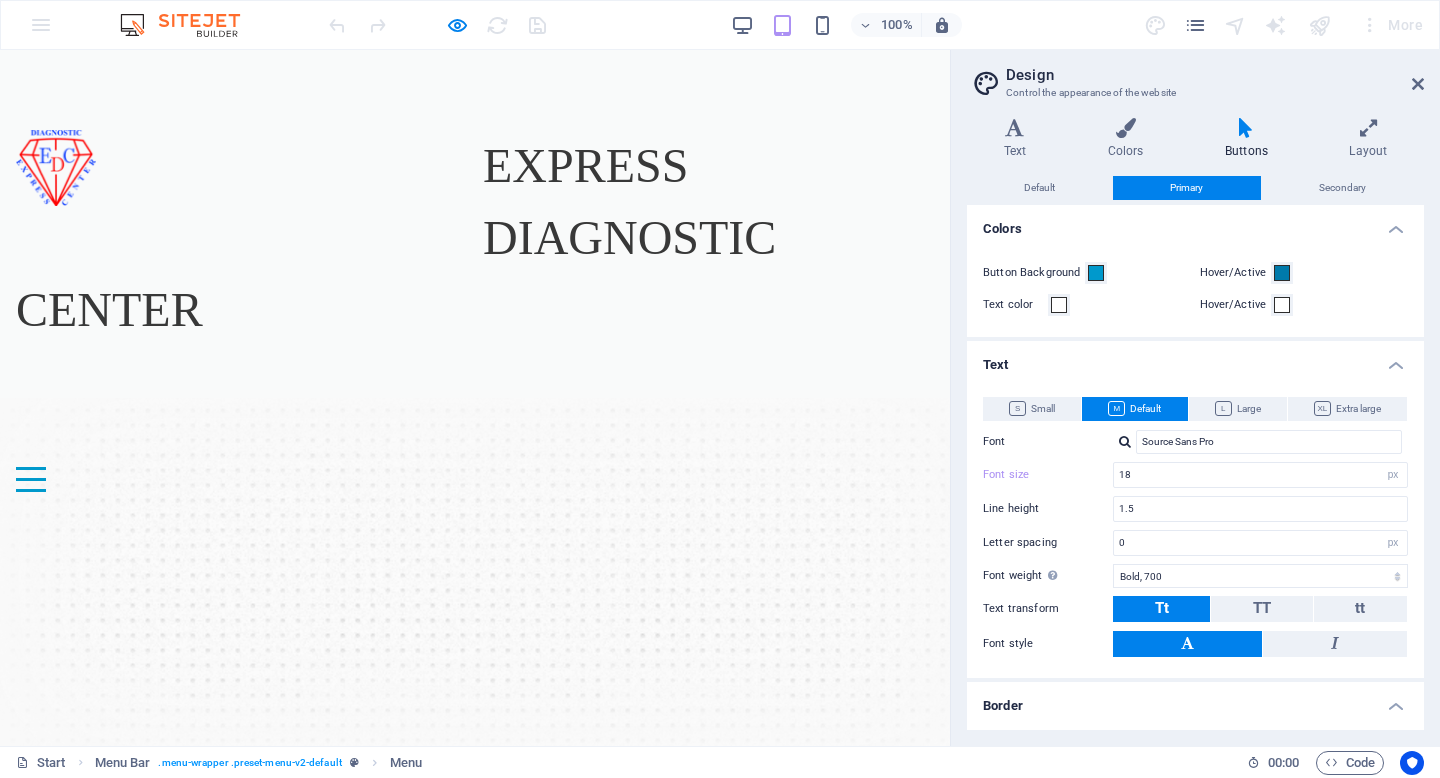 click on "100% More" at bounding box center (878, 25) 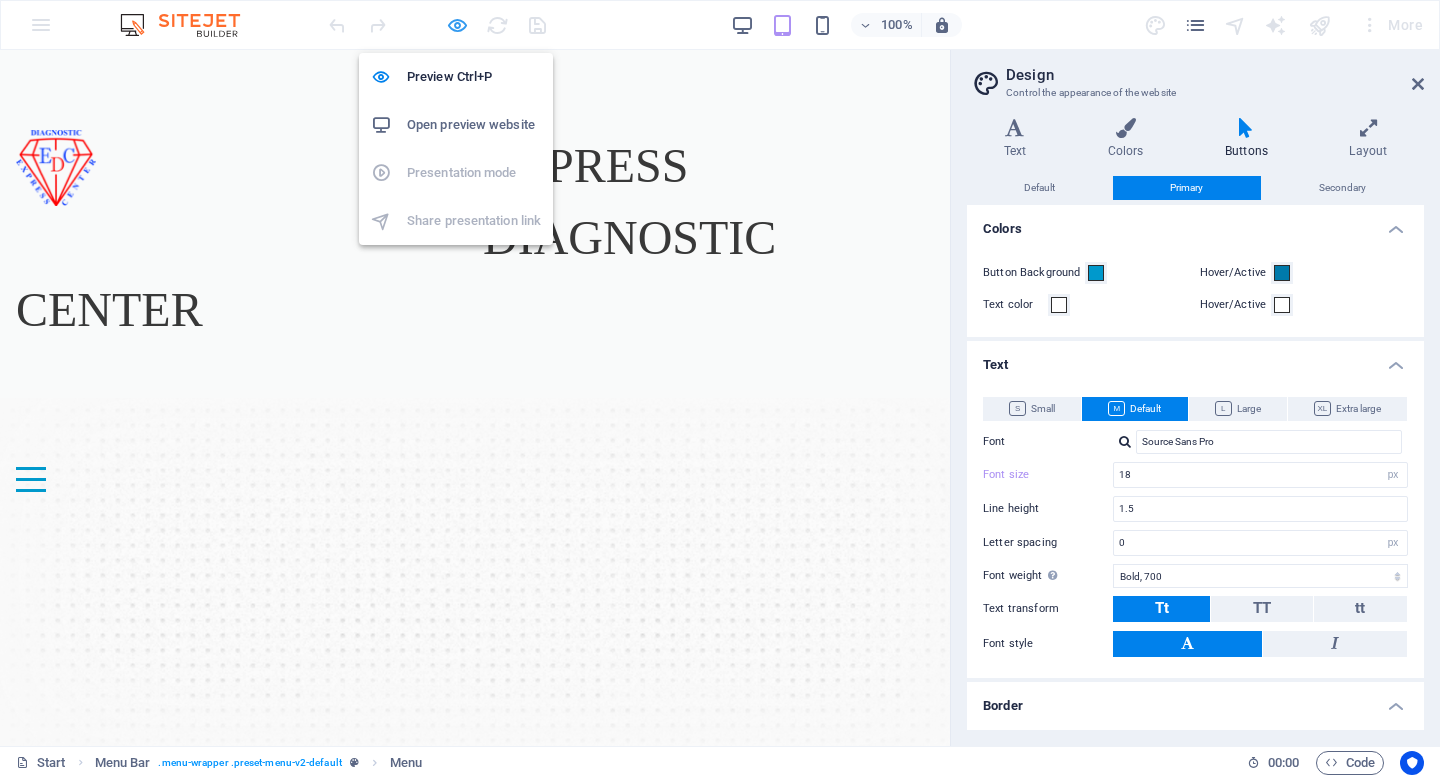 click at bounding box center (457, 25) 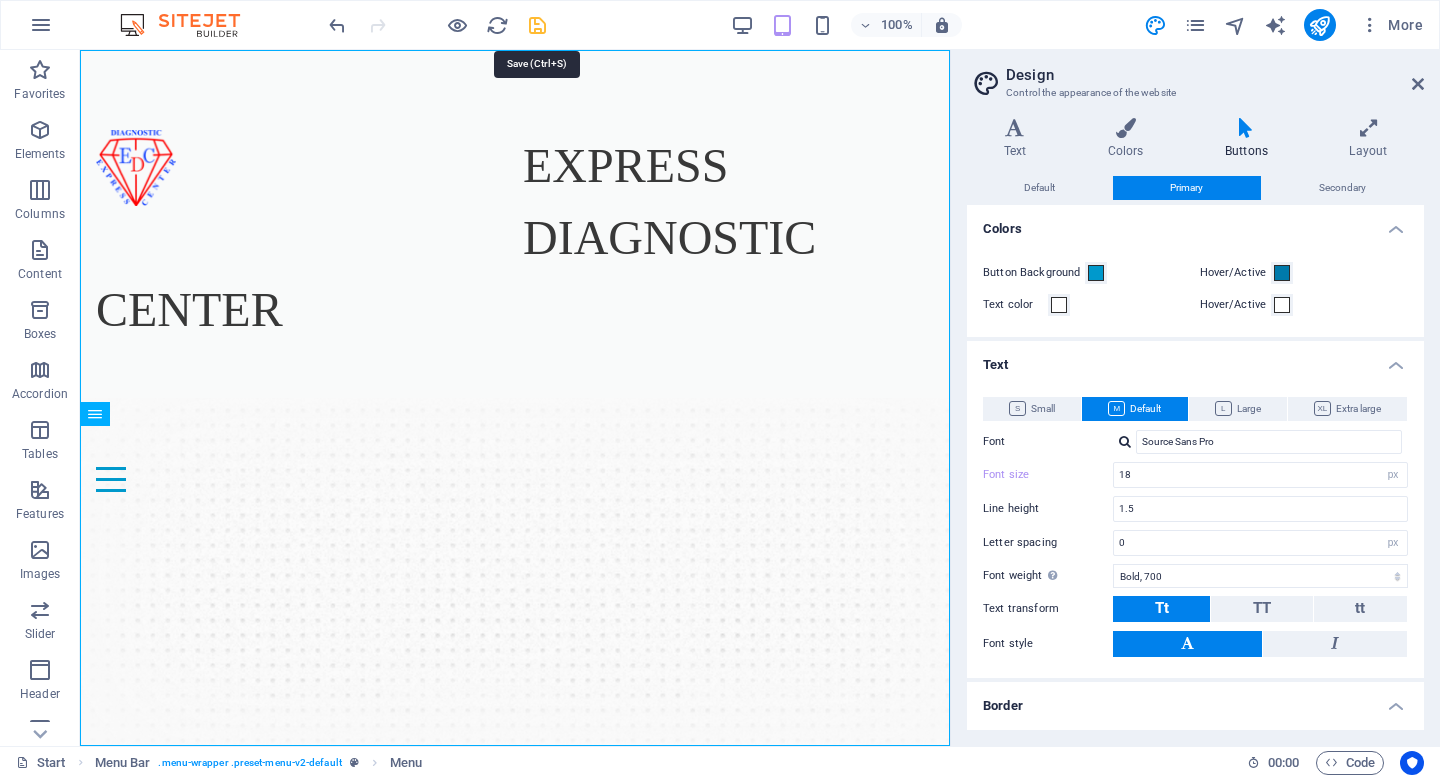 click at bounding box center [537, 25] 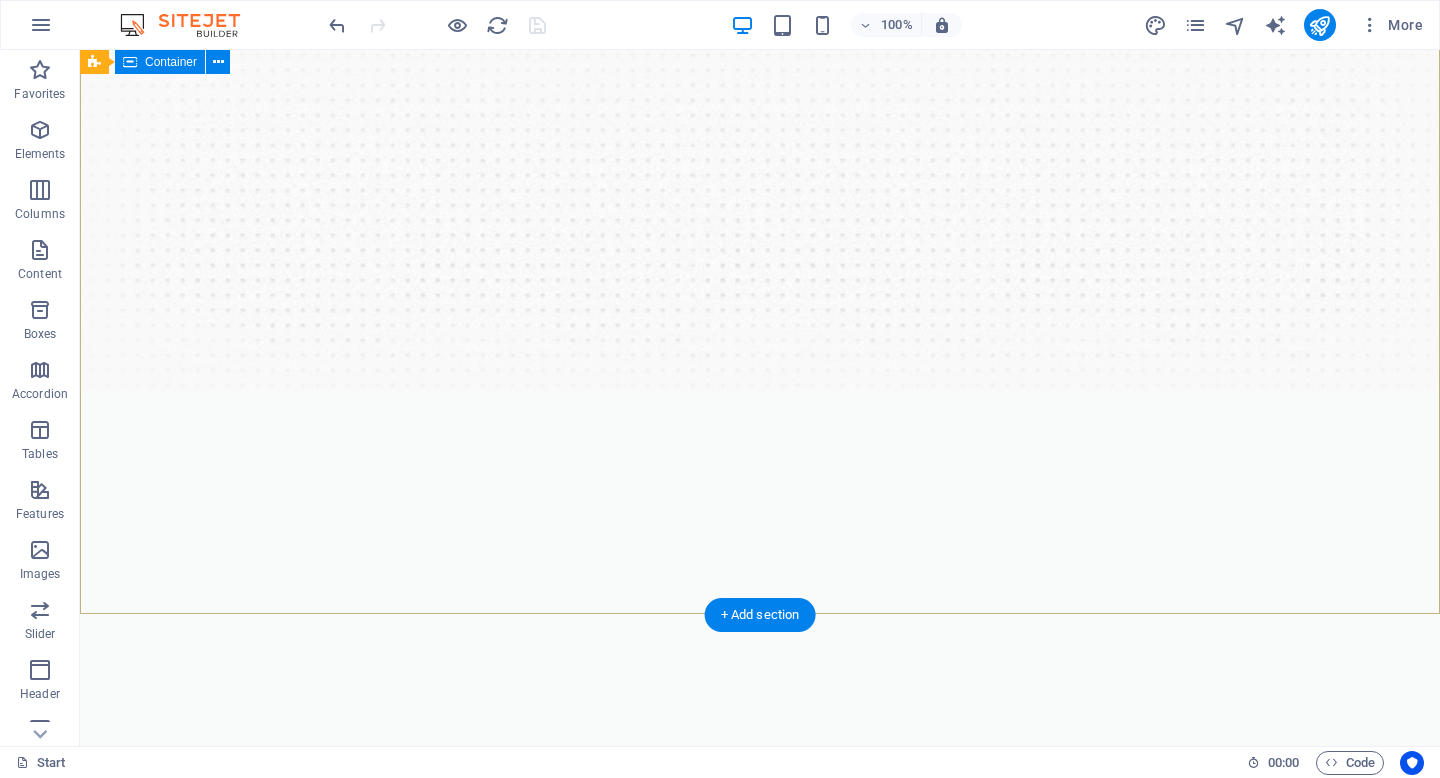 scroll, scrollTop: 361, scrollLeft: 0, axis: vertical 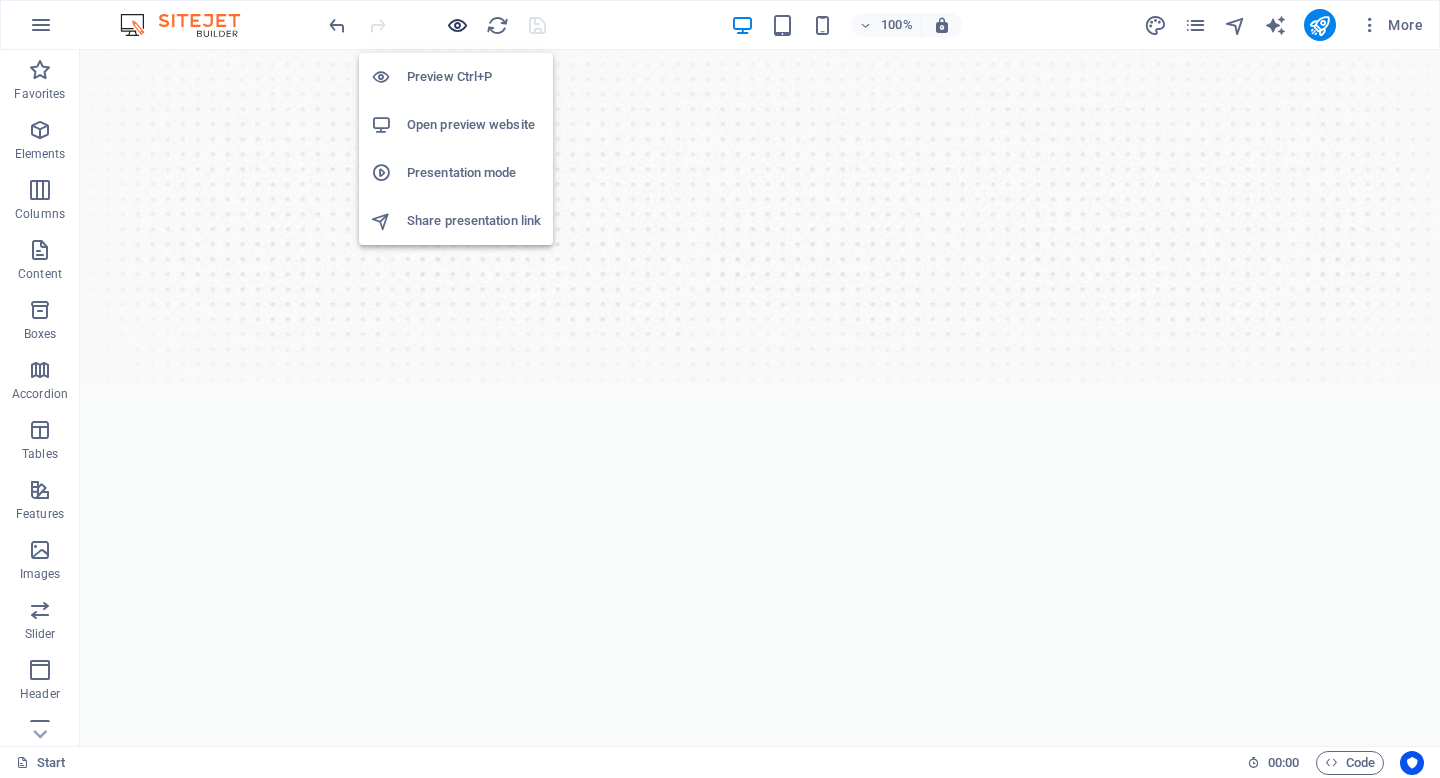 click at bounding box center (457, 25) 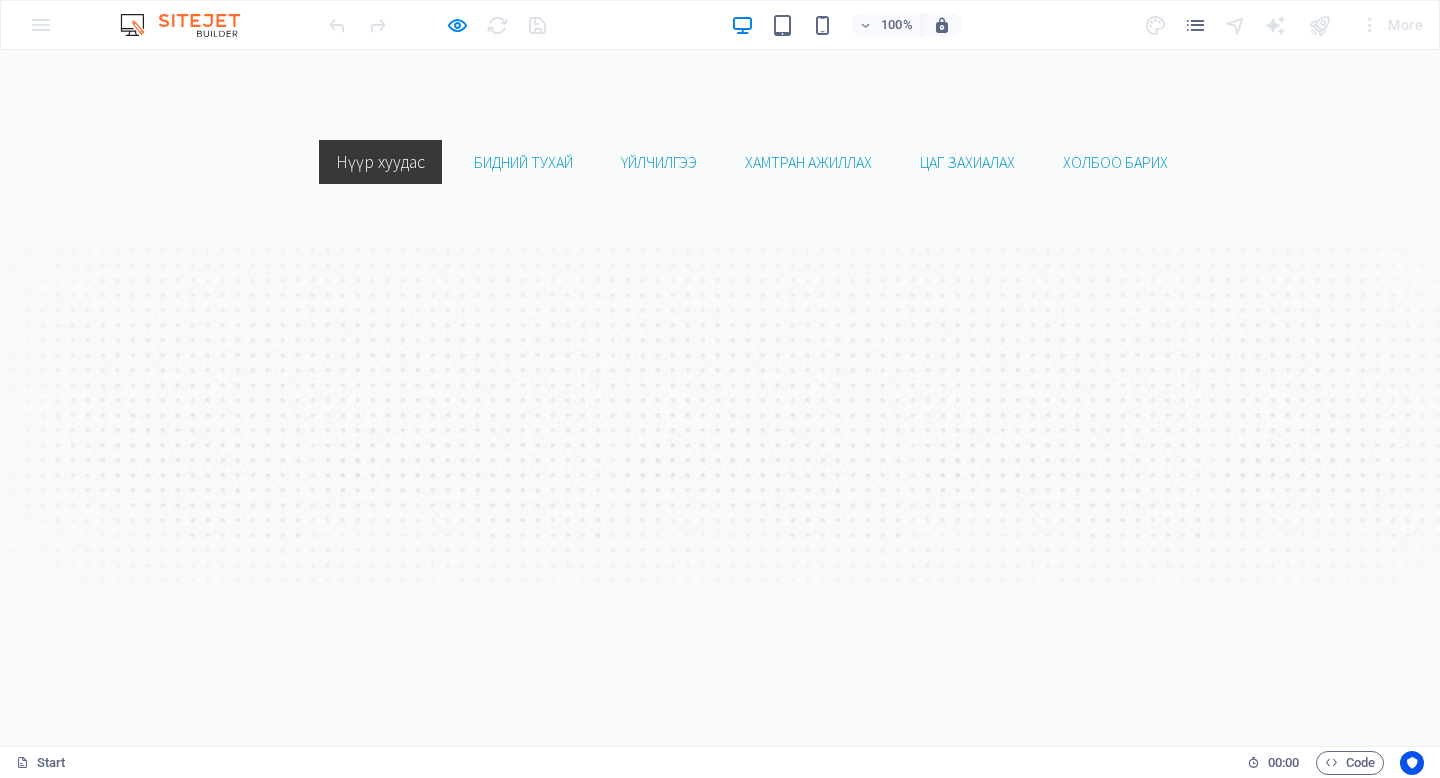 scroll, scrollTop: 0, scrollLeft: 0, axis: both 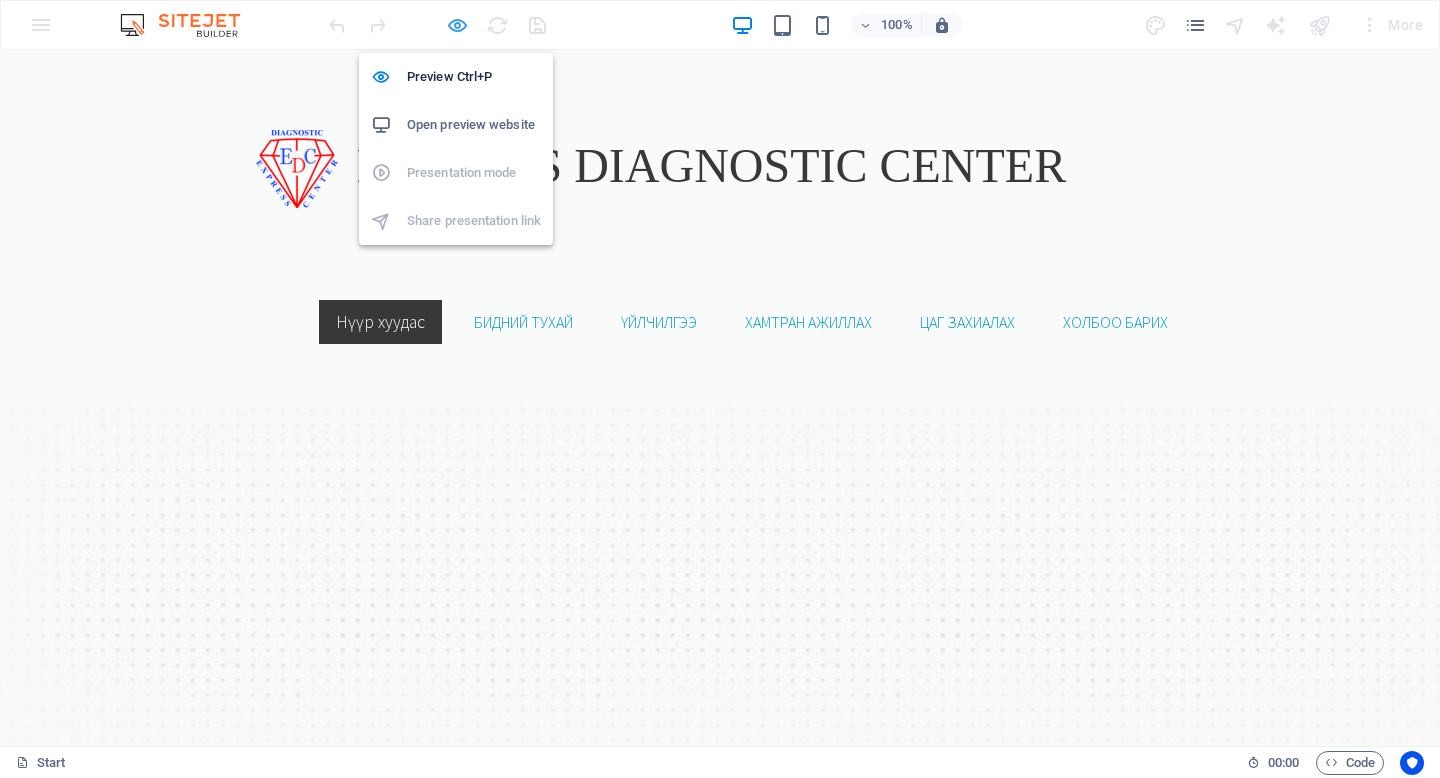 click at bounding box center [457, 25] 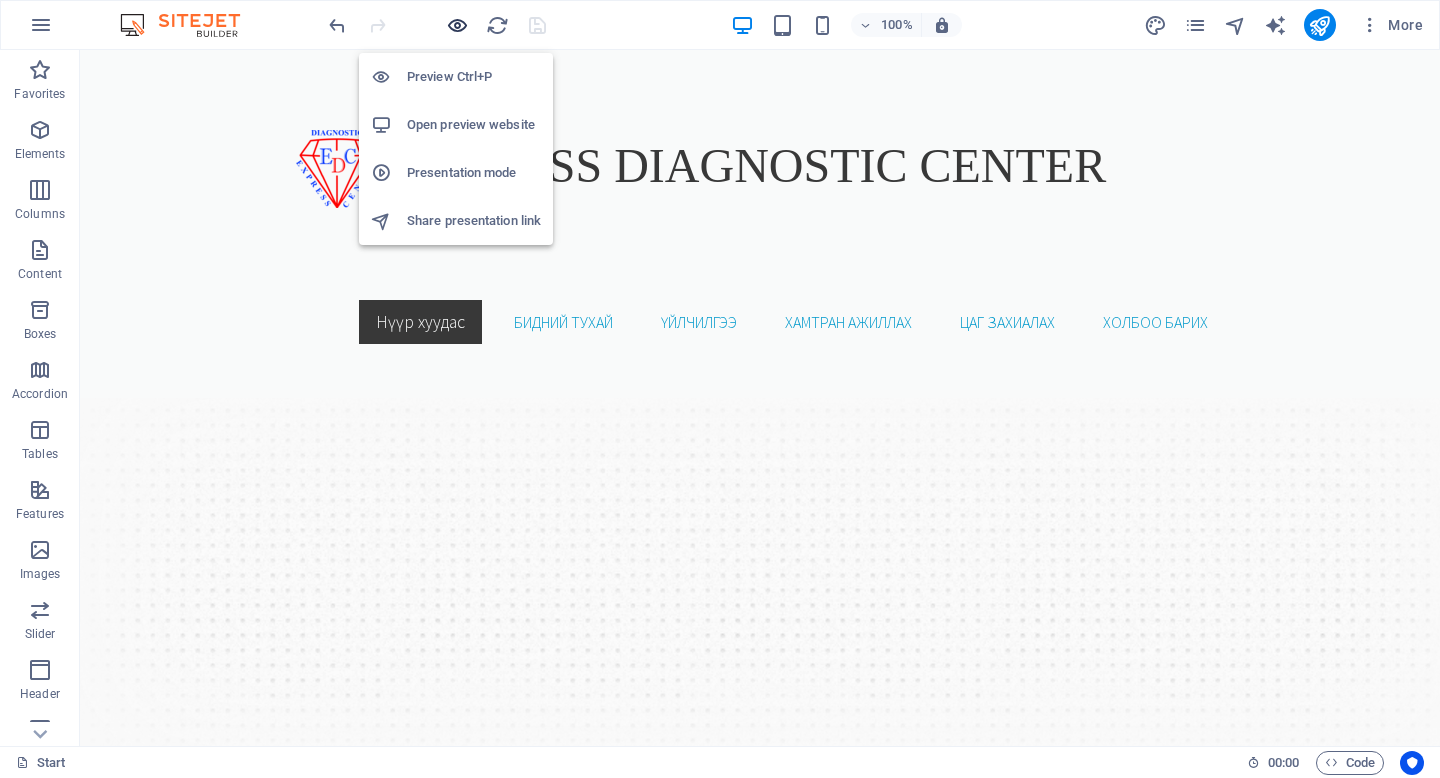 click at bounding box center (457, 25) 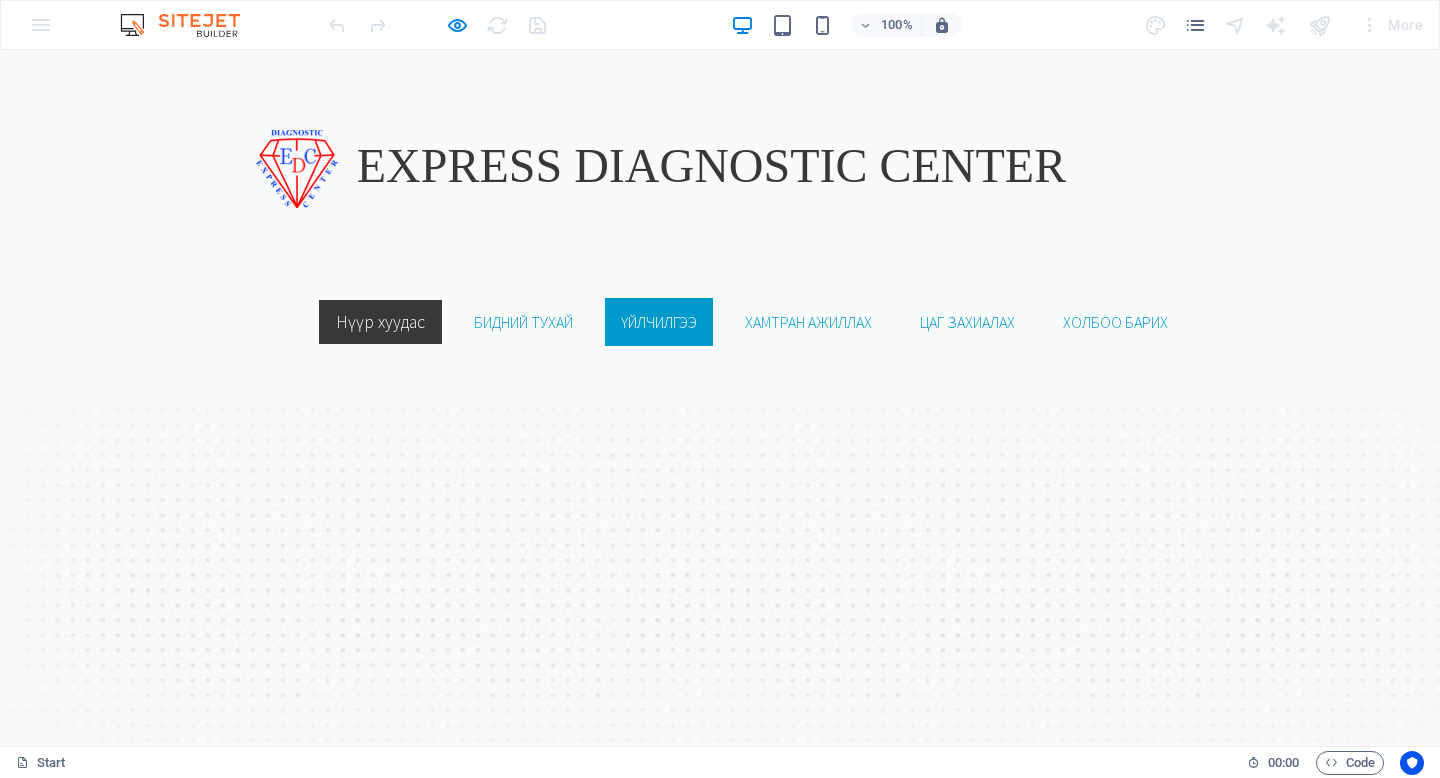 type 